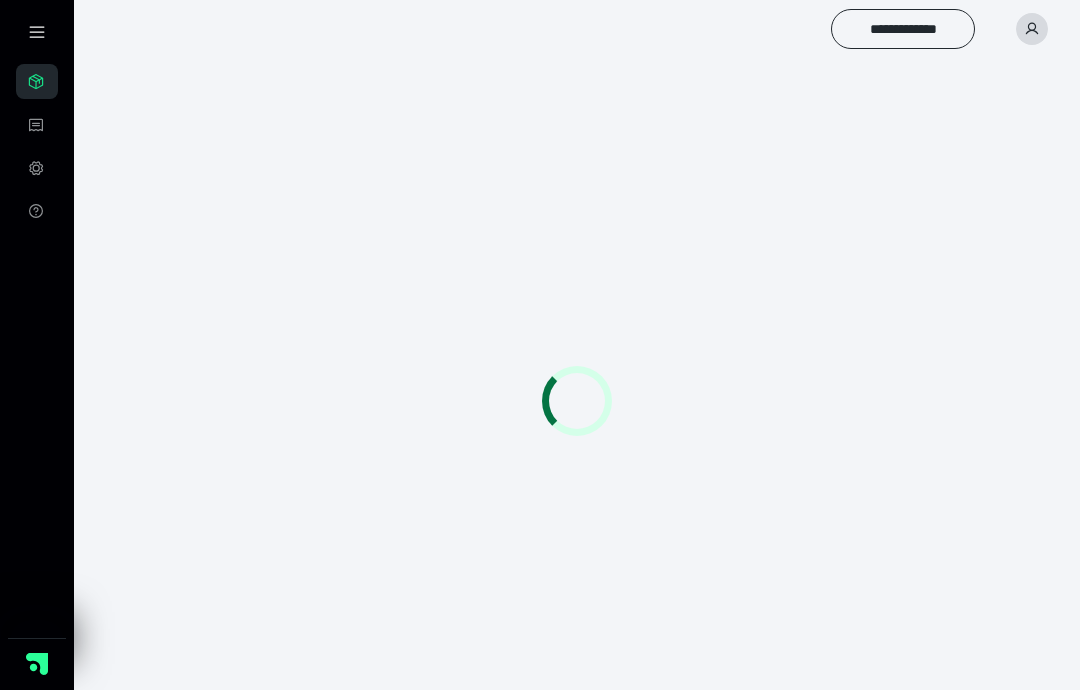 scroll, scrollTop: 0, scrollLeft: 0, axis: both 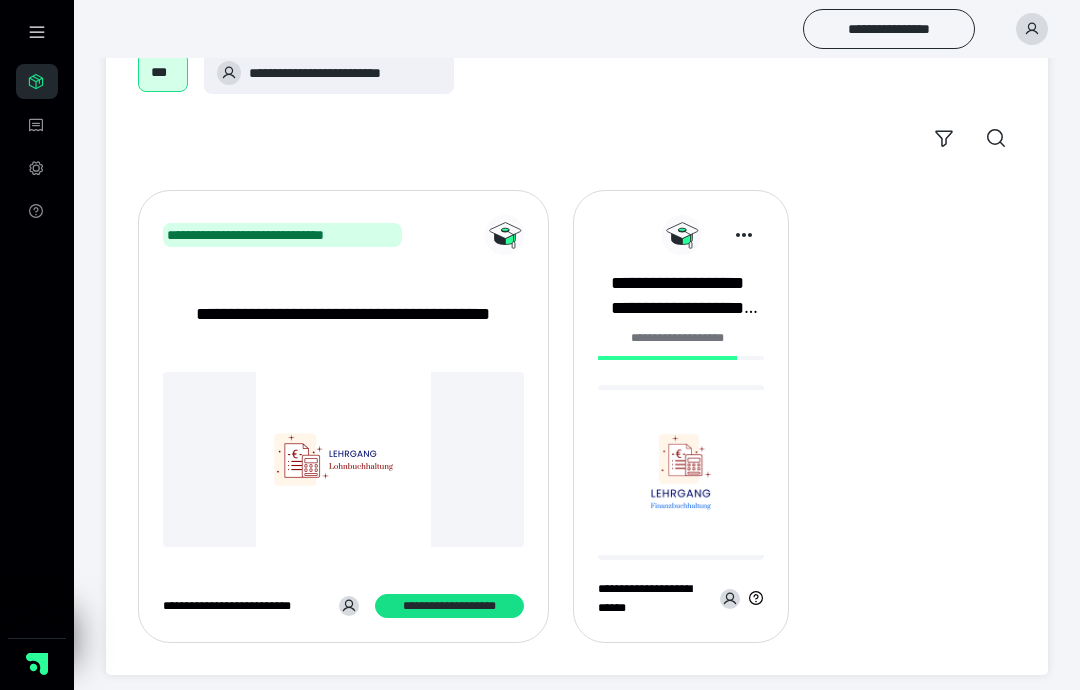click at bounding box center (681, 472) 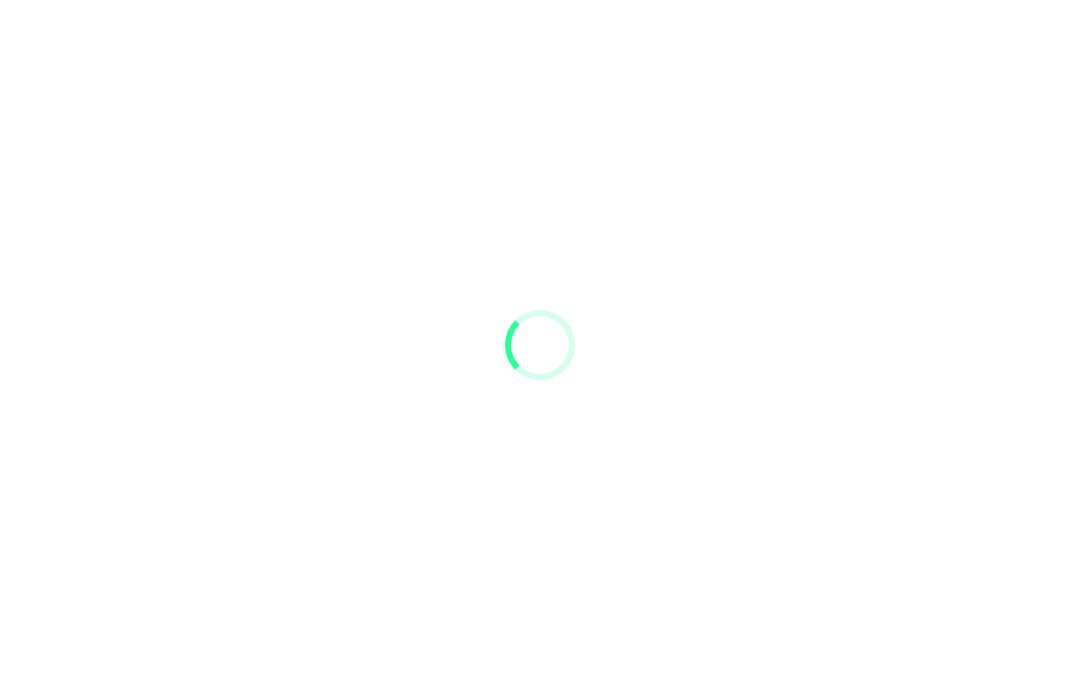 scroll, scrollTop: 0, scrollLeft: 0, axis: both 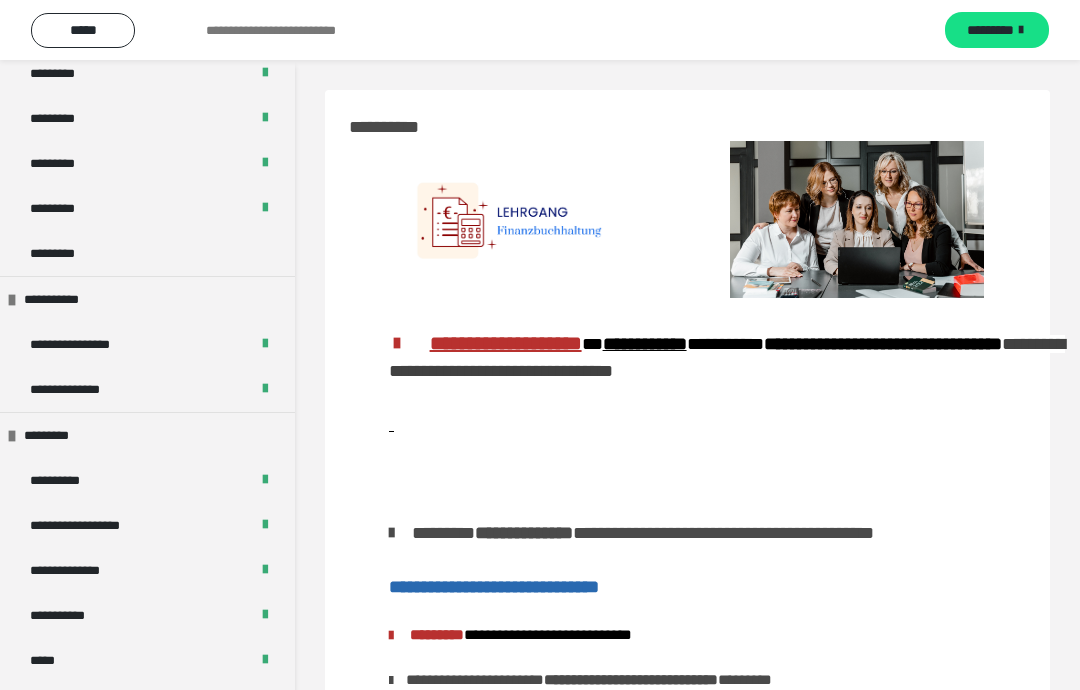 click on "**********" at bounding box center (687, 1205) 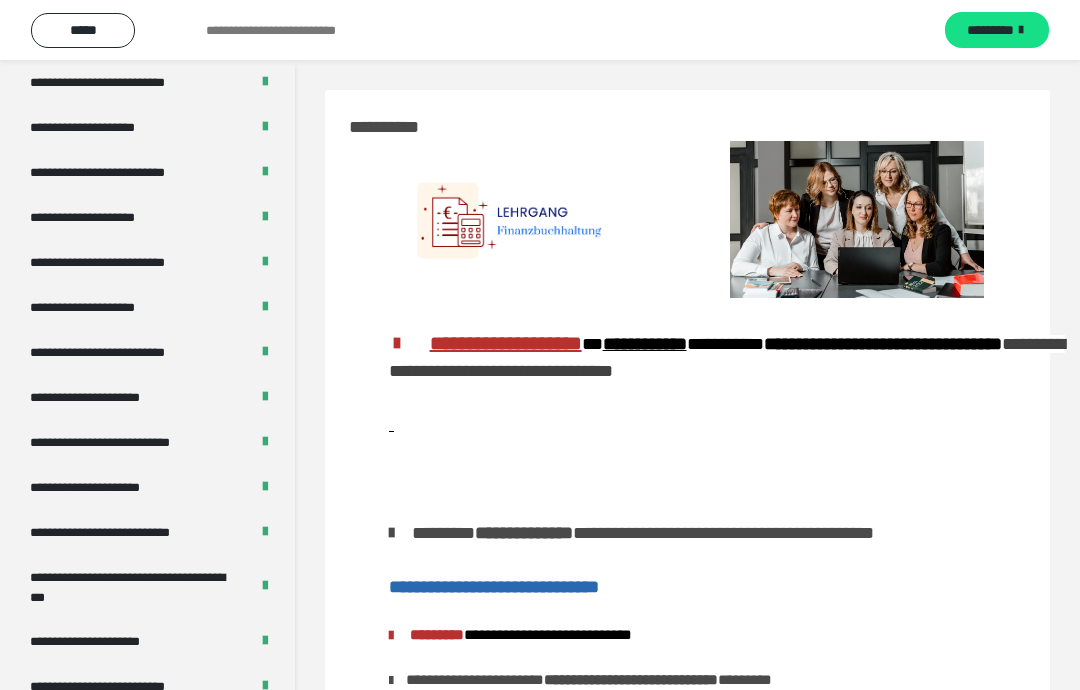 scroll, scrollTop: 2745, scrollLeft: 0, axis: vertical 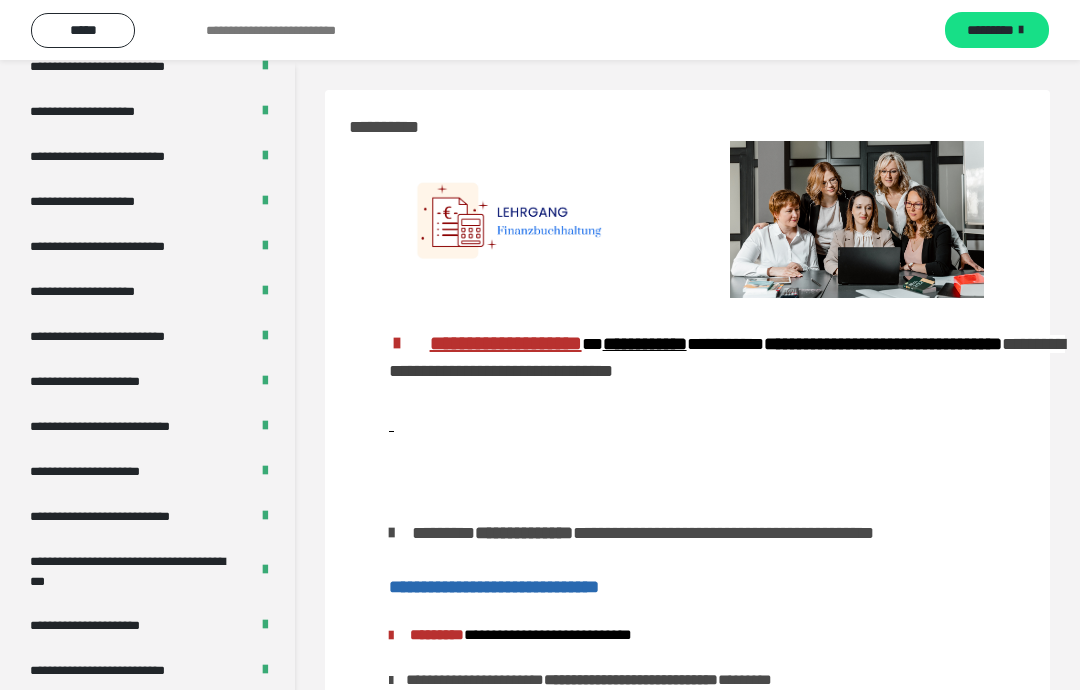 click on "**********" at bounding box center [127, 571] 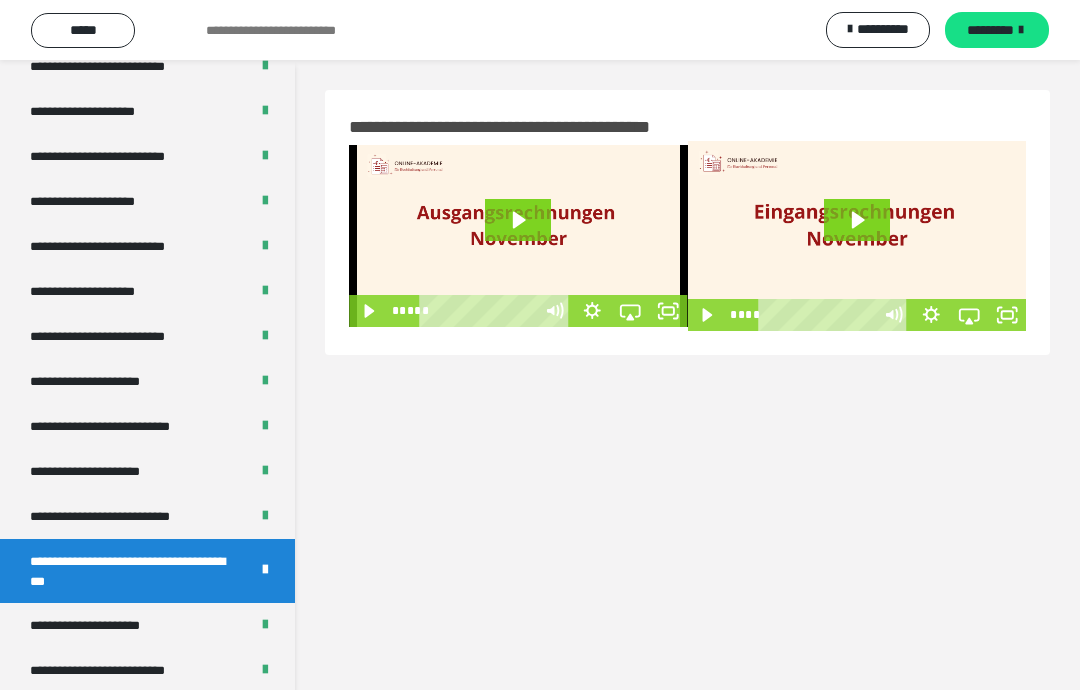 click 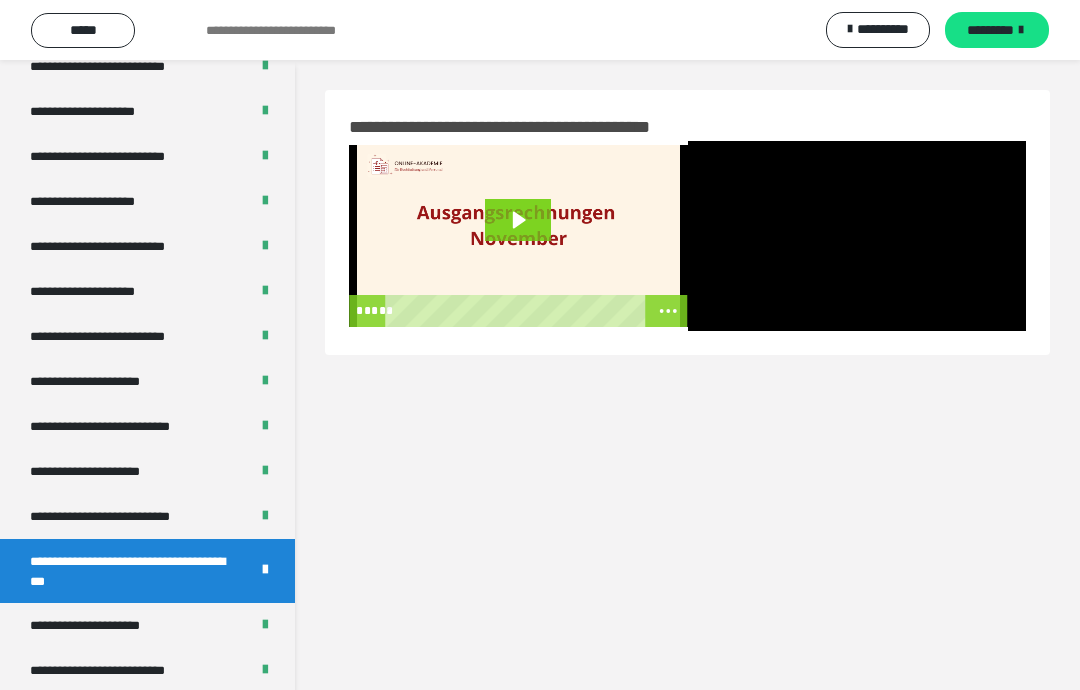 click at bounding box center [857, 236] 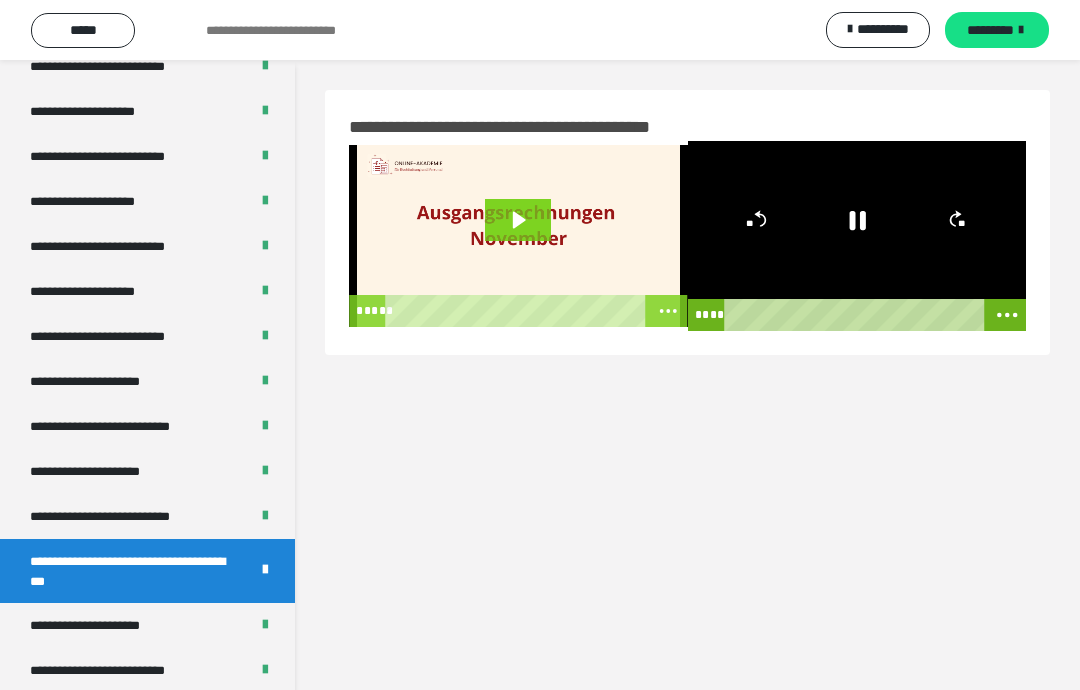 click 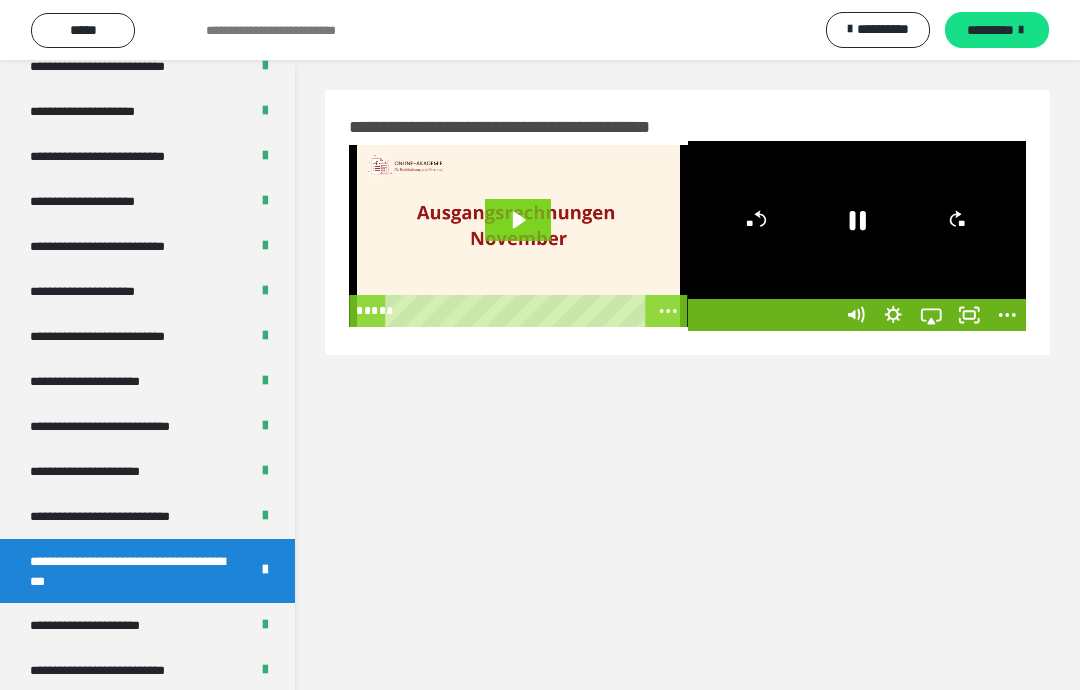 click 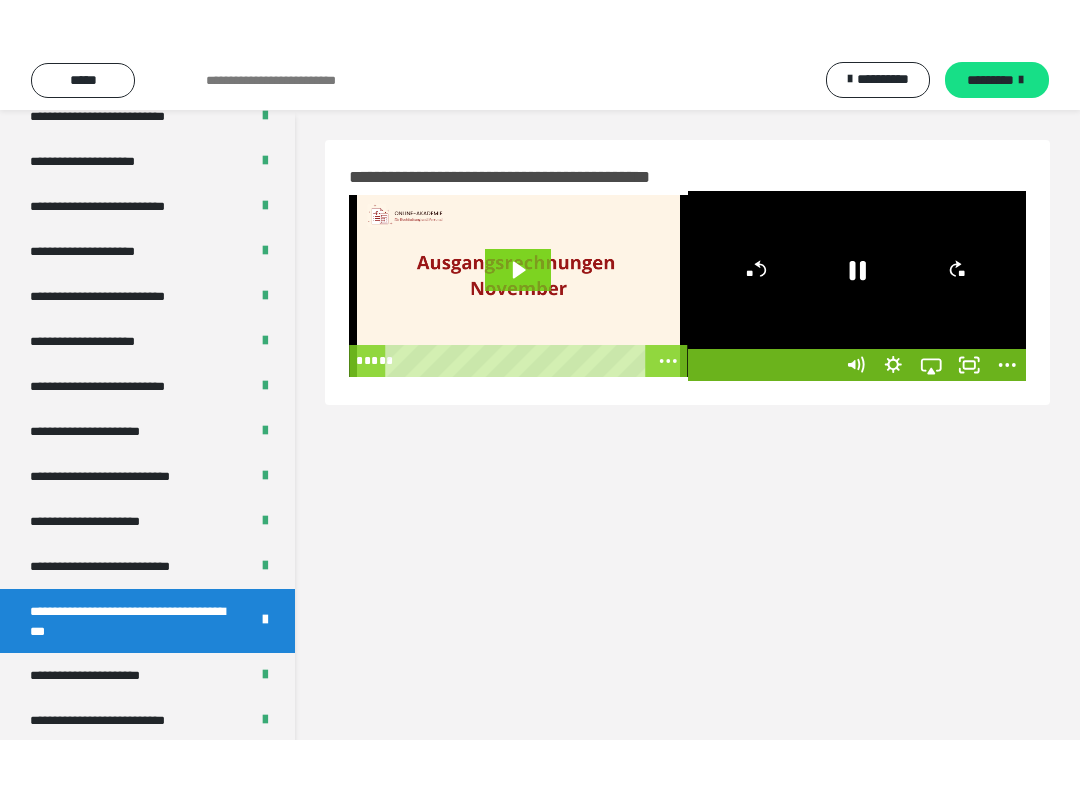 scroll, scrollTop: 20, scrollLeft: 0, axis: vertical 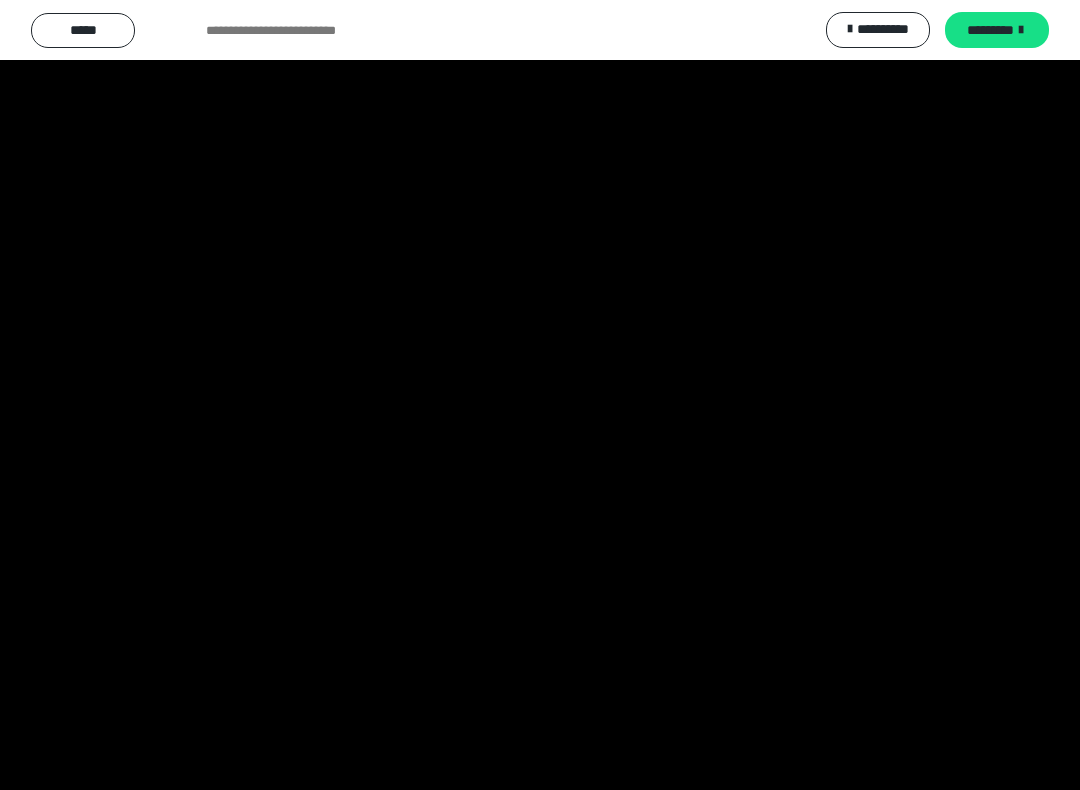 click at bounding box center [540, 395] 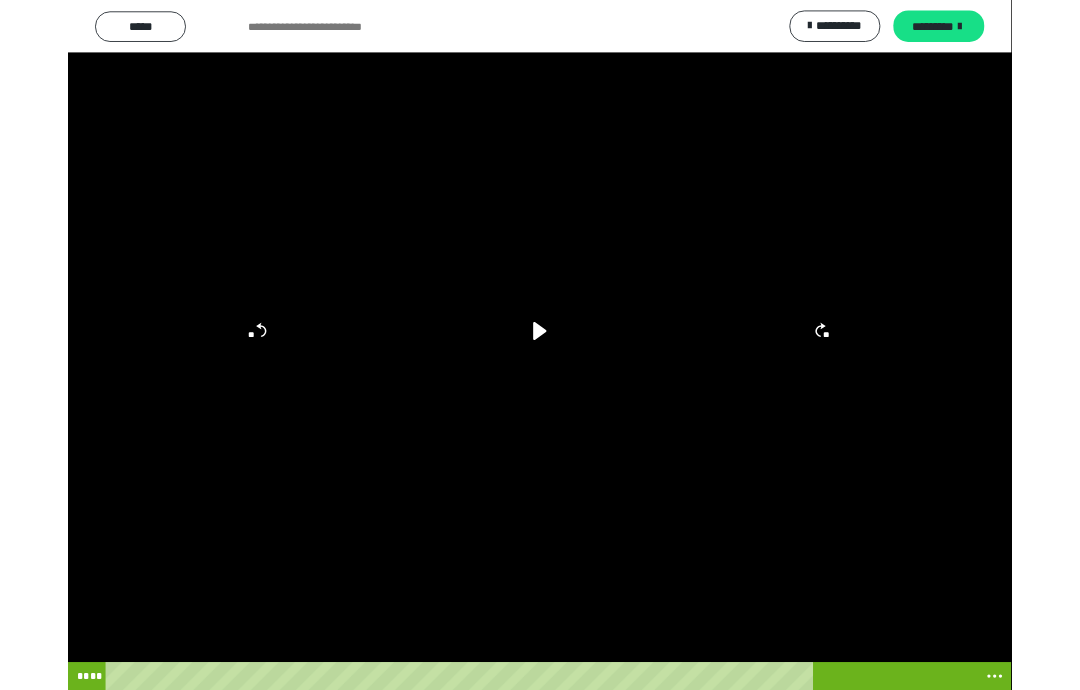 scroll, scrollTop: 0, scrollLeft: 0, axis: both 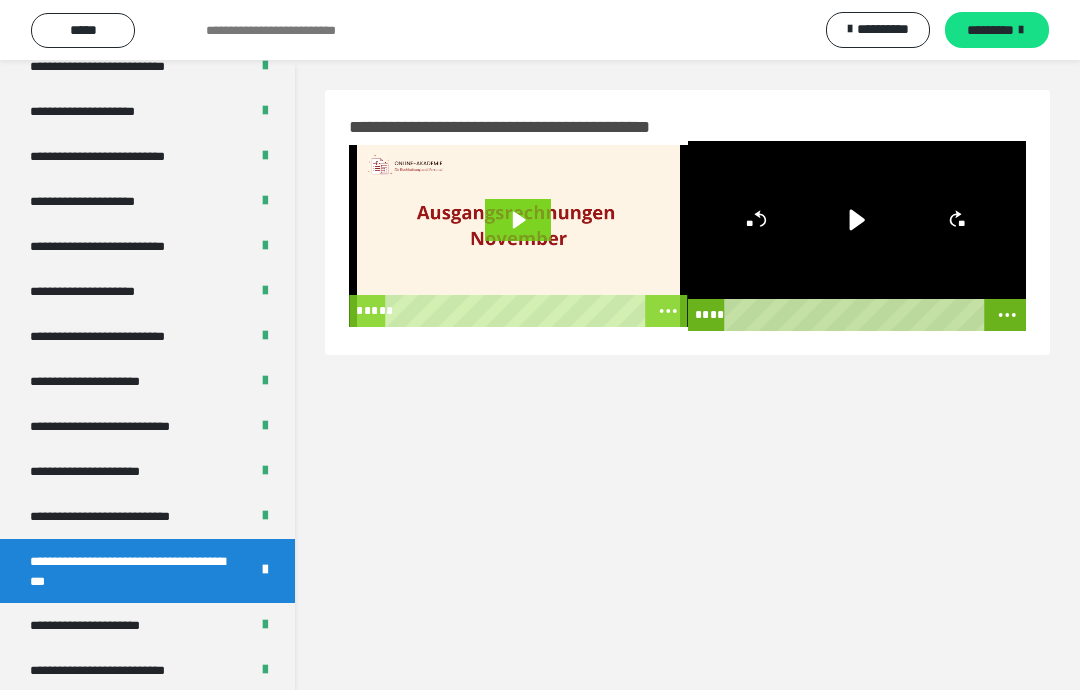 click at bounding box center [857, 236] 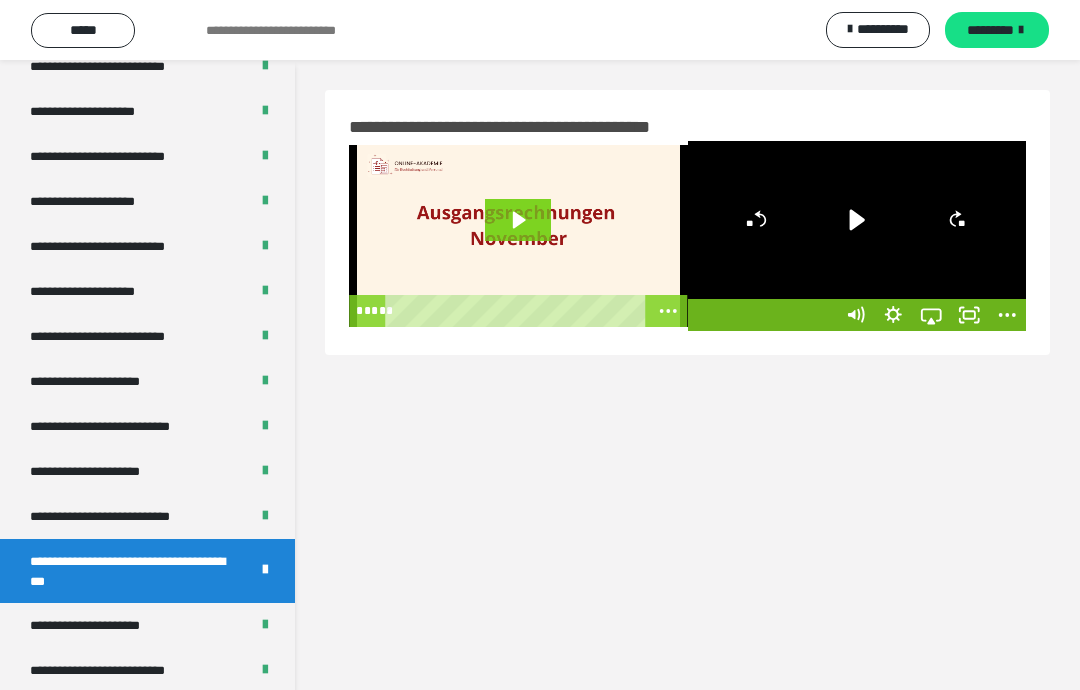 click 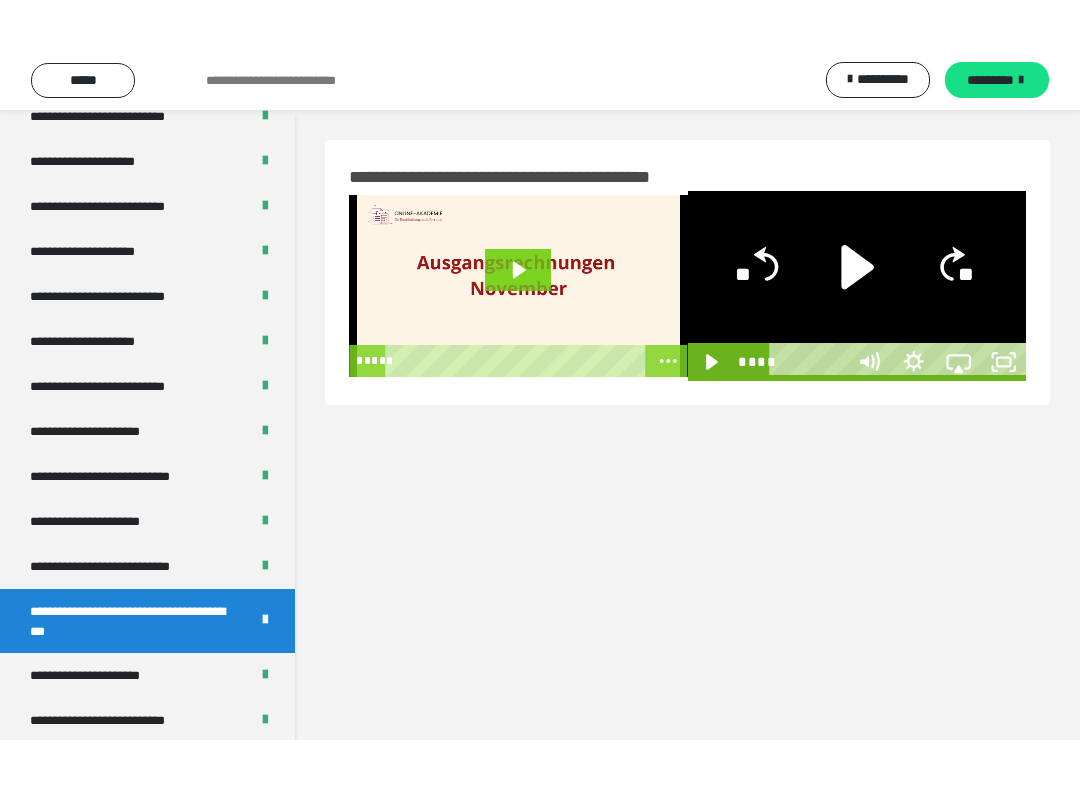 scroll, scrollTop: 20, scrollLeft: 0, axis: vertical 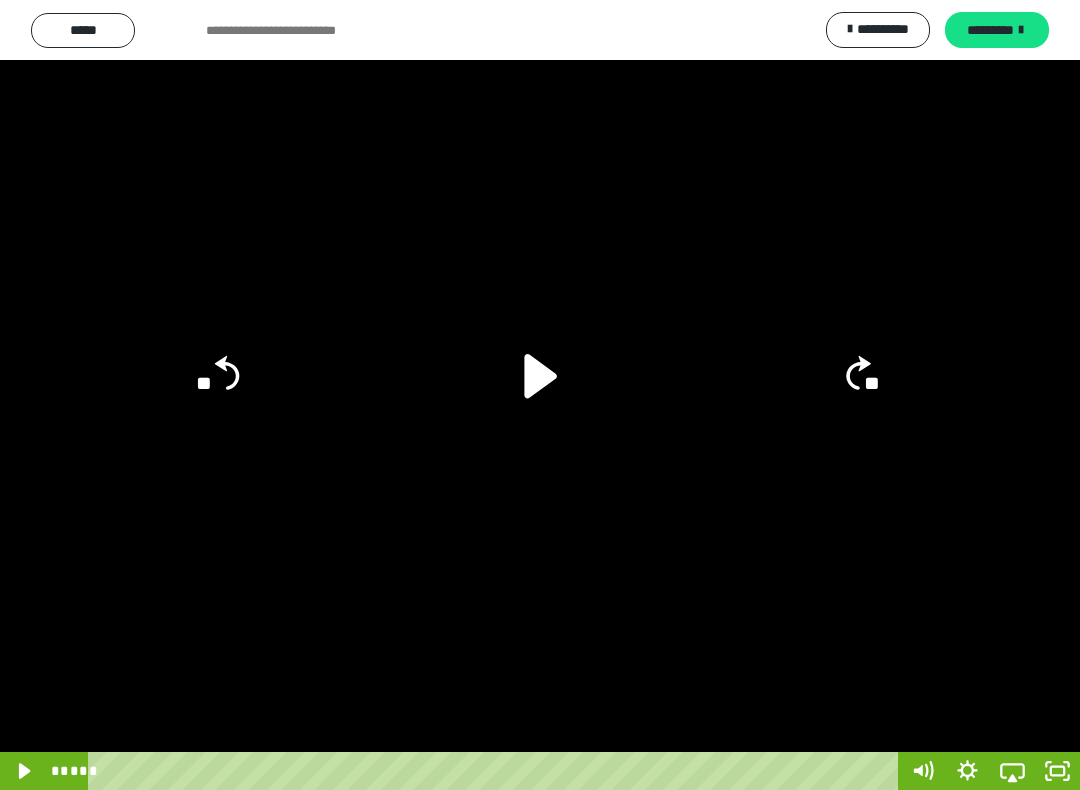 click 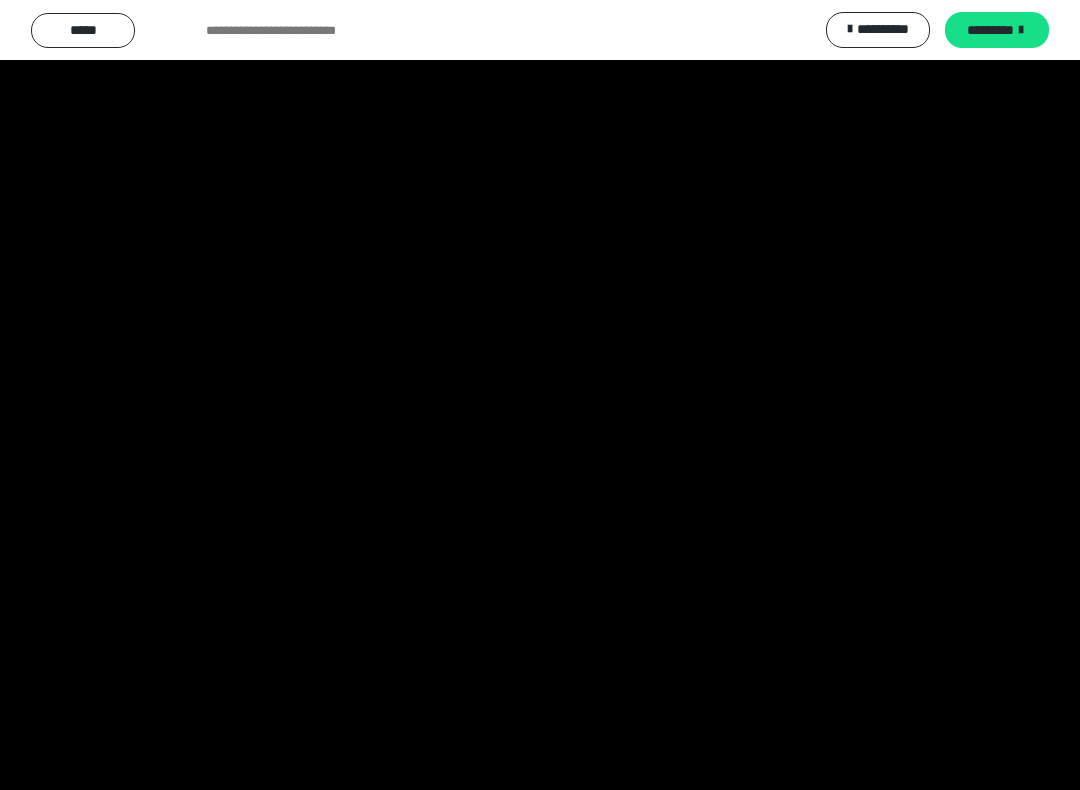 click at bounding box center (540, 395) 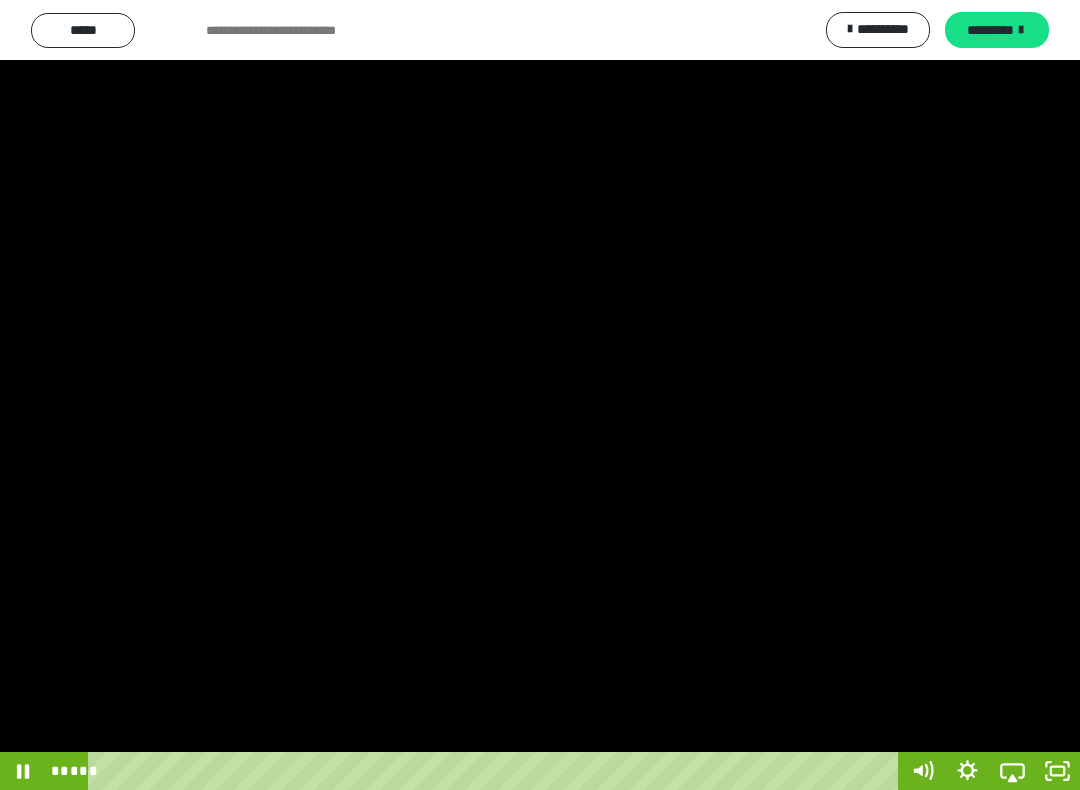 click at bounding box center [540, 395] 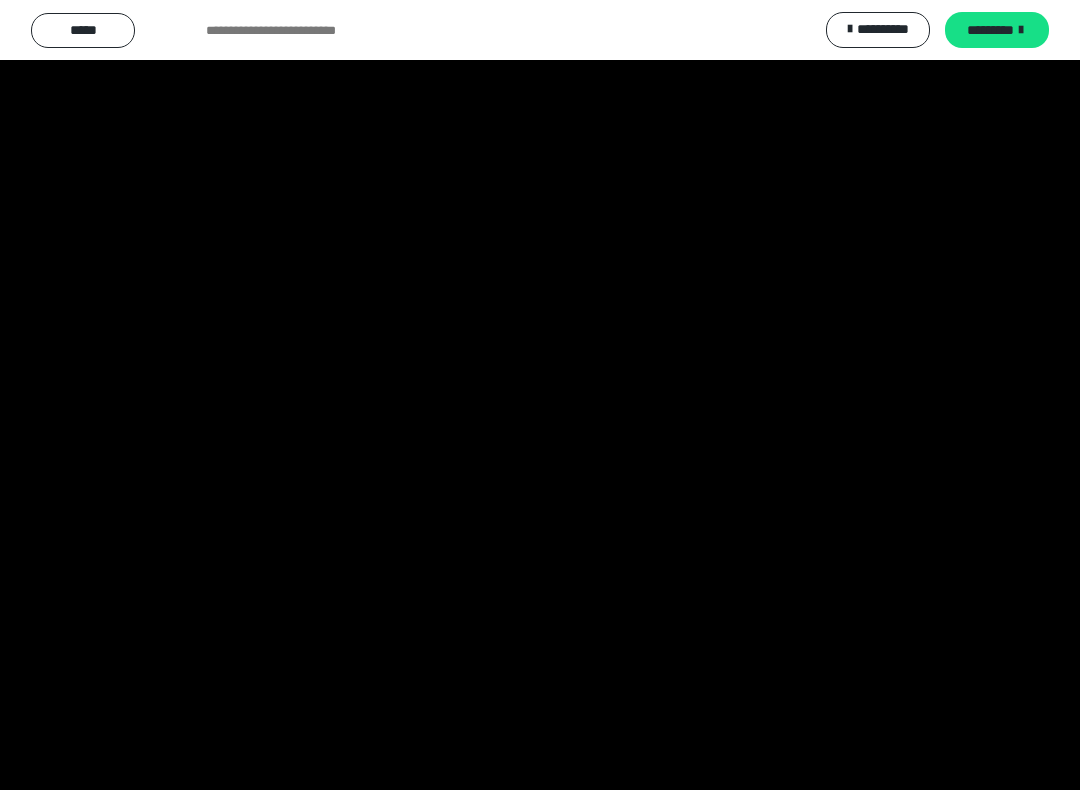 click at bounding box center (540, 395) 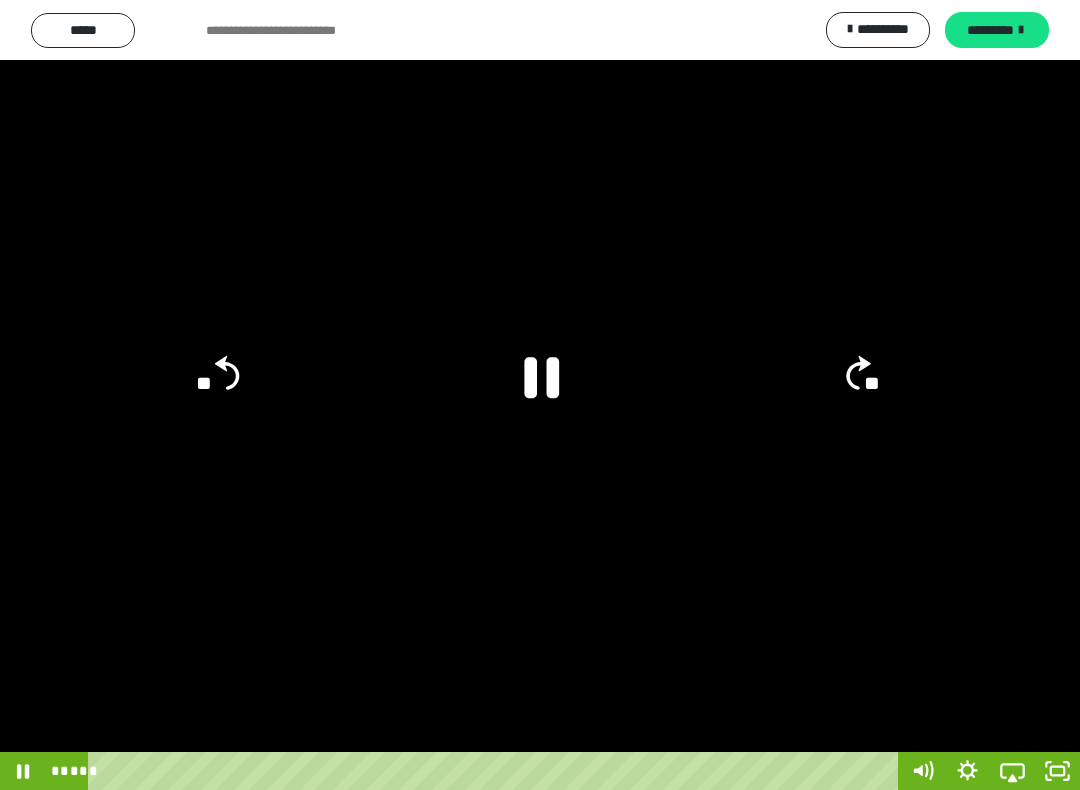 click 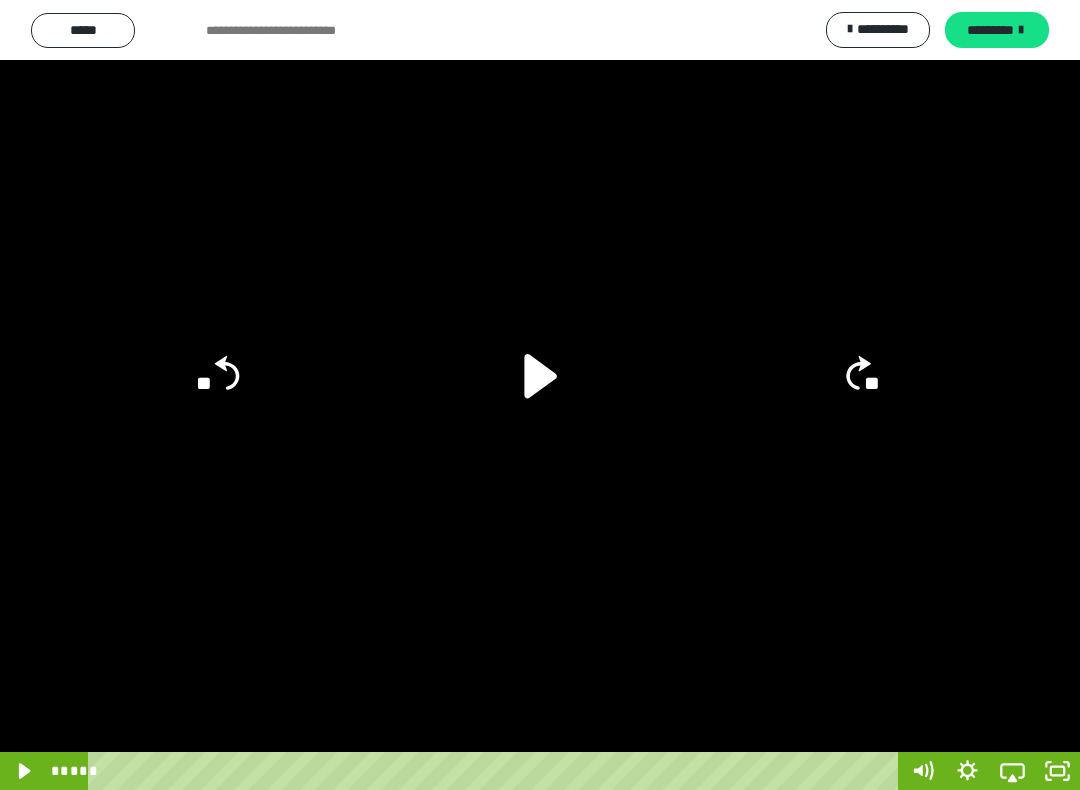 click at bounding box center (540, 395) 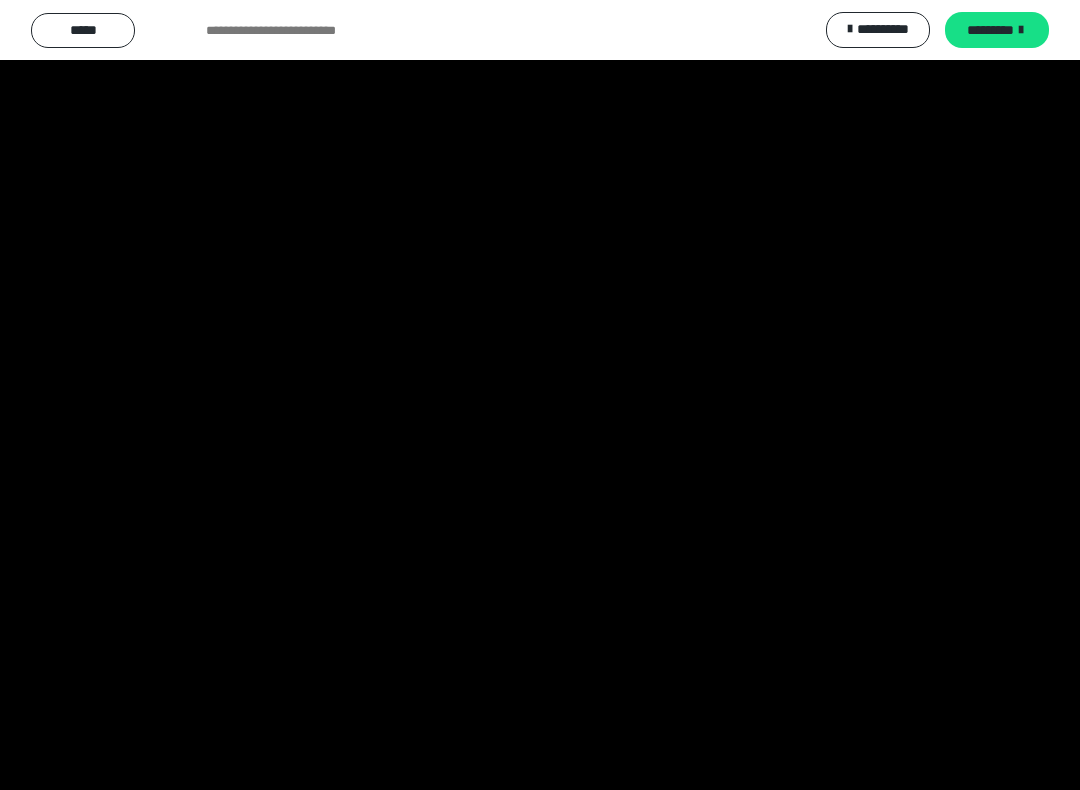 click at bounding box center [540, 395] 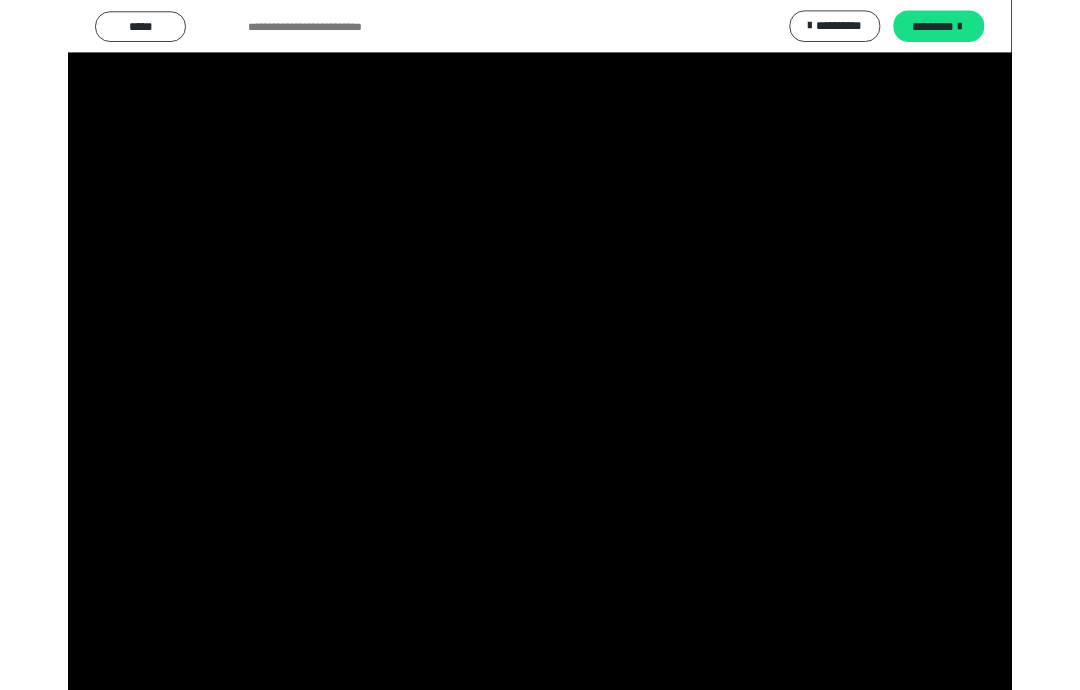 scroll, scrollTop: 0, scrollLeft: 0, axis: both 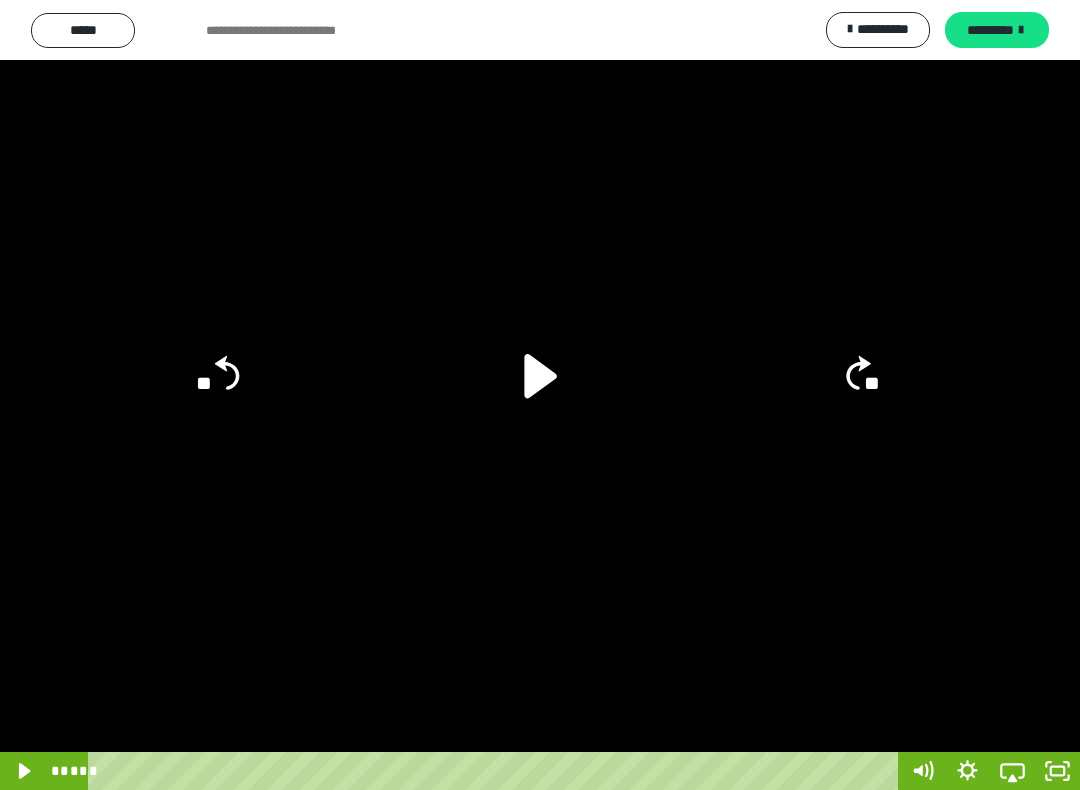click at bounding box center (540, 395) 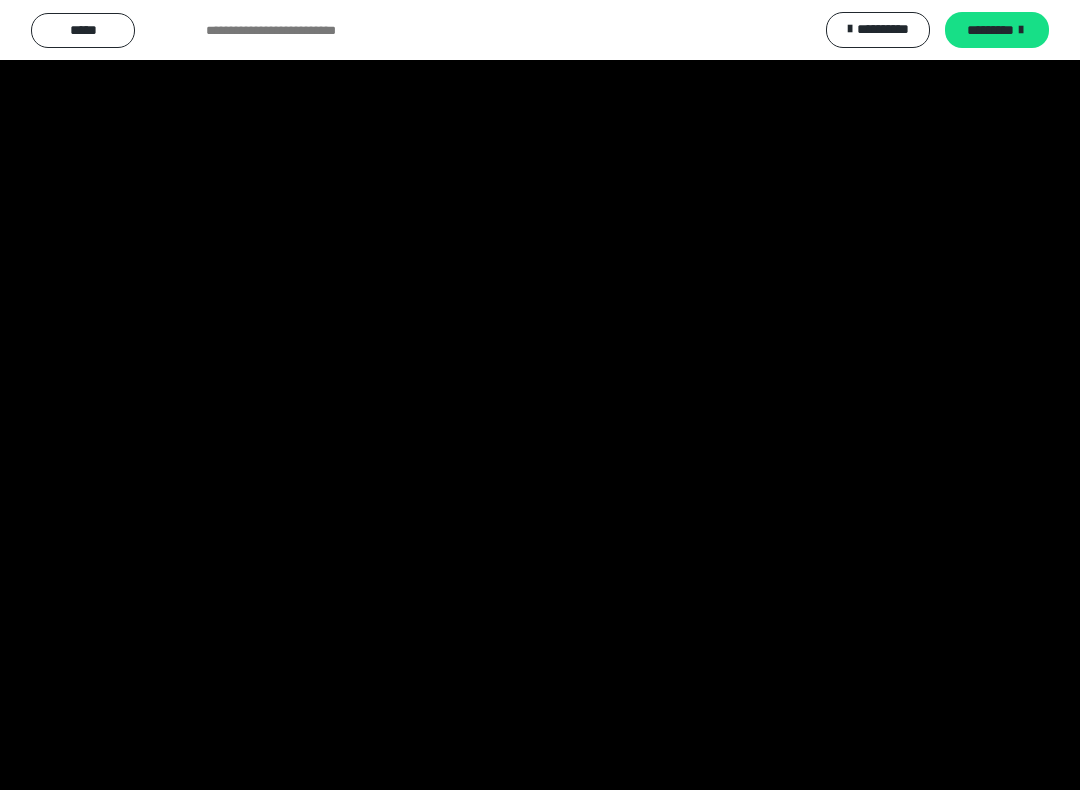 click at bounding box center [540, 395] 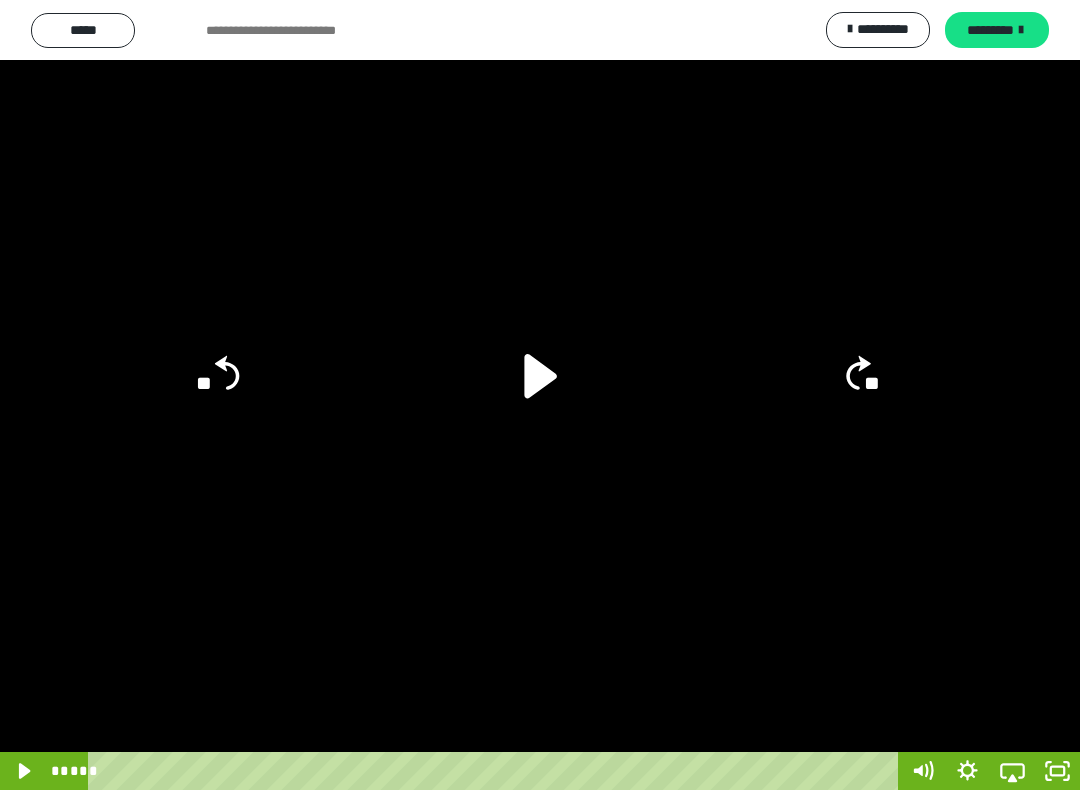 click 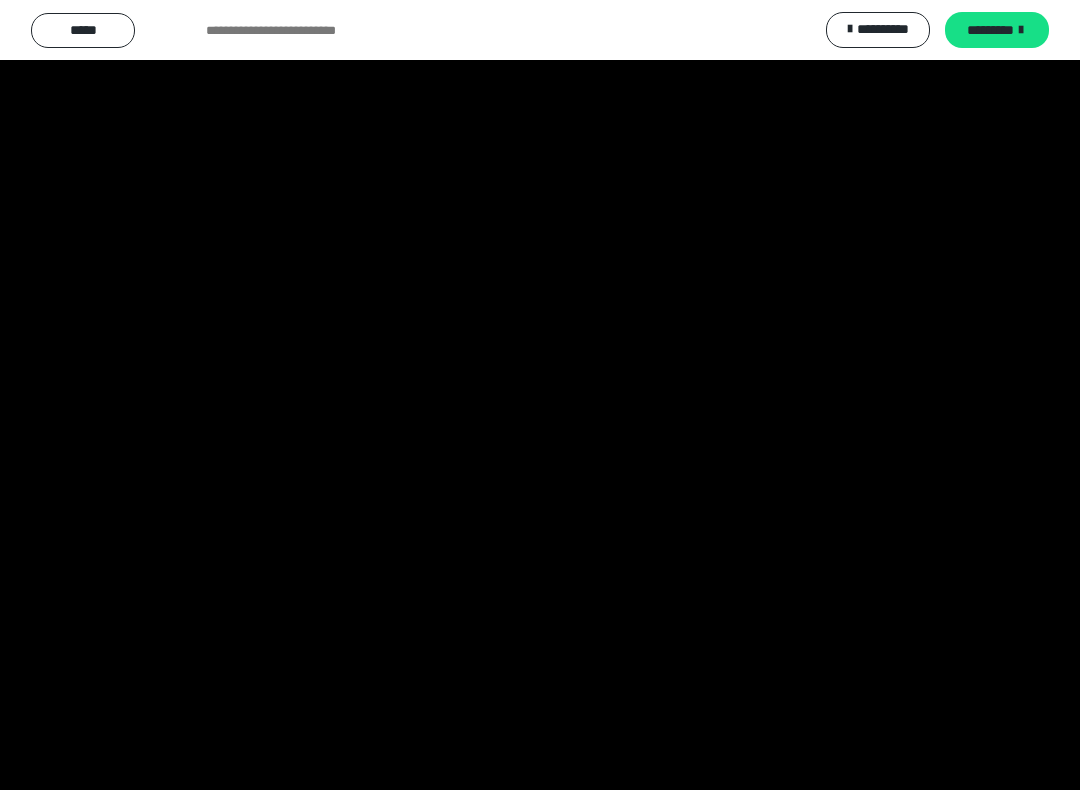 click at bounding box center [540, 395] 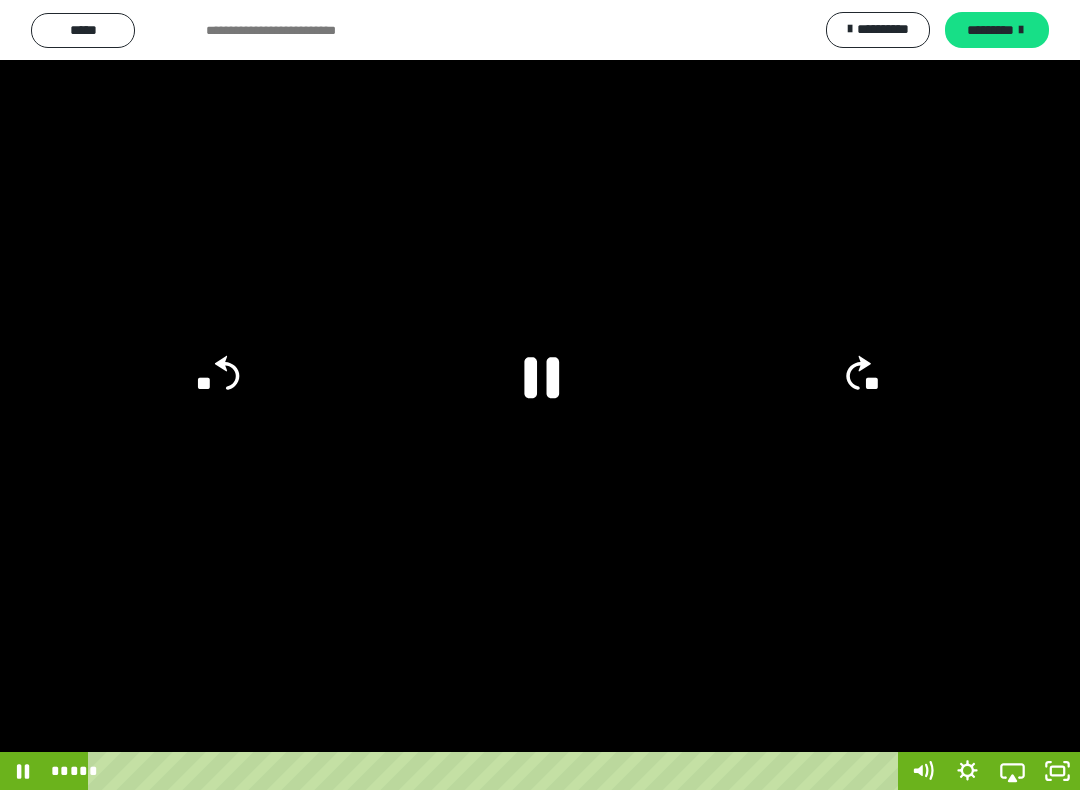 click 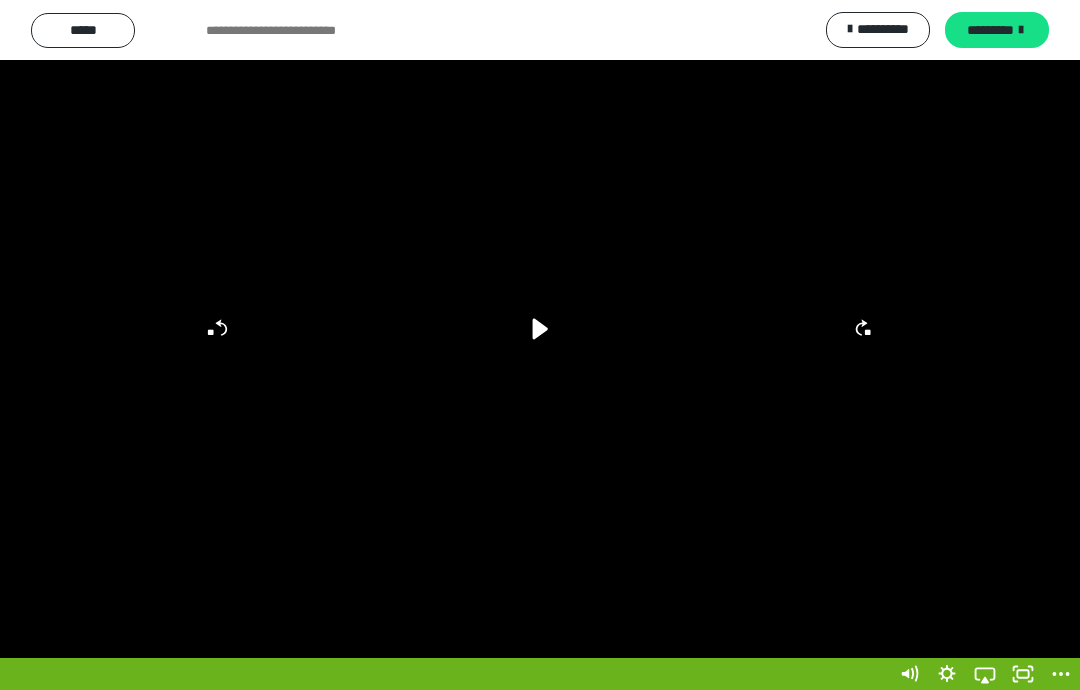 scroll, scrollTop: 3071, scrollLeft: 0, axis: vertical 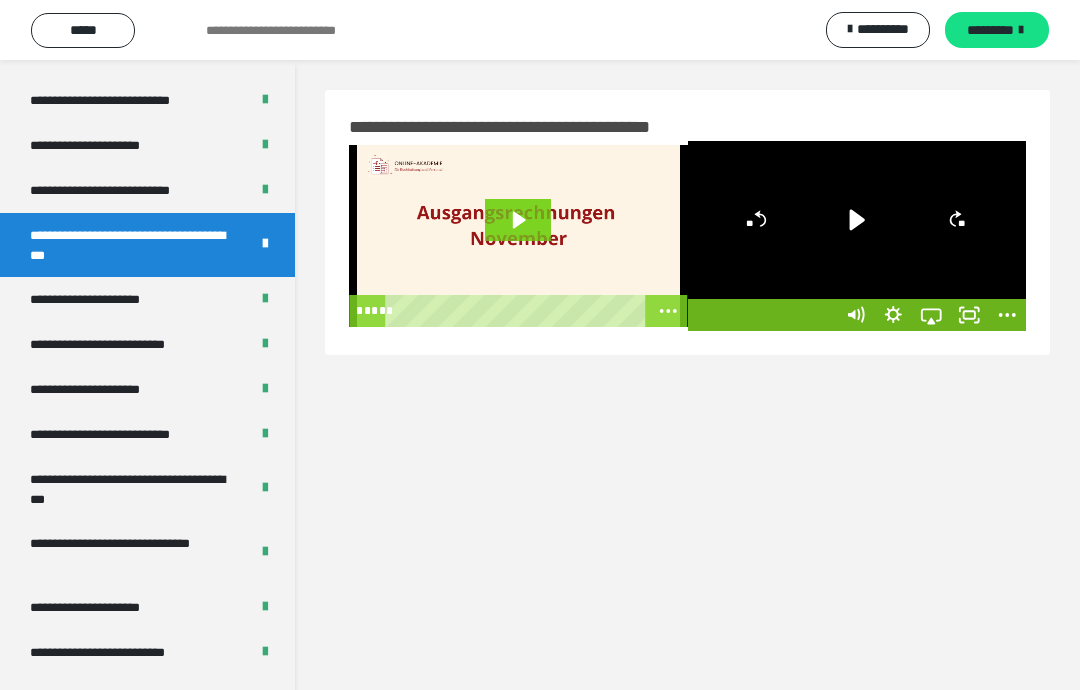 click on "**********" at bounding box center [97, 344] 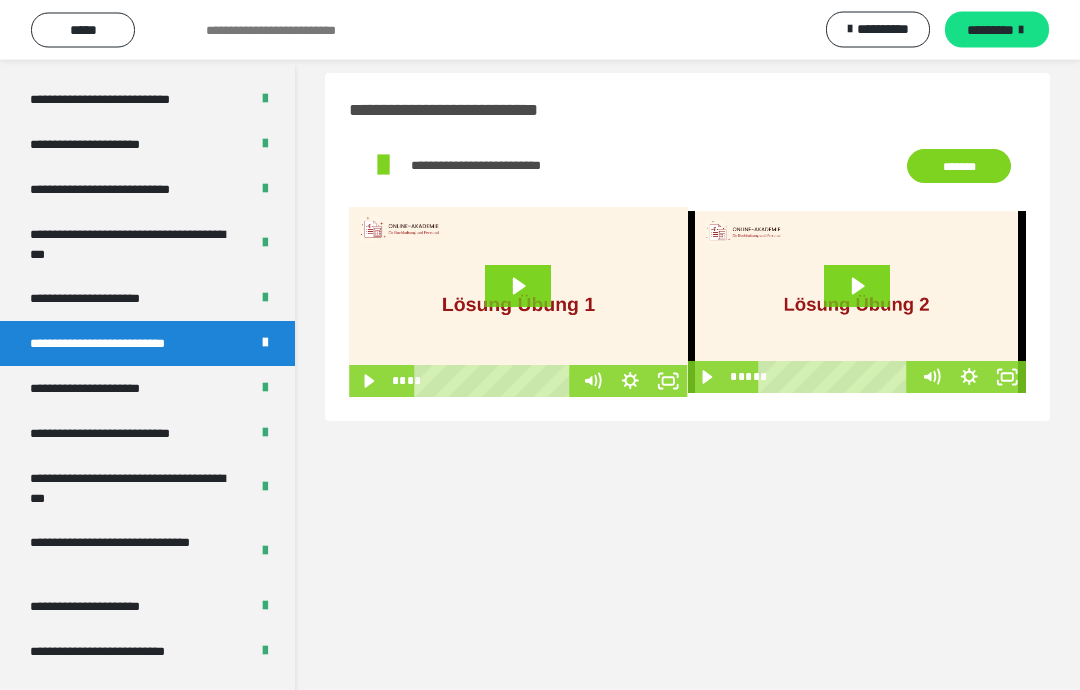 scroll, scrollTop: 140, scrollLeft: 0, axis: vertical 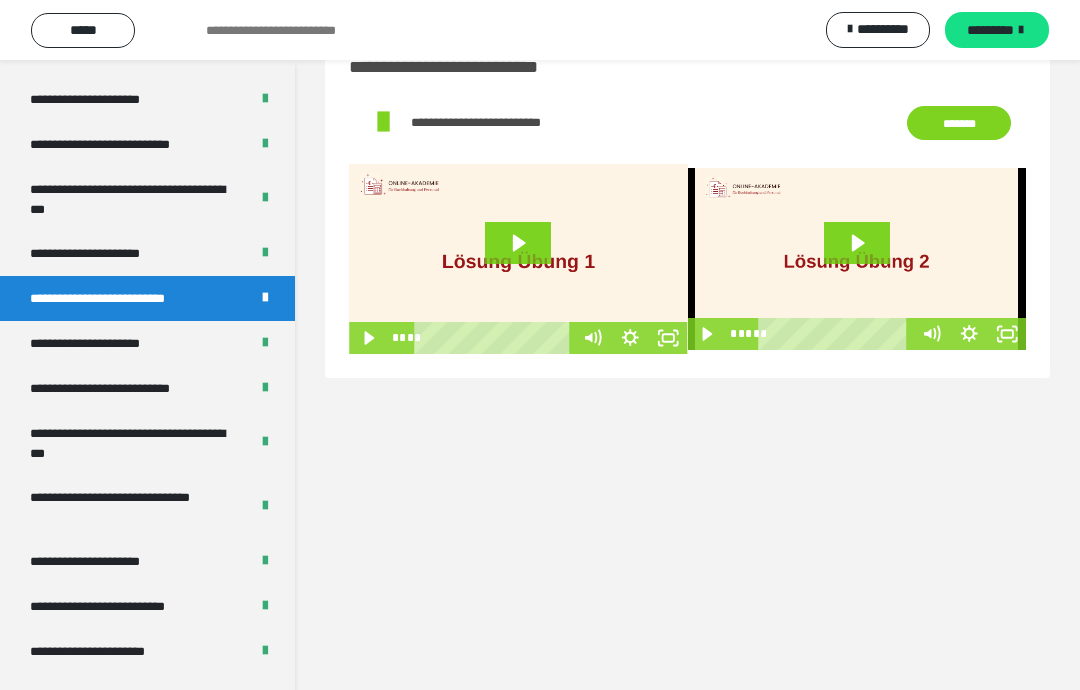 click 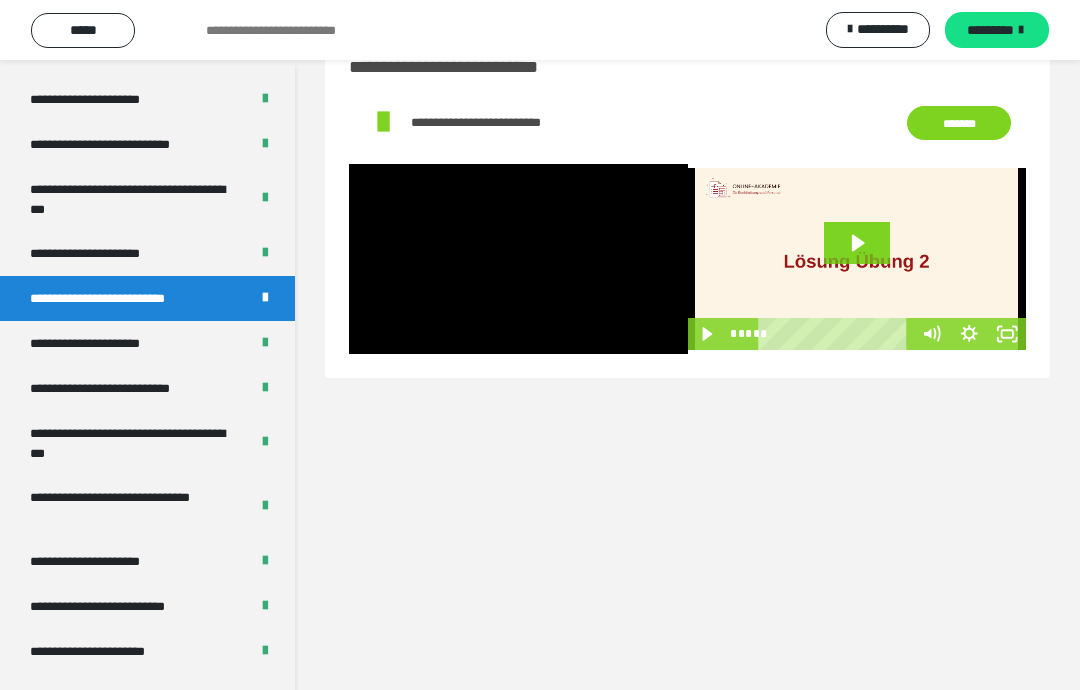 click at bounding box center [518, 259] 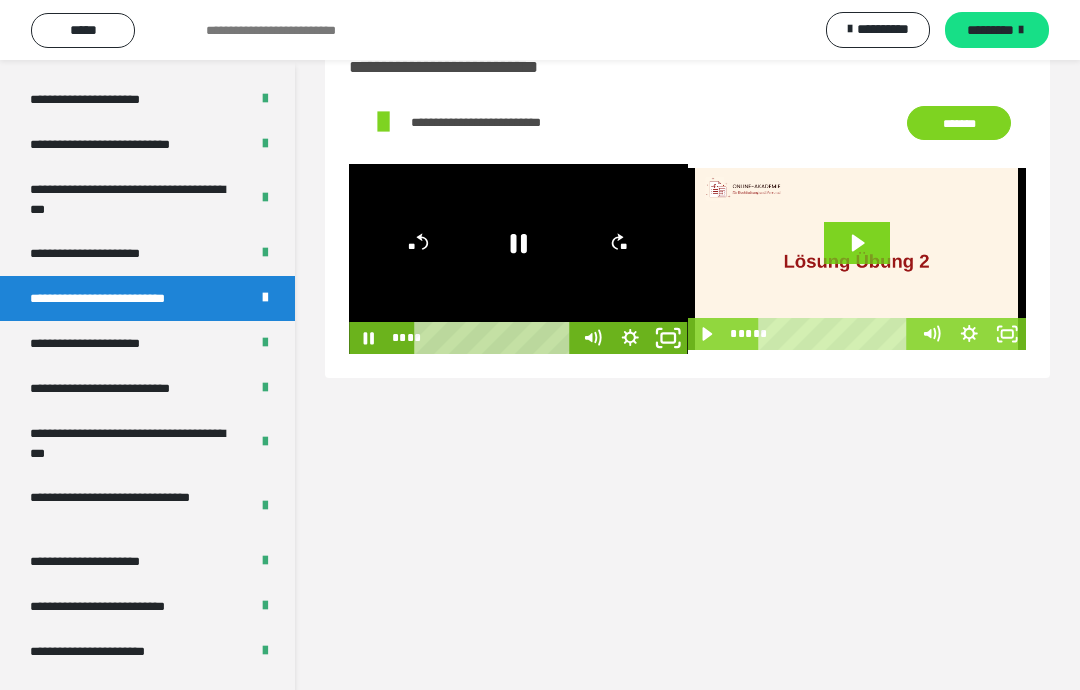 click 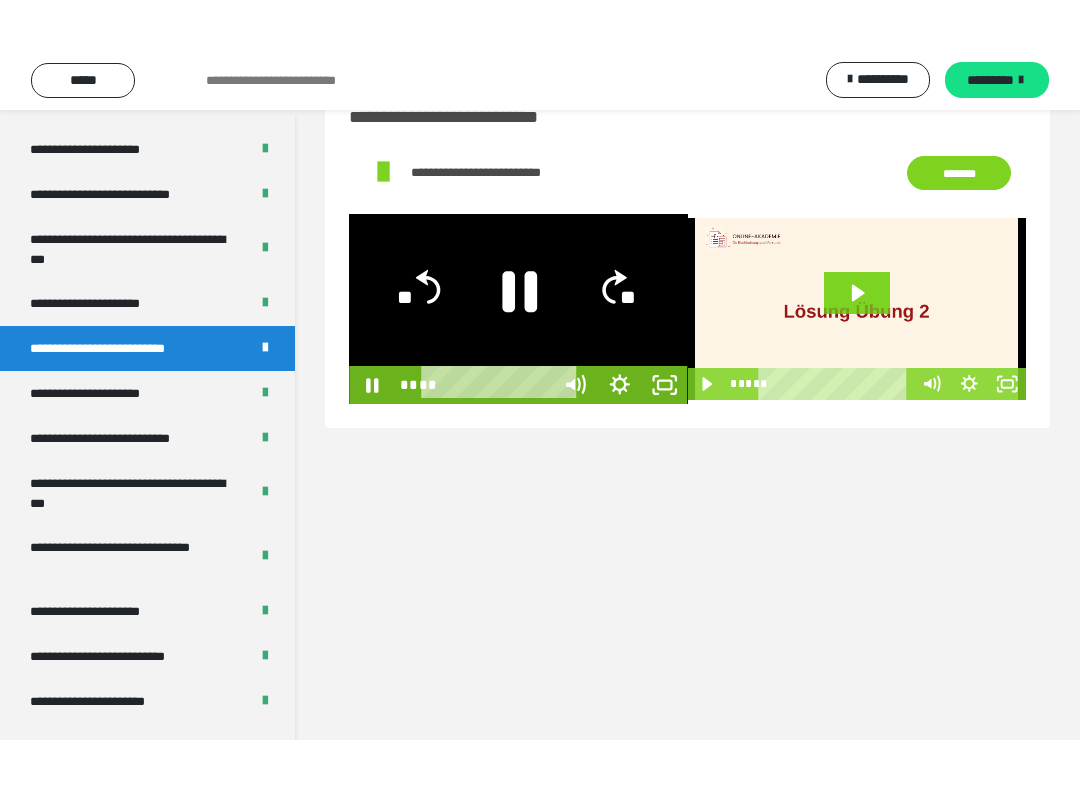 scroll, scrollTop: 20, scrollLeft: 0, axis: vertical 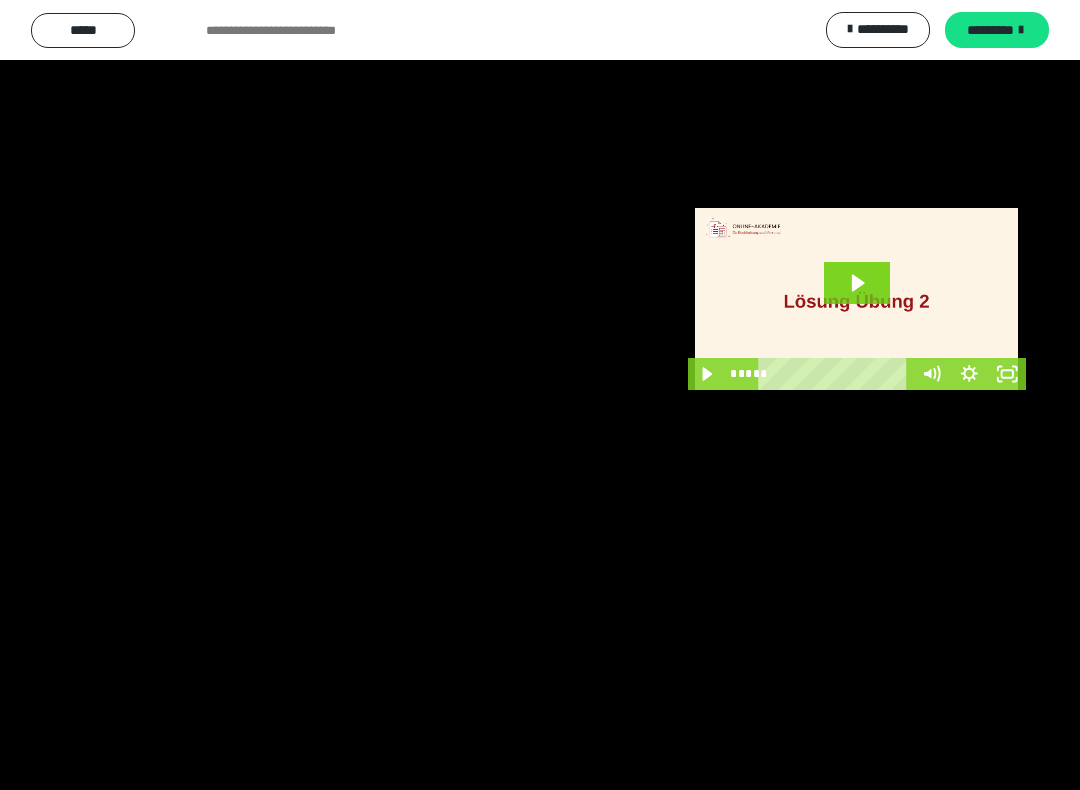 click at bounding box center [540, 395] 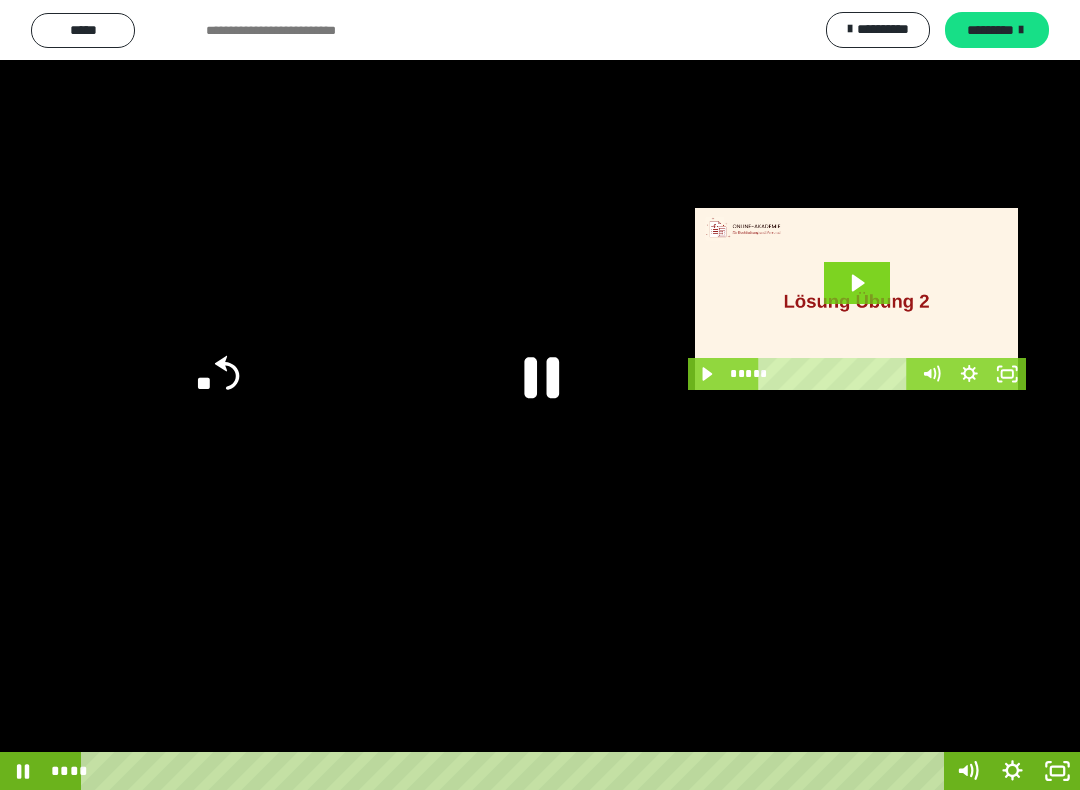 click 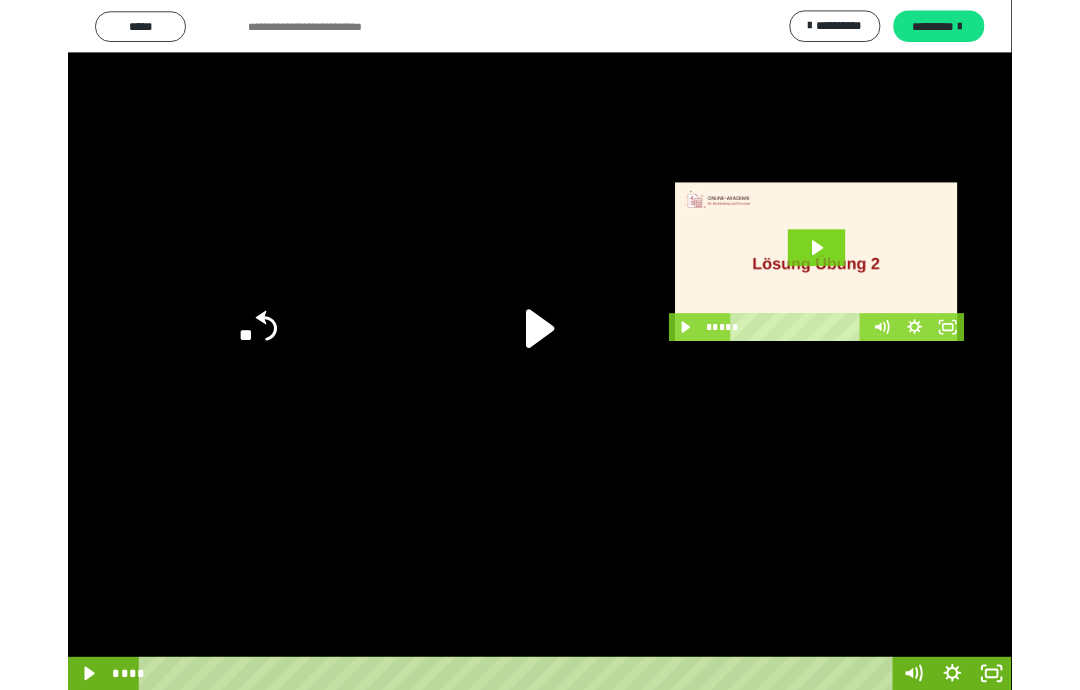 scroll, scrollTop: 40, scrollLeft: 0, axis: vertical 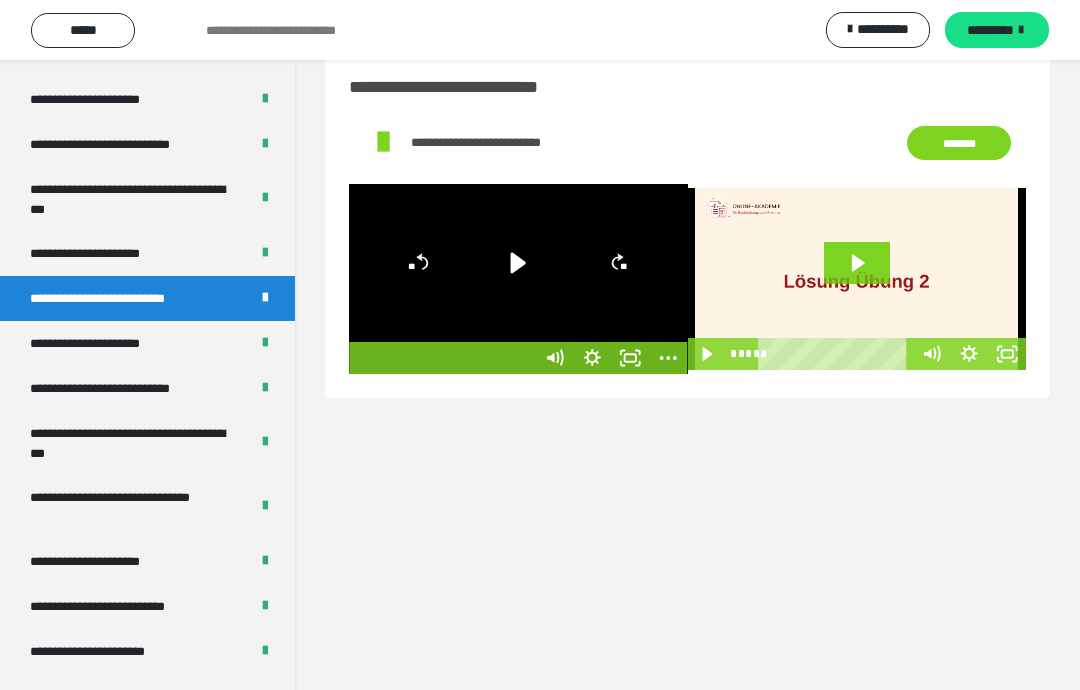 click 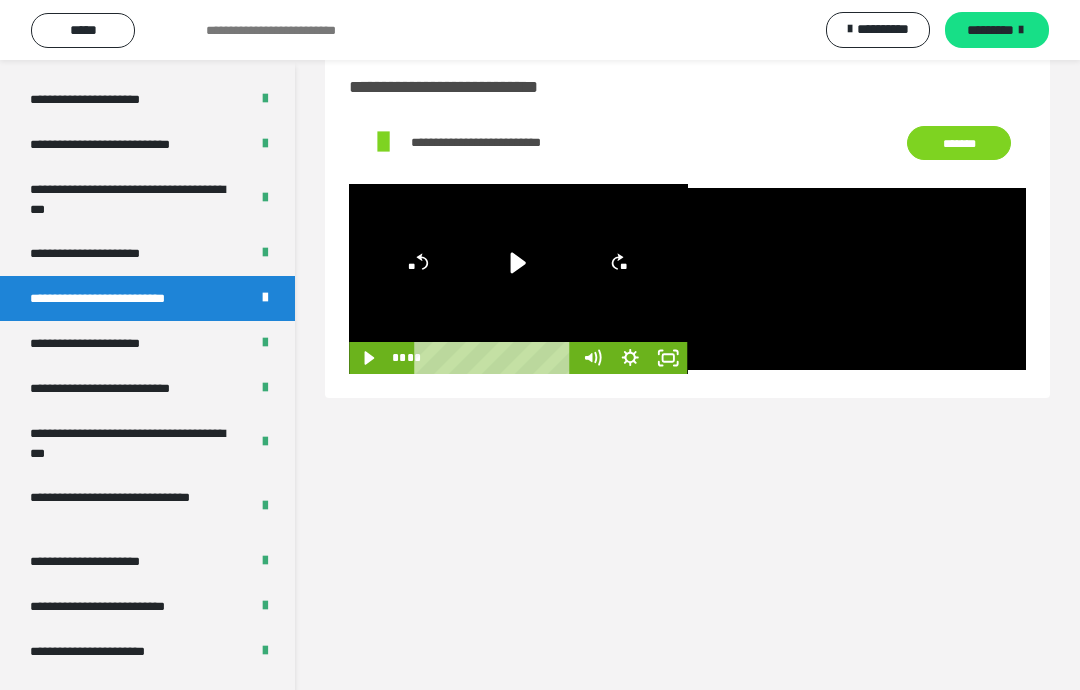 click 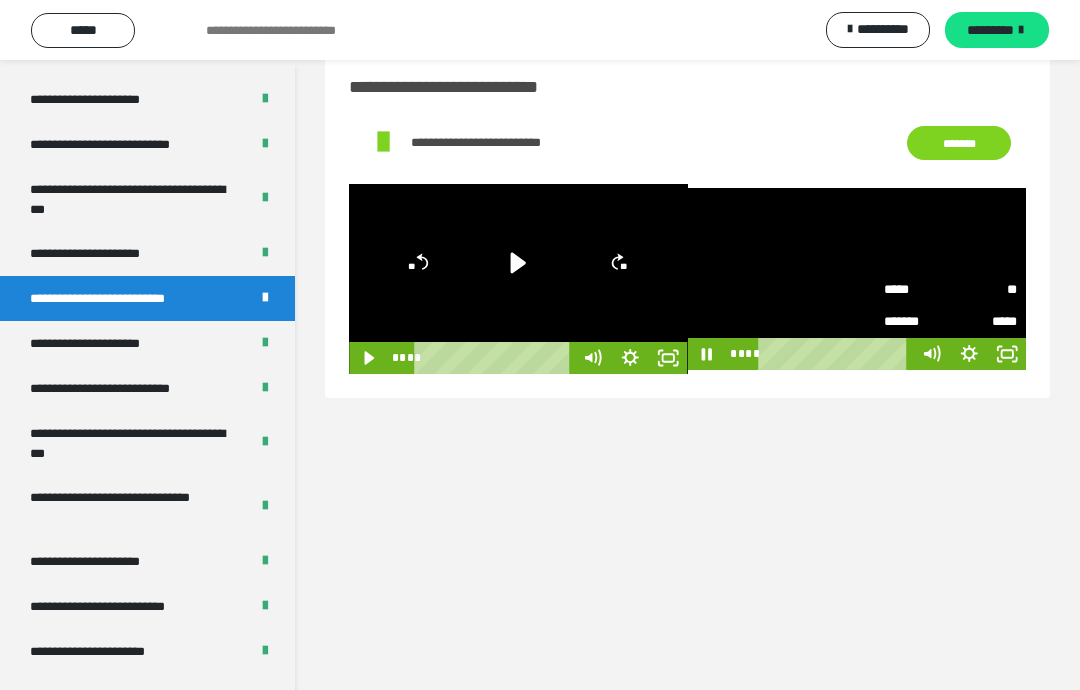 click 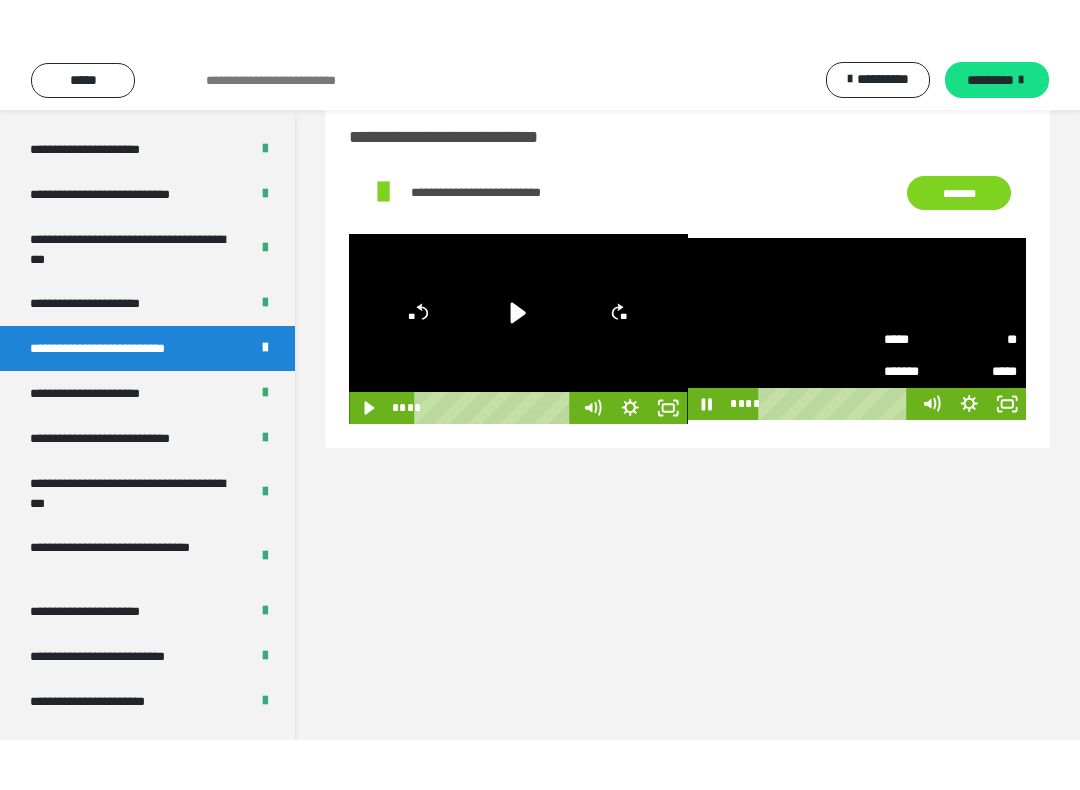 scroll, scrollTop: 20, scrollLeft: 0, axis: vertical 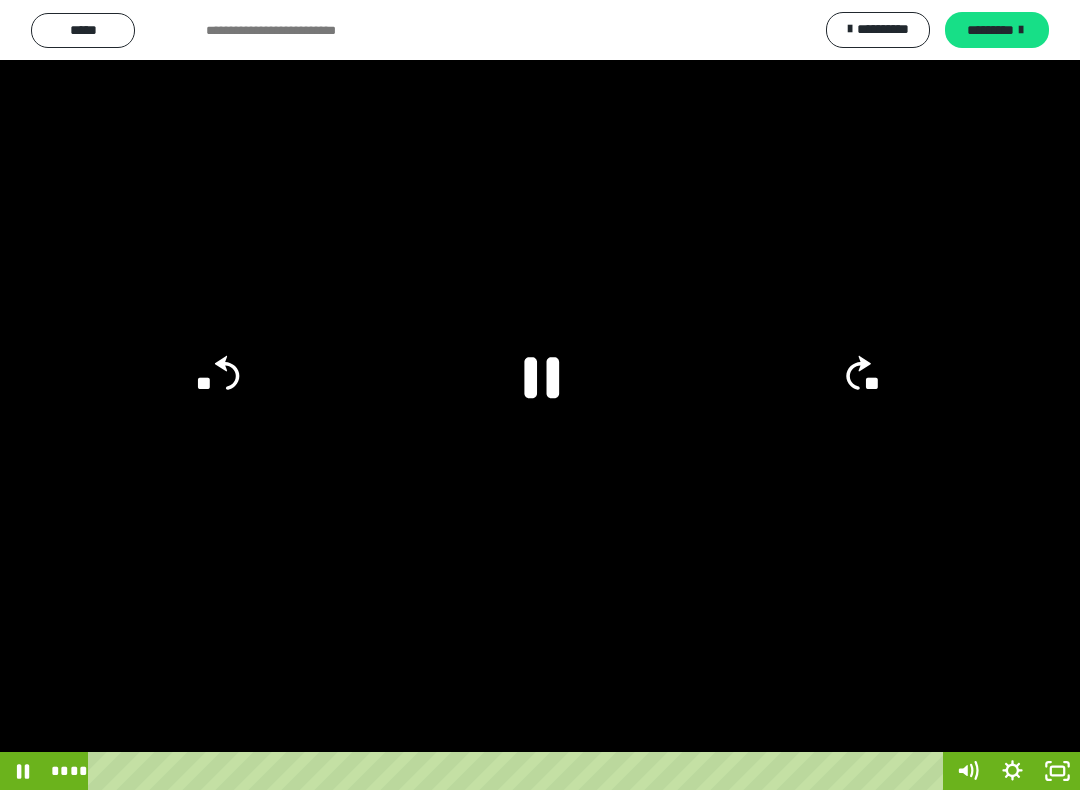 click at bounding box center [540, 395] 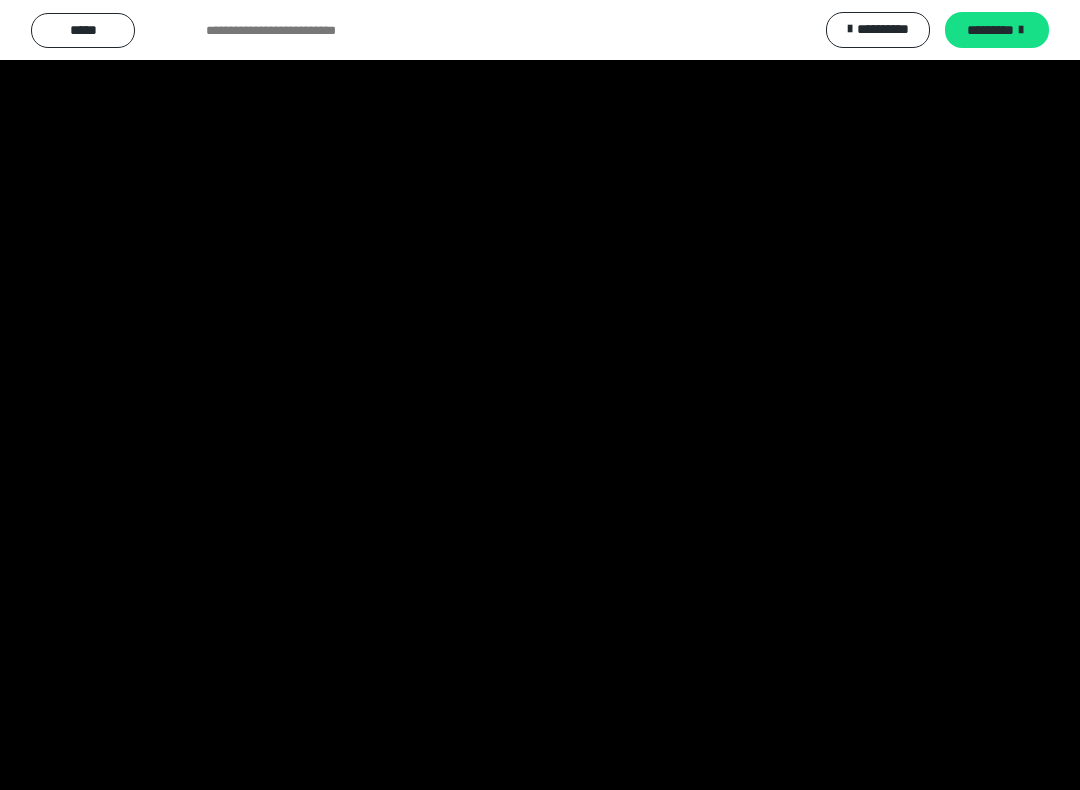 click at bounding box center [540, 395] 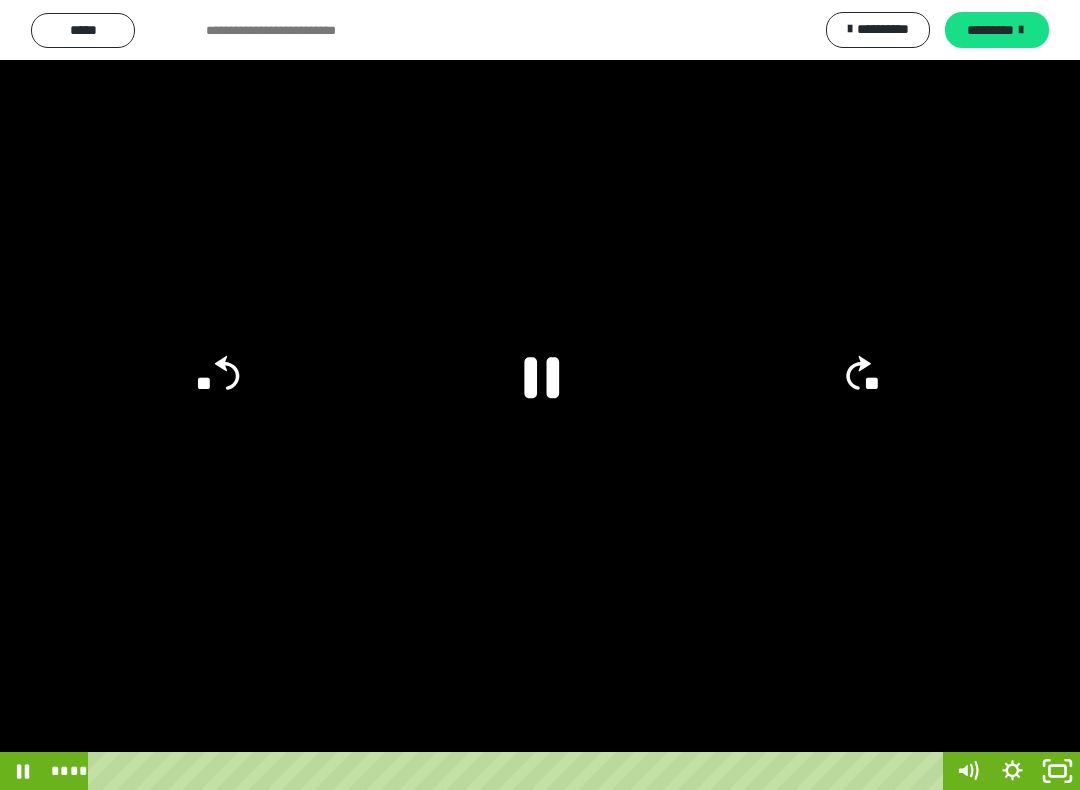 click 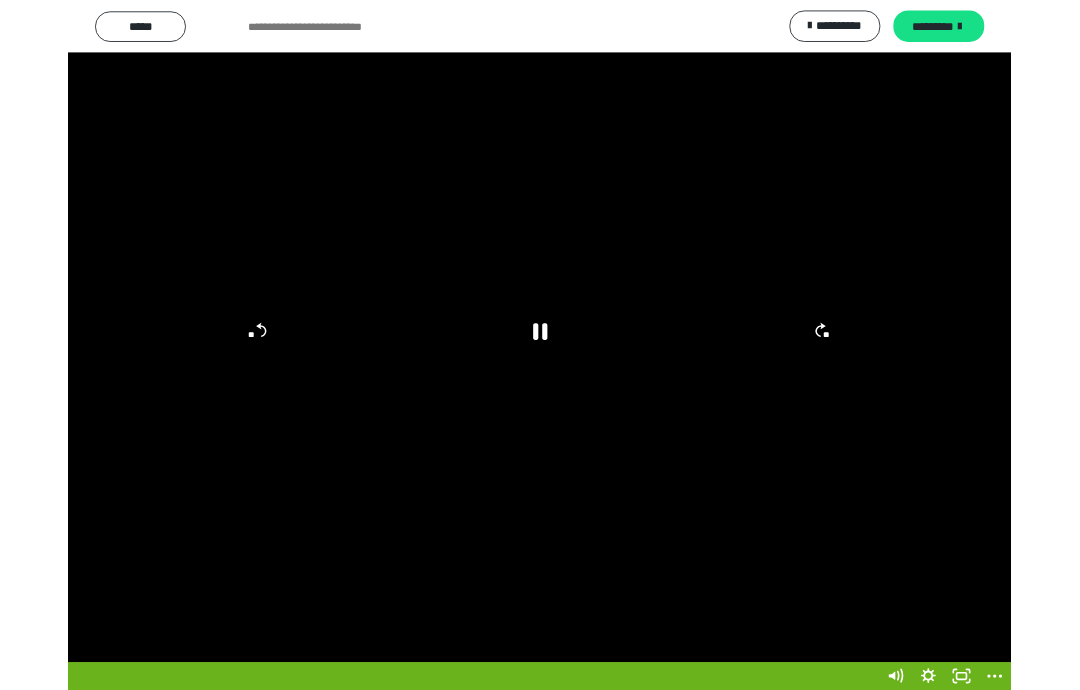 scroll, scrollTop: 40, scrollLeft: 0, axis: vertical 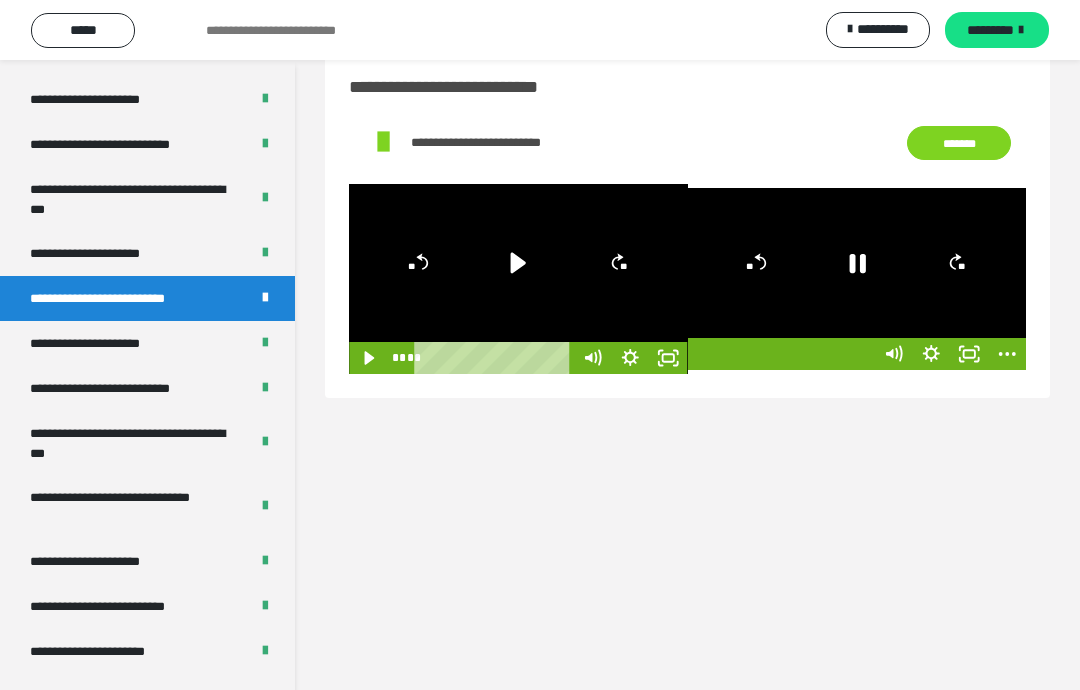 click on "**********" at bounding box center (687, 365) 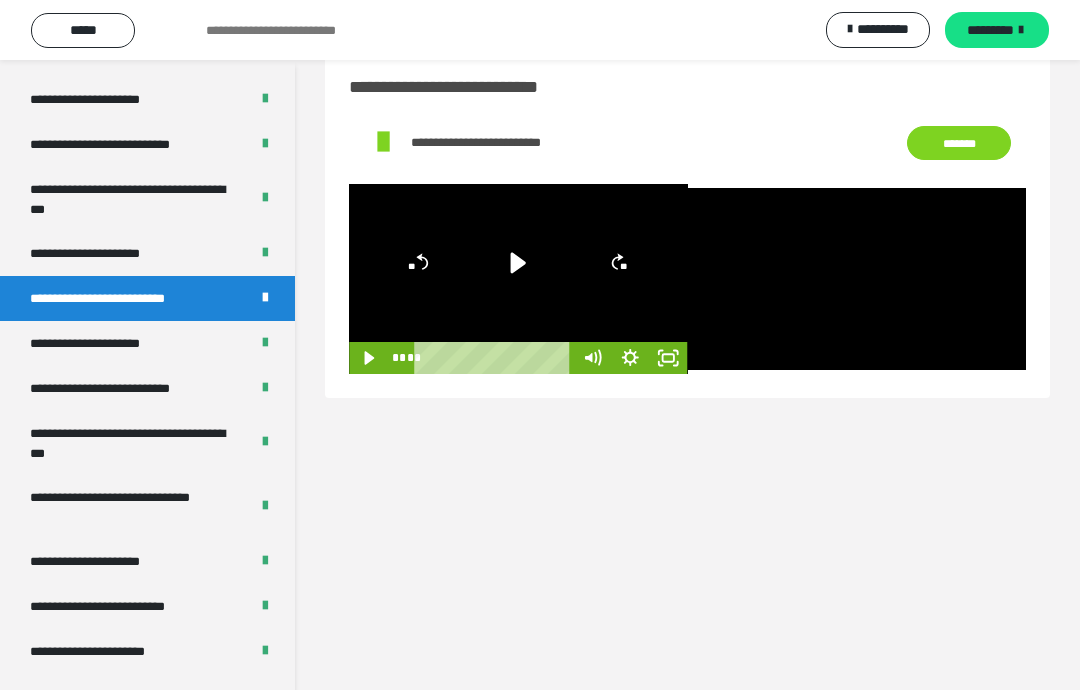 click at bounding box center [857, 279] 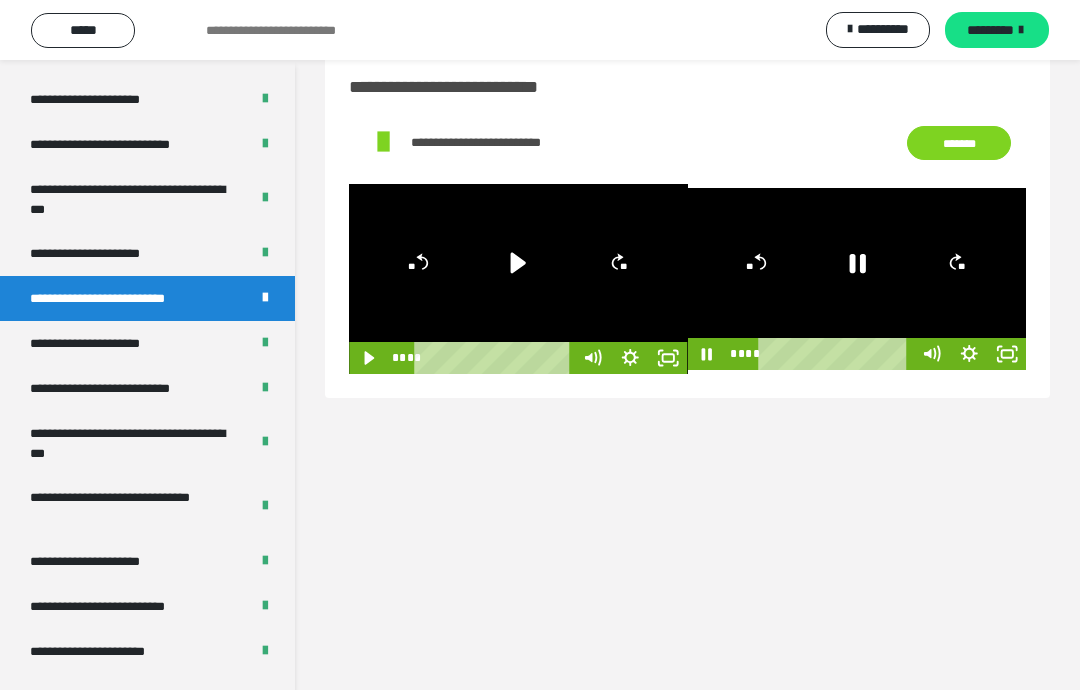 click 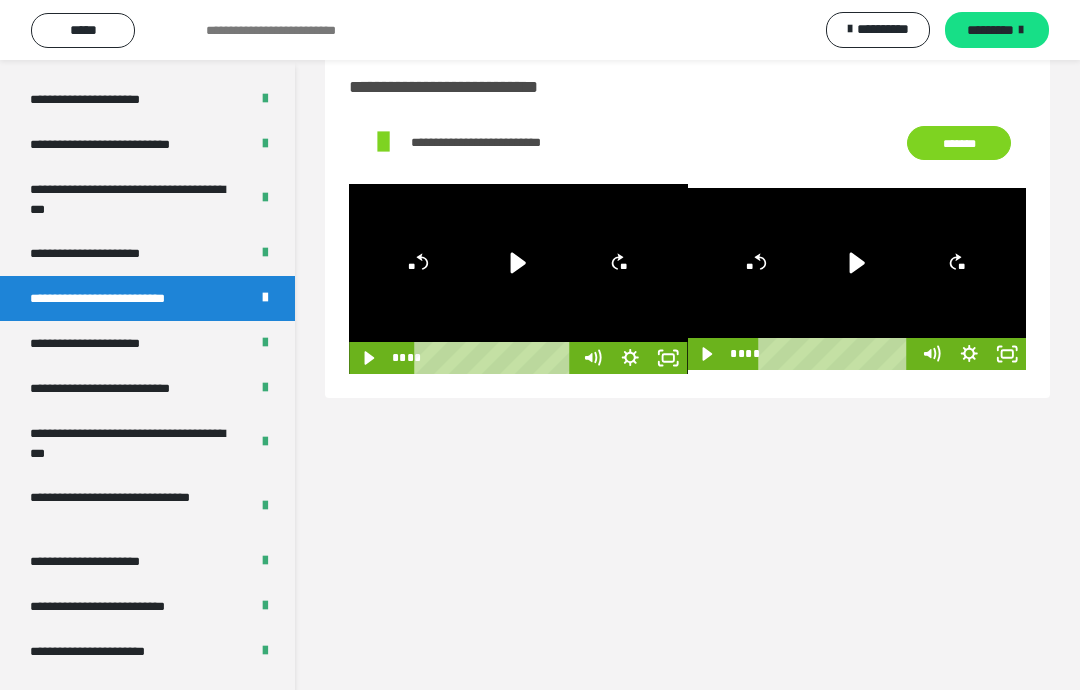 click on "**********" at bounding box center [131, 443] 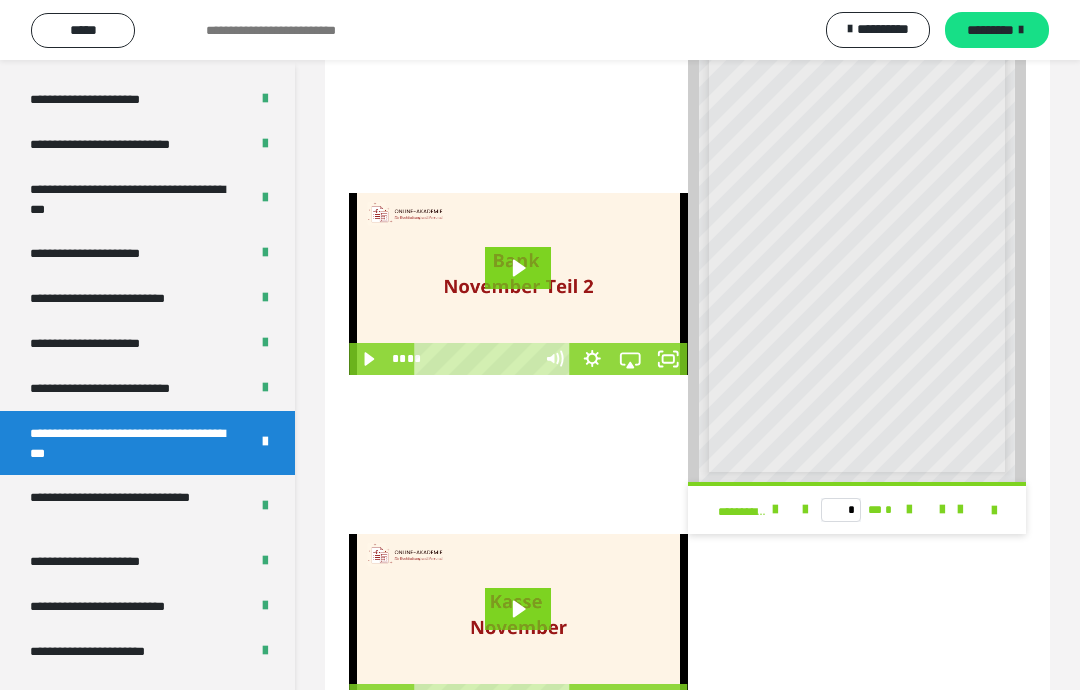 scroll, scrollTop: 369, scrollLeft: 0, axis: vertical 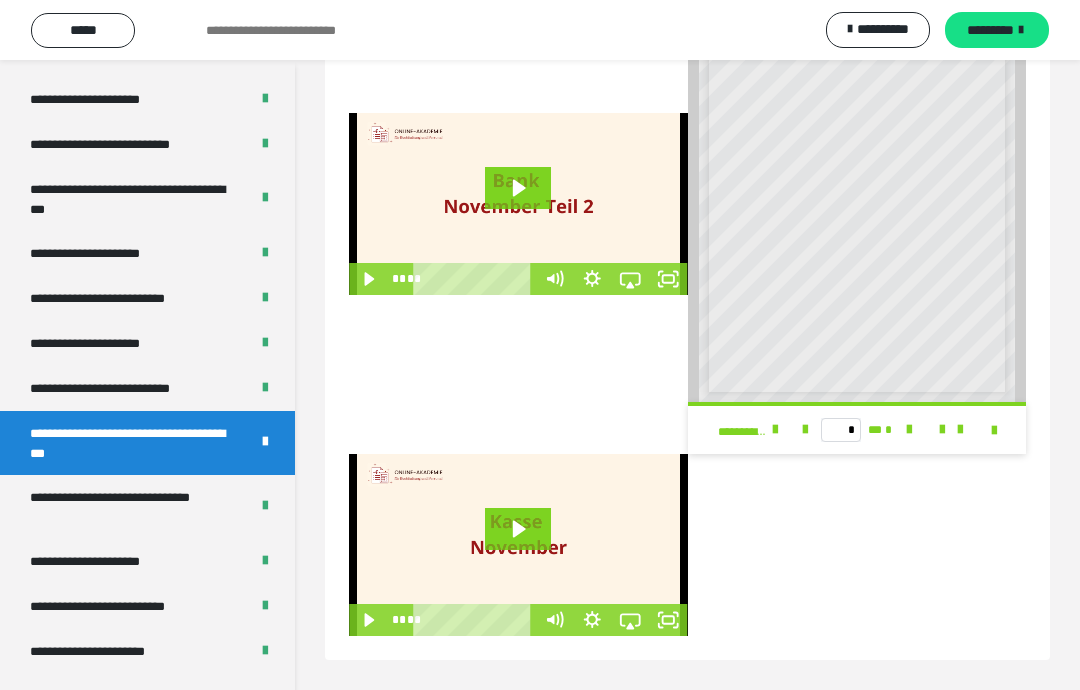 click on "**********" at bounding box center [131, 507] 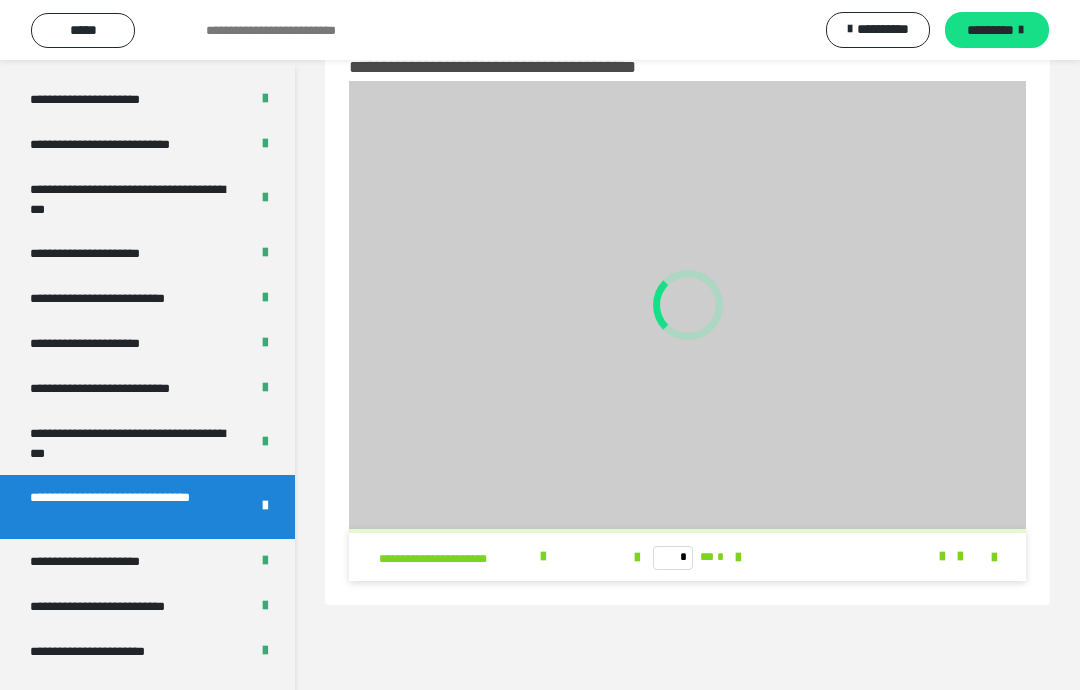 scroll, scrollTop: 140, scrollLeft: 0, axis: vertical 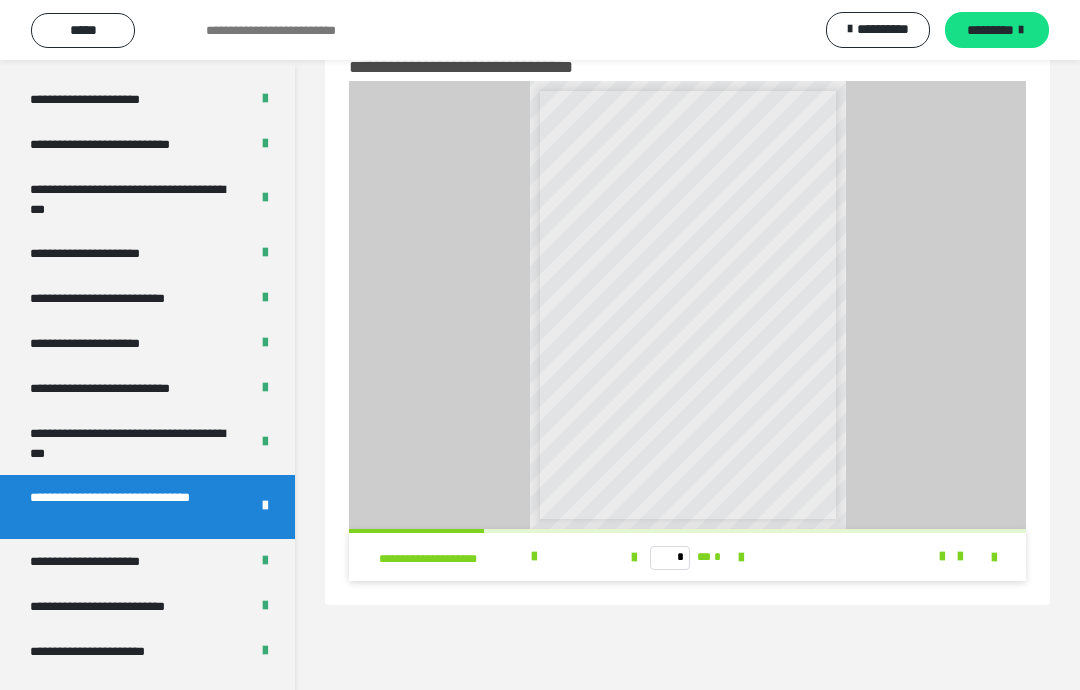 click at bounding box center (994, 558) 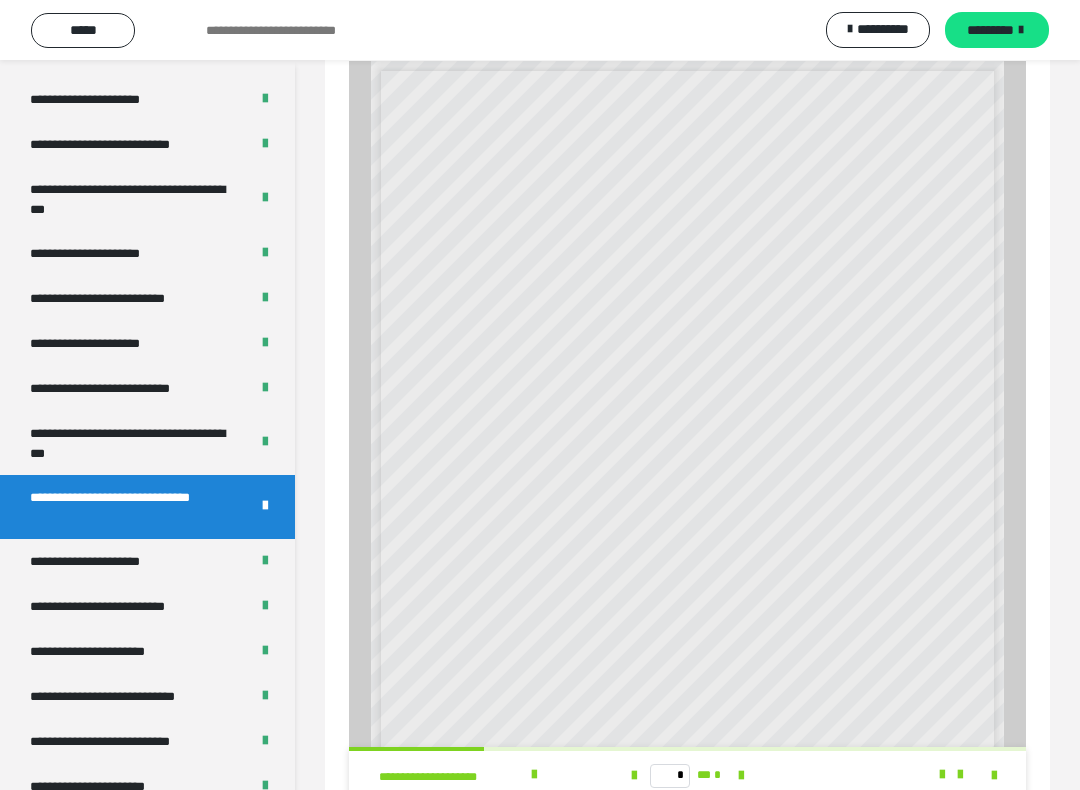 scroll, scrollTop: 60, scrollLeft: 0, axis: vertical 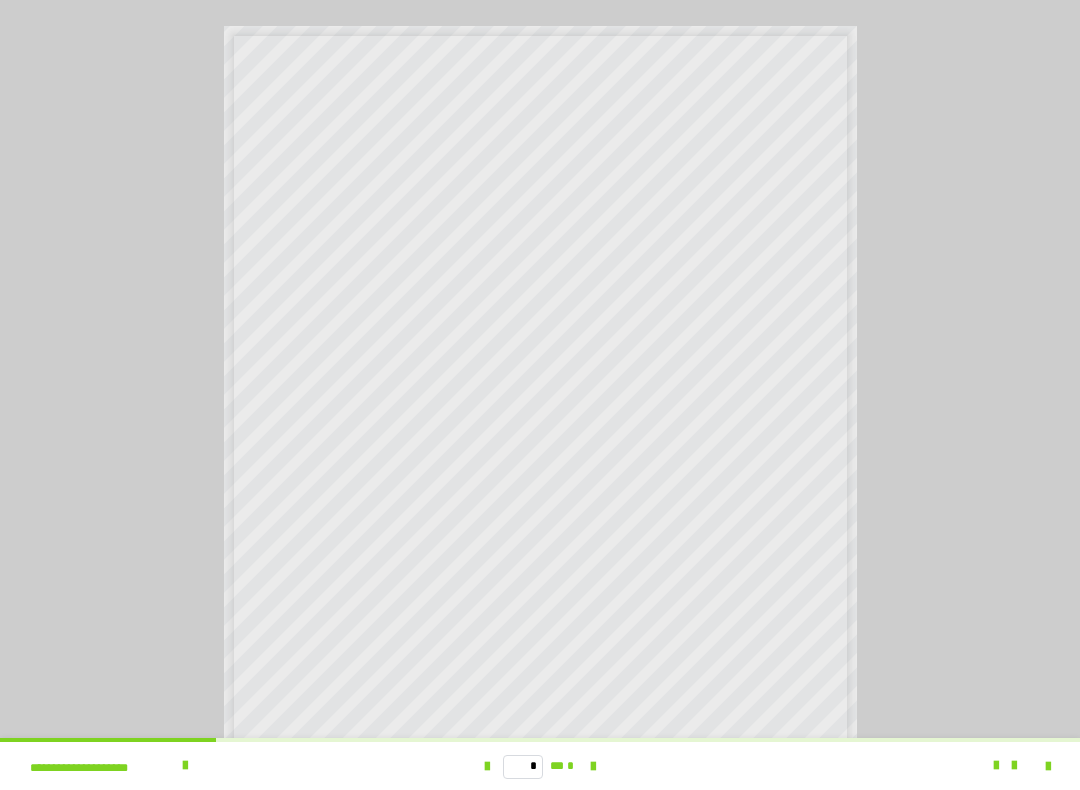 click at bounding box center [540, 395] 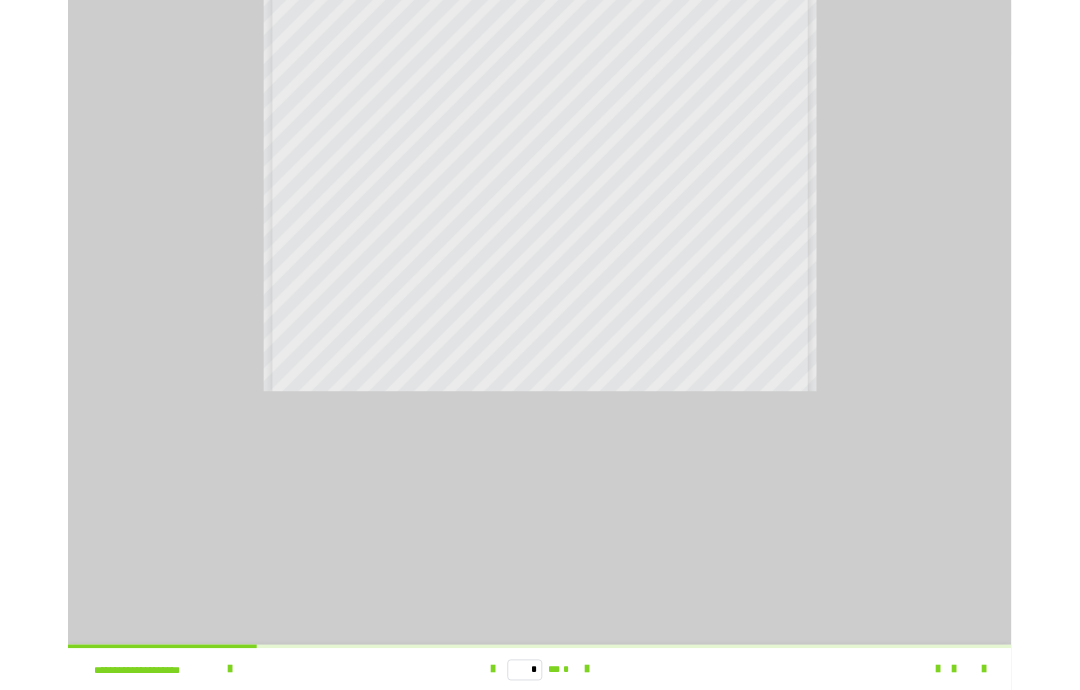 scroll, scrollTop: 40, scrollLeft: 0, axis: vertical 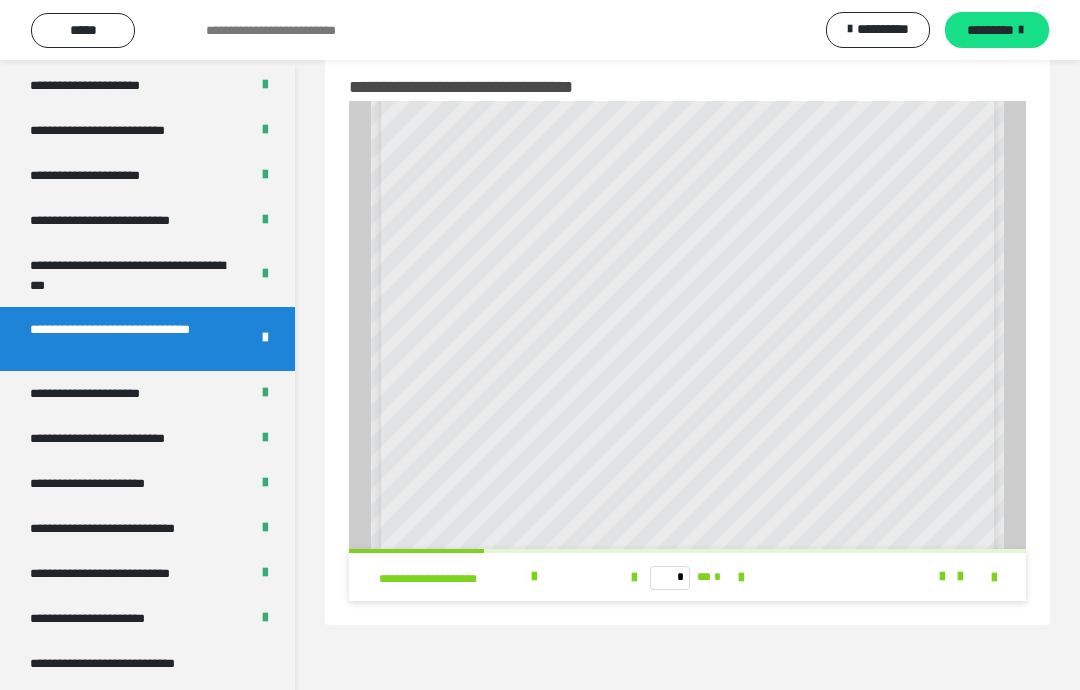 click on "**********" at bounding box center (97, 438) 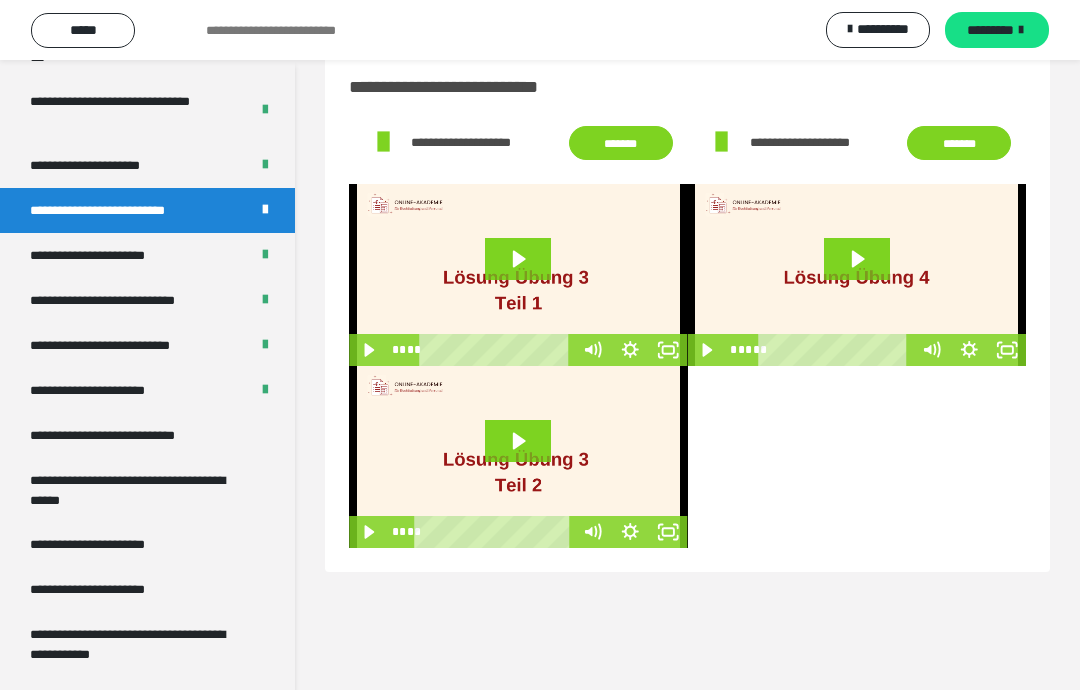 scroll, scrollTop: 3514, scrollLeft: 0, axis: vertical 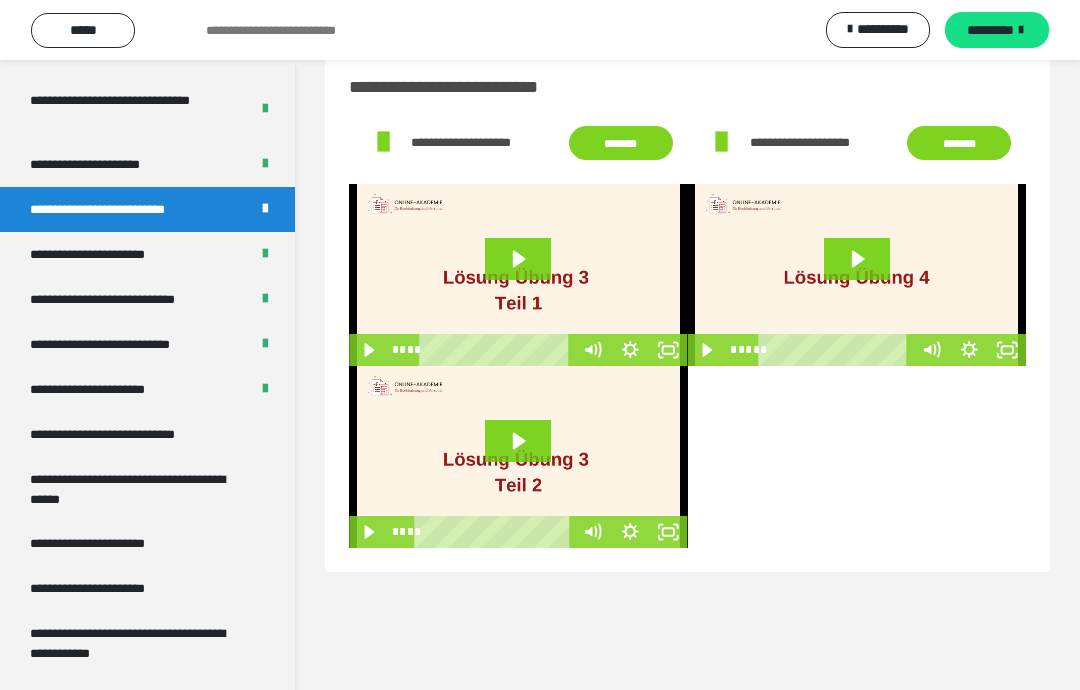 click on "**********" at bounding box center [100, 344] 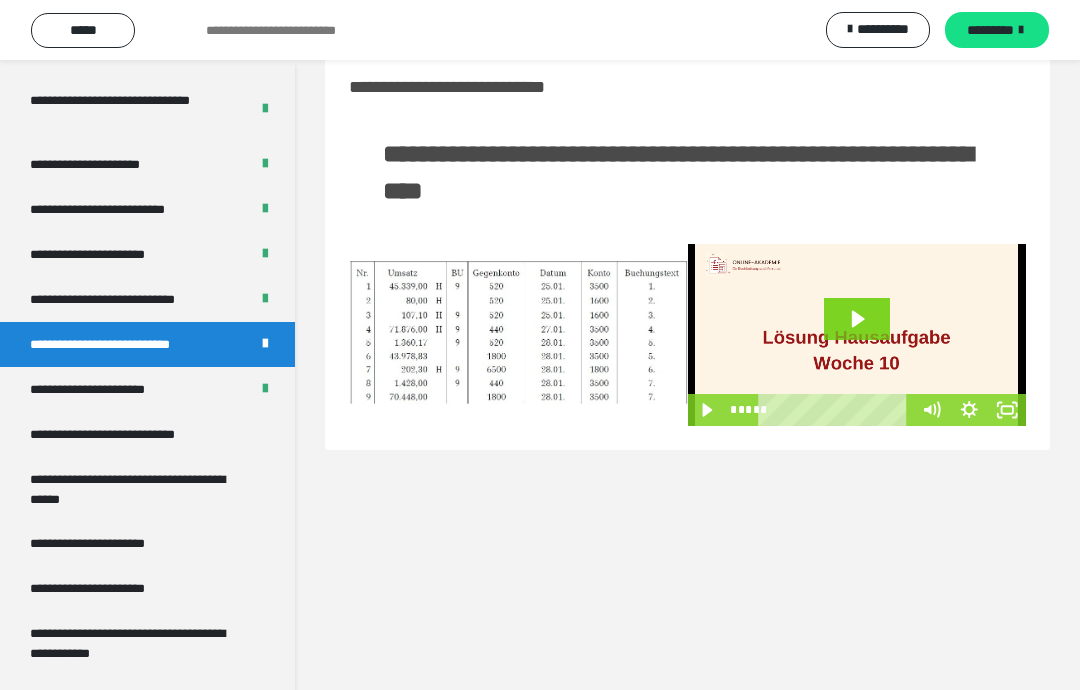 click 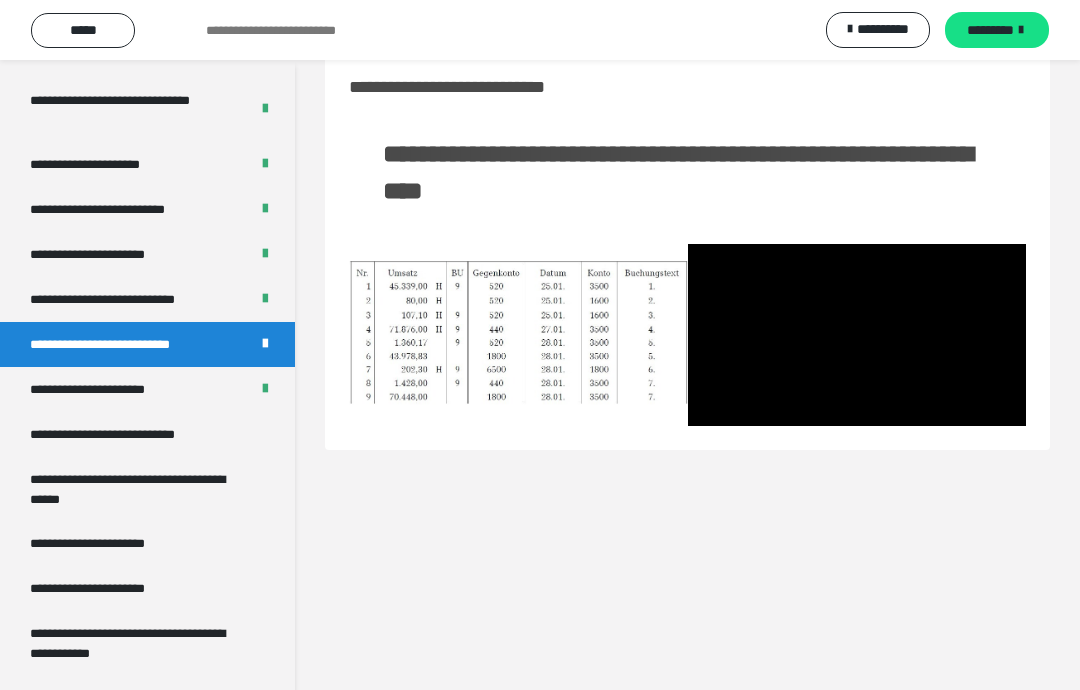 click at bounding box center (857, 335) 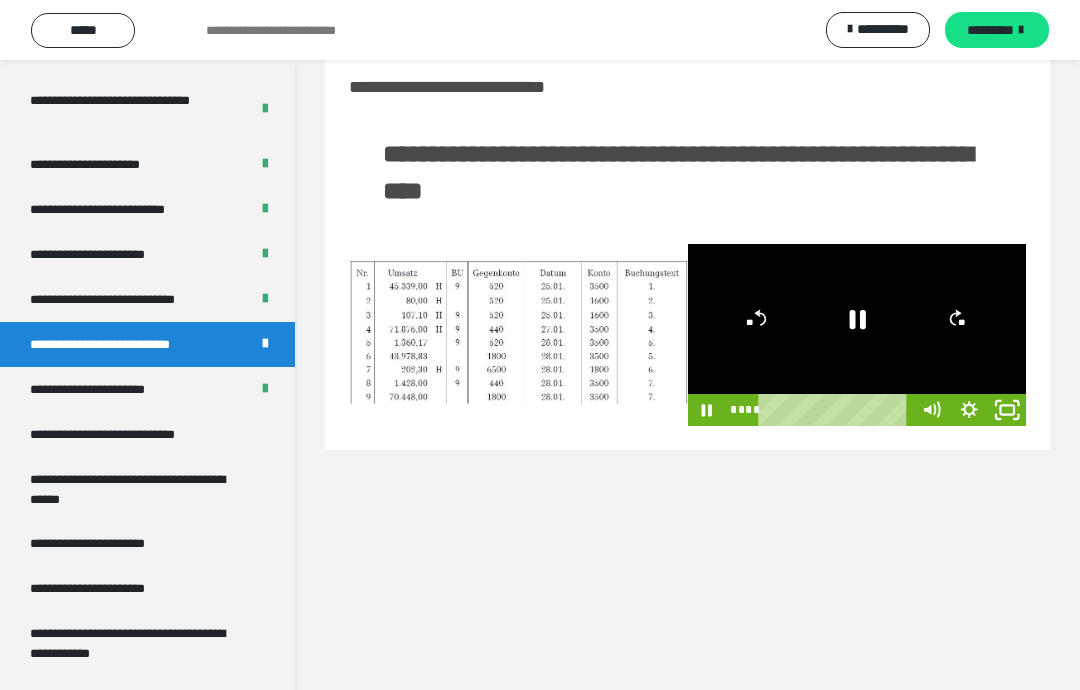 click 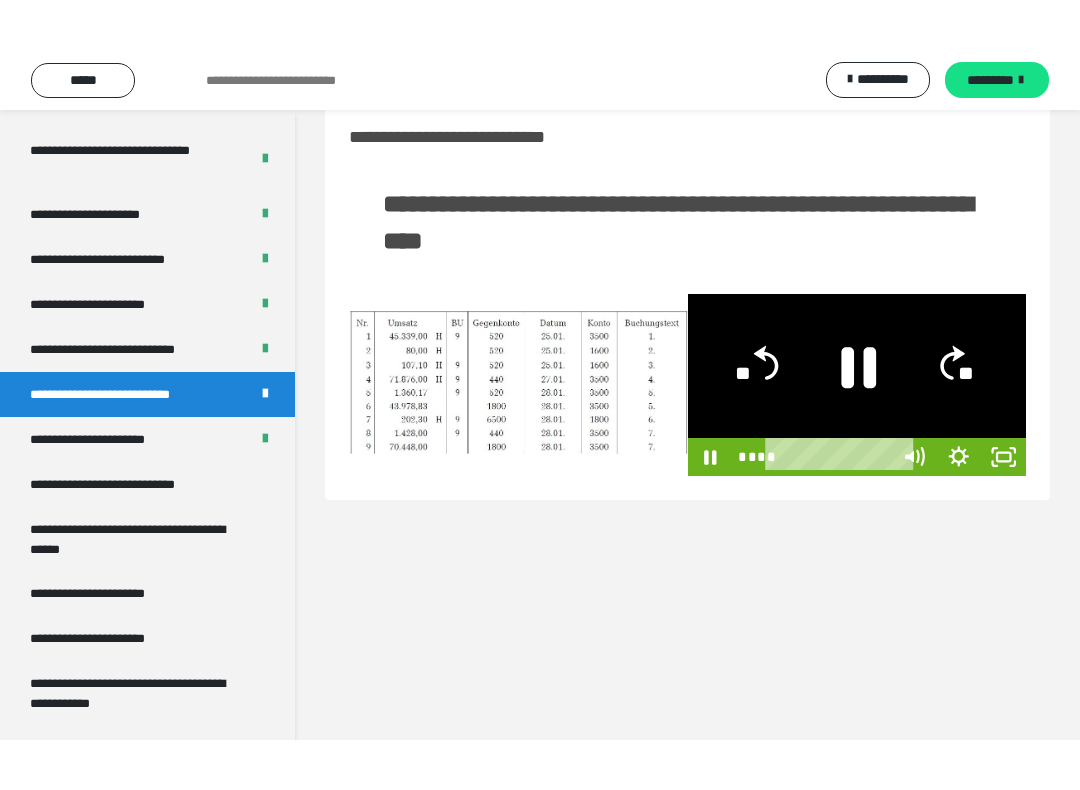 scroll, scrollTop: 20, scrollLeft: 0, axis: vertical 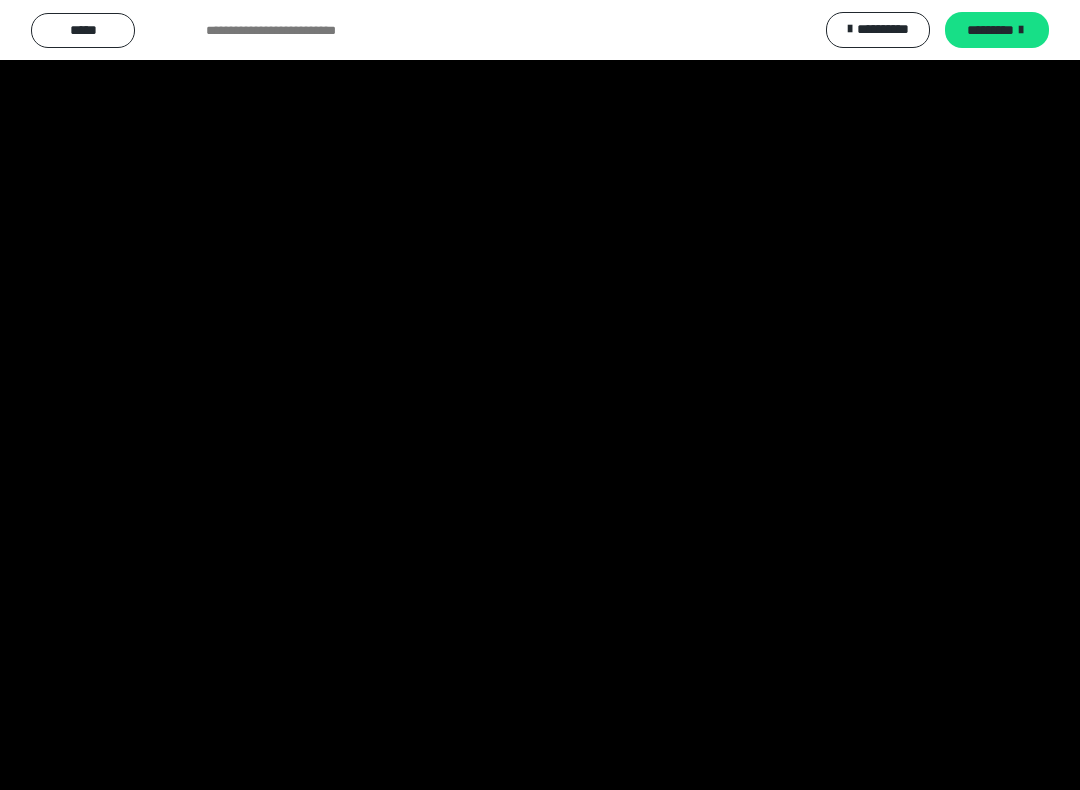 click at bounding box center [540, 395] 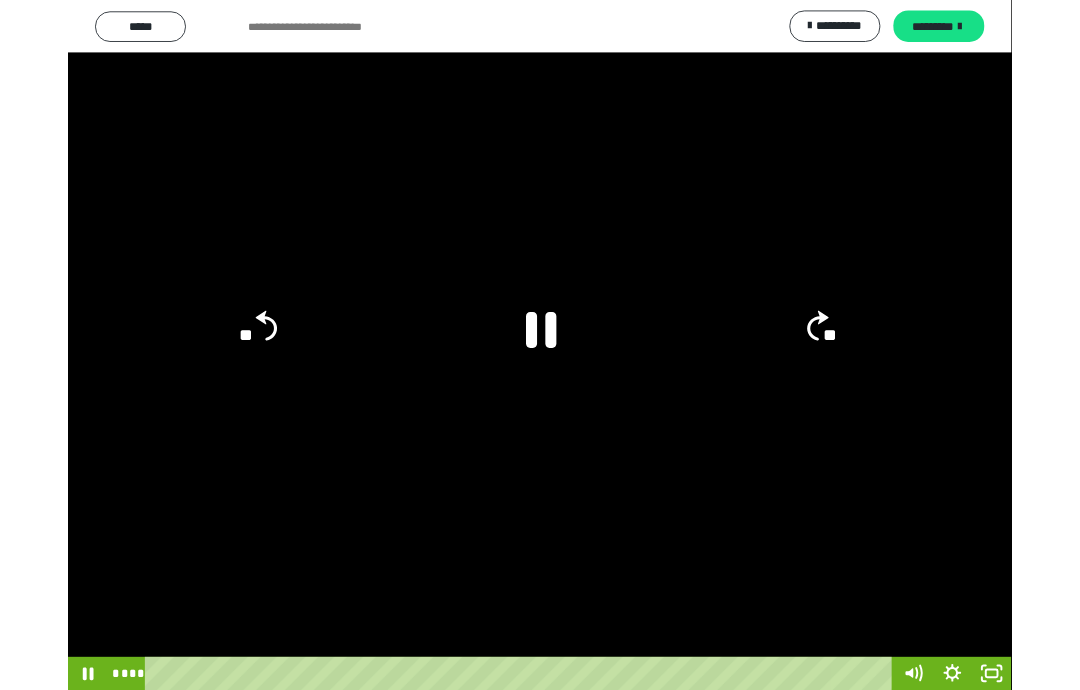scroll, scrollTop: 40, scrollLeft: 0, axis: vertical 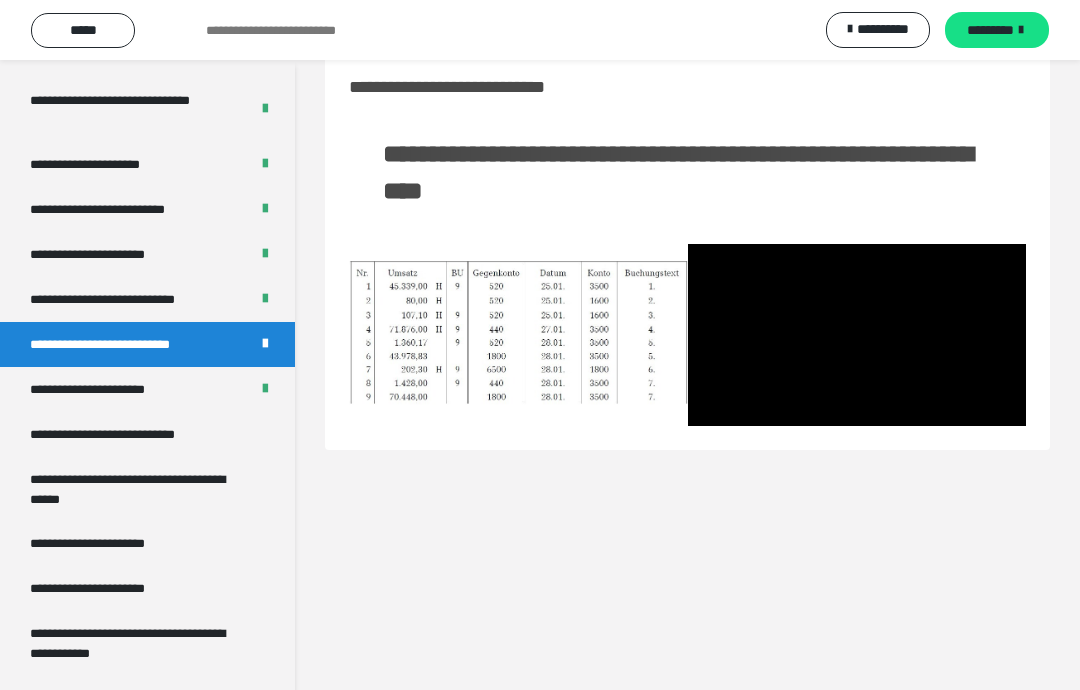 click on "**********" at bounding box center (139, 489) 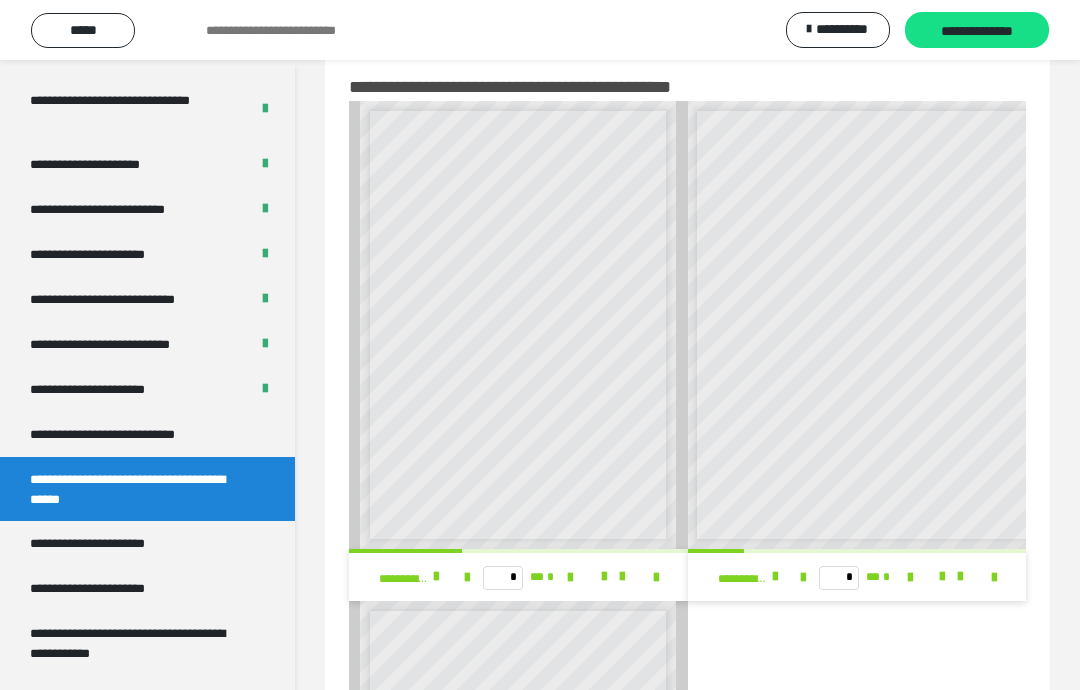 click on "**********" at bounding box center [102, 434] 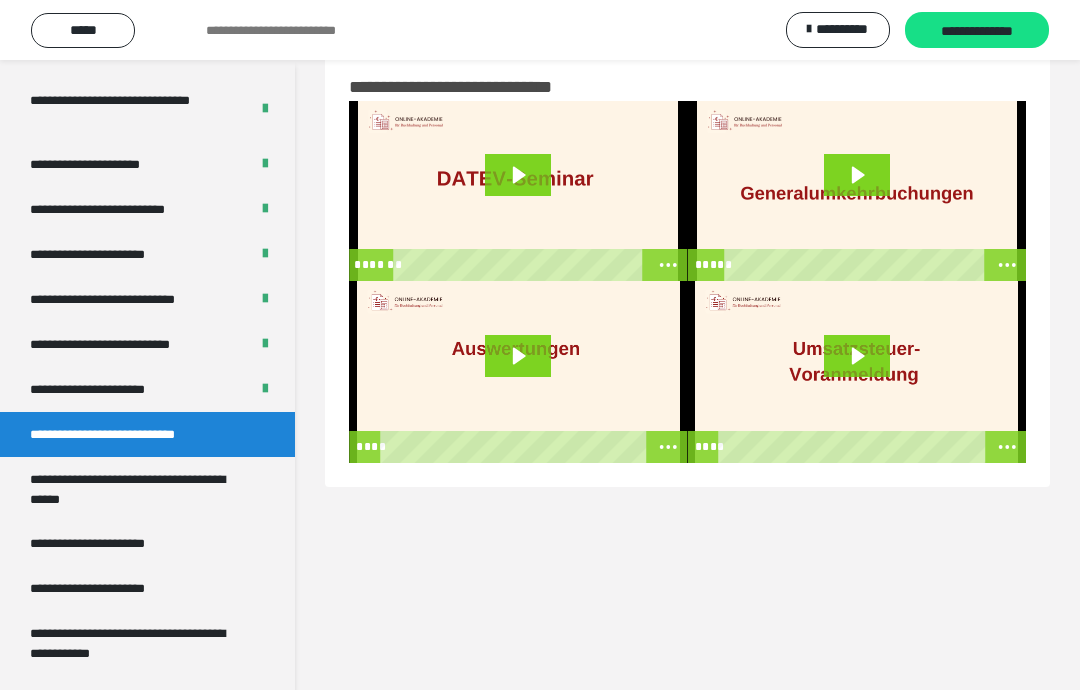 click 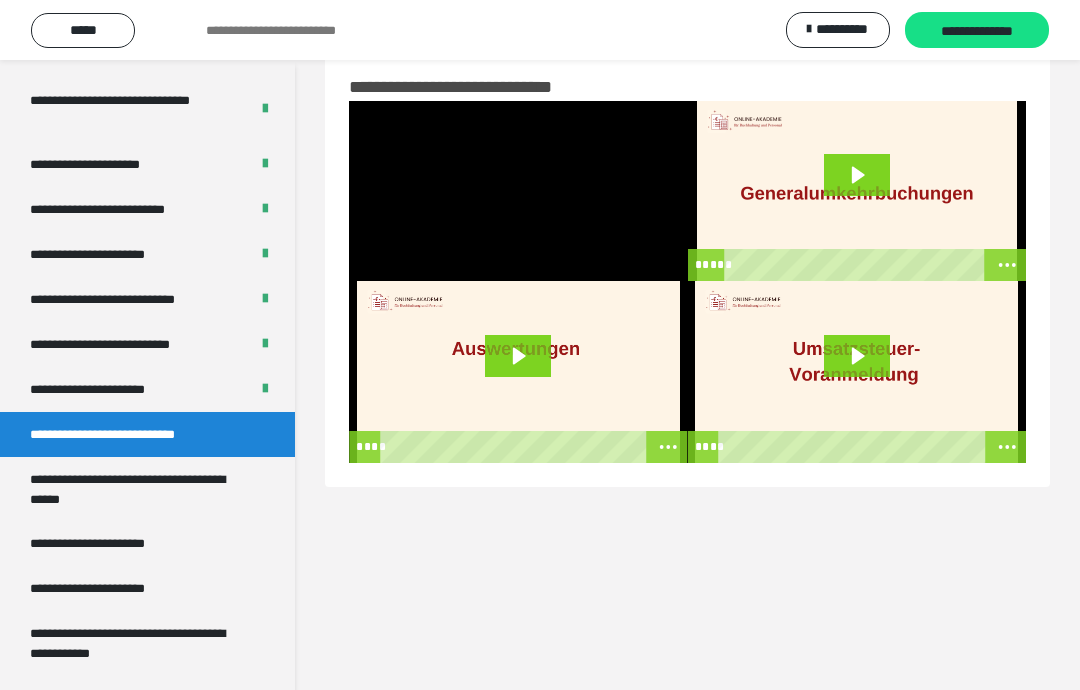 click at bounding box center [518, 191] 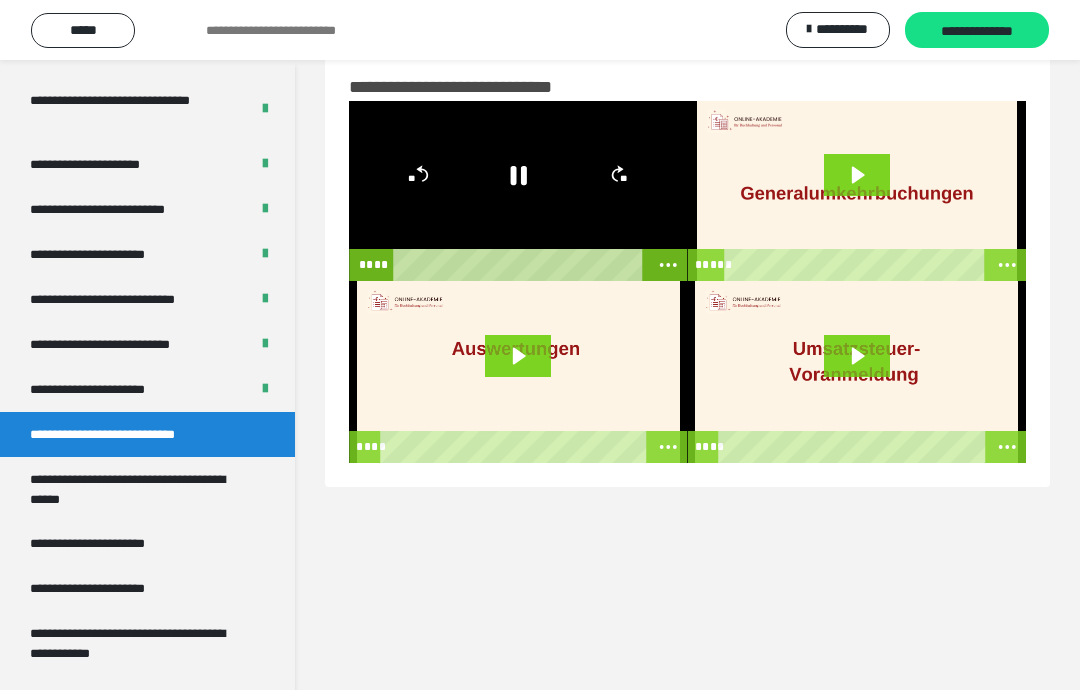 click 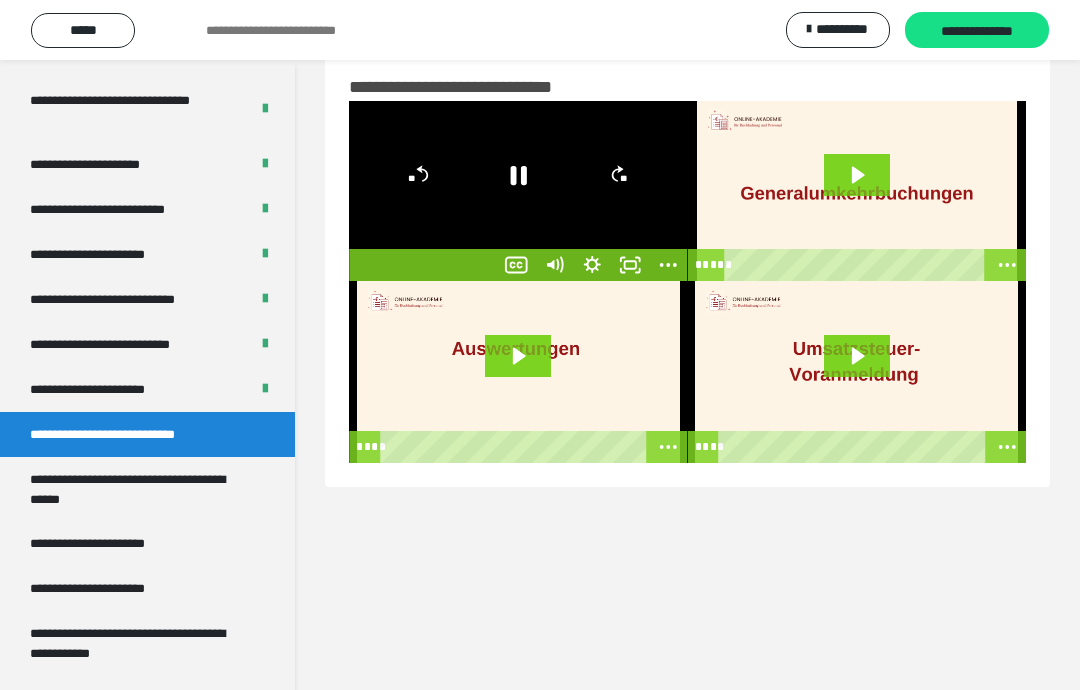 click 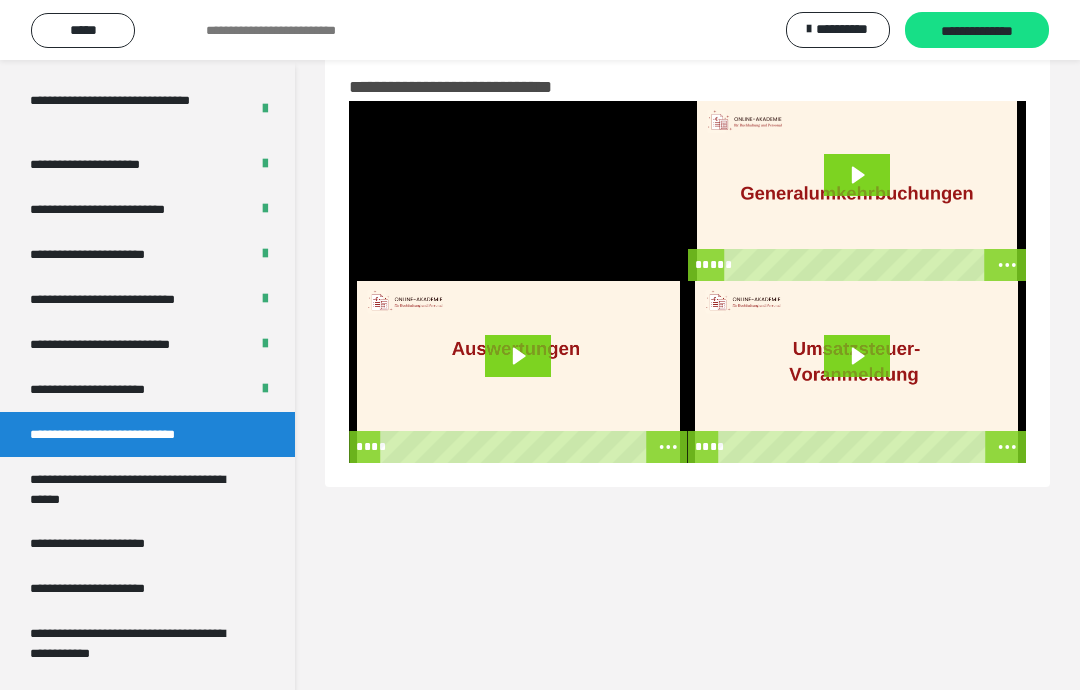 click at bounding box center (518, 191) 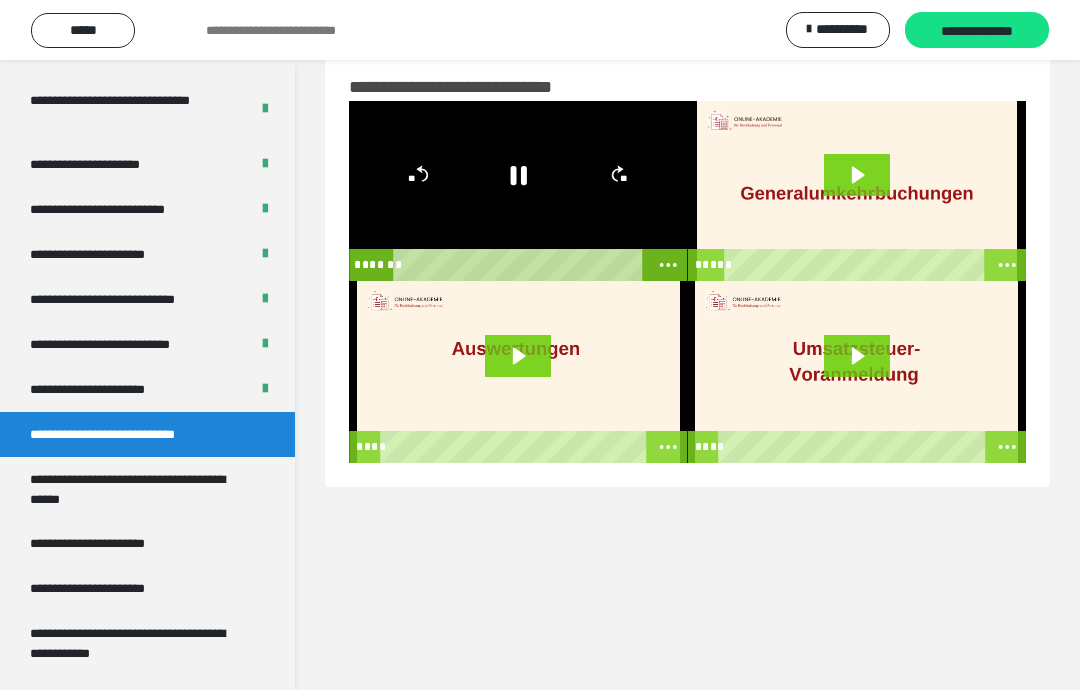 click 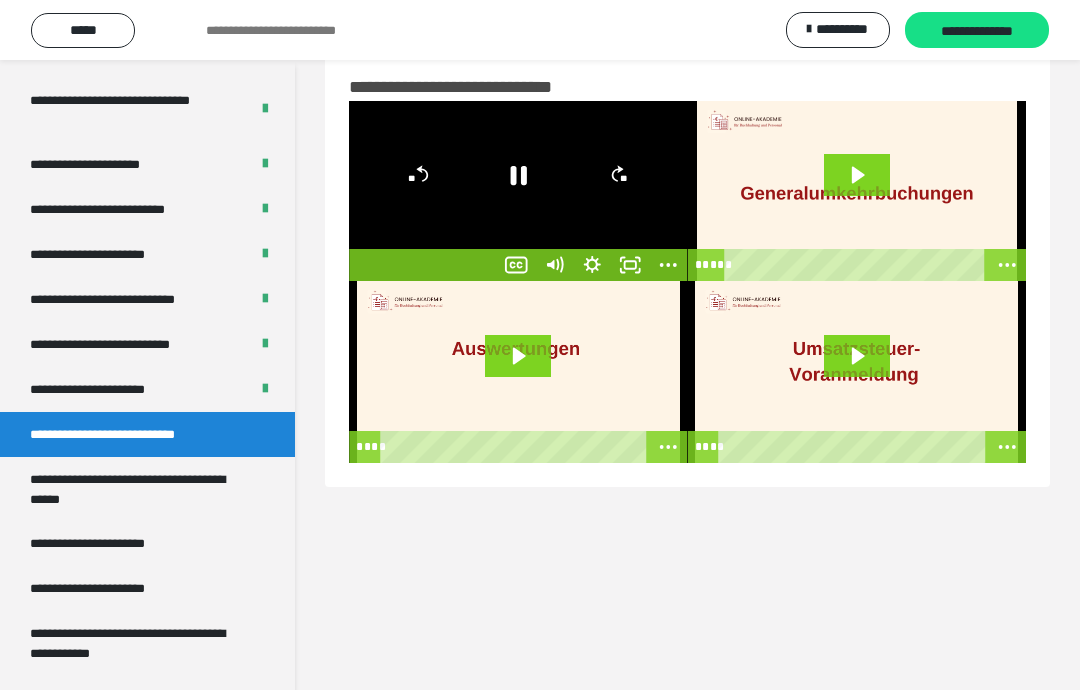 click 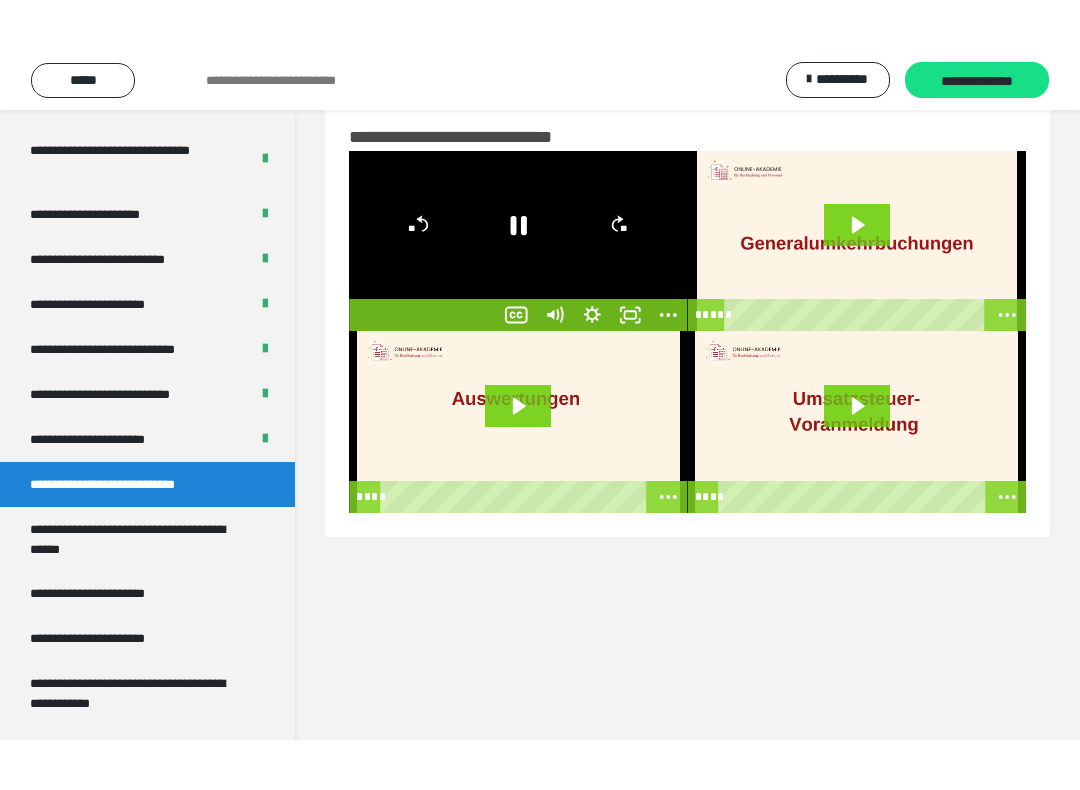 scroll, scrollTop: 20, scrollLeft: 0, axis: vertical 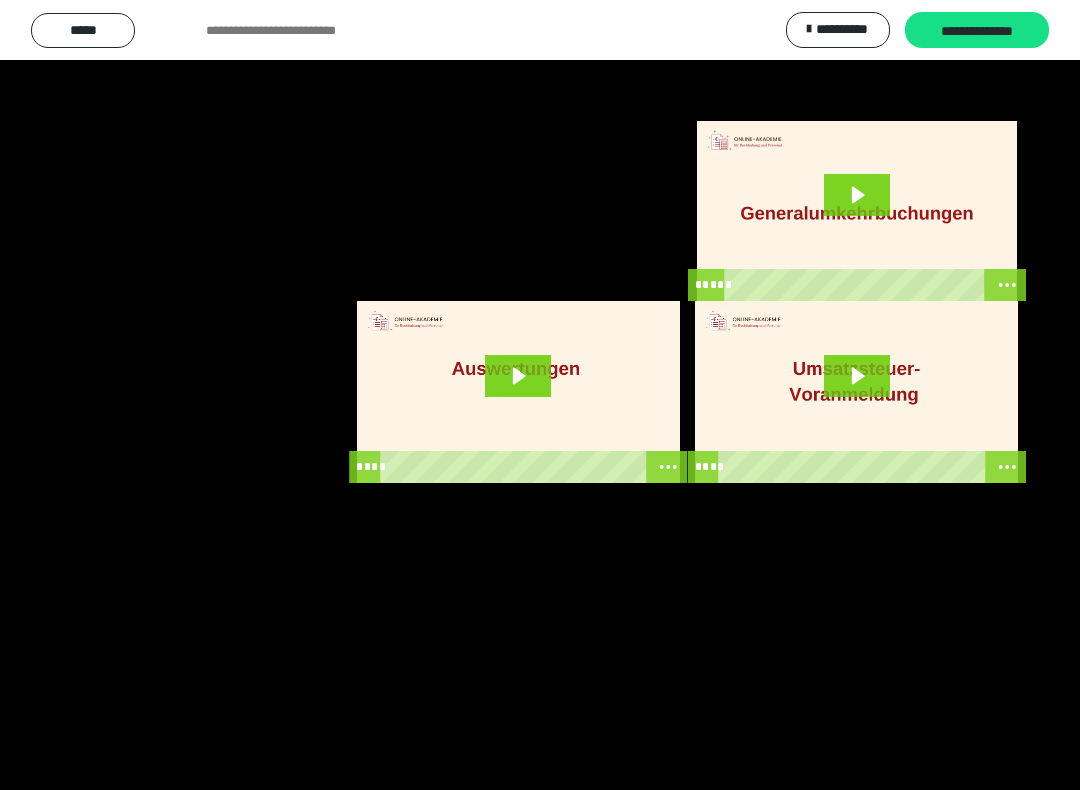 click at bounding box center (540, 395) 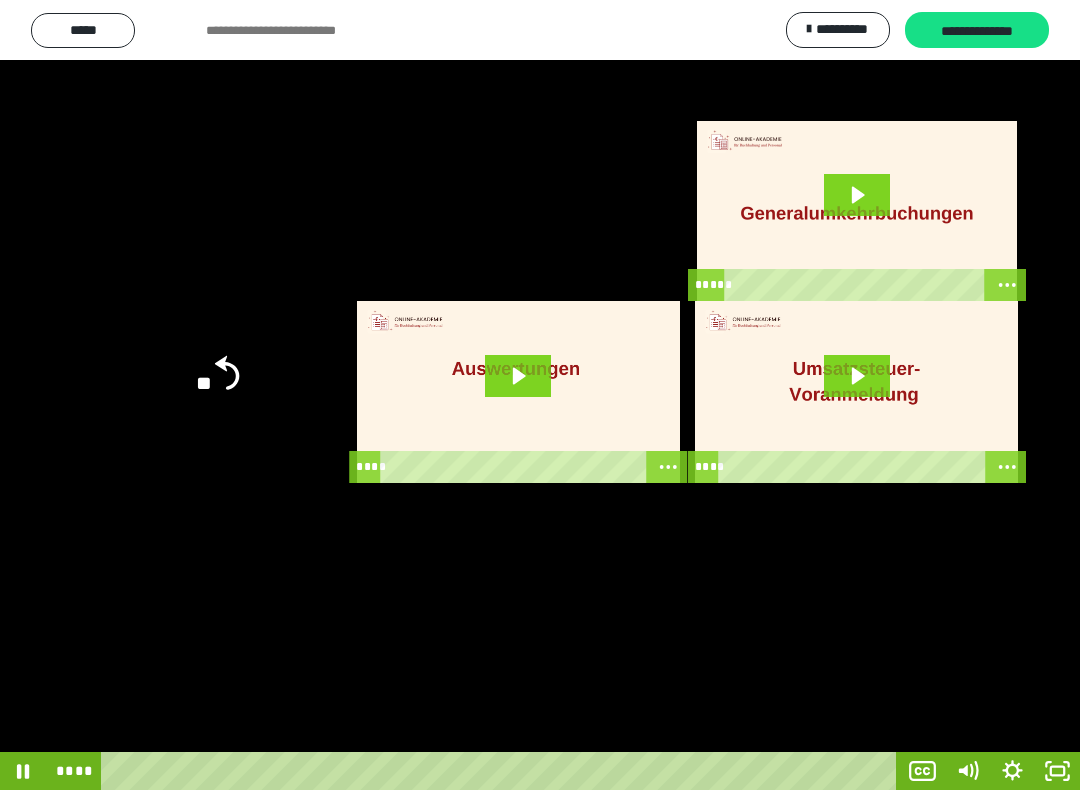 click 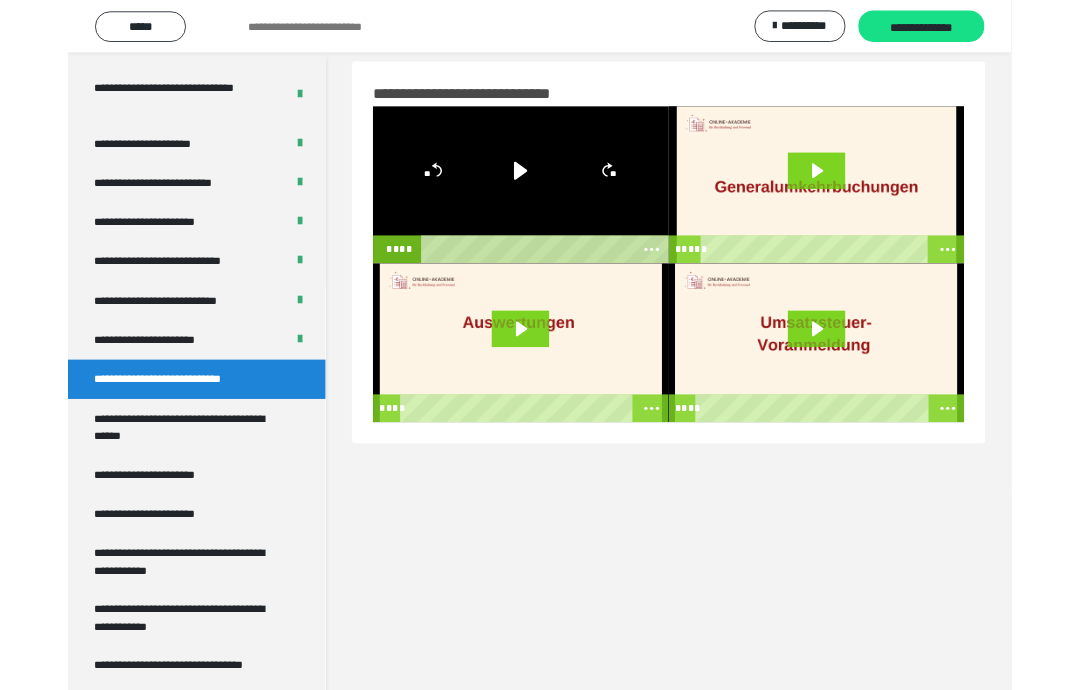 scroll, scrollTop: 40, scrollLeft: 0, axis: vertical 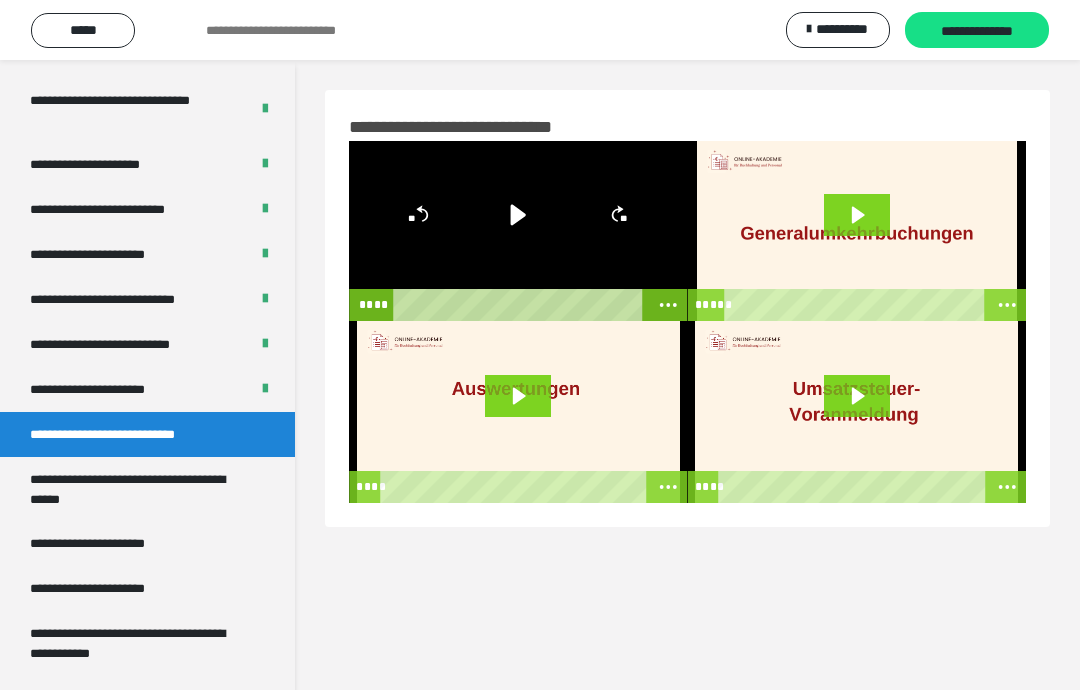 click on "**********" at bounding box center [139, 489] 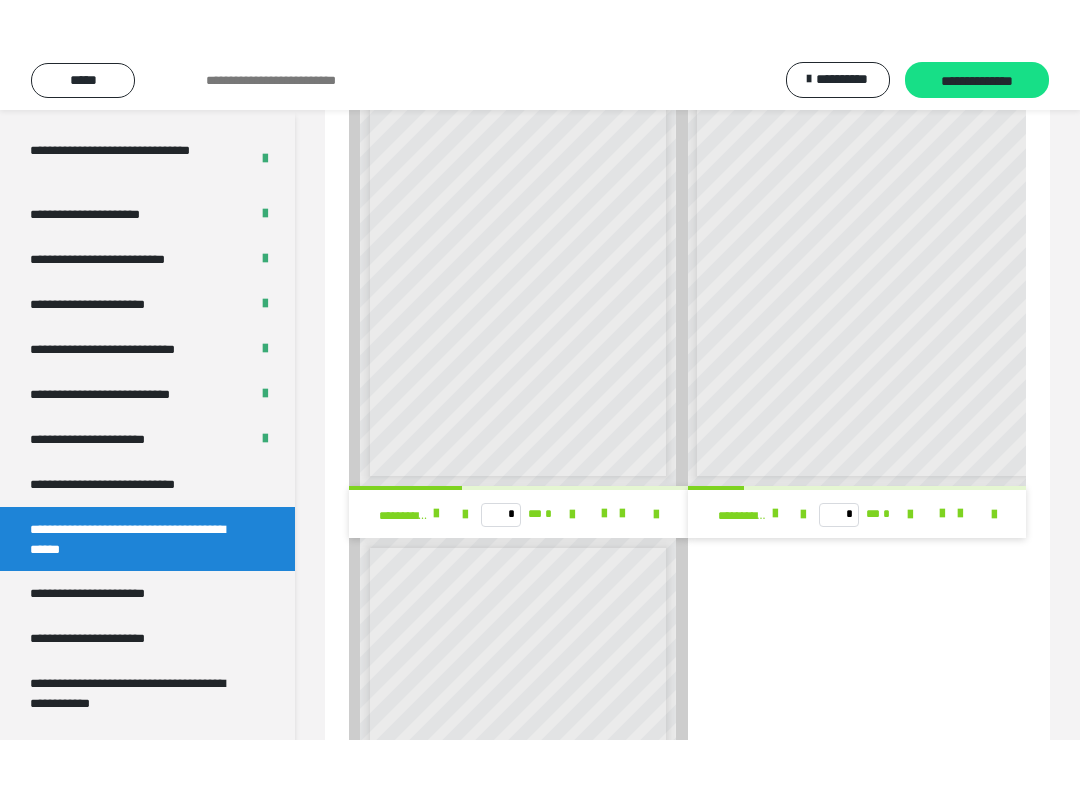 scroll, scrollTop: 152, scrollLeft: 0, axis: vertical 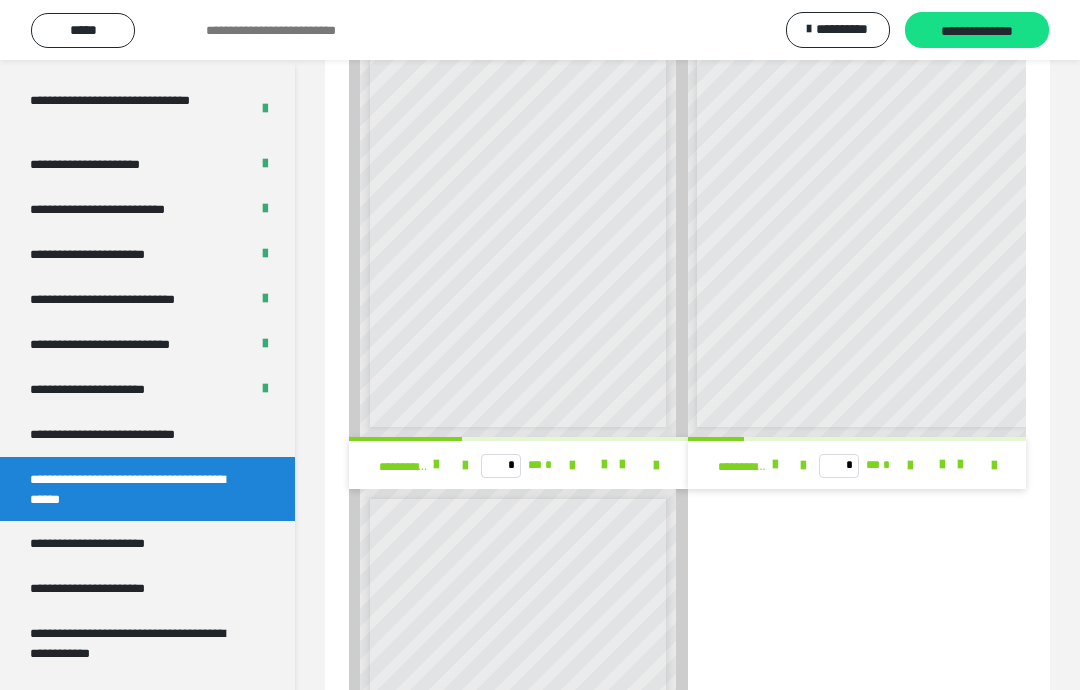 click at bounding box center (994, 466) 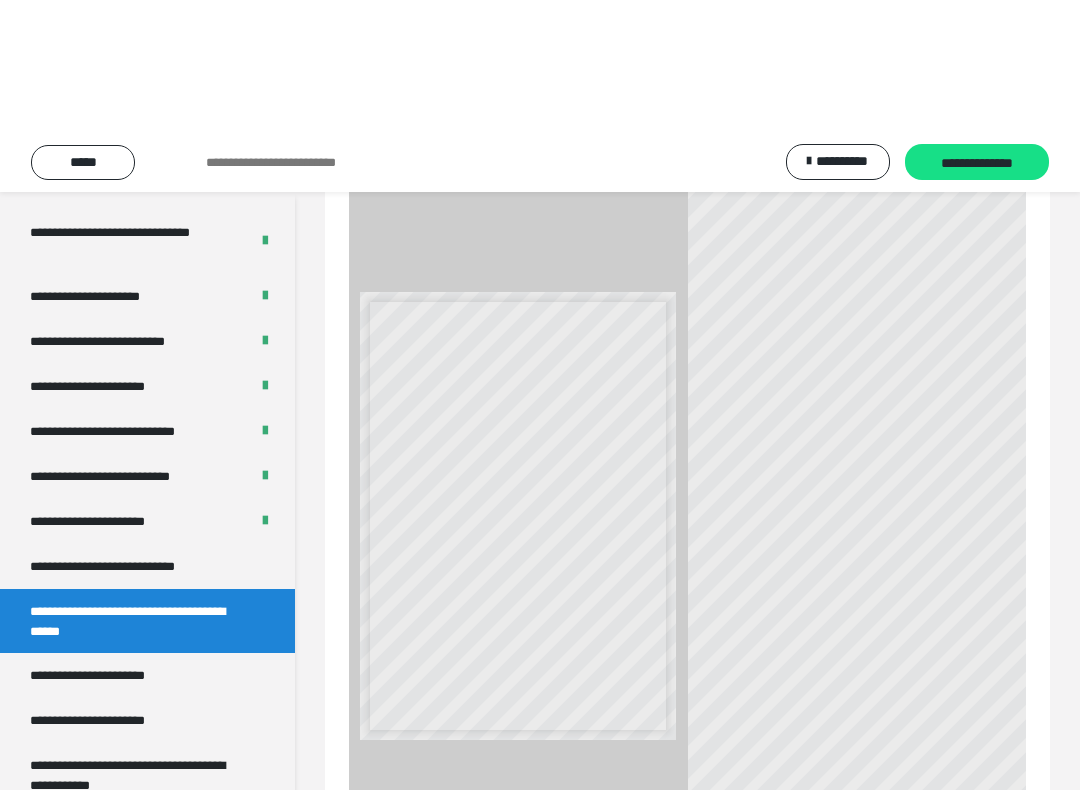 scroll, scrollTop: 20, scrollLeft: 0, axis: vertical 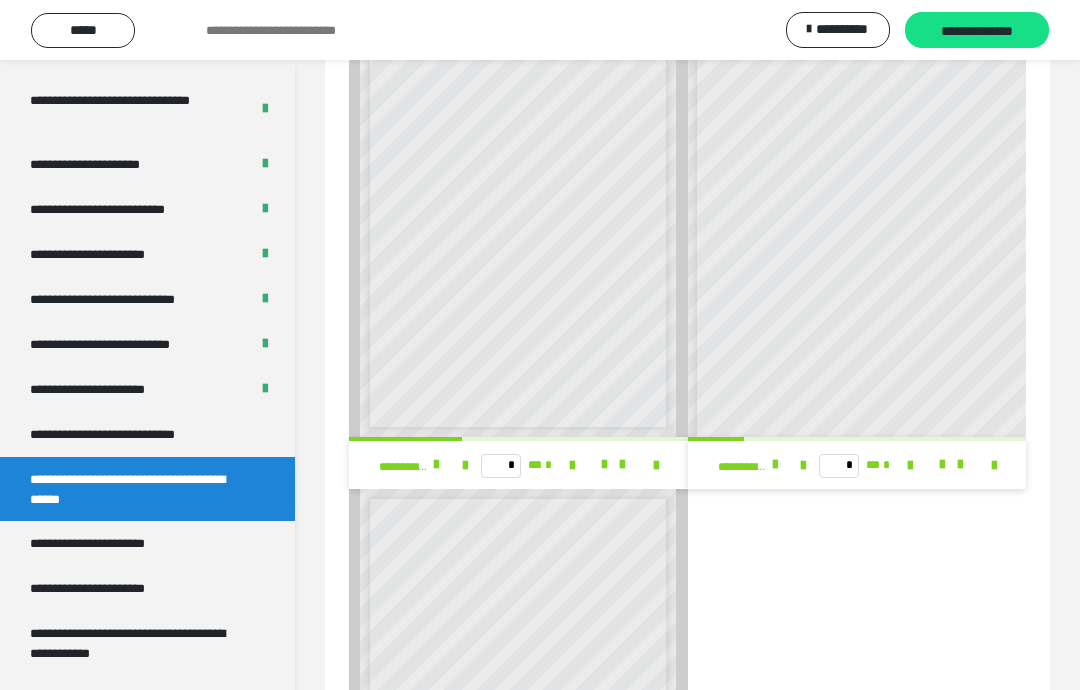 click on "**********" at bounding box center (147, 543) 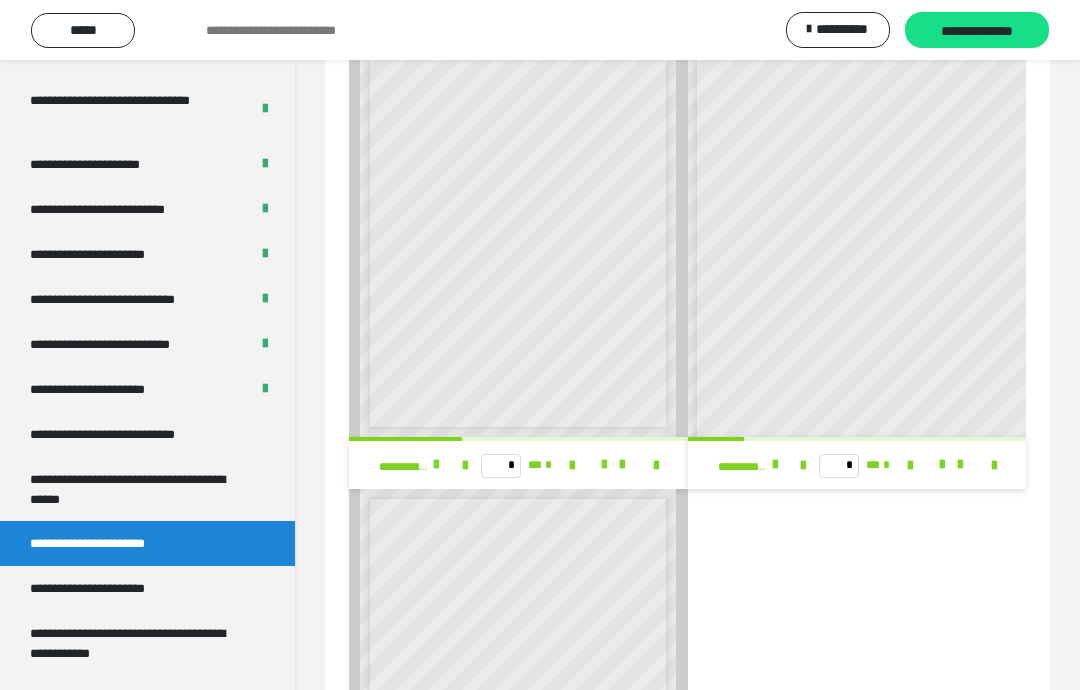 scroll, scrollTop: 140, scrollLeft: 0, axis: vertical 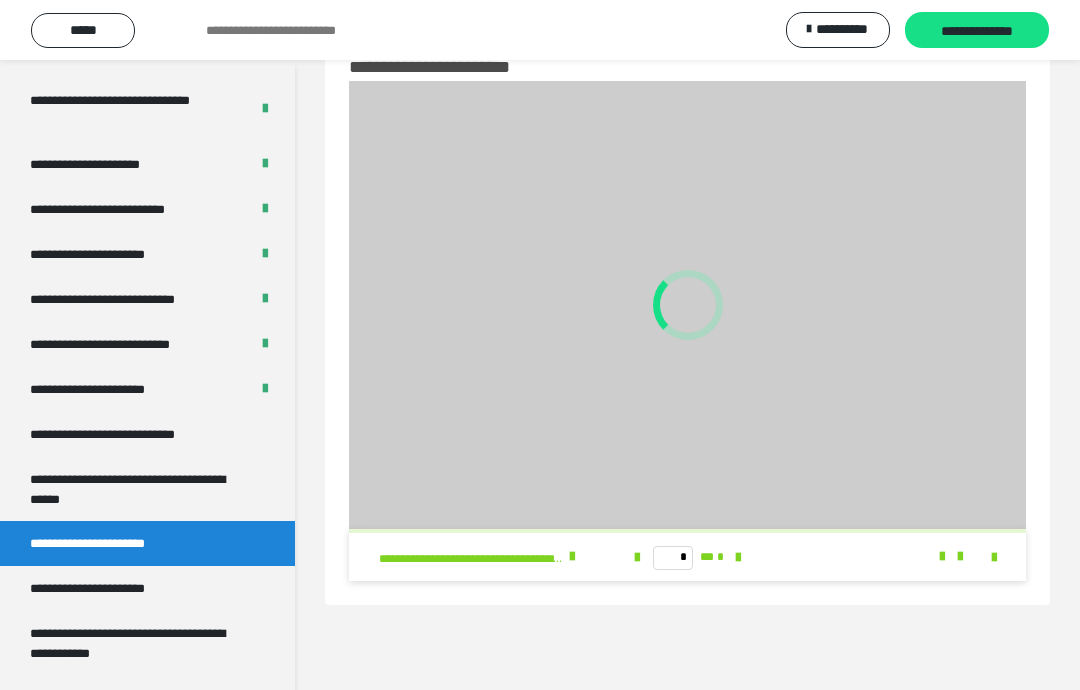 click on "**********" at bounding box center (87, 543) 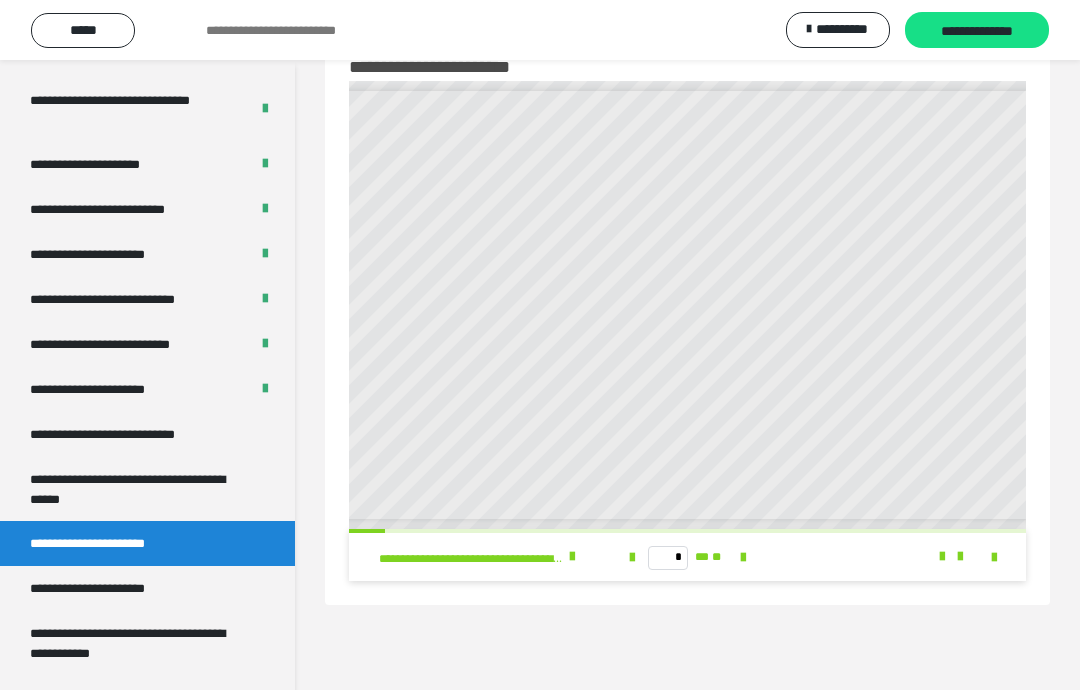 scroll, scrollTop: 0, scrollLeft: 119, axis: horizontal 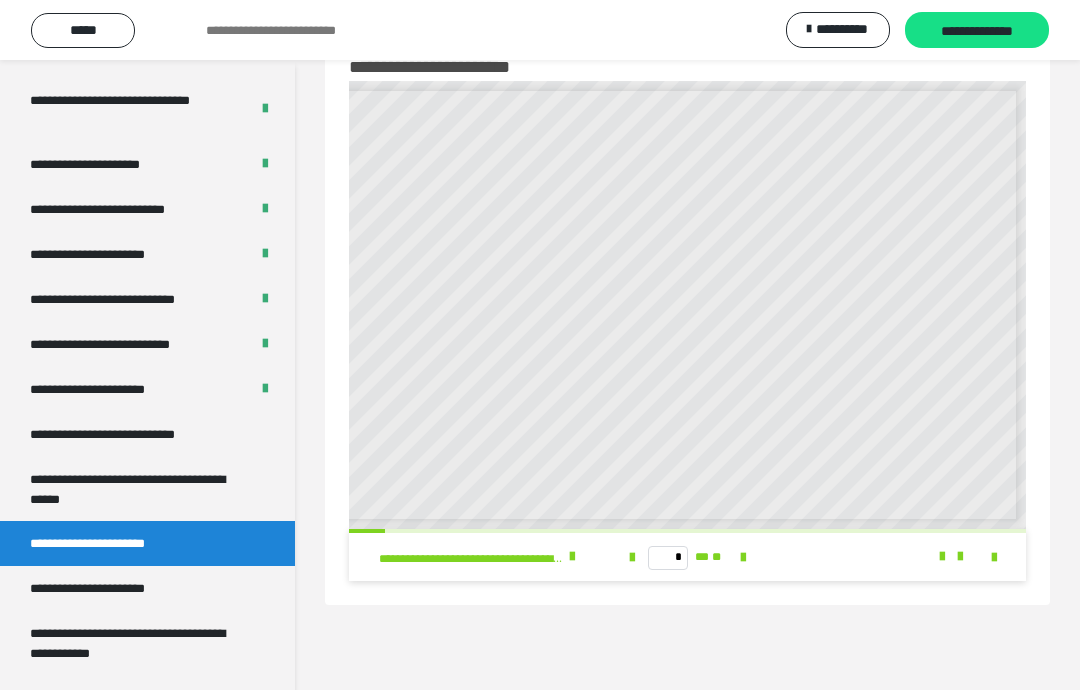 click on "**********" at bounding box center (102, 434) 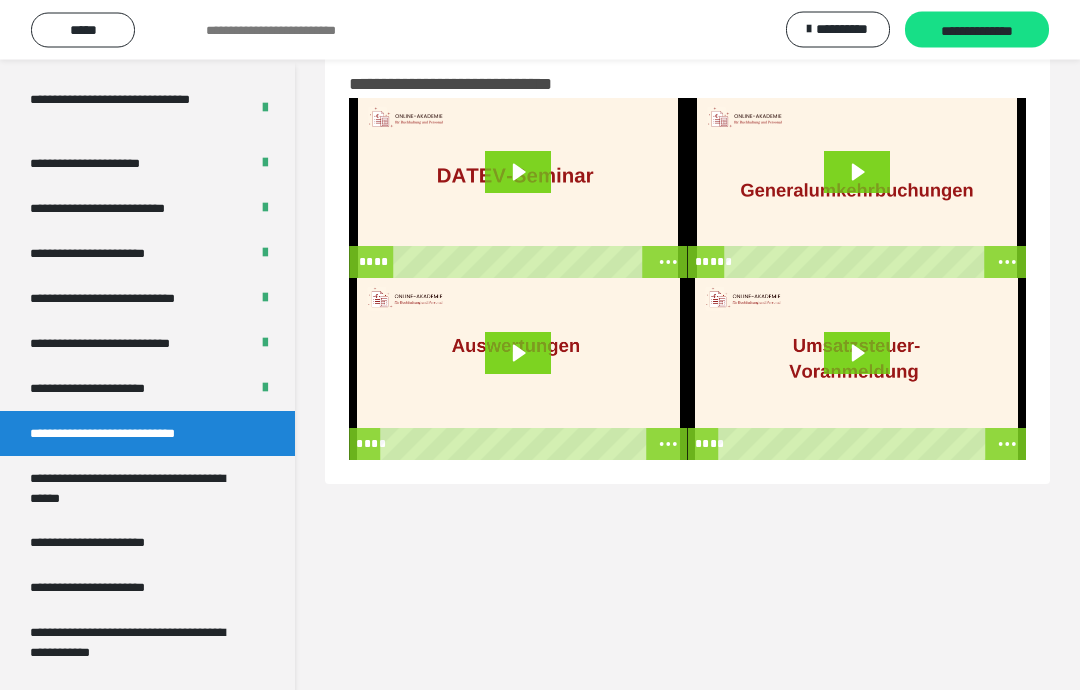 scroll, scrollTop: 0, scrollLeft: 0, axis: both 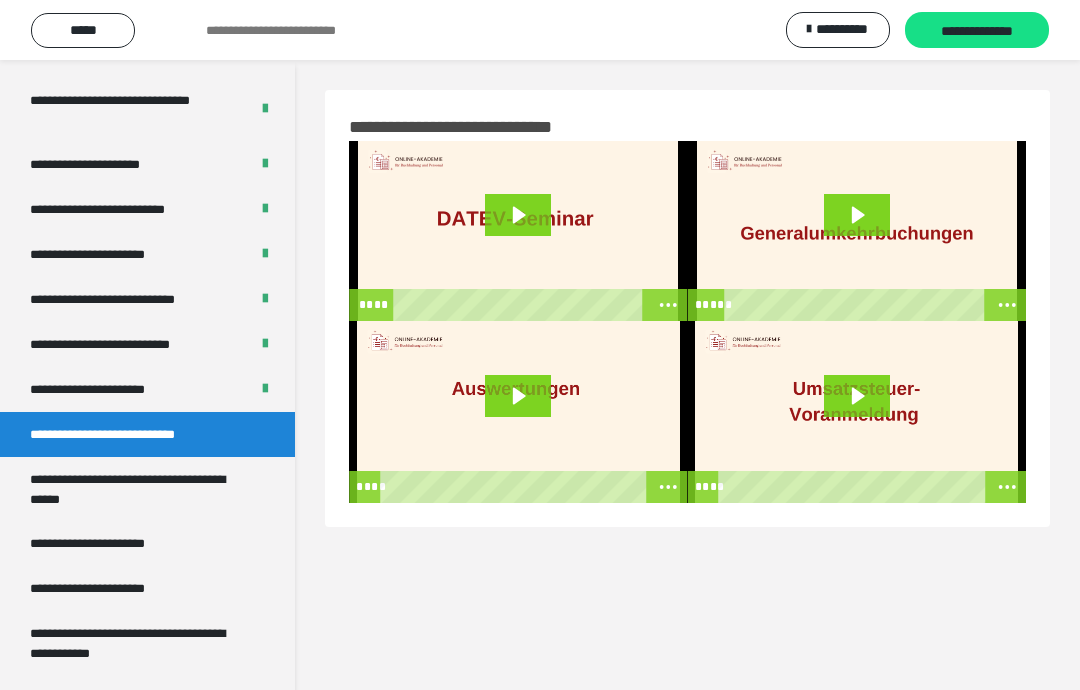 click at bounding box center (518, 231) 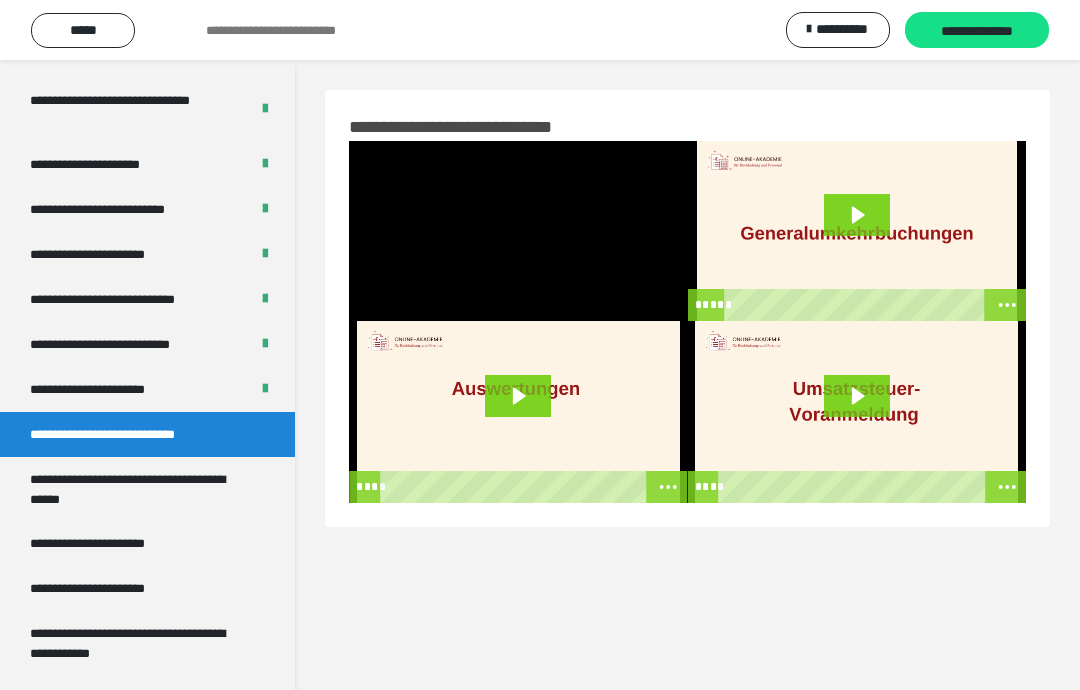 click at bounding box center [518, 231] 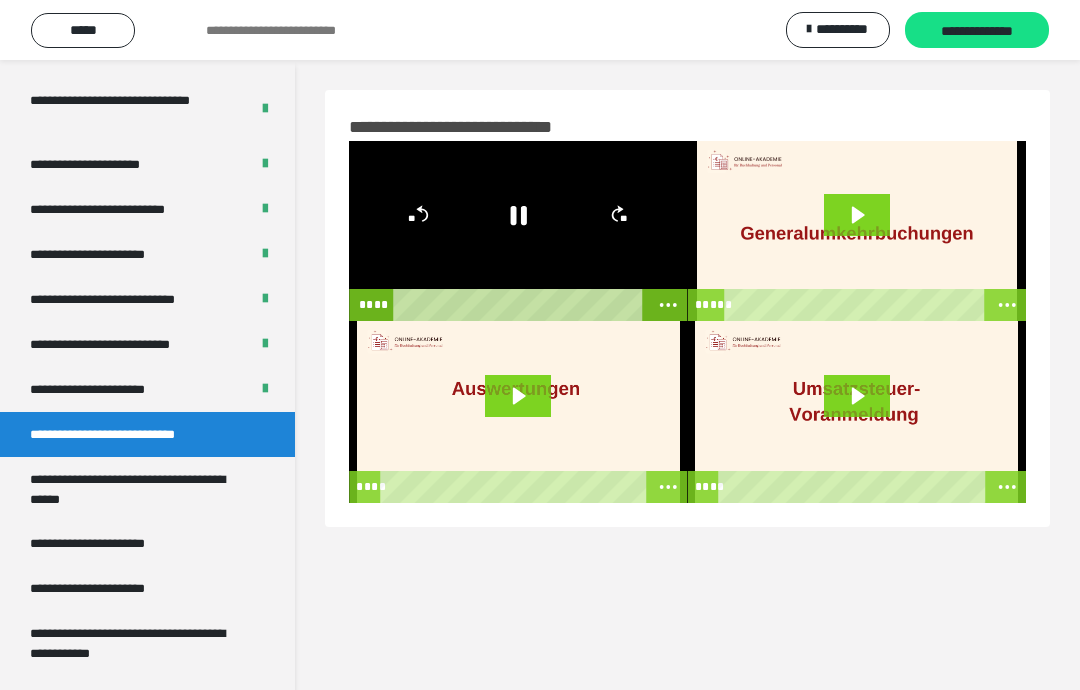 click 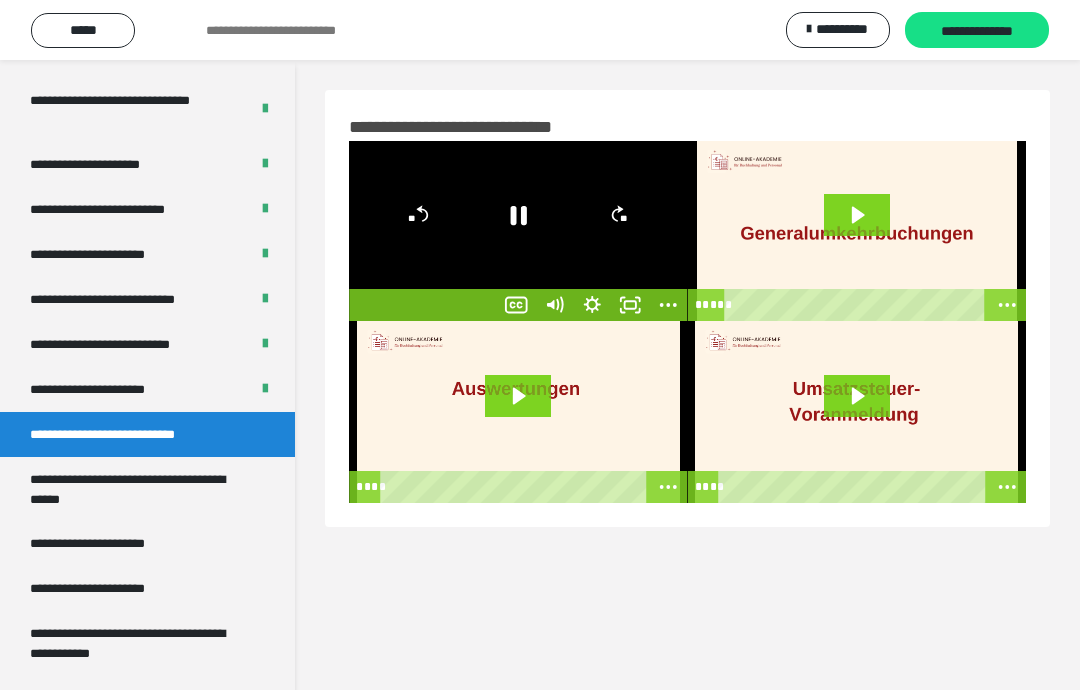 click 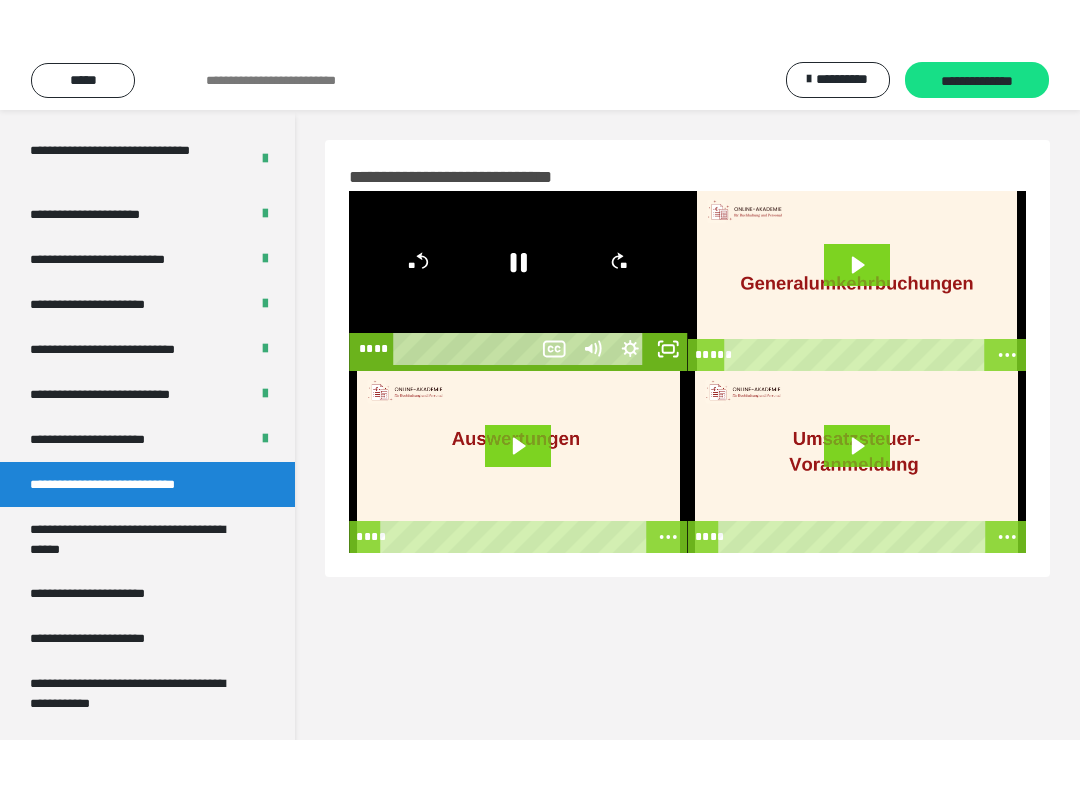 scroll, scrollTop: 20, scrollLeft: 0, axis: vertical 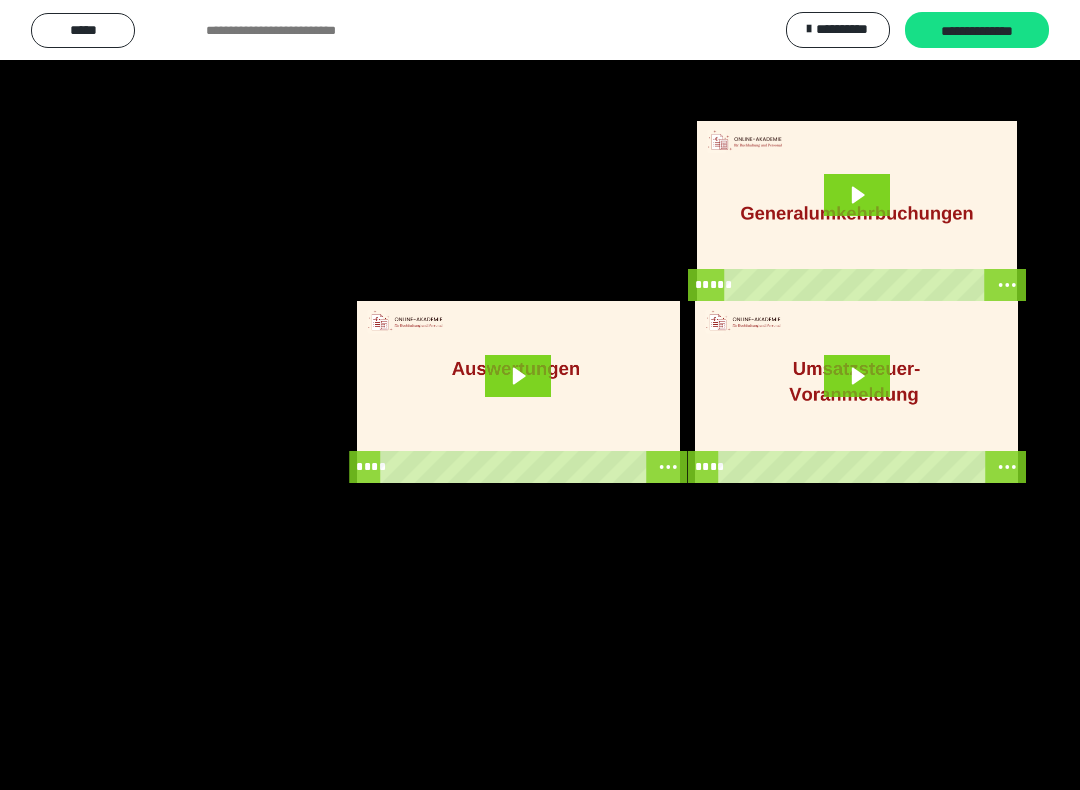 click at bounding box center (540, 395) 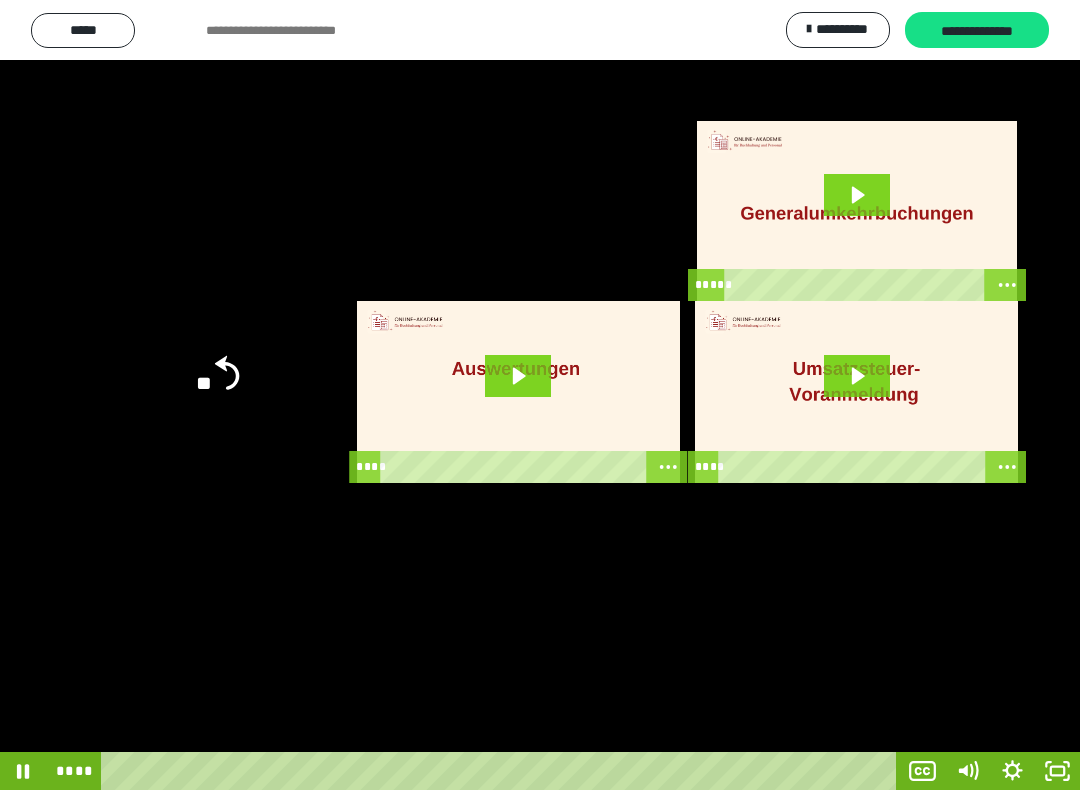 click 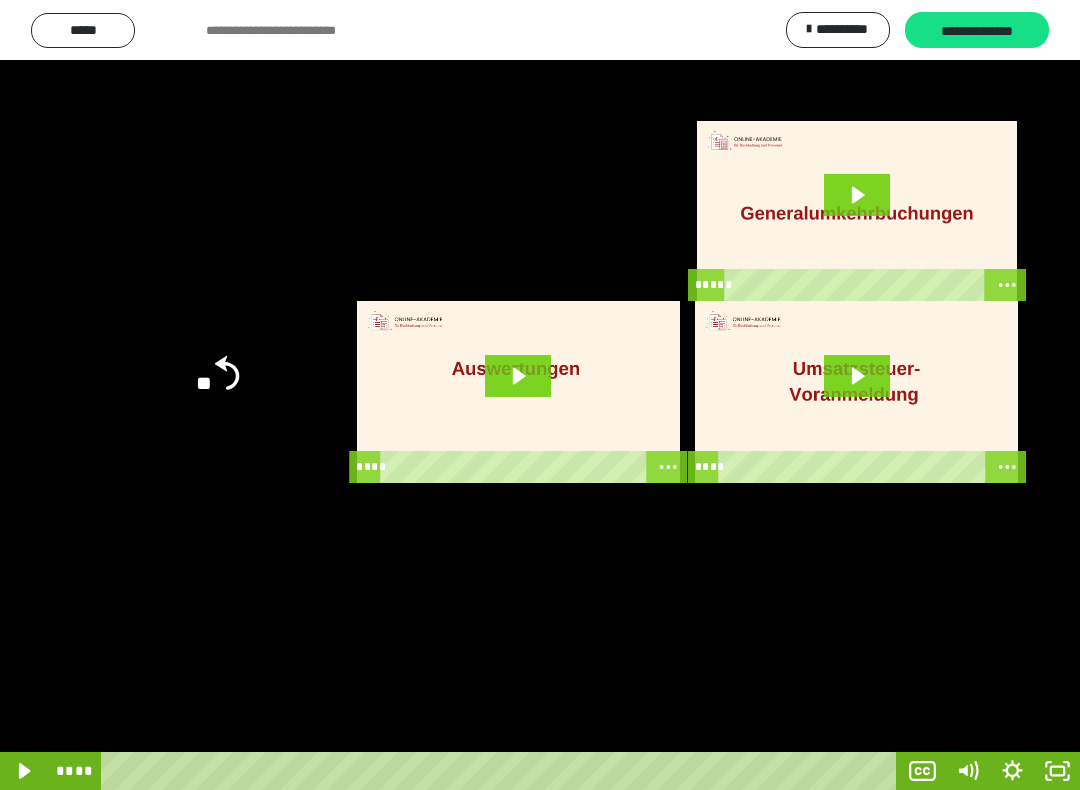 click 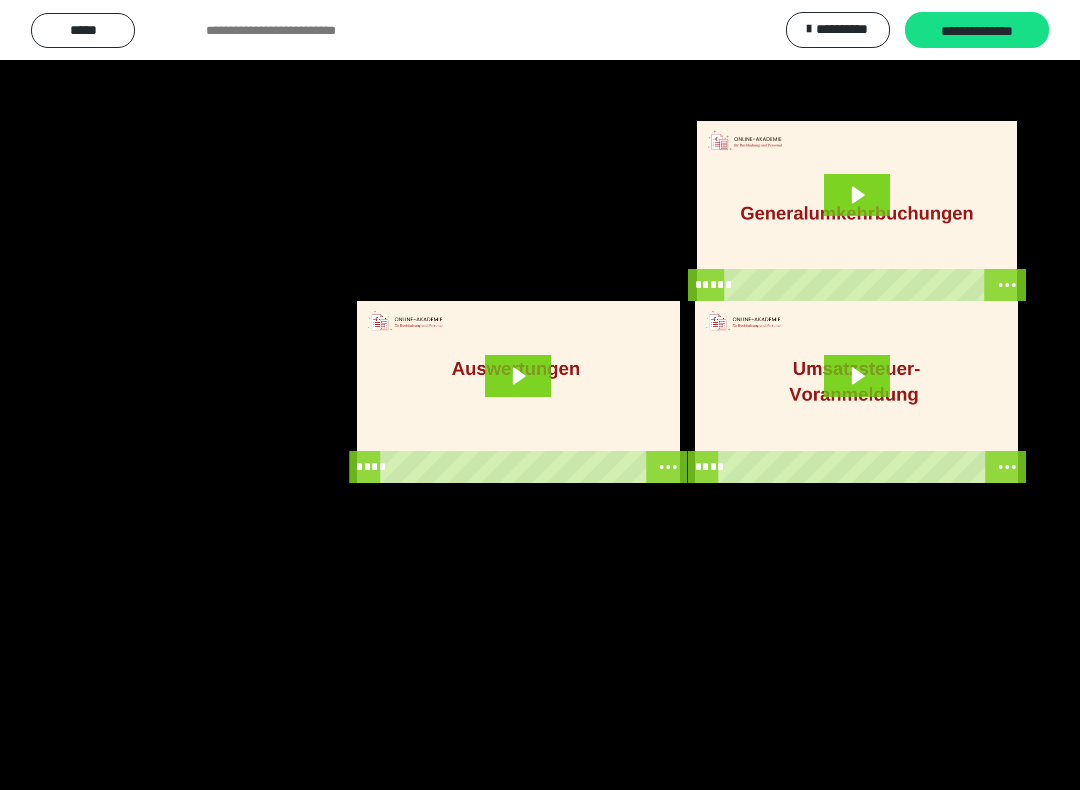 click at bounding box center (540, 395) 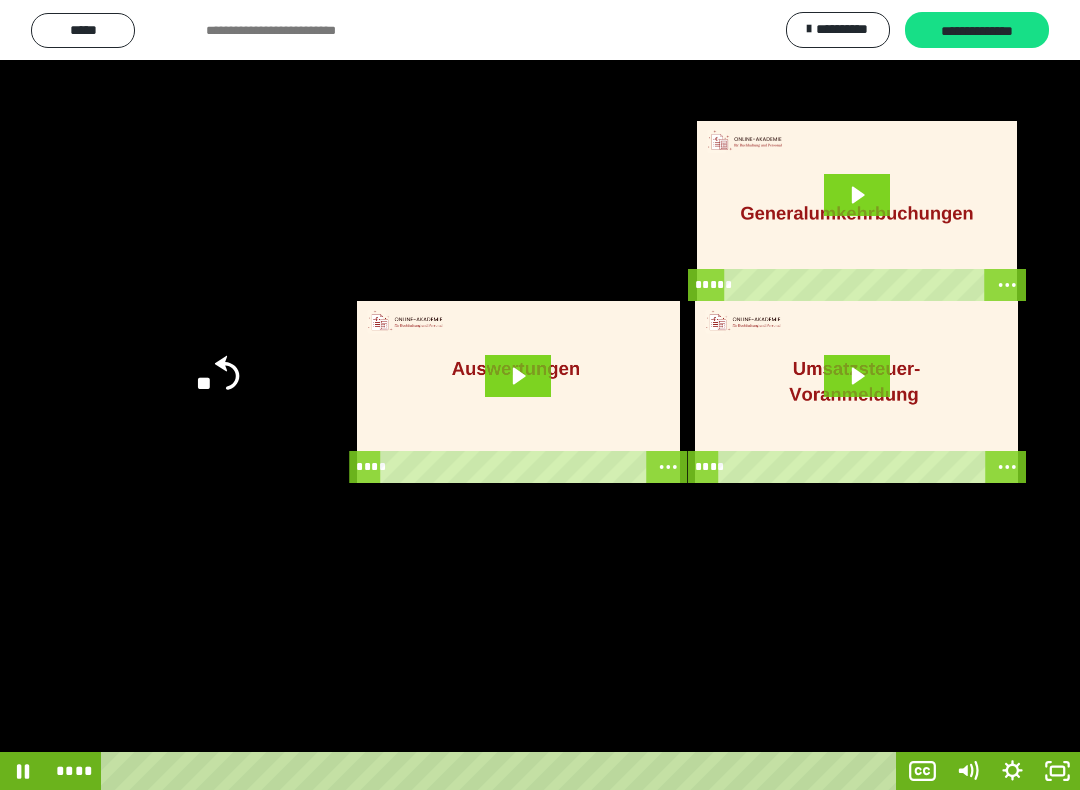 click 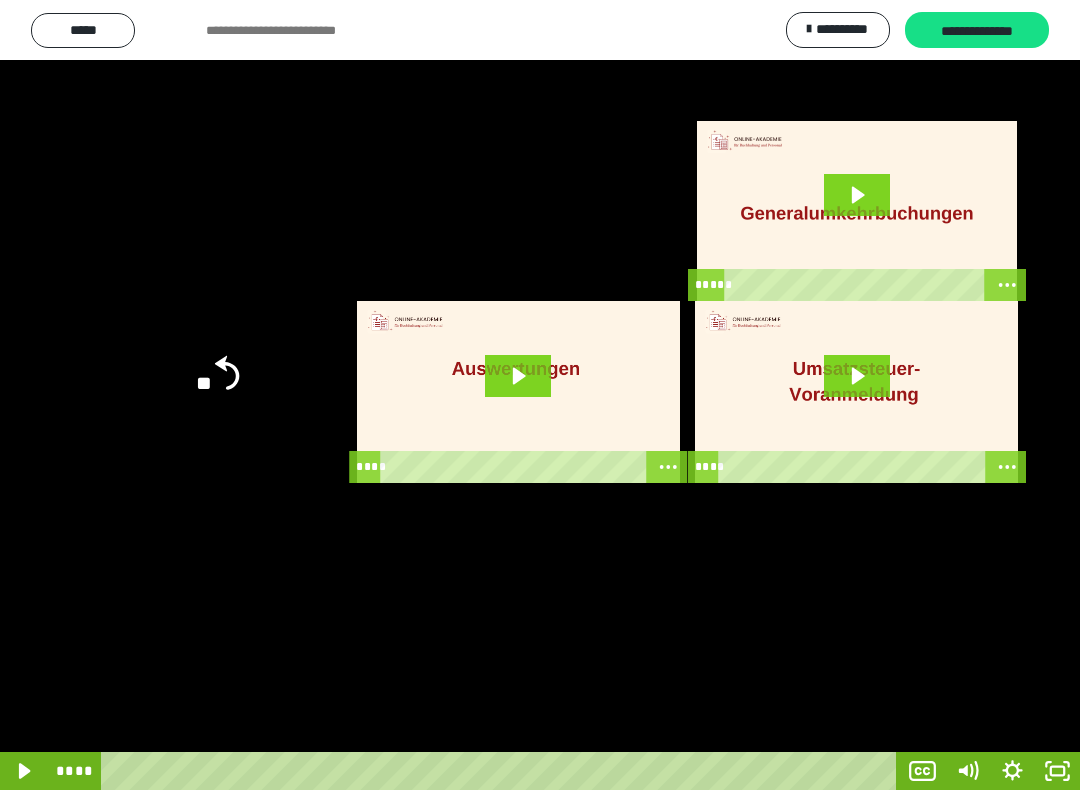 click 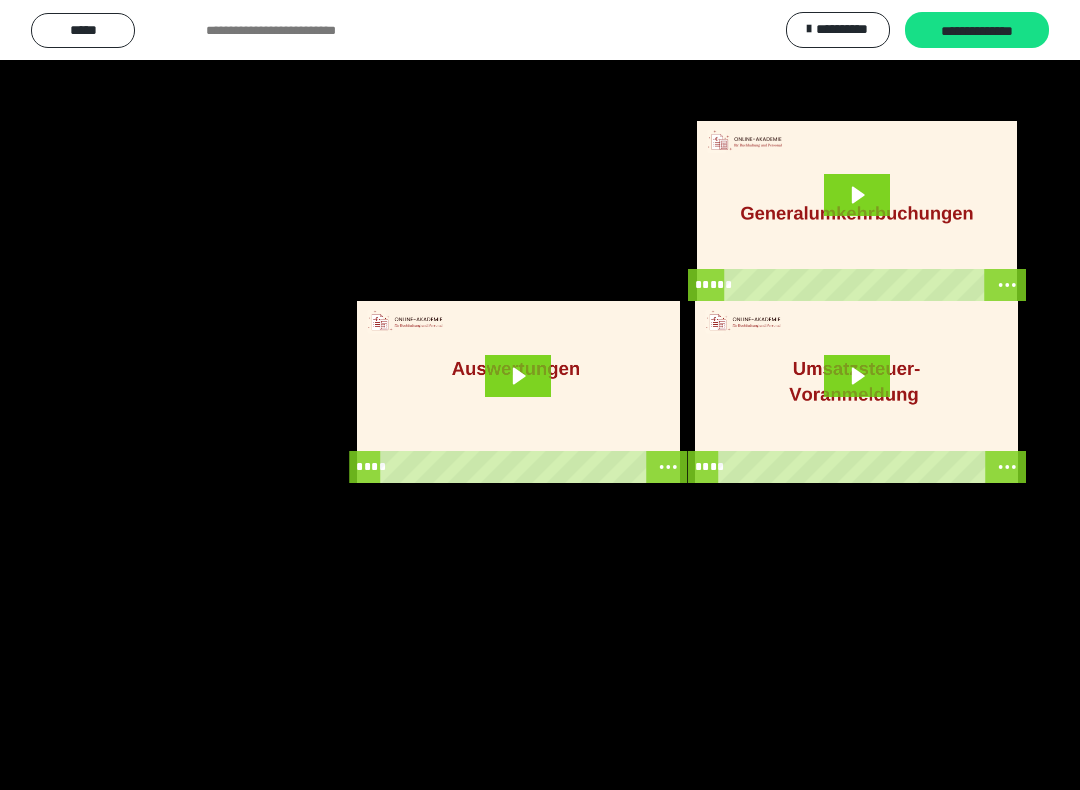 click at bounding box center [540, 395] 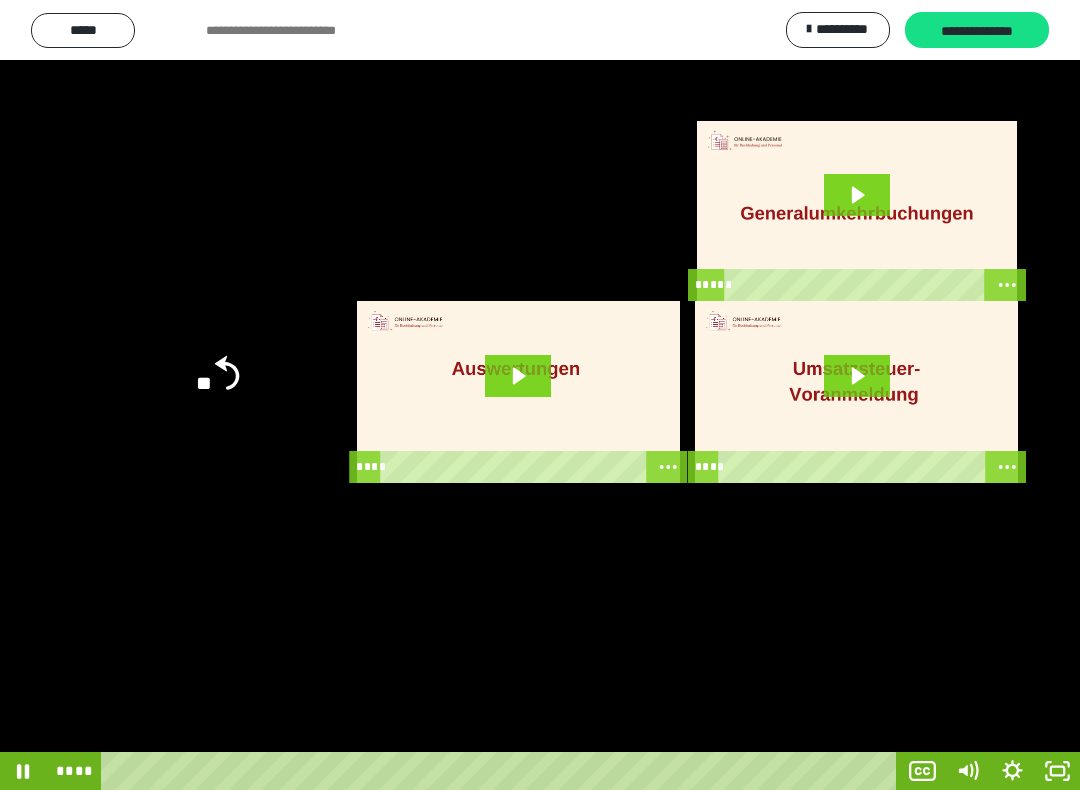 click 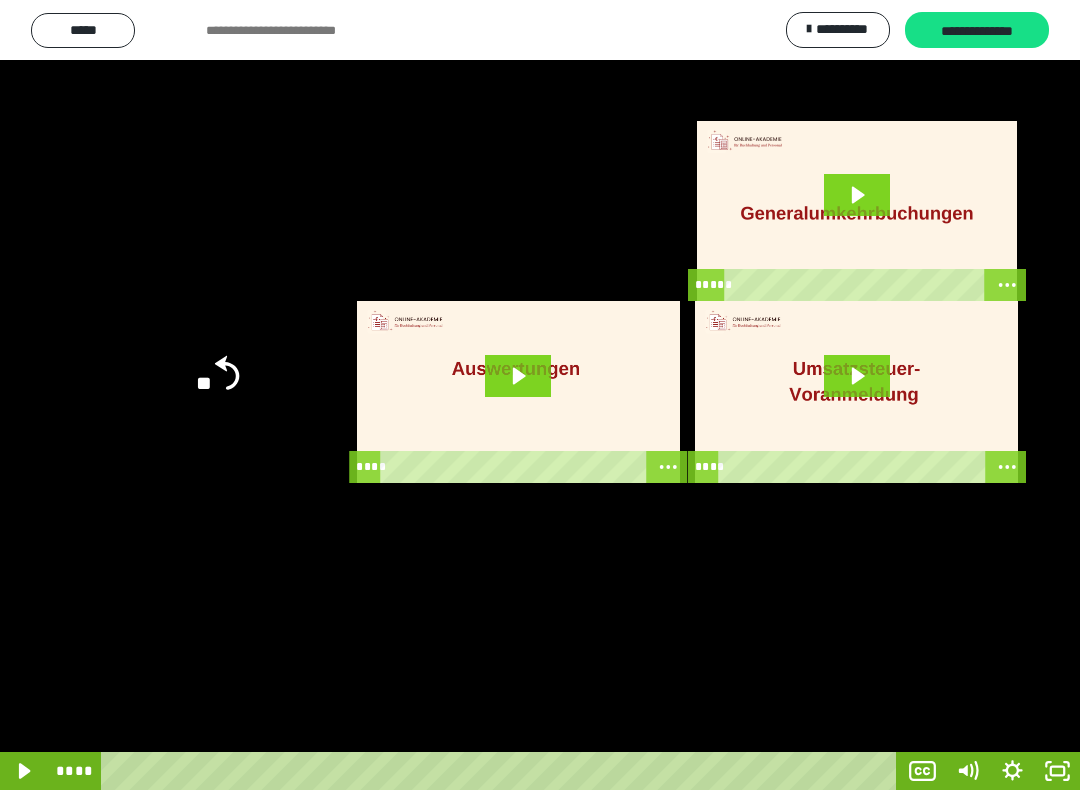 click at bounding box center (540, 395) 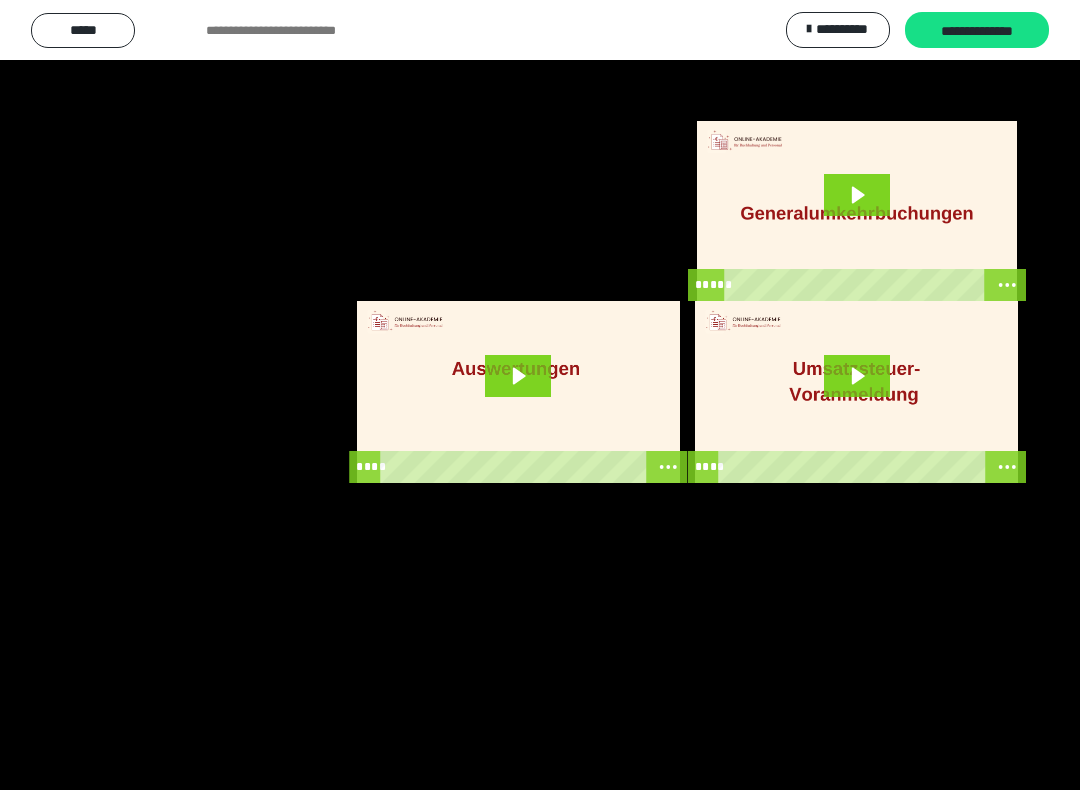 click at bounding box center (540, 395) 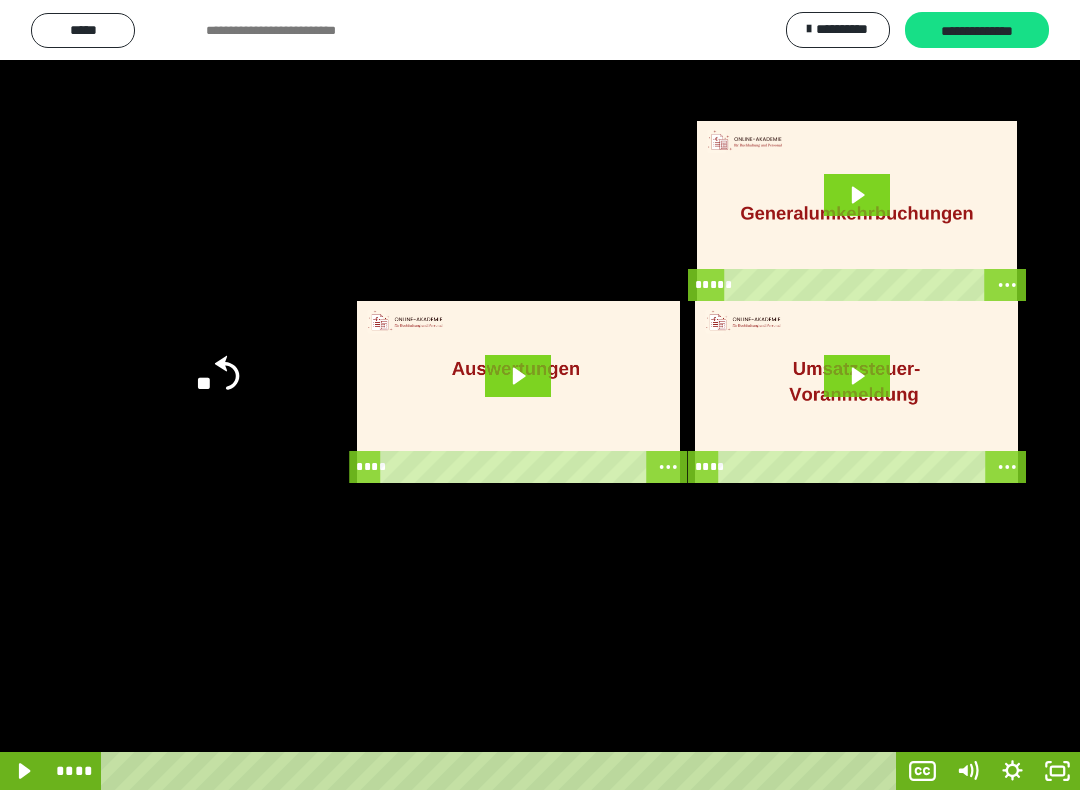 click 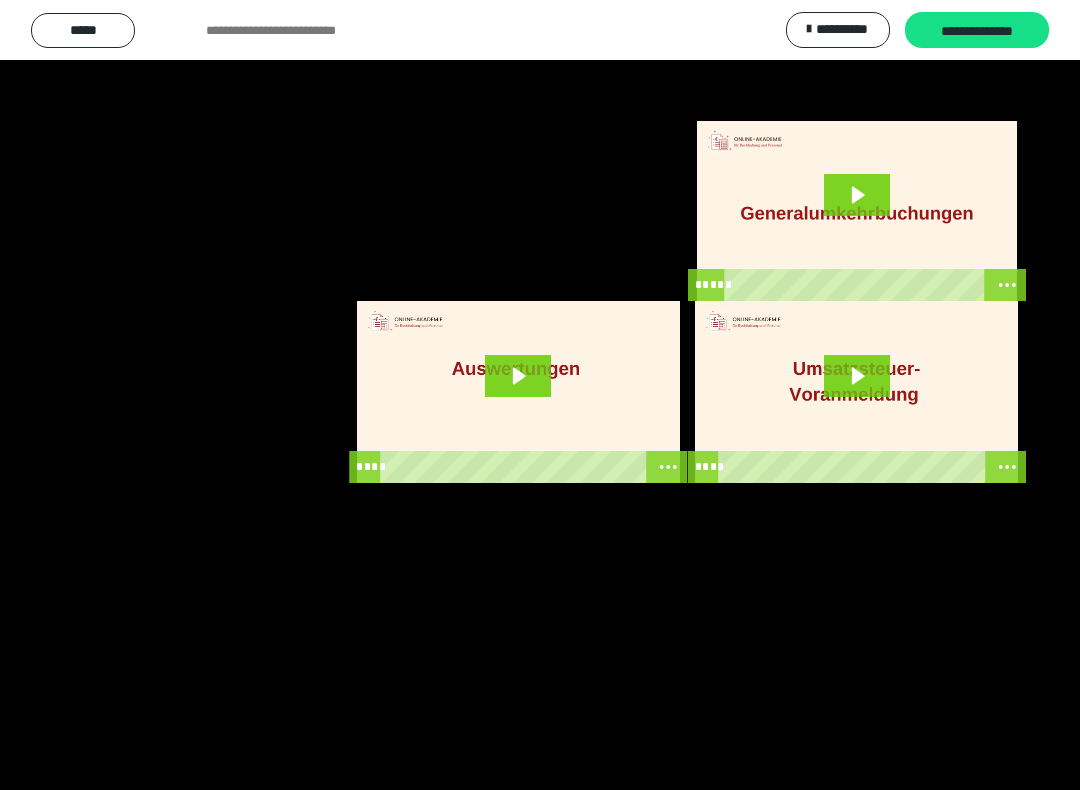 click at bounding box center [540, 395] 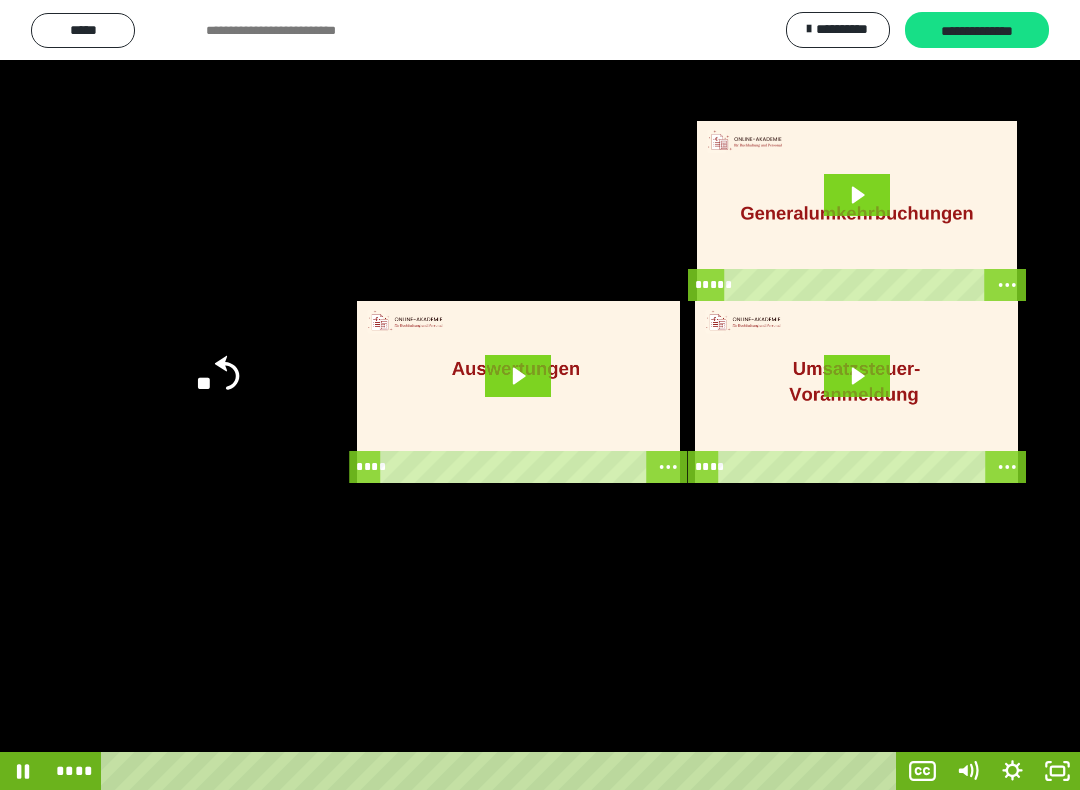click 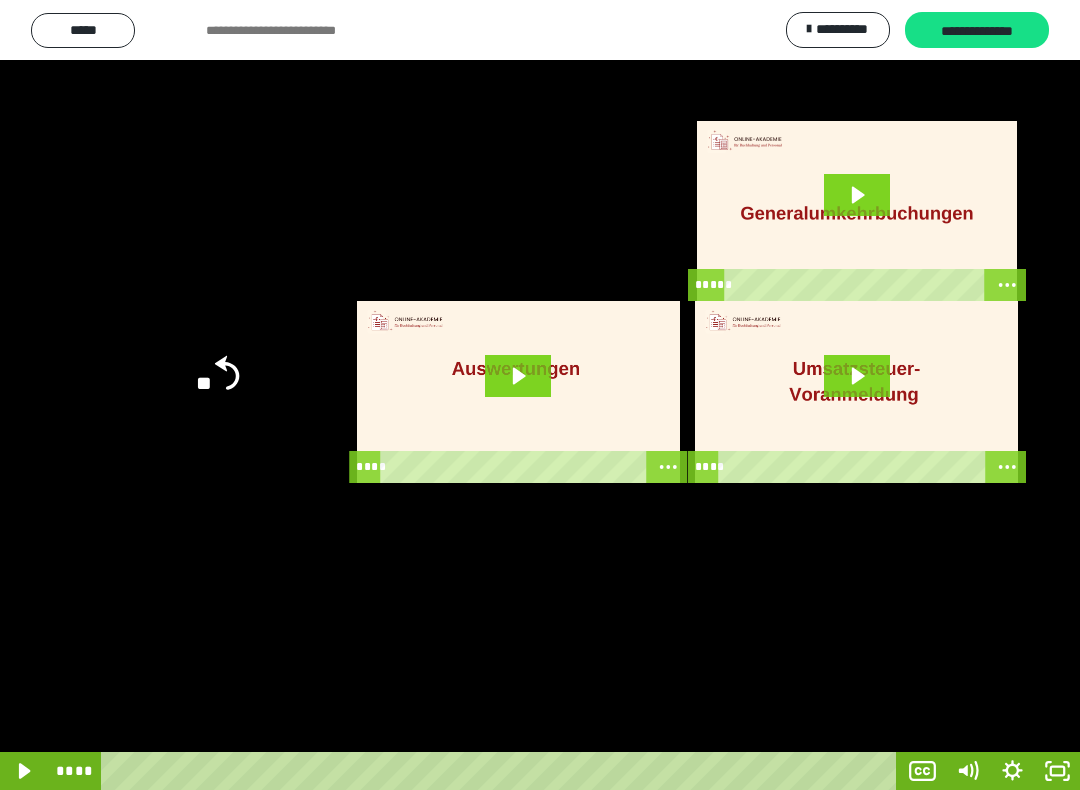 click 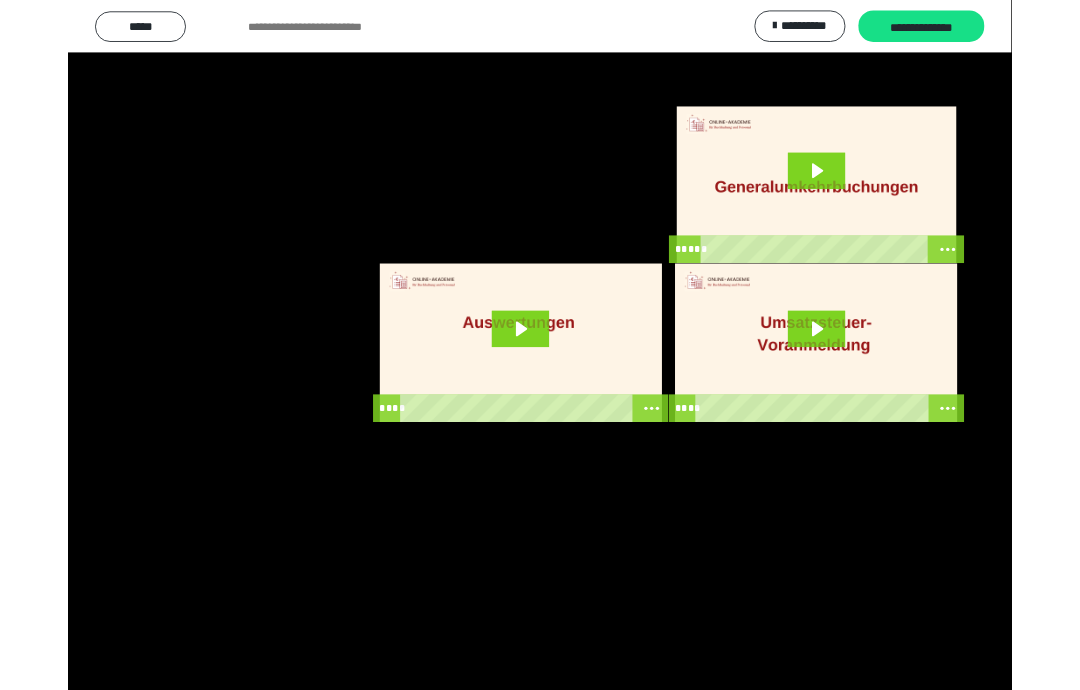 scroll, scrollTop: 0, scrollLeft: 0, axis: both 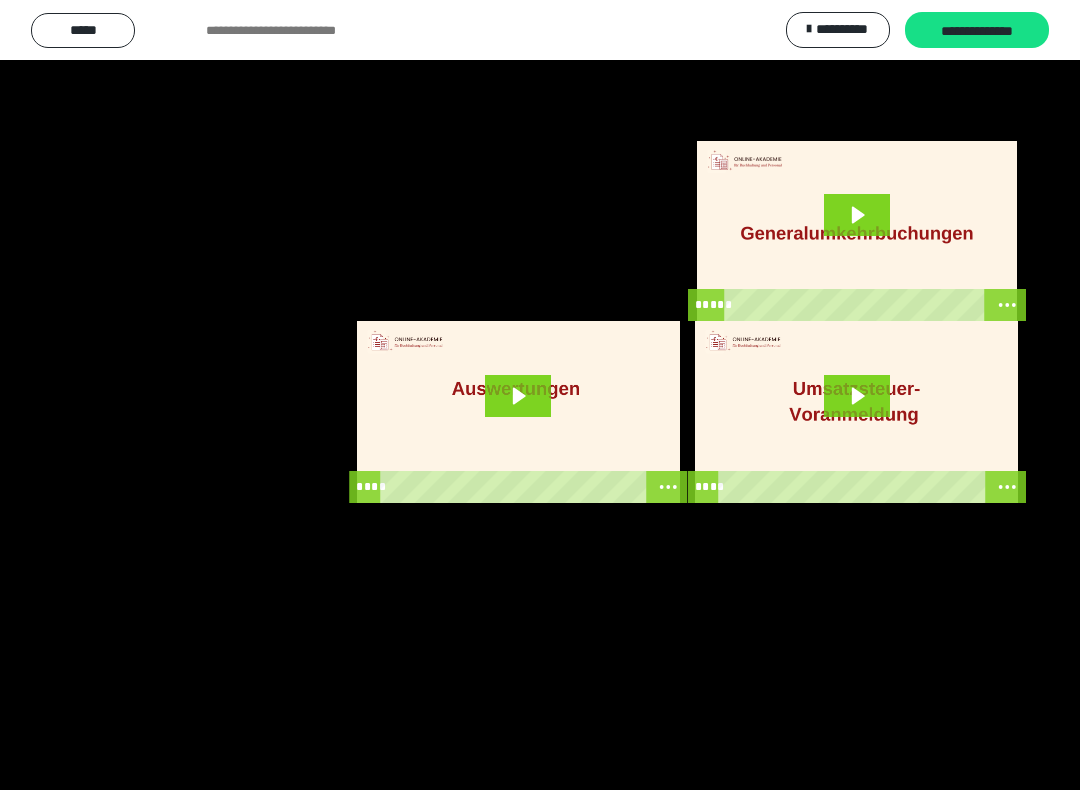 click at bounding box center (540, 395) 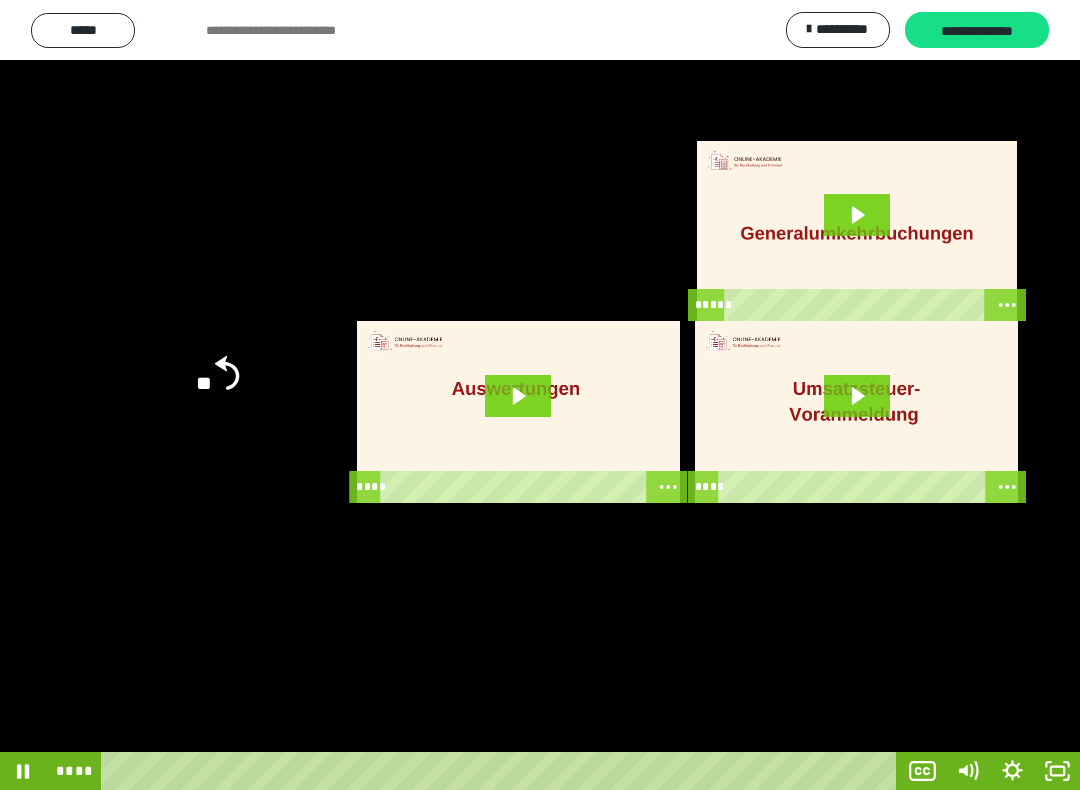 click on "**" 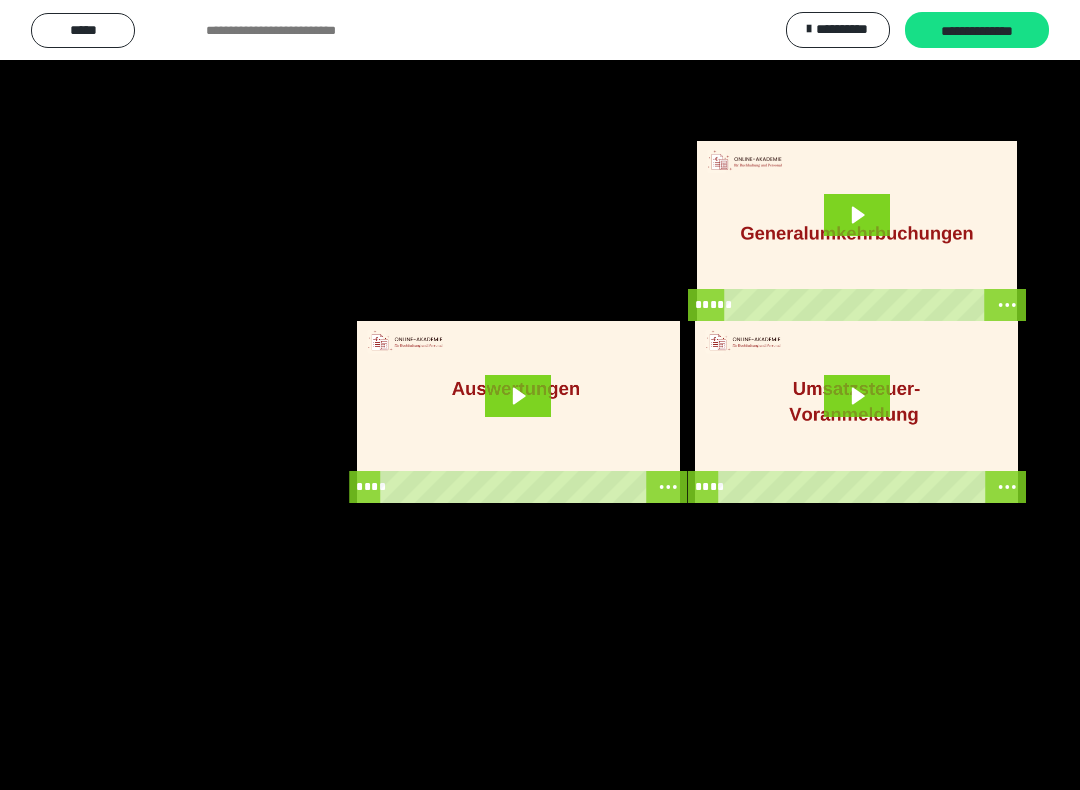 click at bounding box center [540, 395] 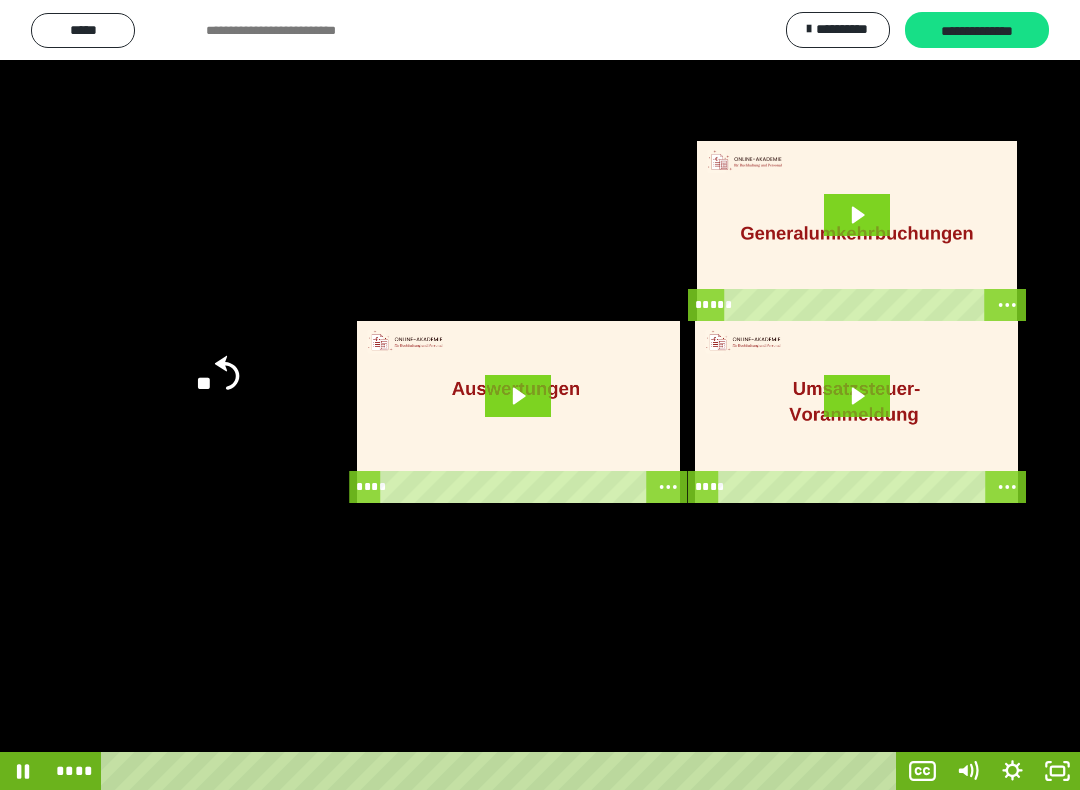 click on "**" 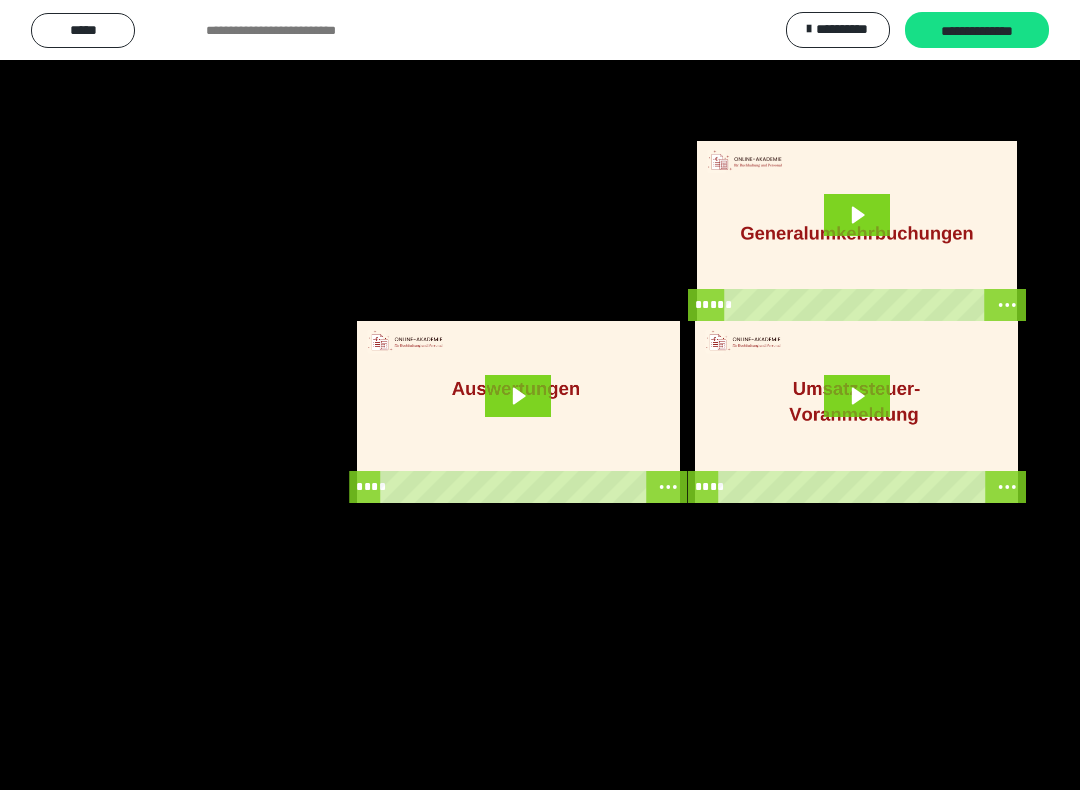 click at bounding box center (540, 395) 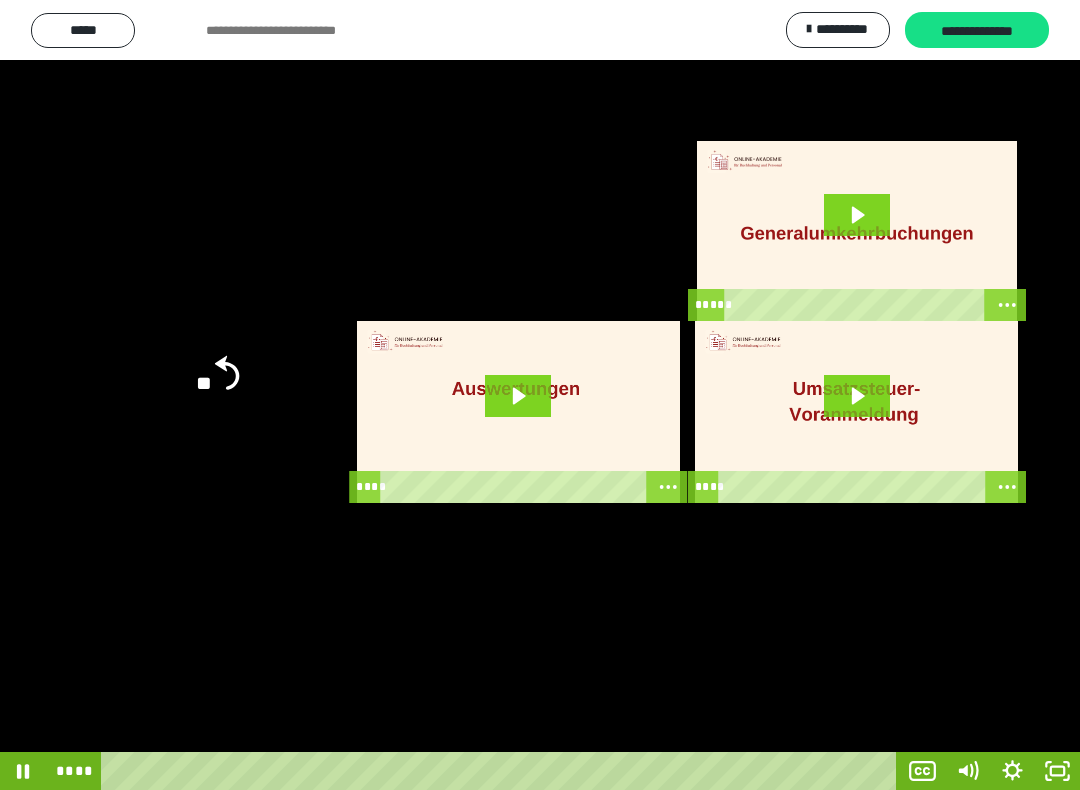 click on "**" 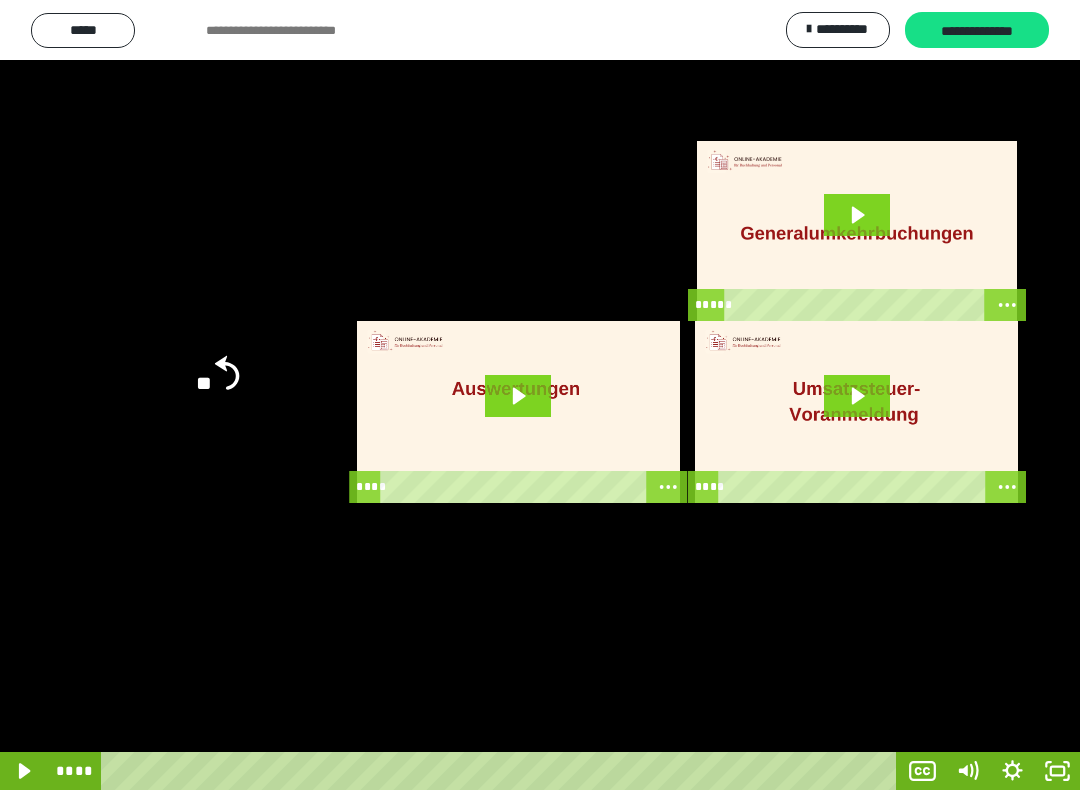 click 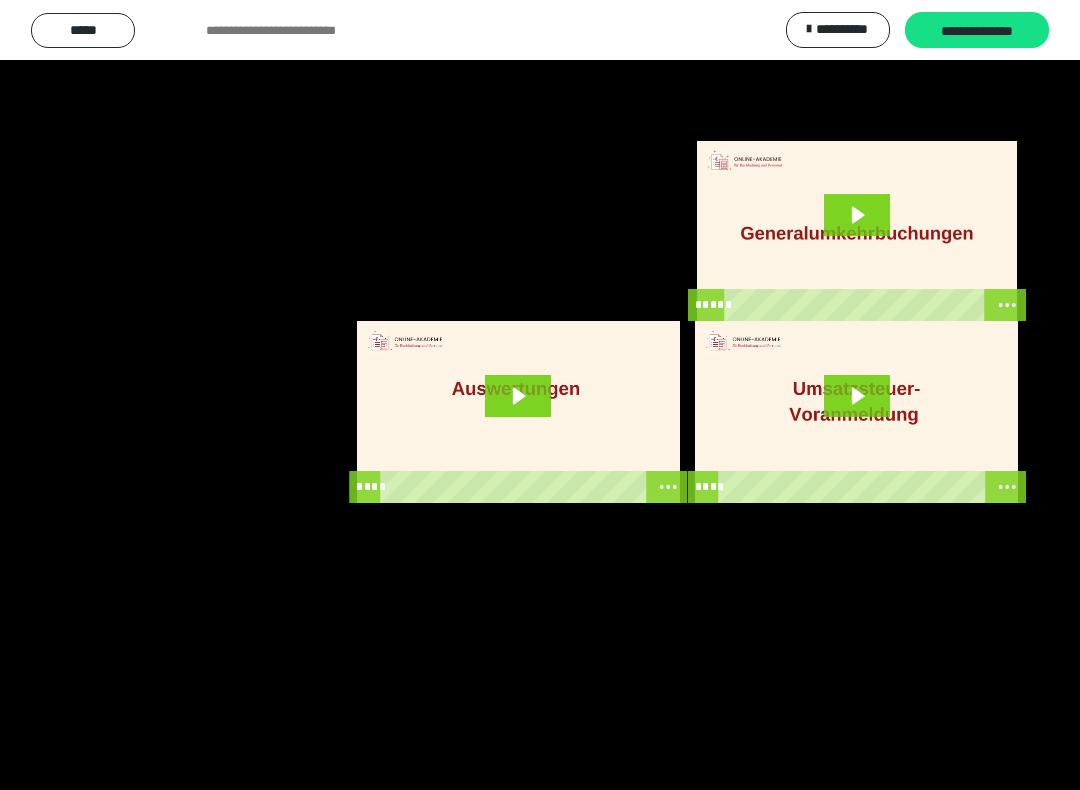 click at bounding box center (540, 395) 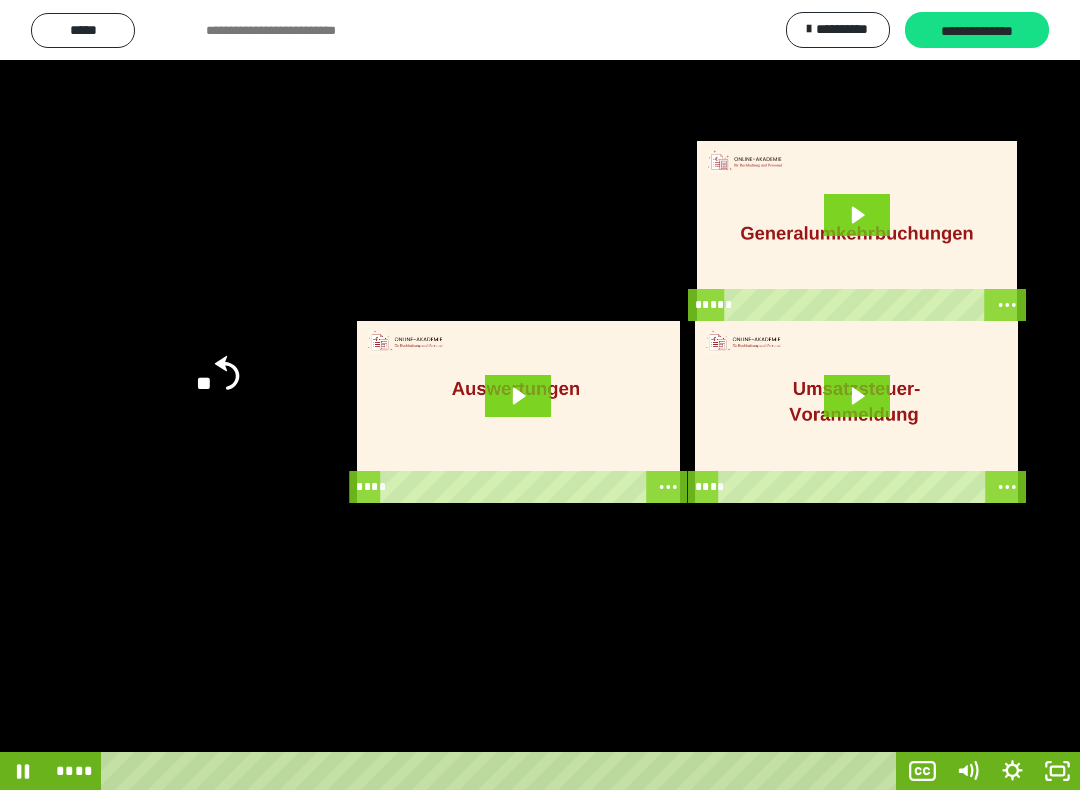 click 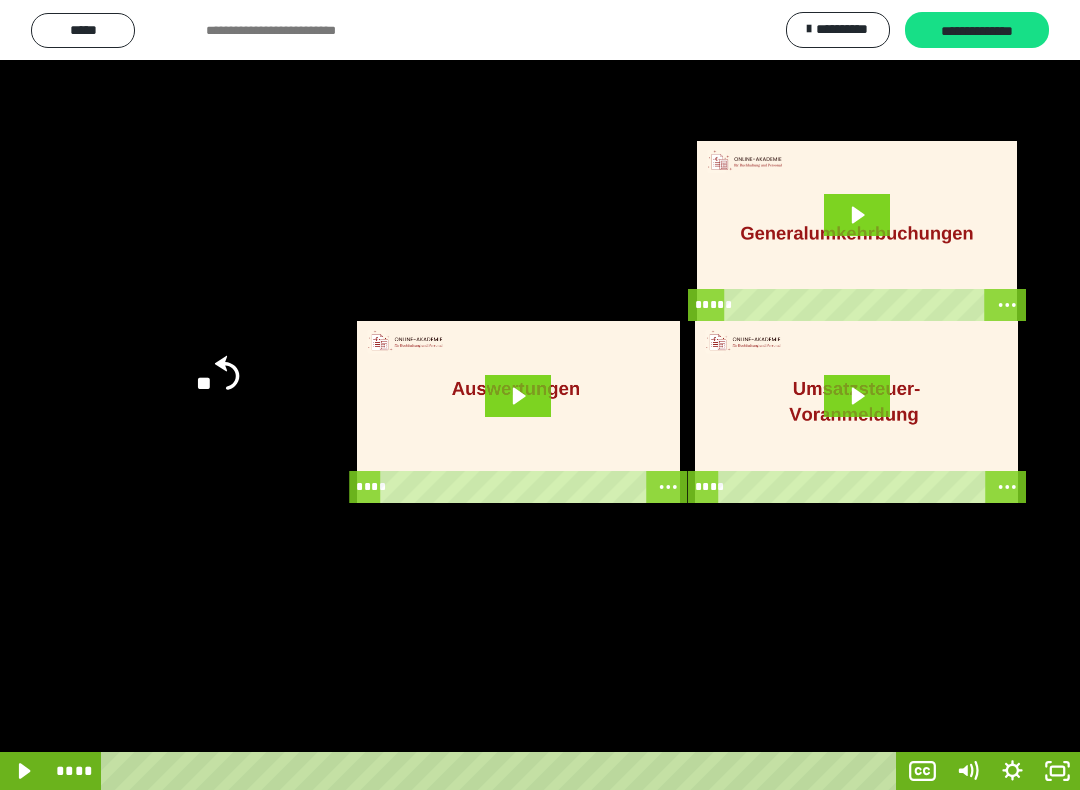 click on "**" 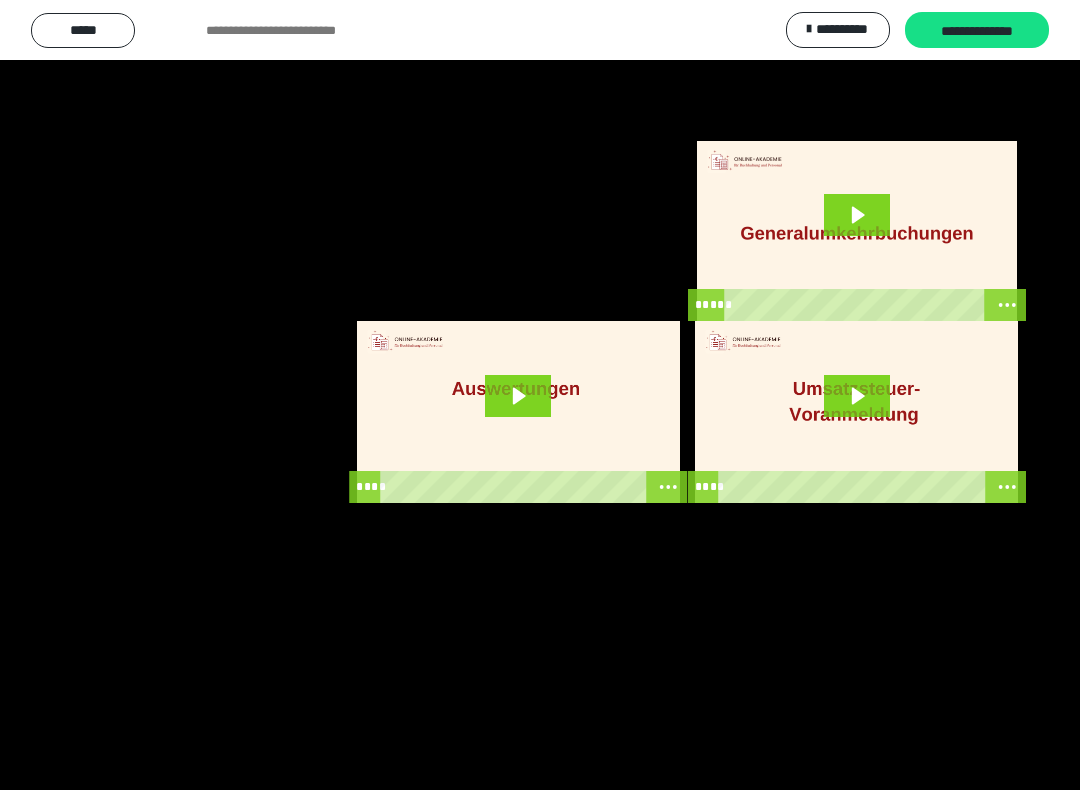 click at bounding box center (540, 395) 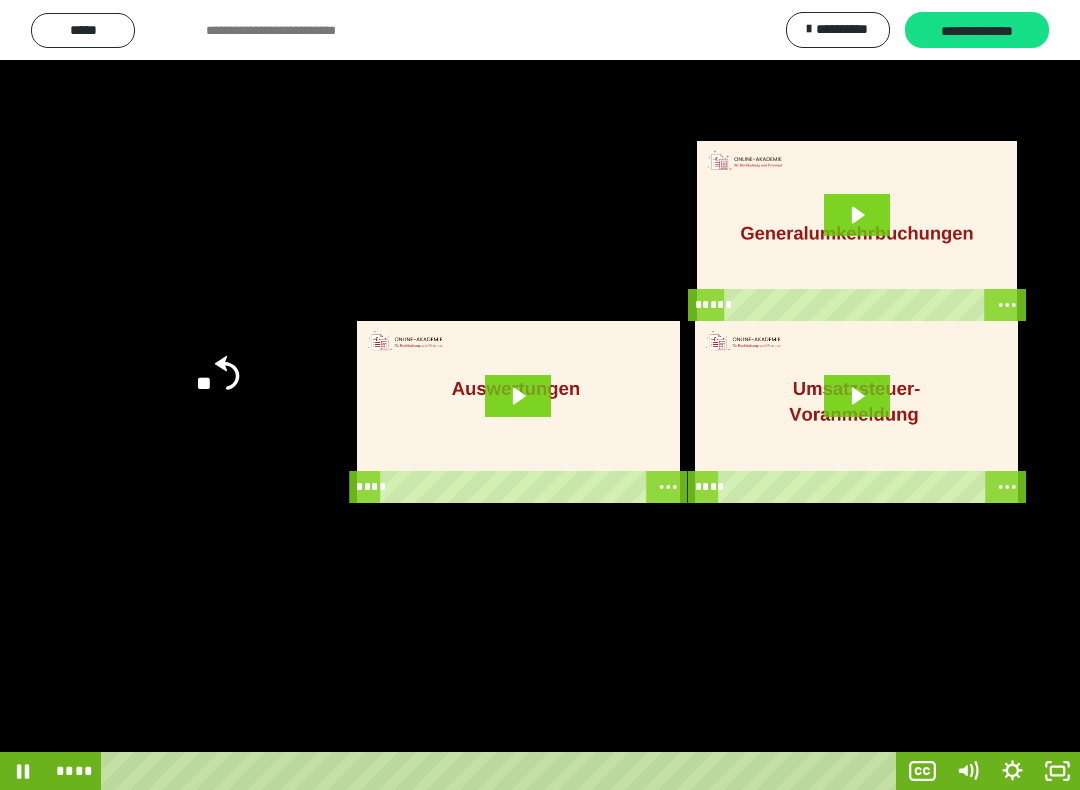 click 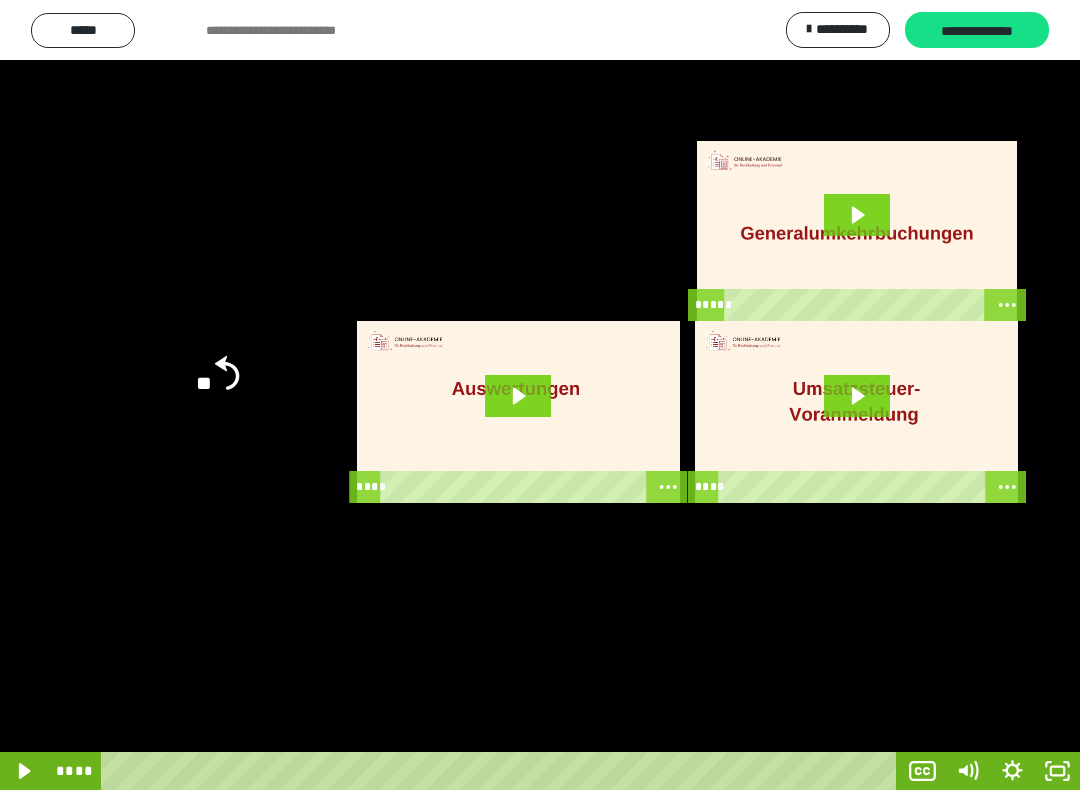 click 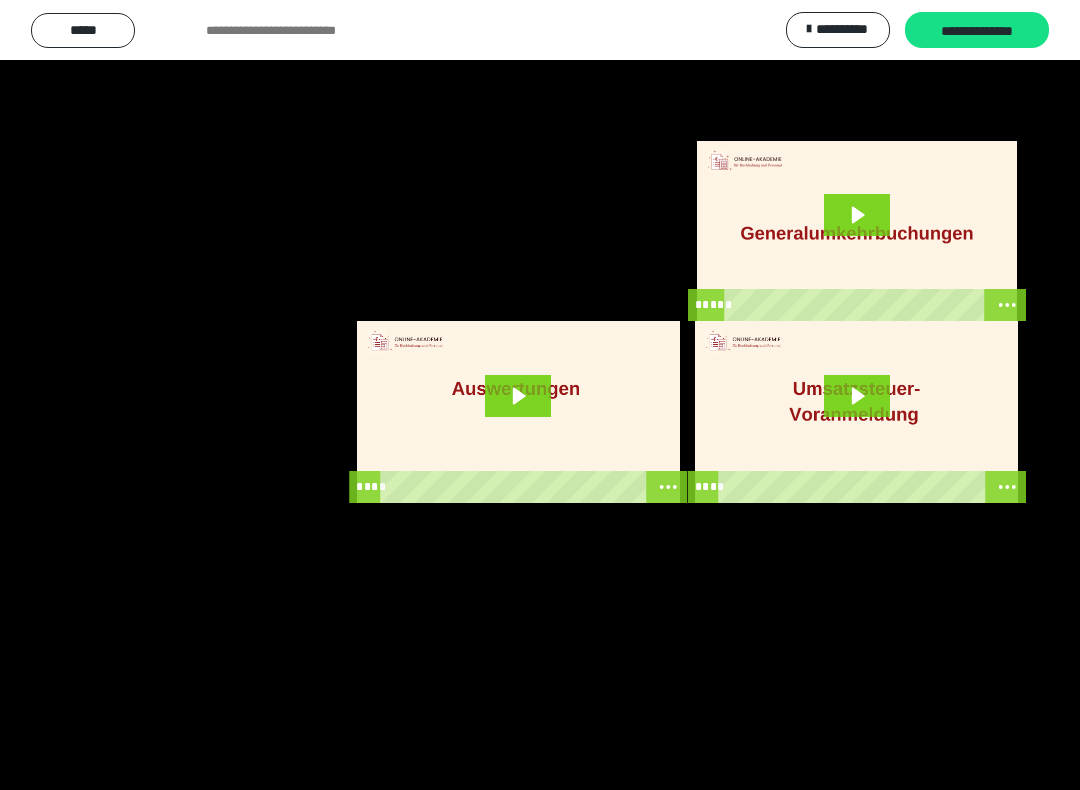 click at bounding box center [540, 395] 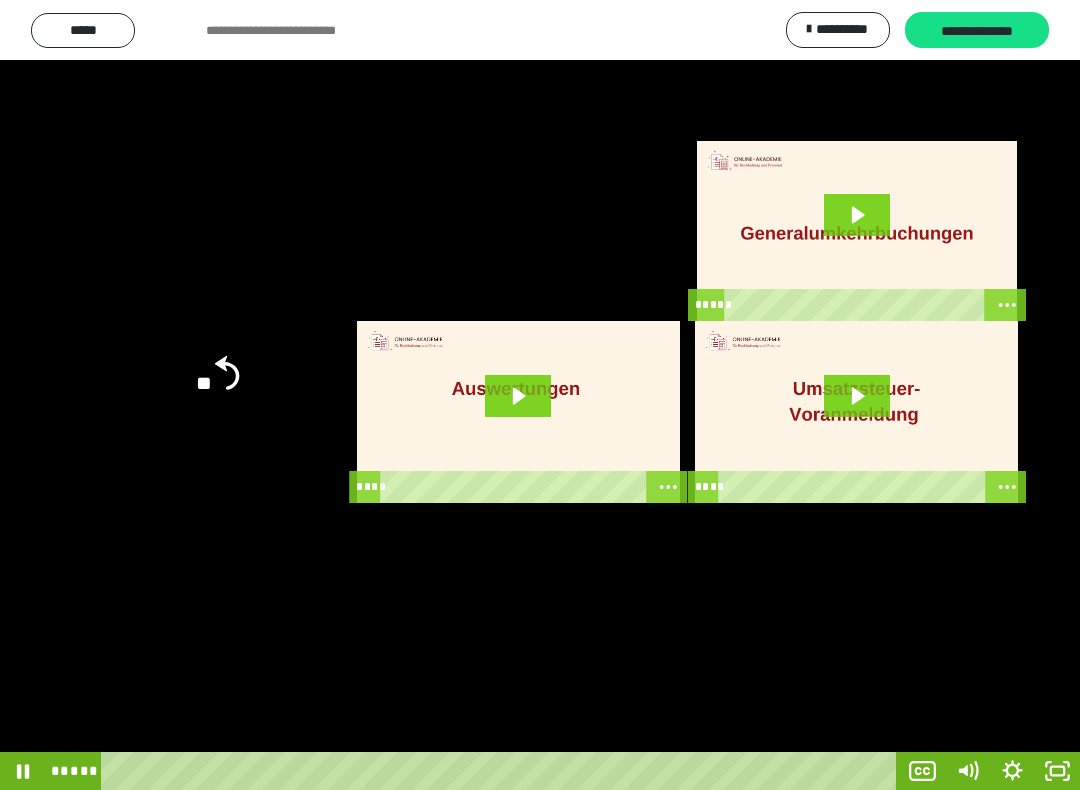 click on "**" 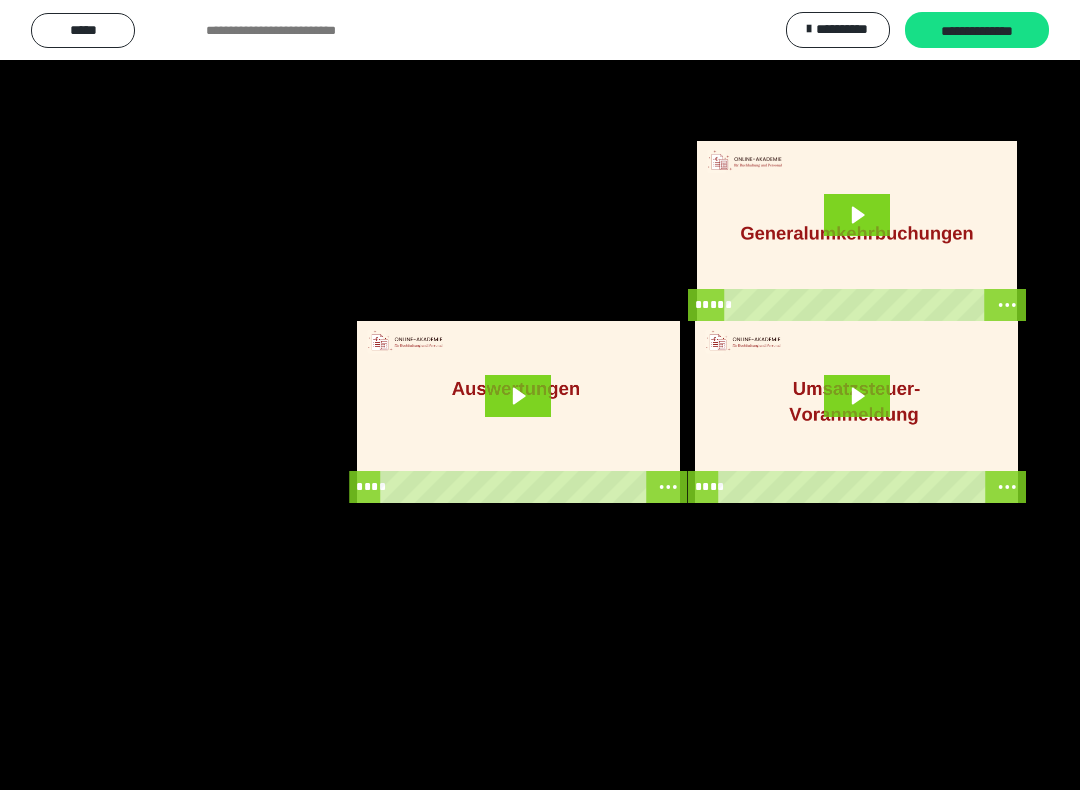 click at bounding box center [540, 395] 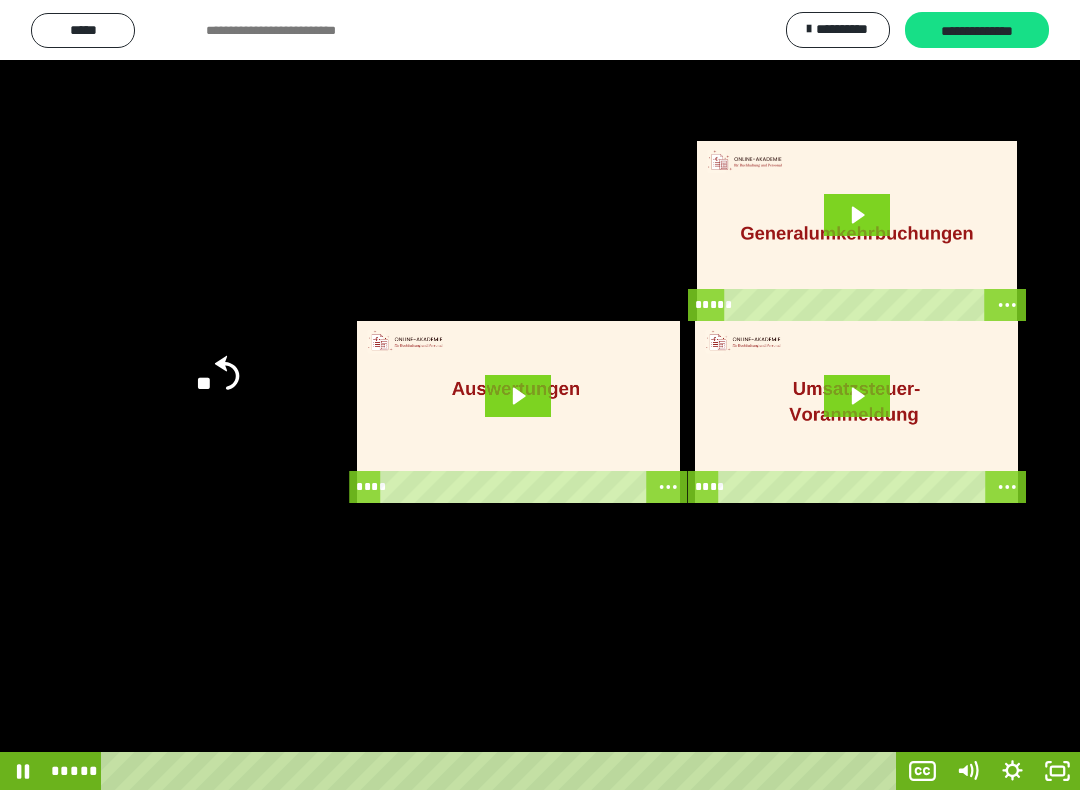 click 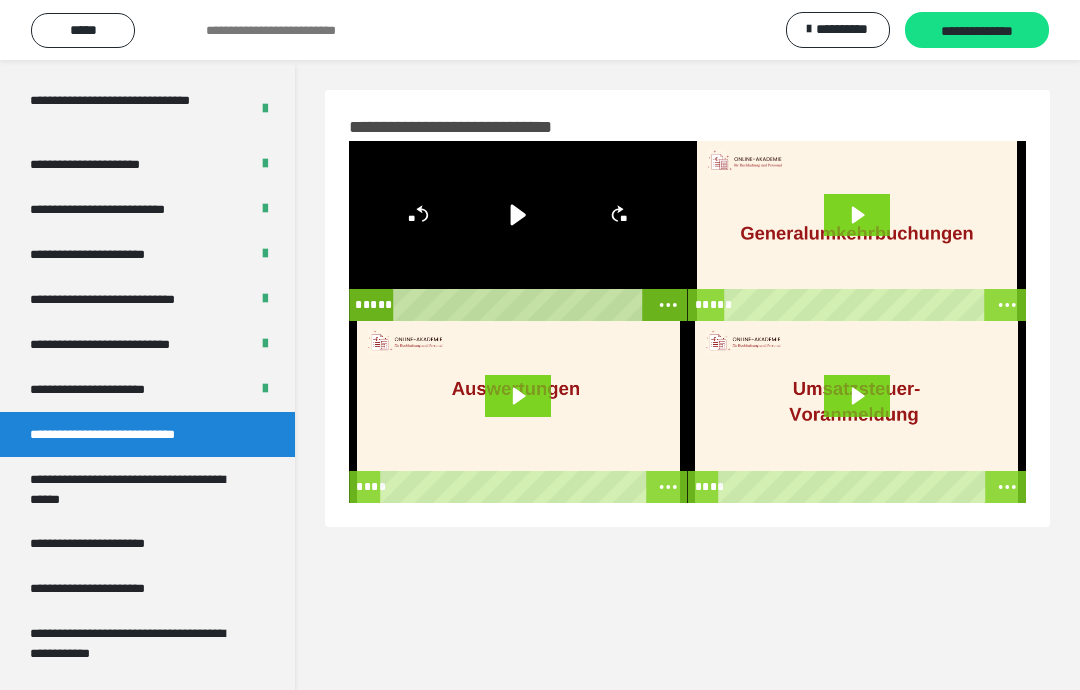 click at bounding box center [518, 231] 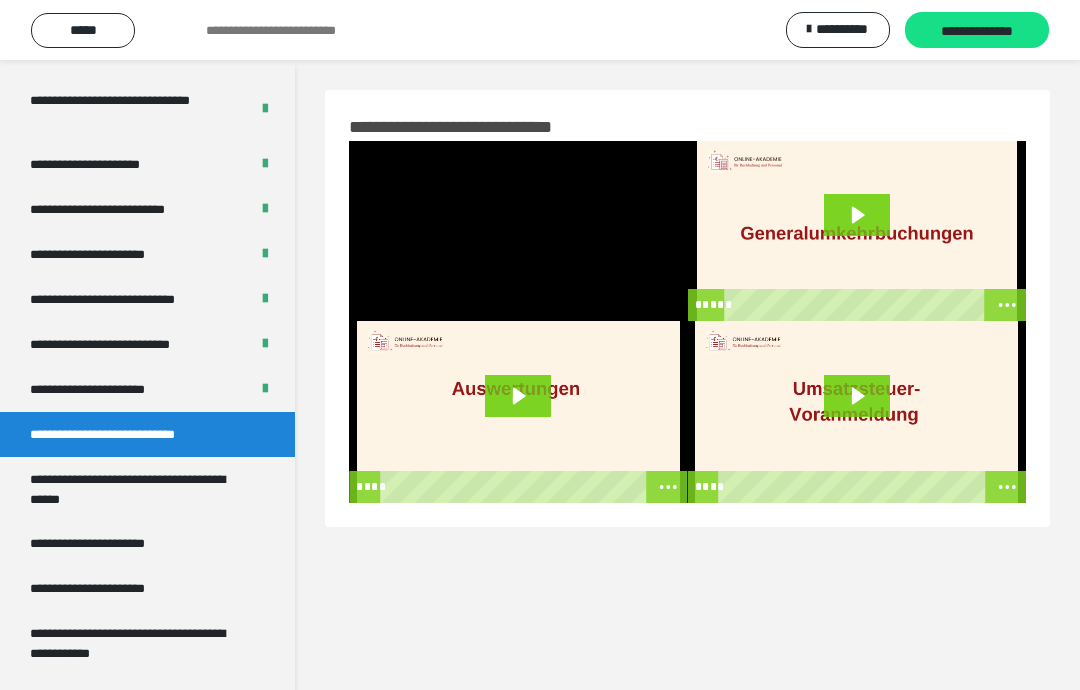 click at bounding box center [518, 231] 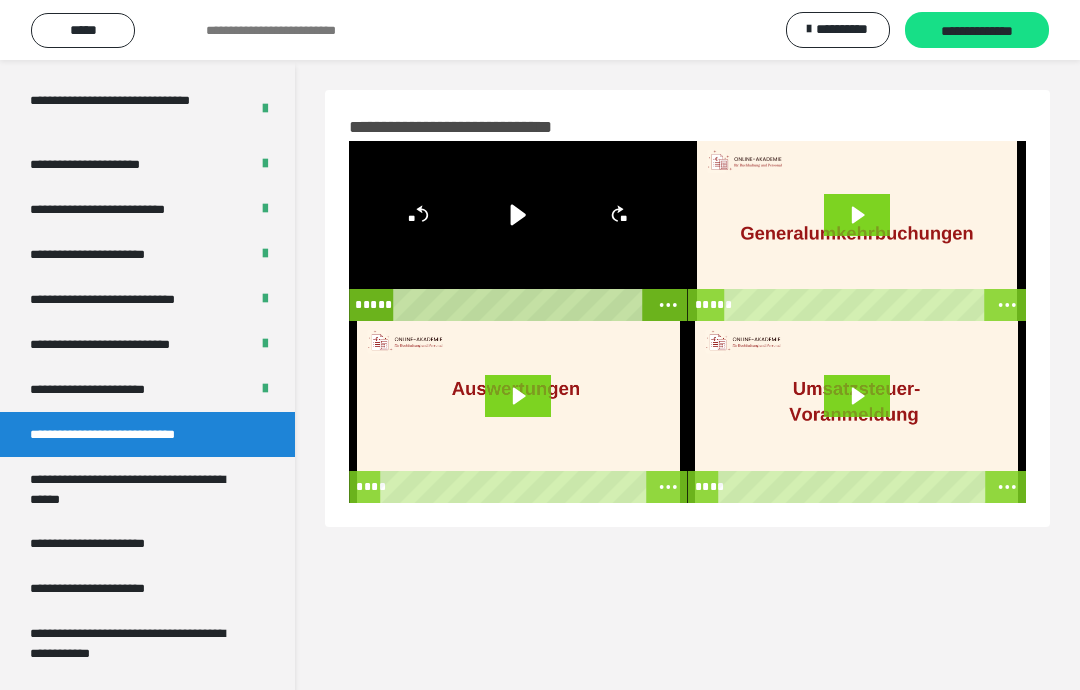 click 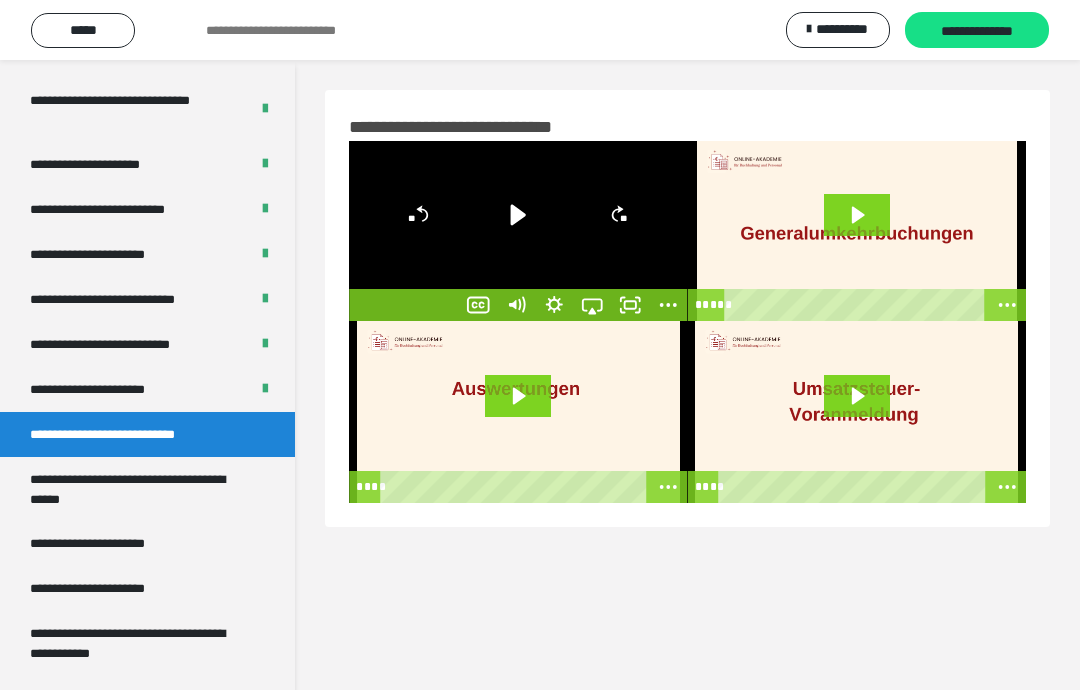 click 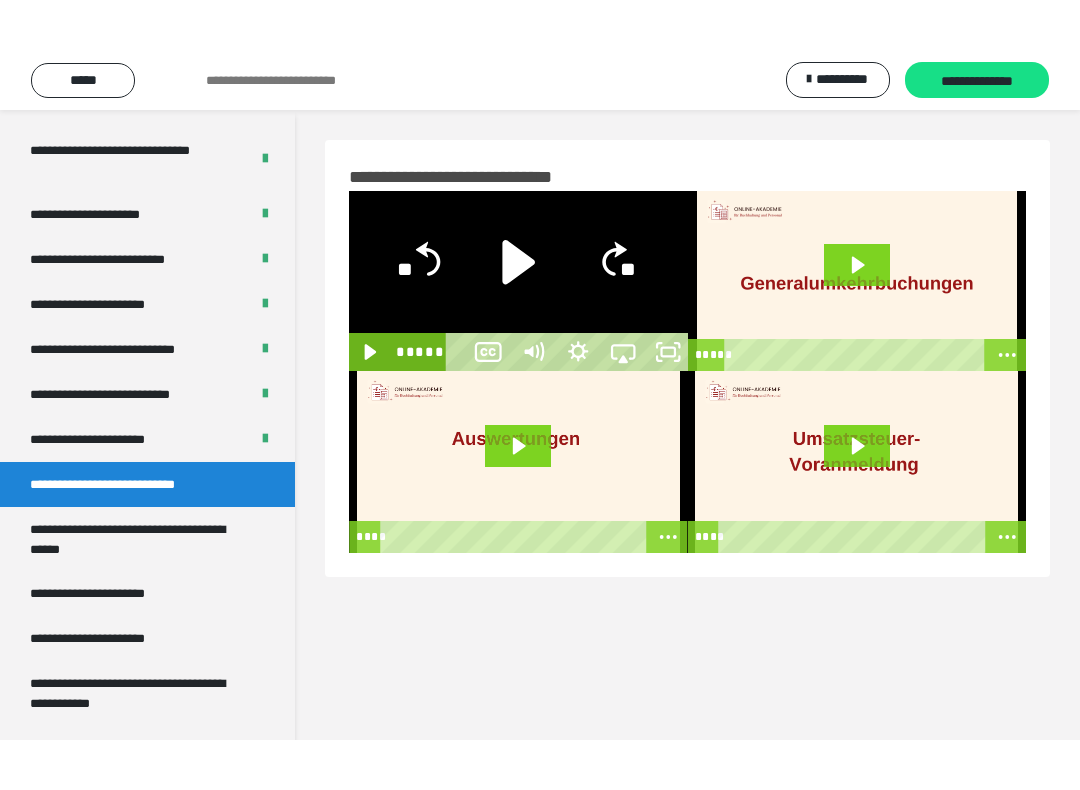 scroll, scrollTop: 20, scrollLeft: 0, axis: vertical 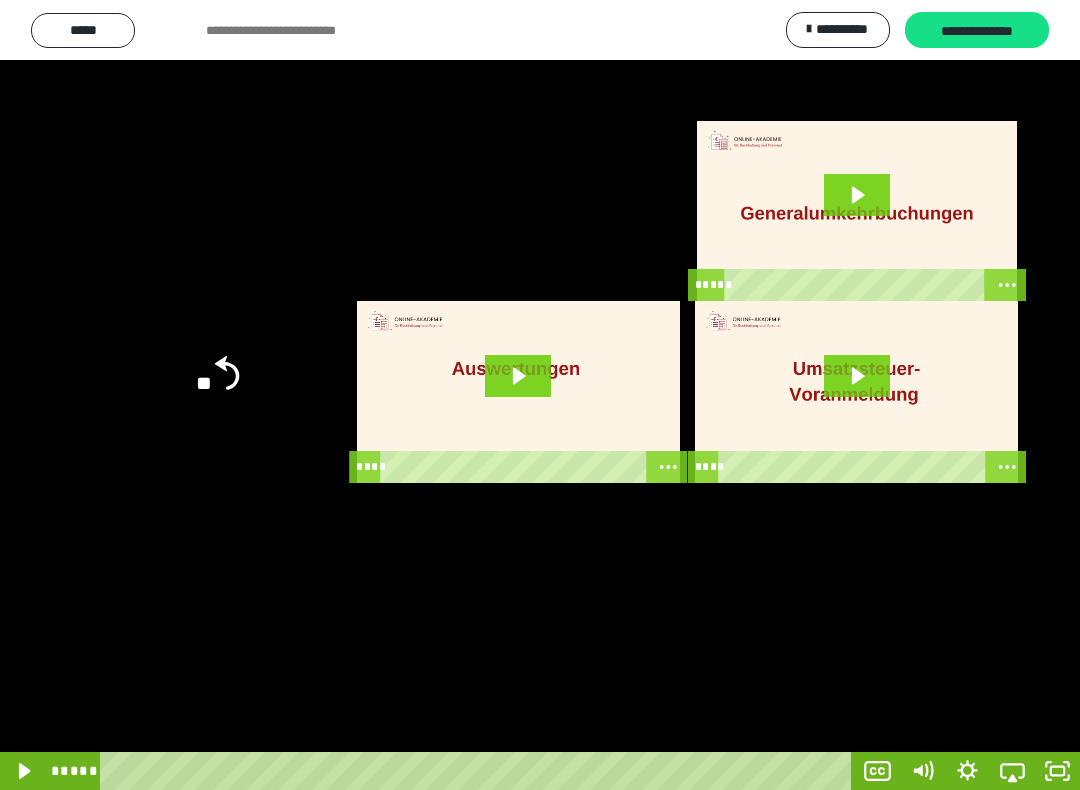 click 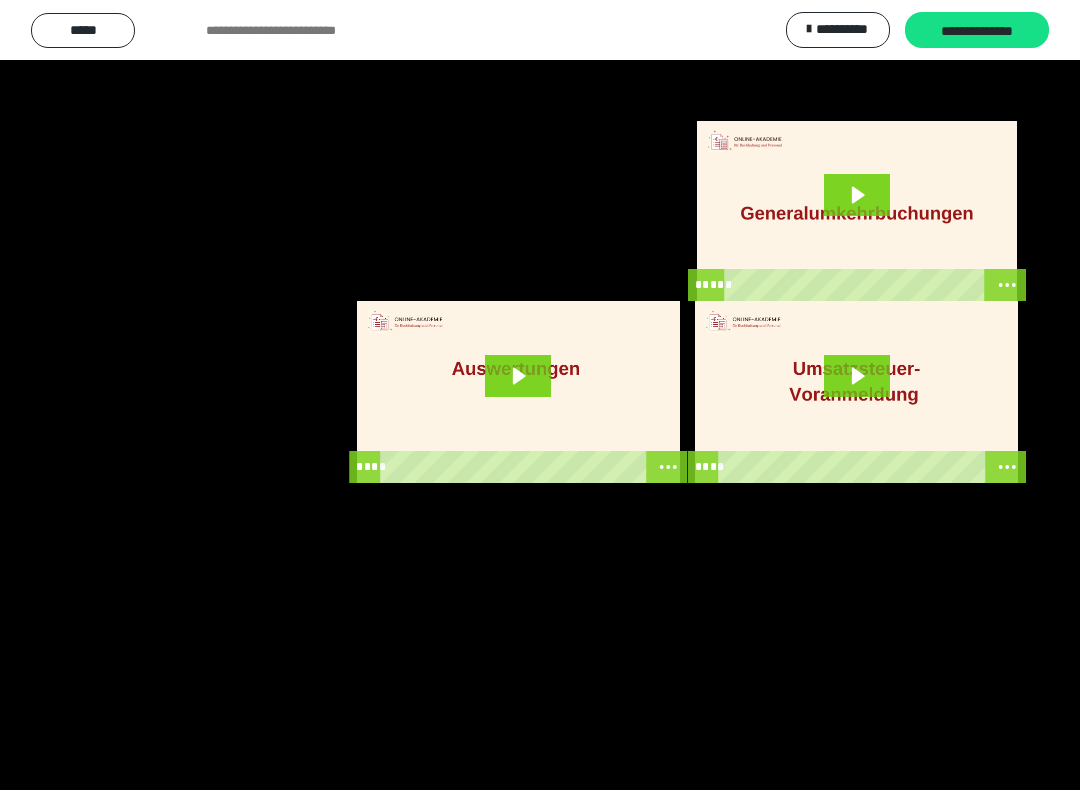 click at bounding box center (540, 395) 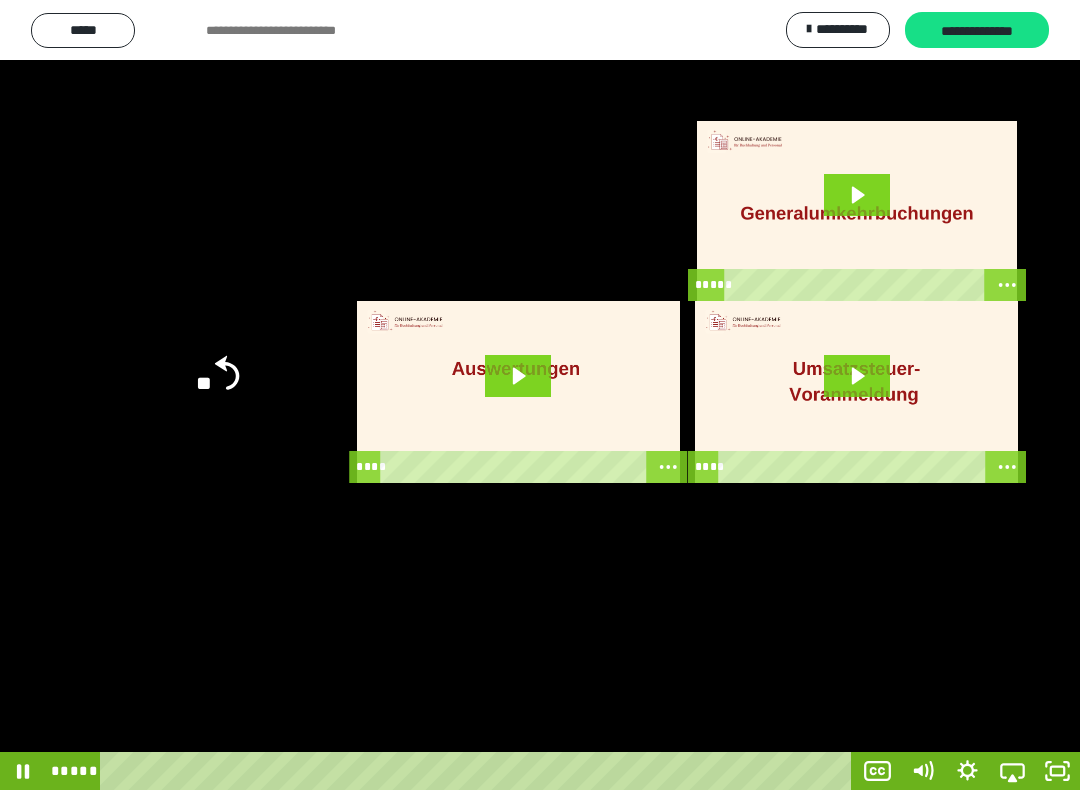click at bounding box center (540, 395) 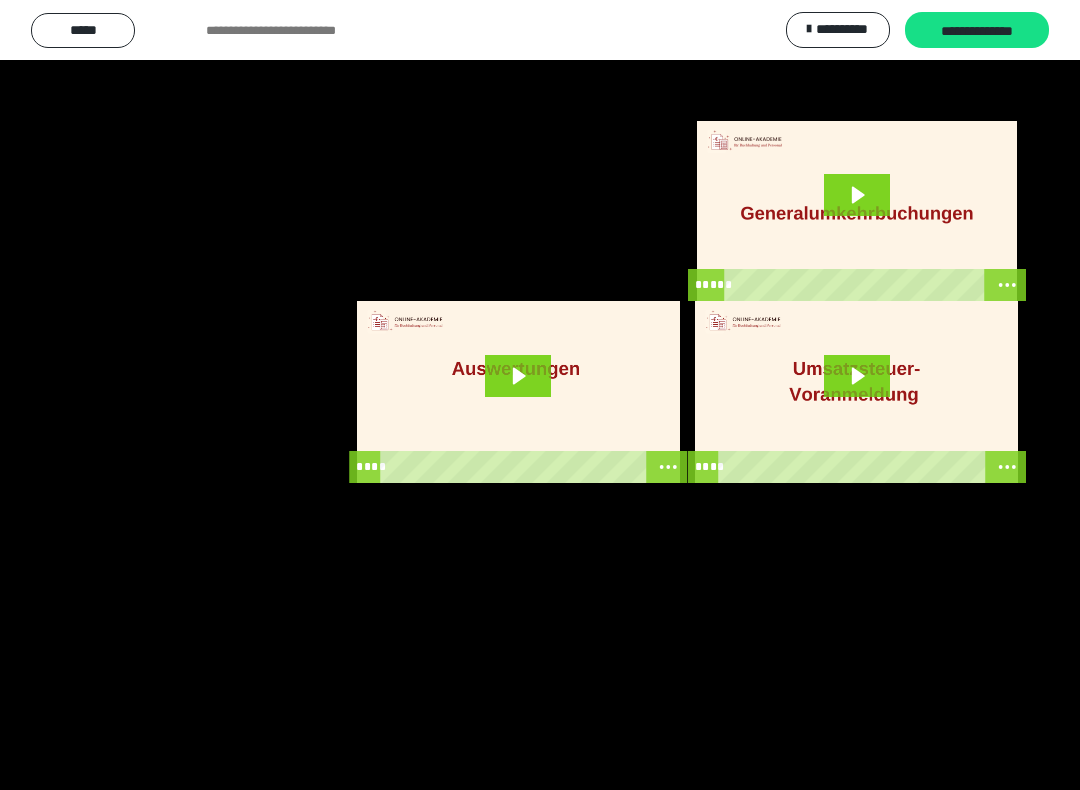 click at bounding box center (540, 395) 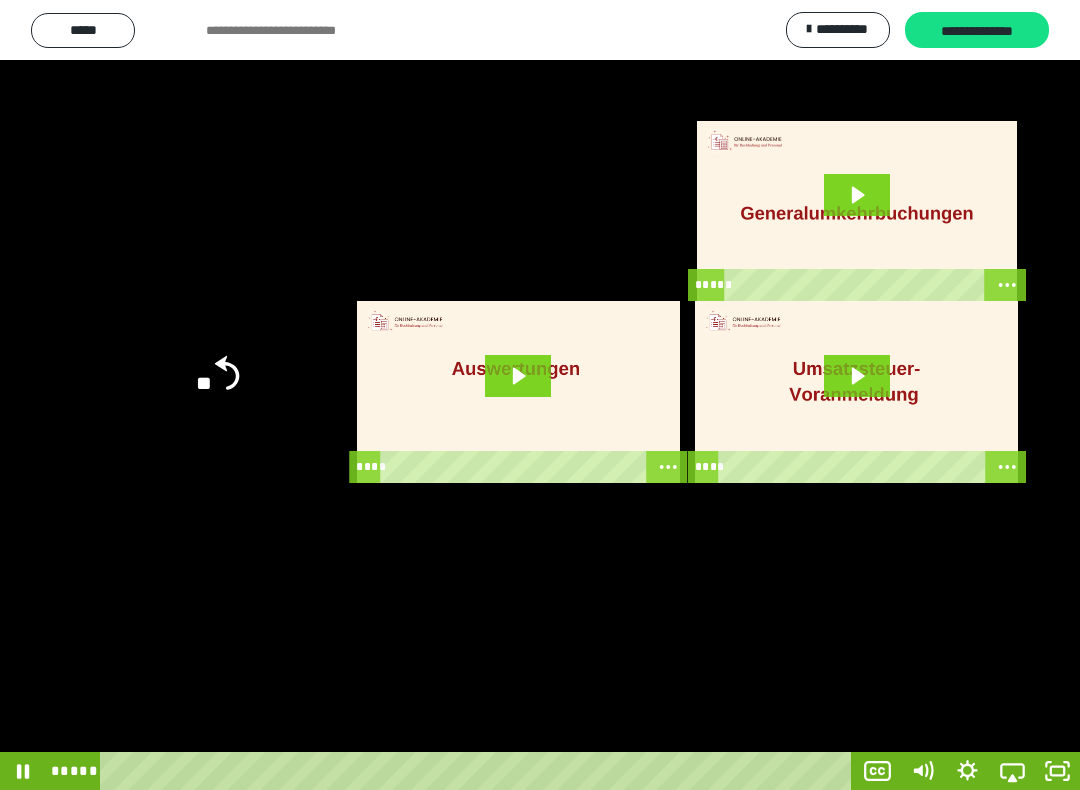 click 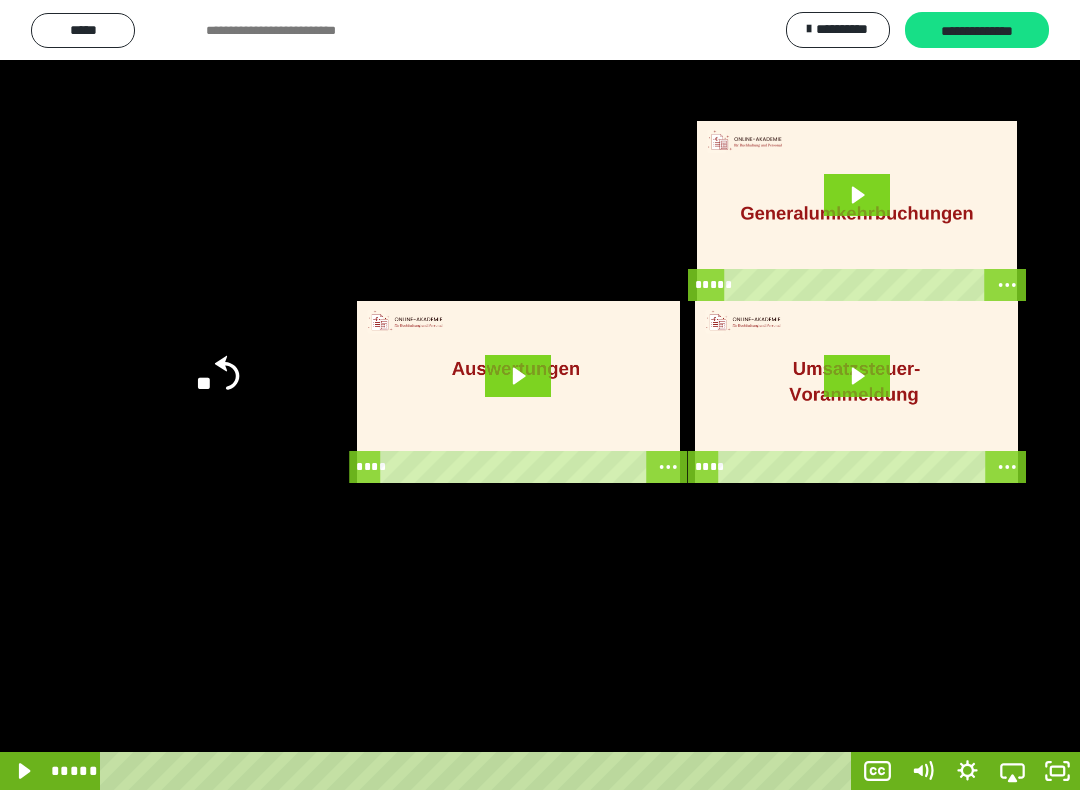 click 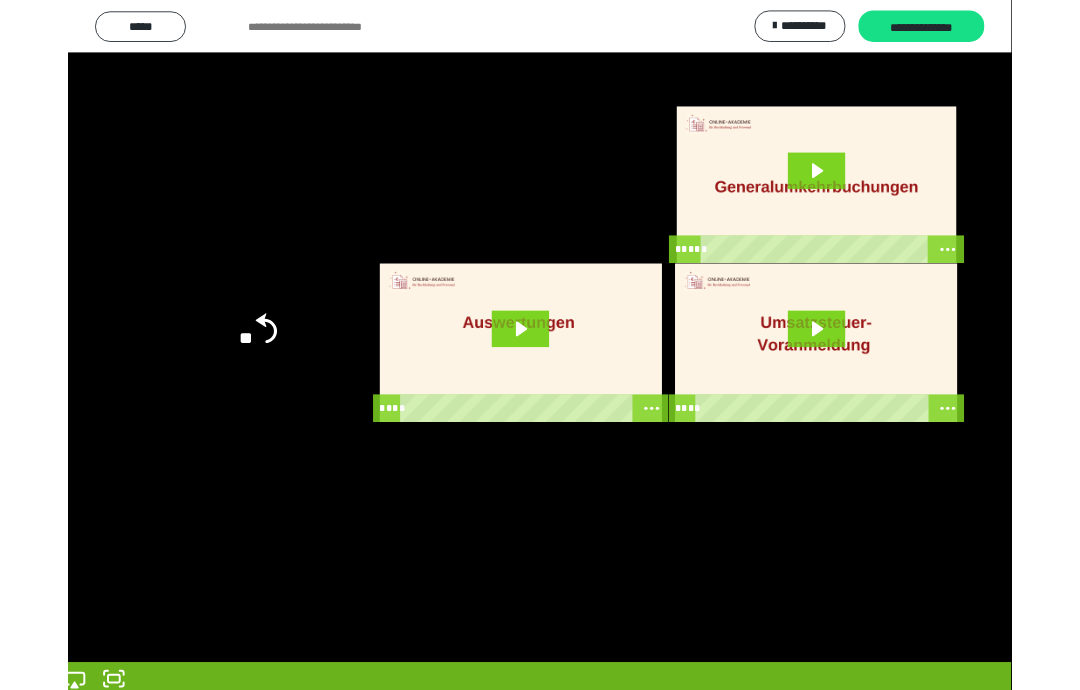 scroll, scrollTop: 0, scrollLeft: 0, axis: both 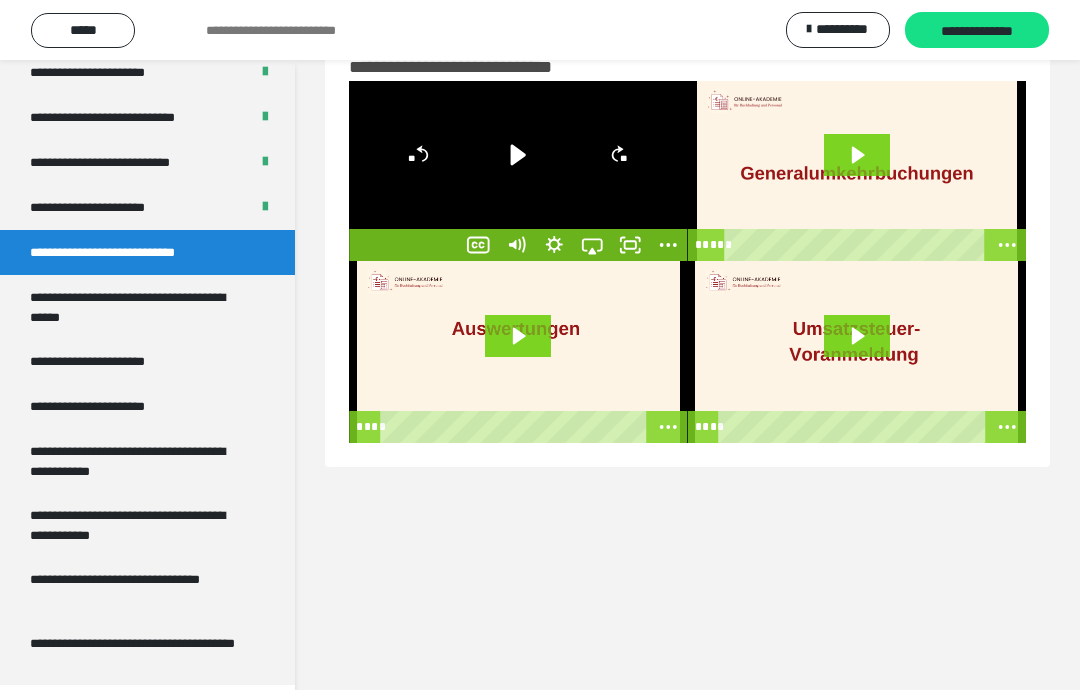 click 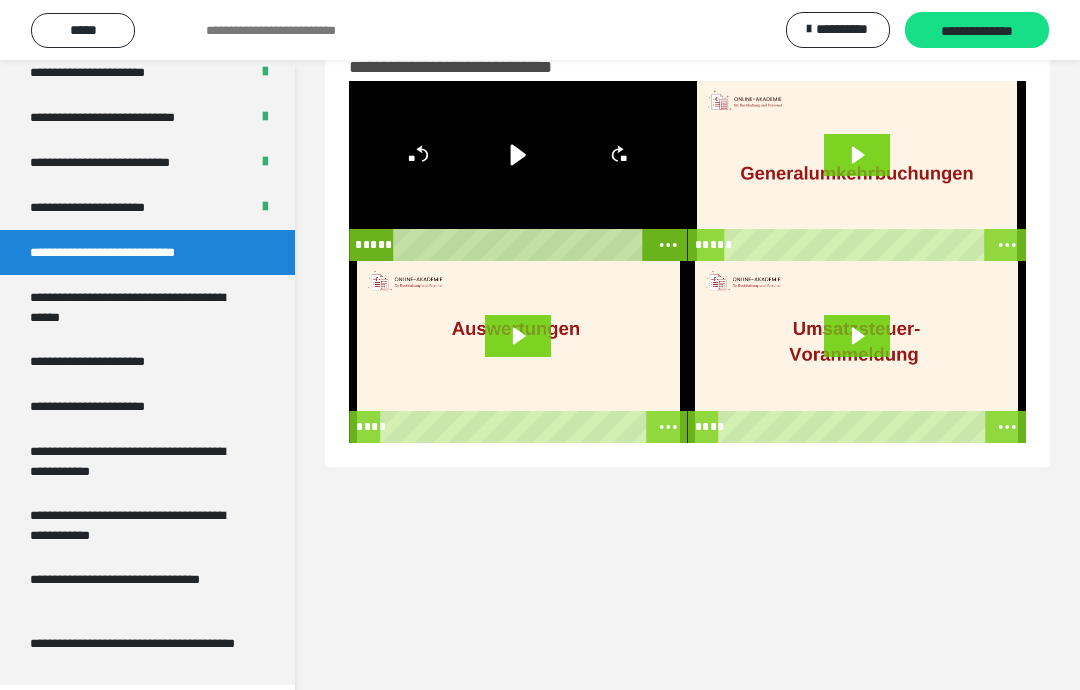 click at bounding box center [518, 171] 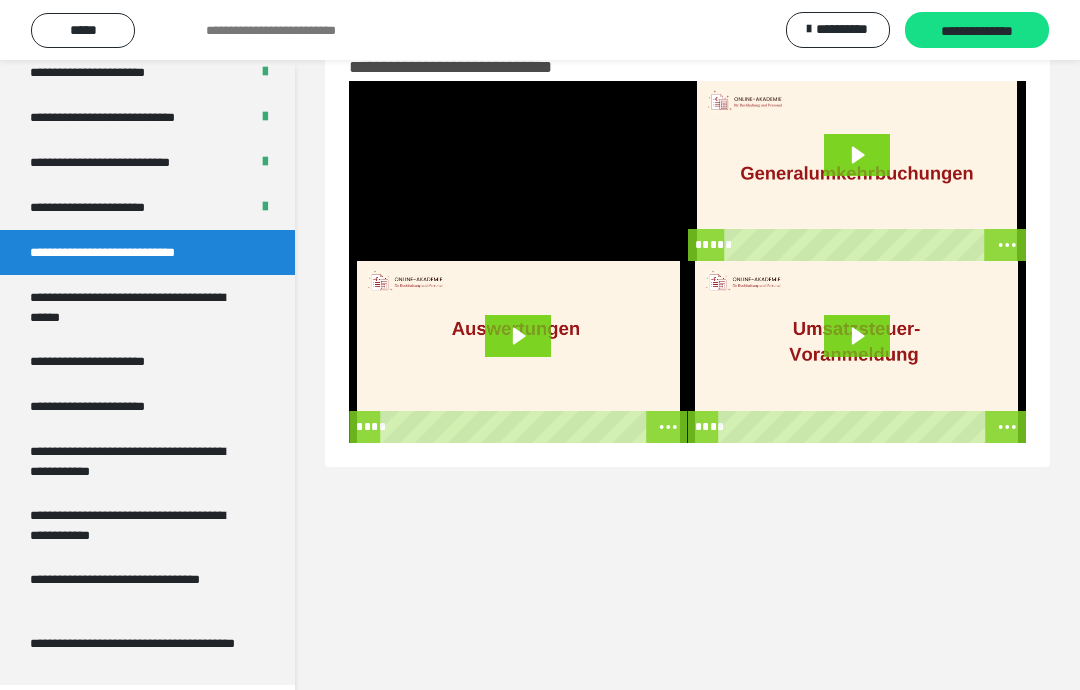click at bounding box center (518, 171) 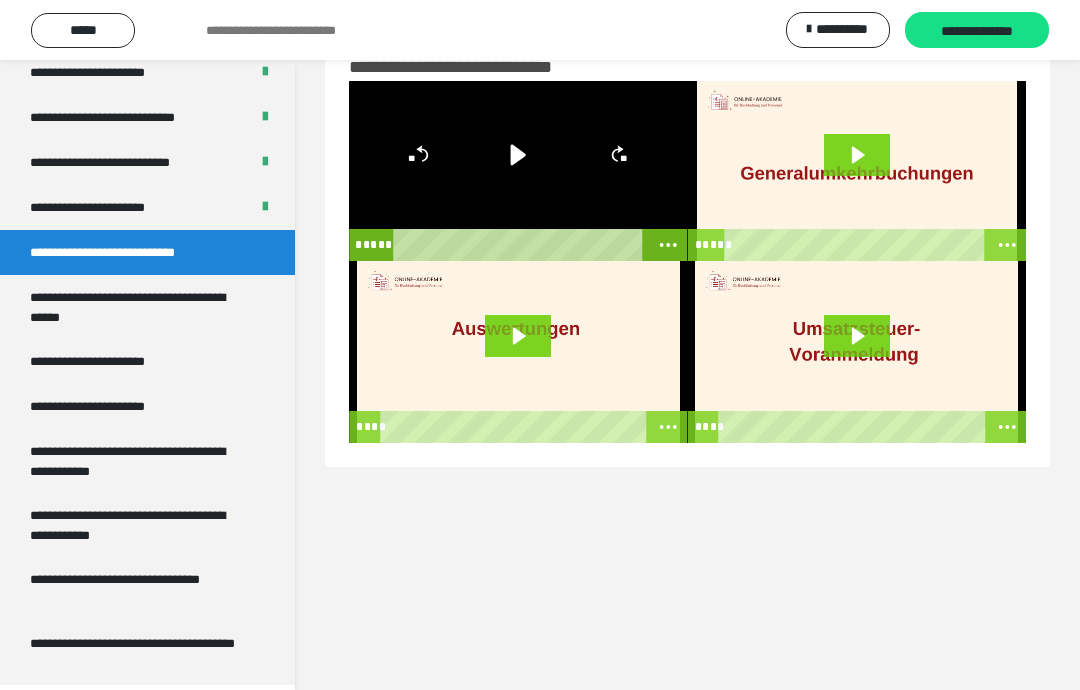 click 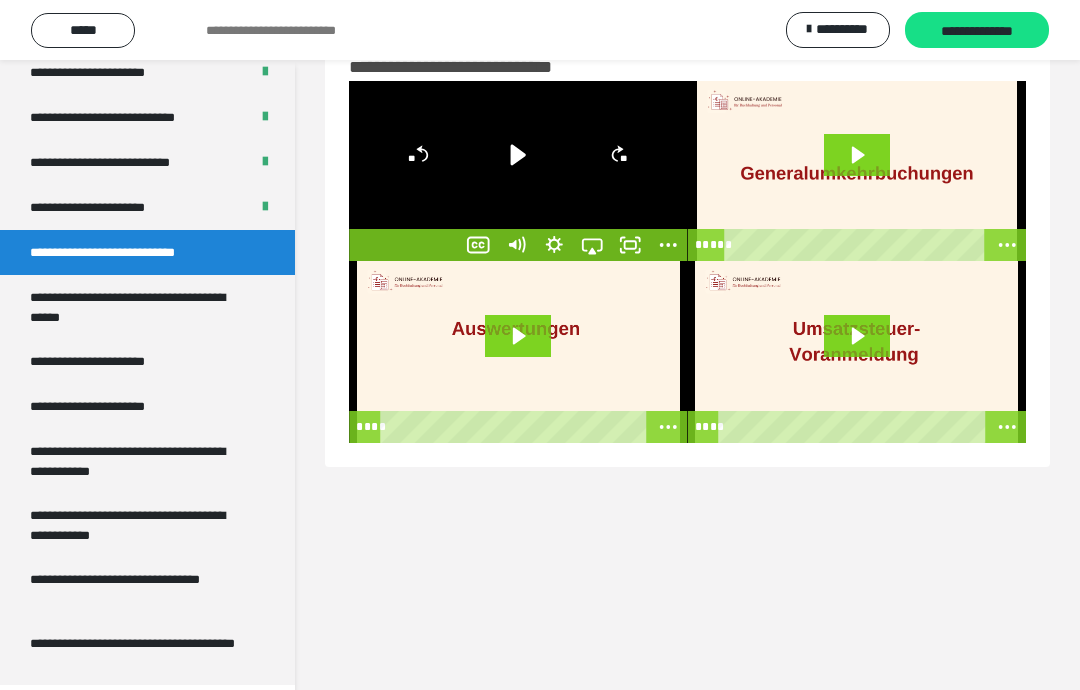 click 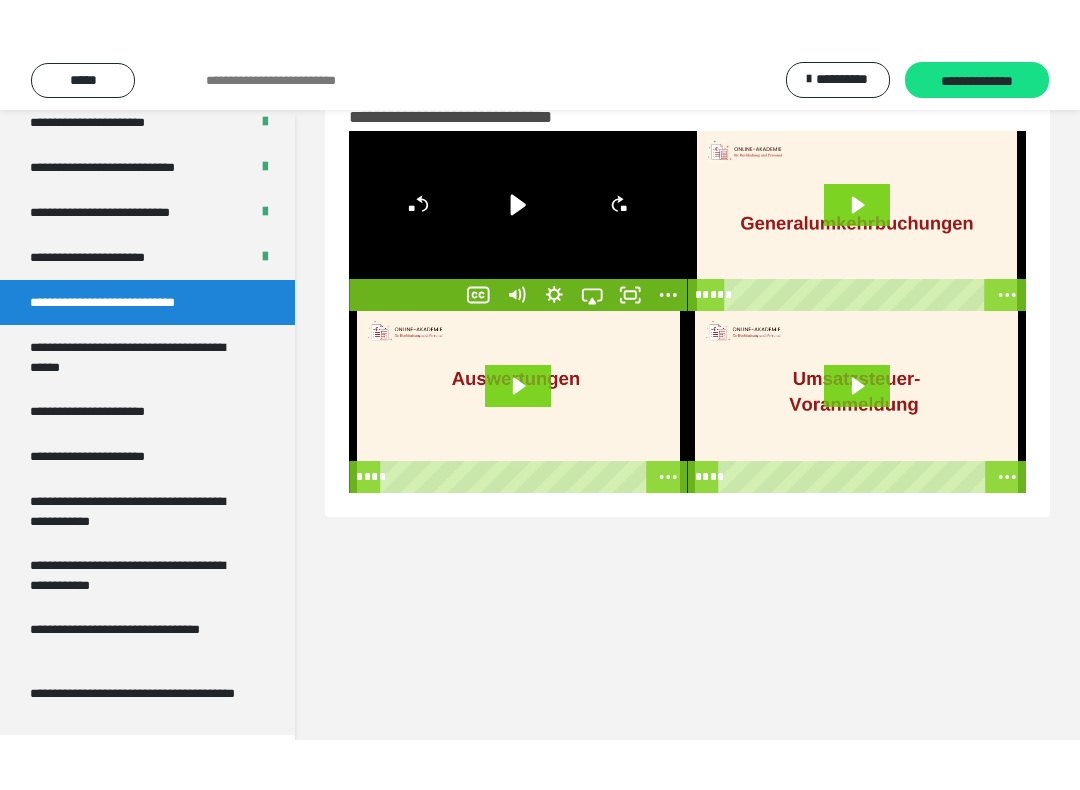 scroll, scrollTop: 20, scrollLeft: 0, axis: vertical 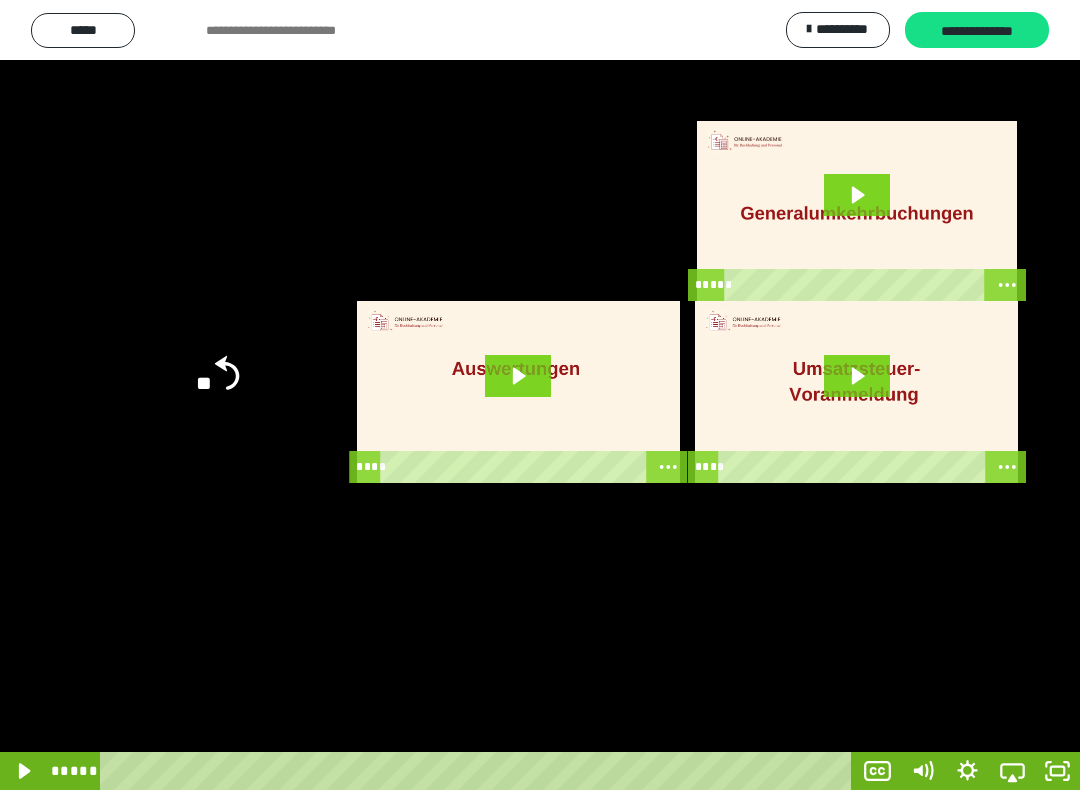 click 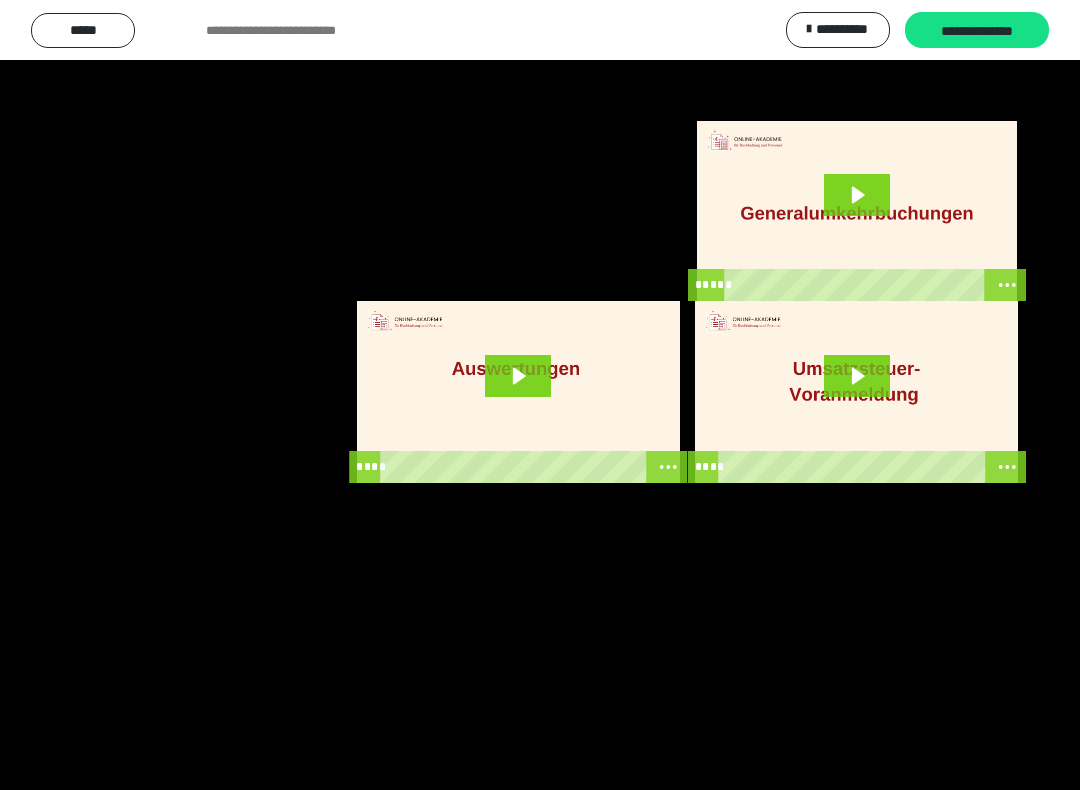 click at bounding box center [540, 395] 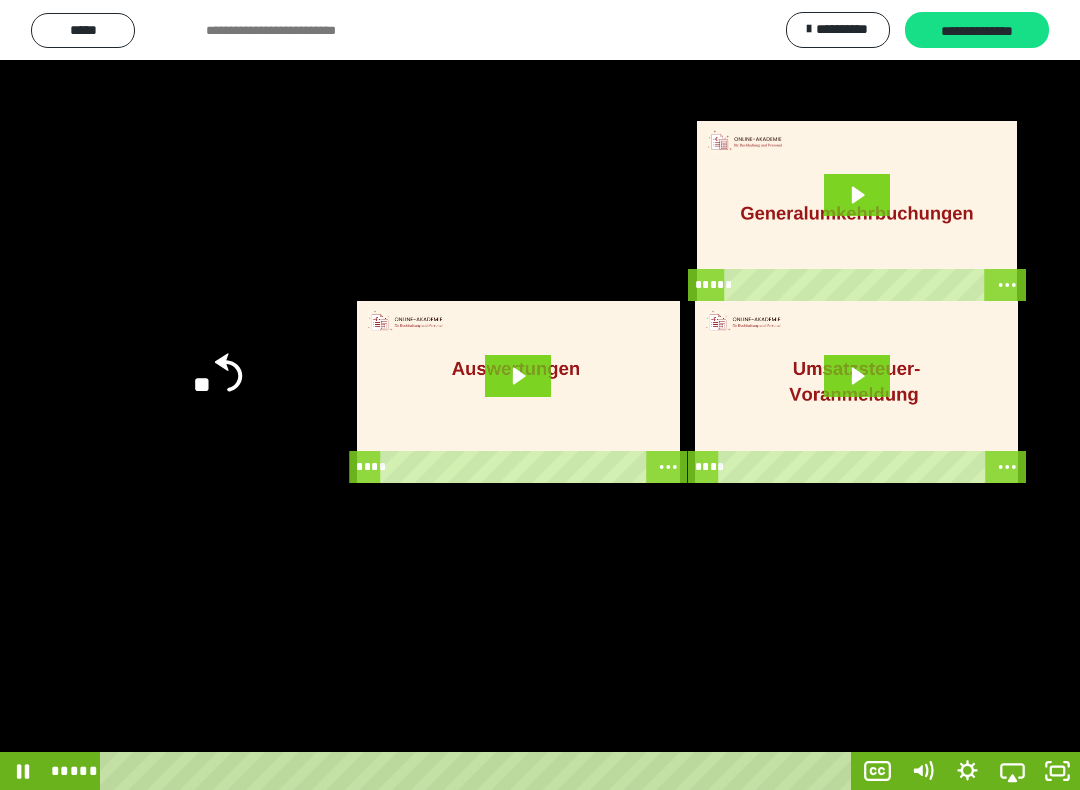 click on "**" 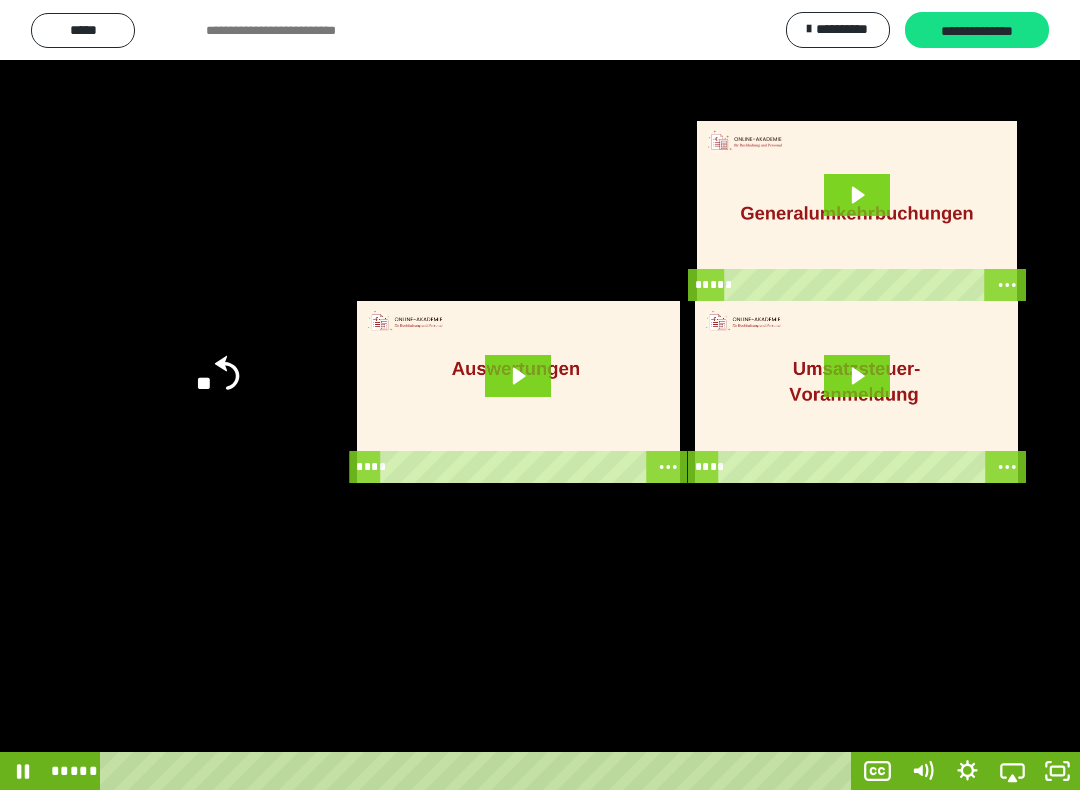 click on "**" 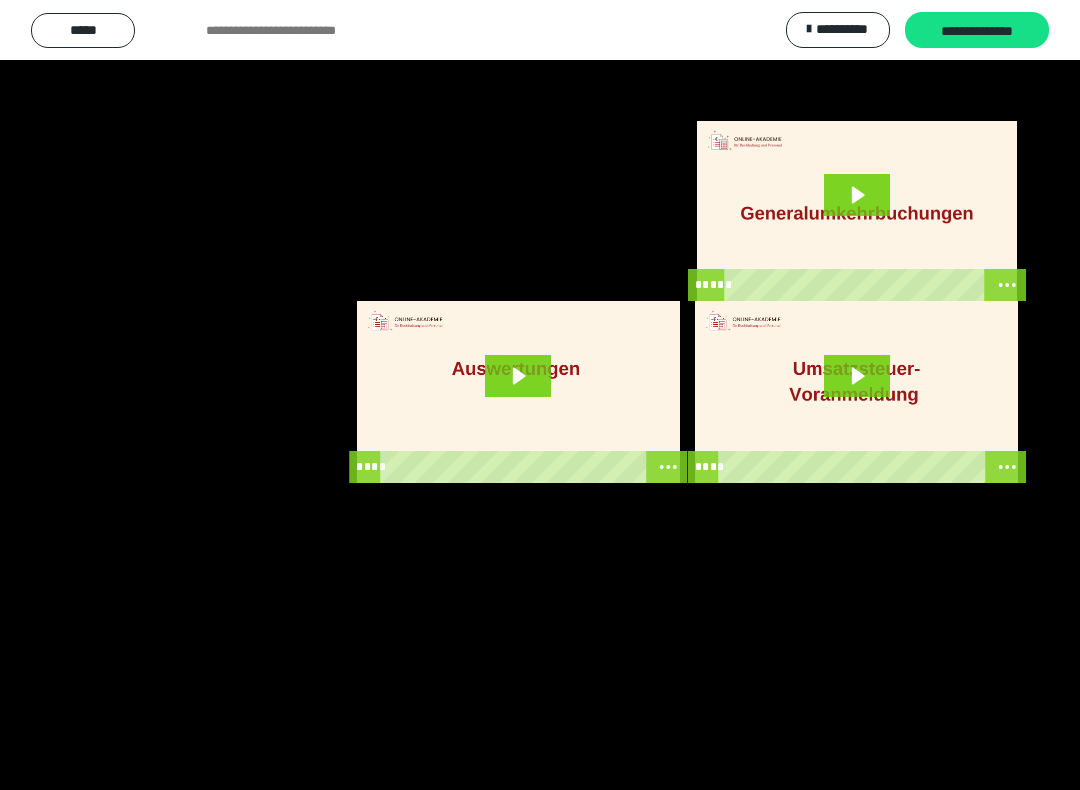 click at bounding box center [540, 395] 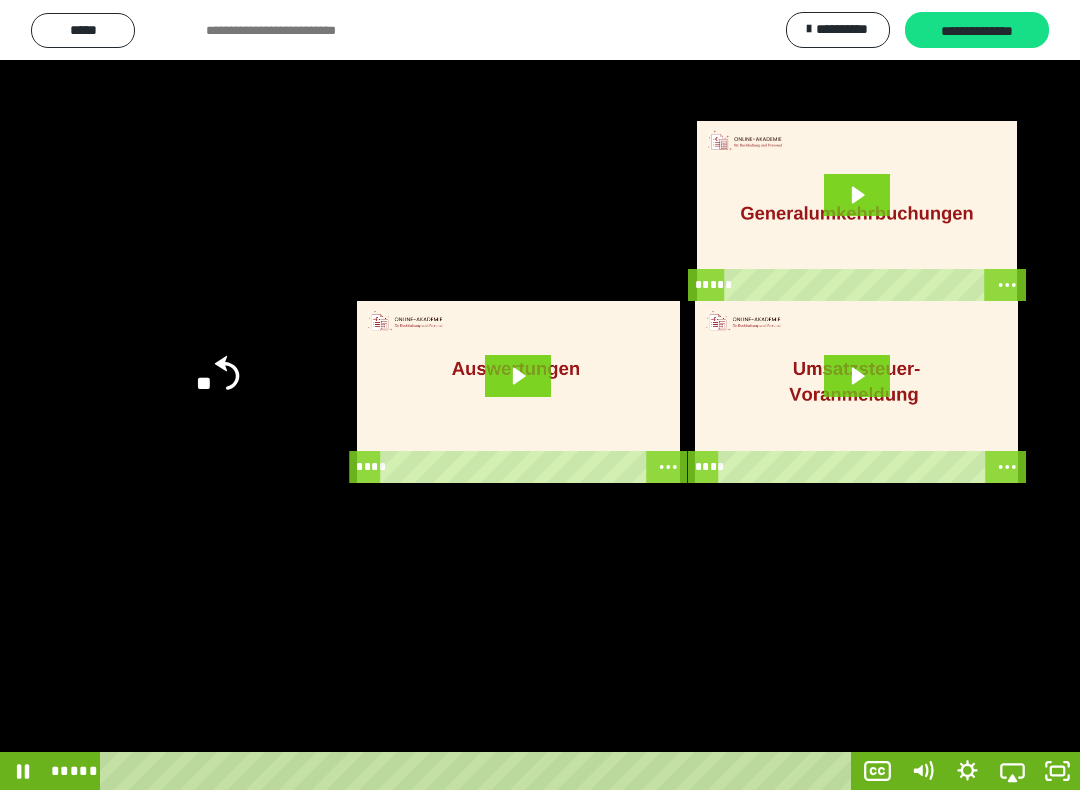 click 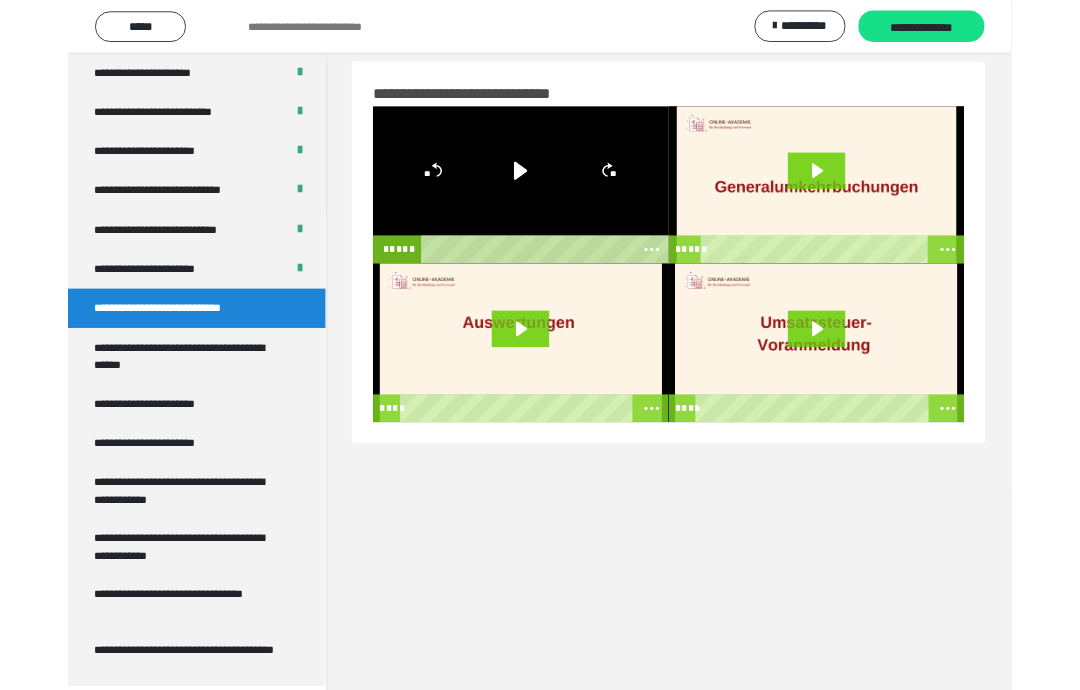 scroll, scrollTop: 40, scrollLeft: 0, axis: vertical 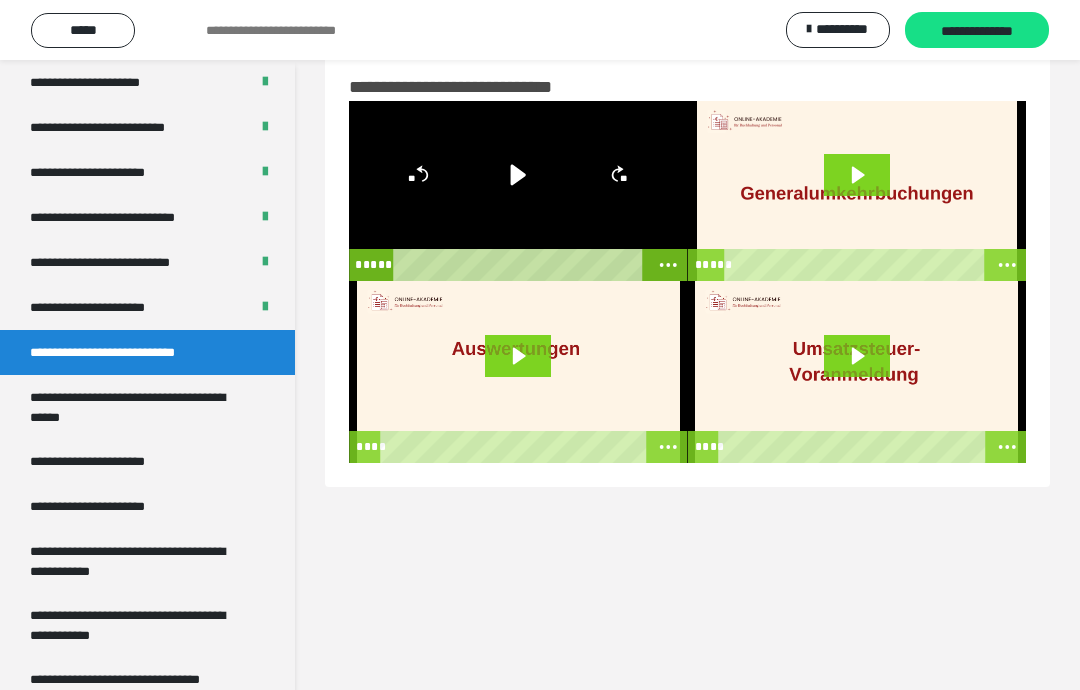click 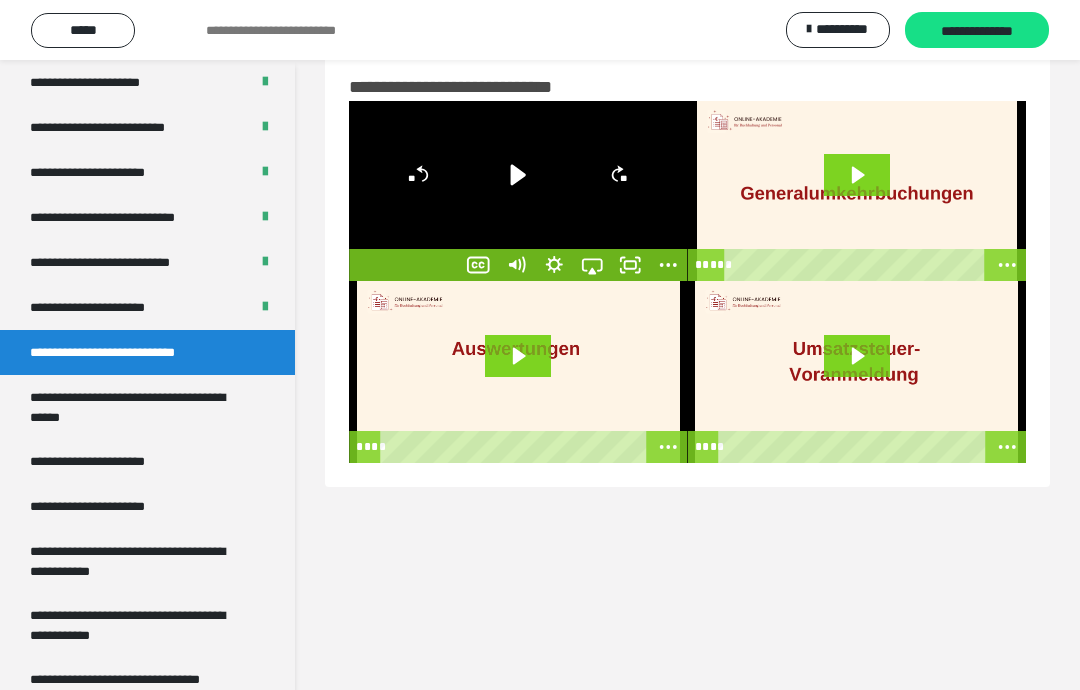 click 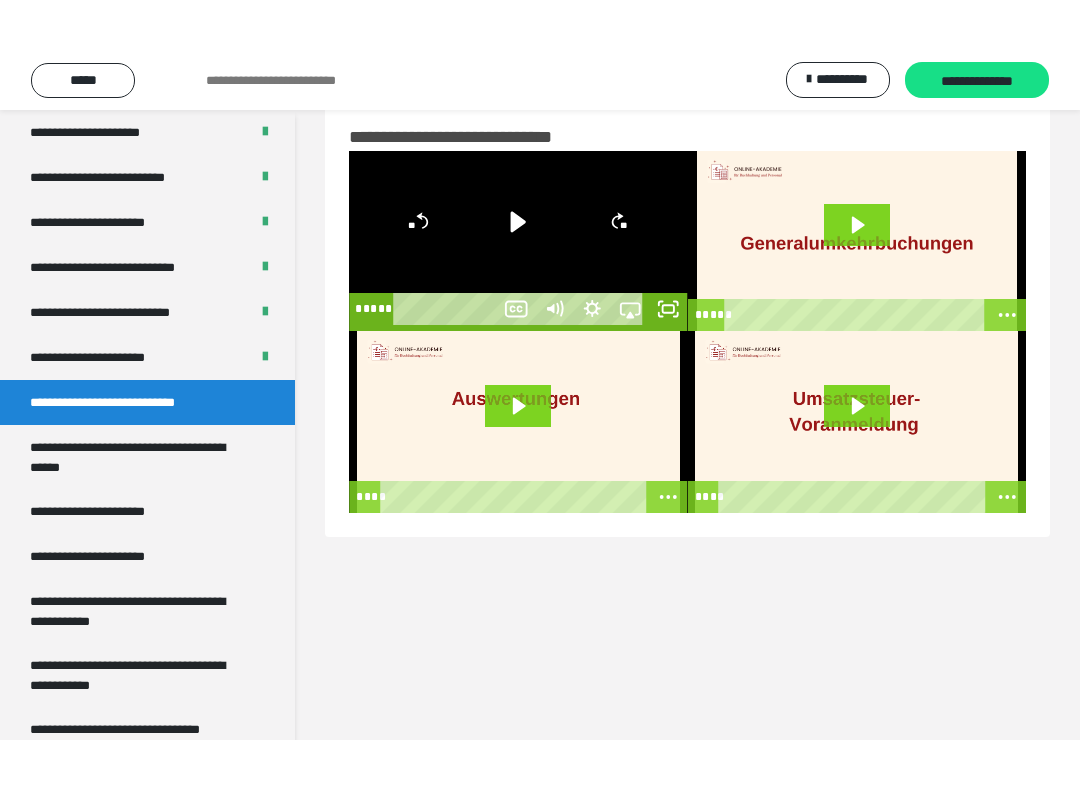scroll, scrollTop: 20, scrollLeft: 0, axis: vertical 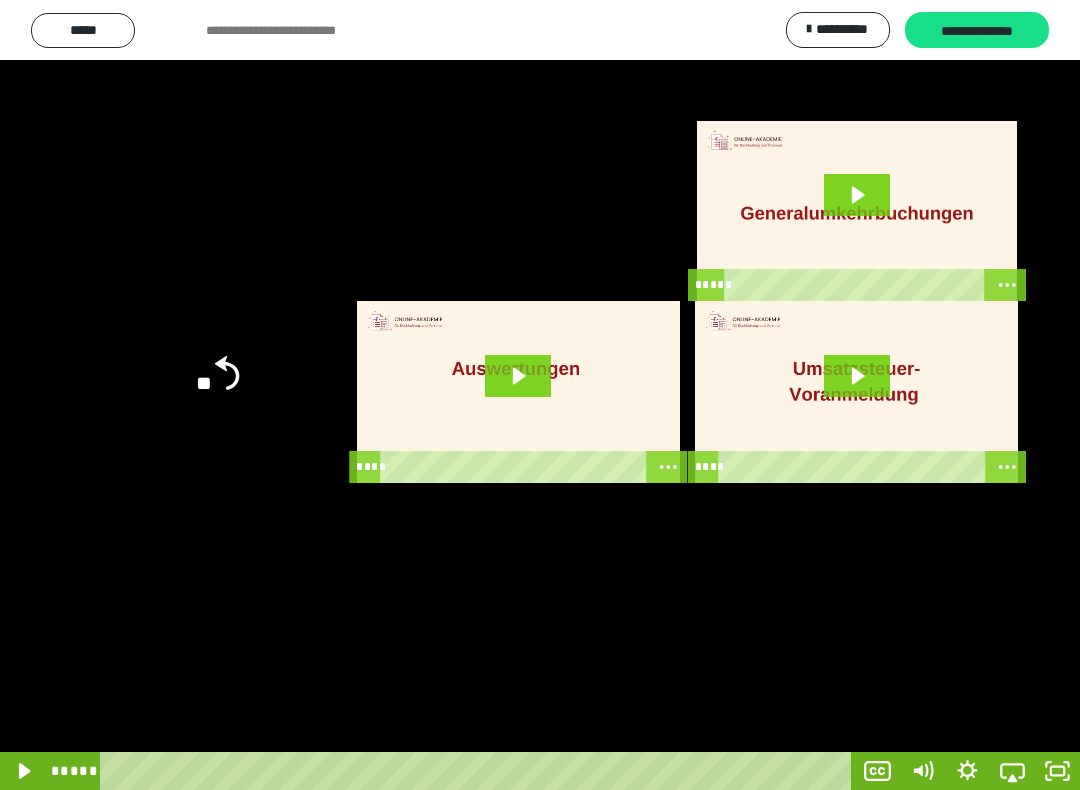 click 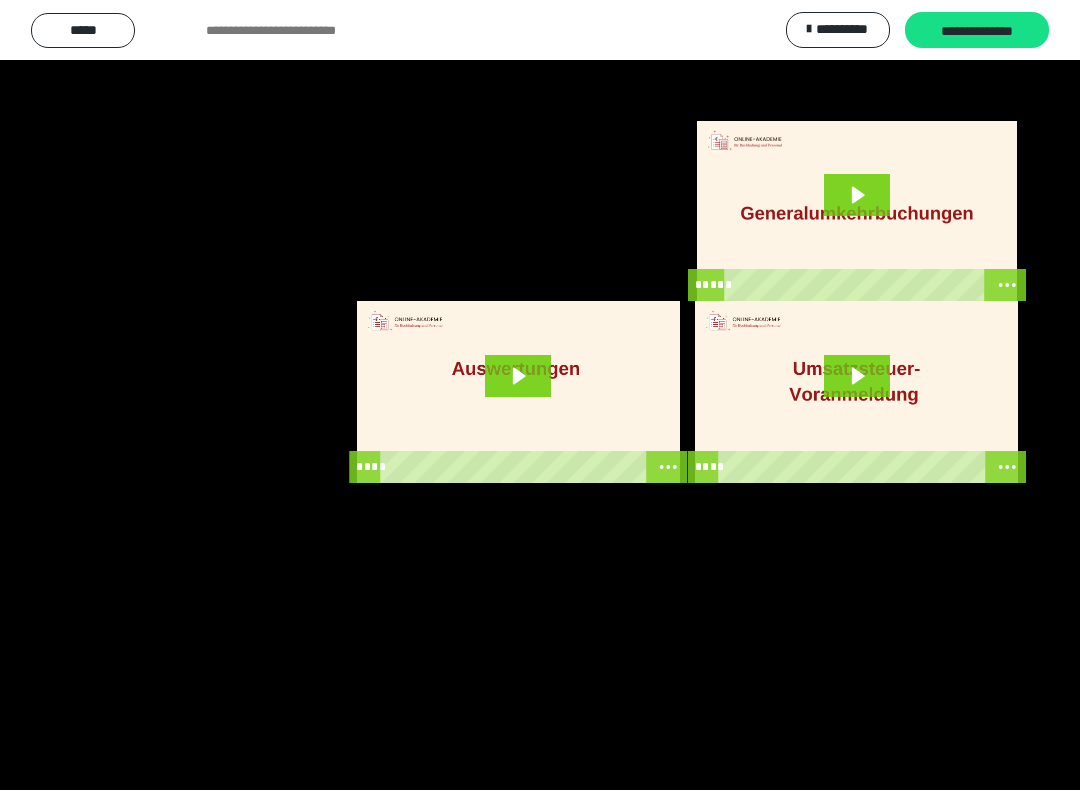 scroll, scrollTop: 0, scrollLeft: 0, axis: both 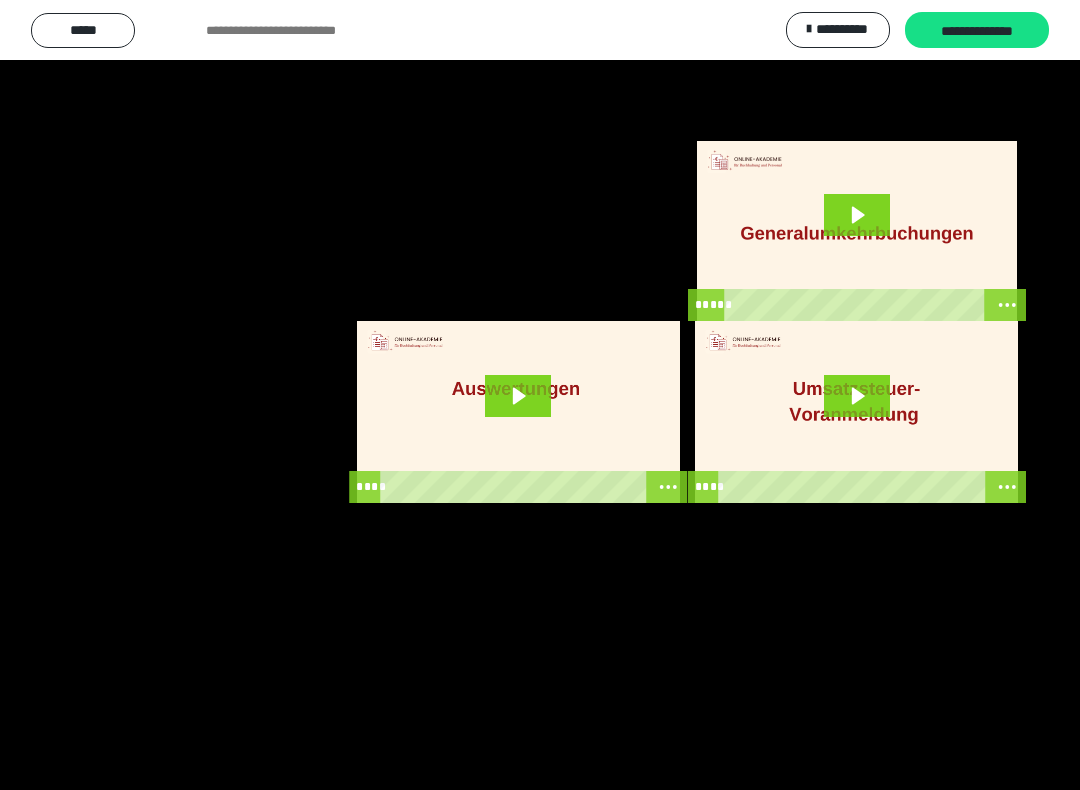 click at bounding box center (540, 395) 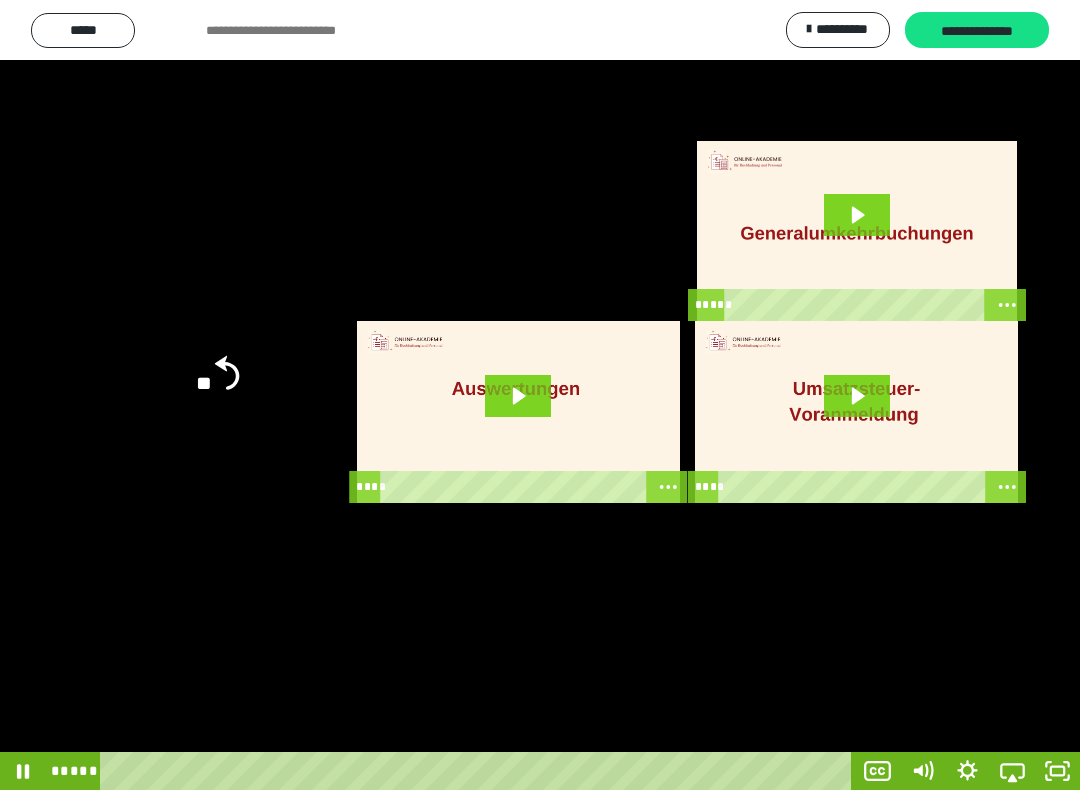 click on "**" 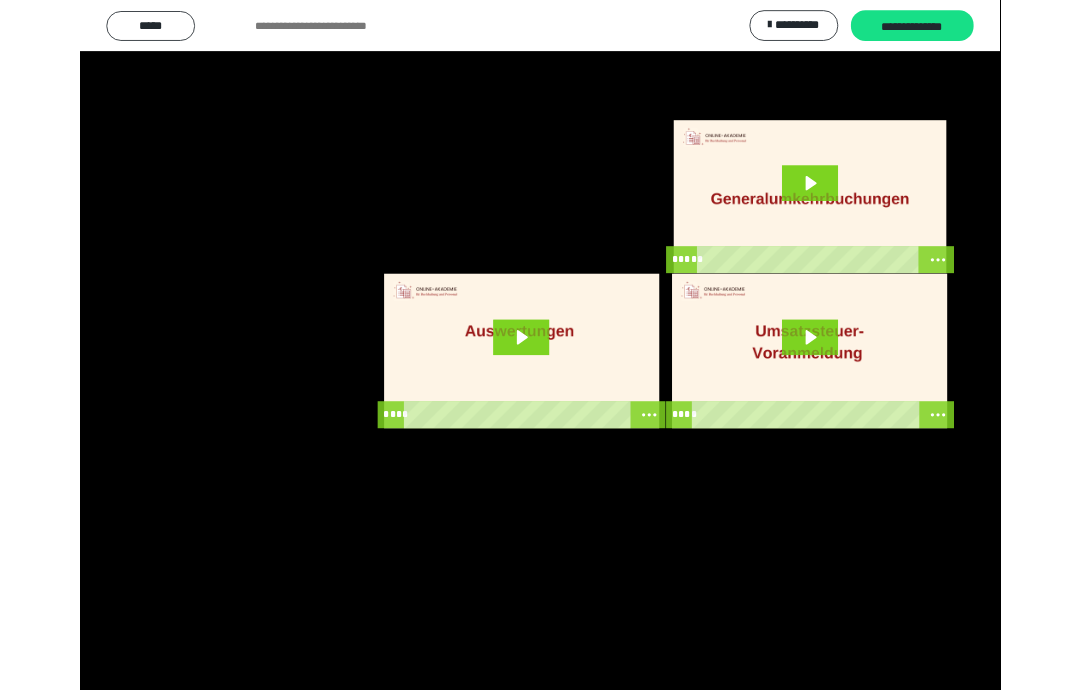 scroll, scrollTop: 20, scrollLeft: 0, axis: vertical 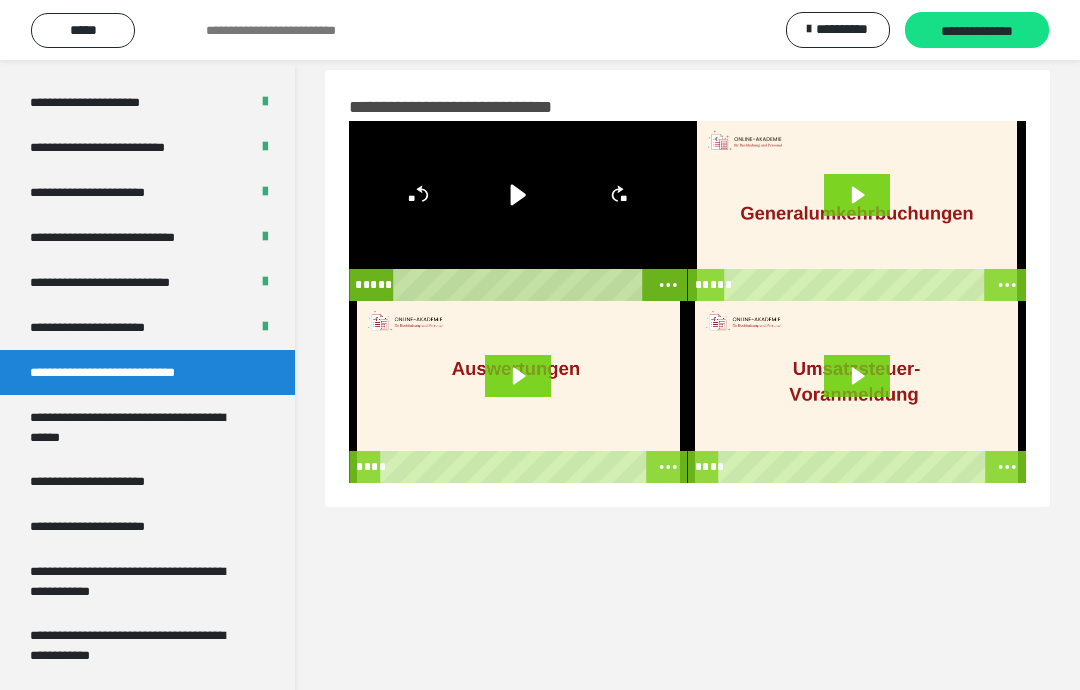 click 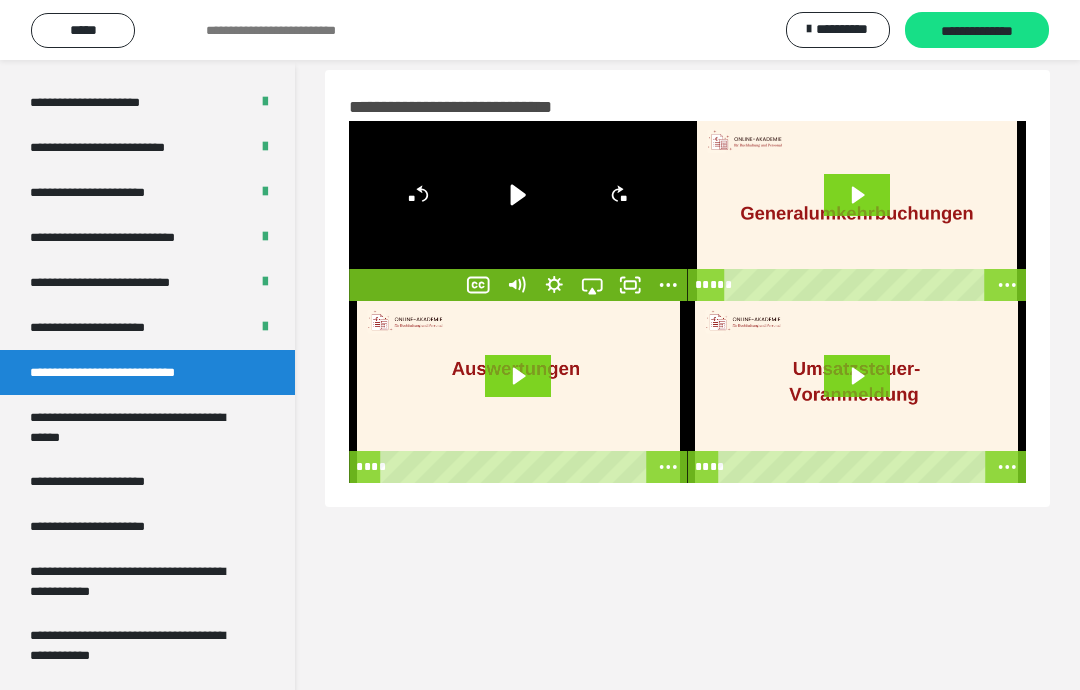 click 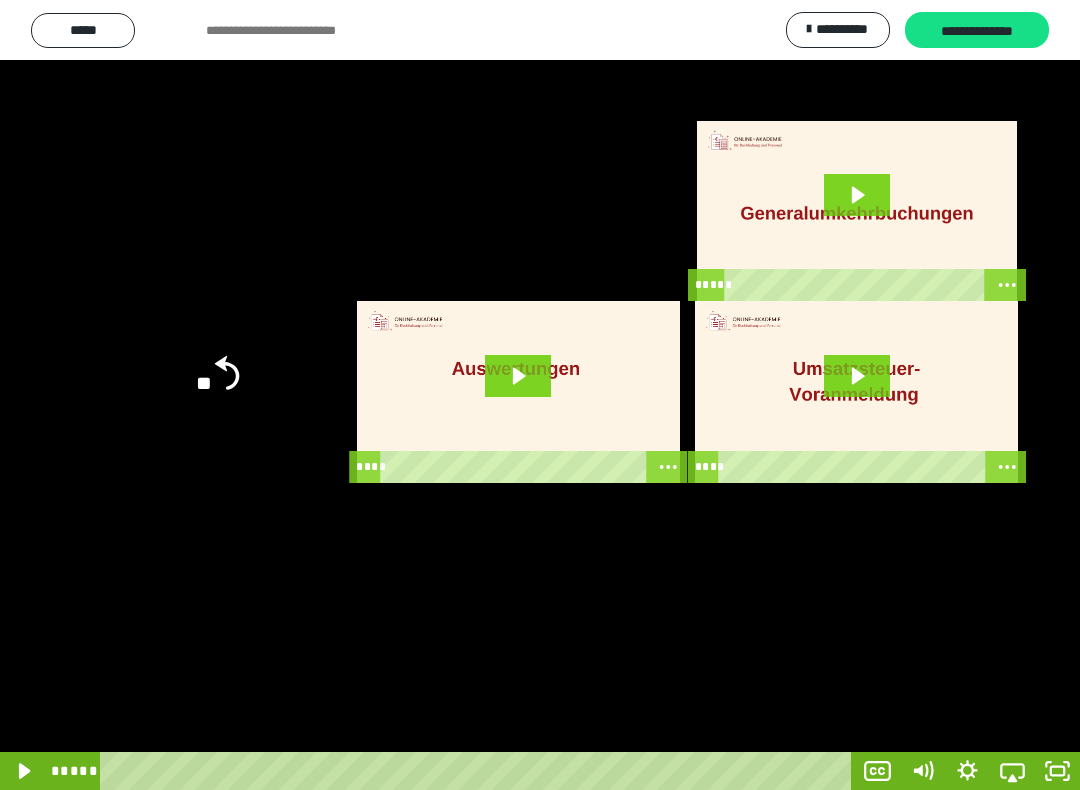 click 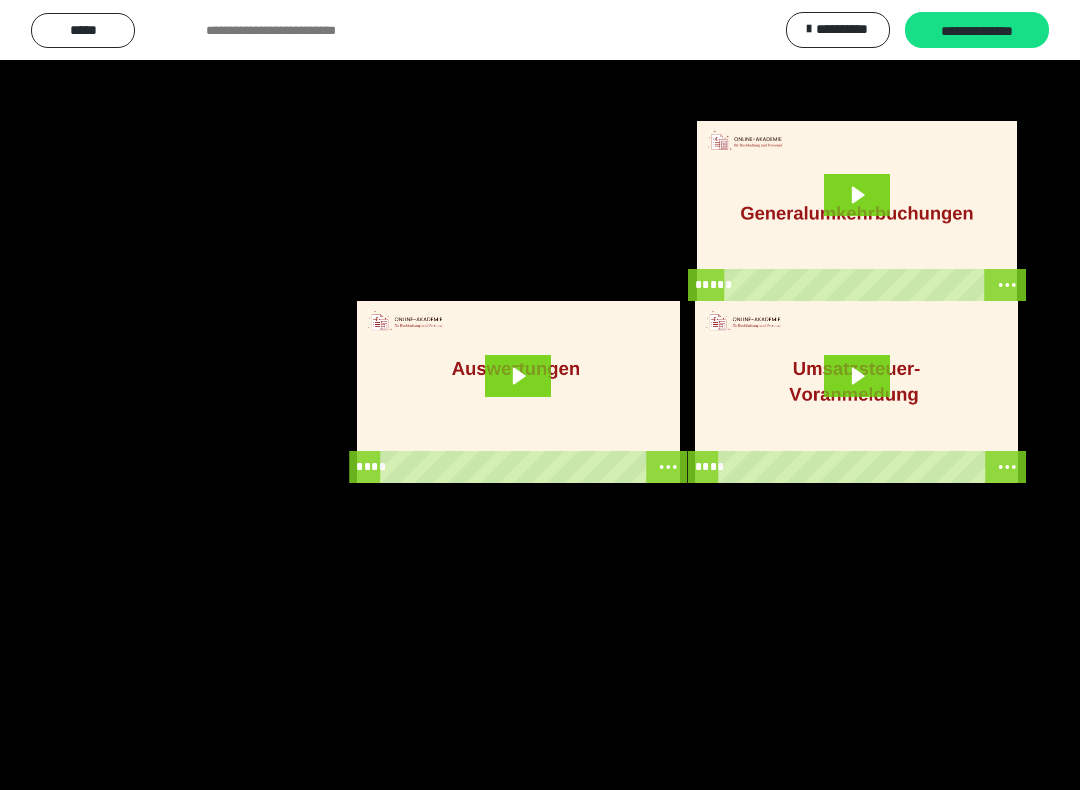 click at bounding box center [540, 395] 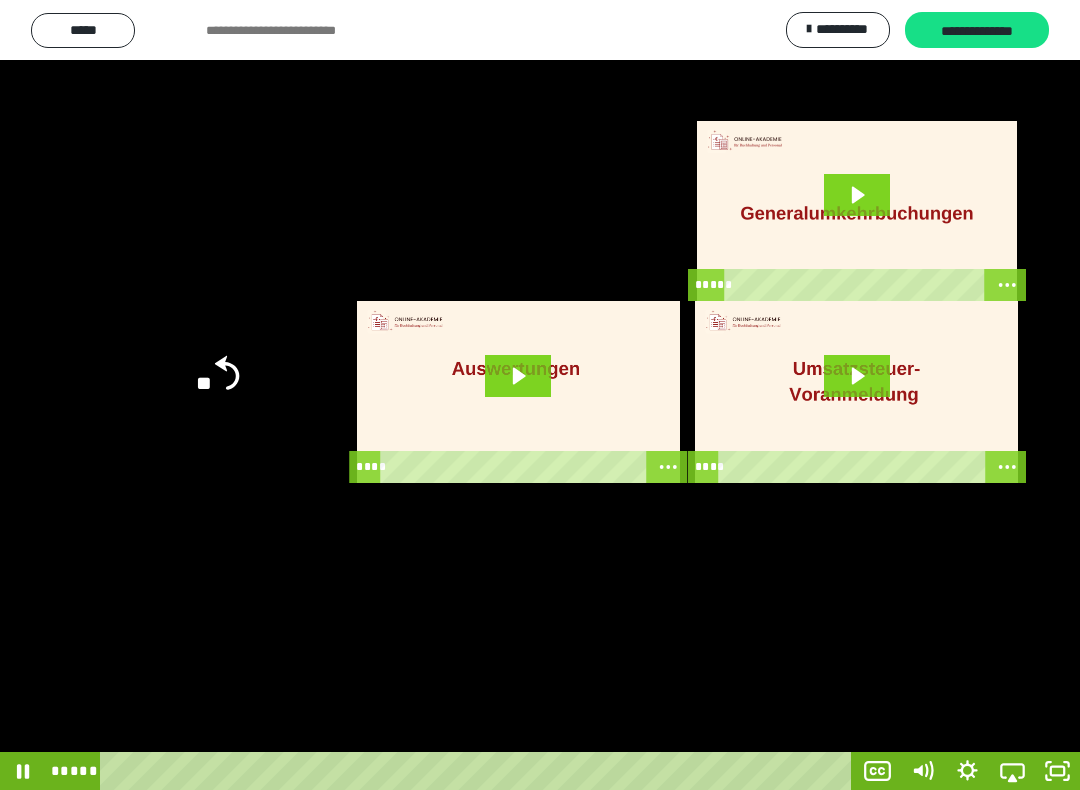 click 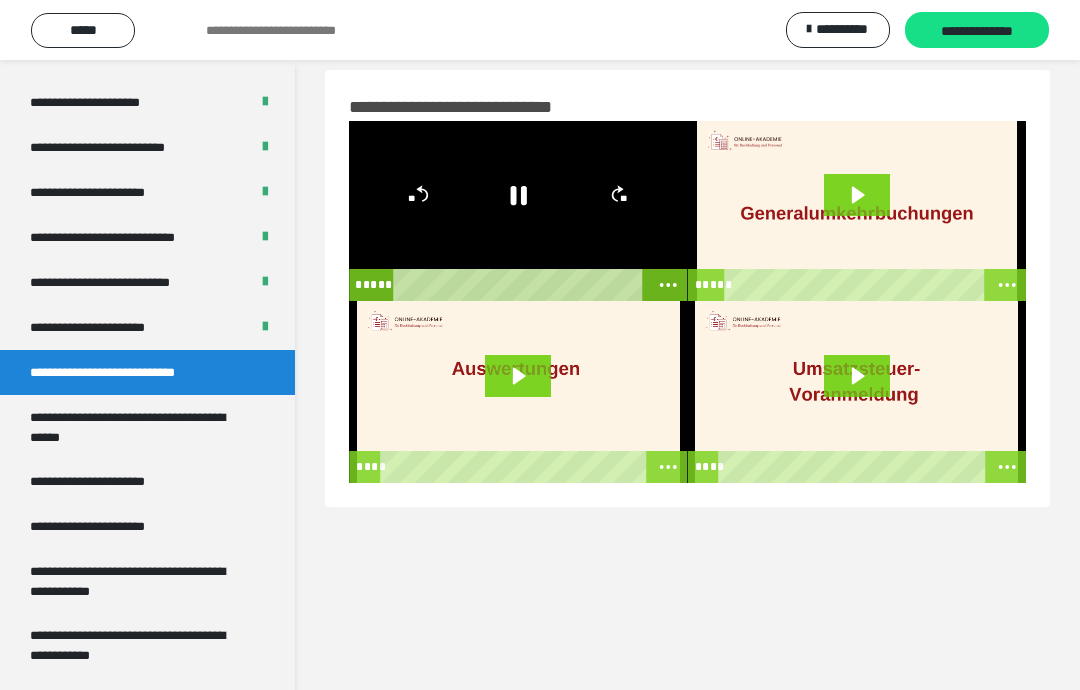 click 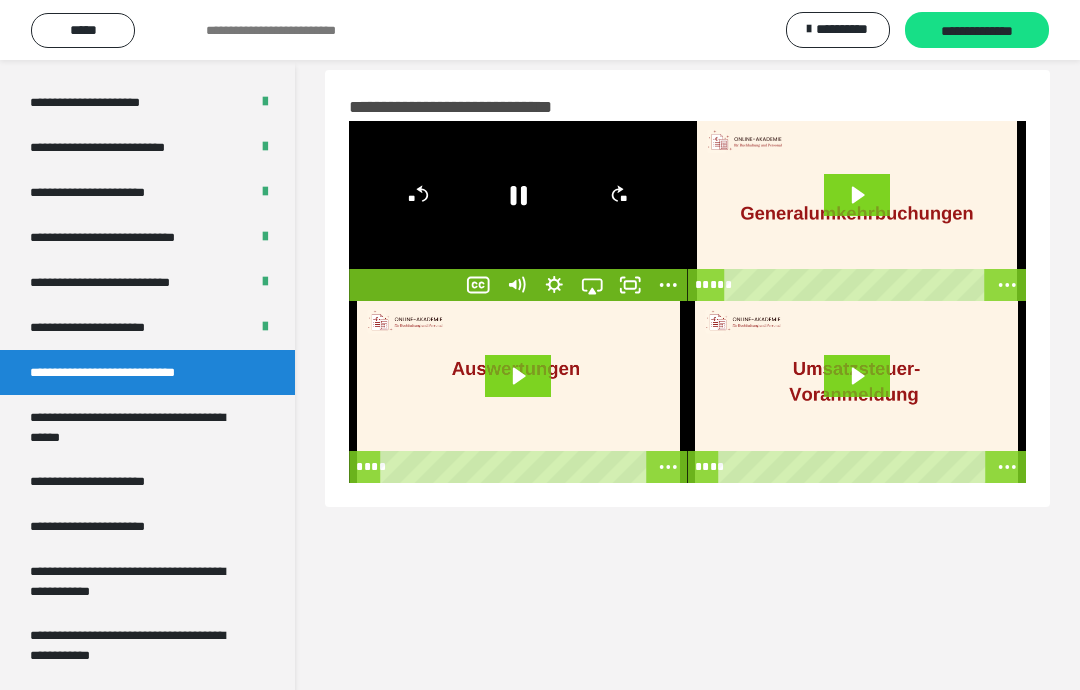 click 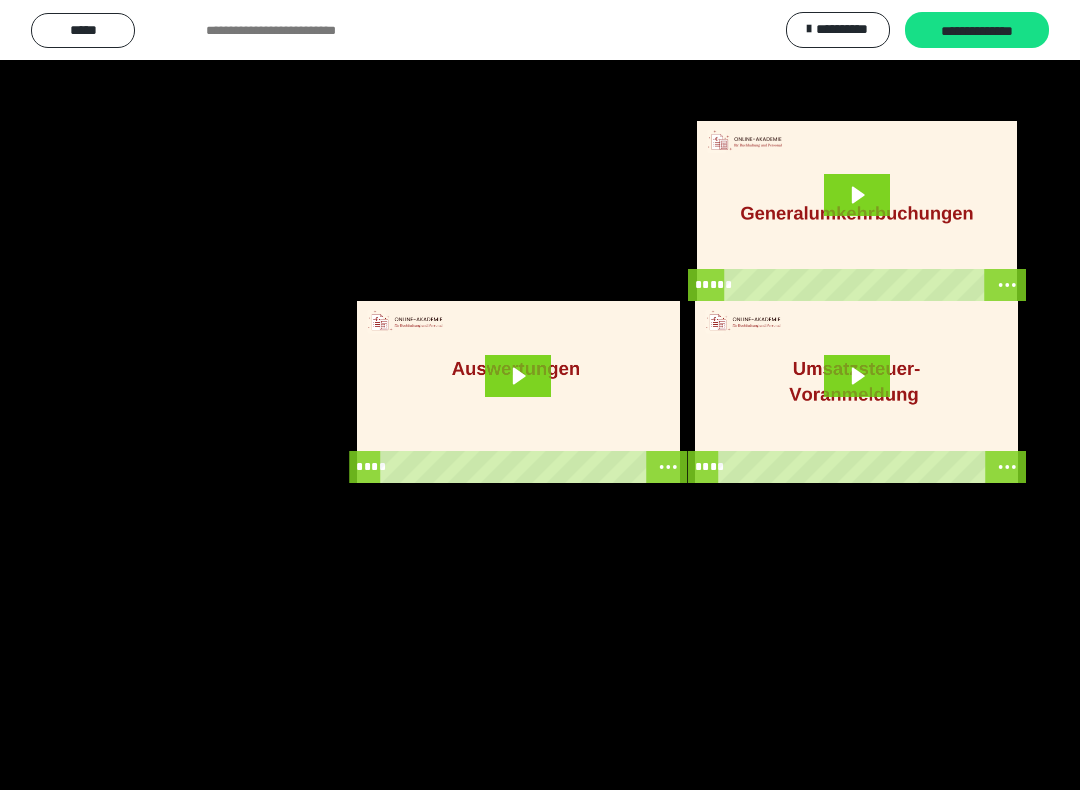 click at bounding box center [540, 395] 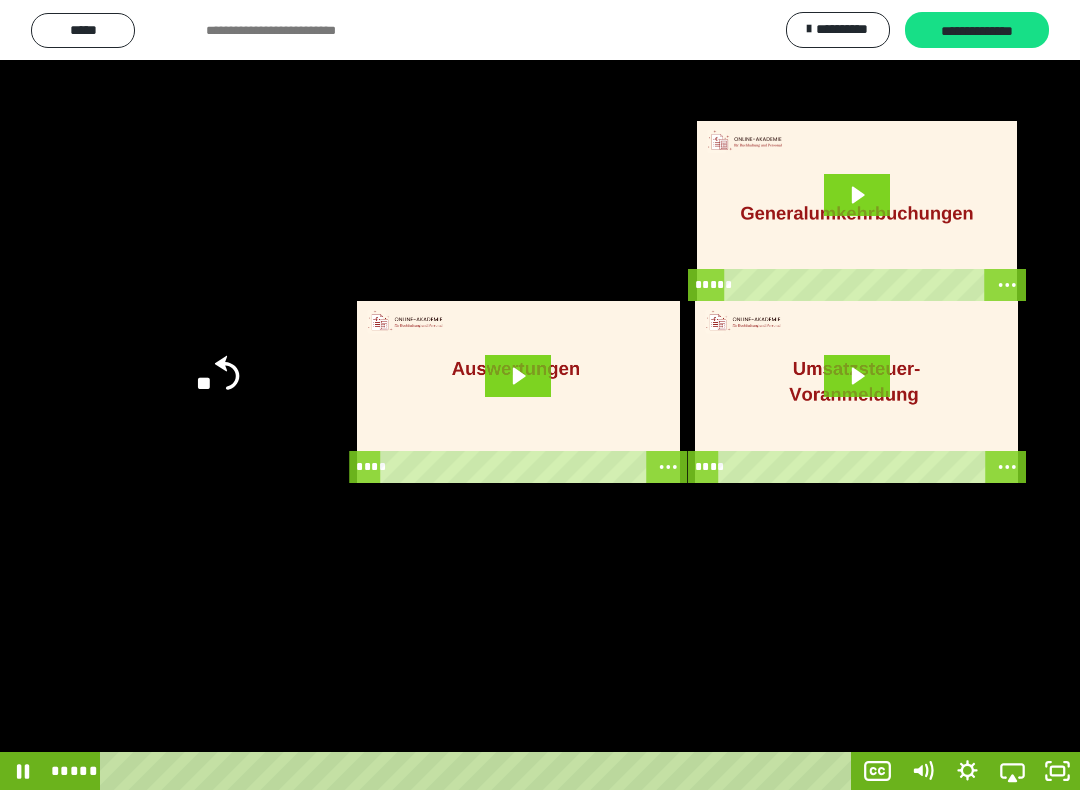 click 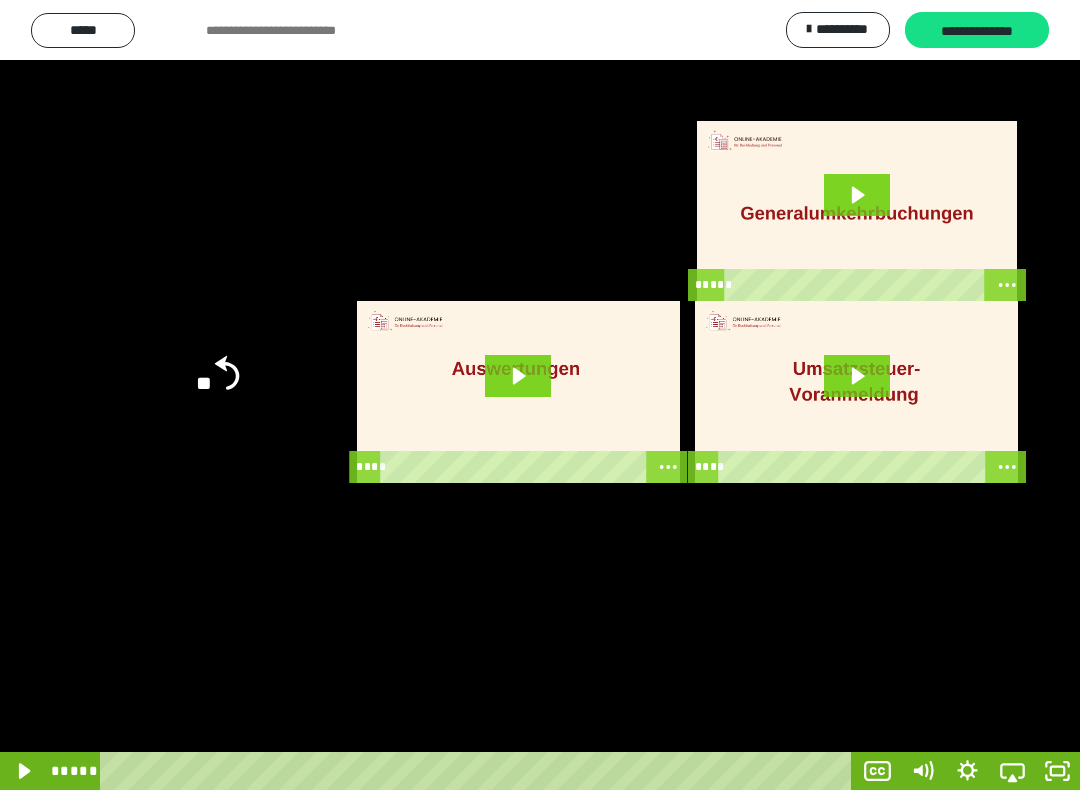 click 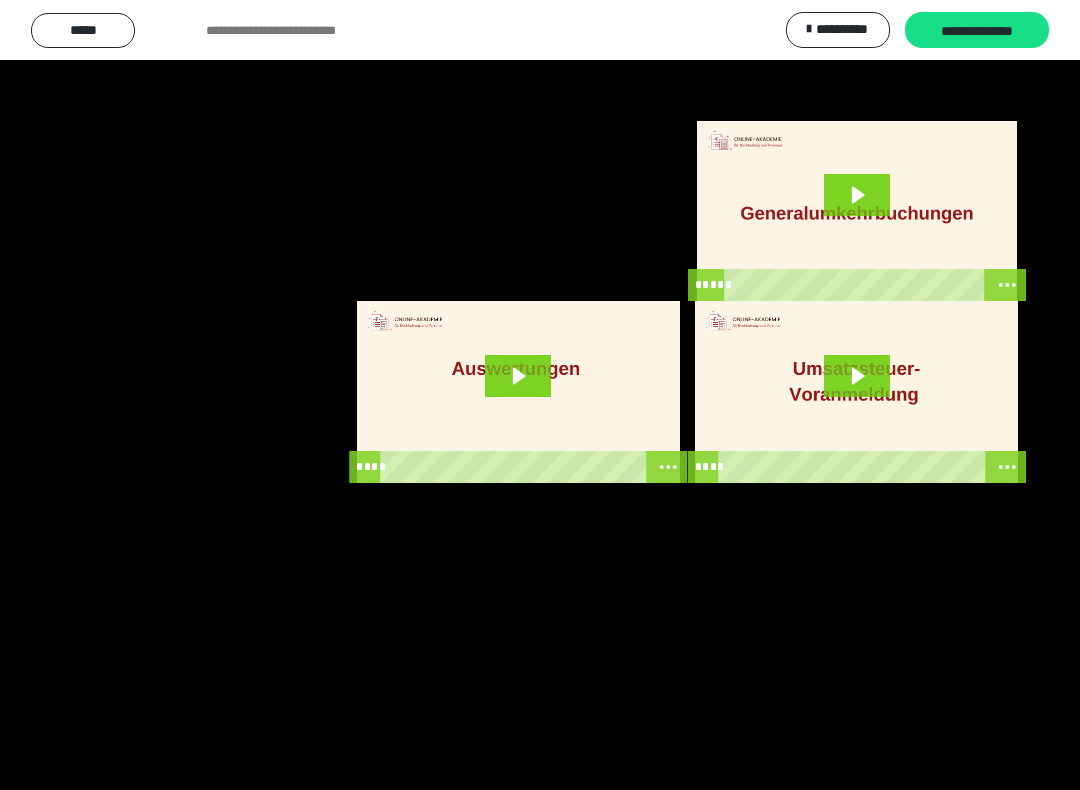 click at bounding box center (540, 395) 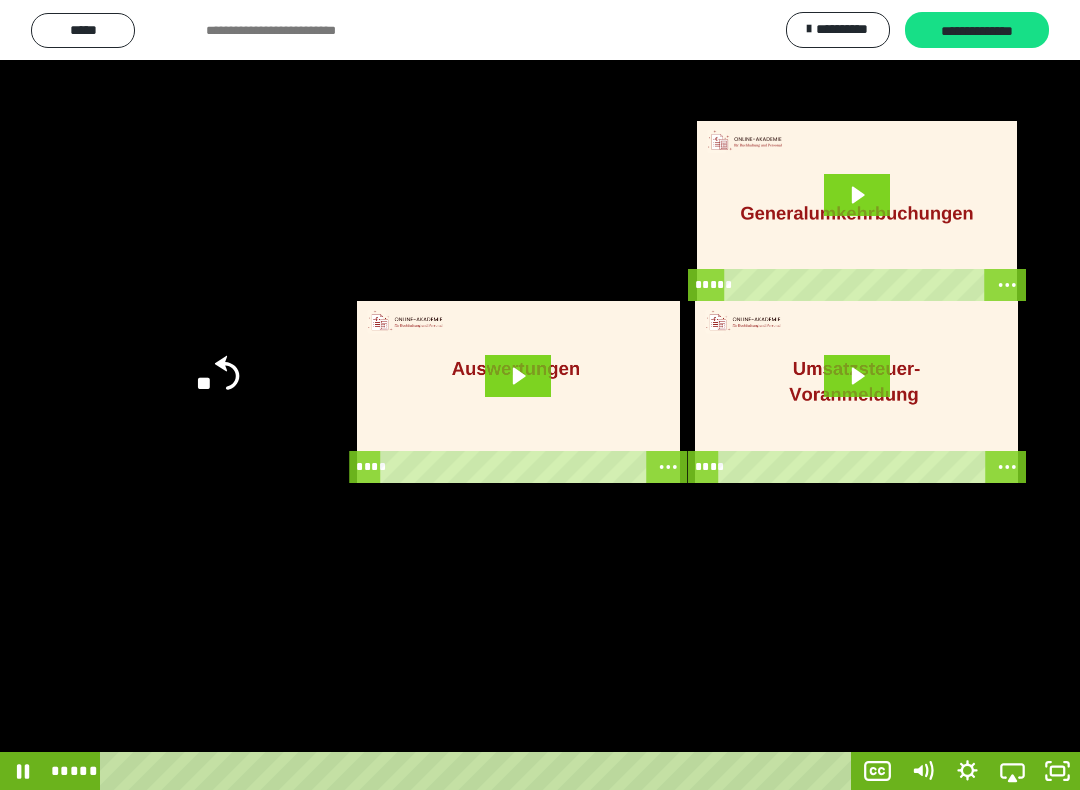 click on "**" 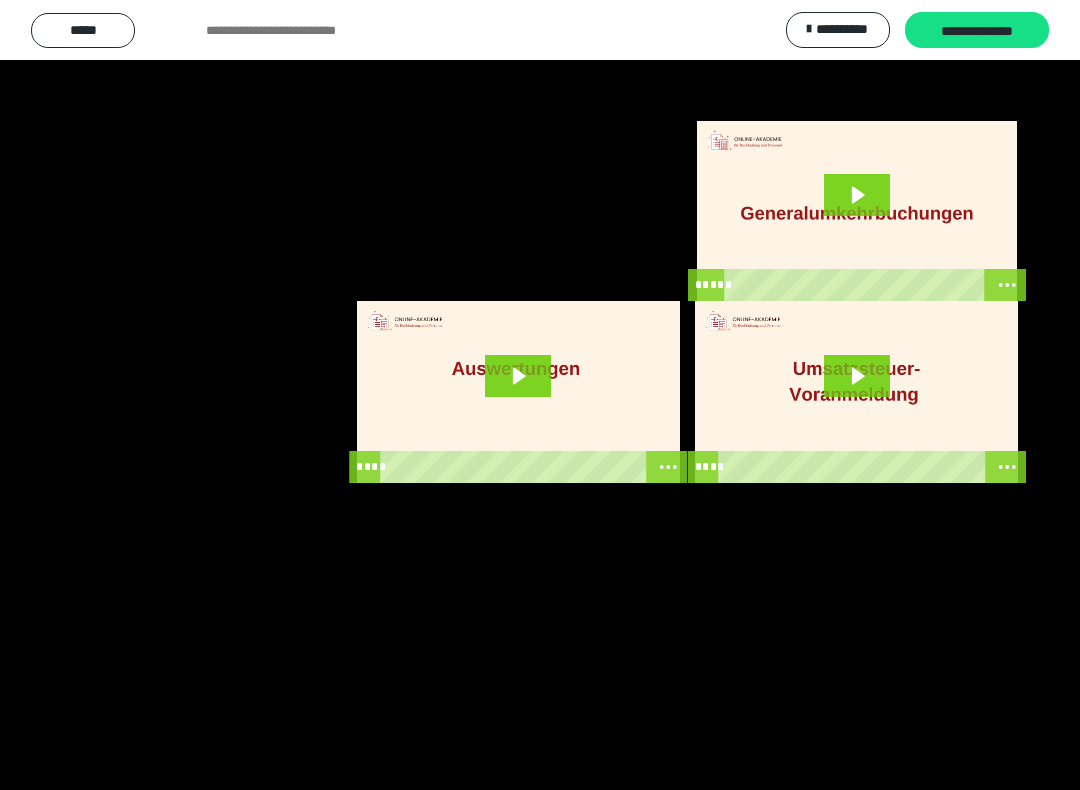 click at bounding box center [540, 395] 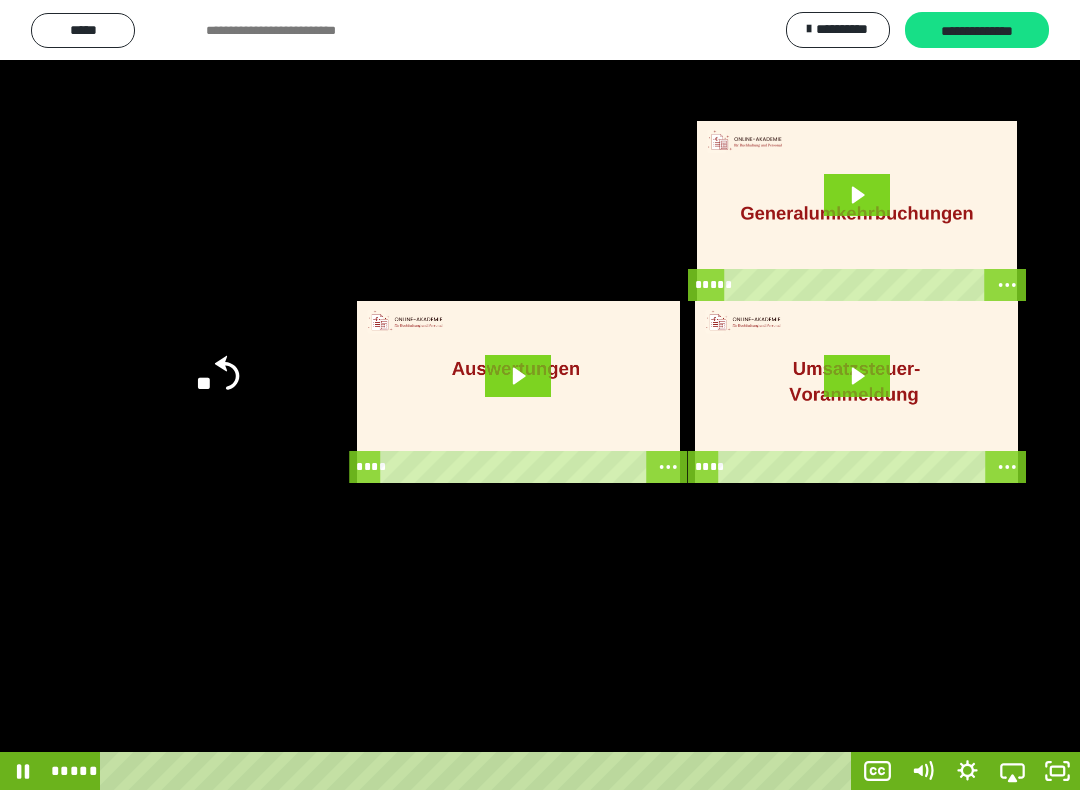 click 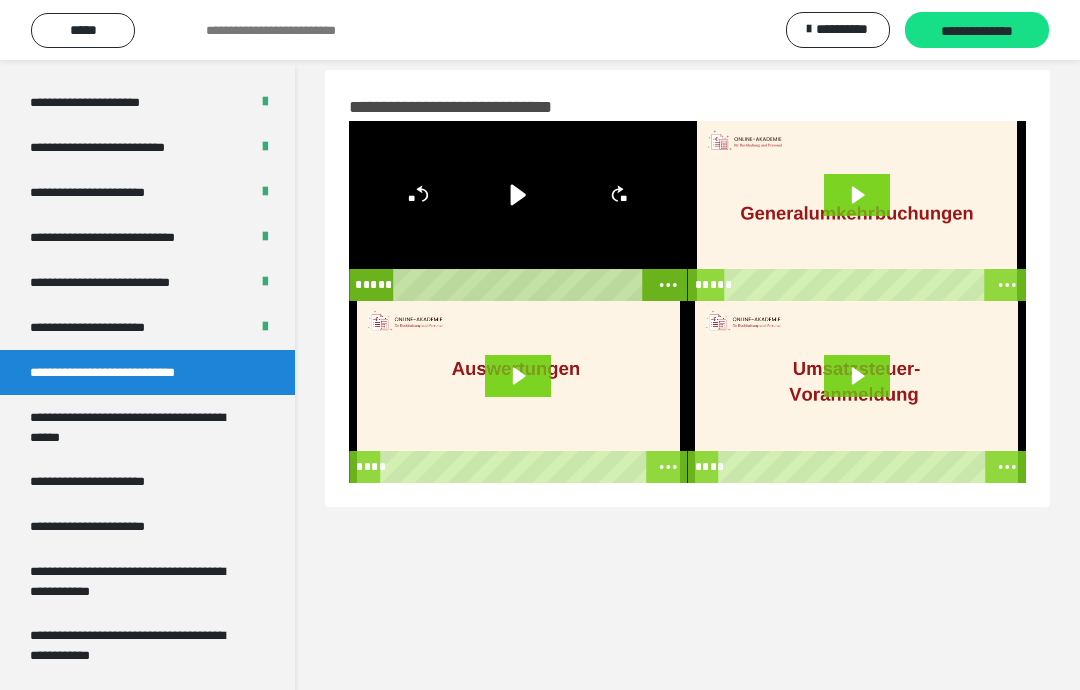 click at bounding box center (518, 211) 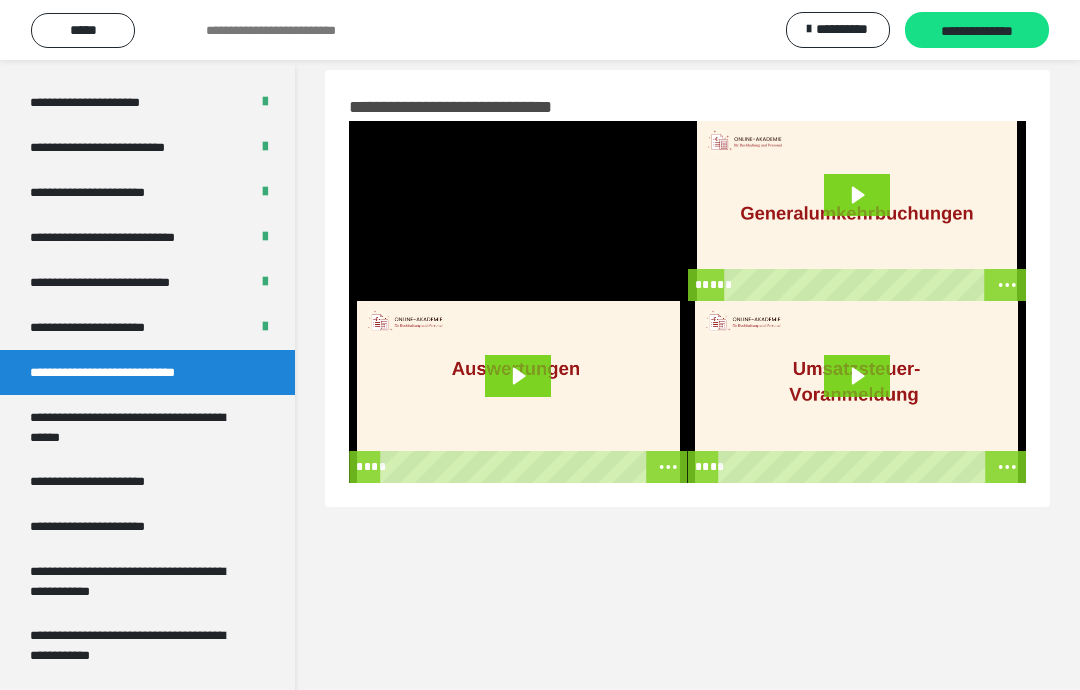 click at bounding box center (518, 211) 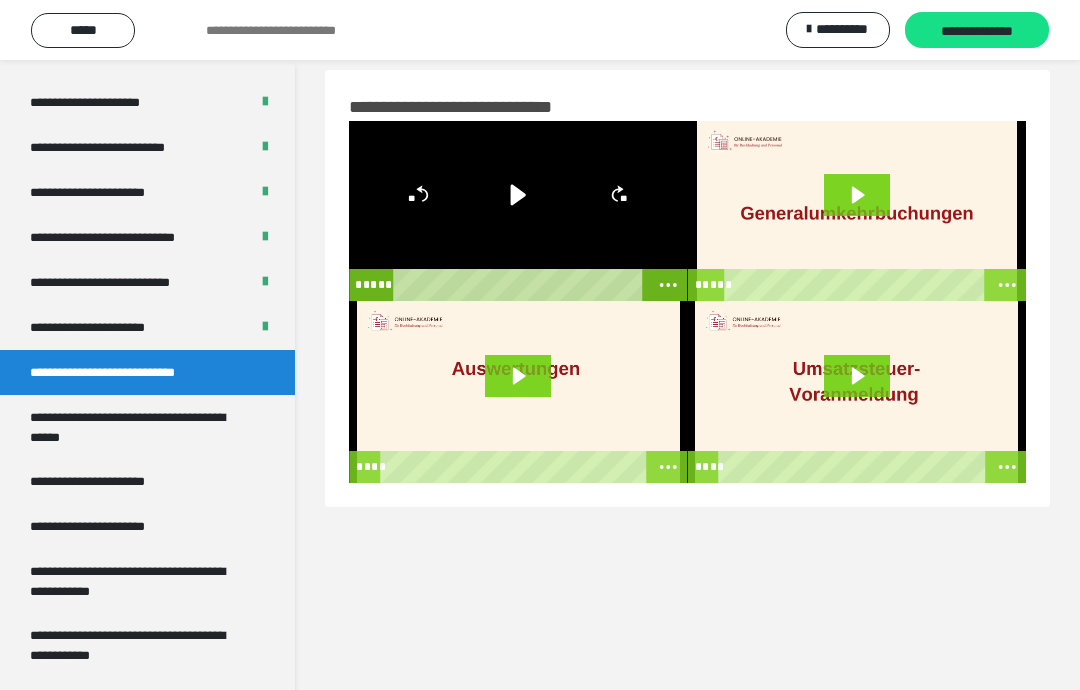 click 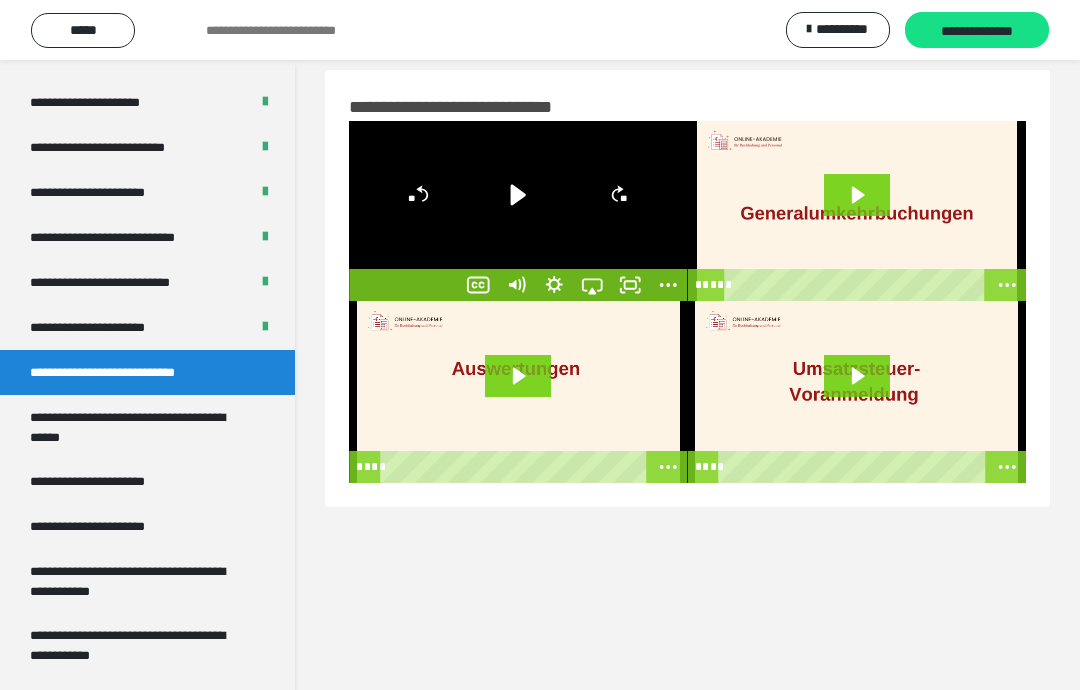 click 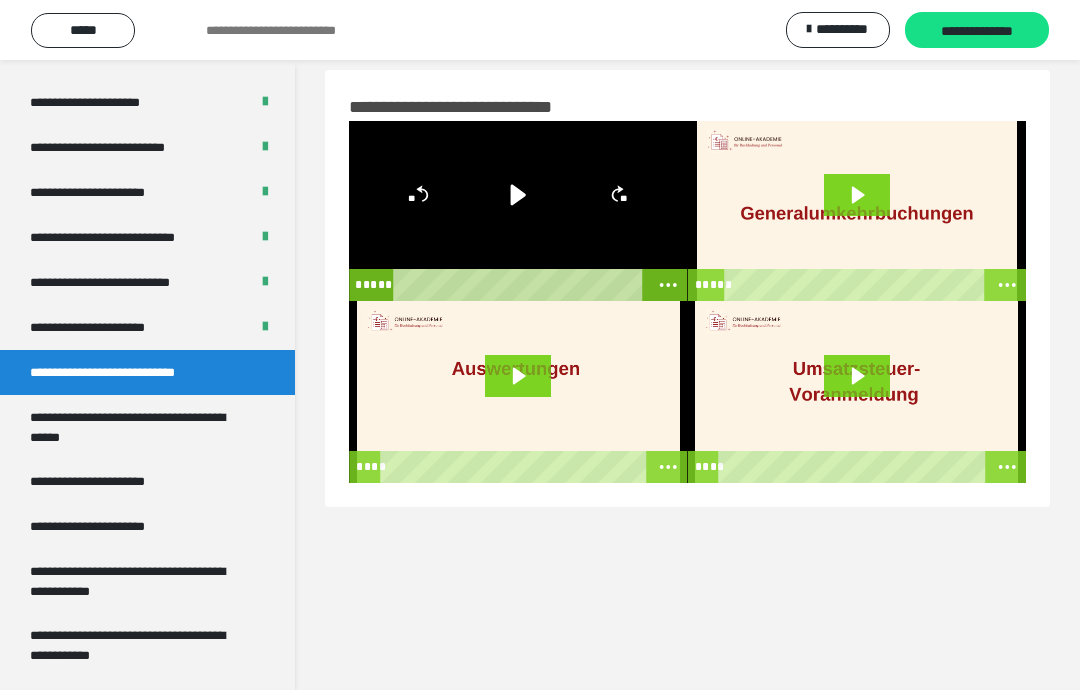 click 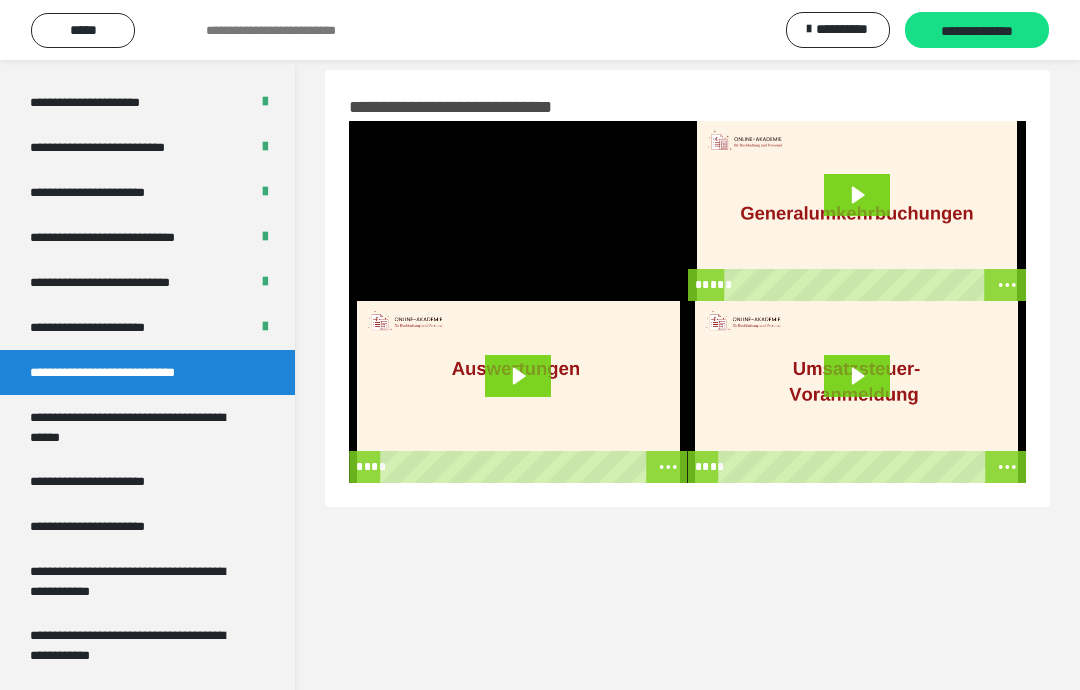 click at bounding box center (518, 211) 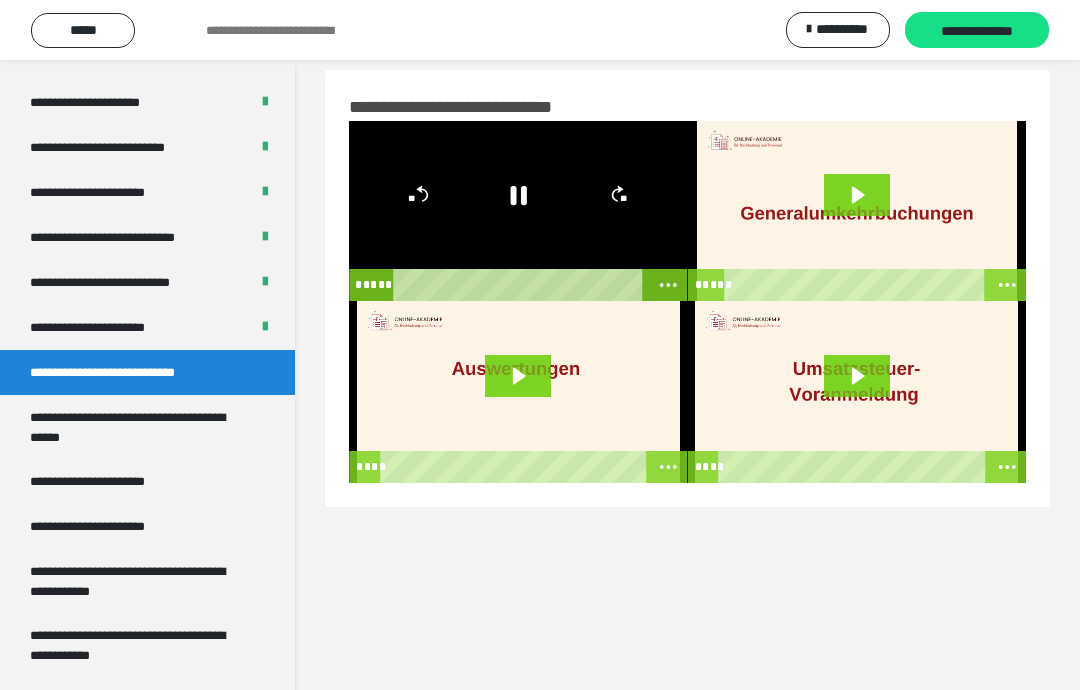 click at bounding box center [518, 392] 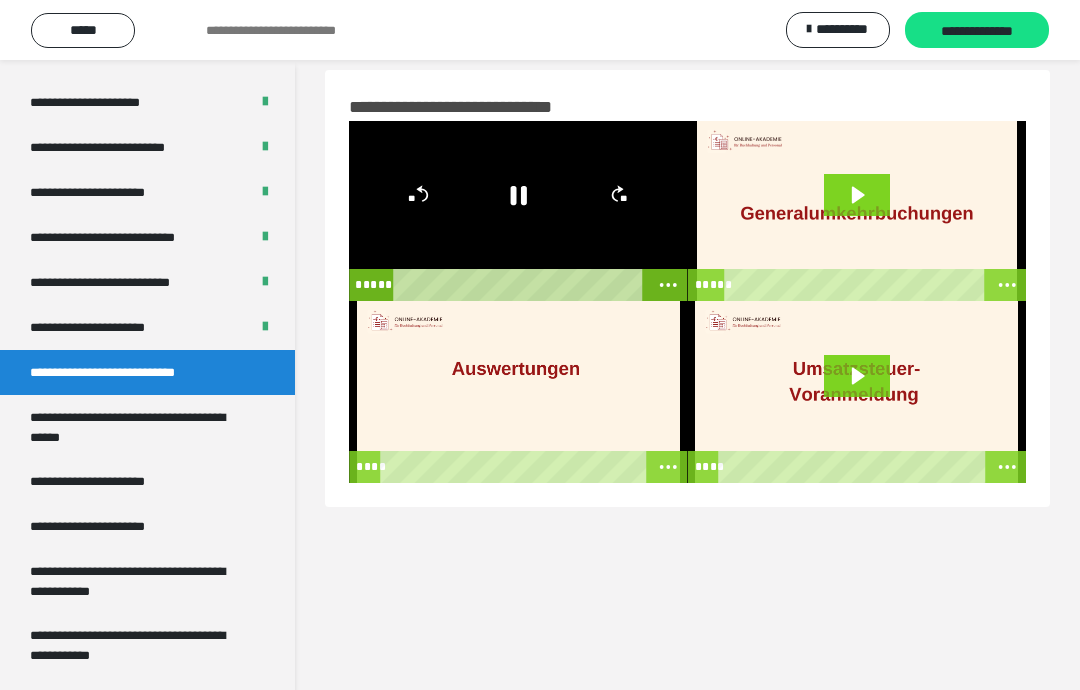 click 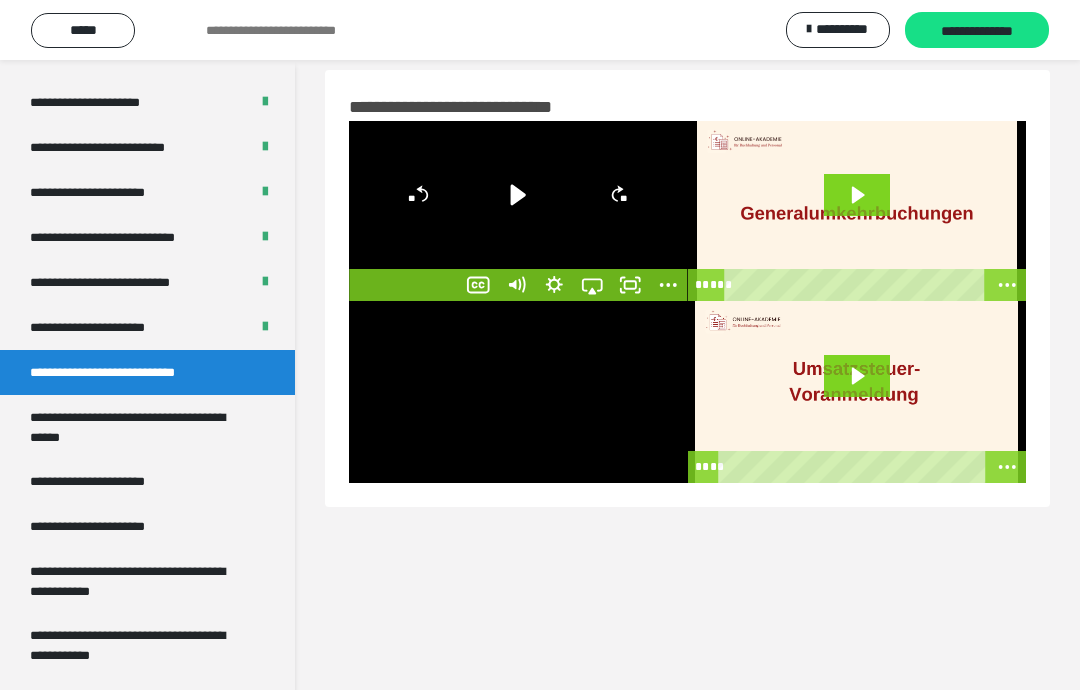 click 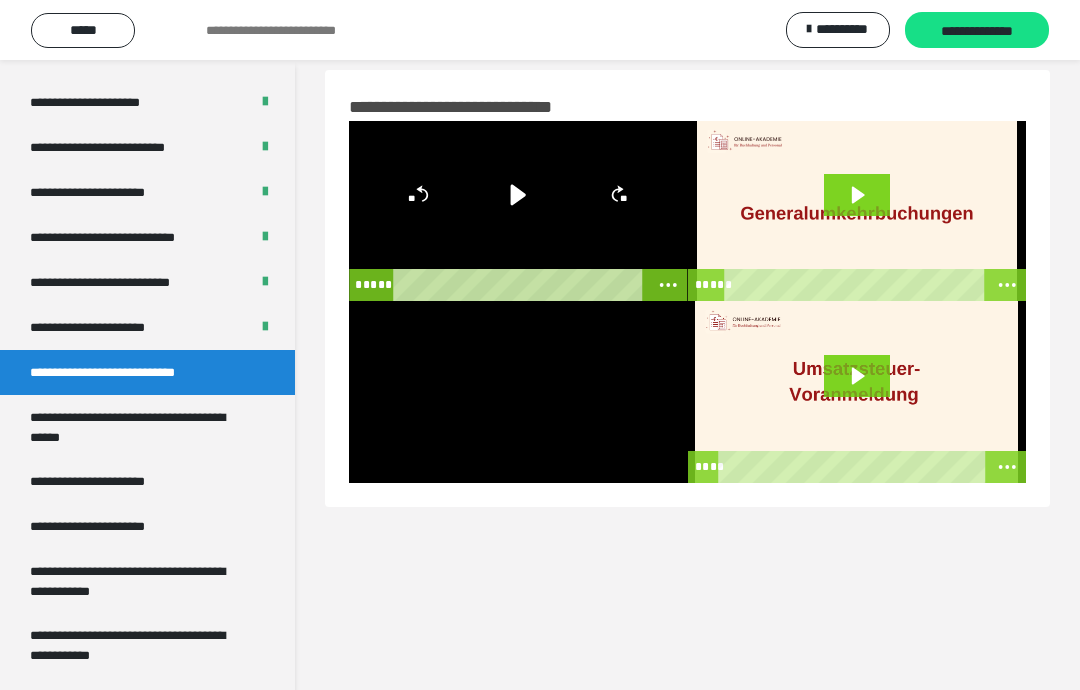 click 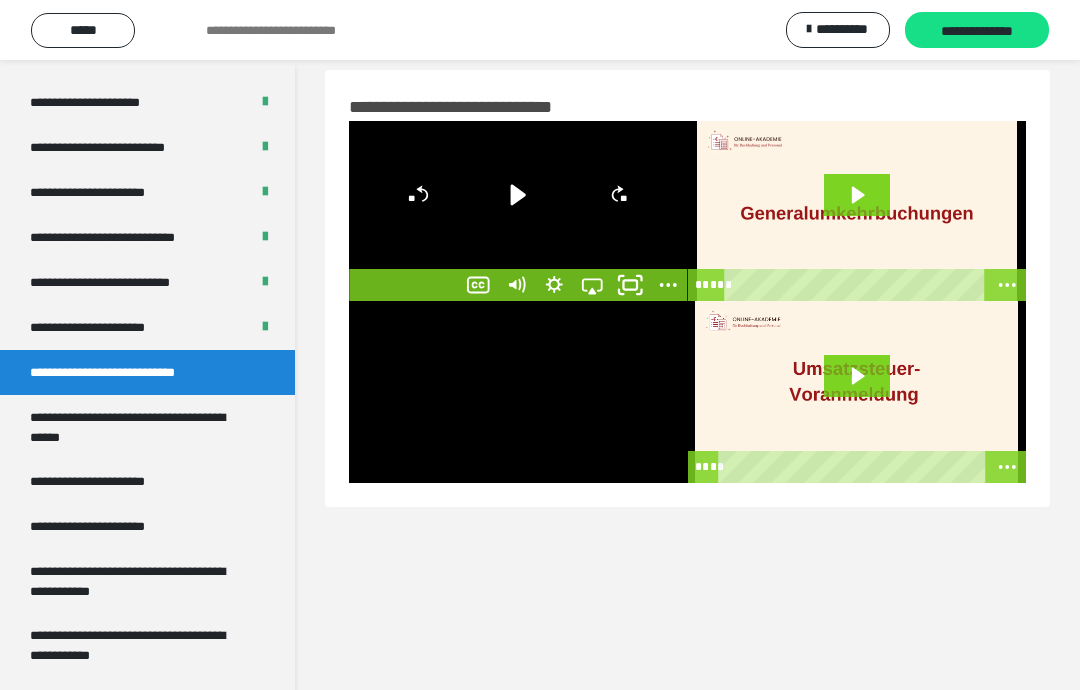 click 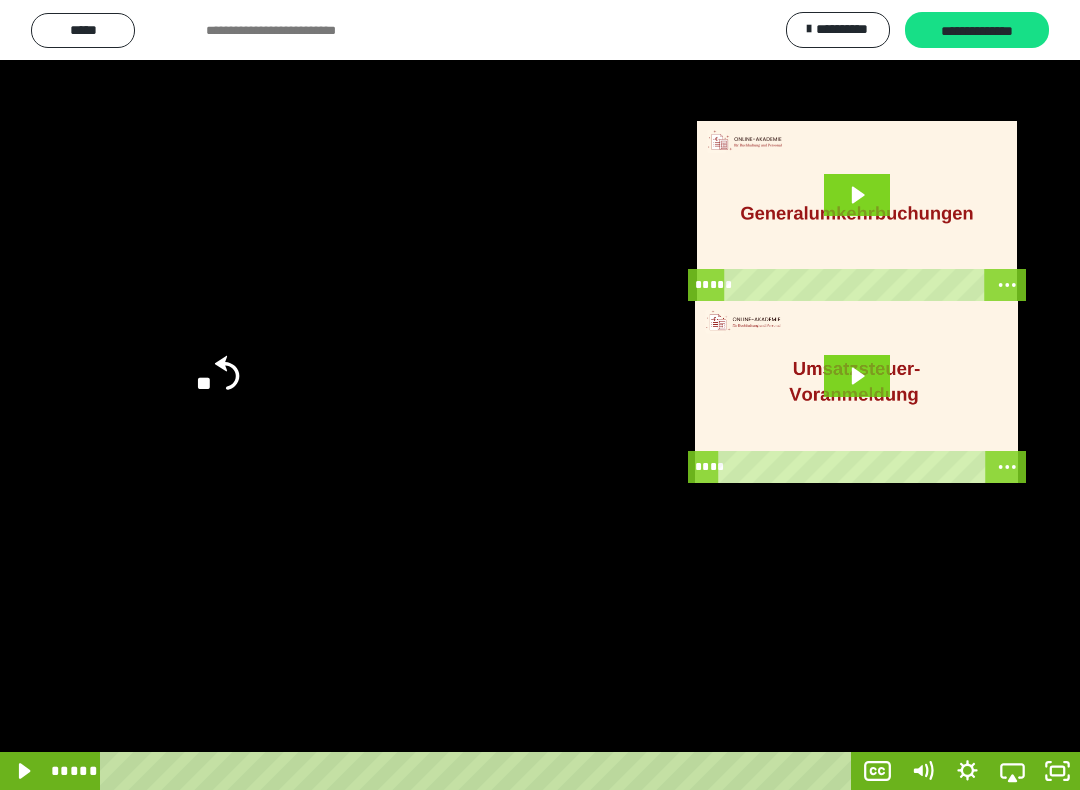 click 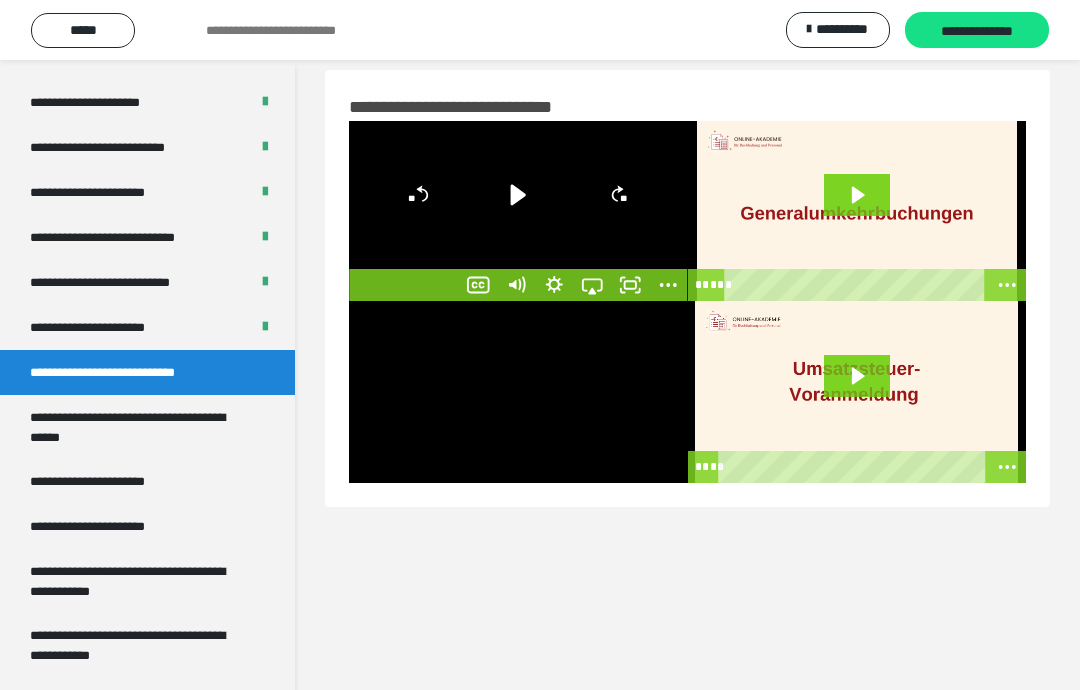 click at bounding box center (518, 392) 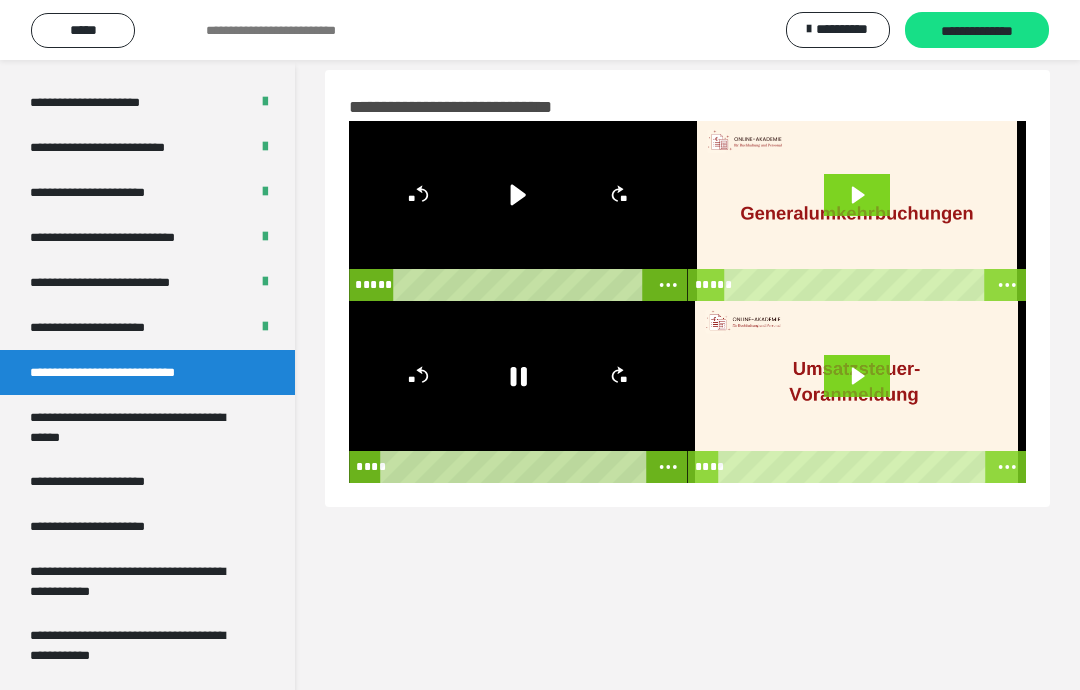 click 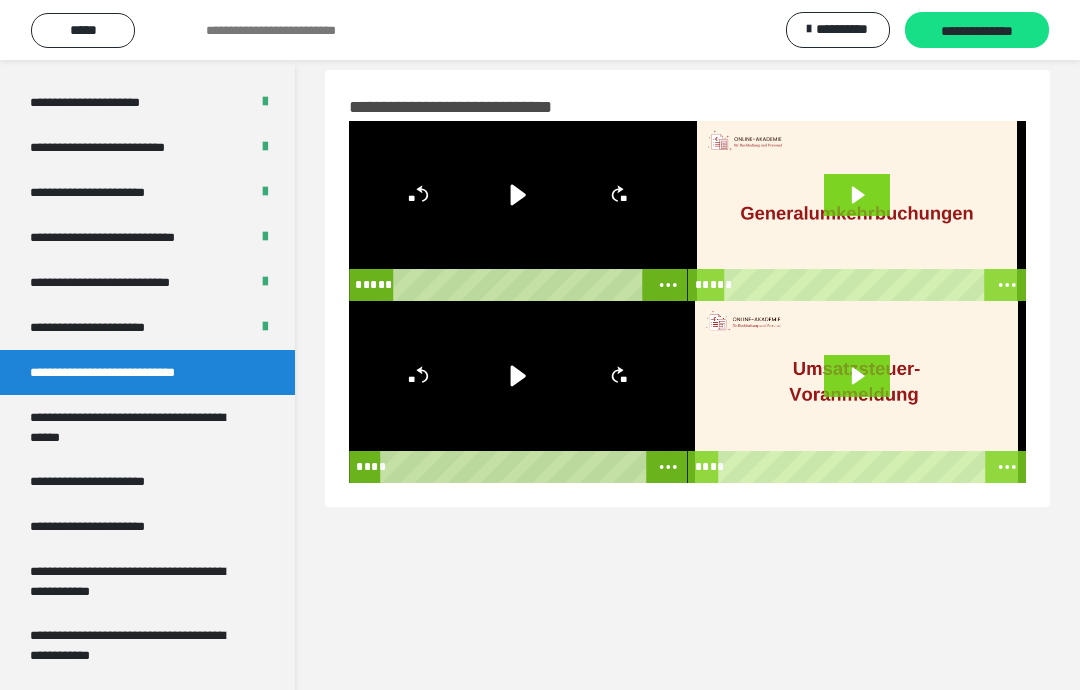 click 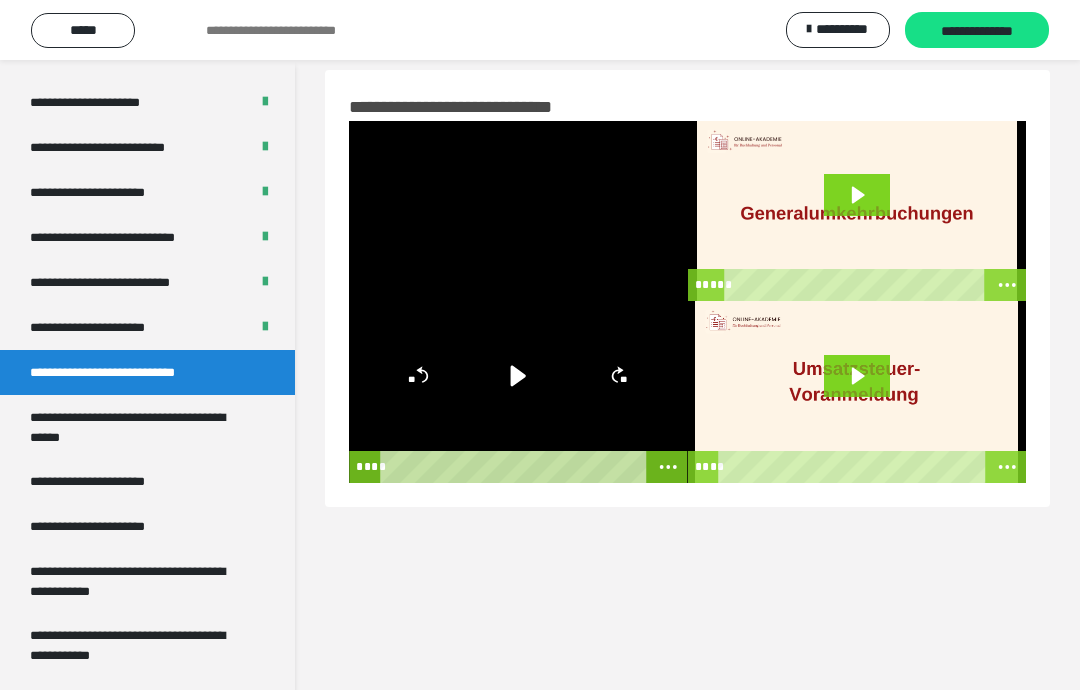 click at bounding box center [518, 211] 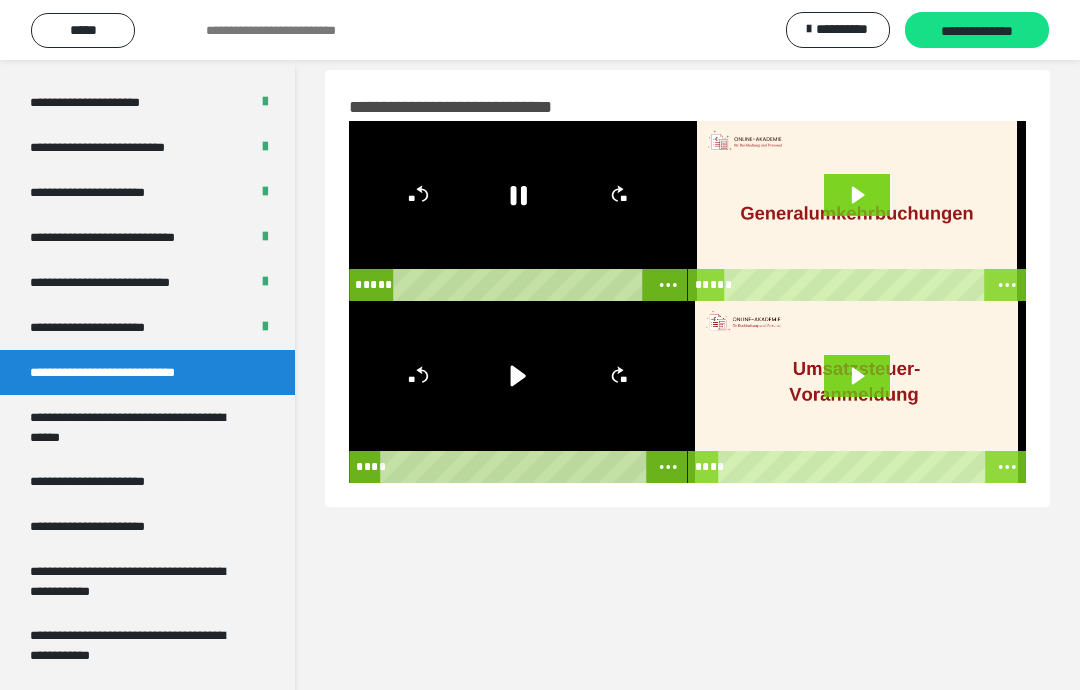 click 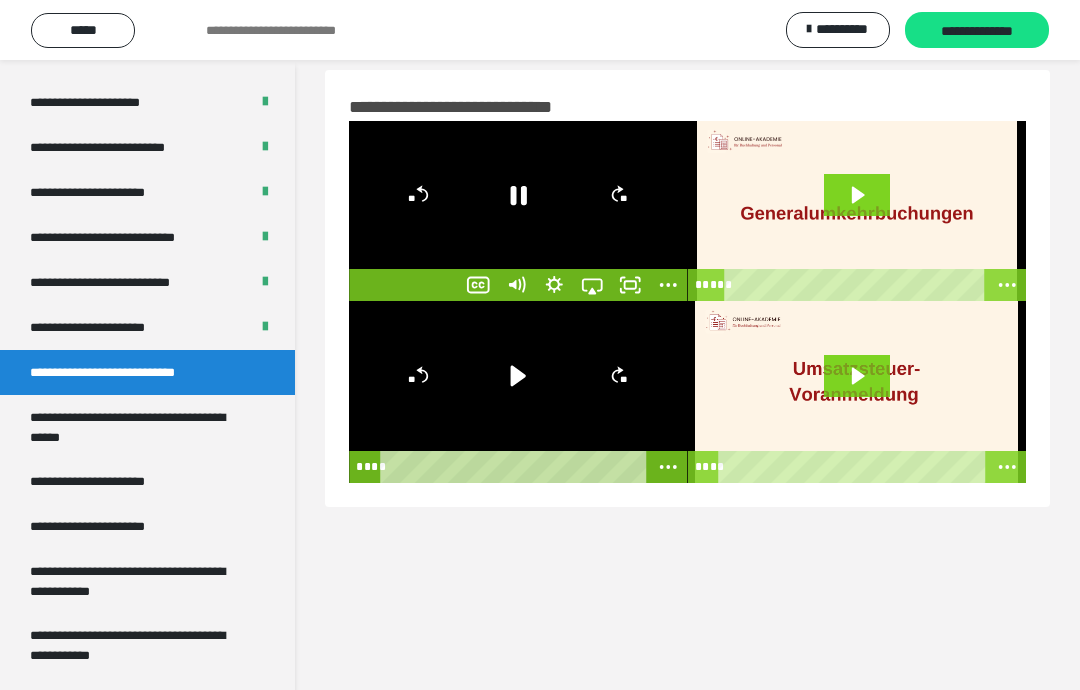 click 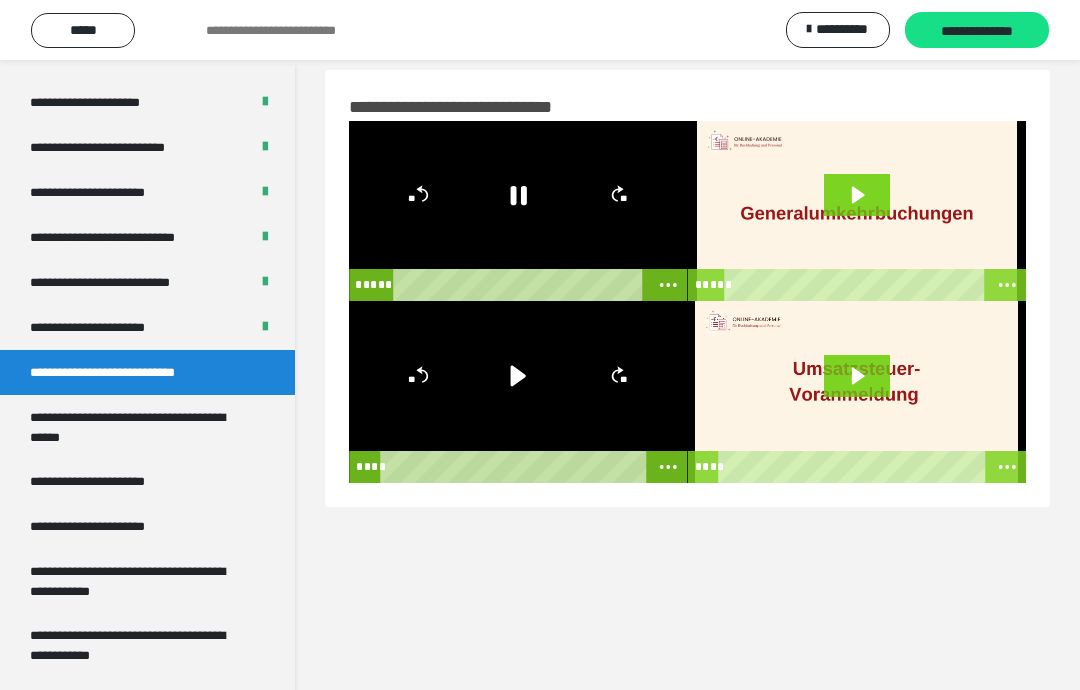 click 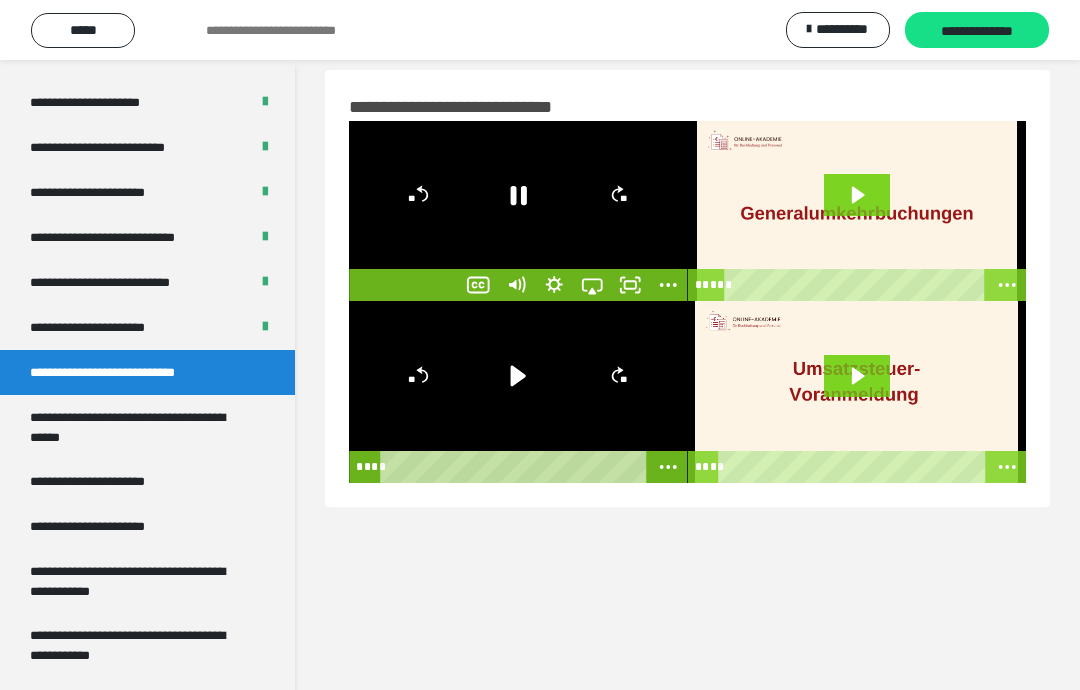 click 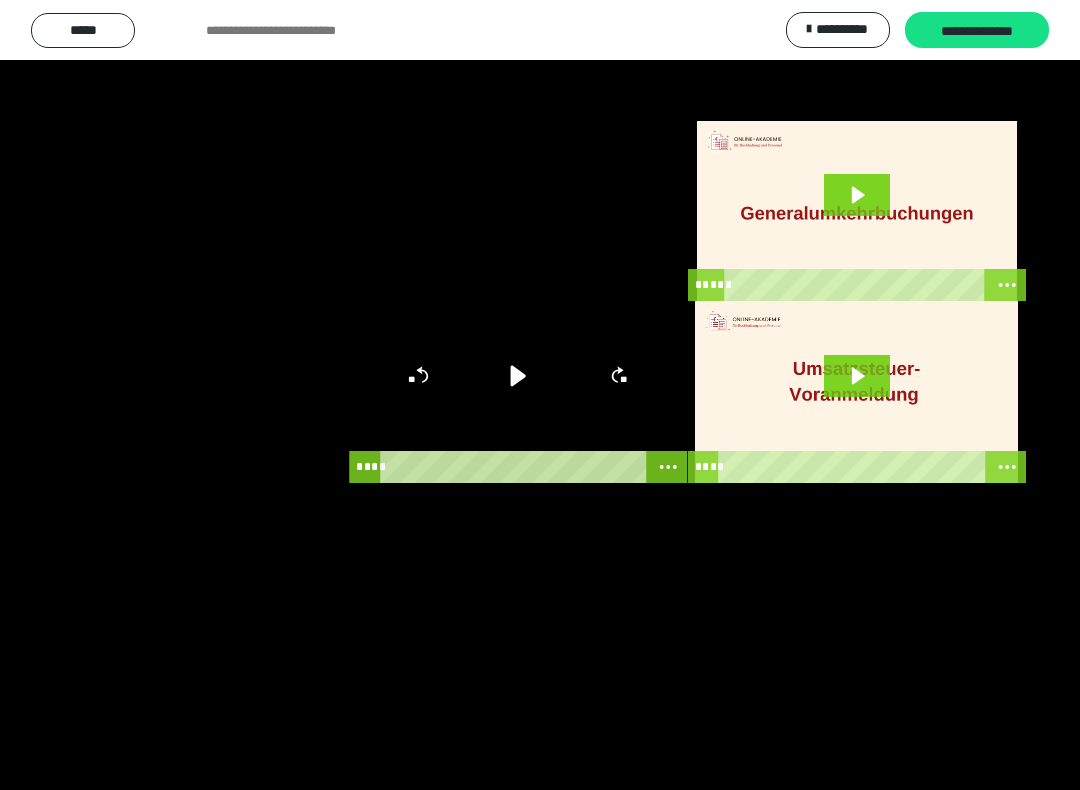 click at bounding box center [540, 395] 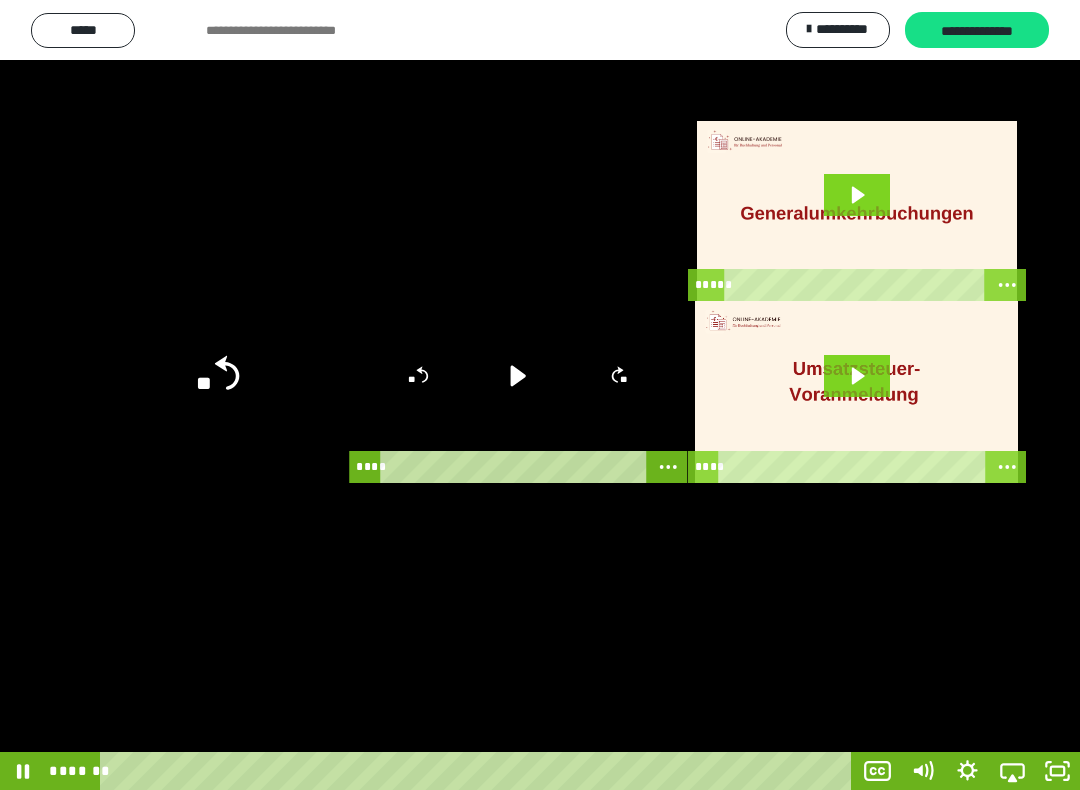 click 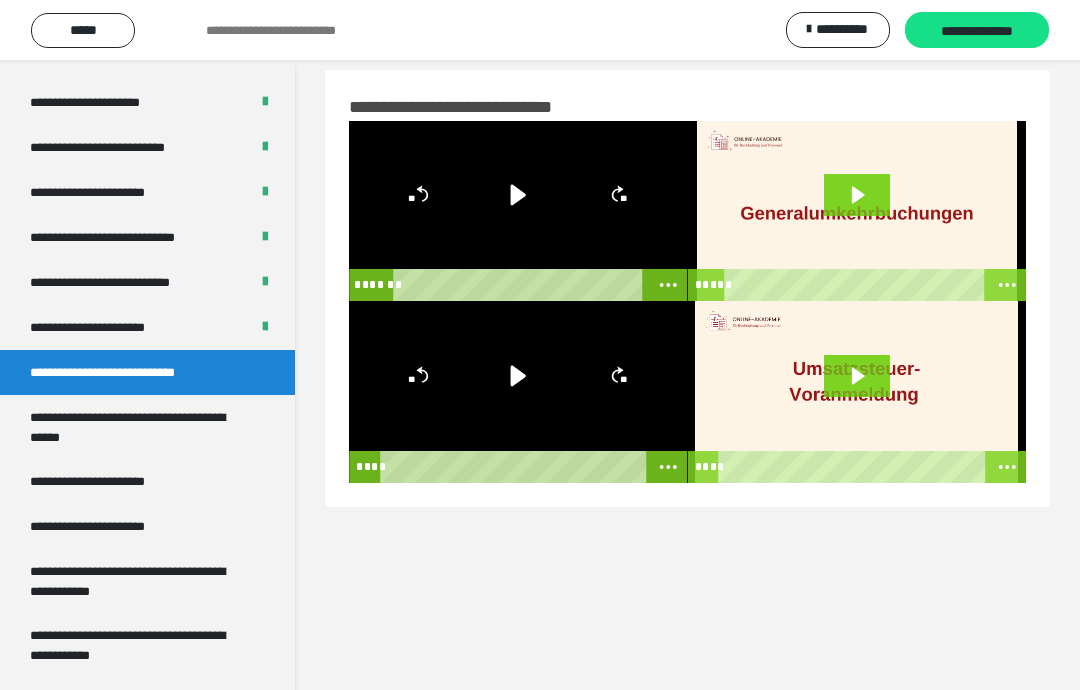 click on "**********" at bounding box center (147, 327) 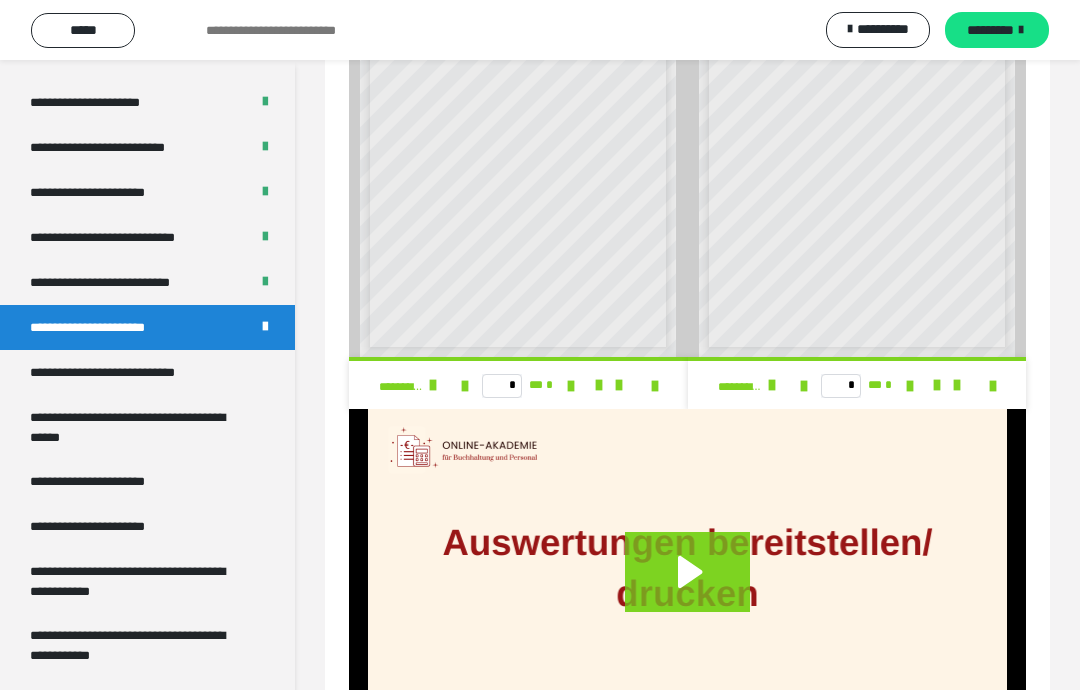 scroll, scrollTop: 1200, scrollLeft: 0, axis: vertical 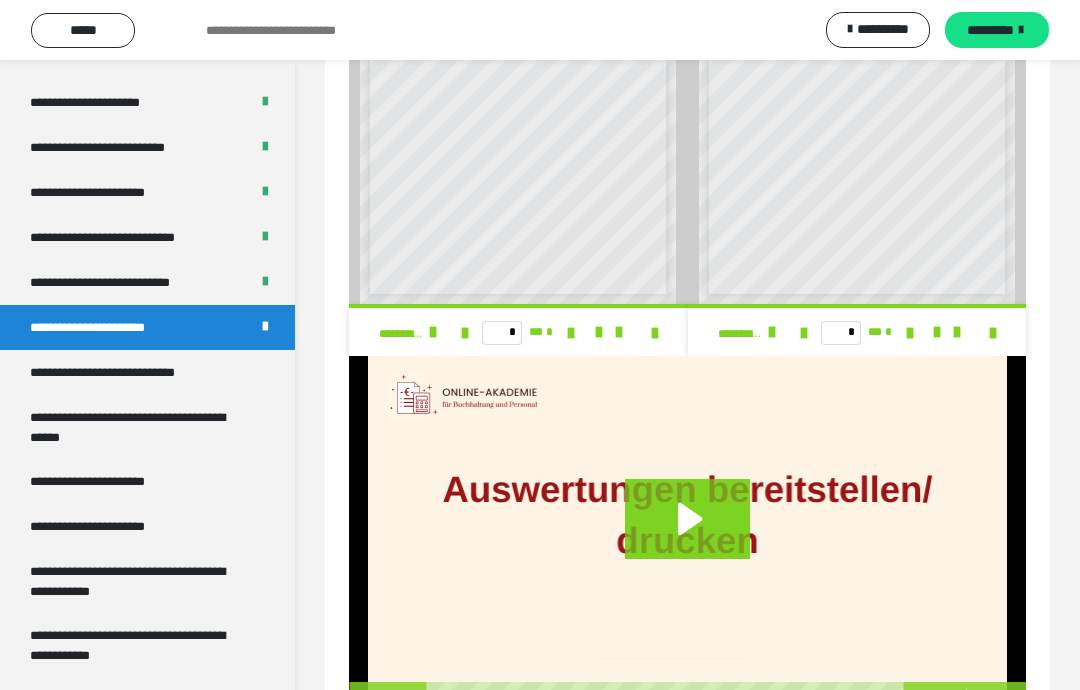 click 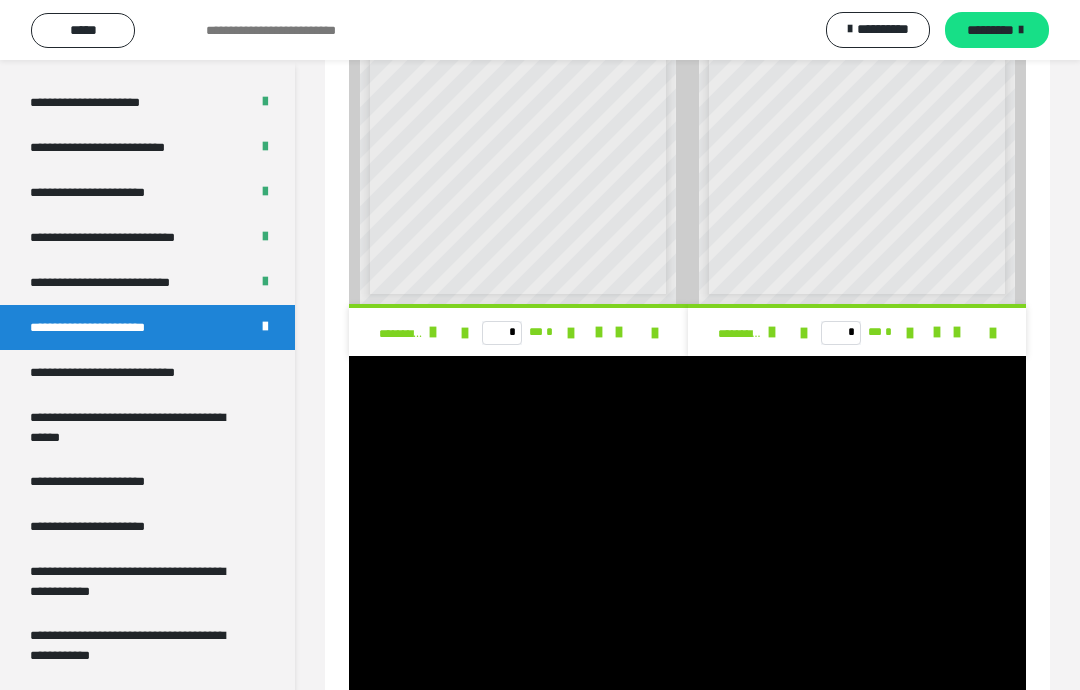 click at bounding box center (687, 536) 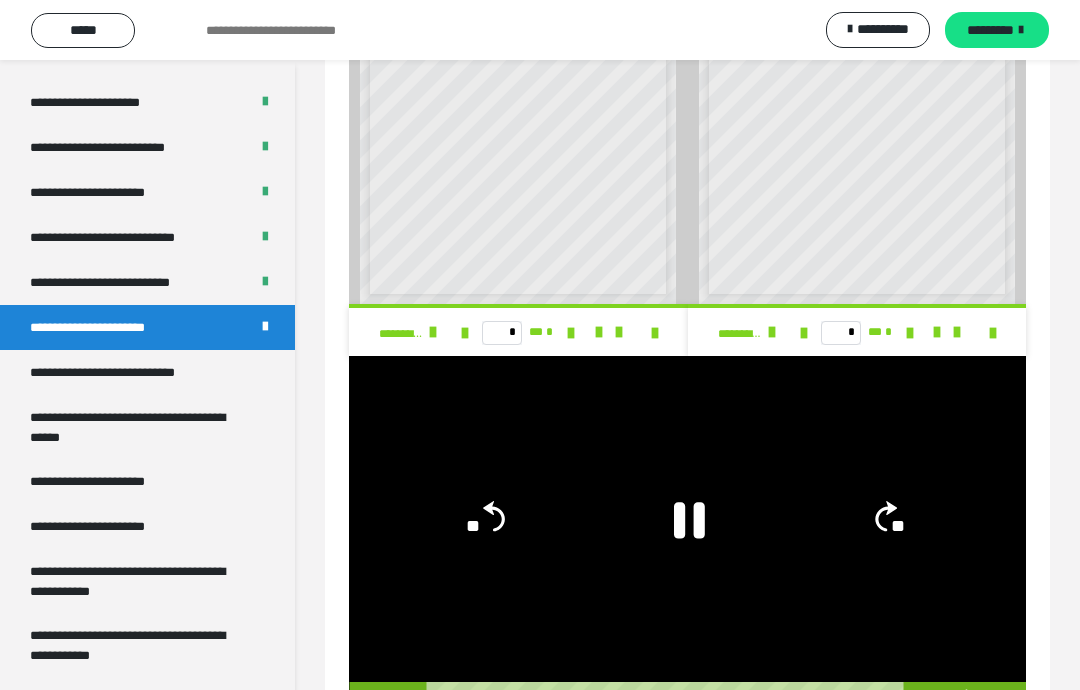 click 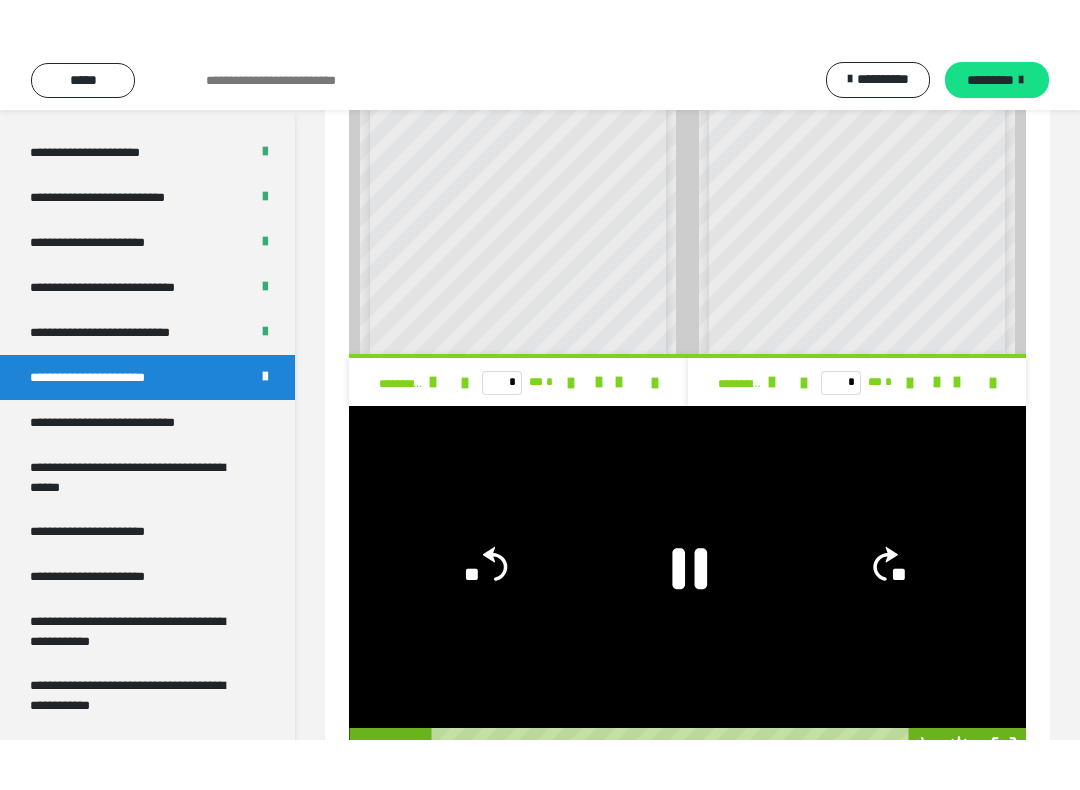scroll, scrollTop: 20, scrollLeft: 0, axis: vertical 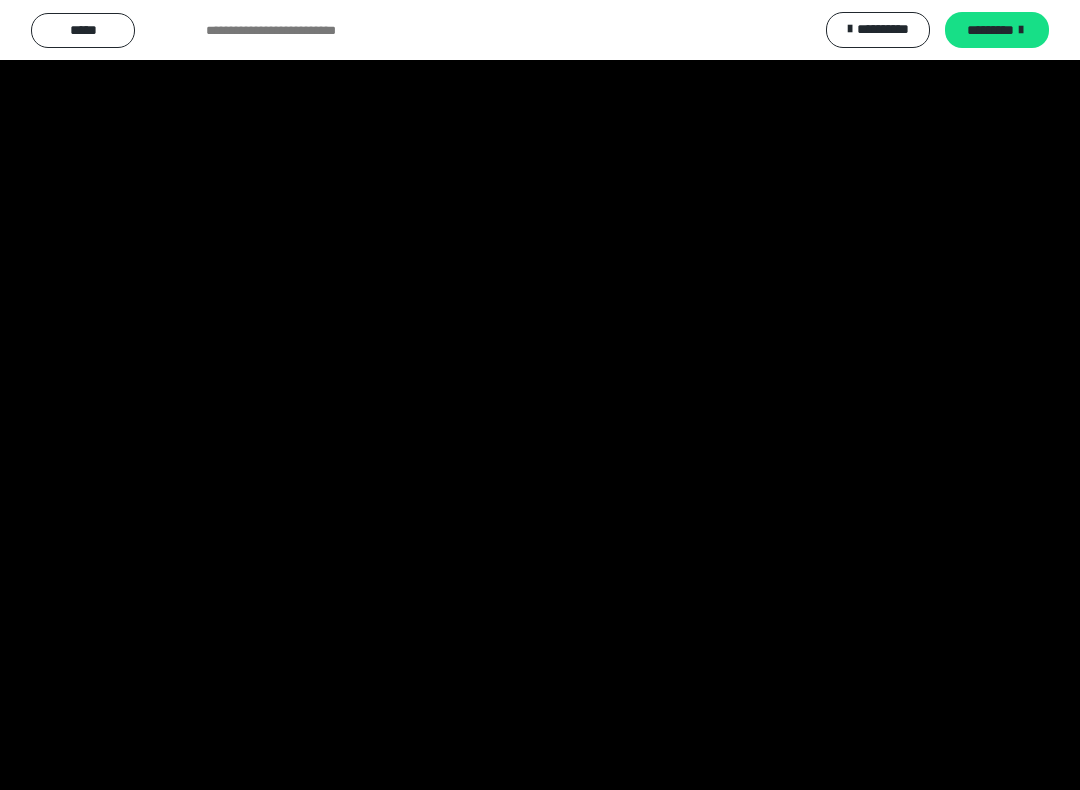 click 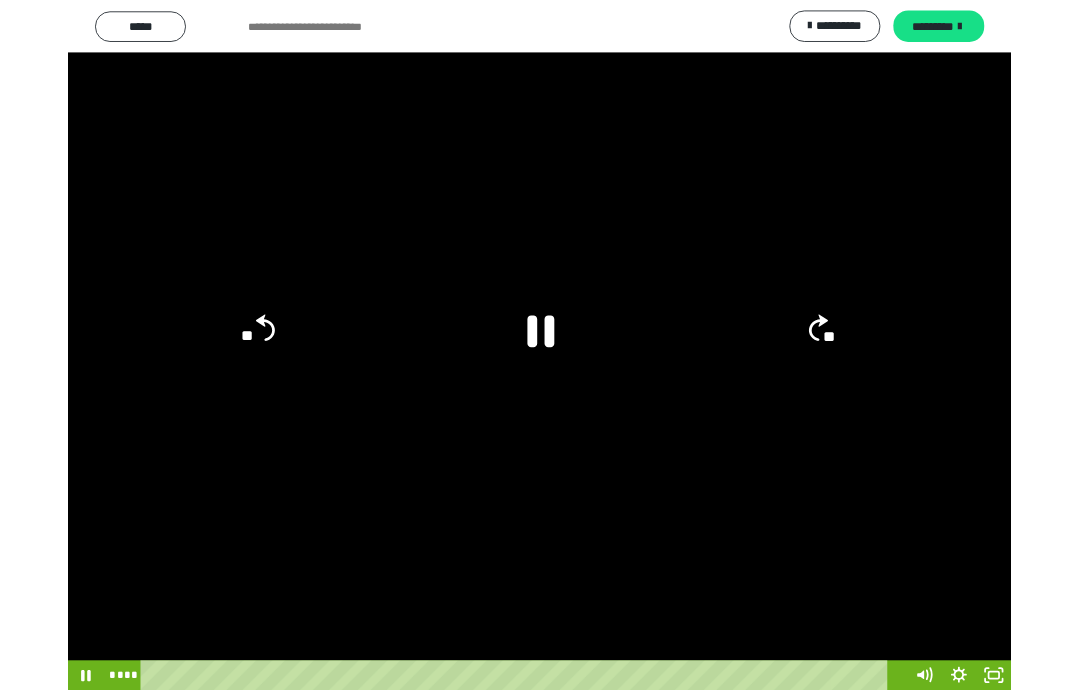 scroll, scrollTop: 1180, scrollLeft: 0, axis: vertical 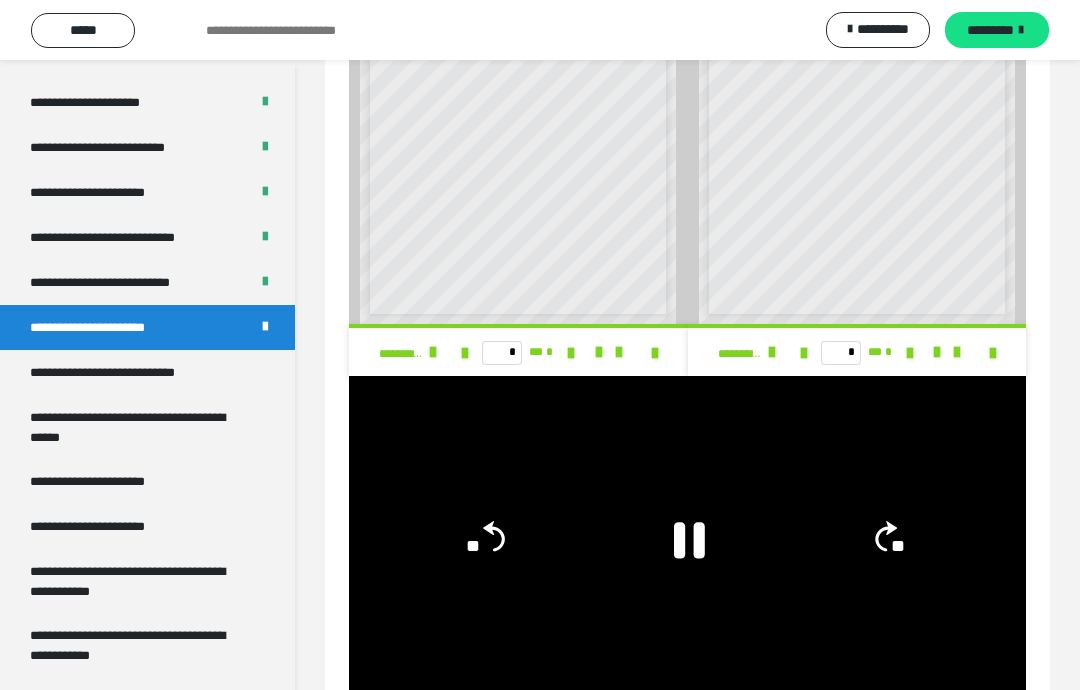 click 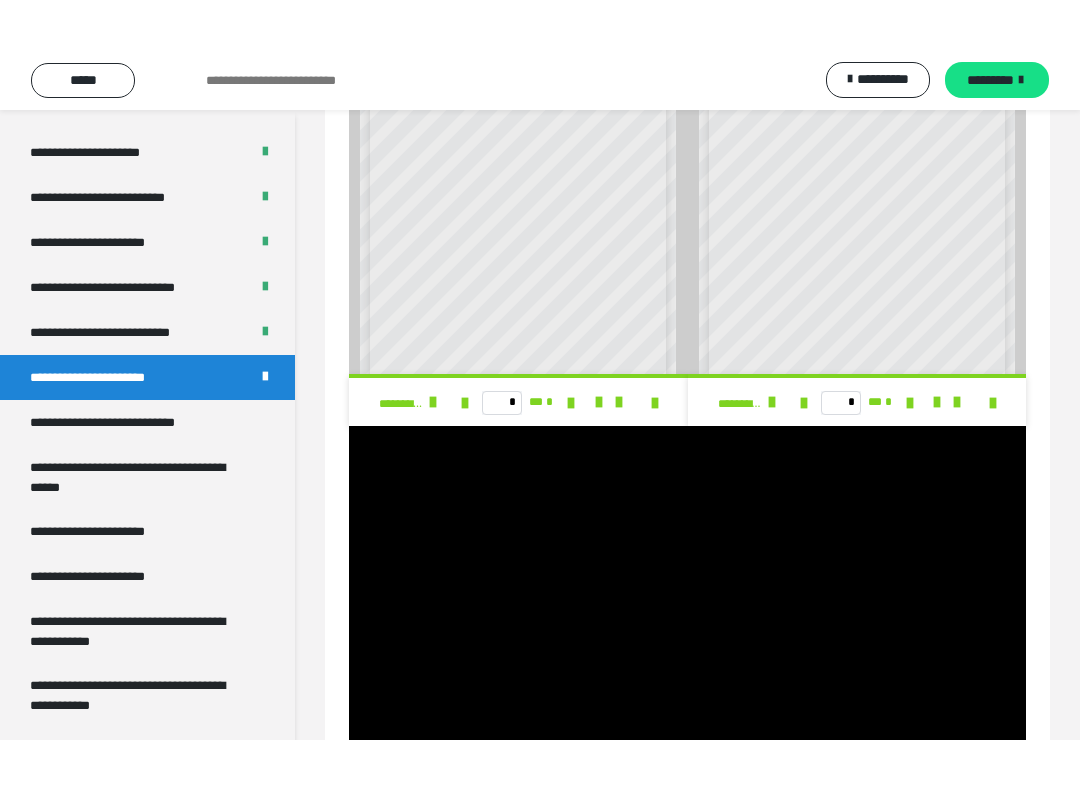 scroll, scrollTop: 20, scrollLeft: 0, axis: vertical 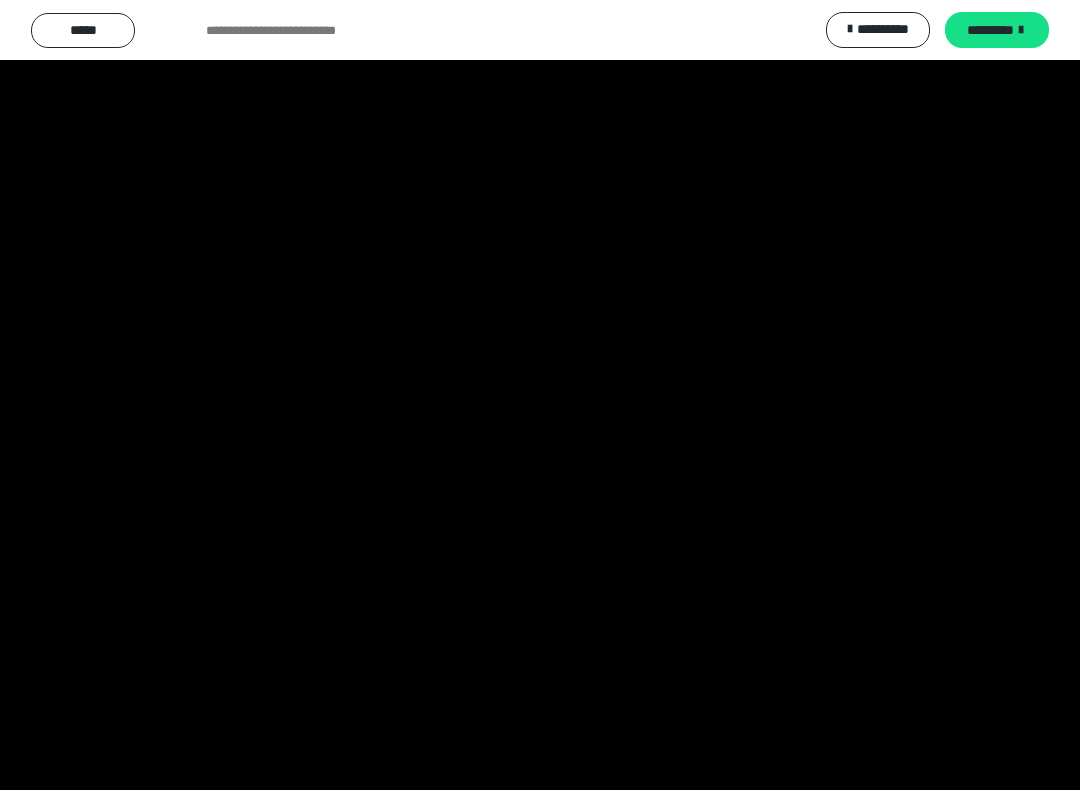 click at bounding box center [540, 395] 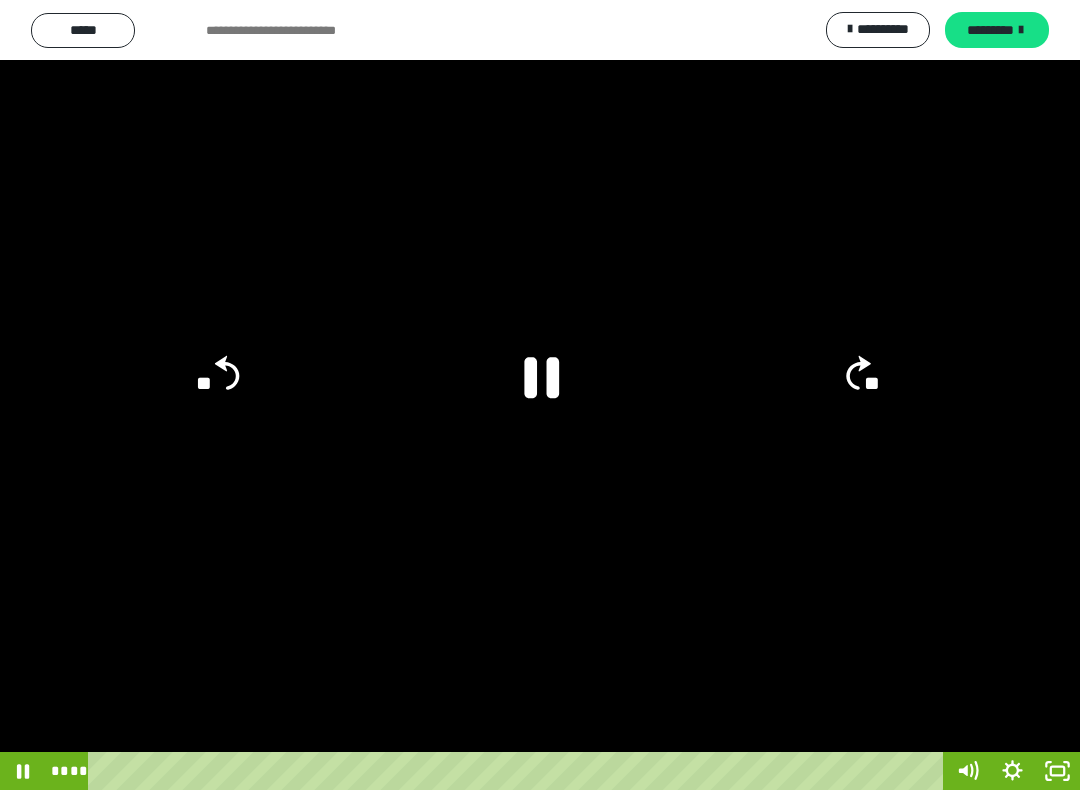 click on "**" 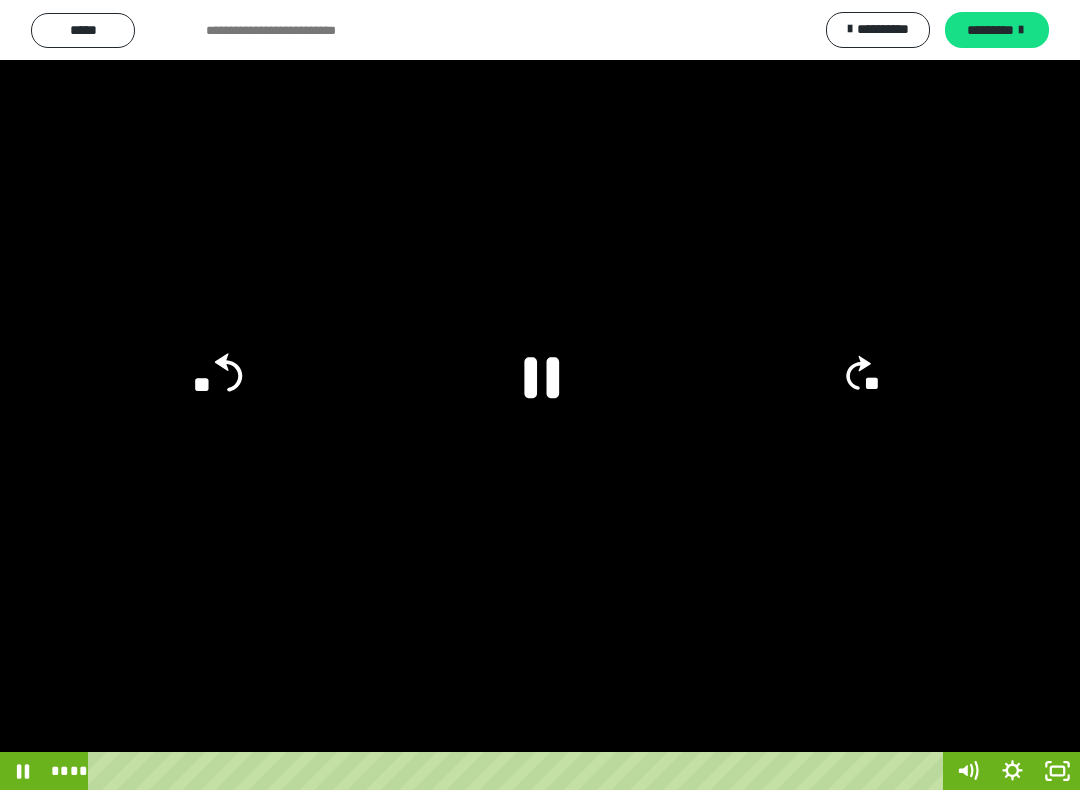 click on "**" 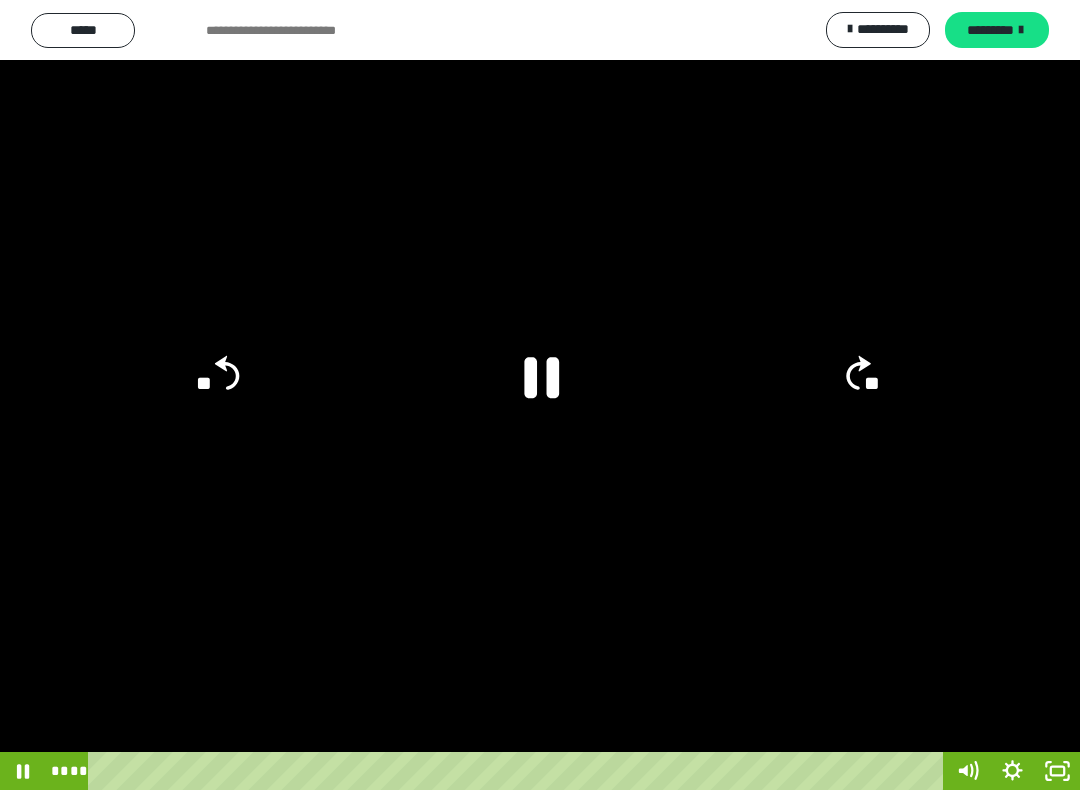 click on "**" 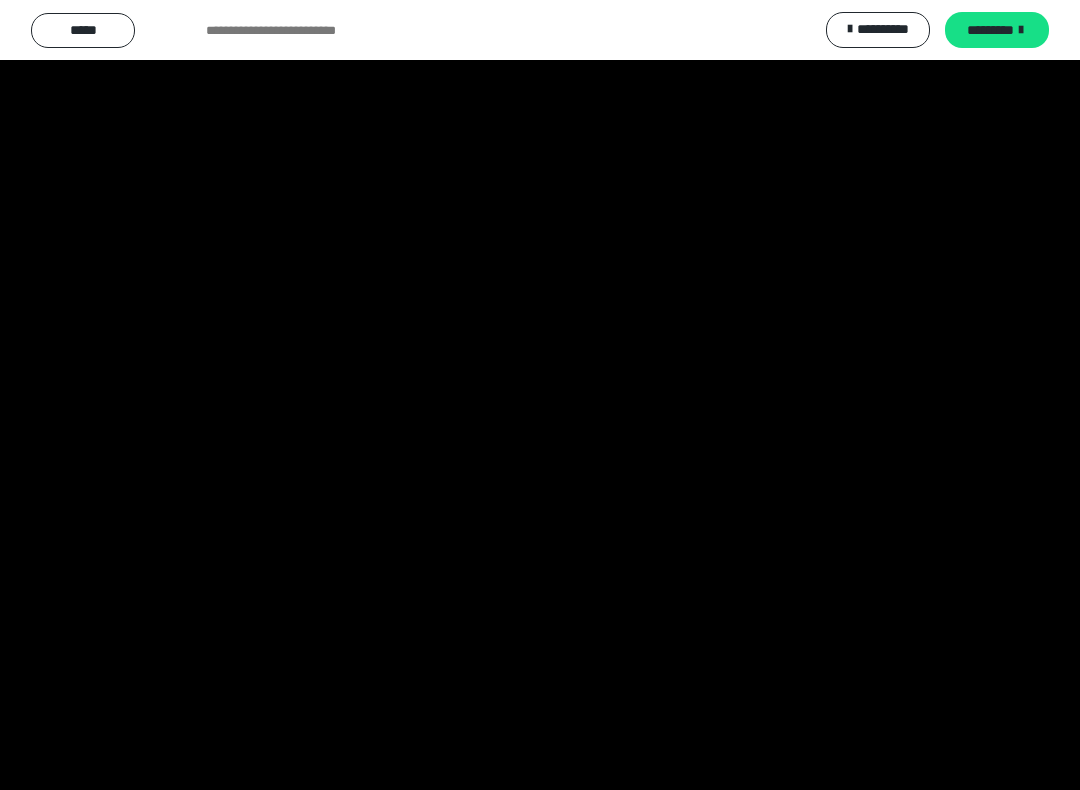 click at bounding box center [540, 395] 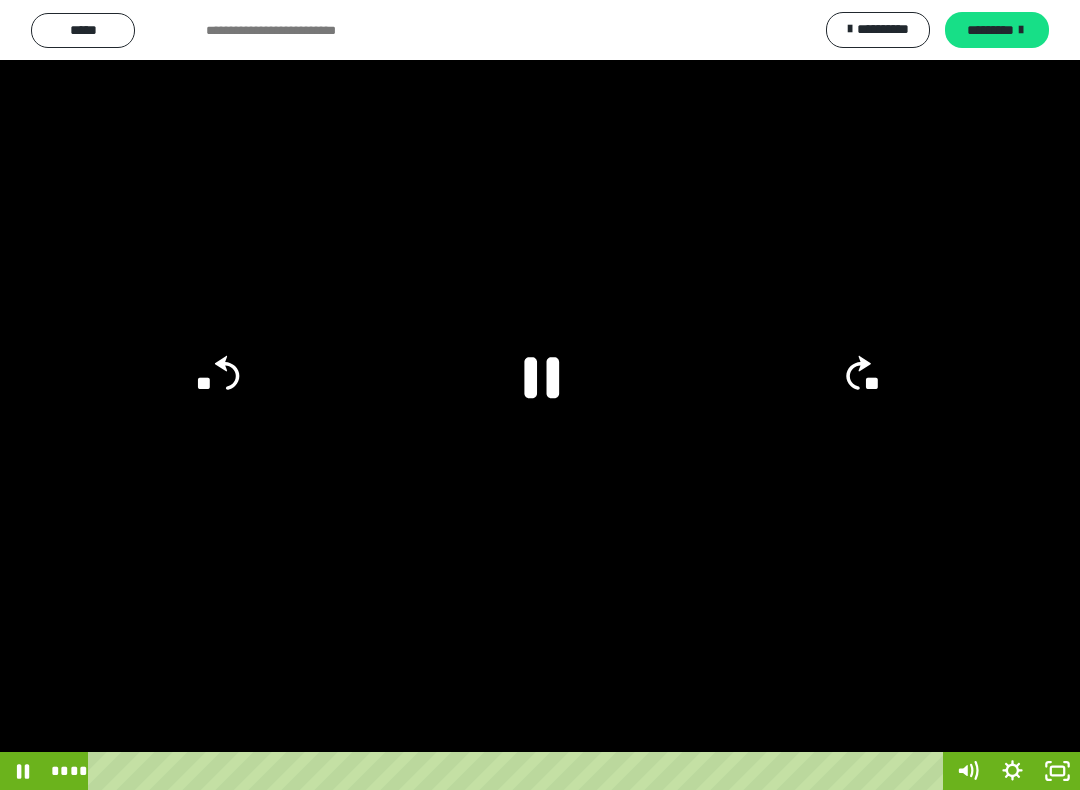 click 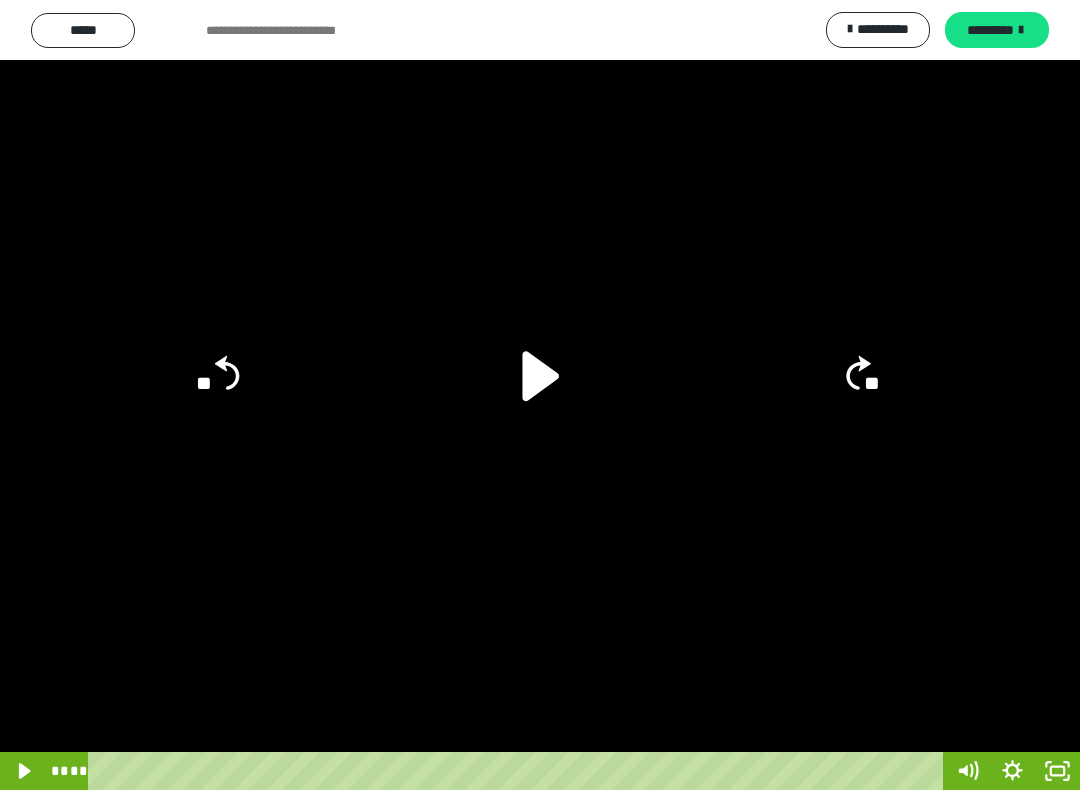 click 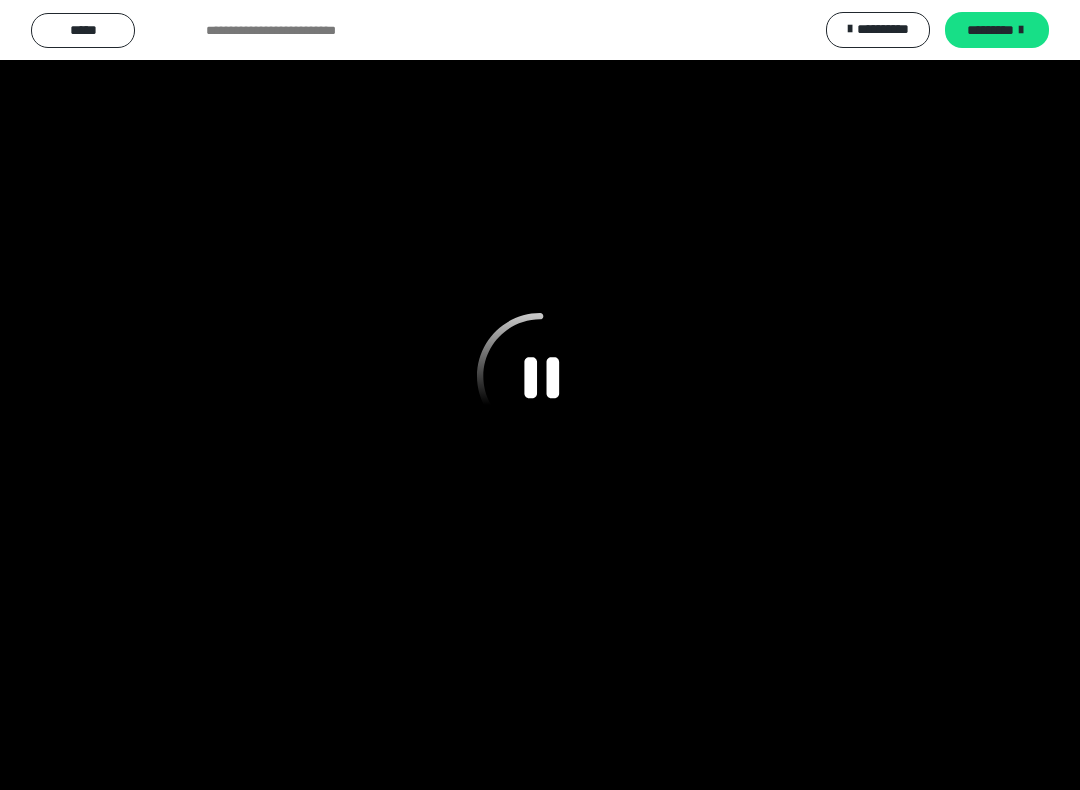 click 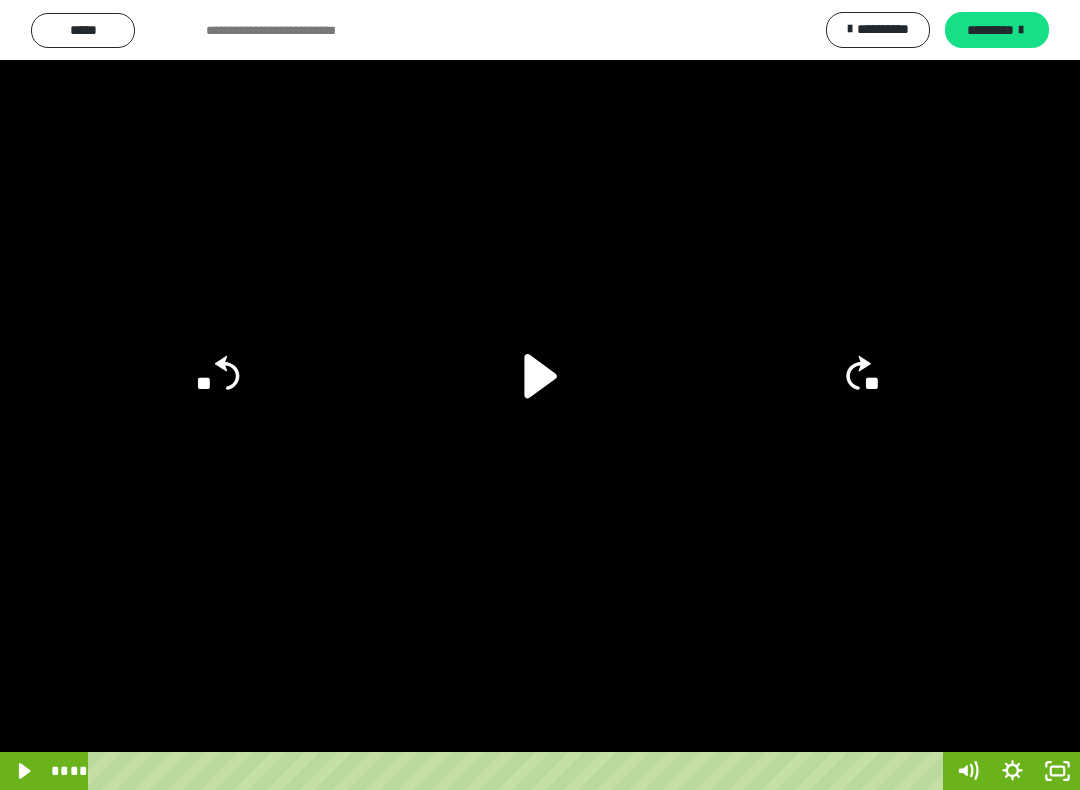 click 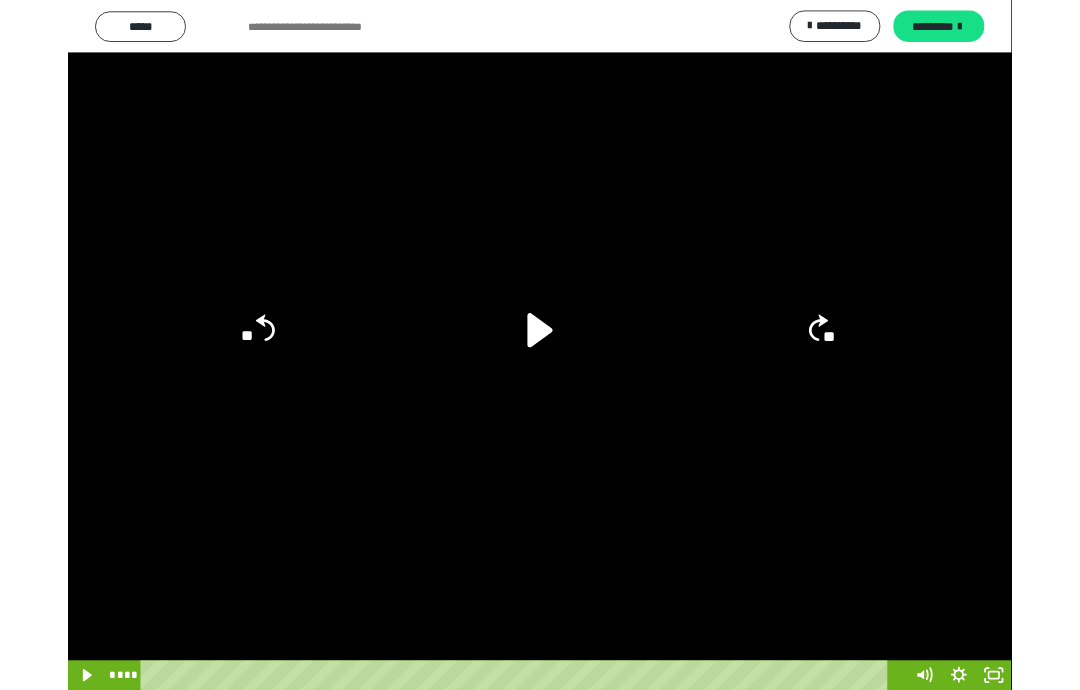 scroll, scrollTop: 1180, scrollLeft: 0, axis: vertical 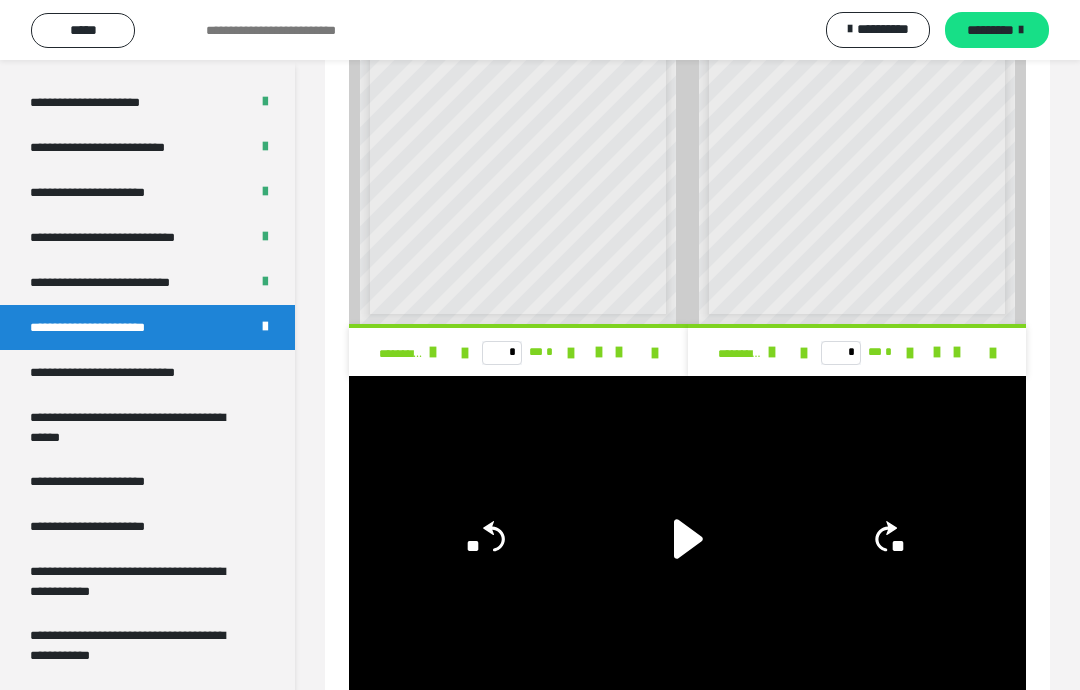 click 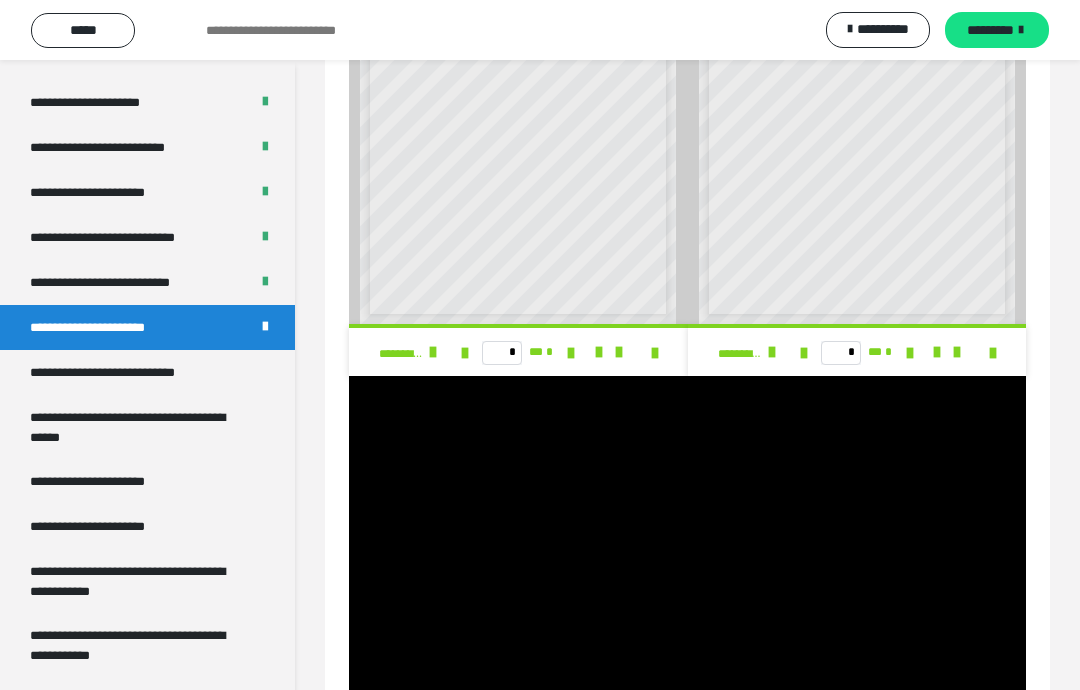 click at bounding box center (687, 556) 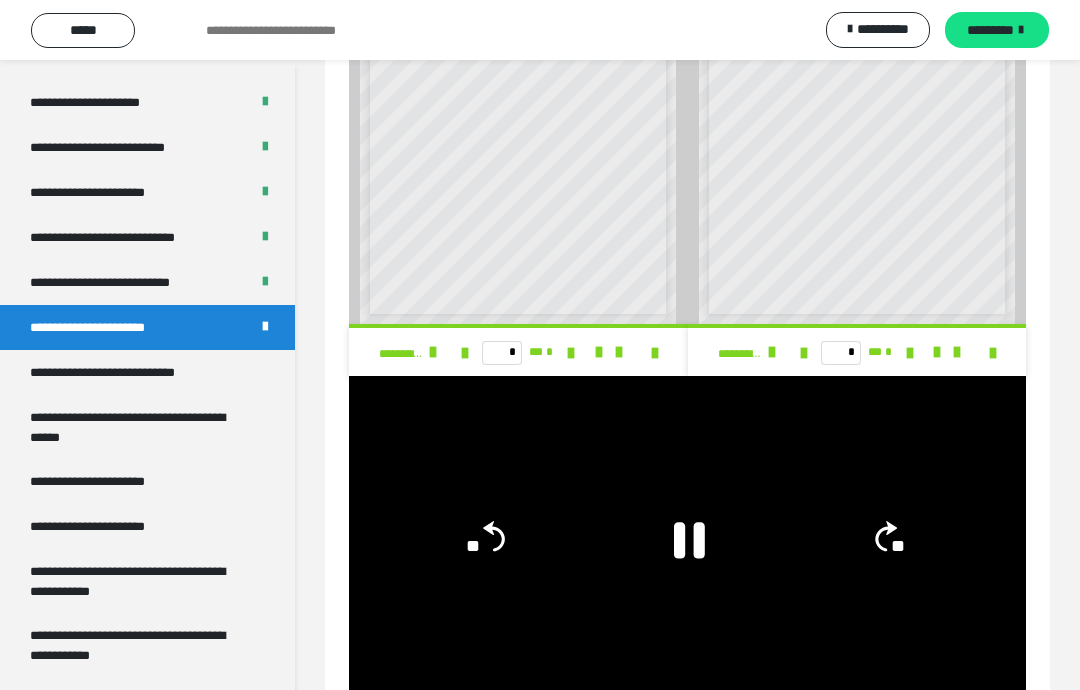 click 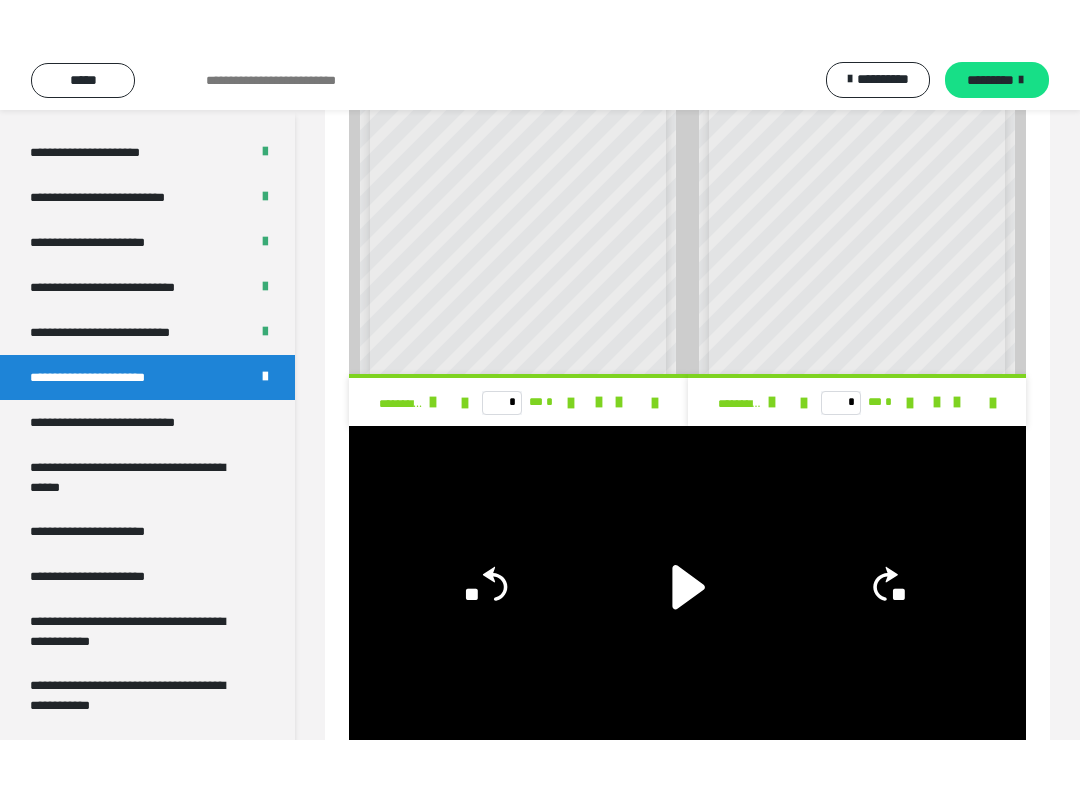 scroll, scrollTop: 20, scrollLeft: 0, axis: vertical 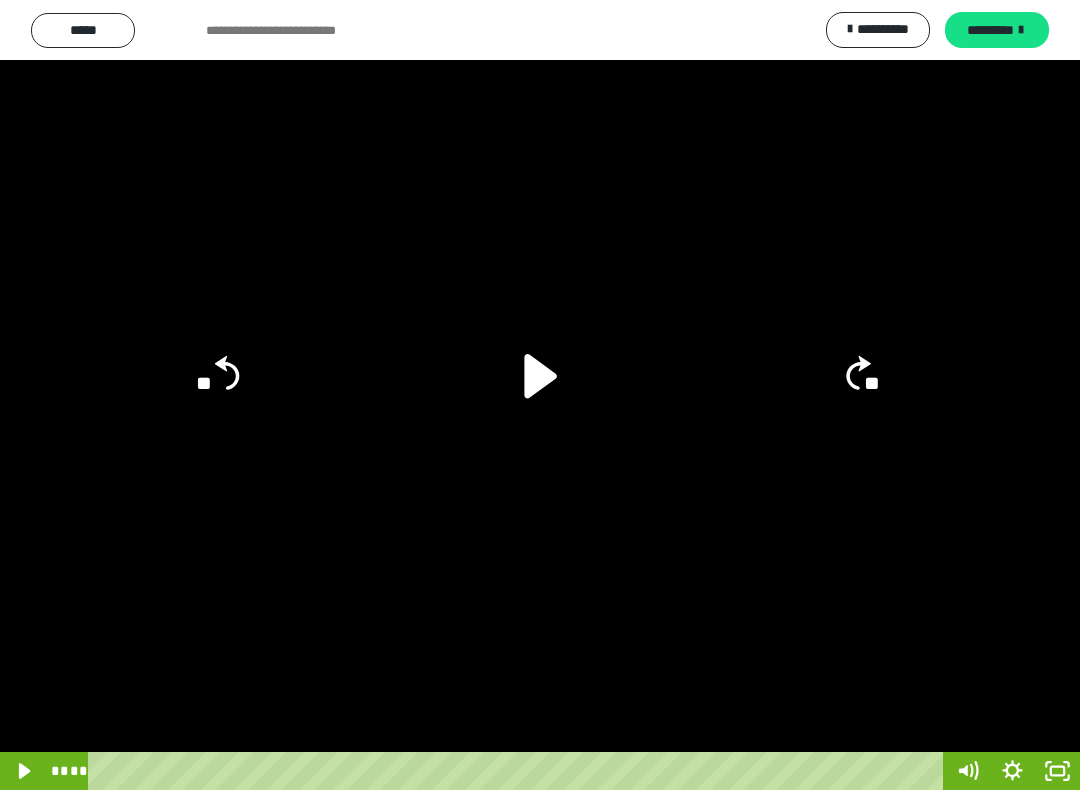click 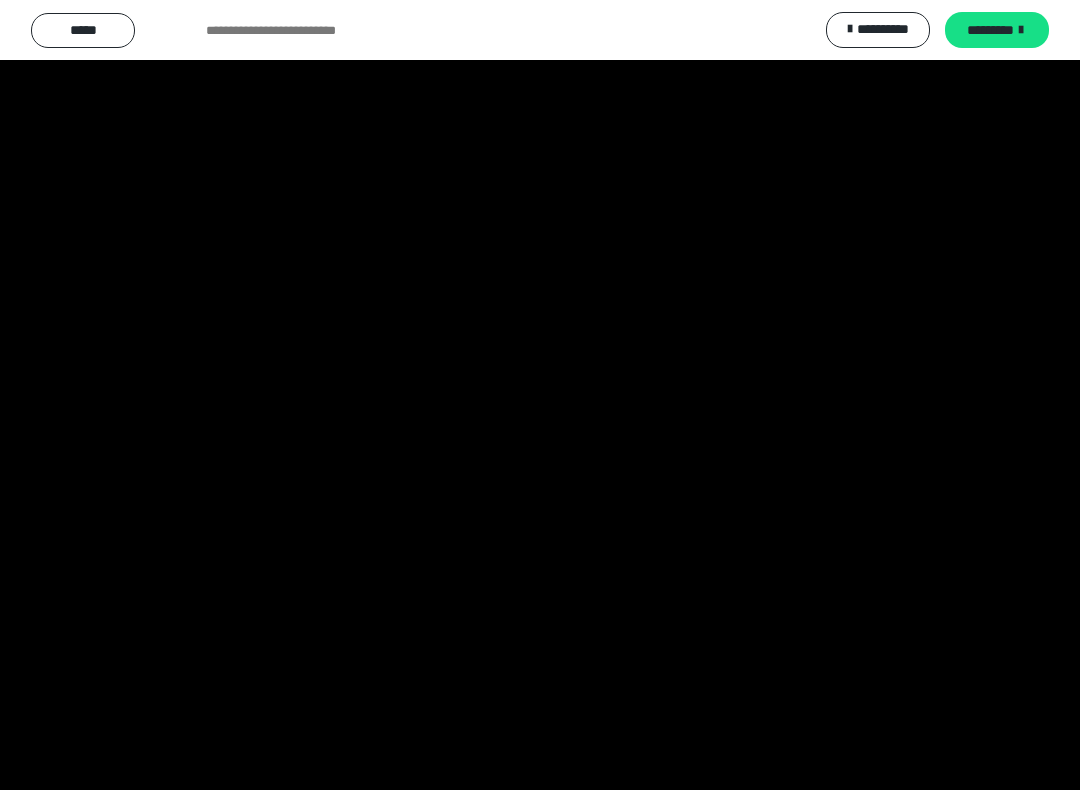 click at bounding box center (540, 395) 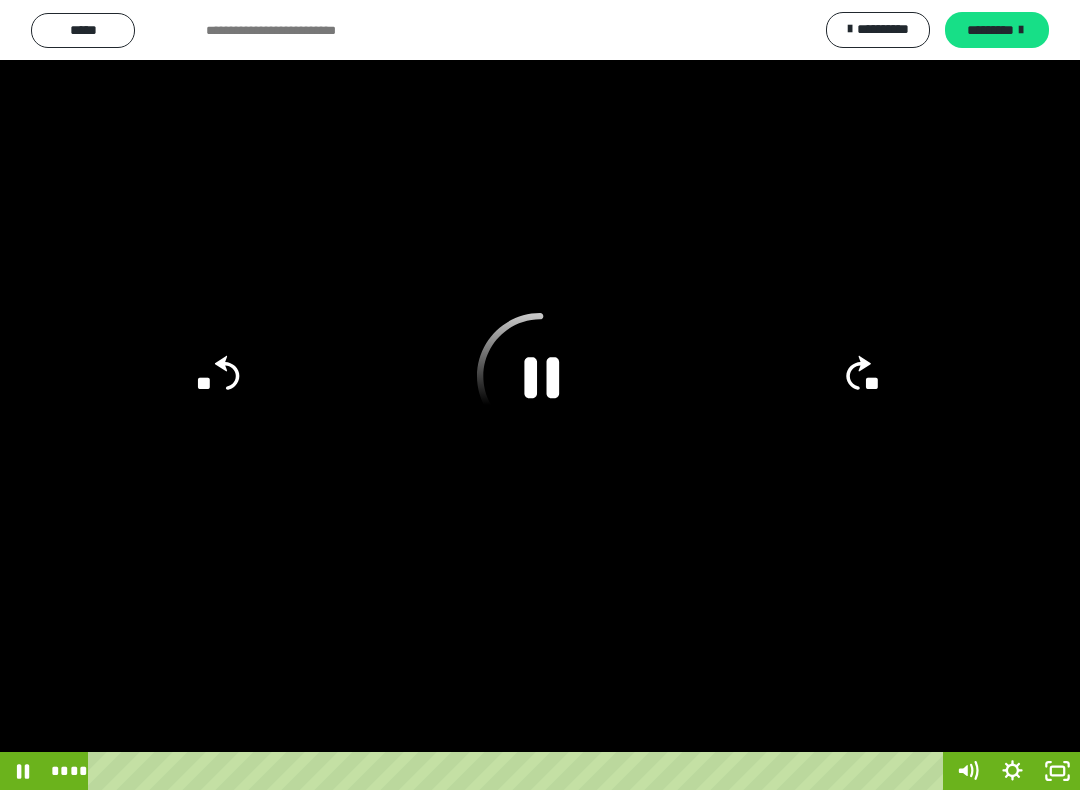 click 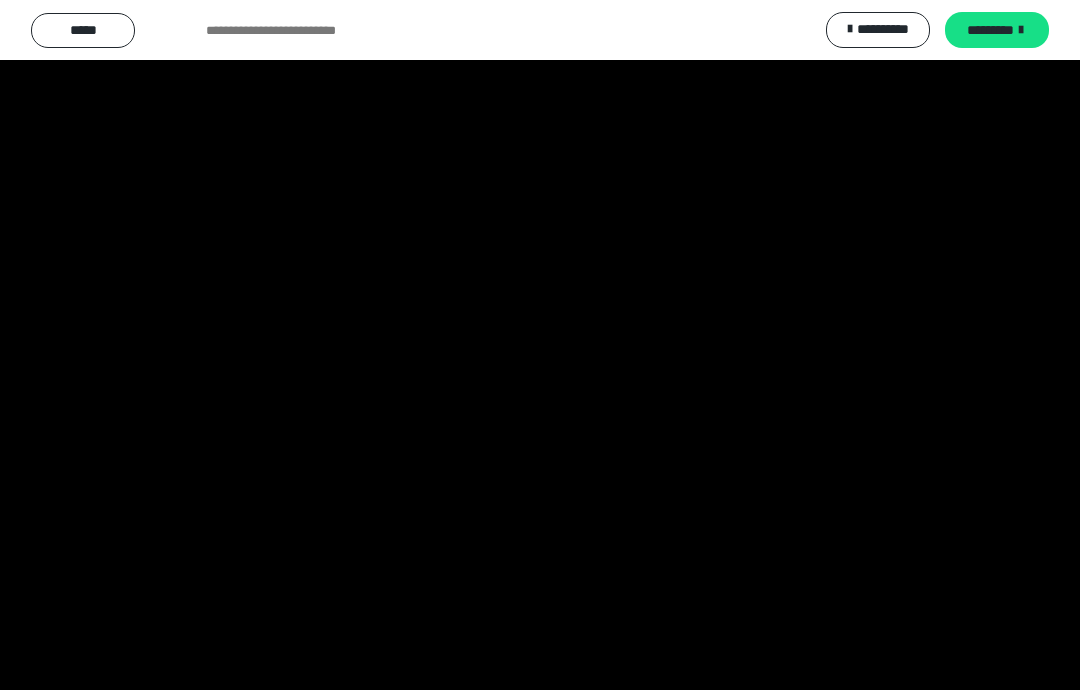 scroll, scrollTop: 1280, scrollLeft: 0, axis: vertical 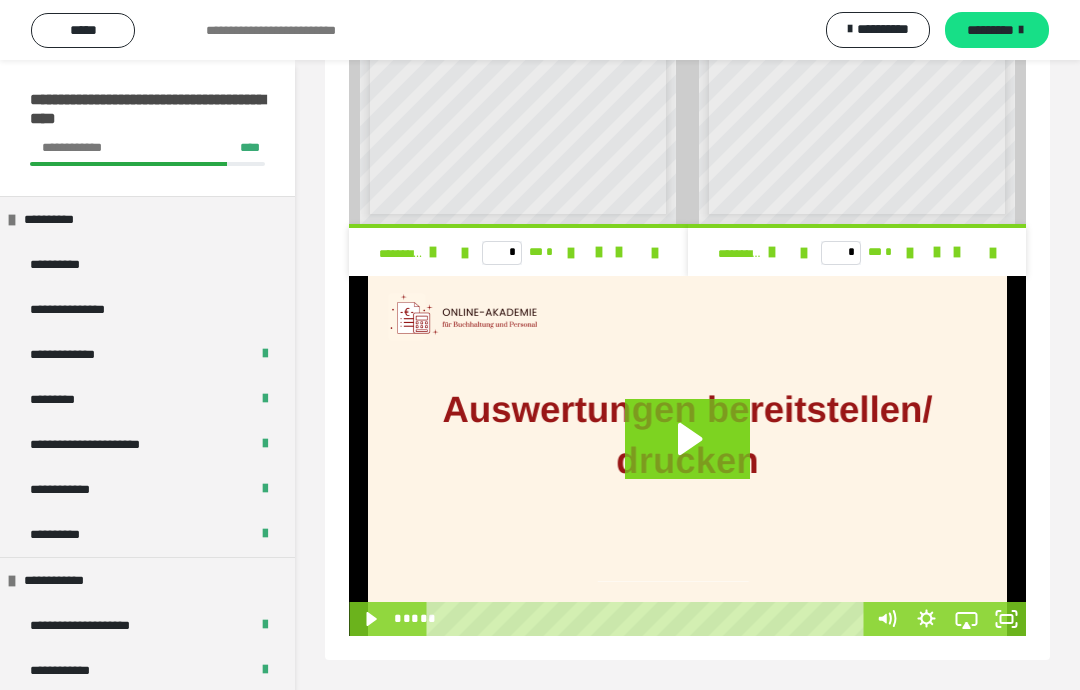 click 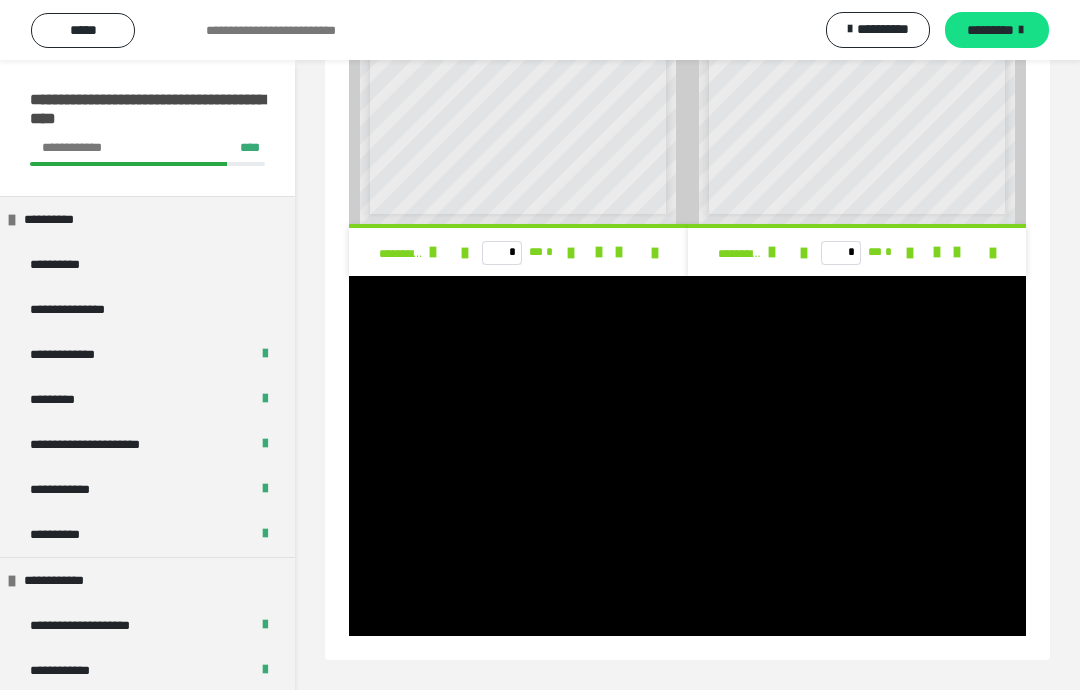 click at bounding box center (687, 456) 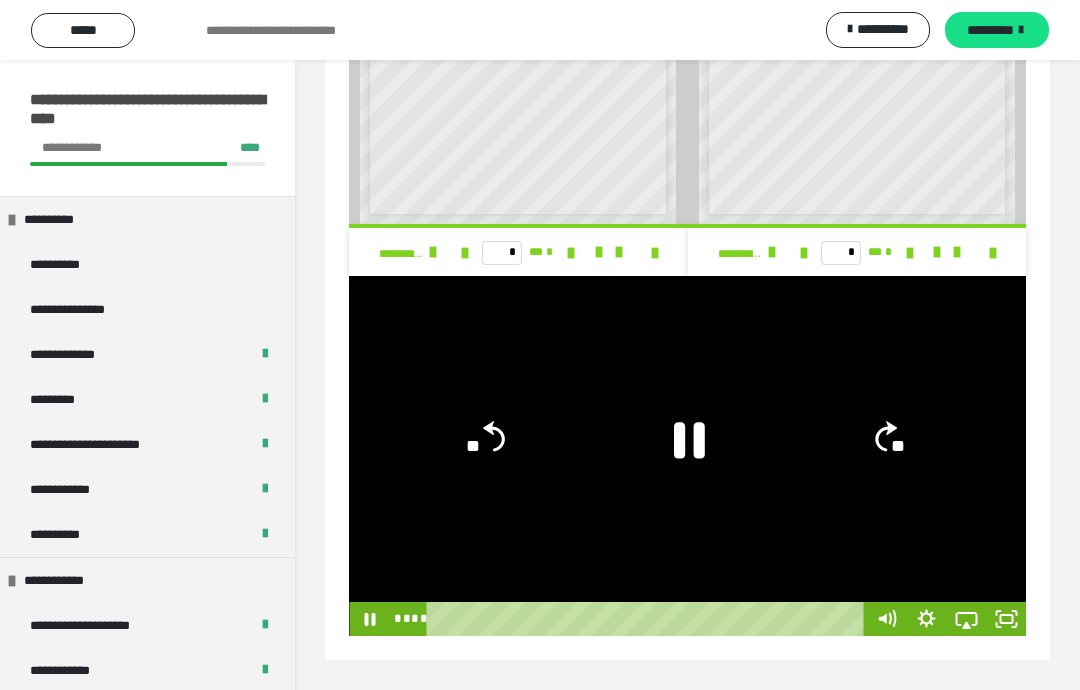 click on "**" 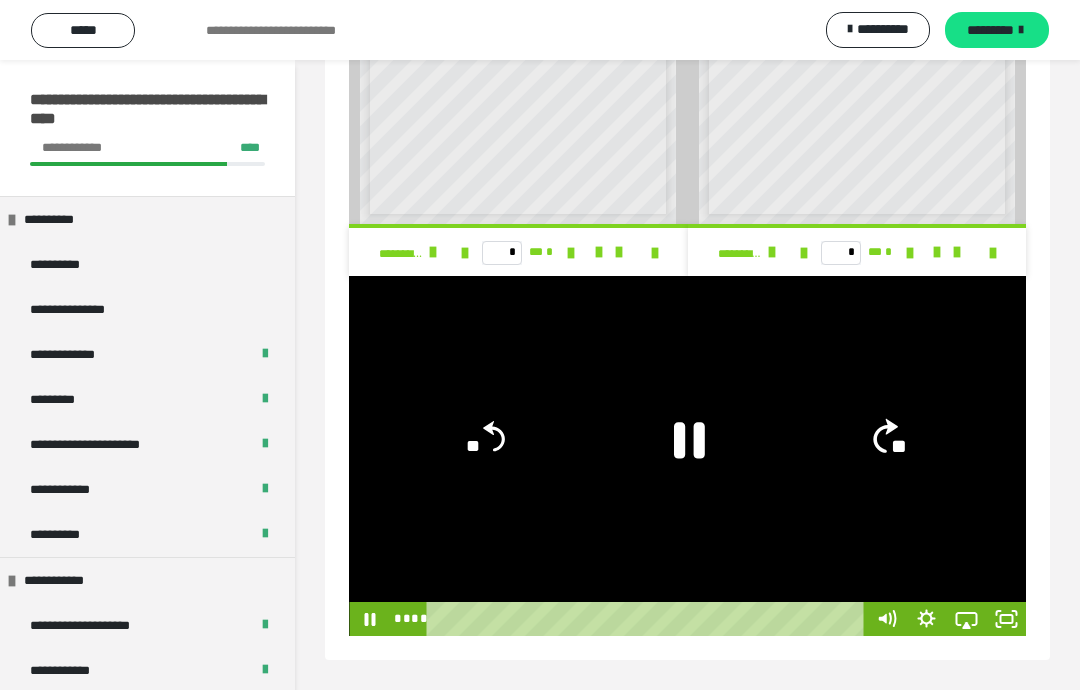 click on "**" 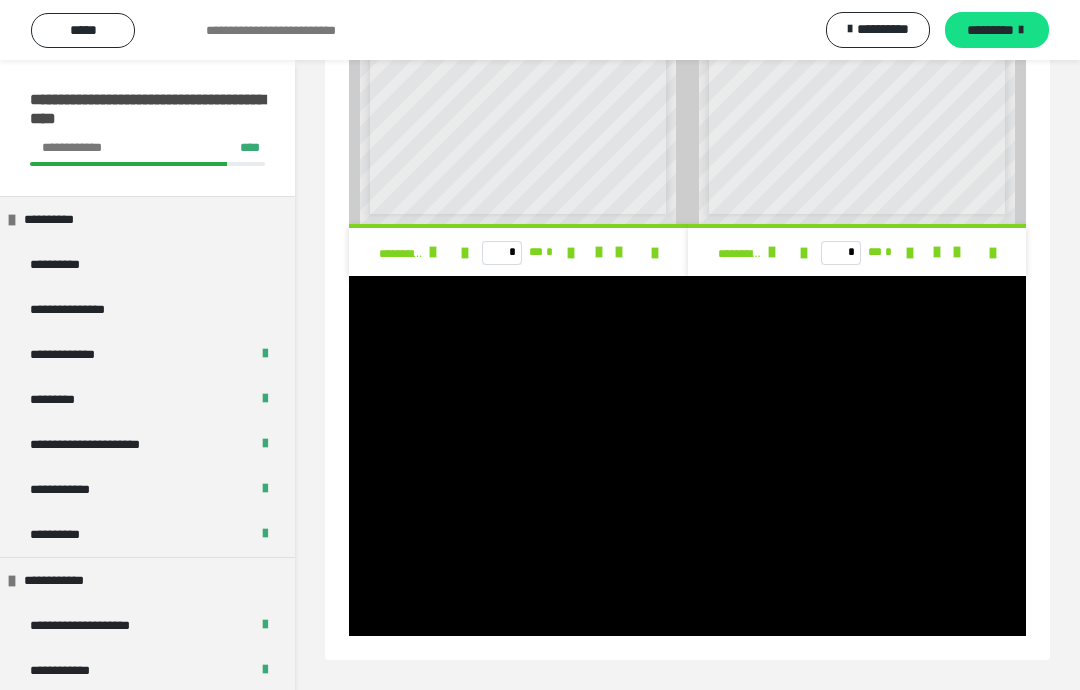click at bounding box center (687, 456) 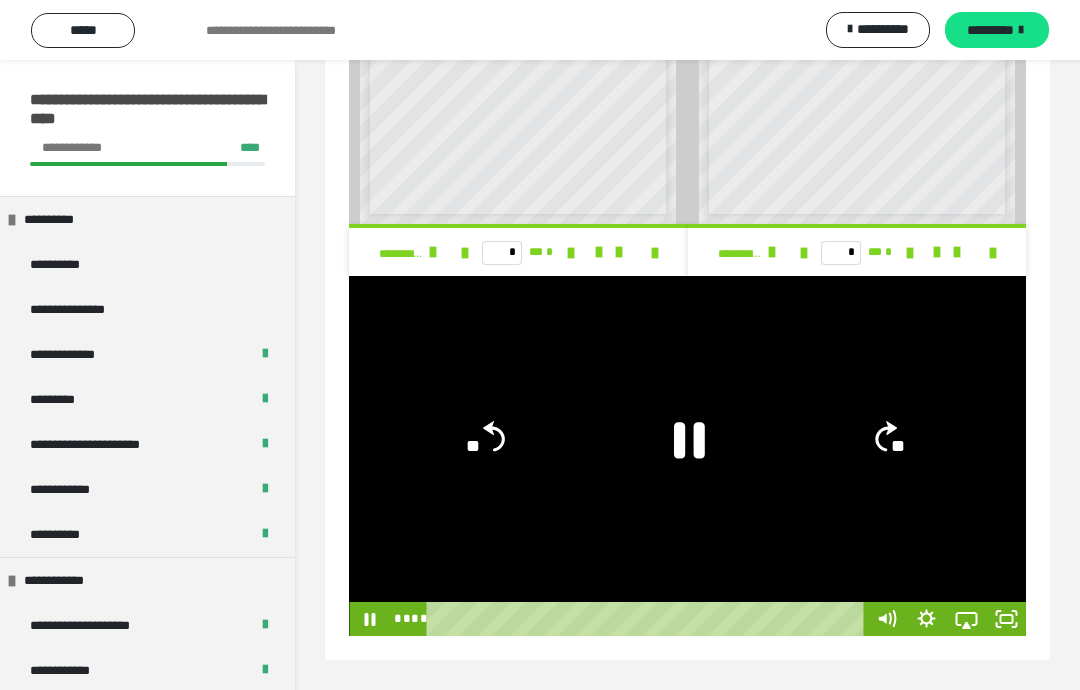 click on "**" 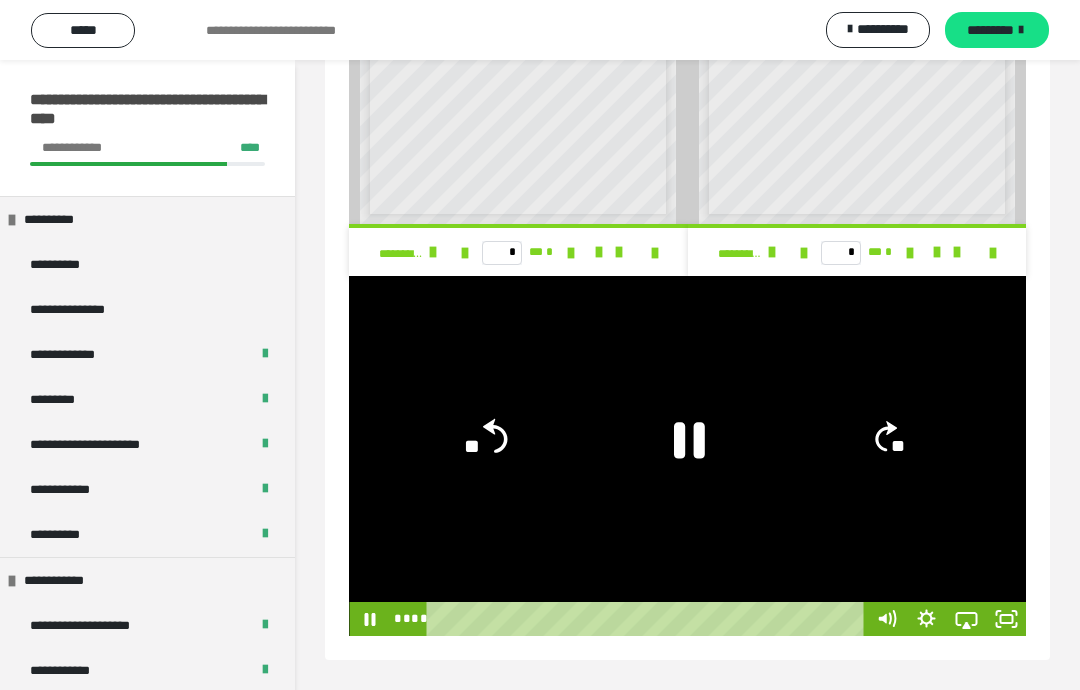 click on "**" 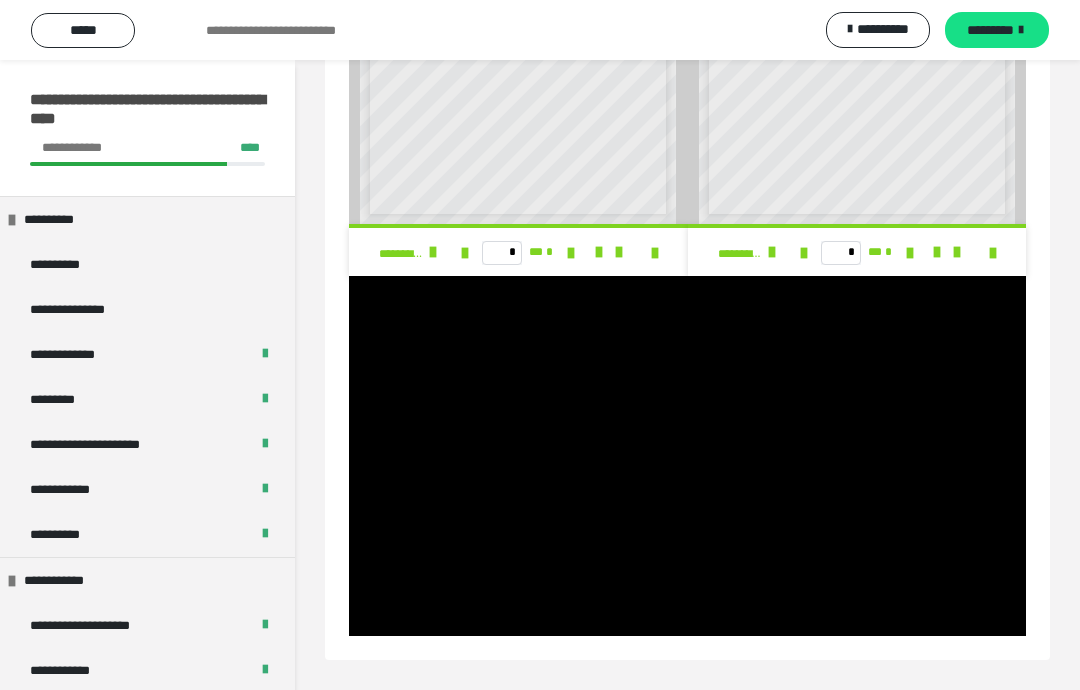 click at bounding box center (687, 456) 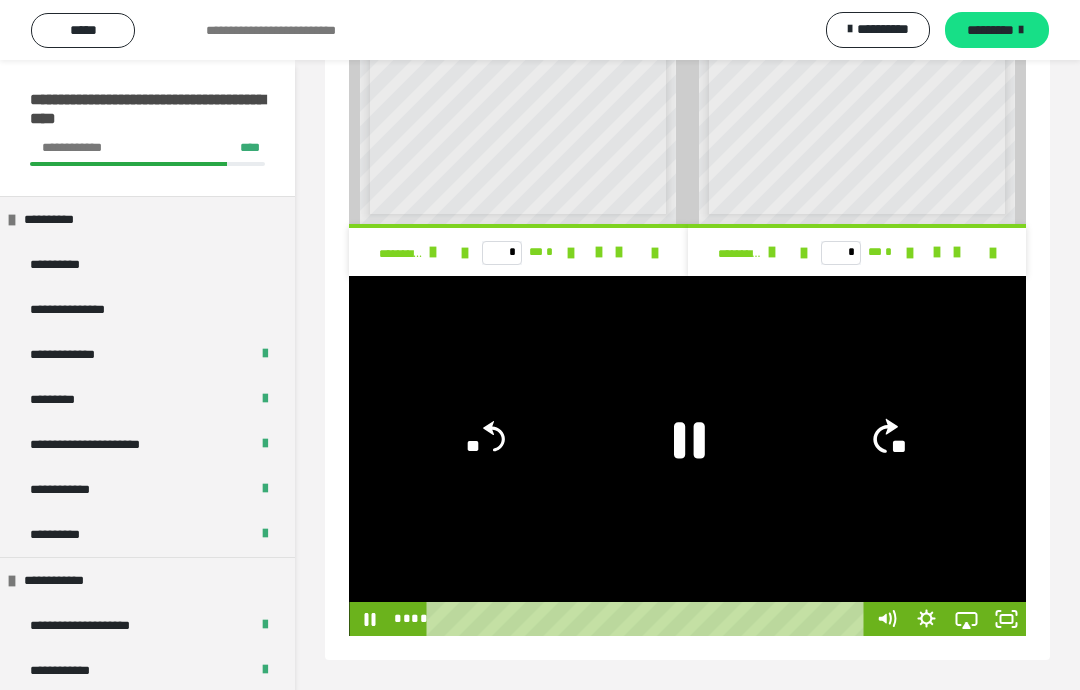 click on "**" 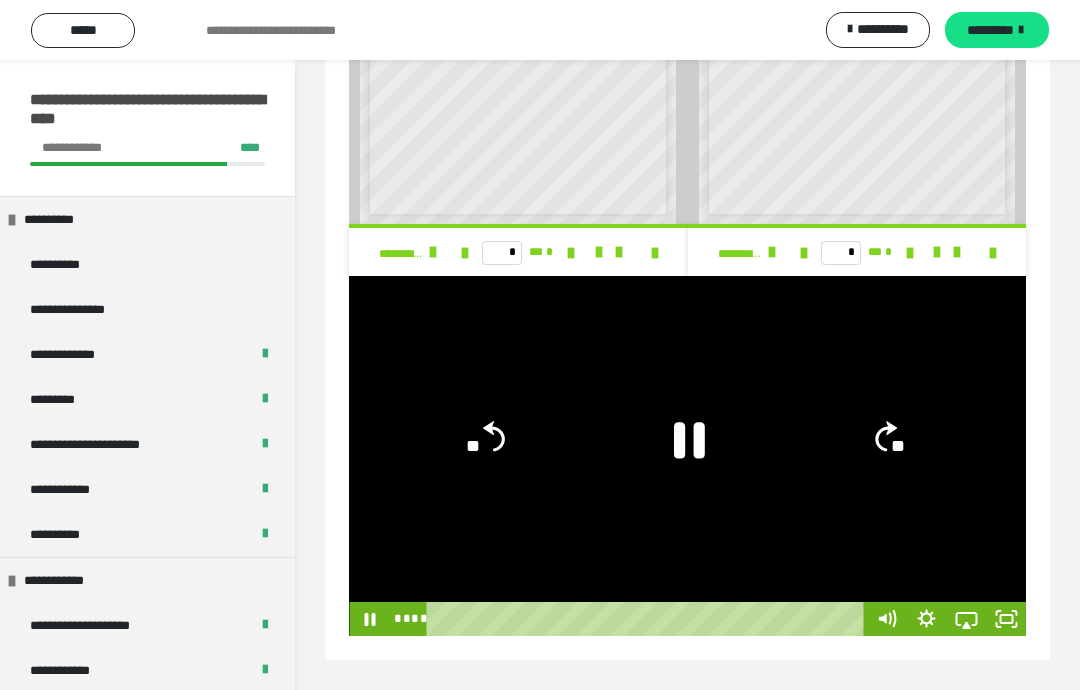 click on "**" 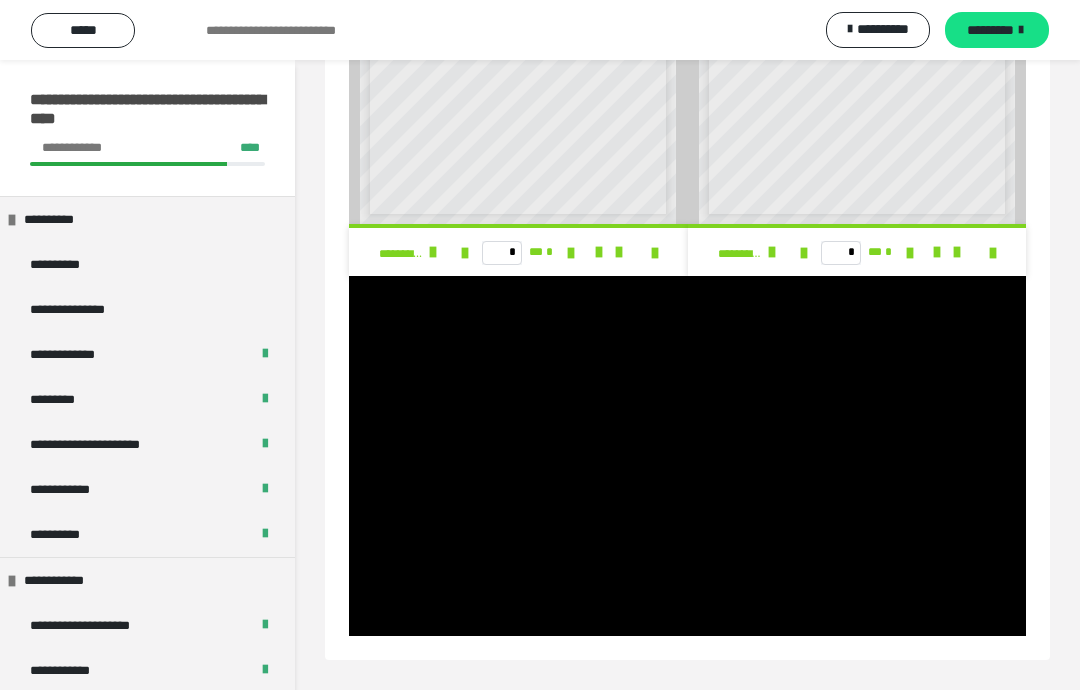 click at bounding box center (687, 456) 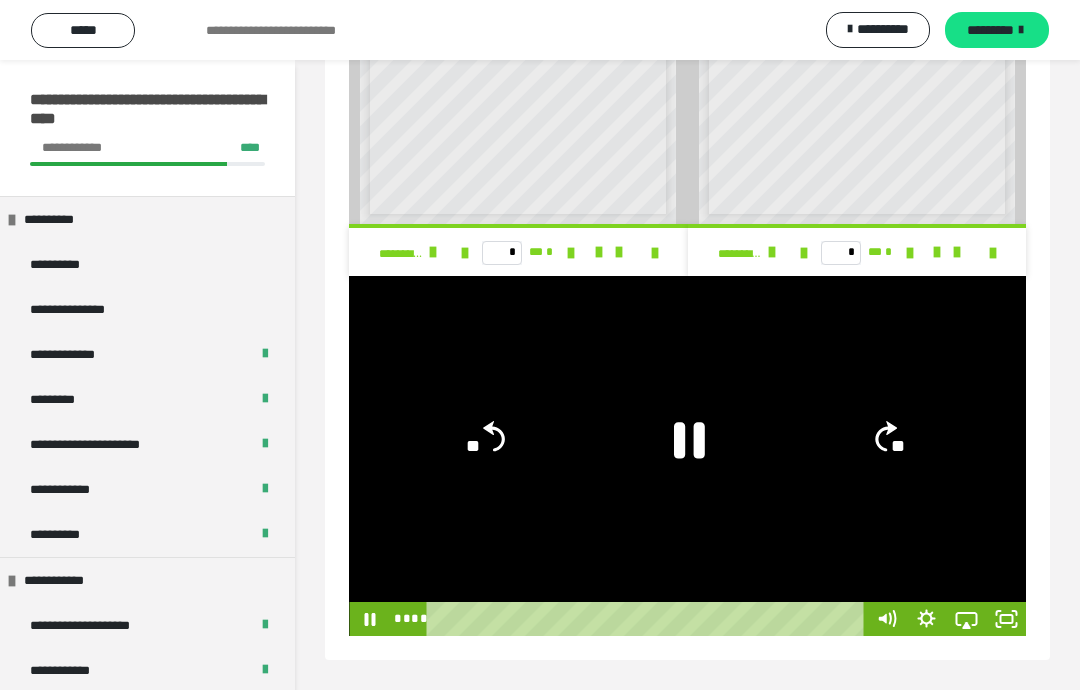 click 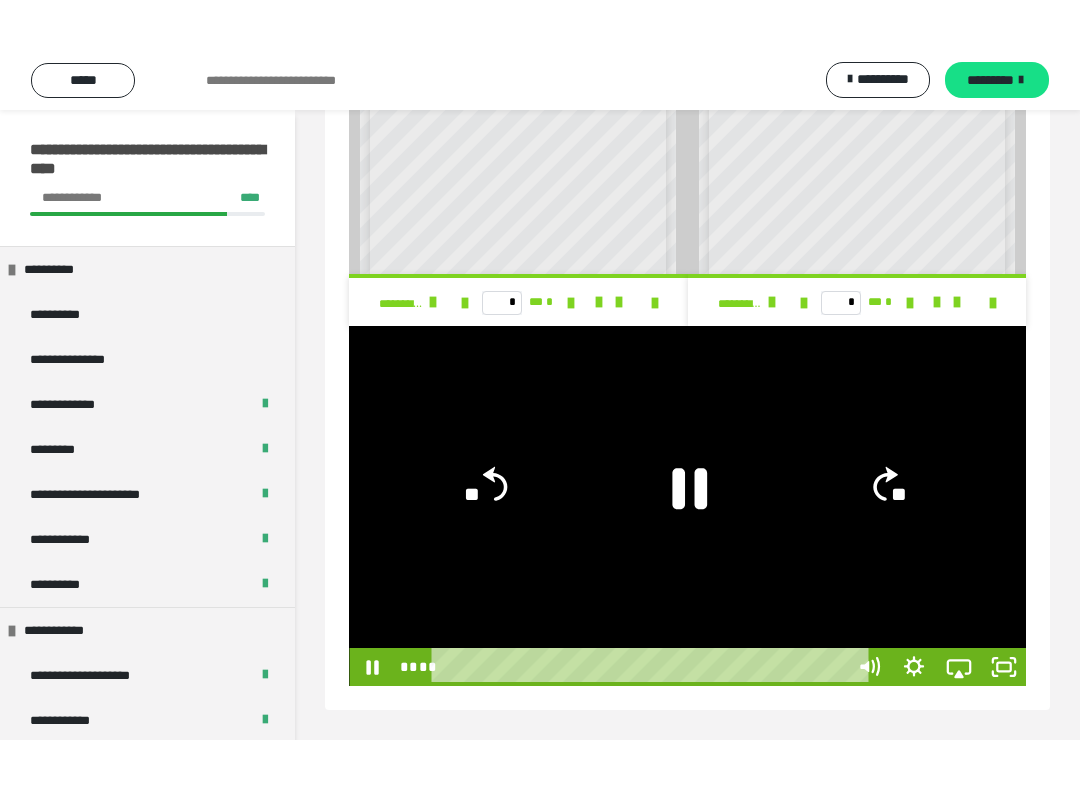 scroll, scrollTop: 20, scrollLeft: 0, axis: vertical 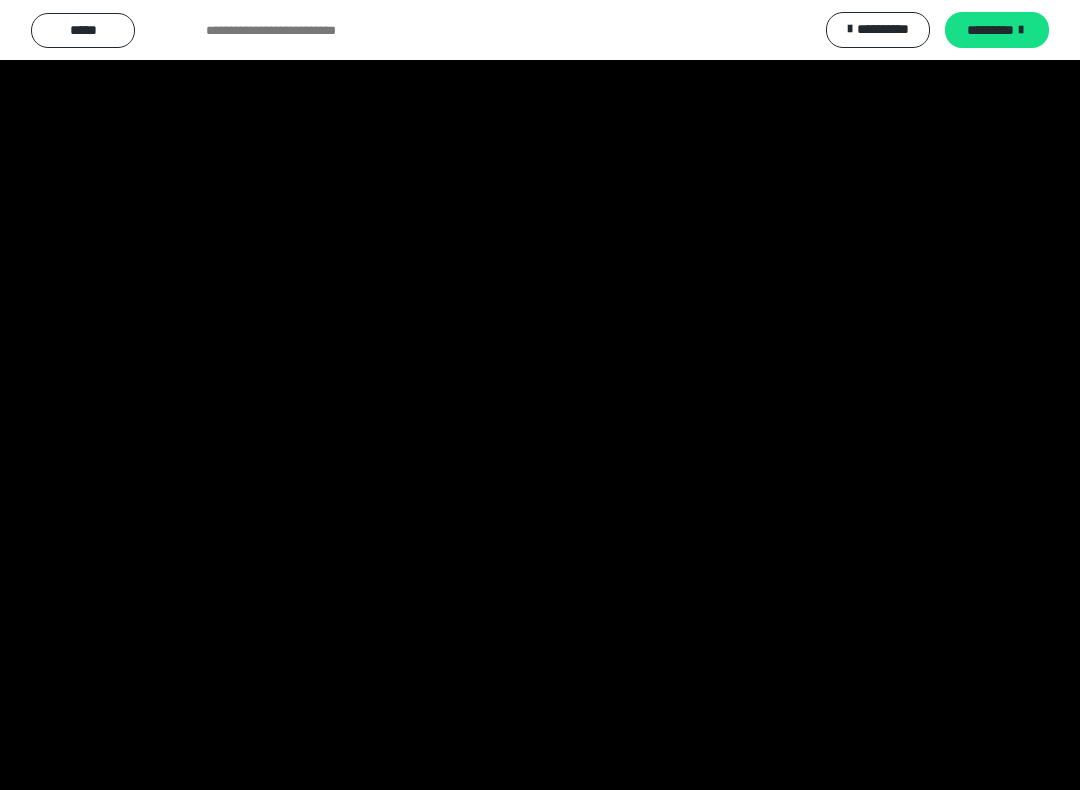 click at bounding box center [540, 395] 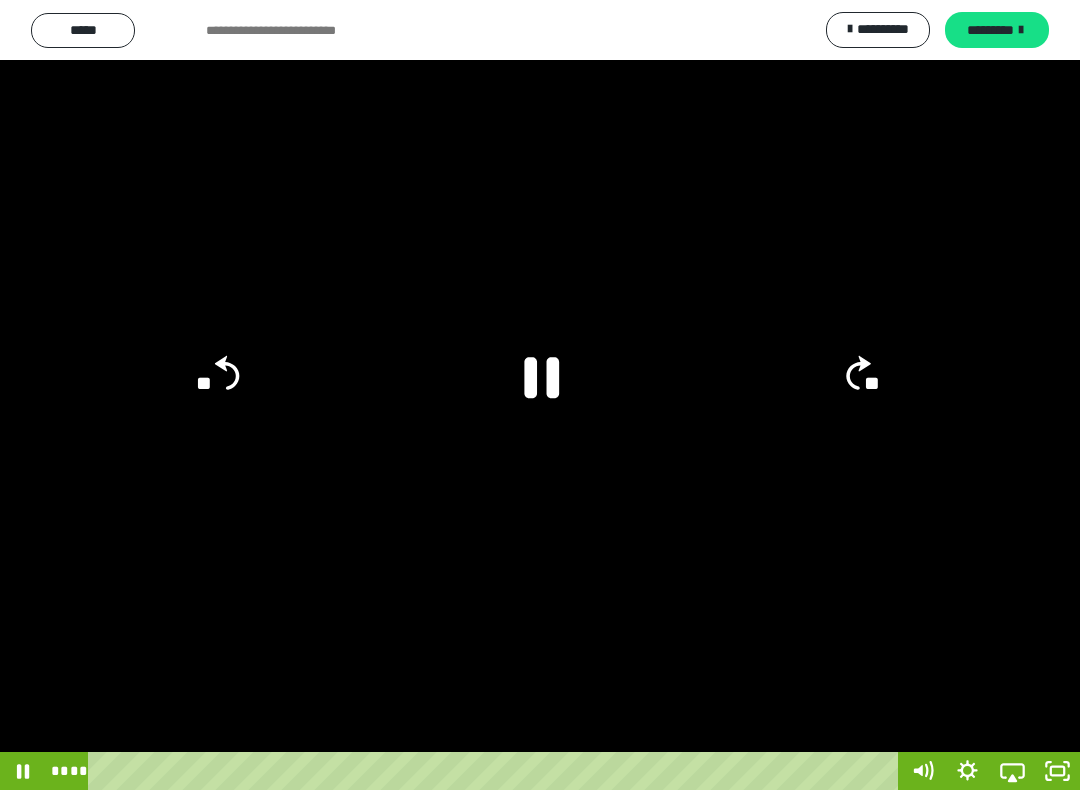click on "**" 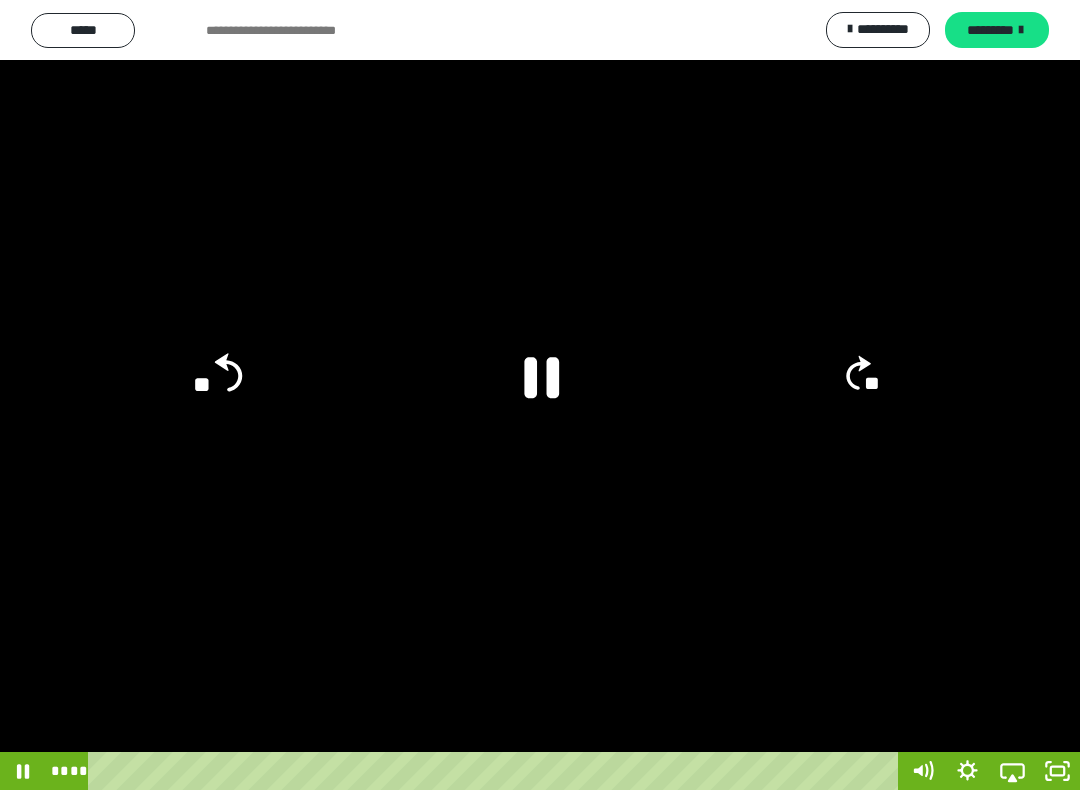 click on "**" 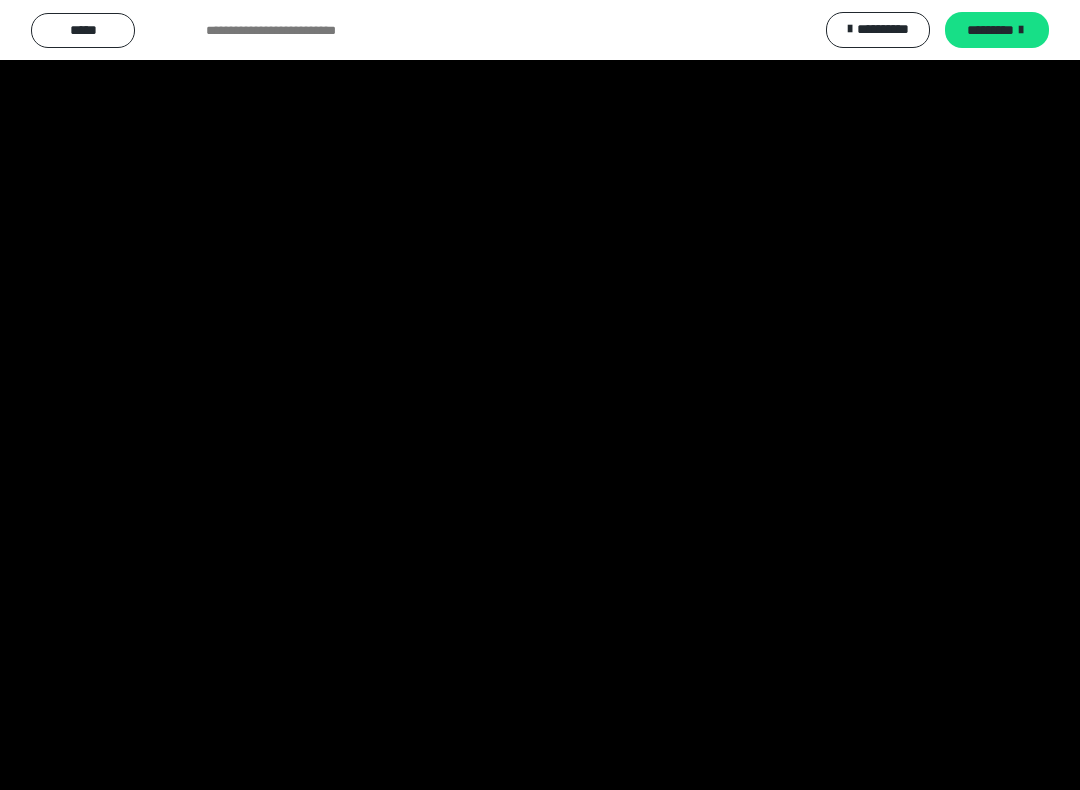 click at bounding box center (540, 395) 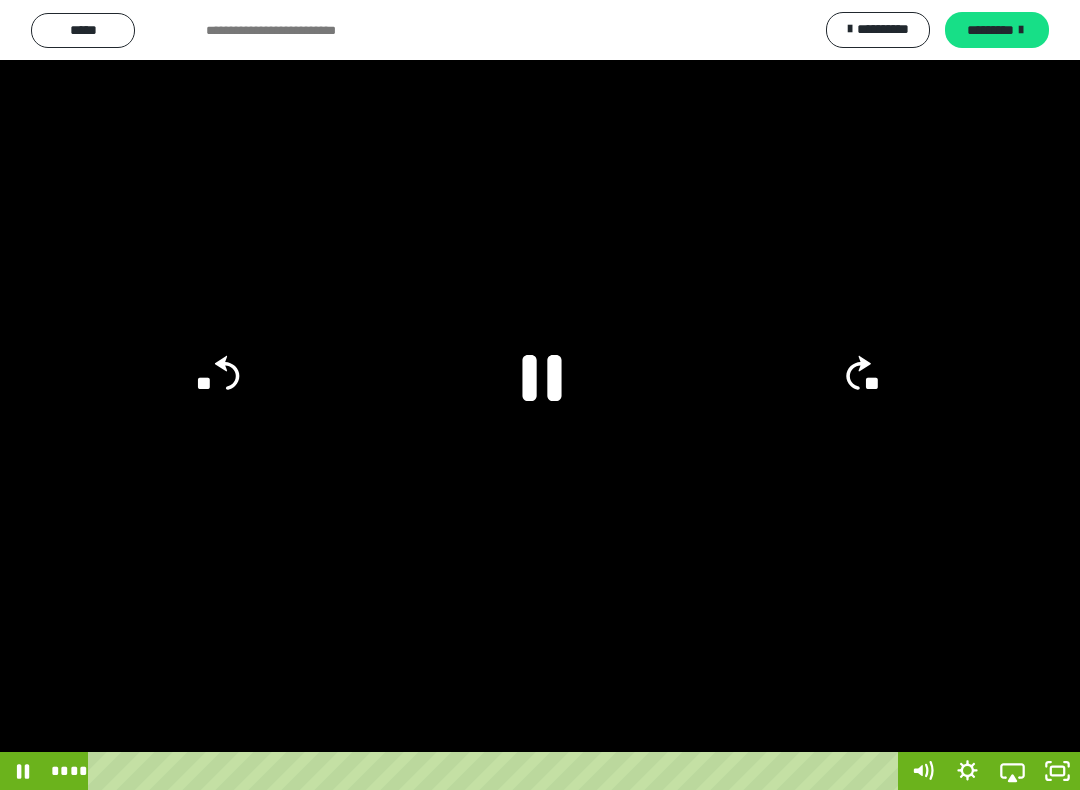 click 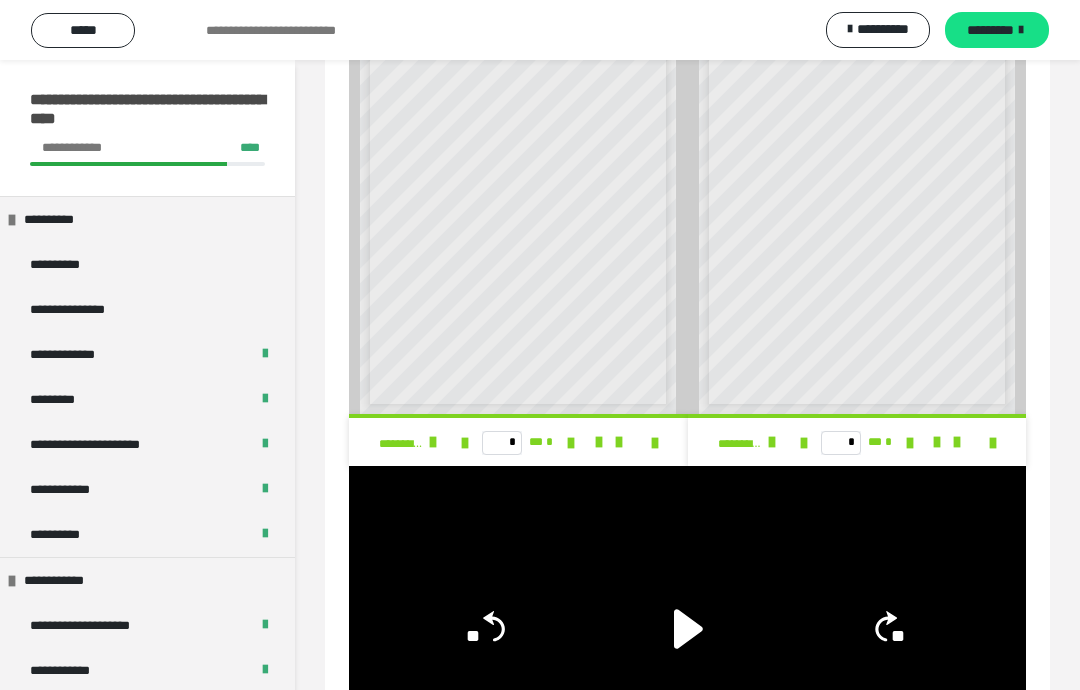 scroll, scrollTop: 1200, scrollLeft: 0, axis: vertical 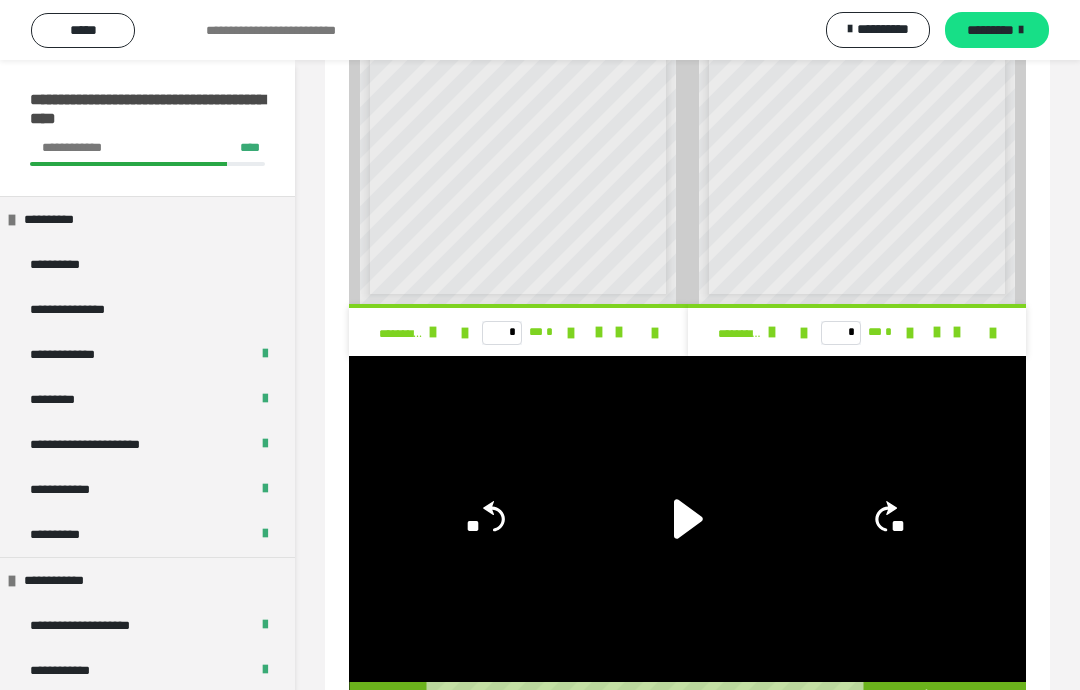 click 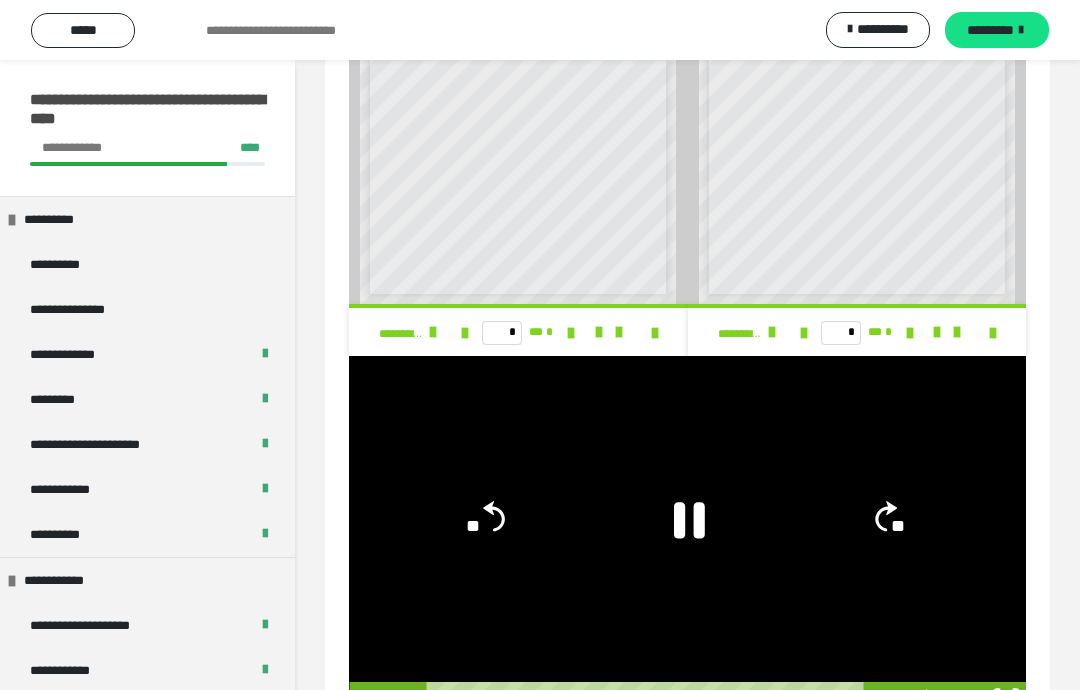 click 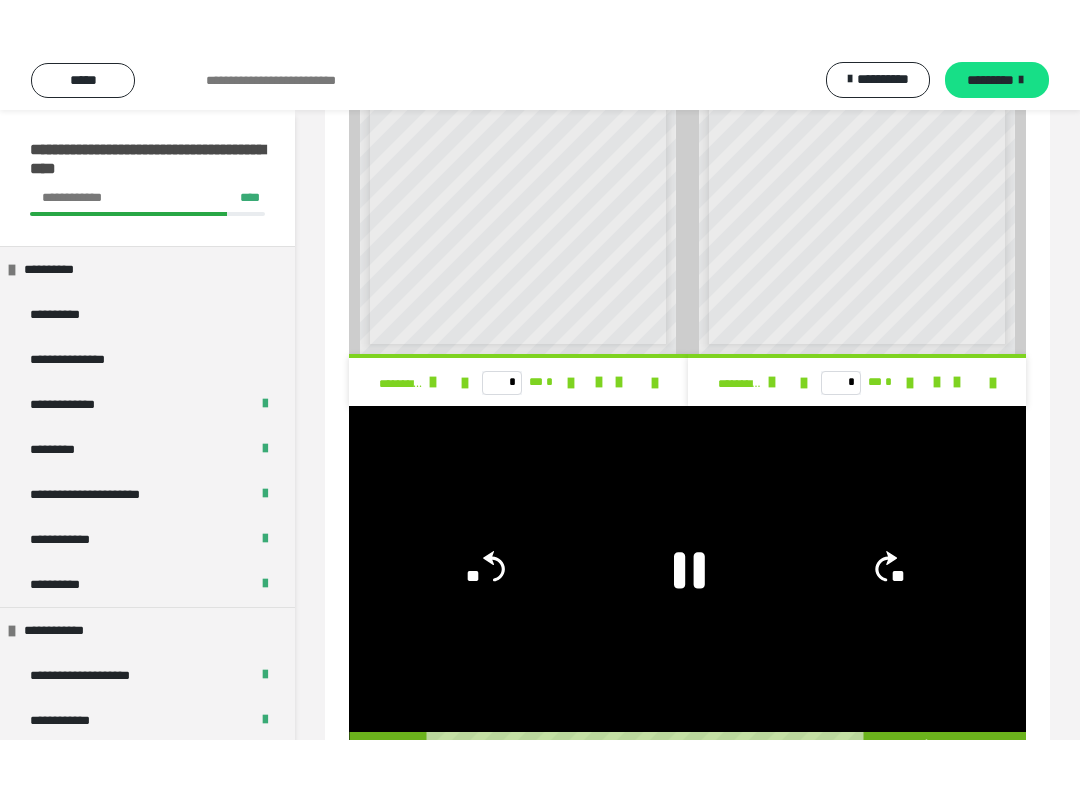 scroll, scrollTop: 20, scrollLeft: 0, axis: vertical 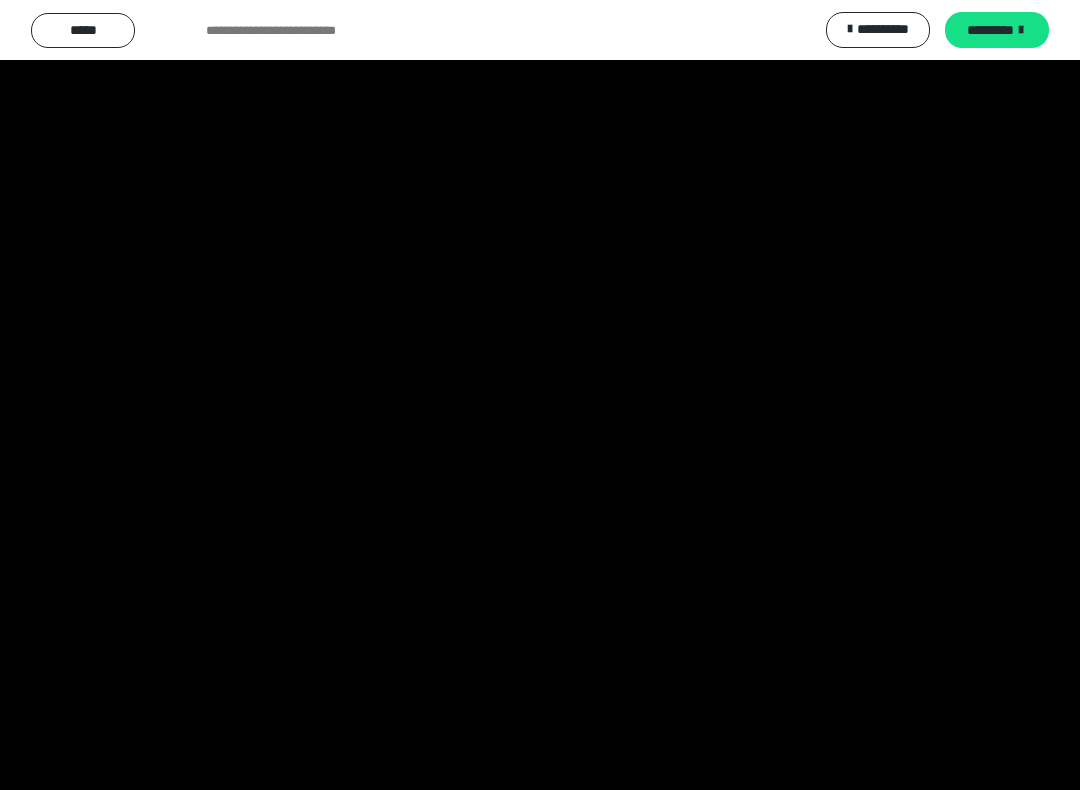 click at bounding box center (540, 395) 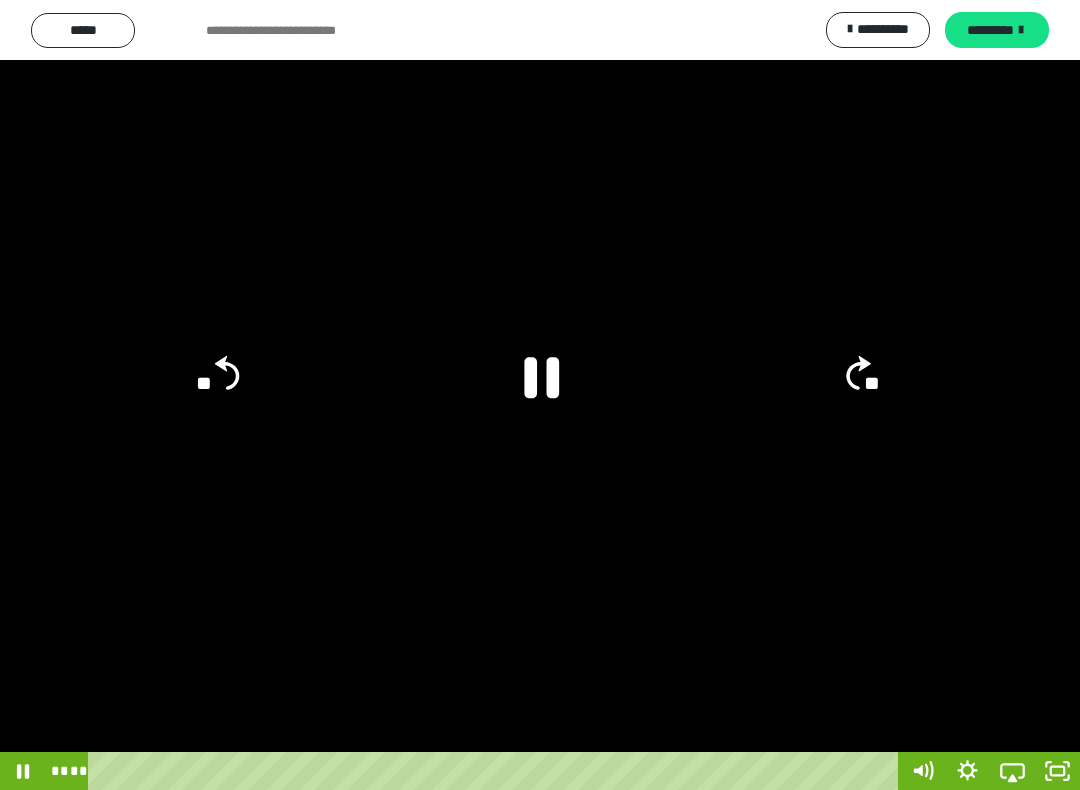 click 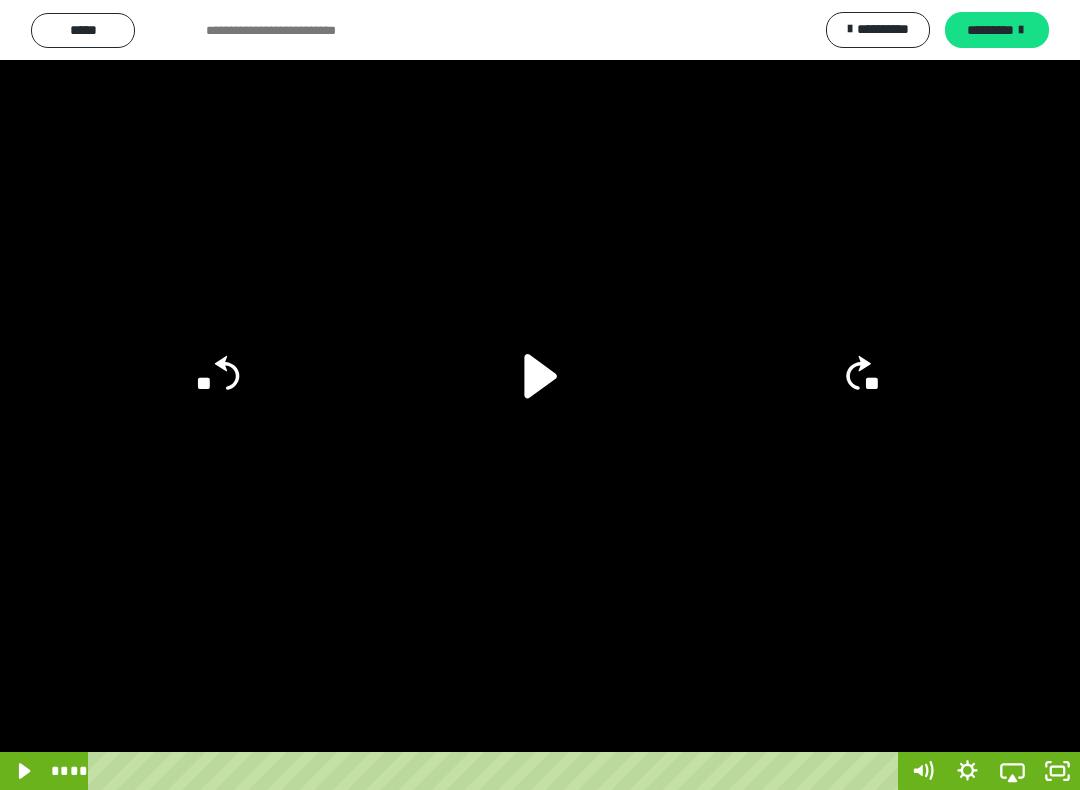 click 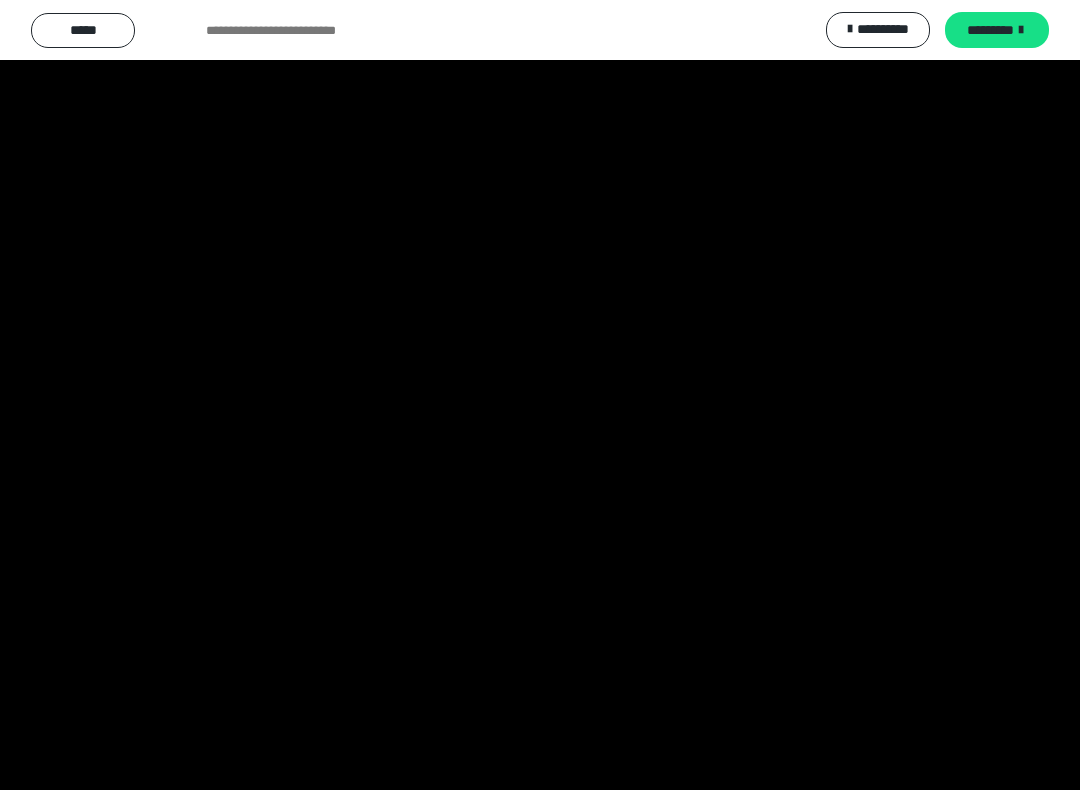 click at bounding box center (540, 395) 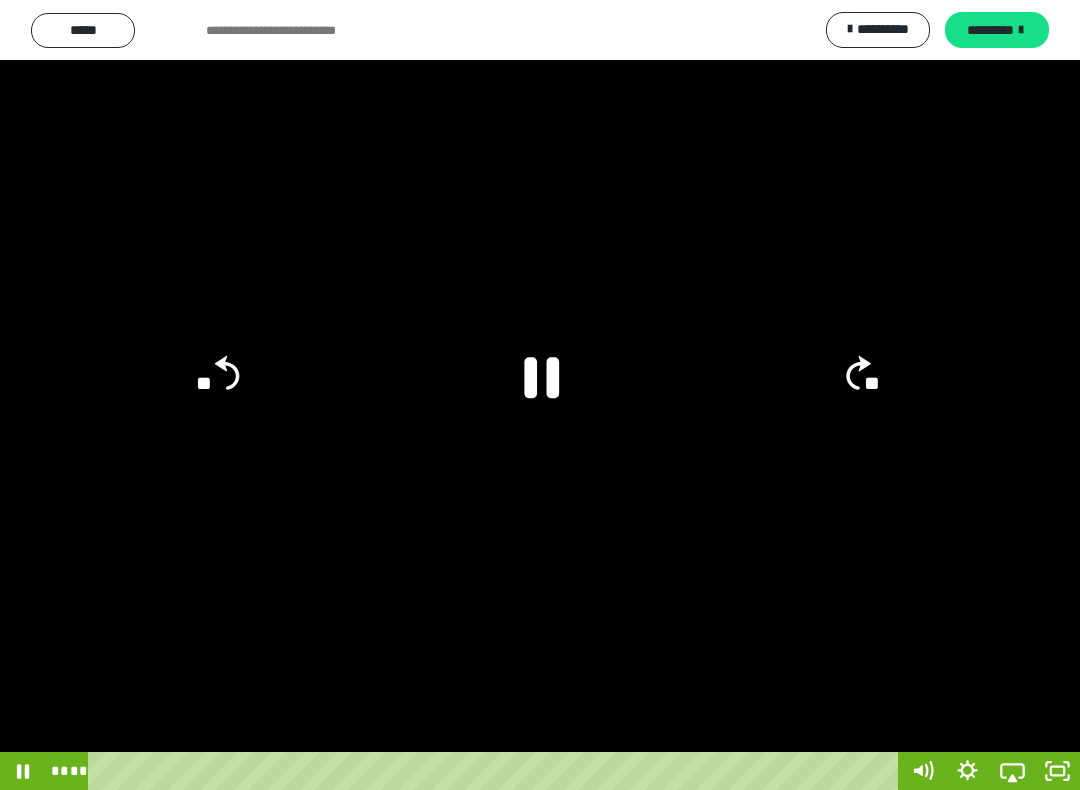 click 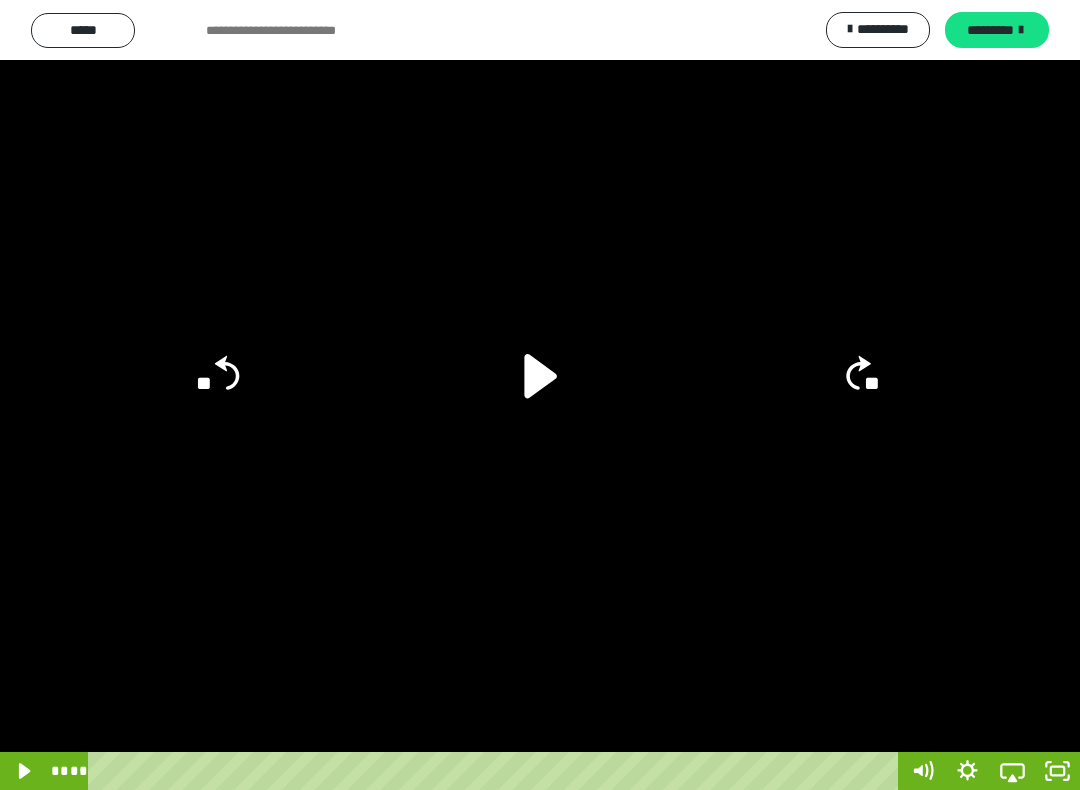 click 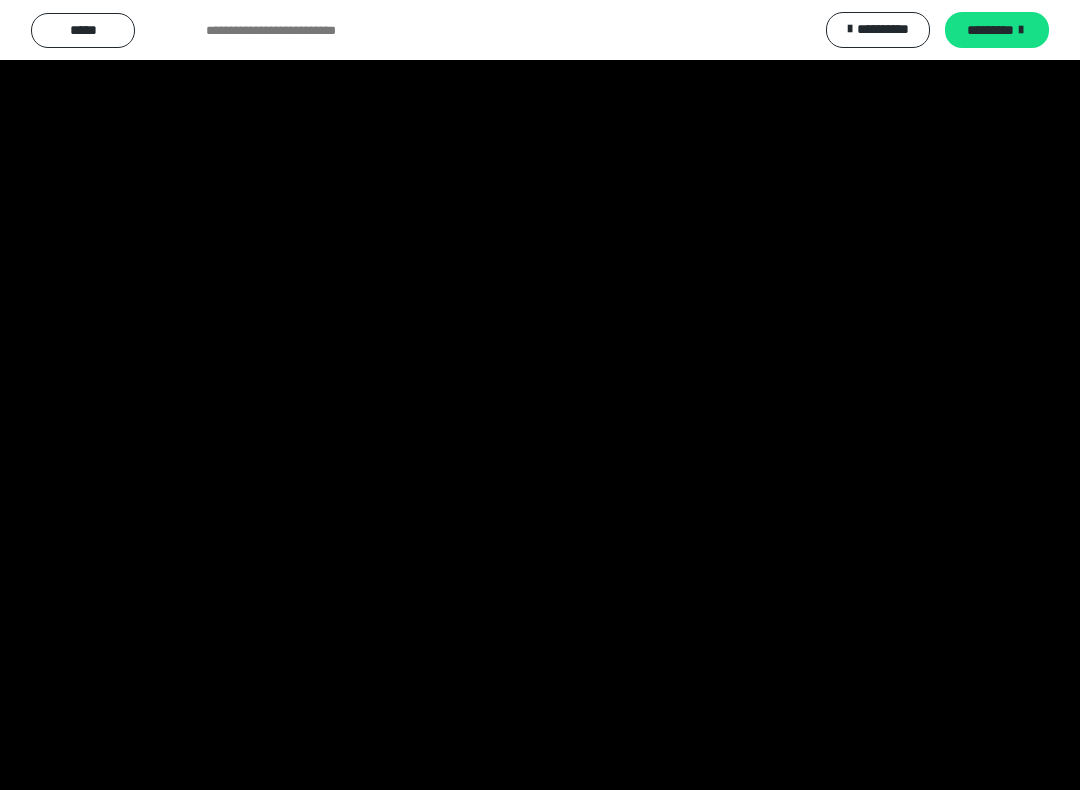 click at bounding box center (540, 395) 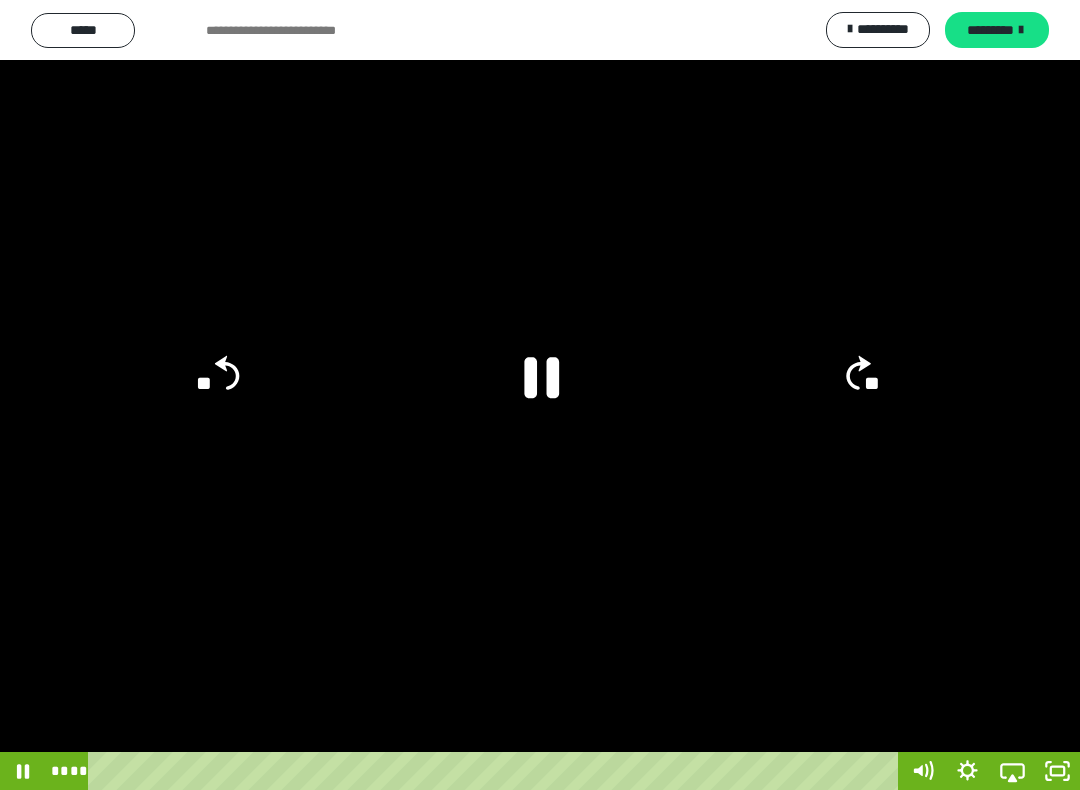 click 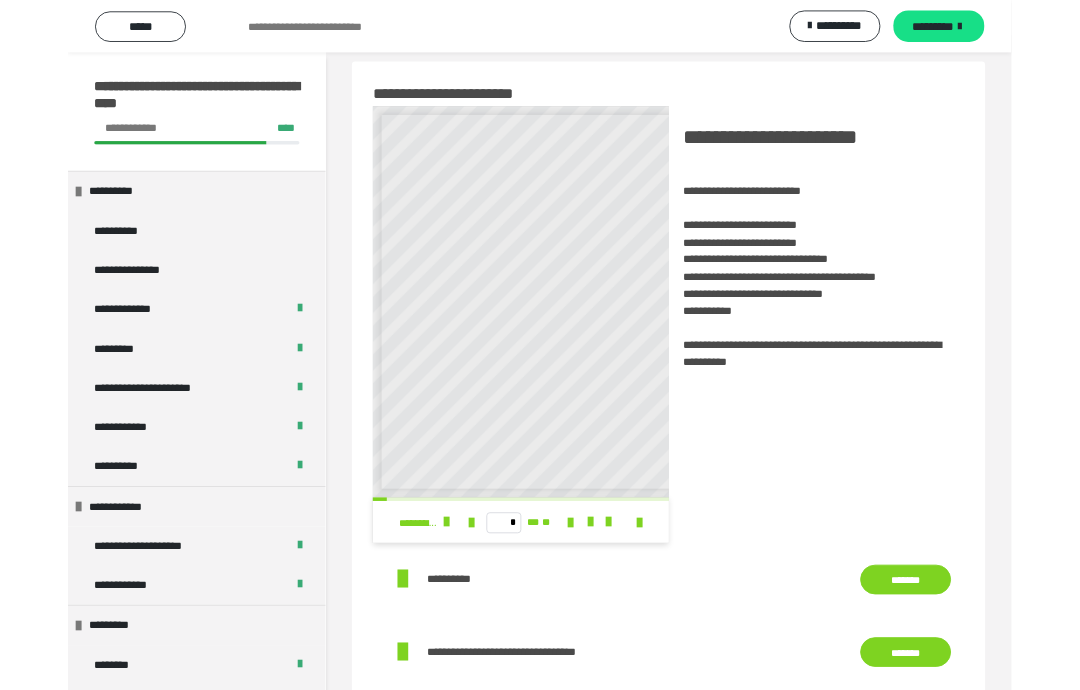 scroll, scrollTop: 1180, scrollLeft: 0, axis: vertical 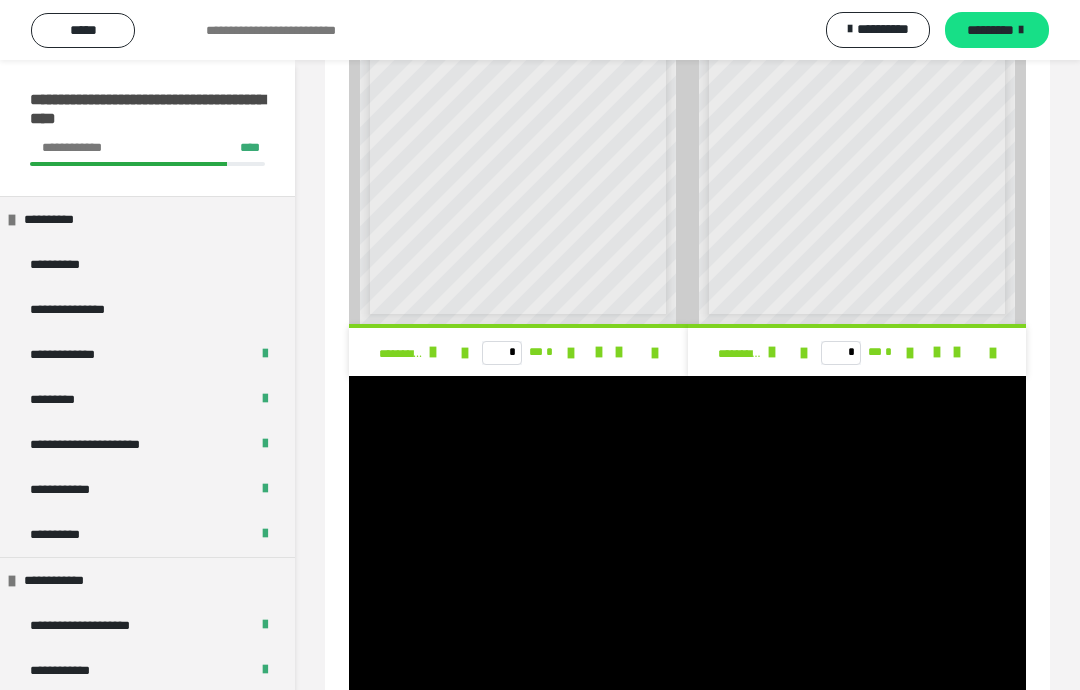 click at bounding box center (687, 556) 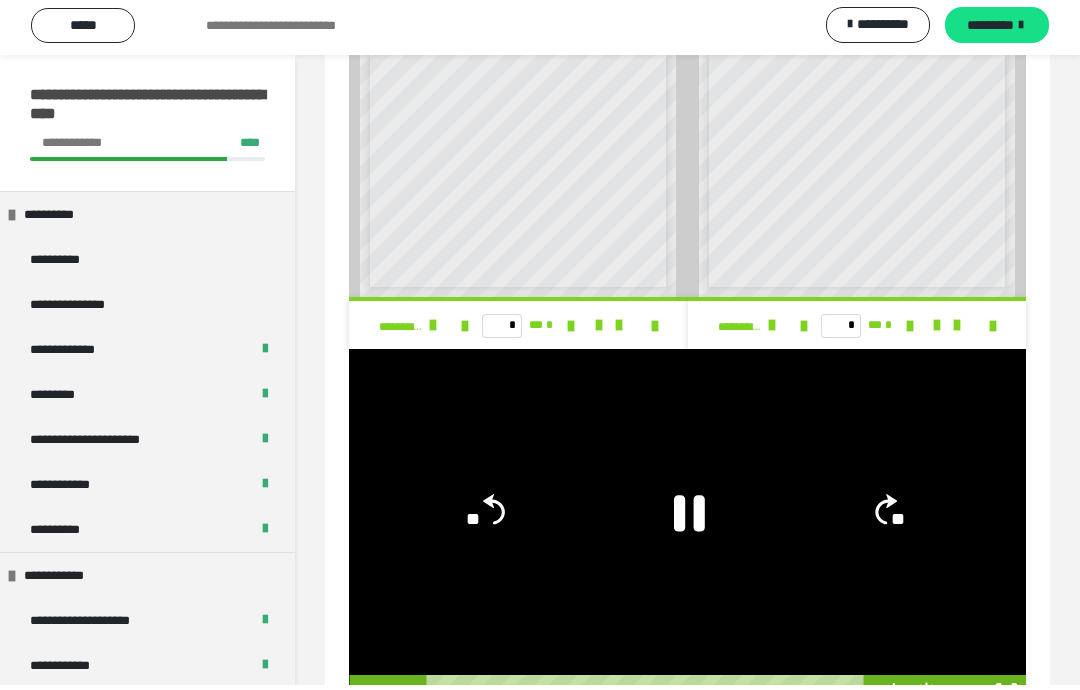 scroll, scrollTop: 1200, scrollLeft: 0, axis: vertical 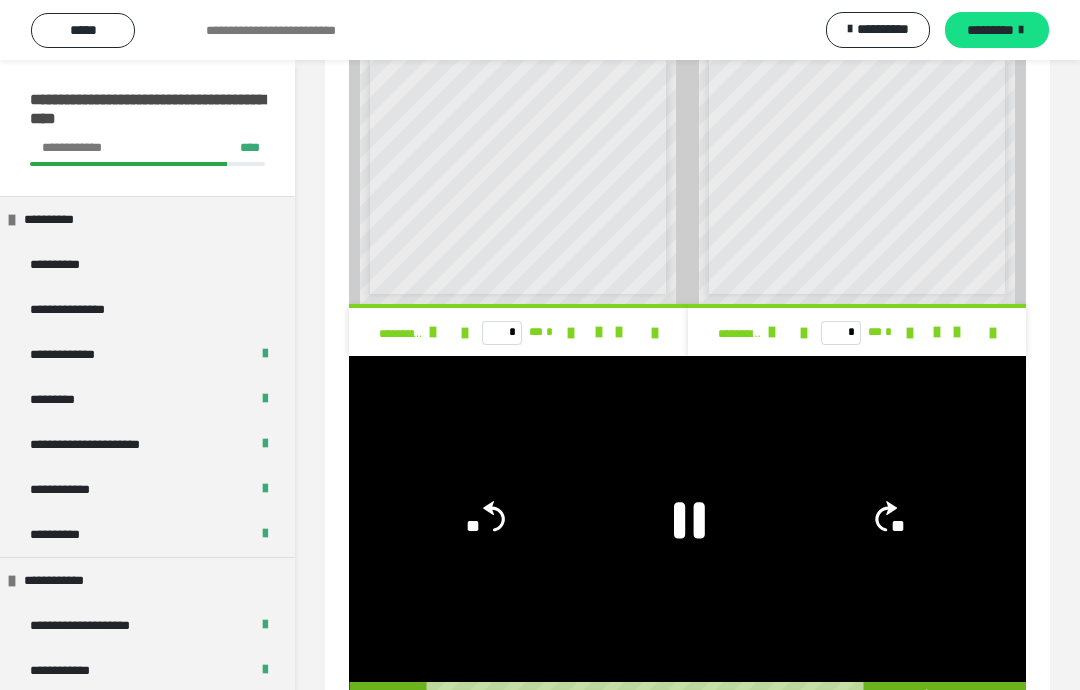 click 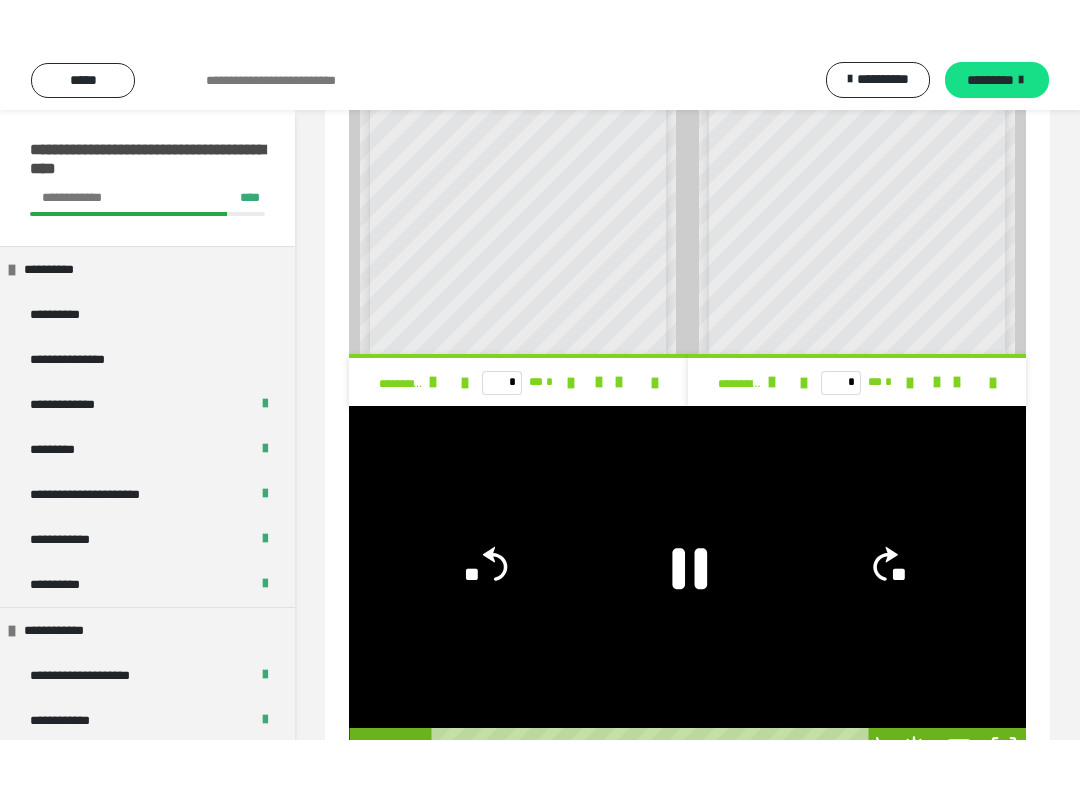 scroll, scrollTop: 20, scrollLeft: 0, axis: vertical 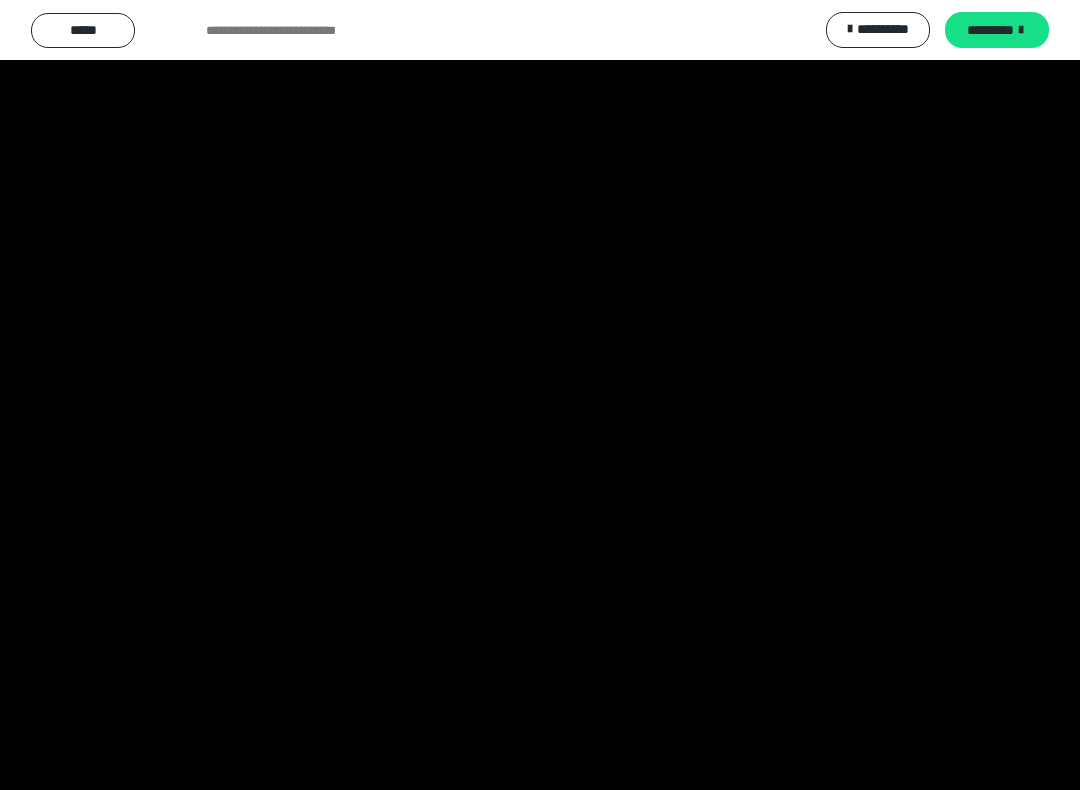 click at bounding box center (540, 395) 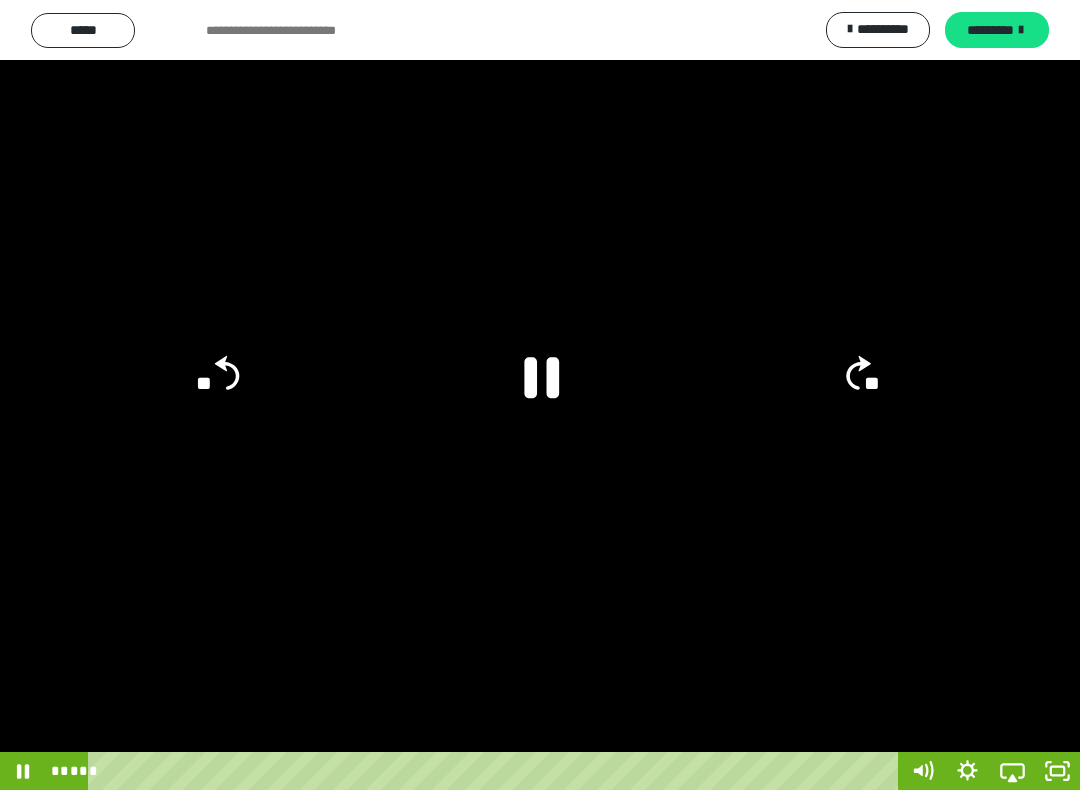 click 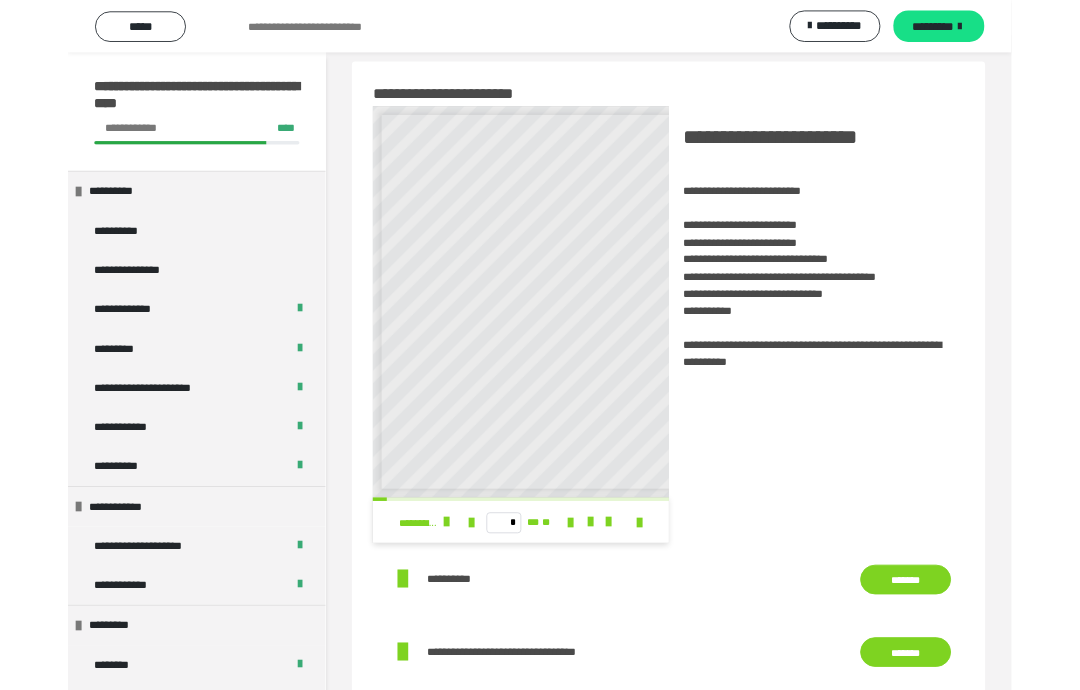 scroll, scrollTop: 1180, scrollLeft: 0, axis: vertical 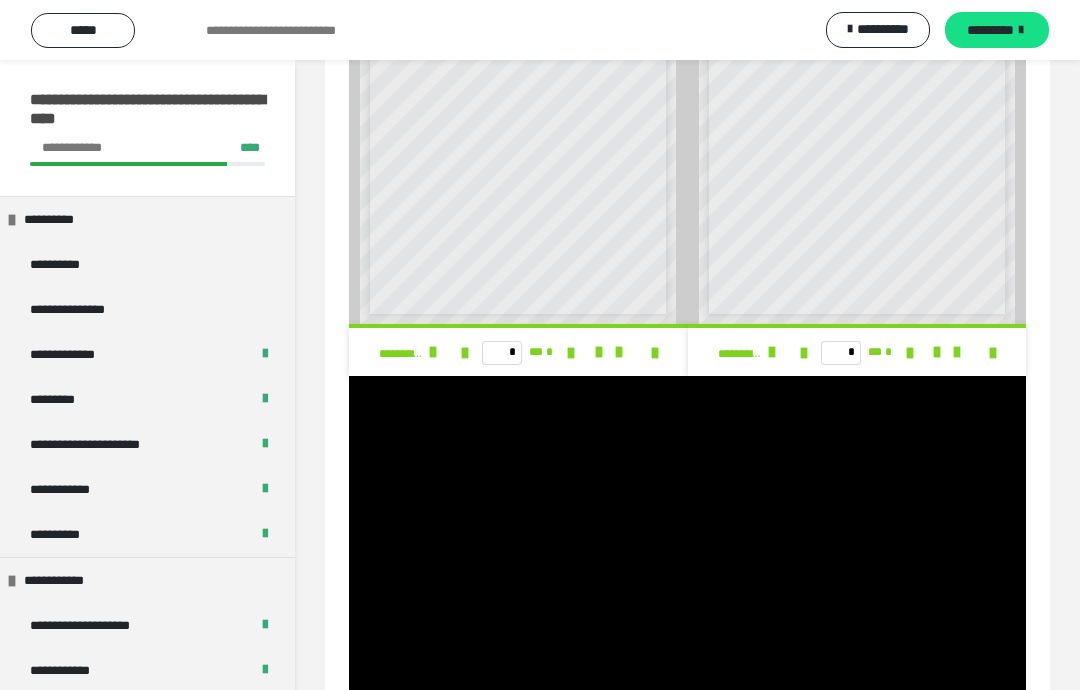 click at bounding box center (687, 556) 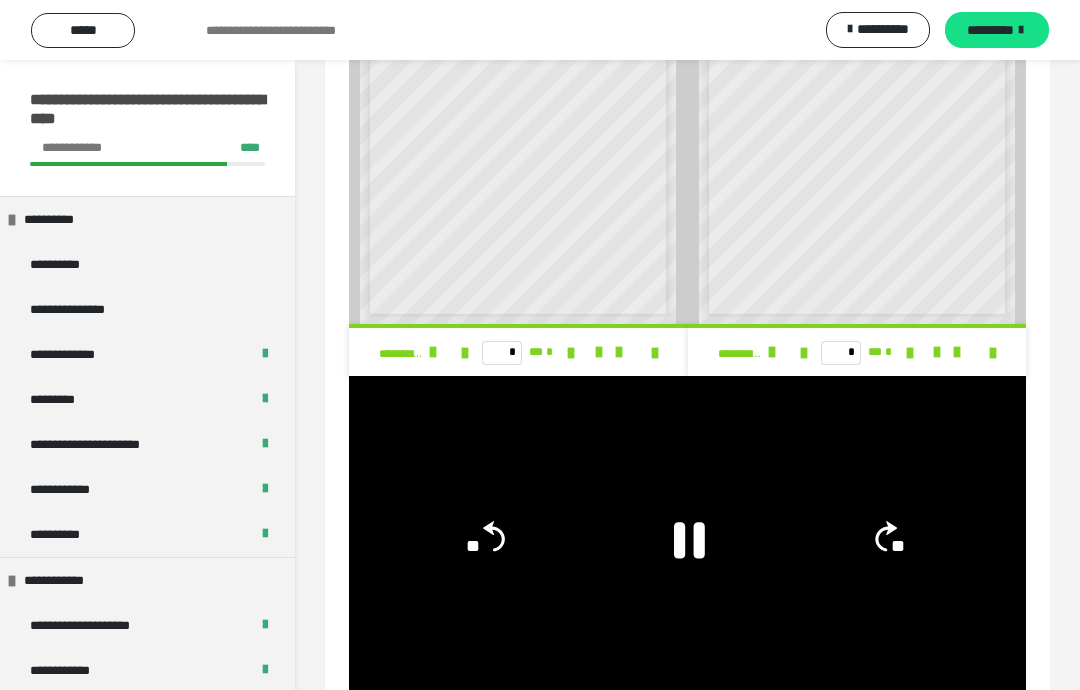 scroll, scrollTop: 1200, scrollLeft: 0, axis: vertical 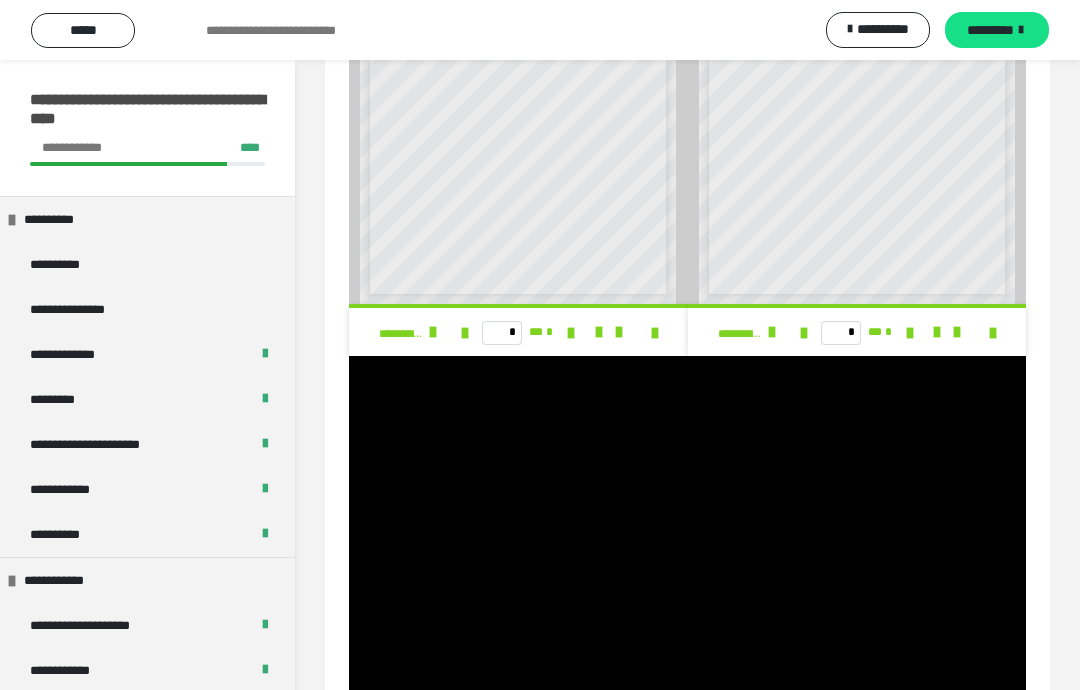 click 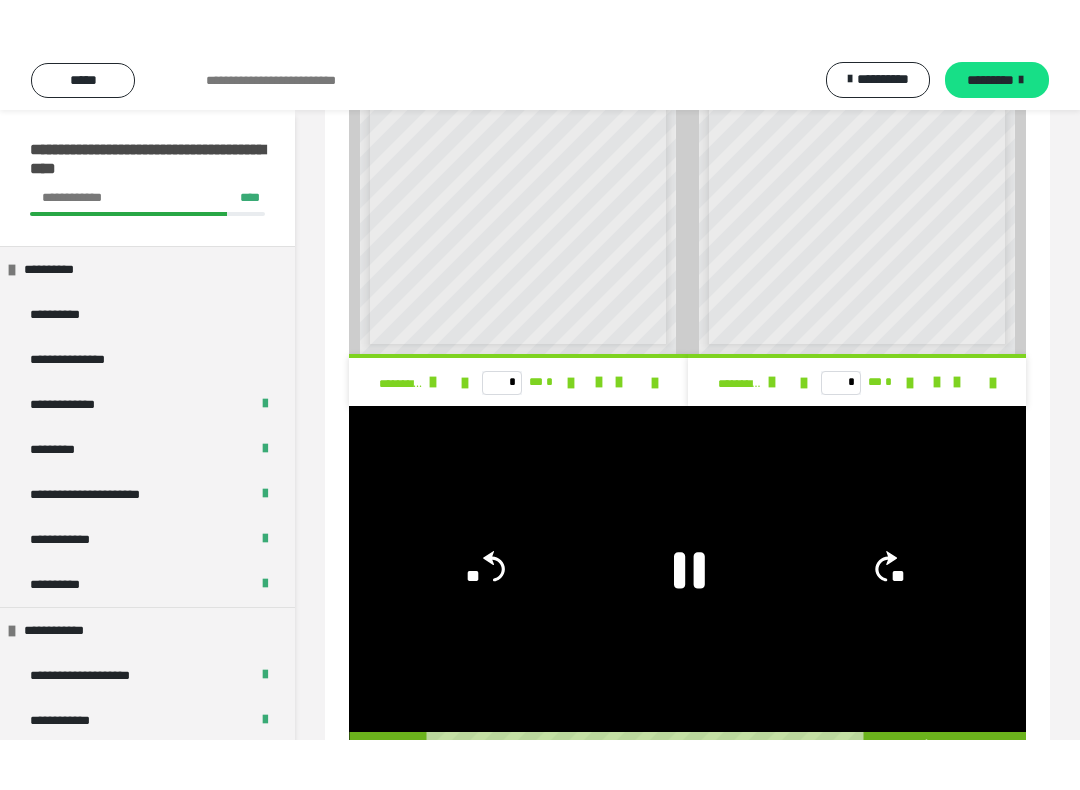 scroll, scrollTop: 20, scrollLeft: 0, axis: vertical 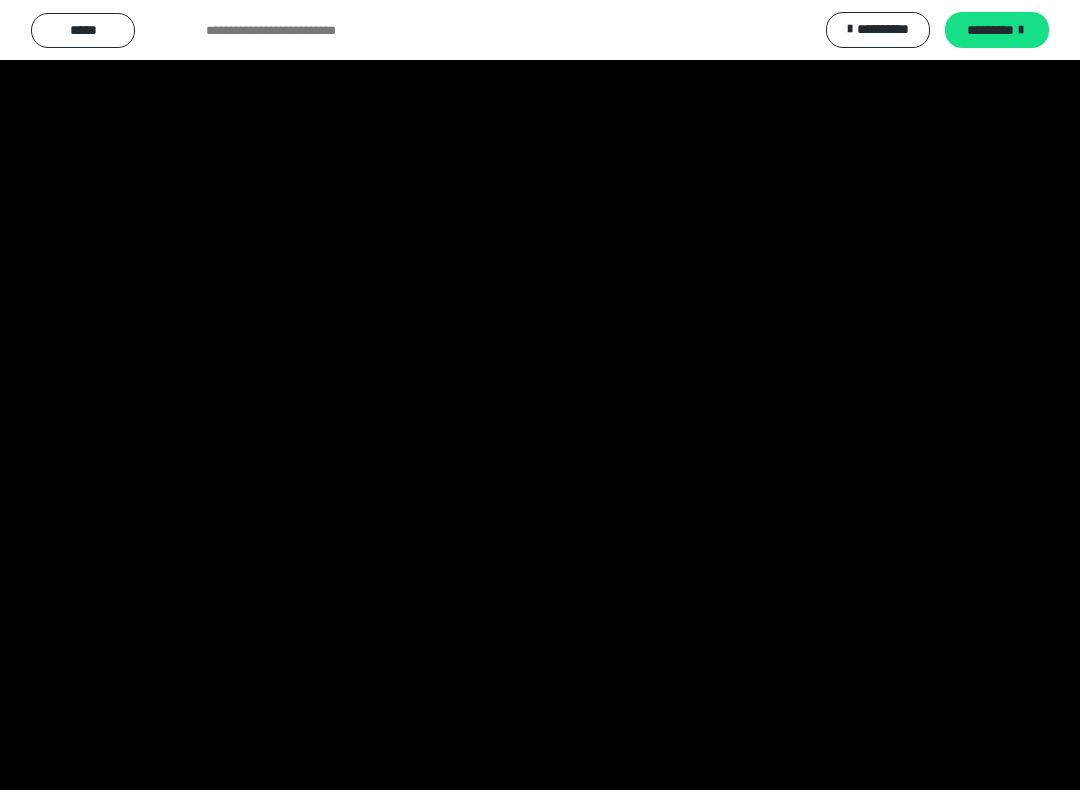 click at bounding box center (540, 395) 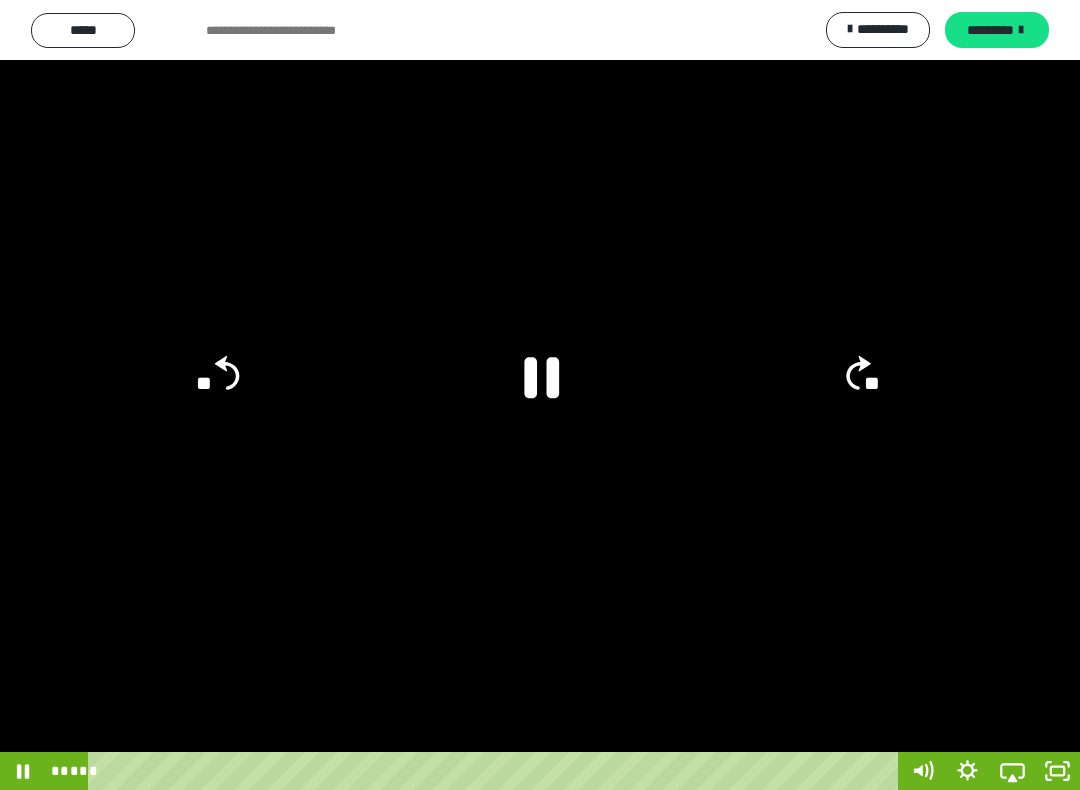 click 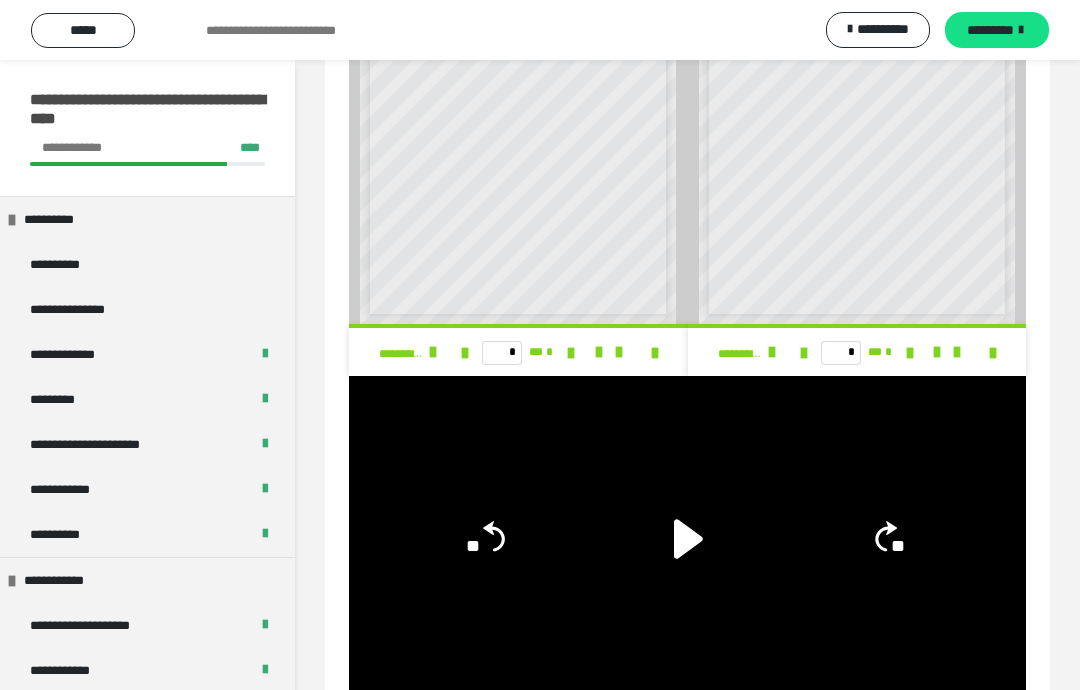 scroll, scrollTop: 1200, scrollLeft: 0, axis: vertical 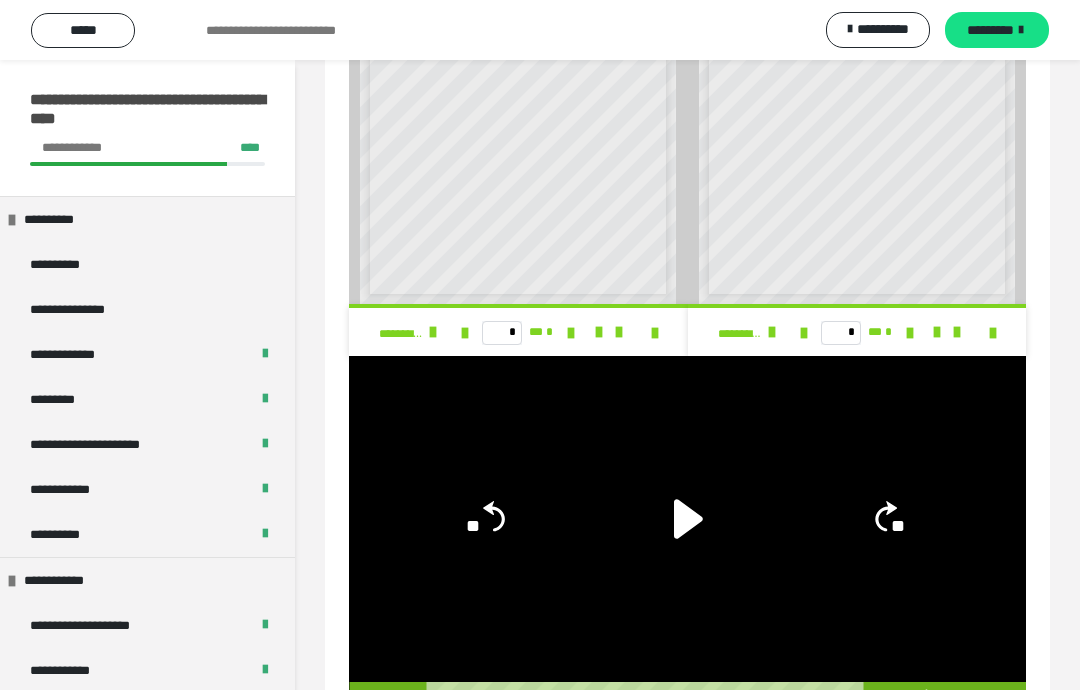 click 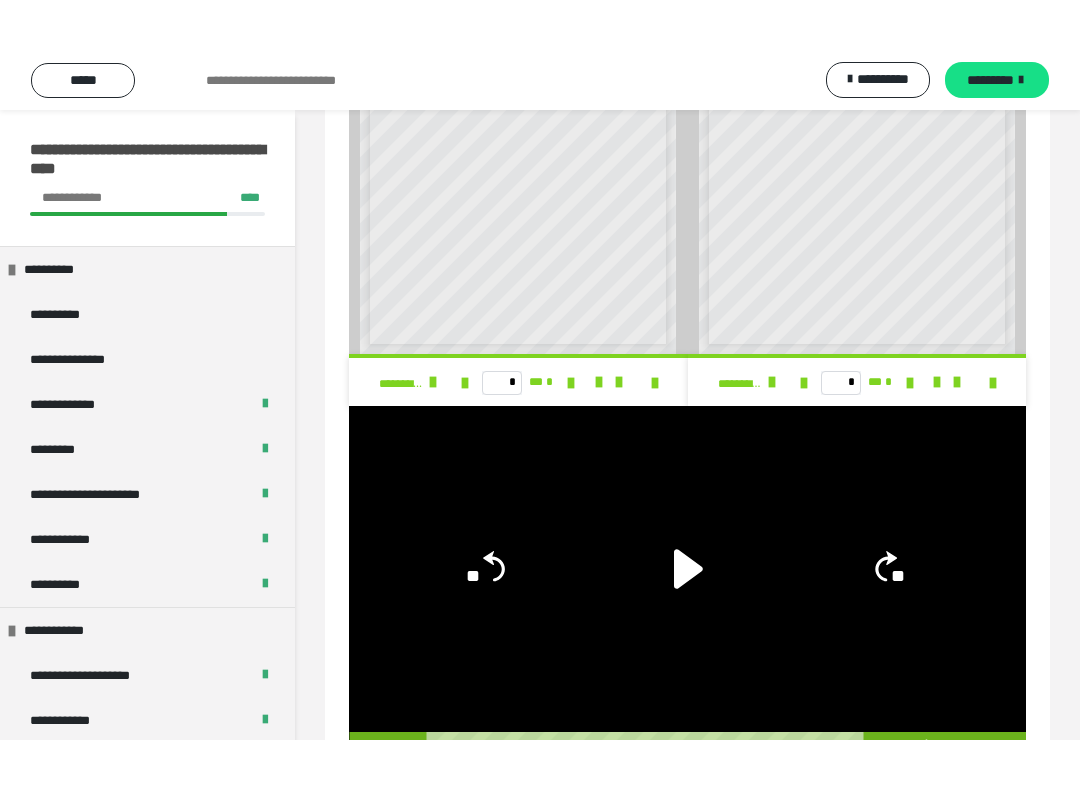scroll, scrollTop: 20, scrollLeft: 0, axis: vertical 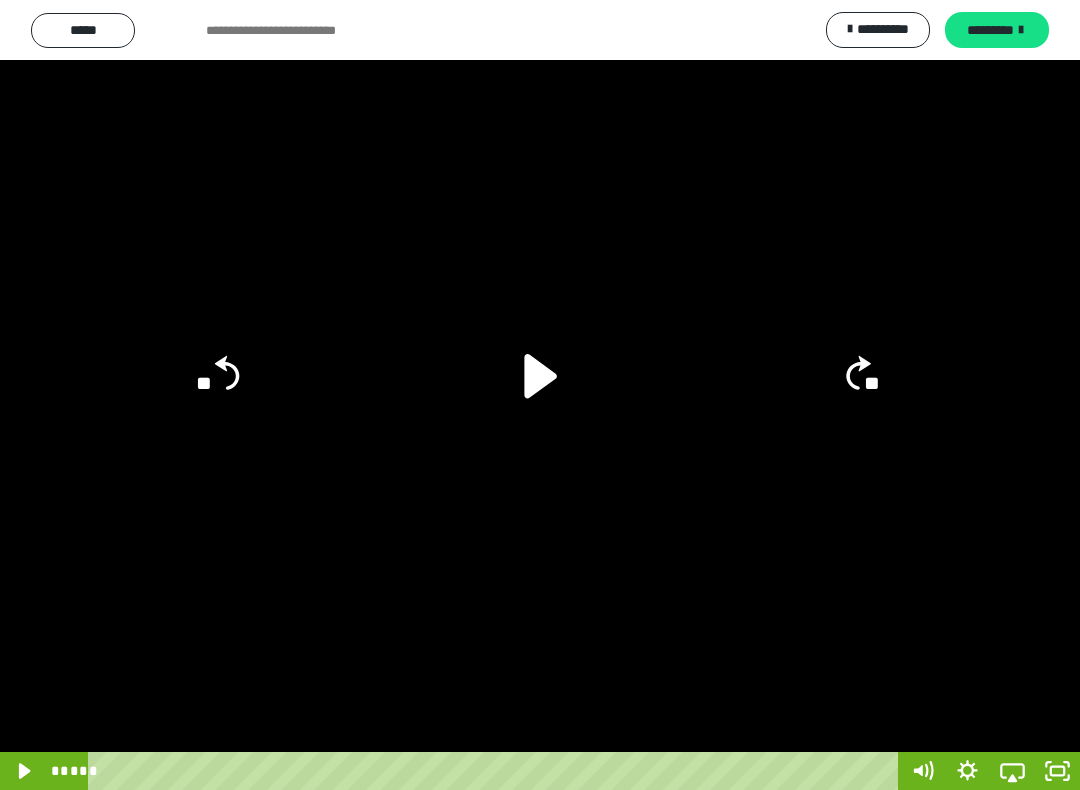 click 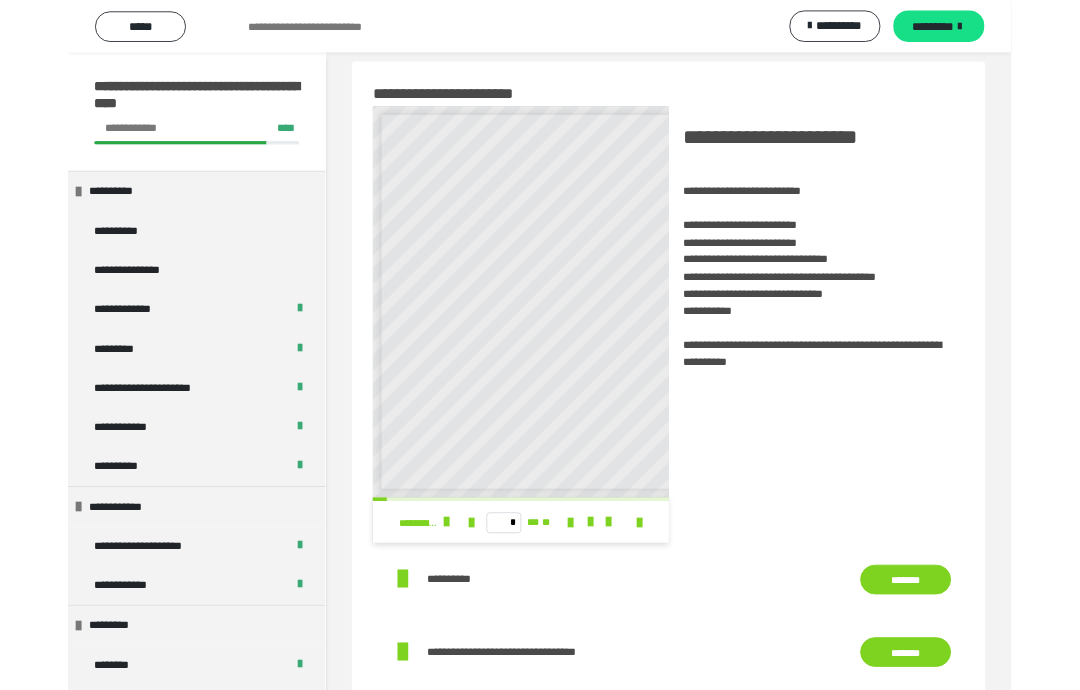 scroll, scrollTop: 1180, scrollLeft: 0, axis: vertical 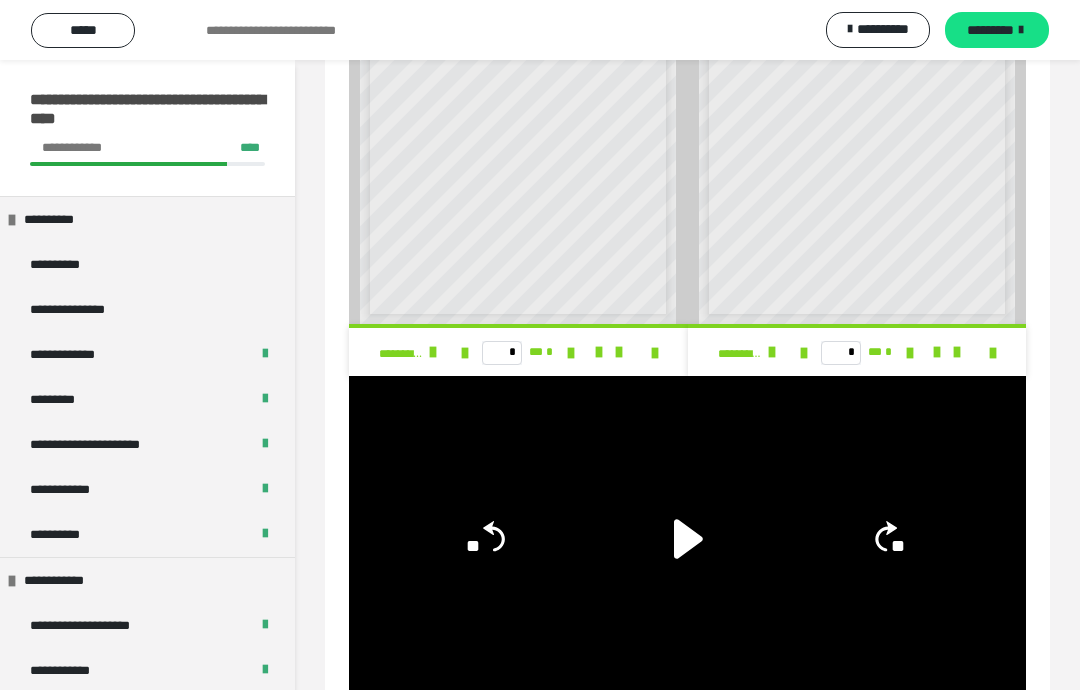 click 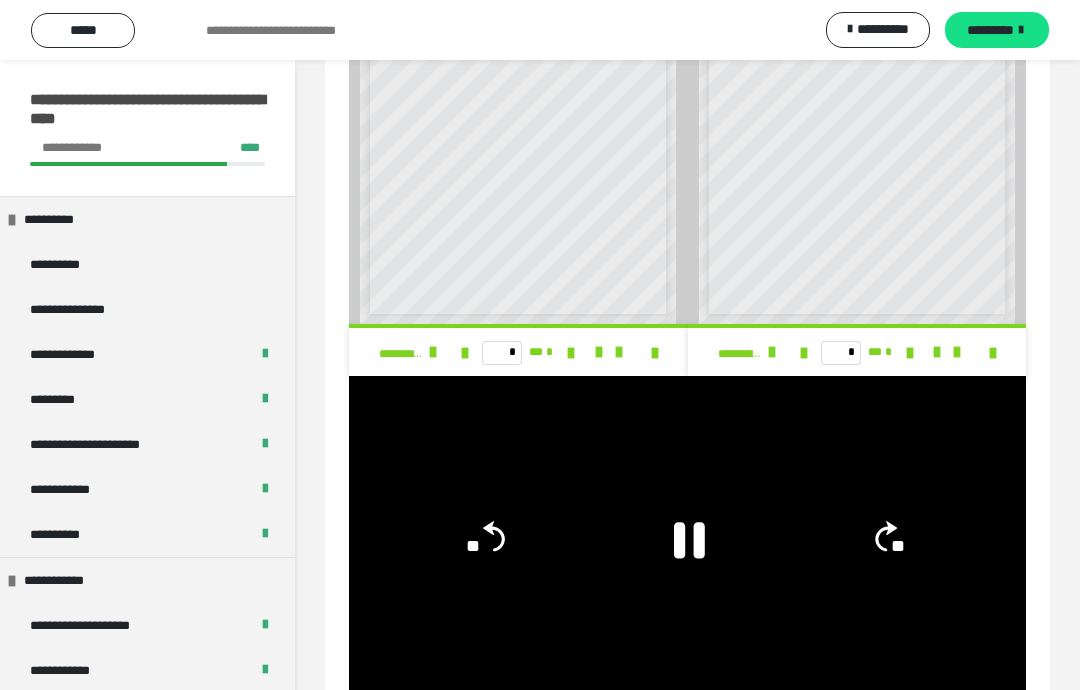 scroll, scrollTop: 1200, scrollLeft: 0, axis: vertical 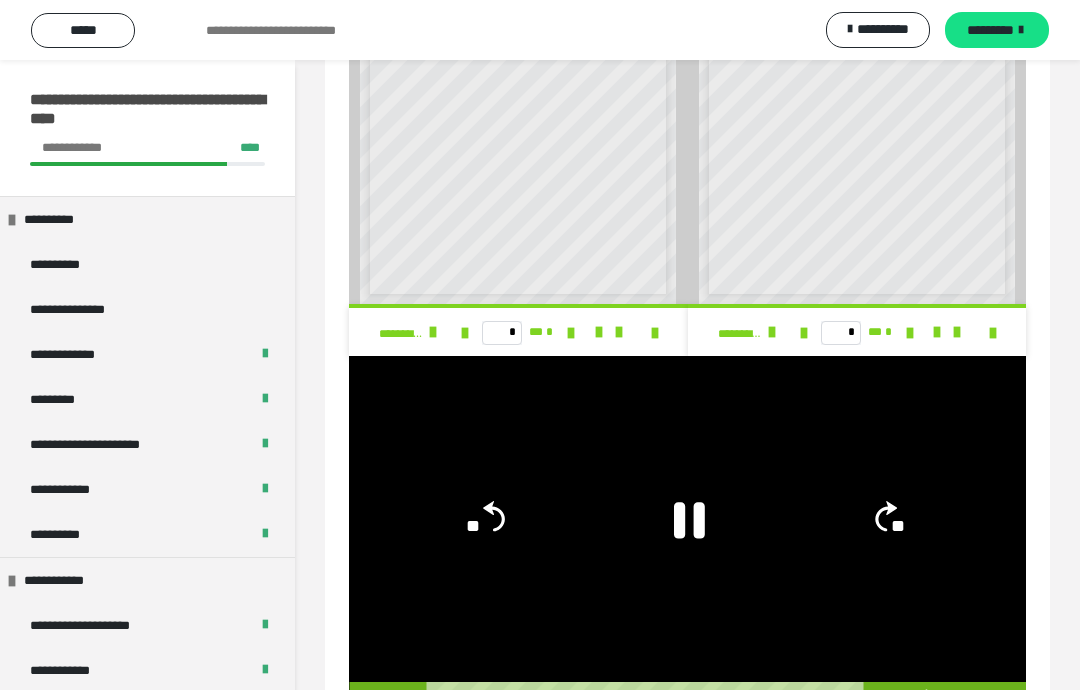 click 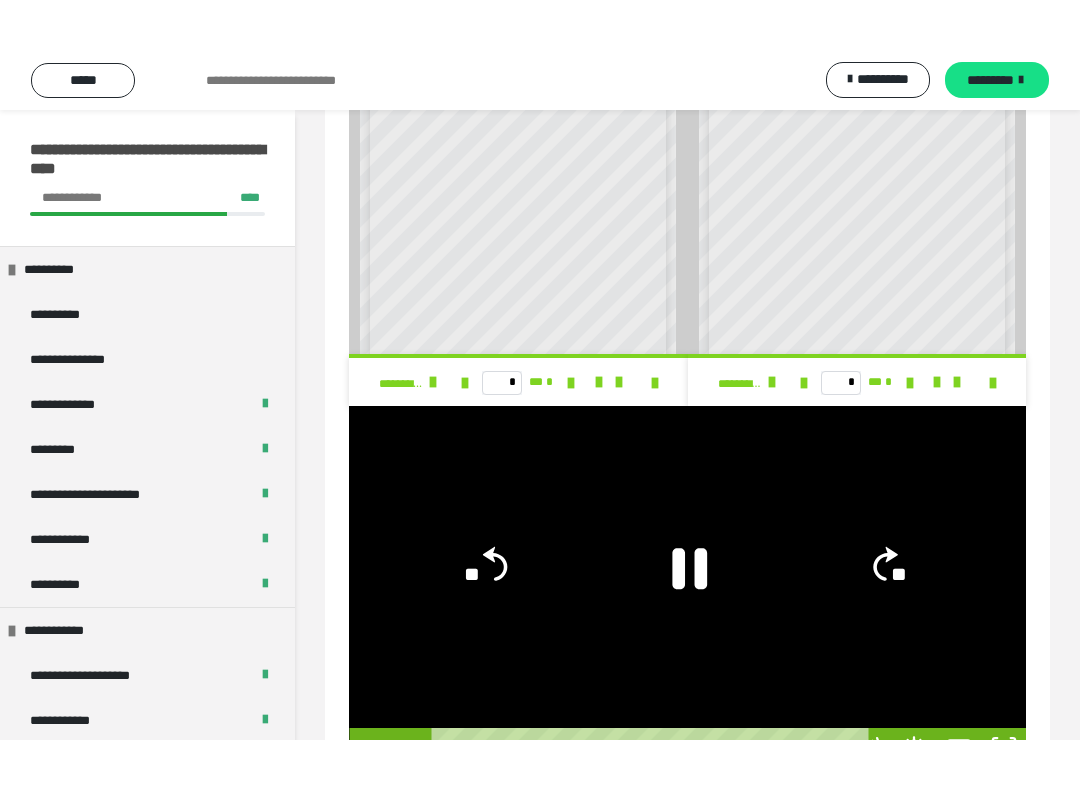 scroll, scrollTop: 20, scrollLeft: 0, axis: vertical 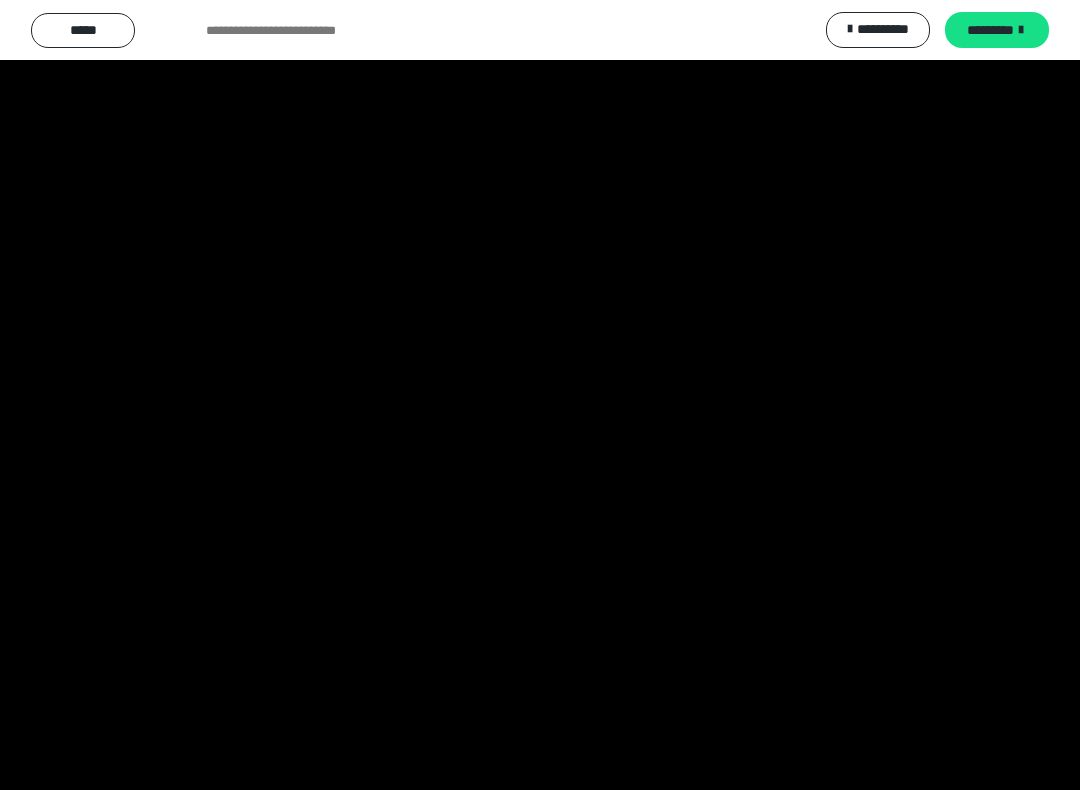 click at bounding box center [540, 395] 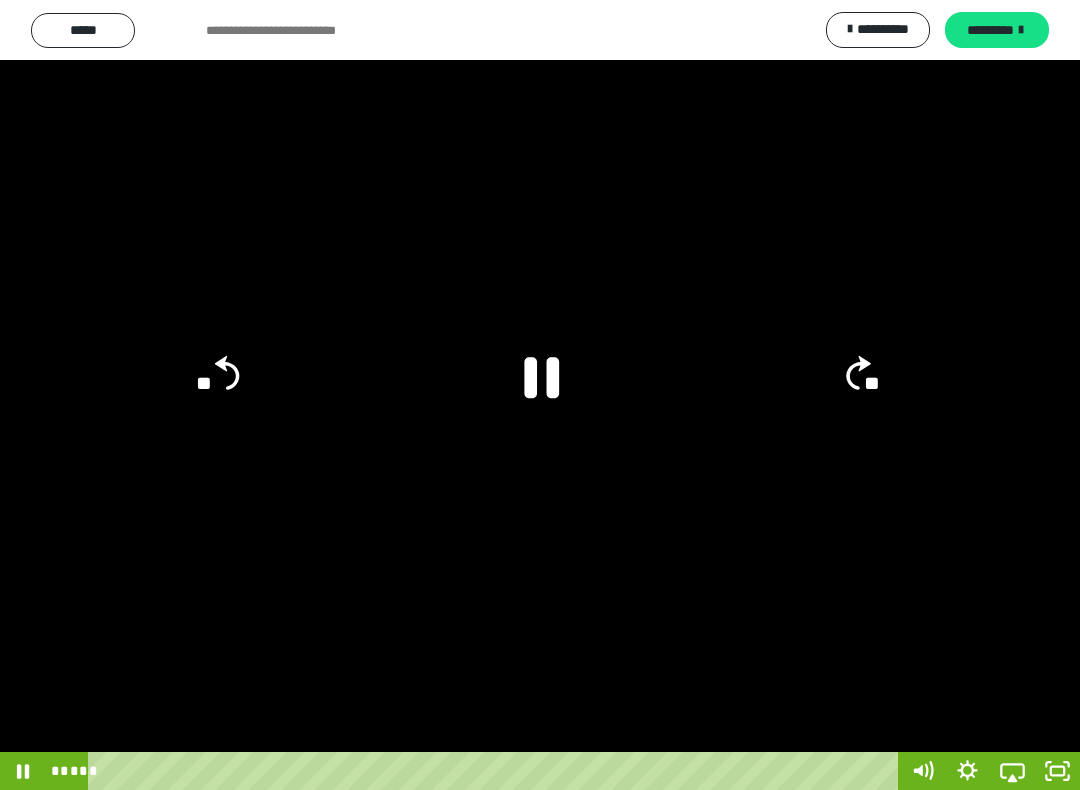 click on "**" 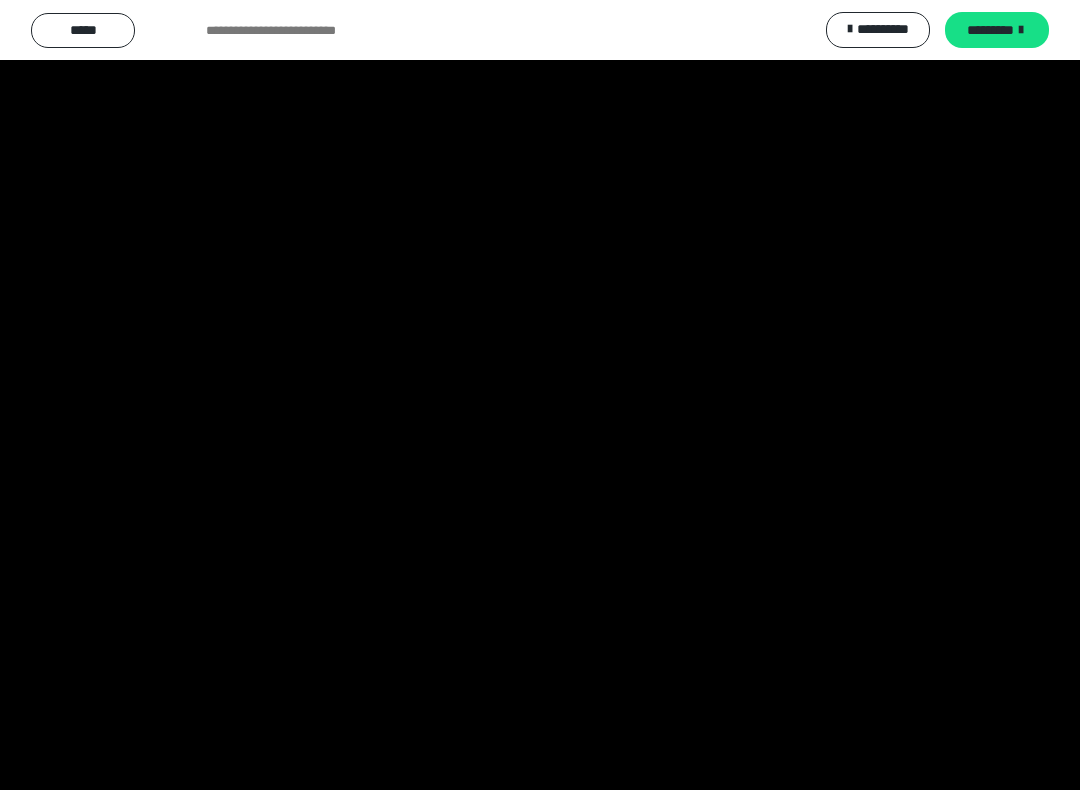 click at bounding box center [540, 395] 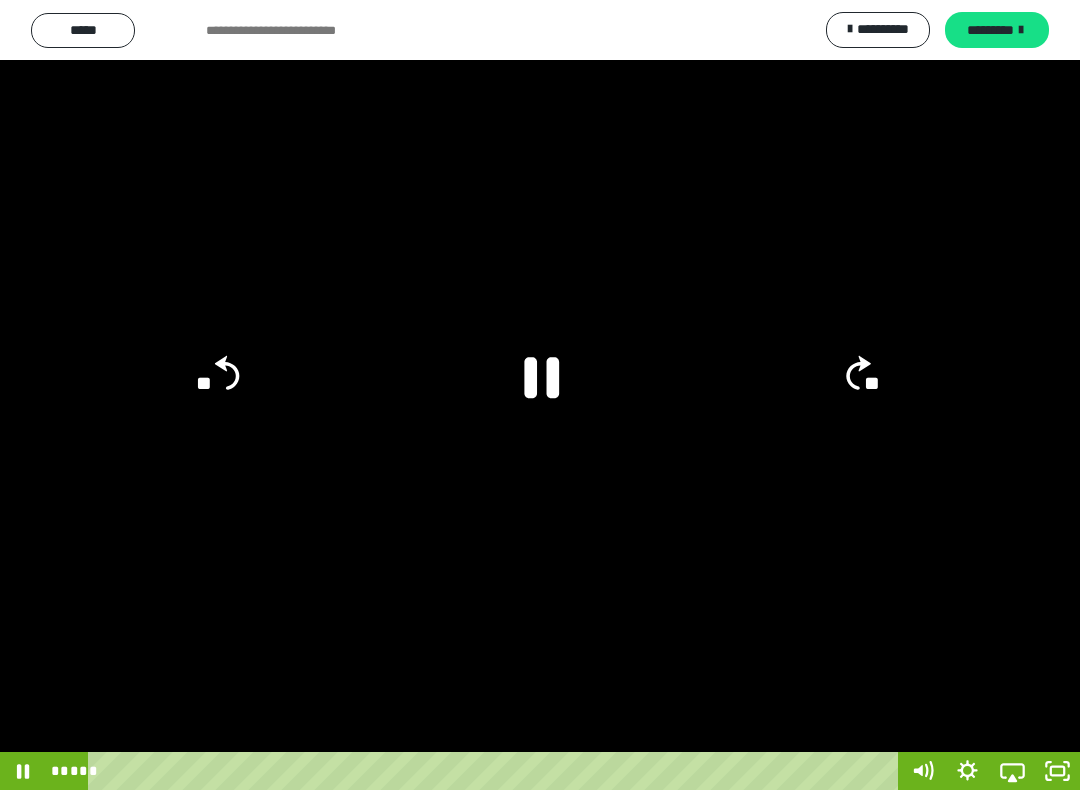 click on "**" 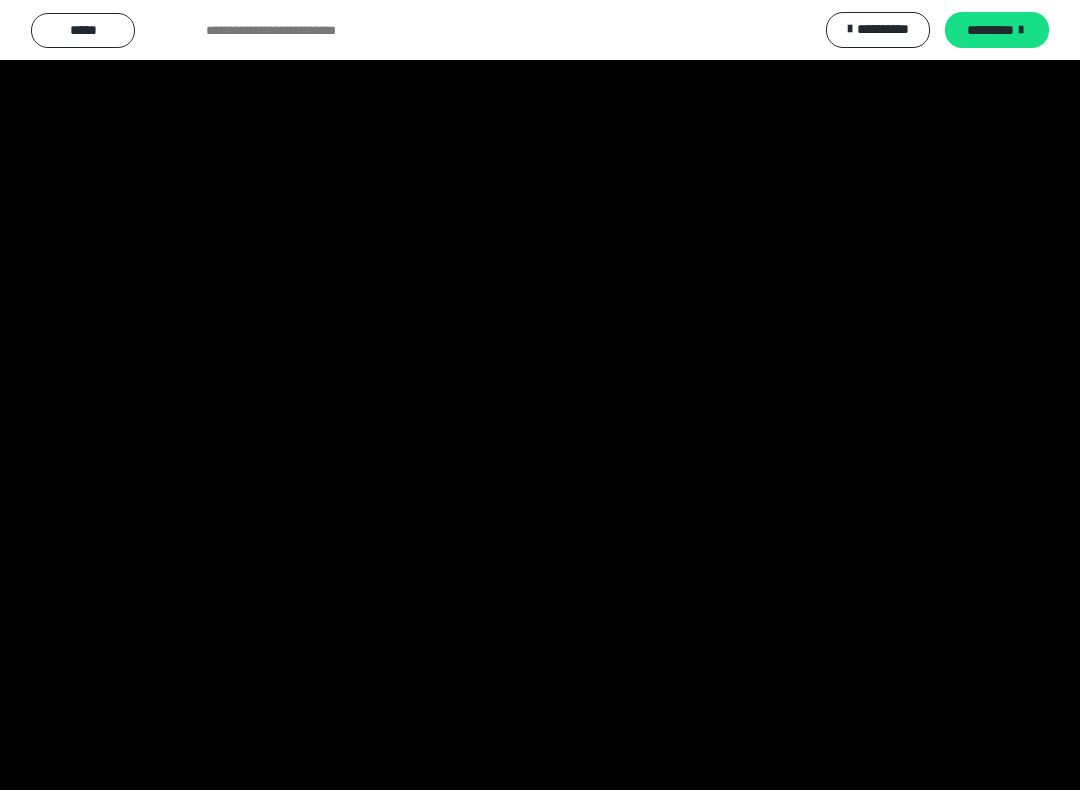 click at bounding box center (540, 395) 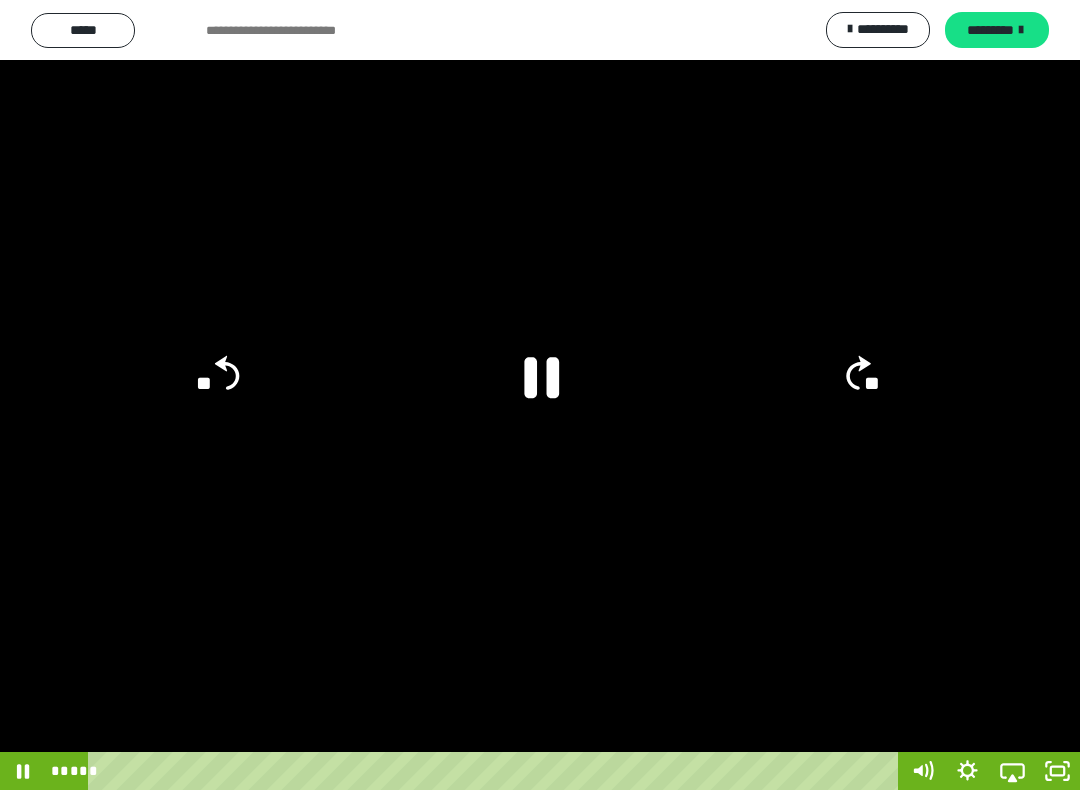 click 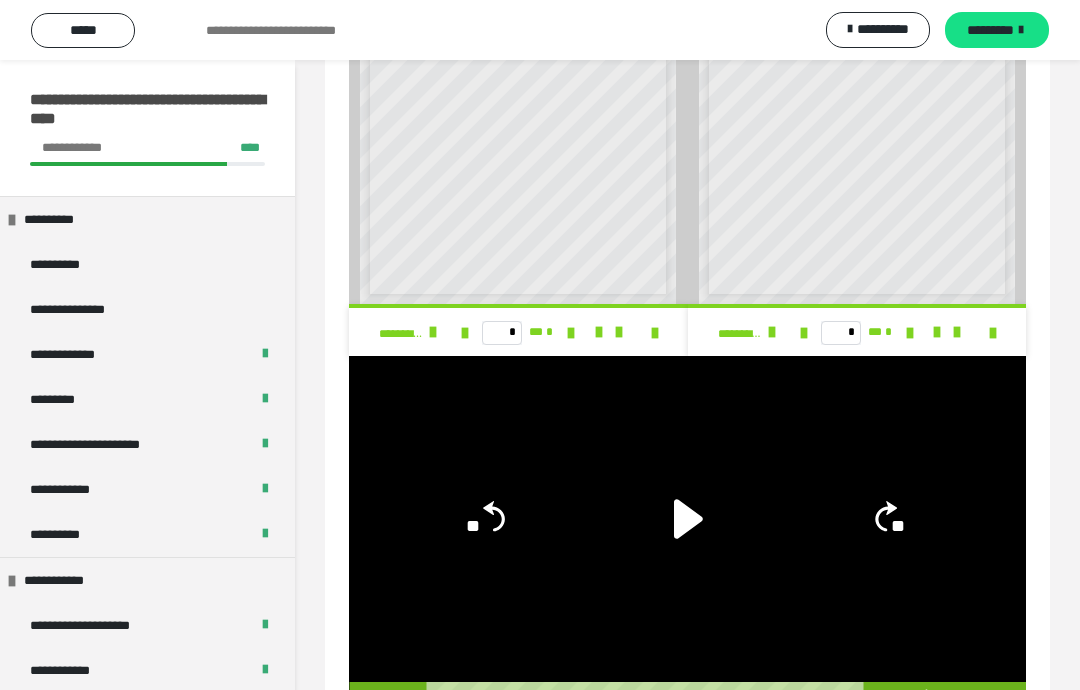 scroll, scrollTop: 1280, scrollLeft: 0, axis: vertical 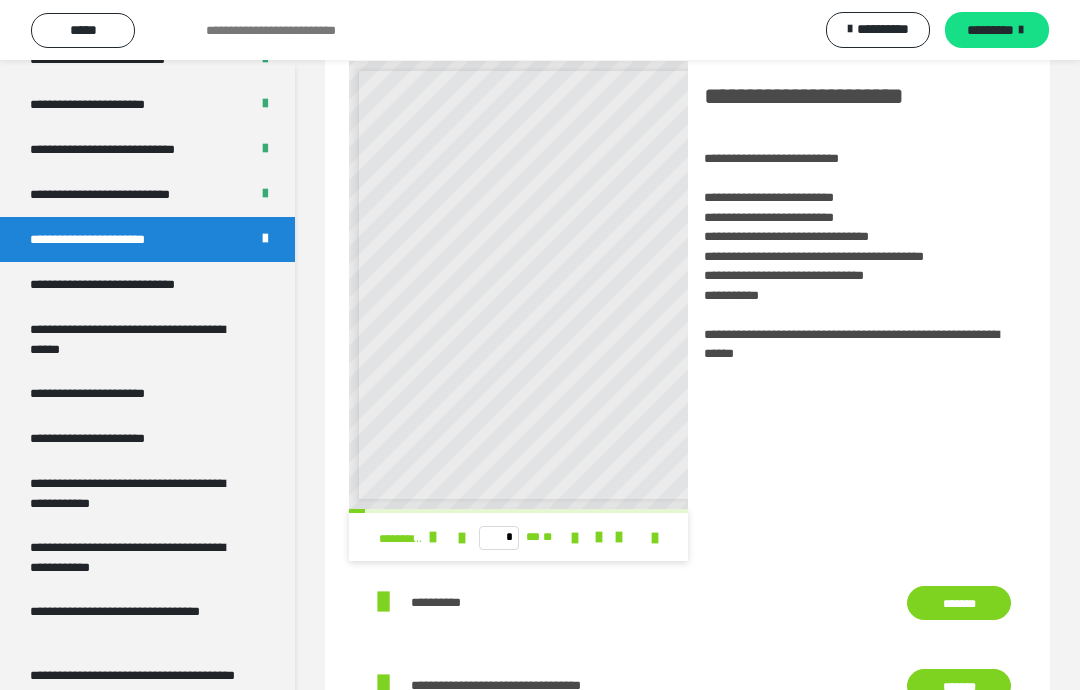 click on "**********" at bounding box center [102, 284] 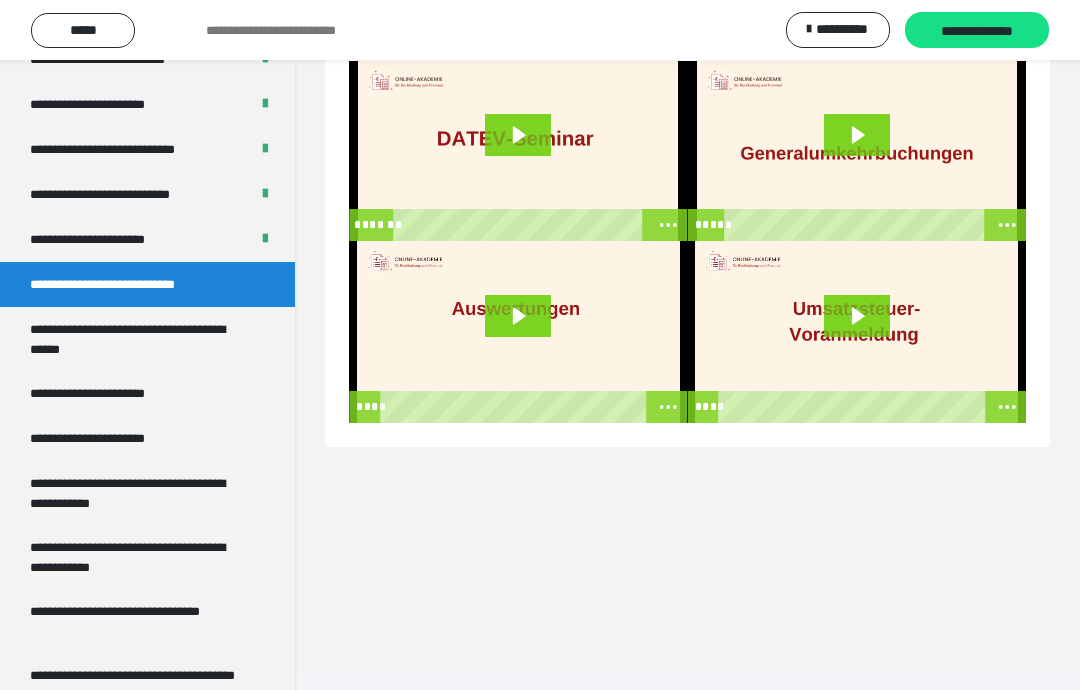 click at bounding box center (518, 151) 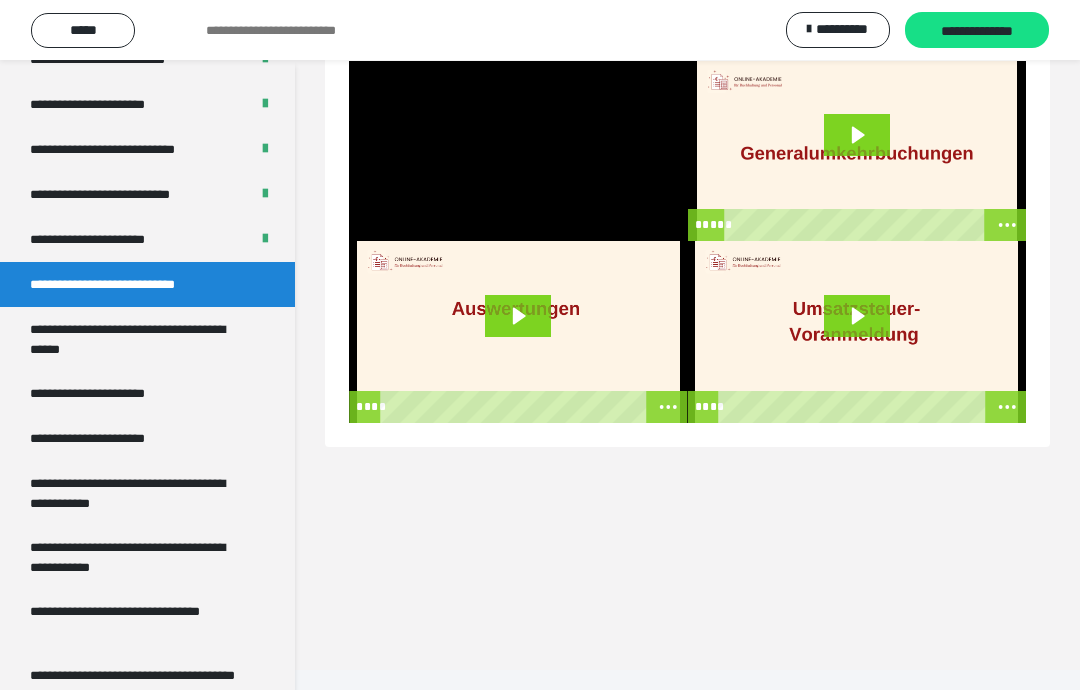 click at bounding box center (518, 151) 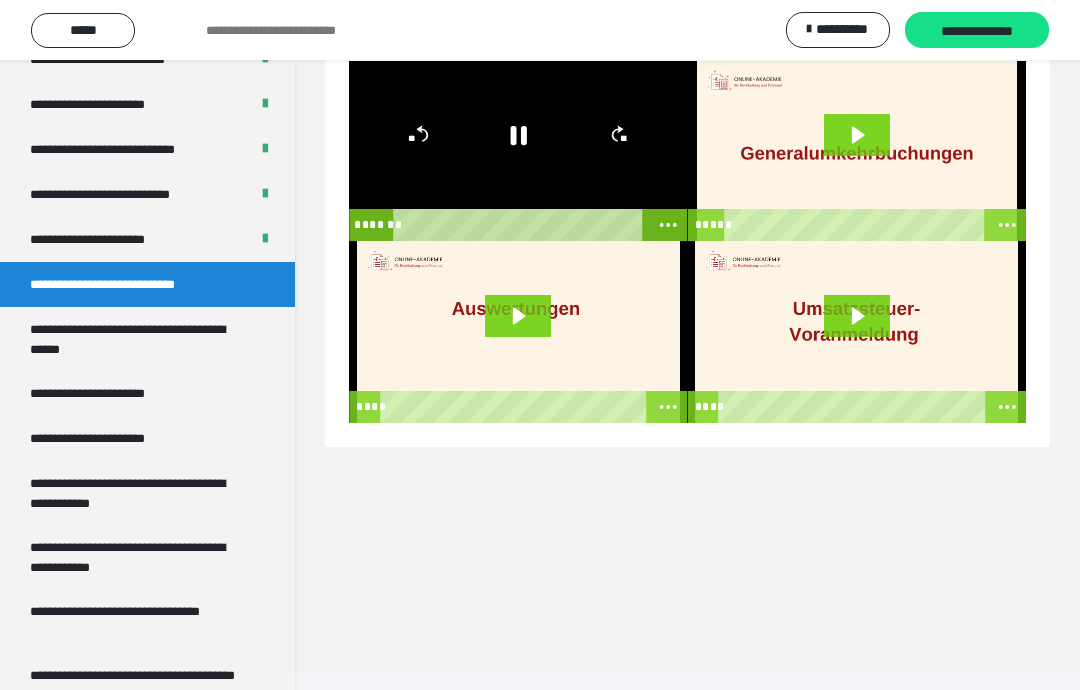 click 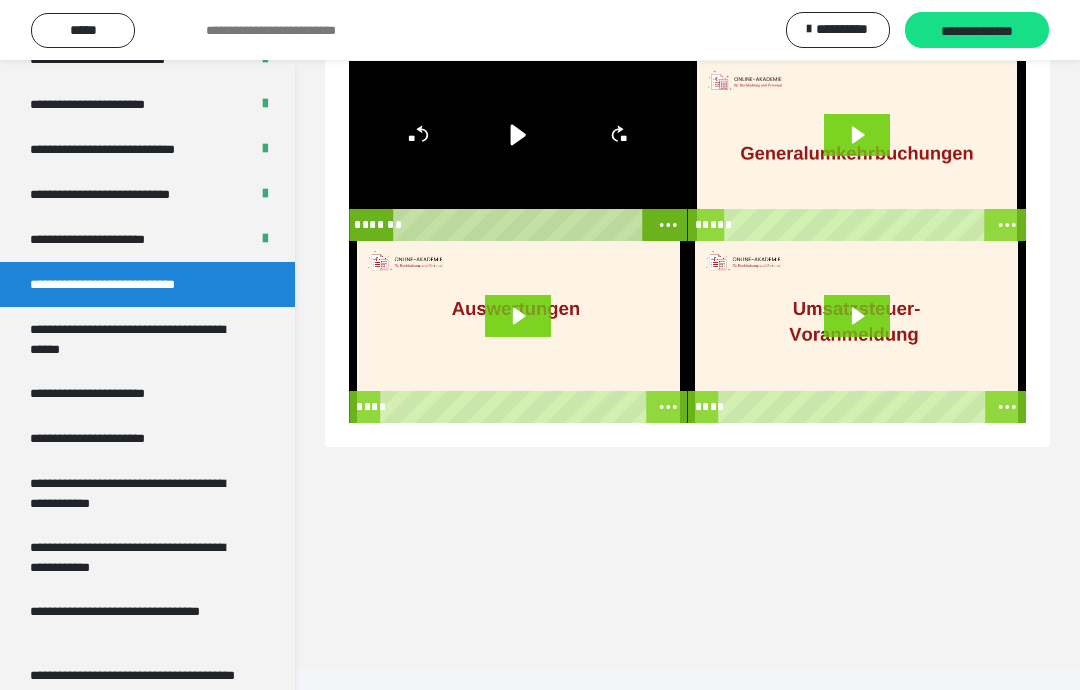 click 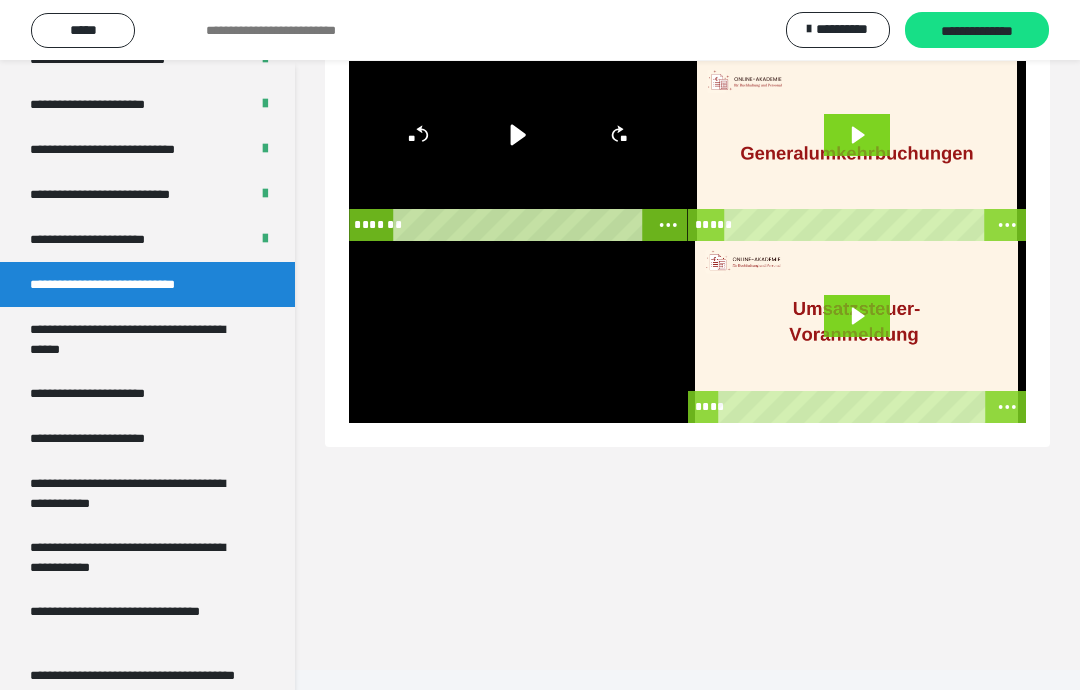 click at bounding box center [518, 332] 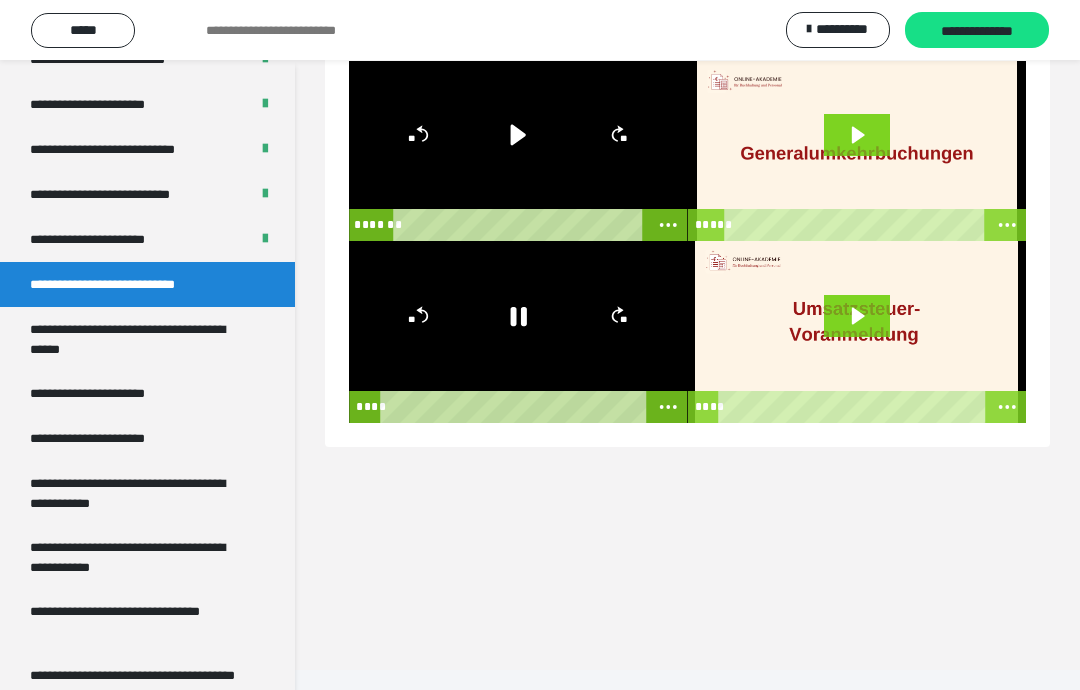 click 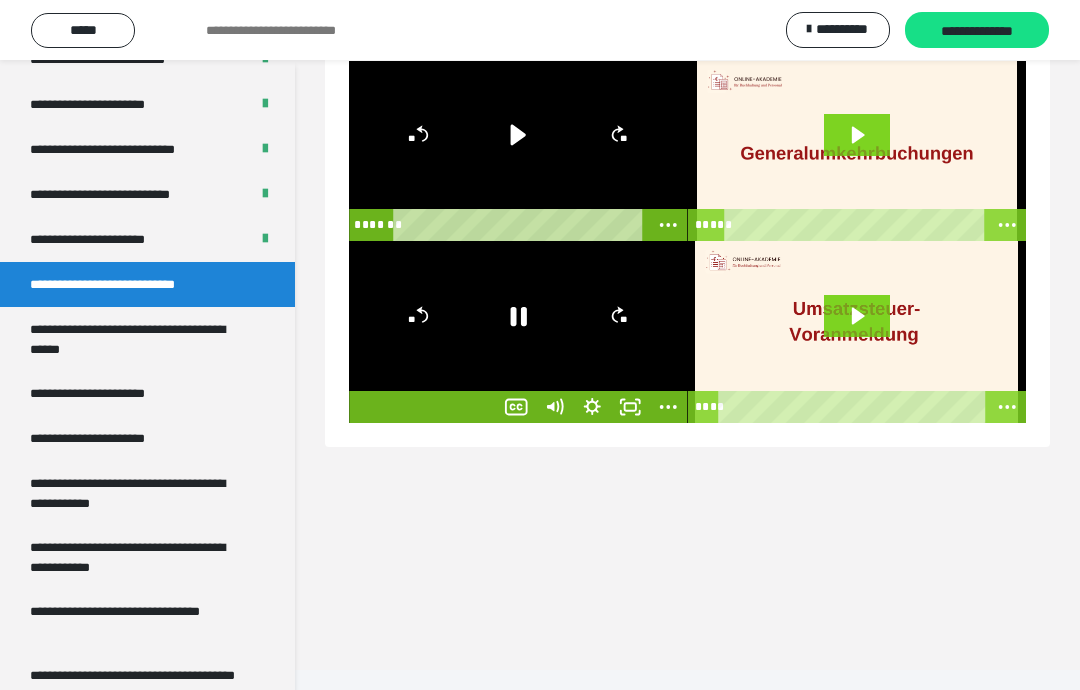 click 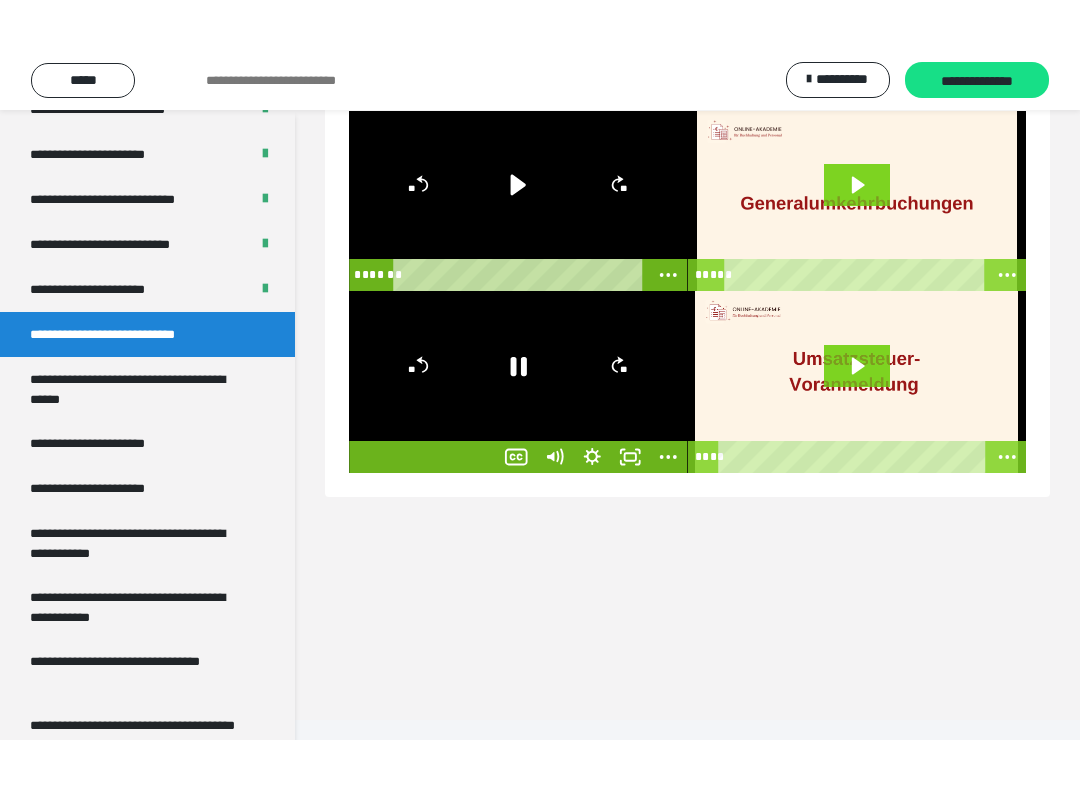 scroll, scrollTop: 20, scrollLeft: 0, axis: vertical 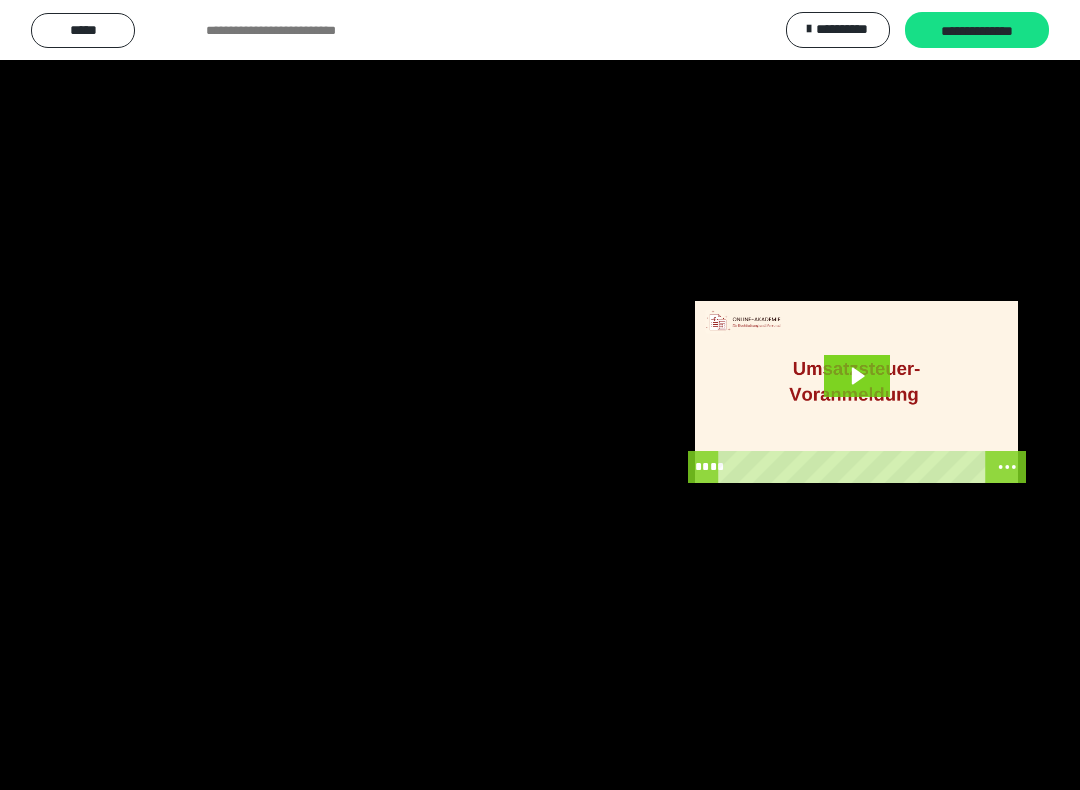 click at bounding box center [540, 395] 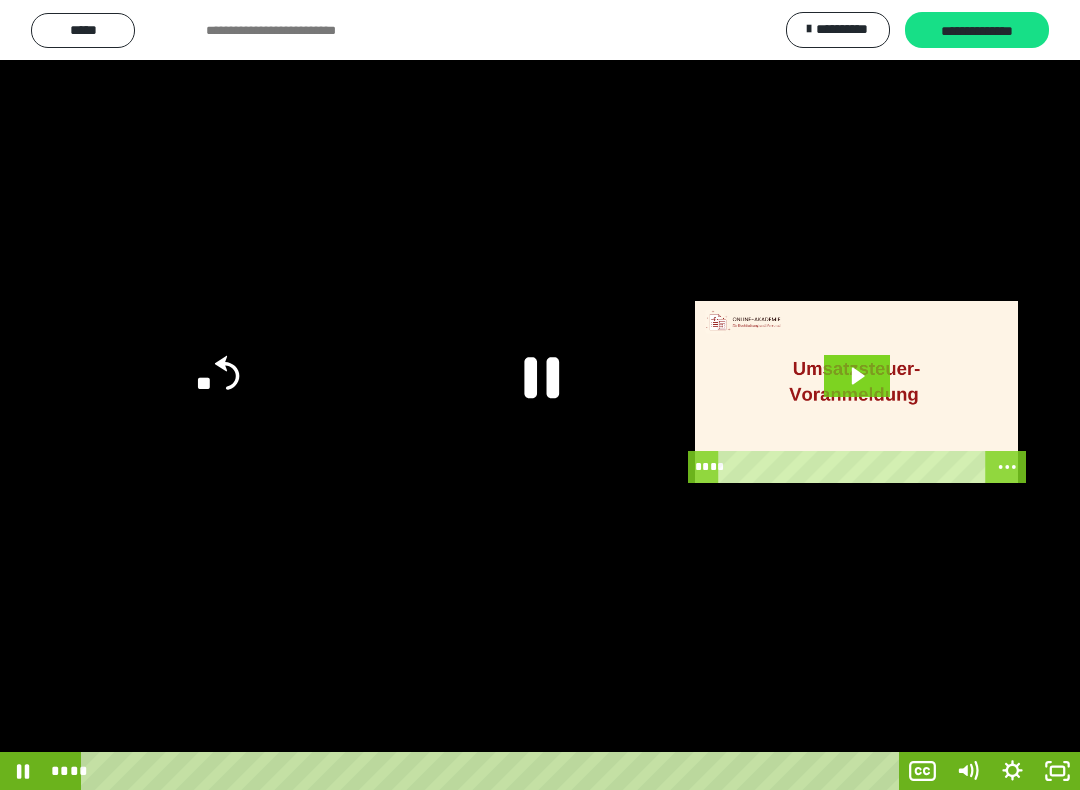 click 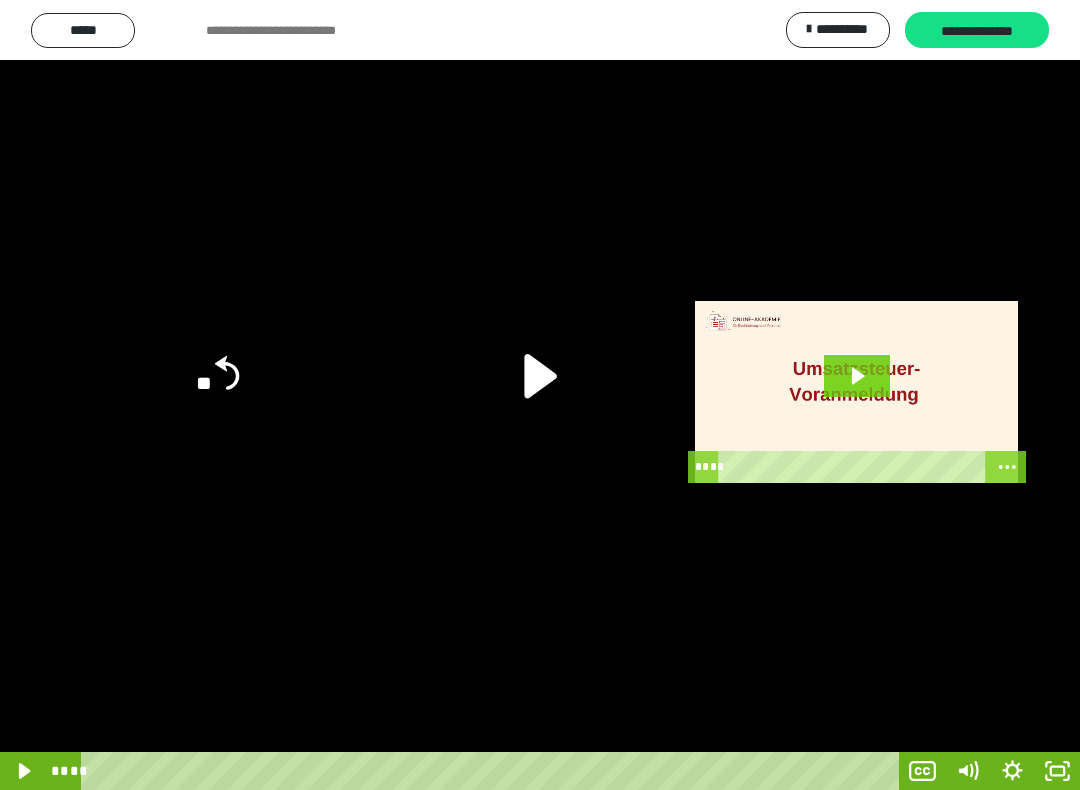 click 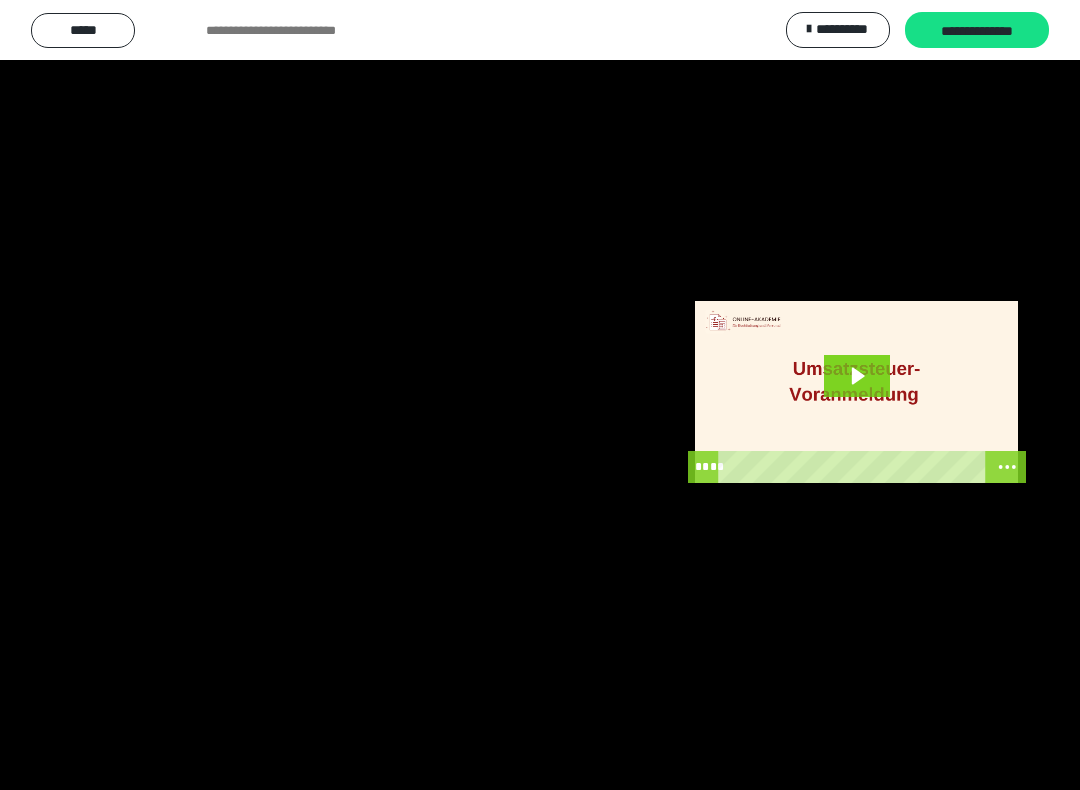 click at bounding box center [540, 395] 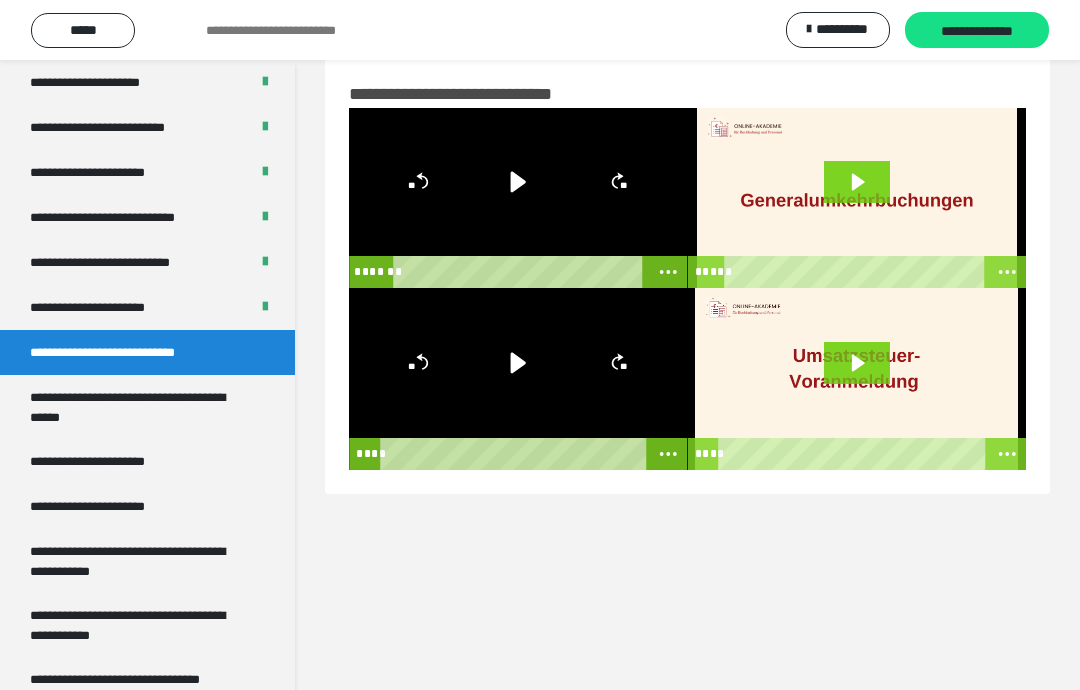scroll, scrollTop: 22, scrollLeft: 0, axis: vertical 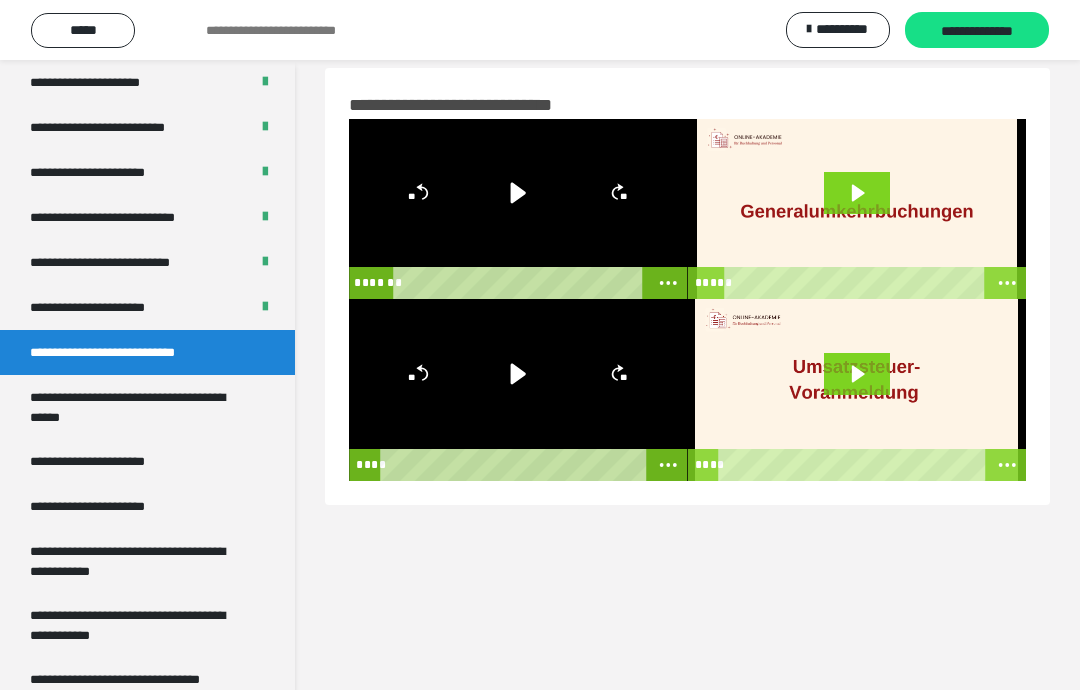 click 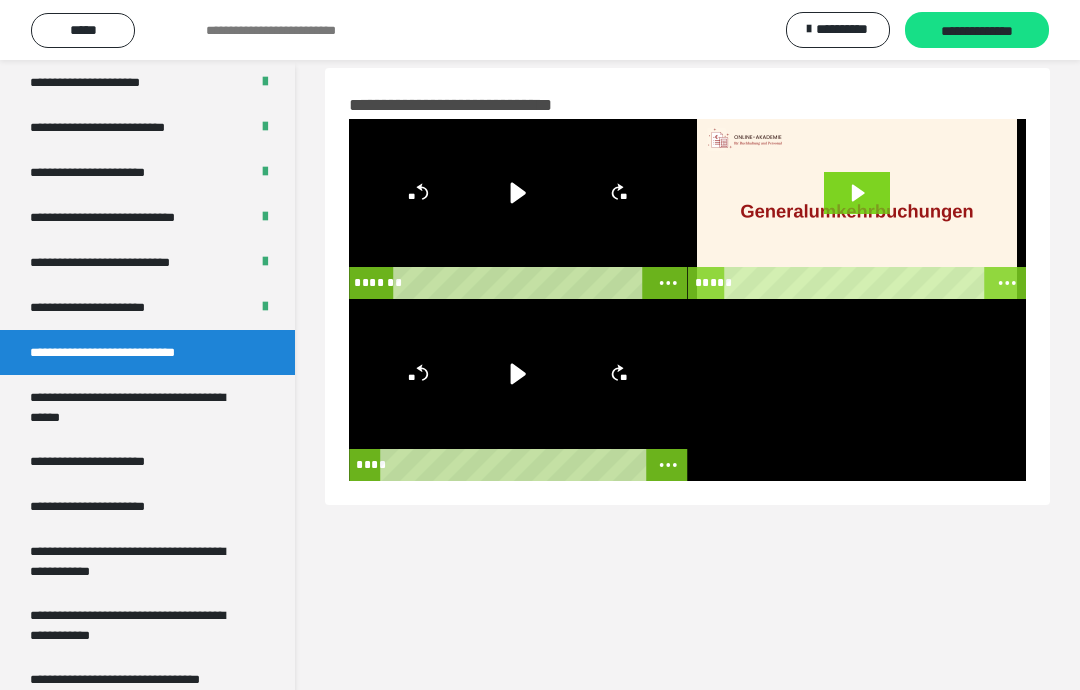 click at bounding box center [857, 390] 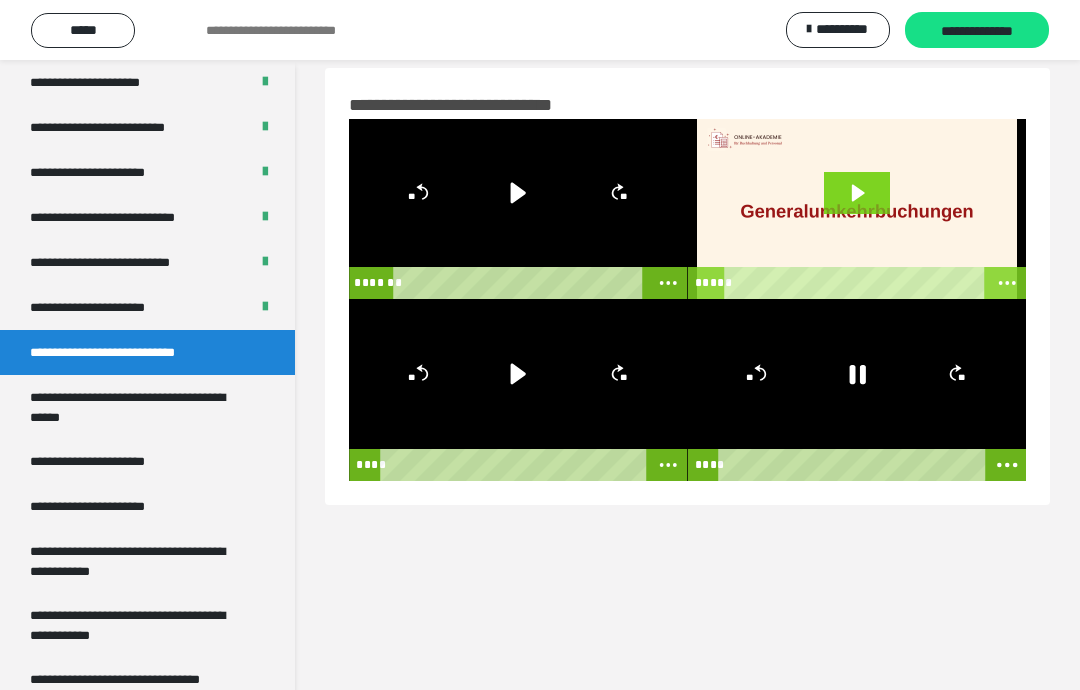 click 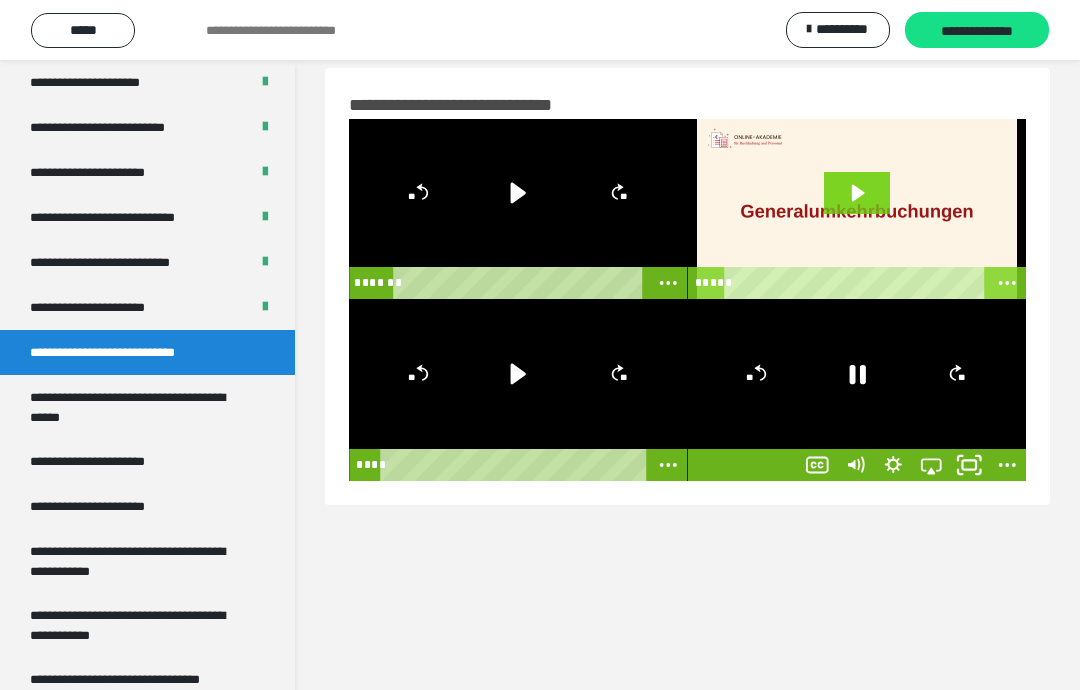 click 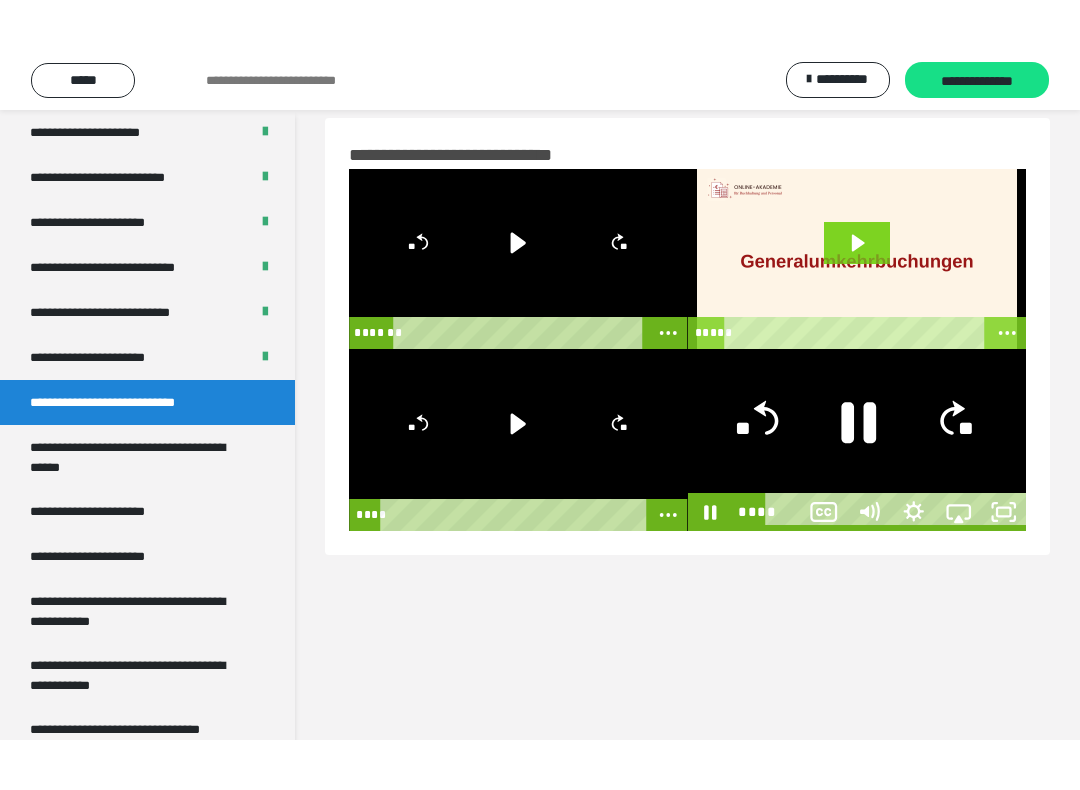 scroll, scrollTop: 20, scrollLeft: 0, axis: vertical 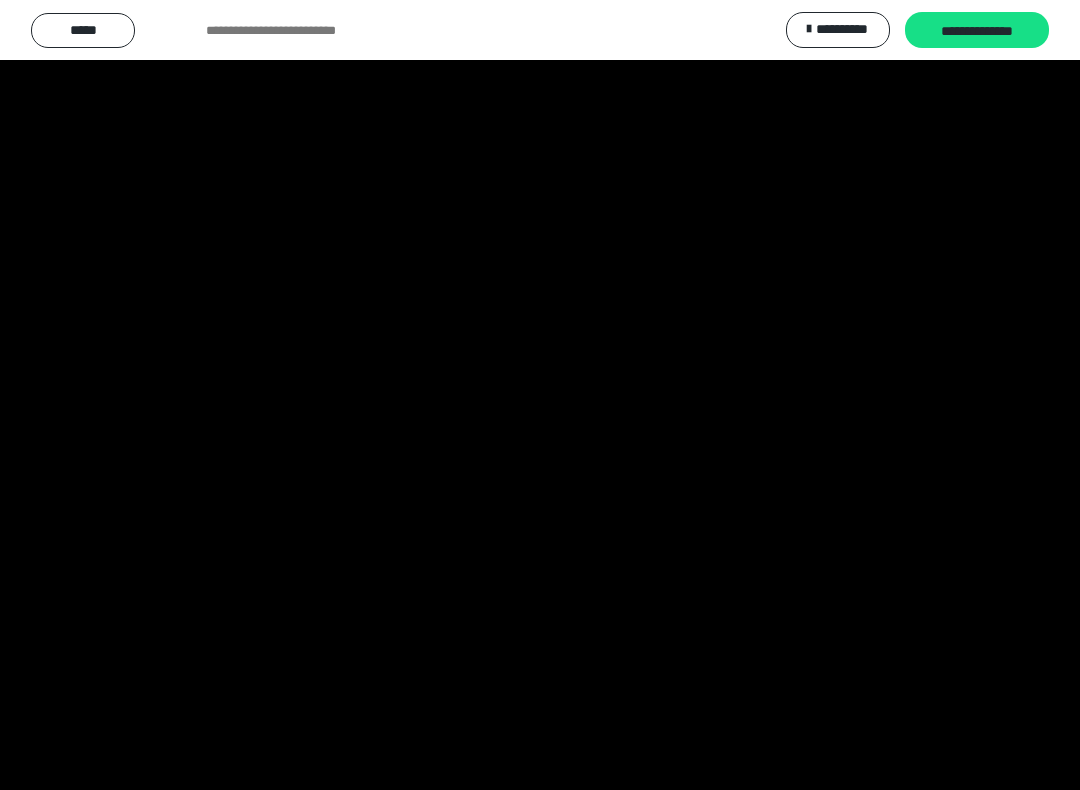 click at bounding box center [540, 395] 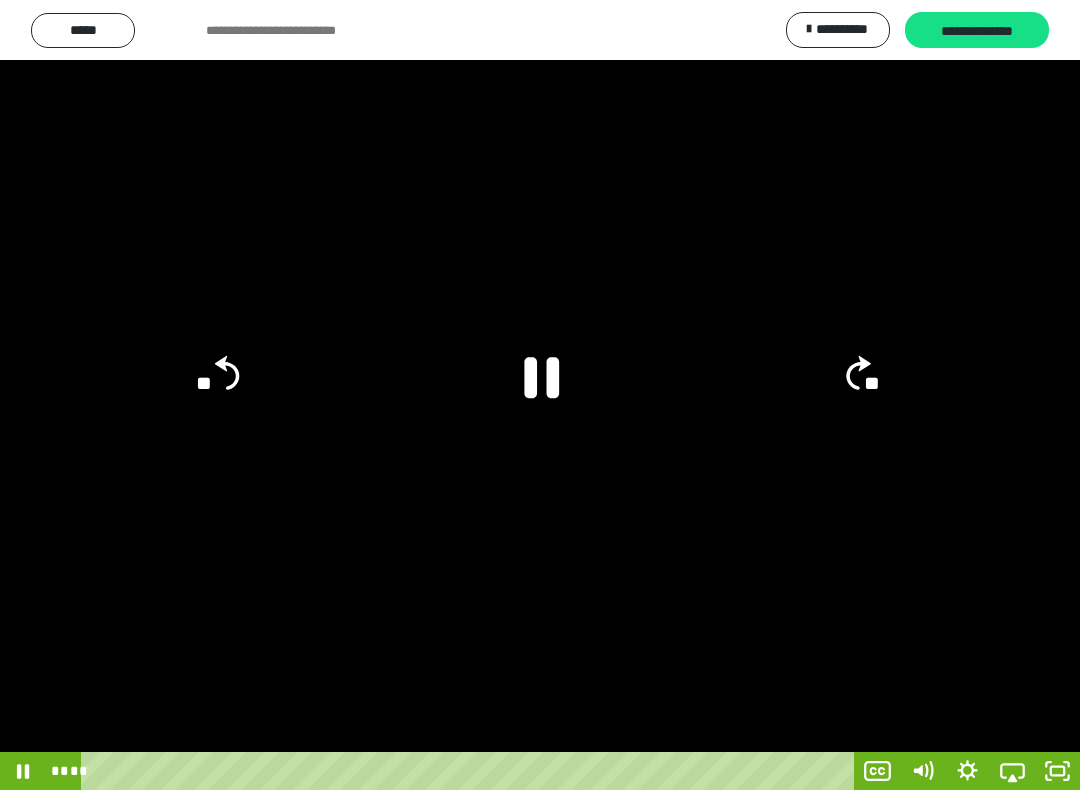 click 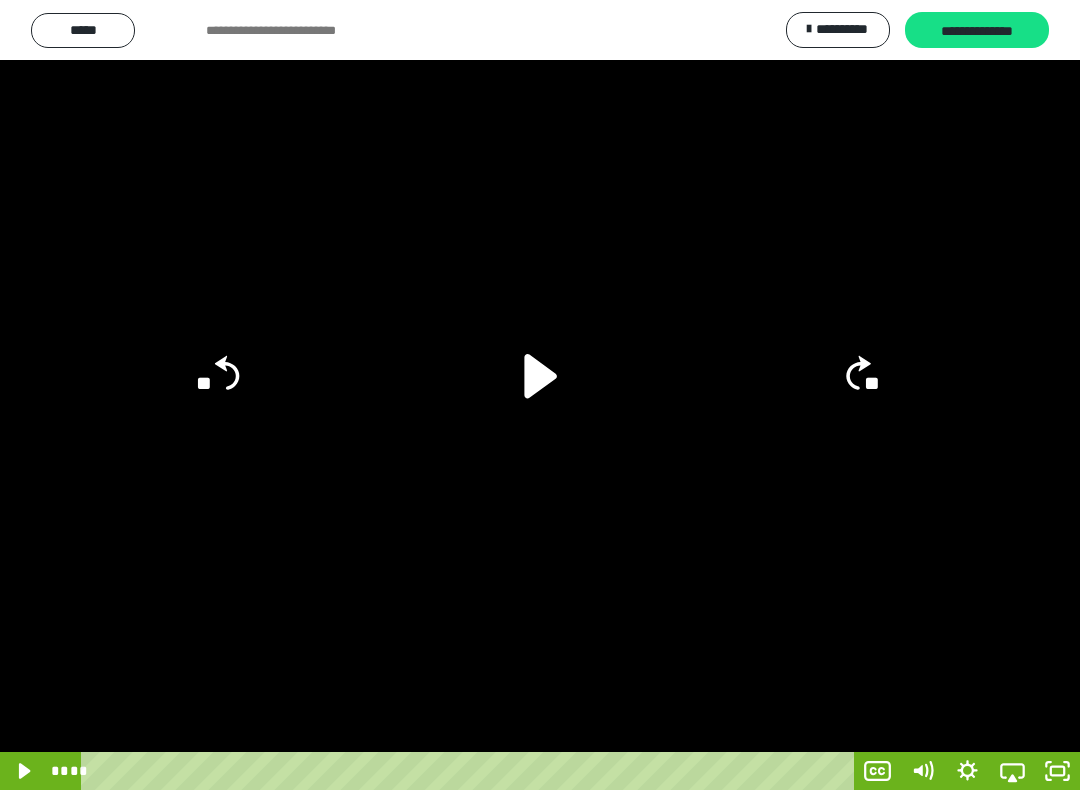 click 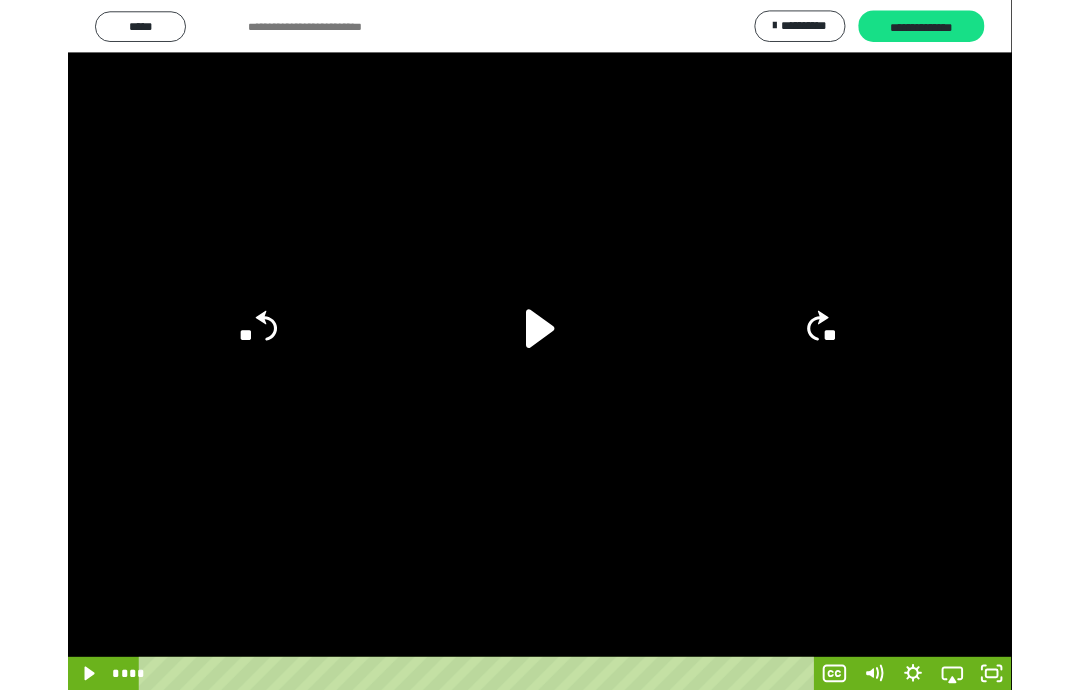 scroll, scrollTop: 22, scrollLeft: 0, axis: vertical 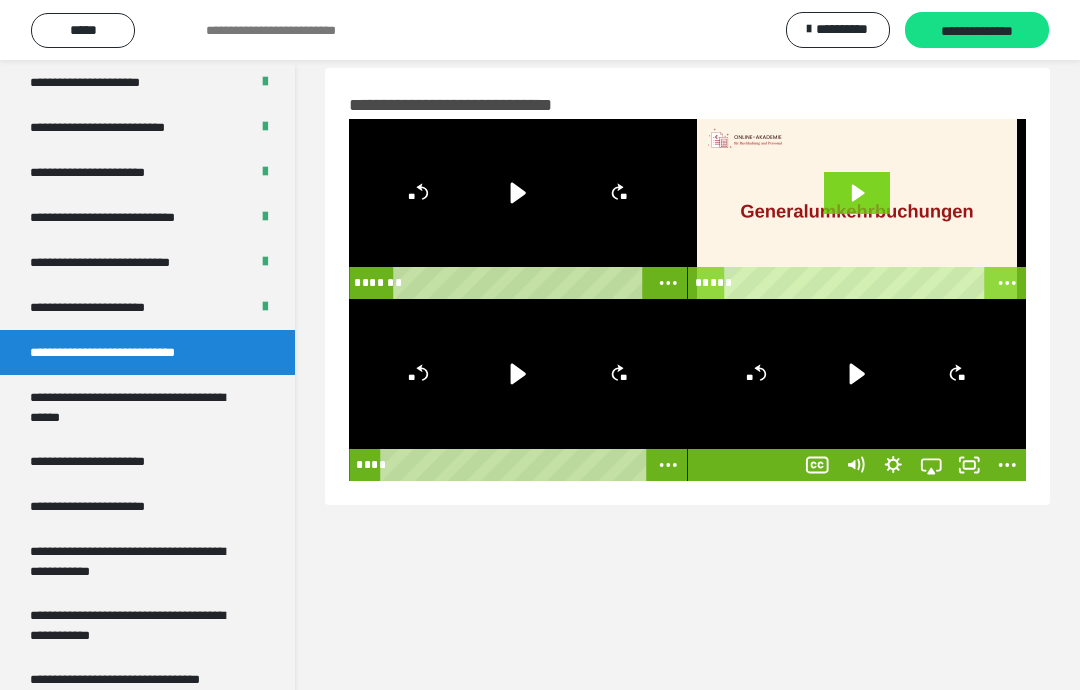 click 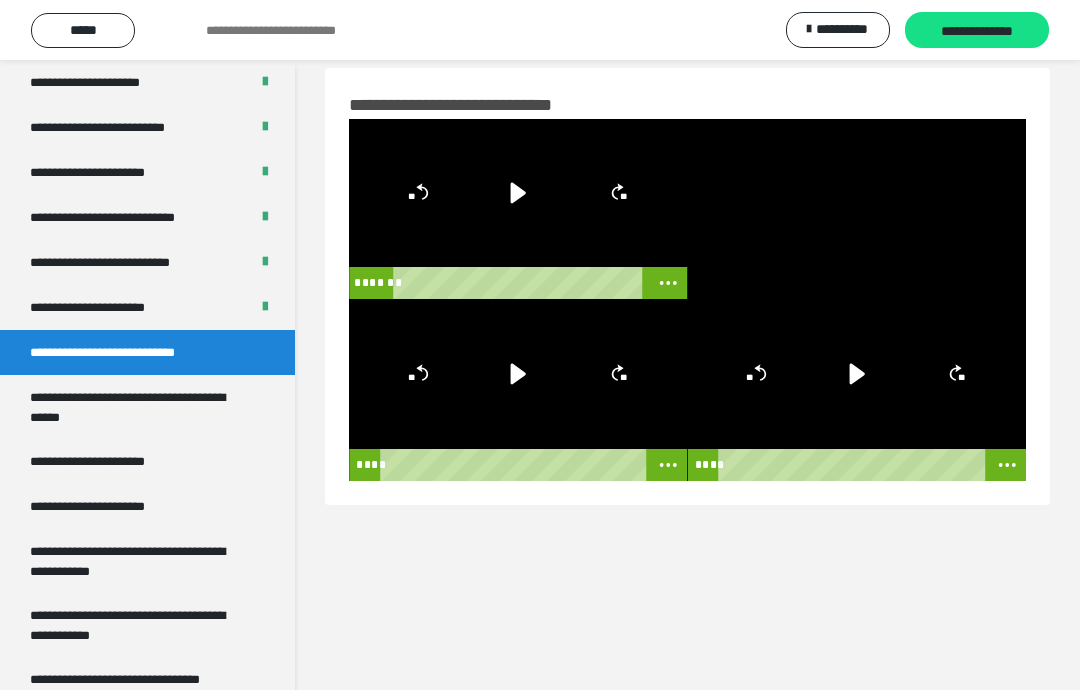 click at bounding box center (857, 209) 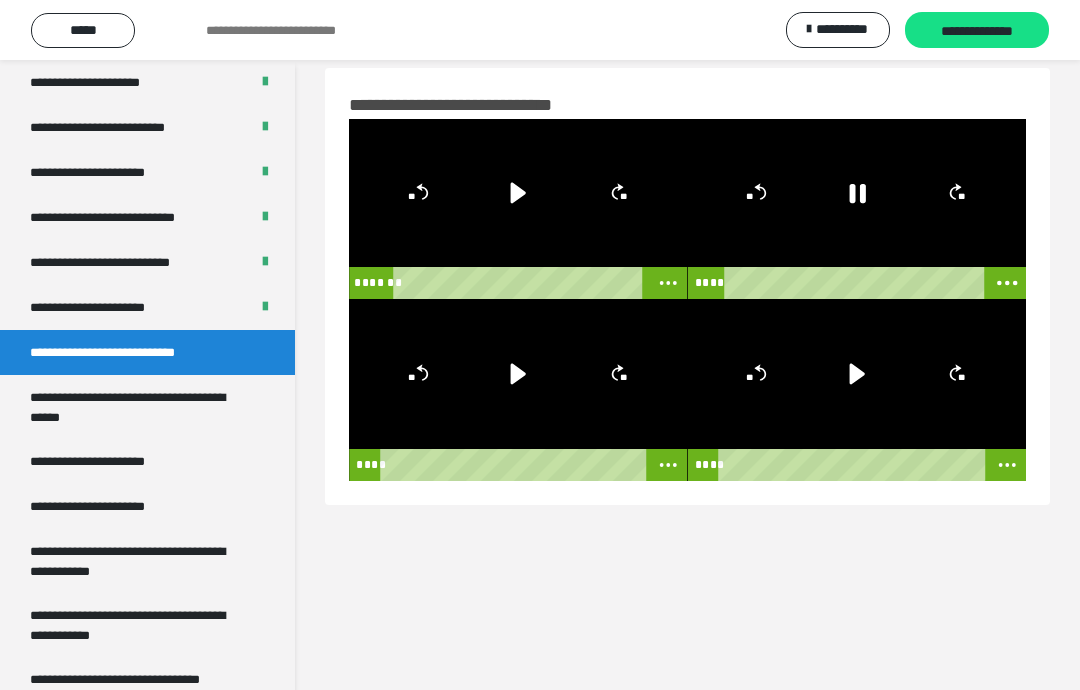 click 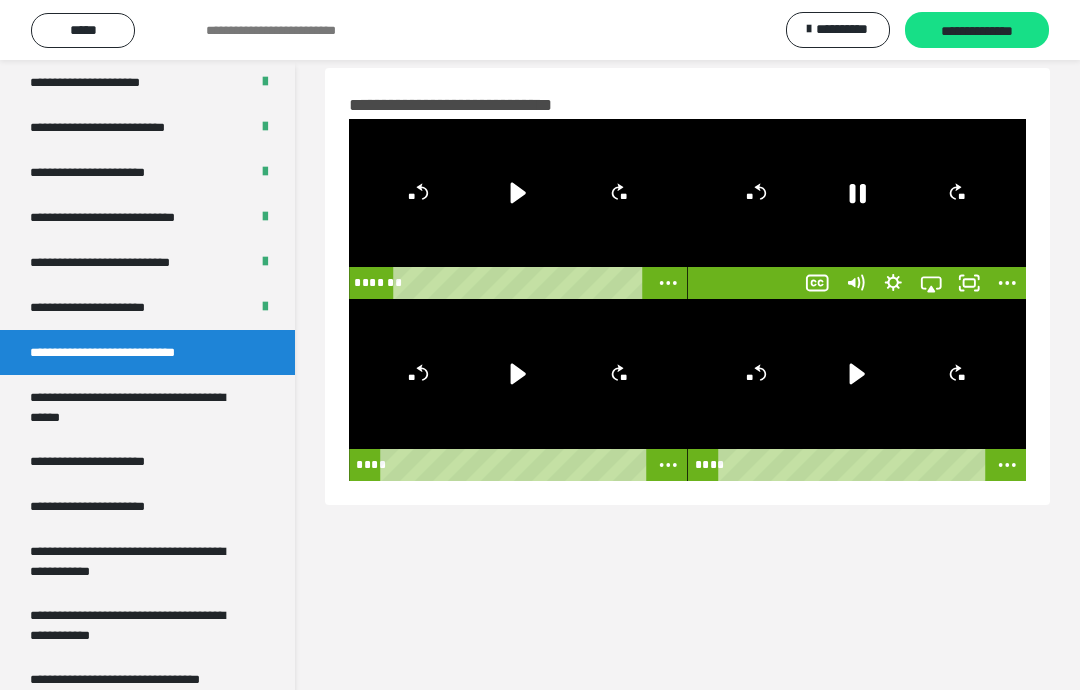 click 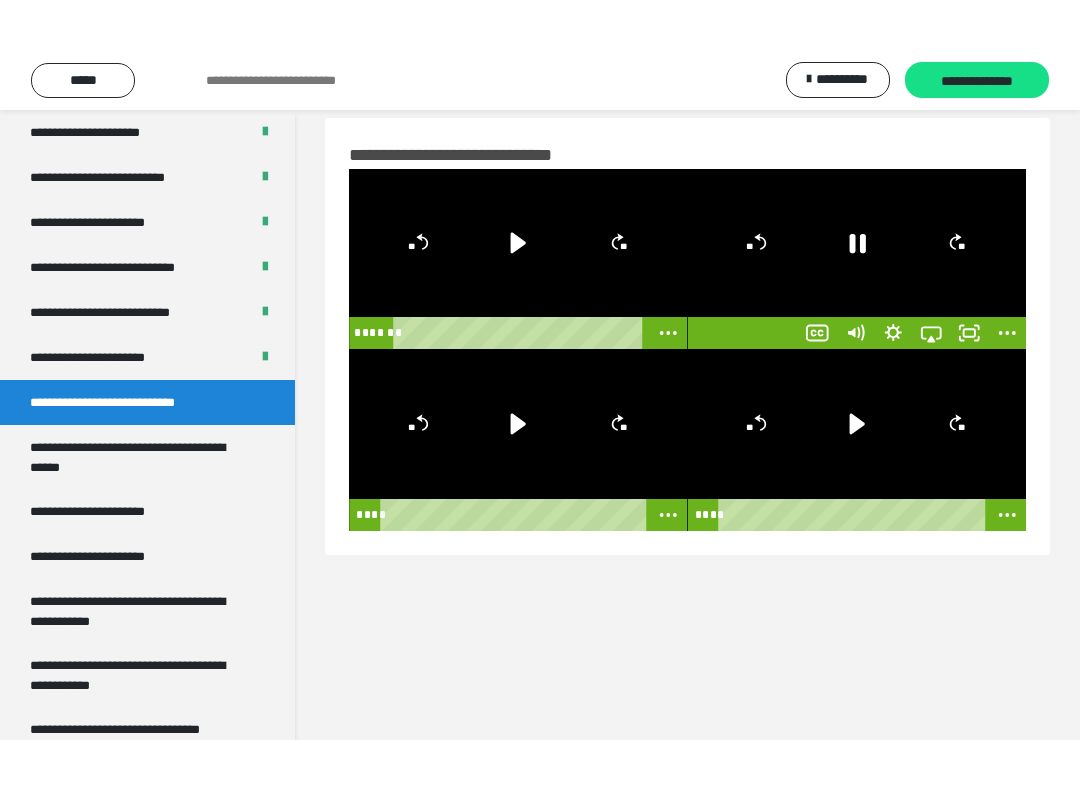 scroll, scrollTop: 20, scrollLeft: 0, axis: vertical 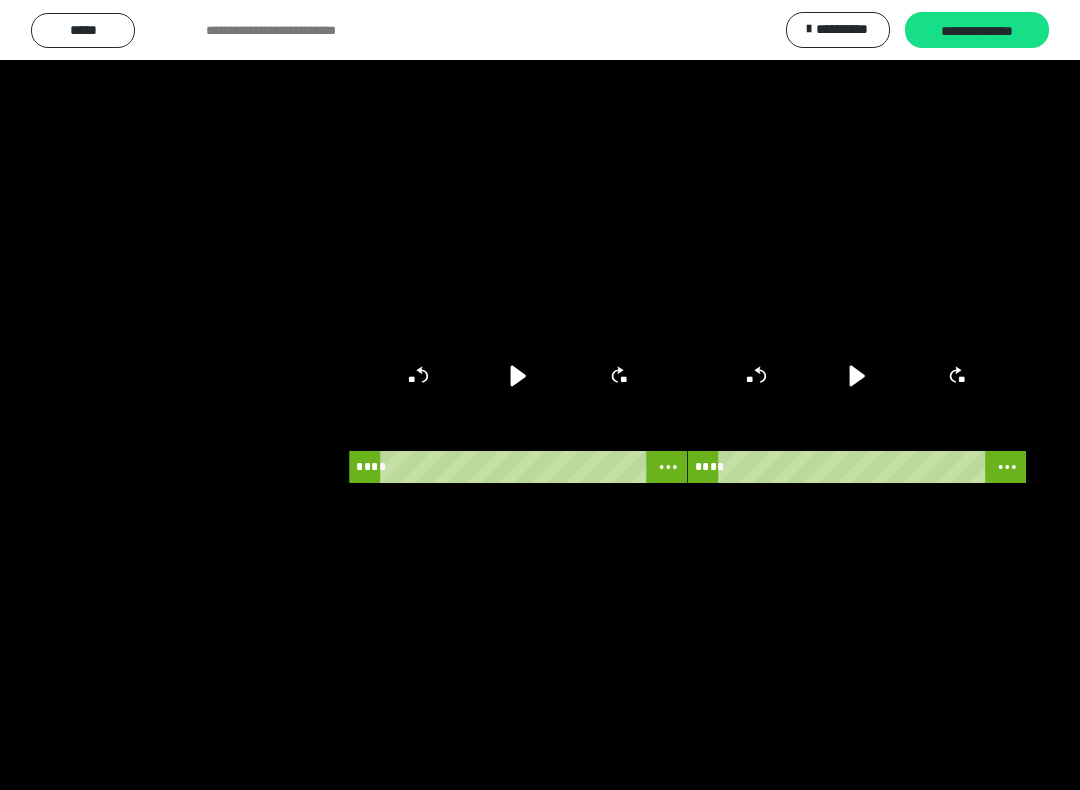 click at bounding box center [540, 395] 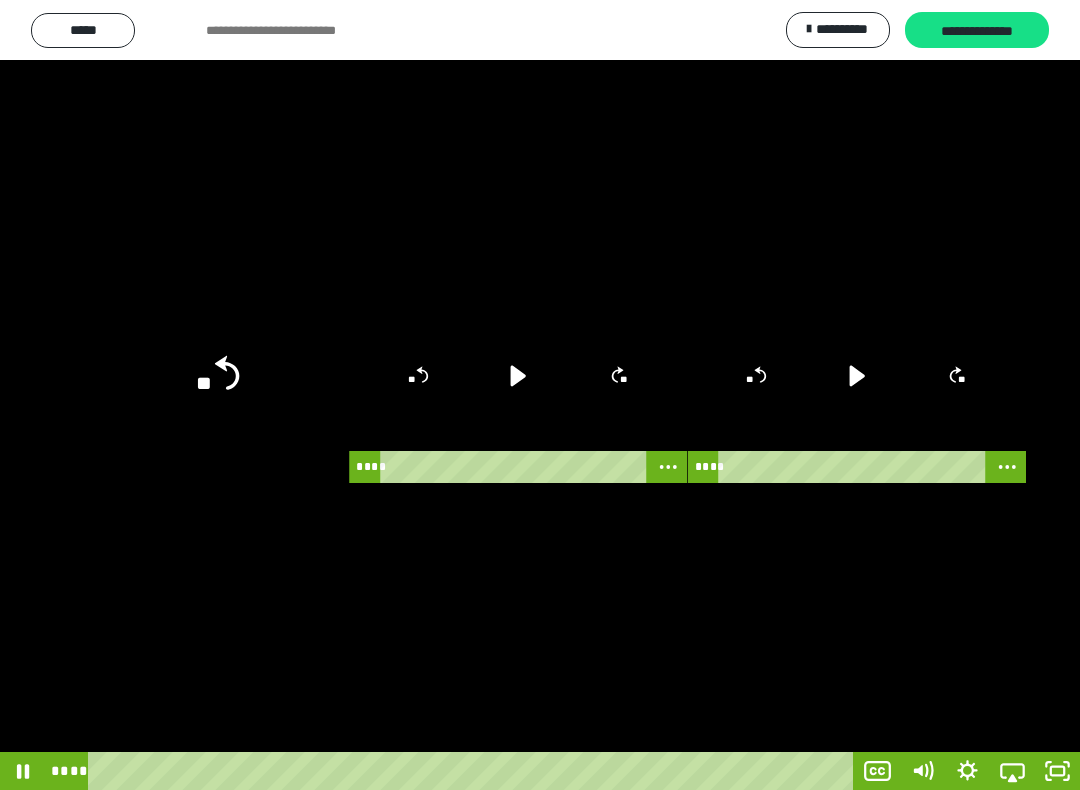 click 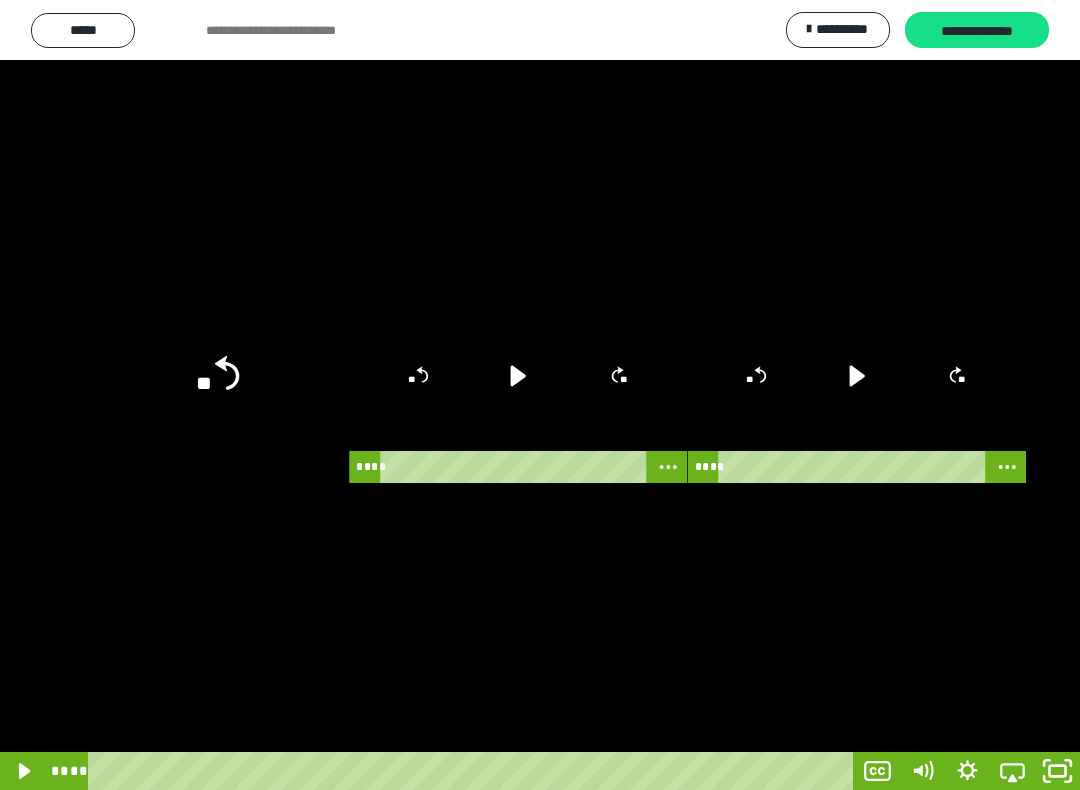 click 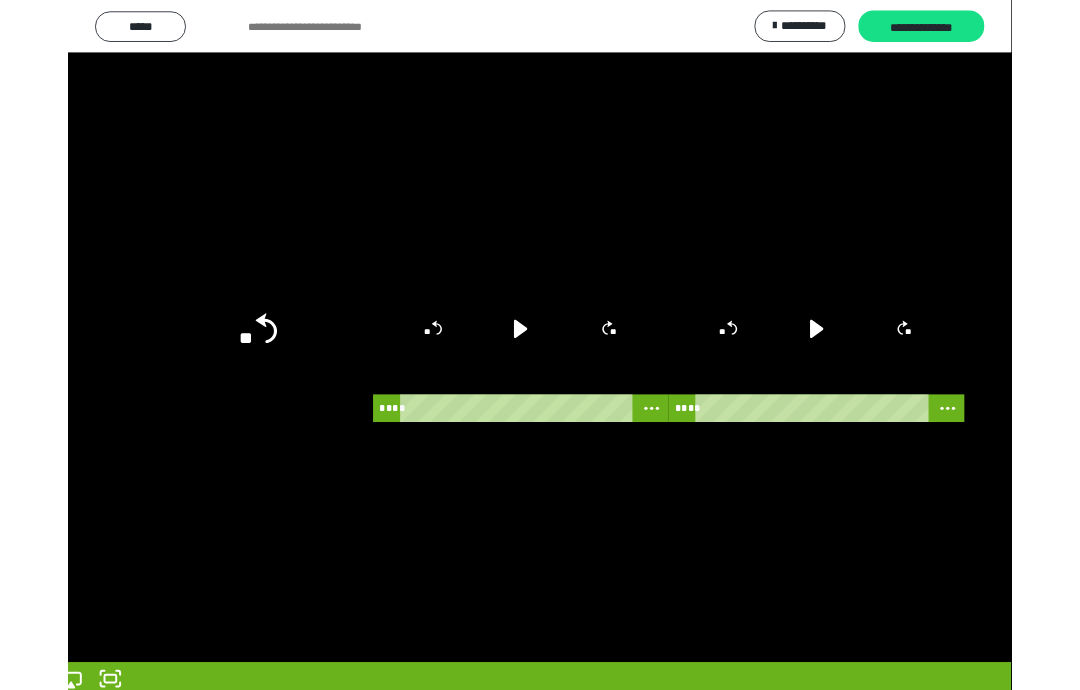 scroll, scrollTop: 22, scrollLeft: 0, axis: vertical 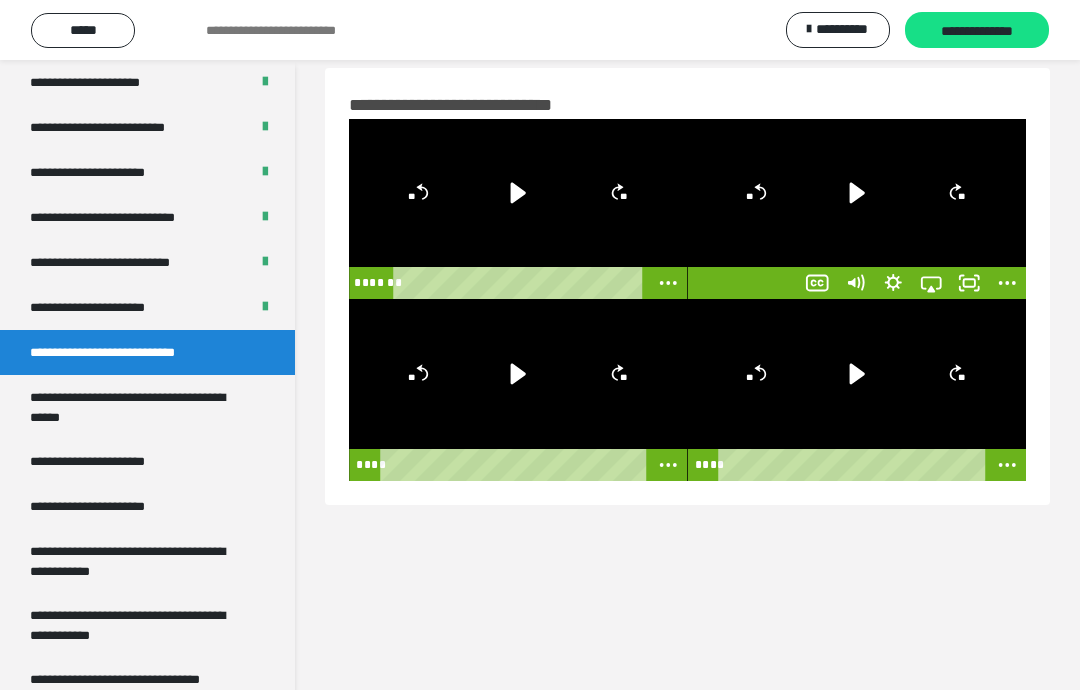 click 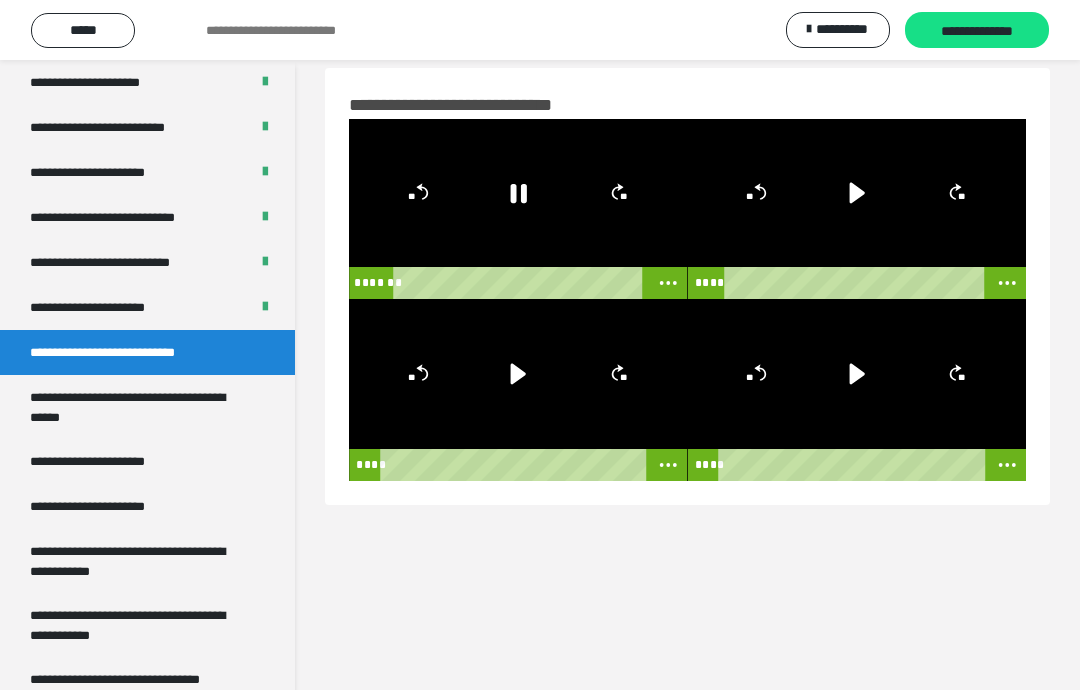 click at bounding box center [518, 209] 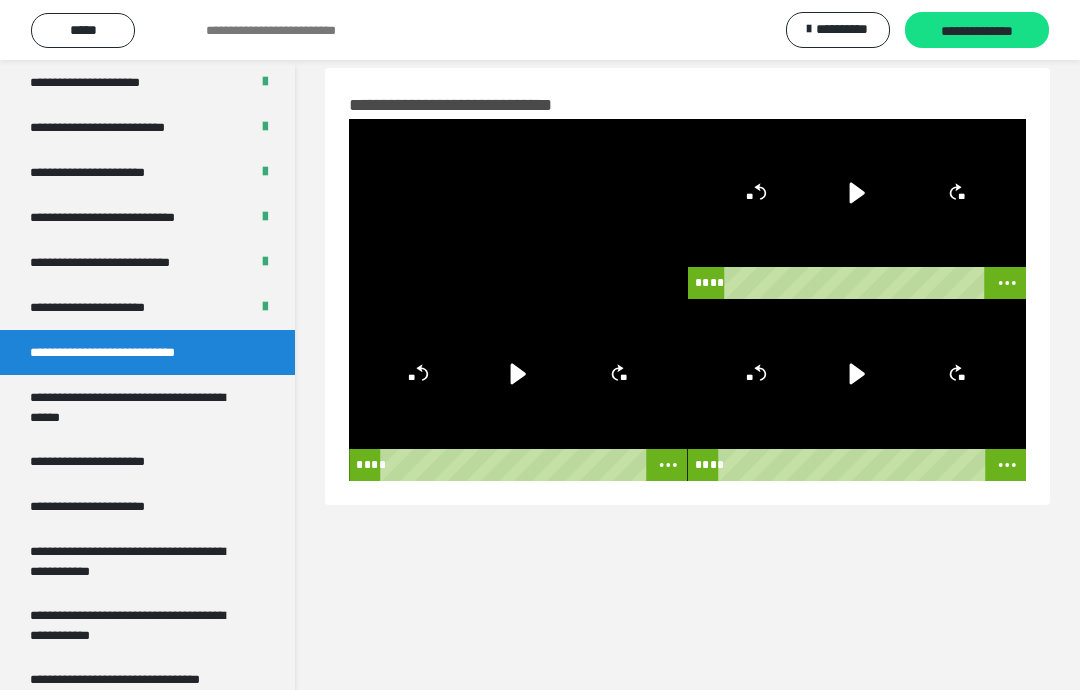 click at bounding box center (518, 209) 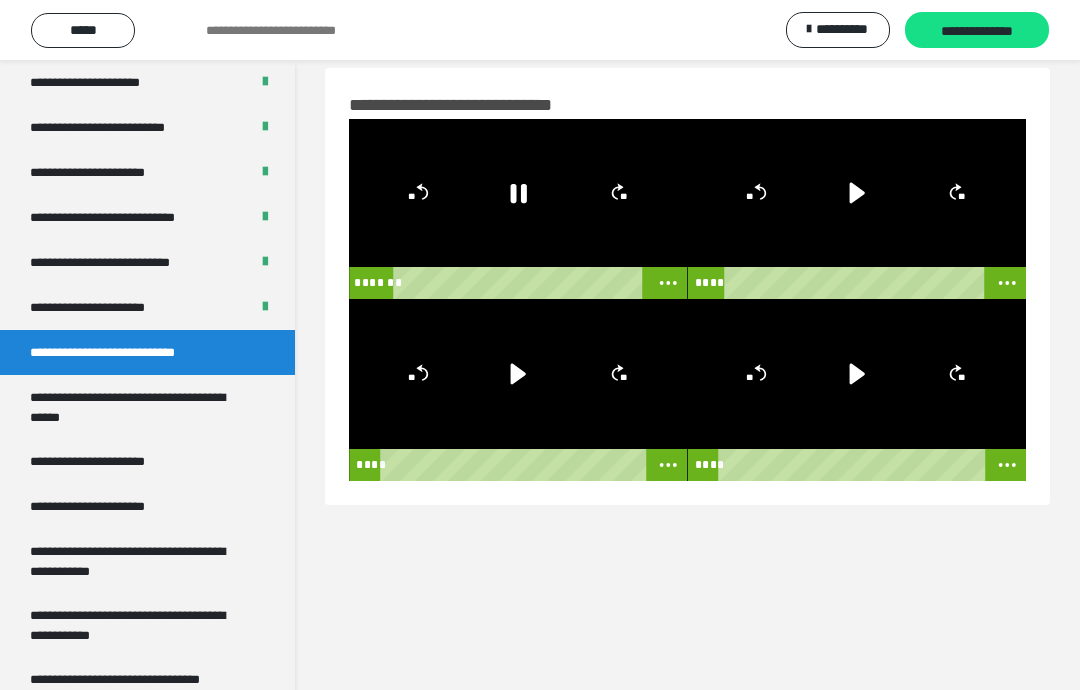 click 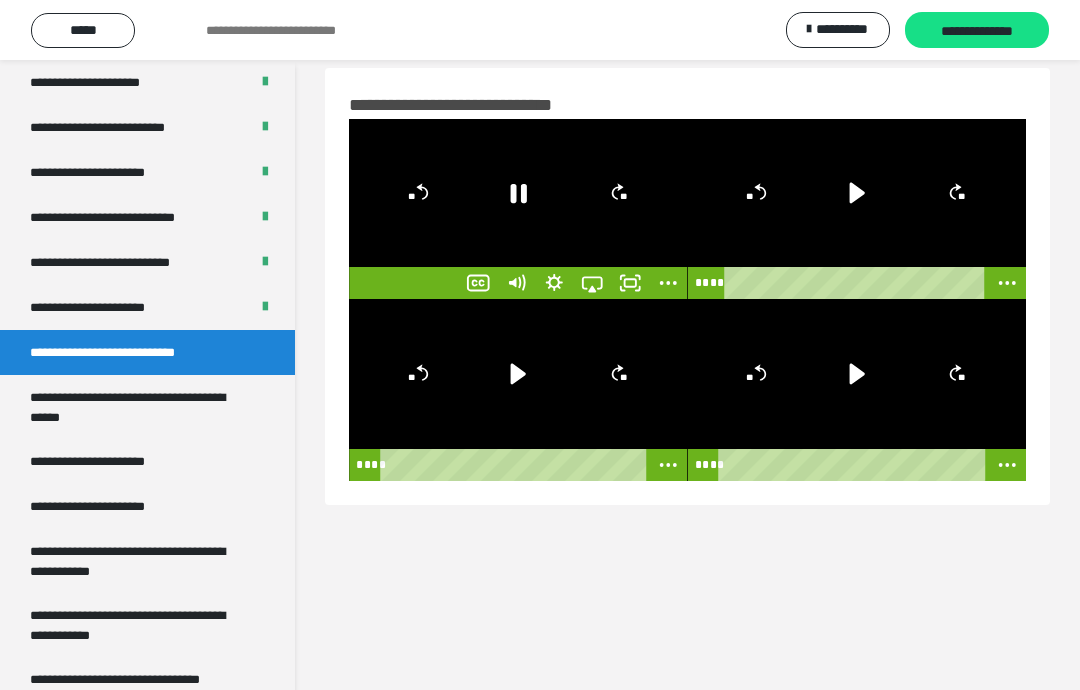 click 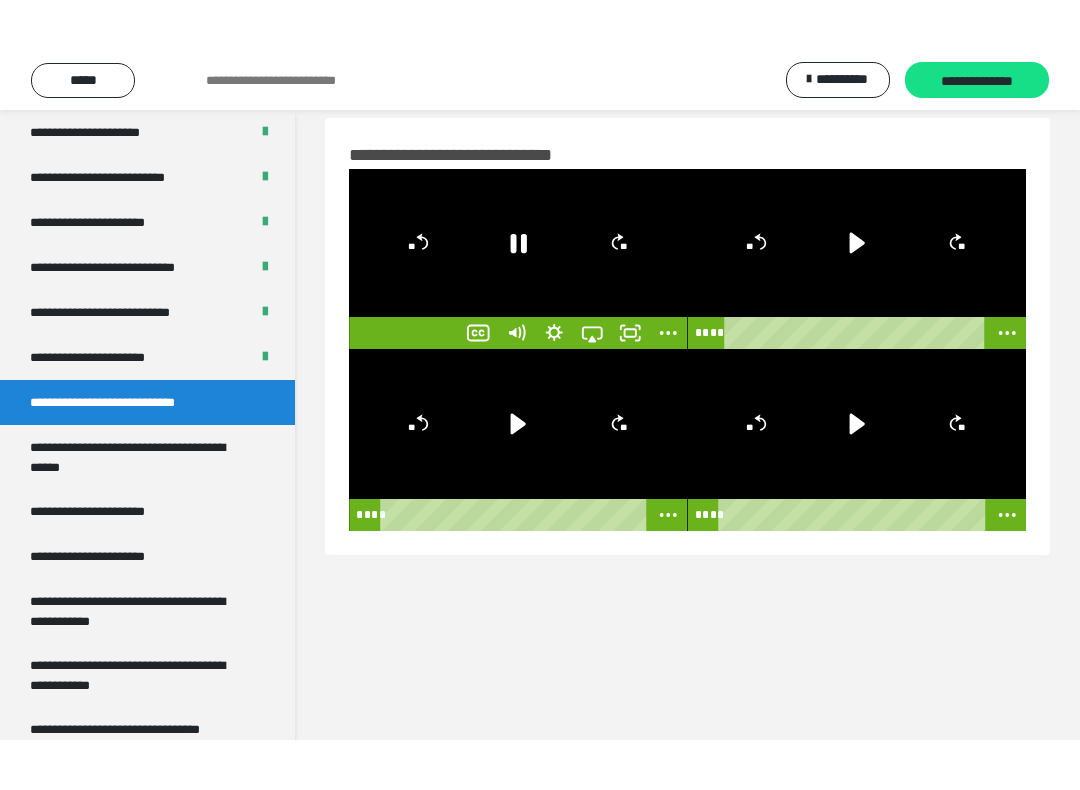 scroll, scrollTop: 20, scrollLeft: 0, axis: vertical 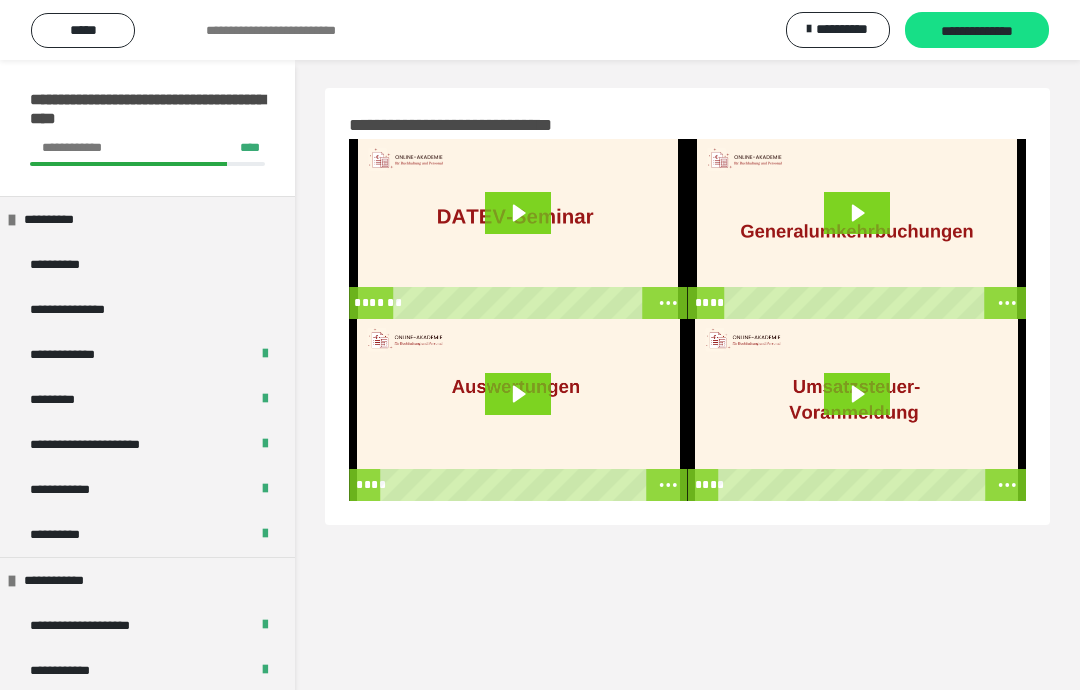 click at bounding box center (518, 229) 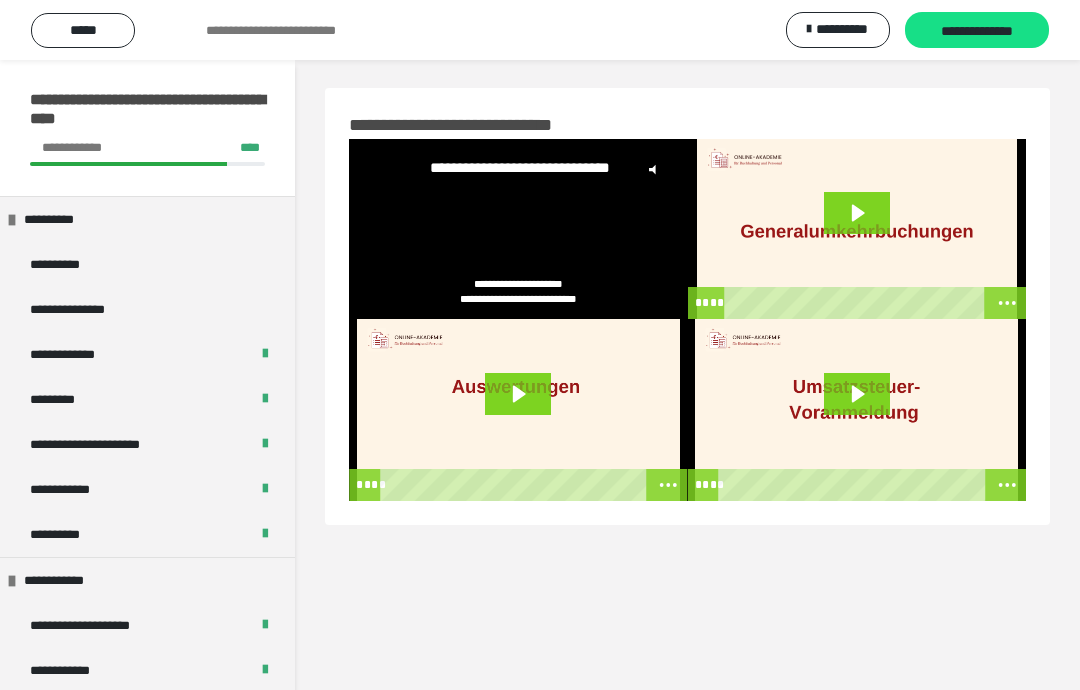 click on "**********" at bounding box center (518, 213) 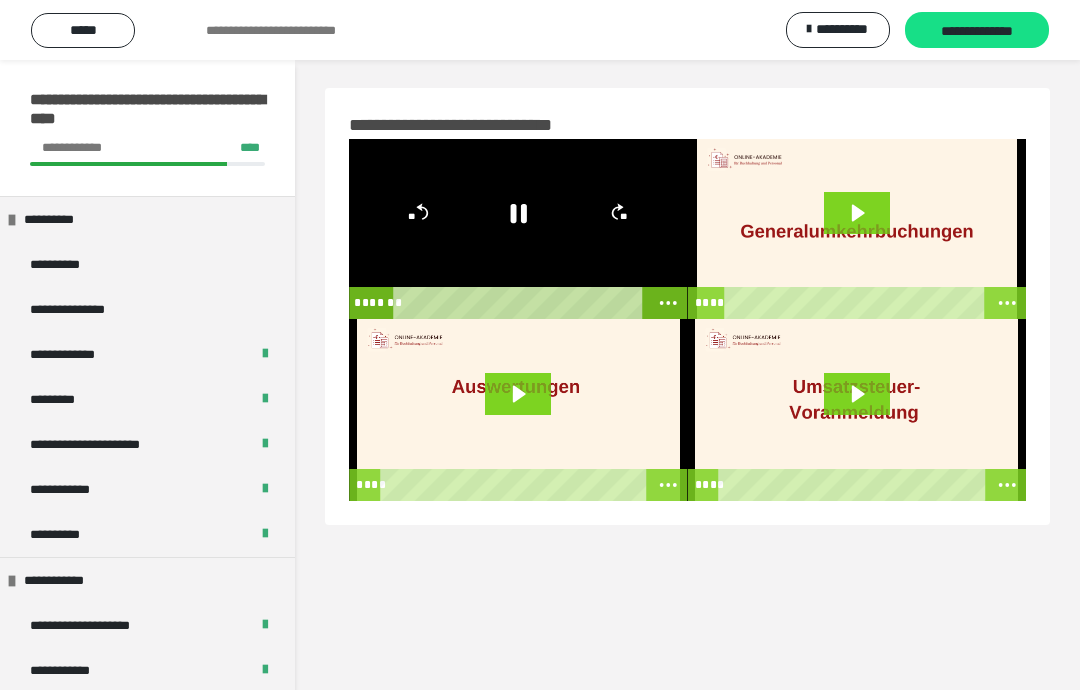 click 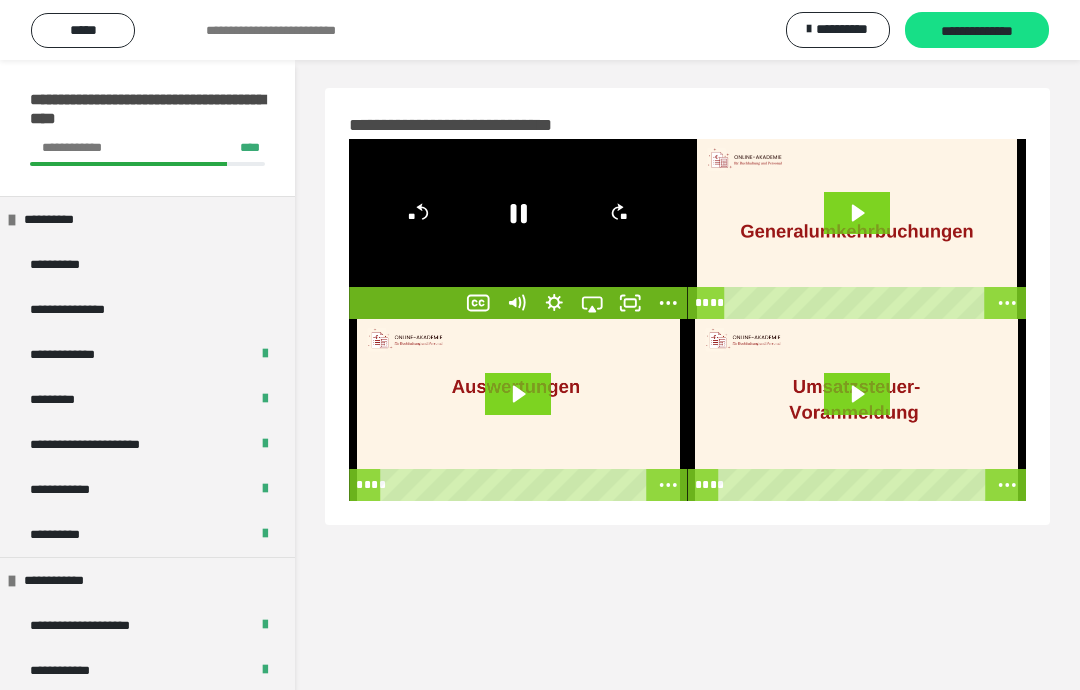 click 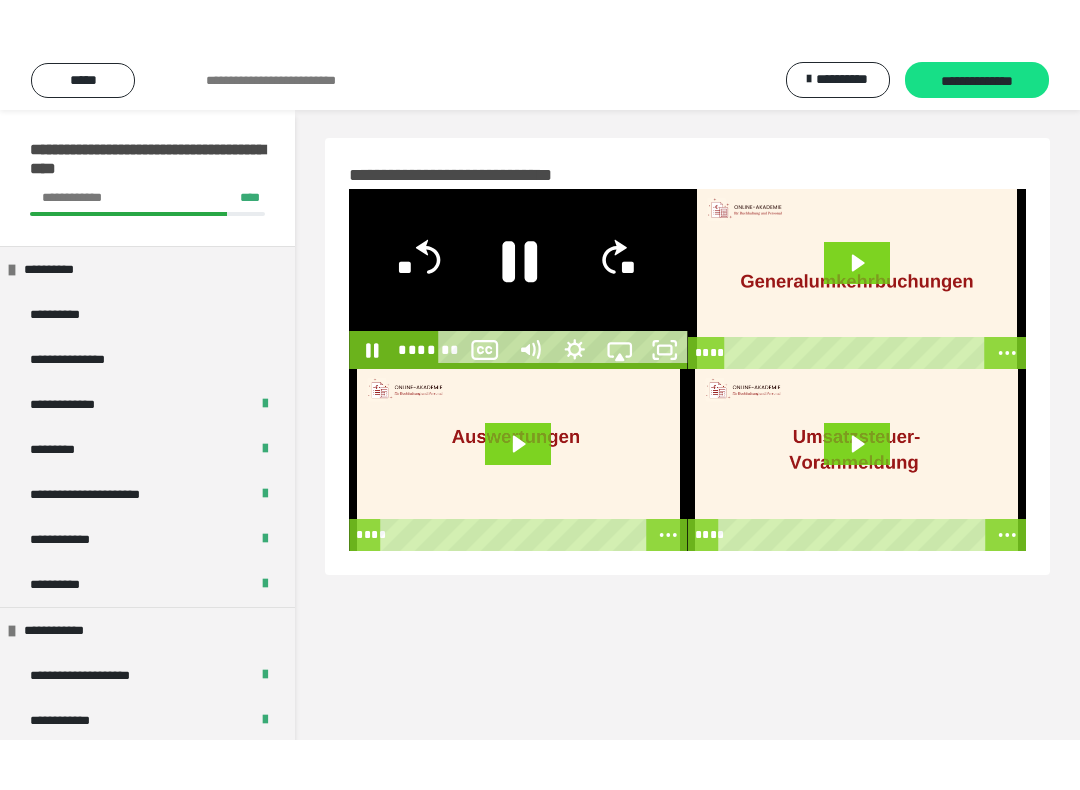 scroll, scrollTop: 20, scrollLeft: 0, axis: vertical 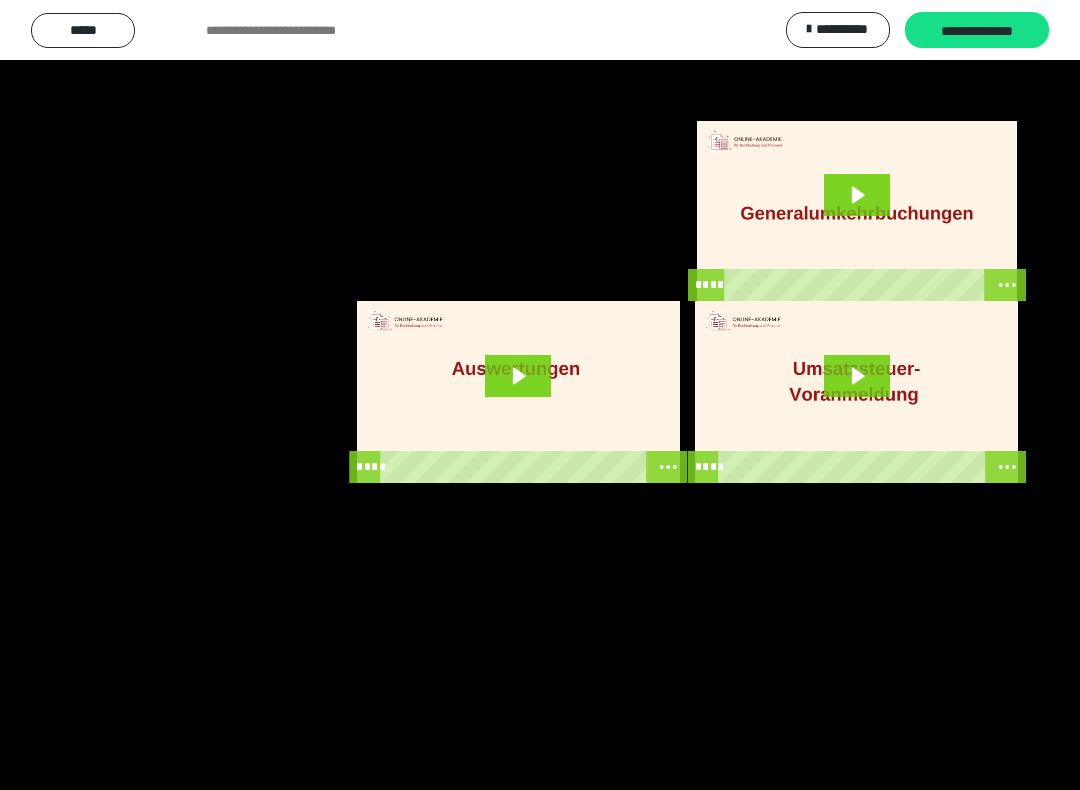 click at bounding box center [540, 395] 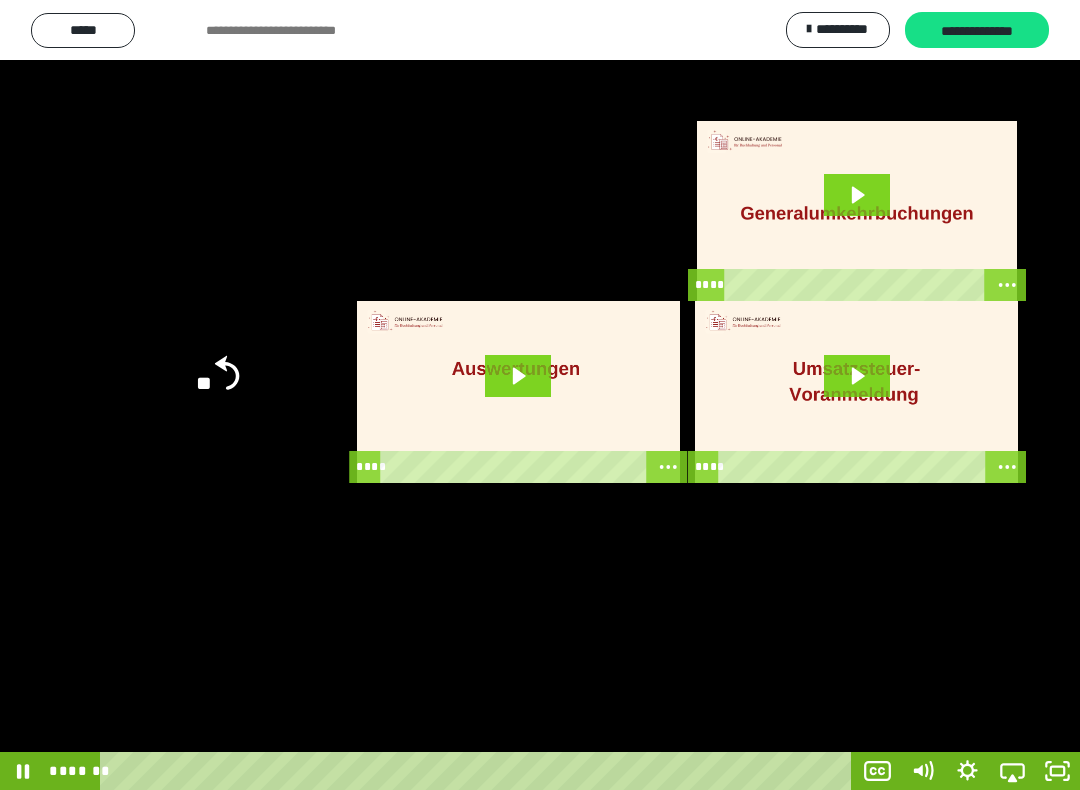 click at bounding box center [540, 395] 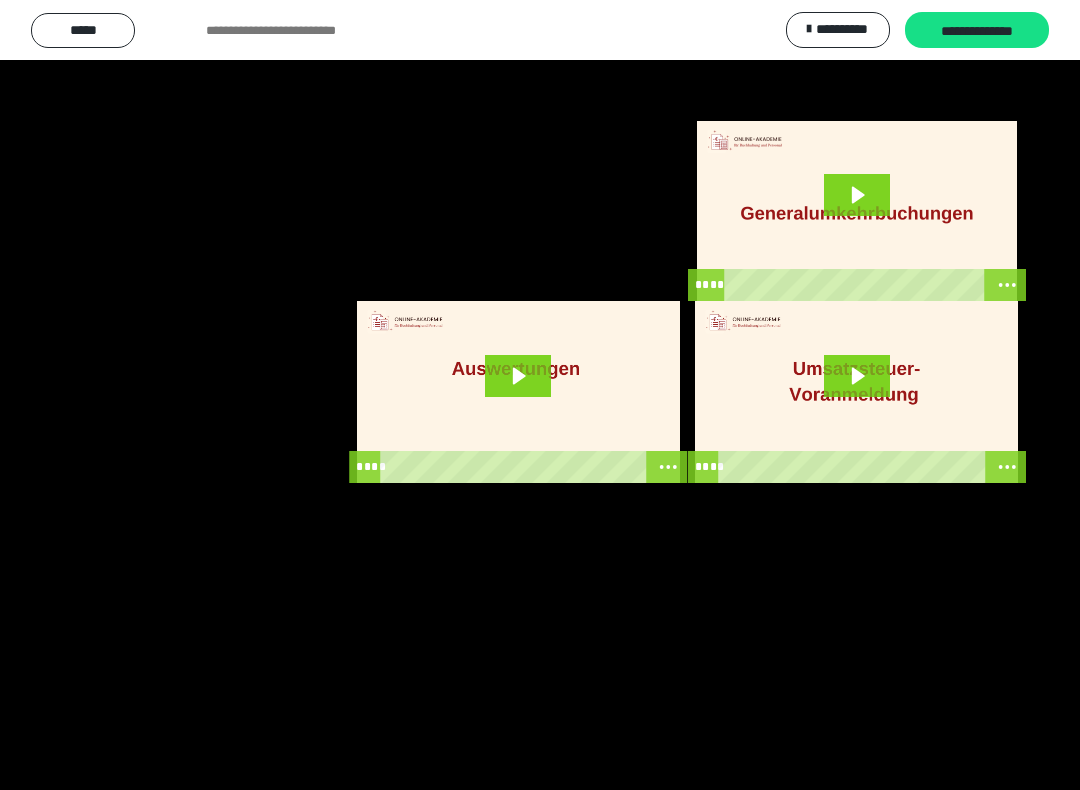 click at bounding box center [540, 395] 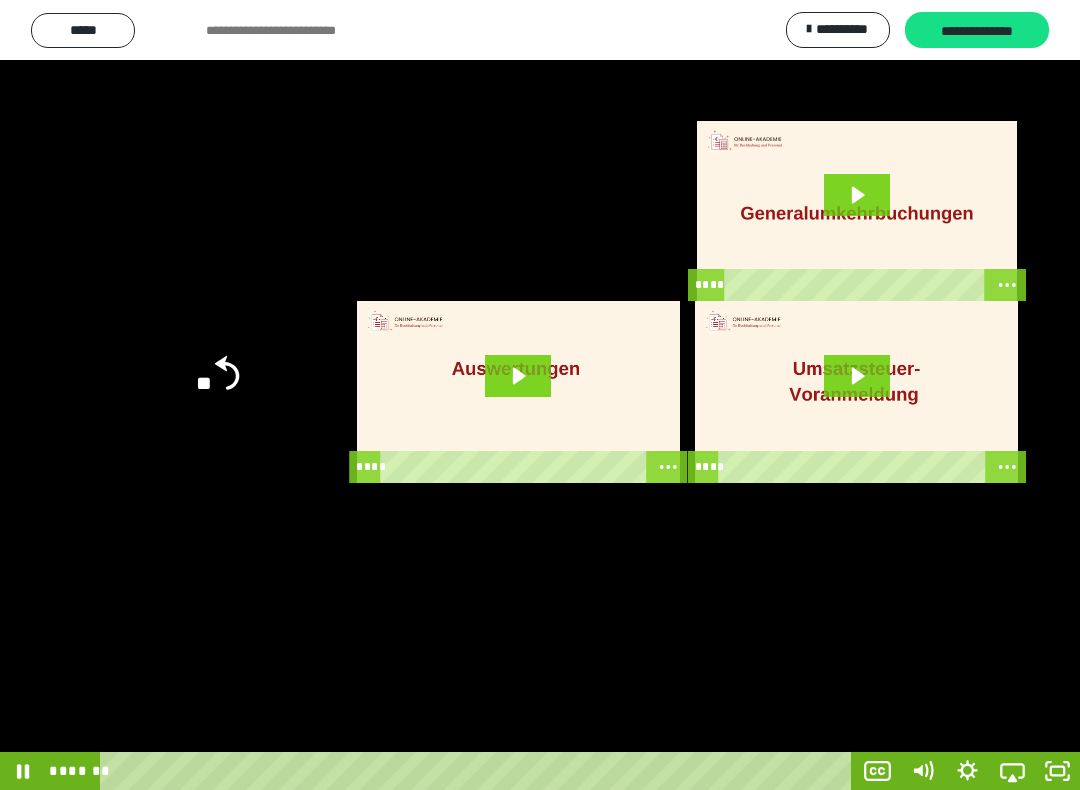 click on "**" 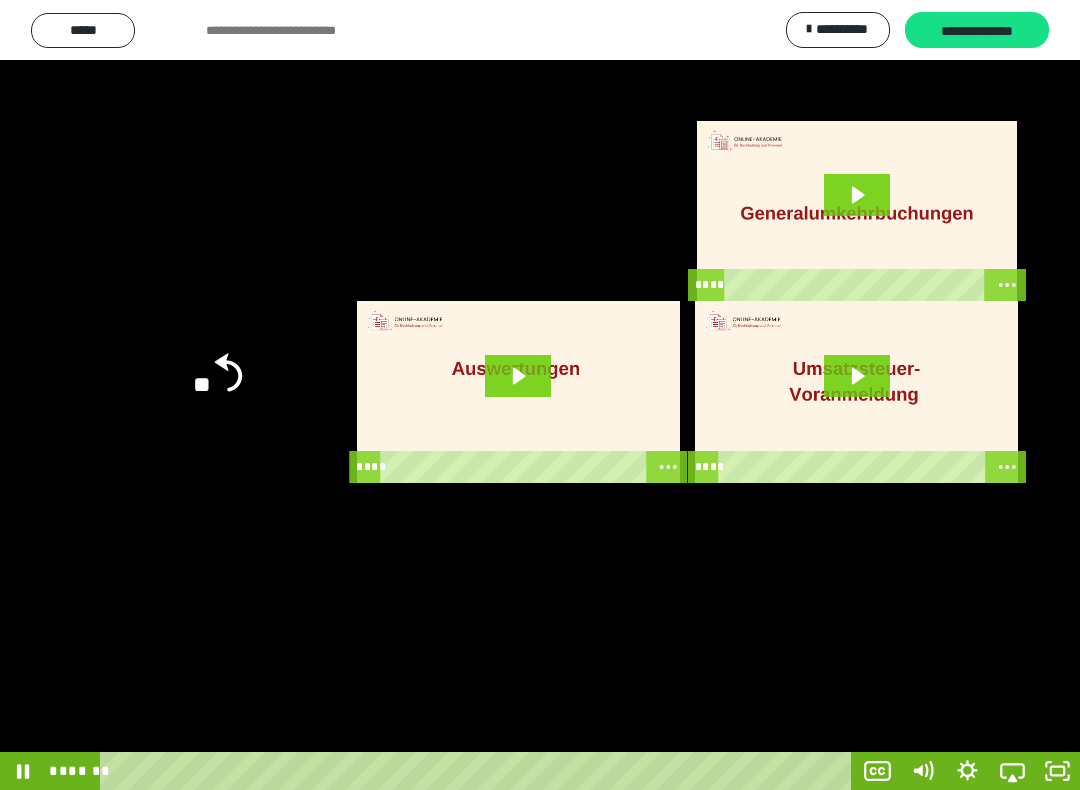 click on "**" 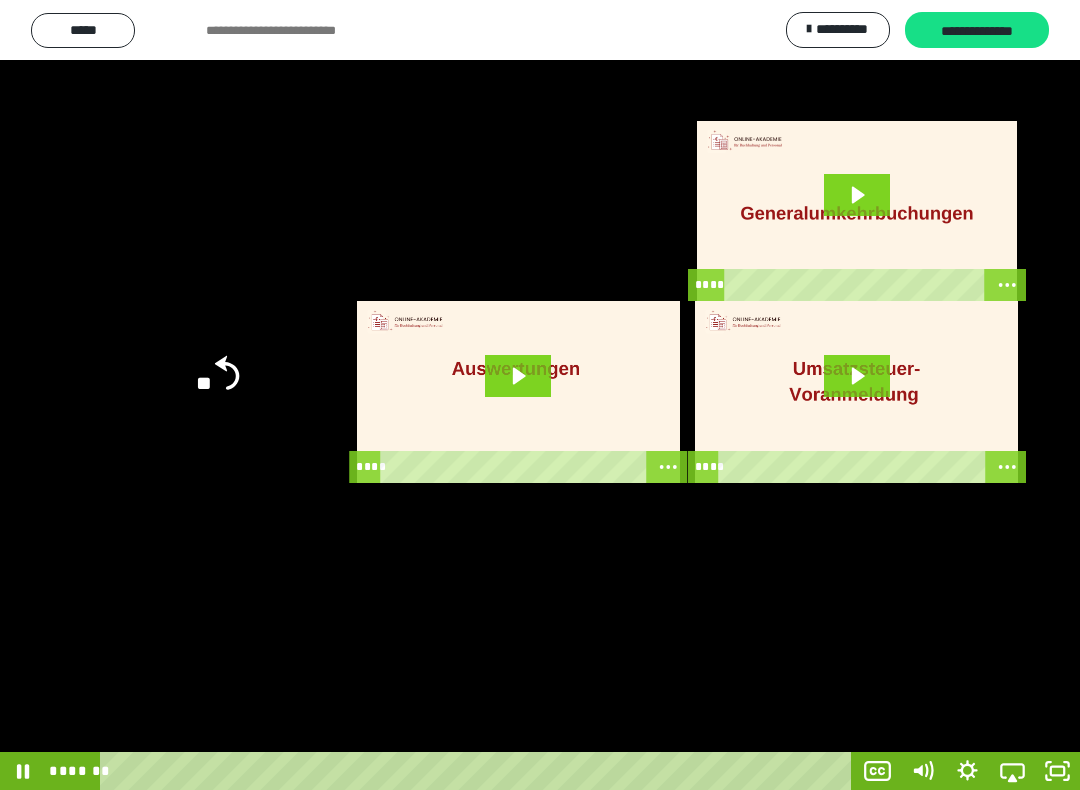 click on "**" 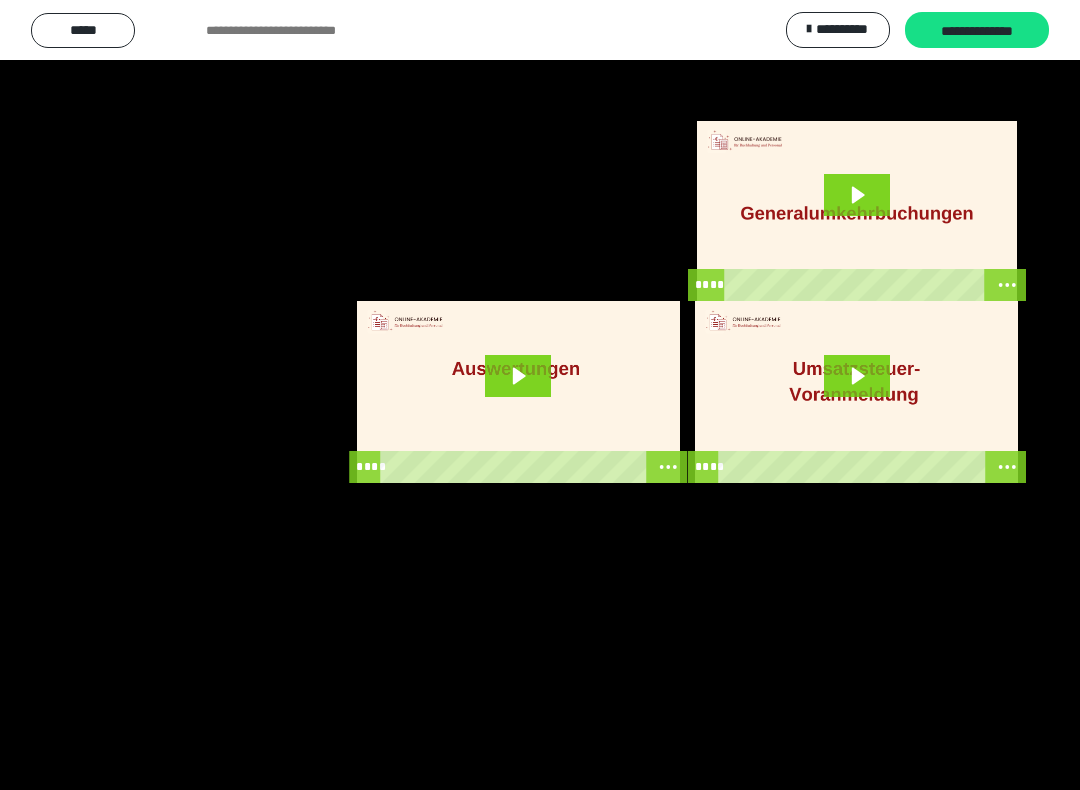 click at bounding box center [540, 395] 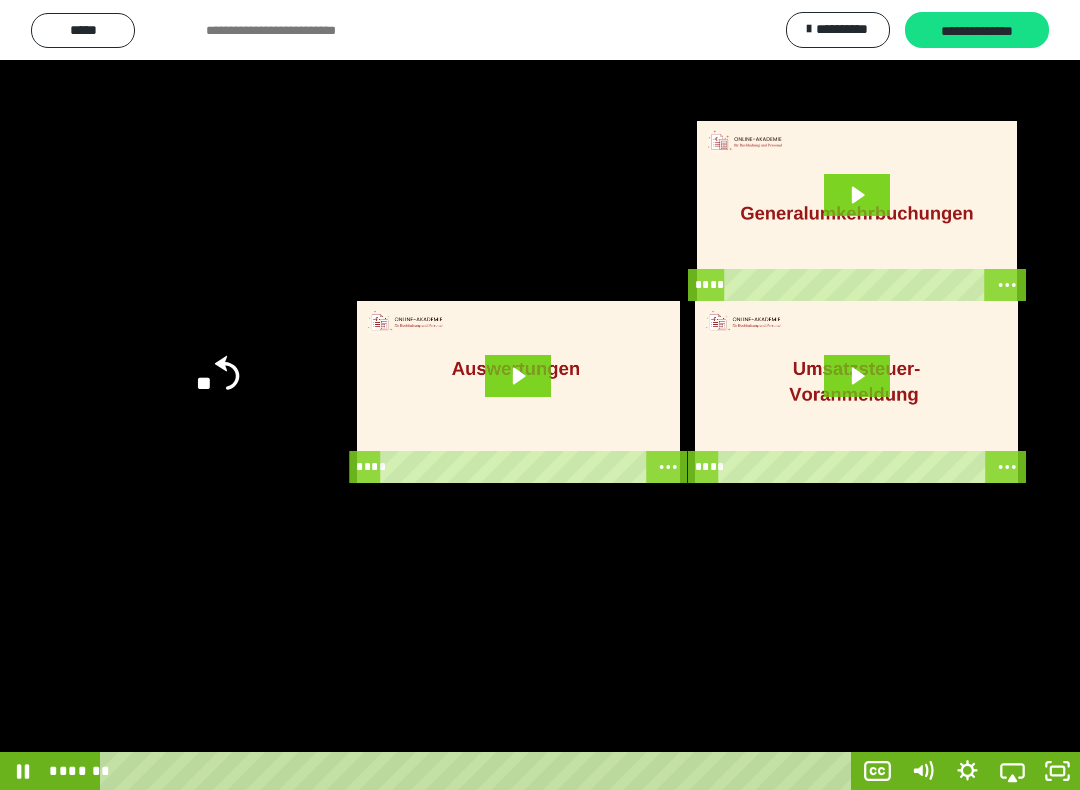click on "**" 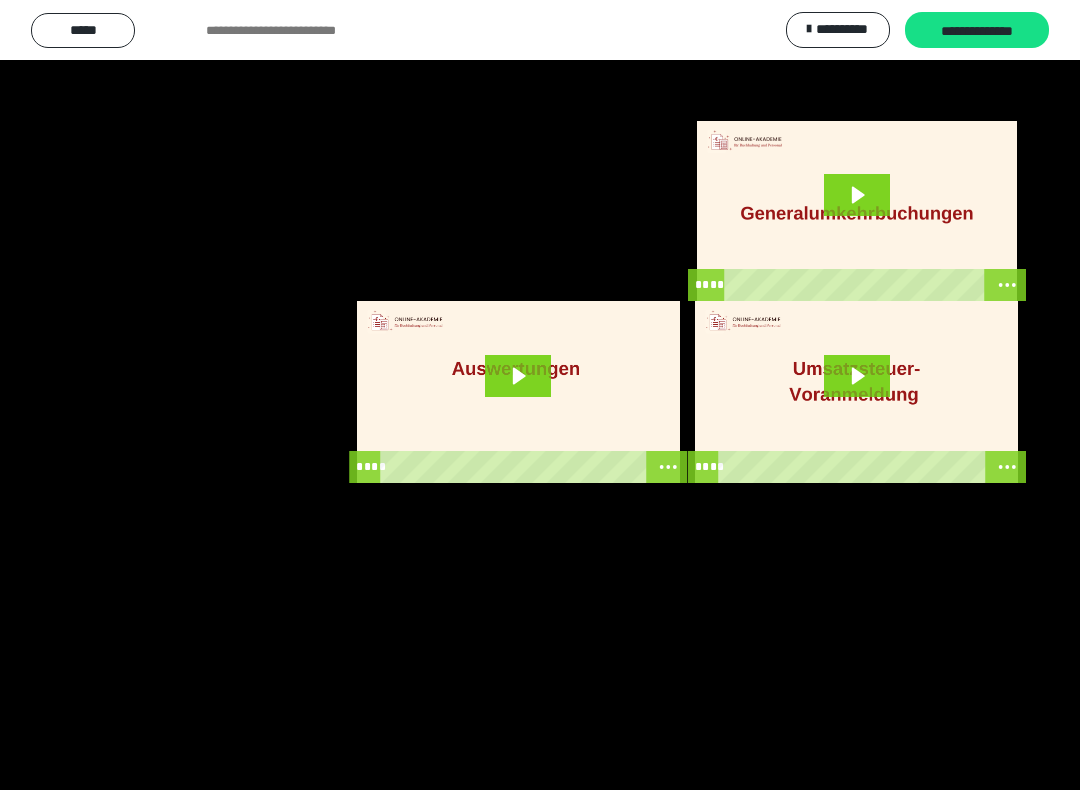 click at bounding box center (540, 395) 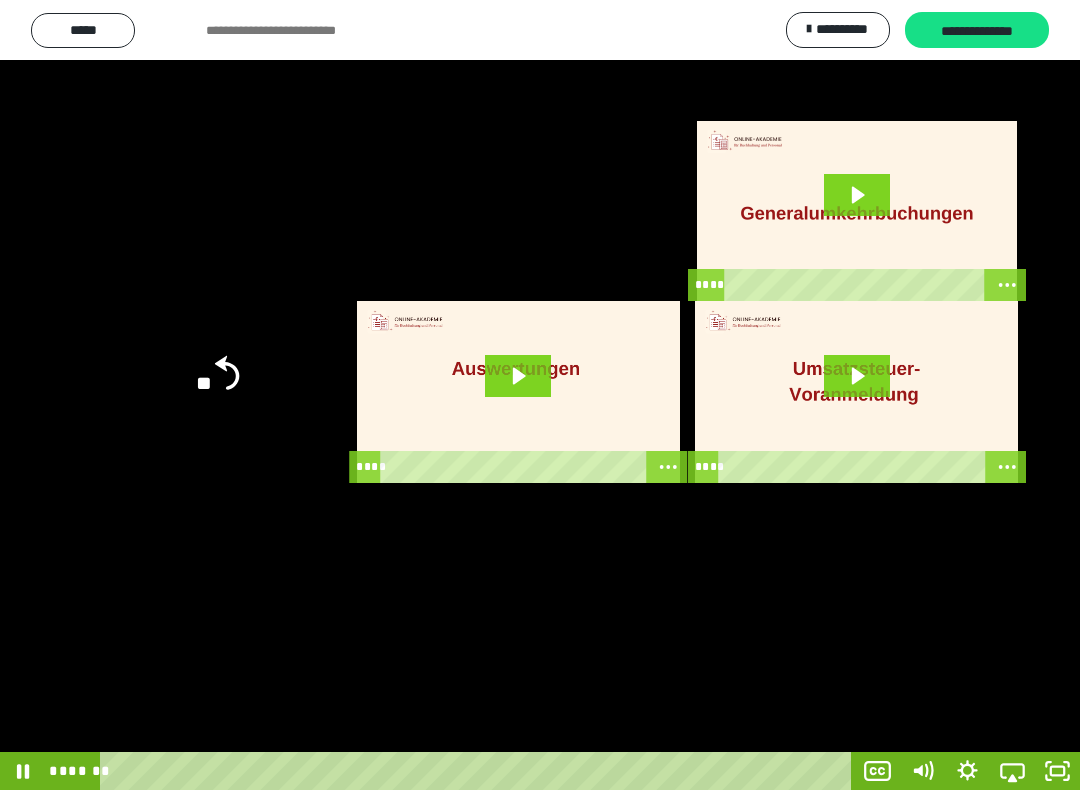 click on "**" 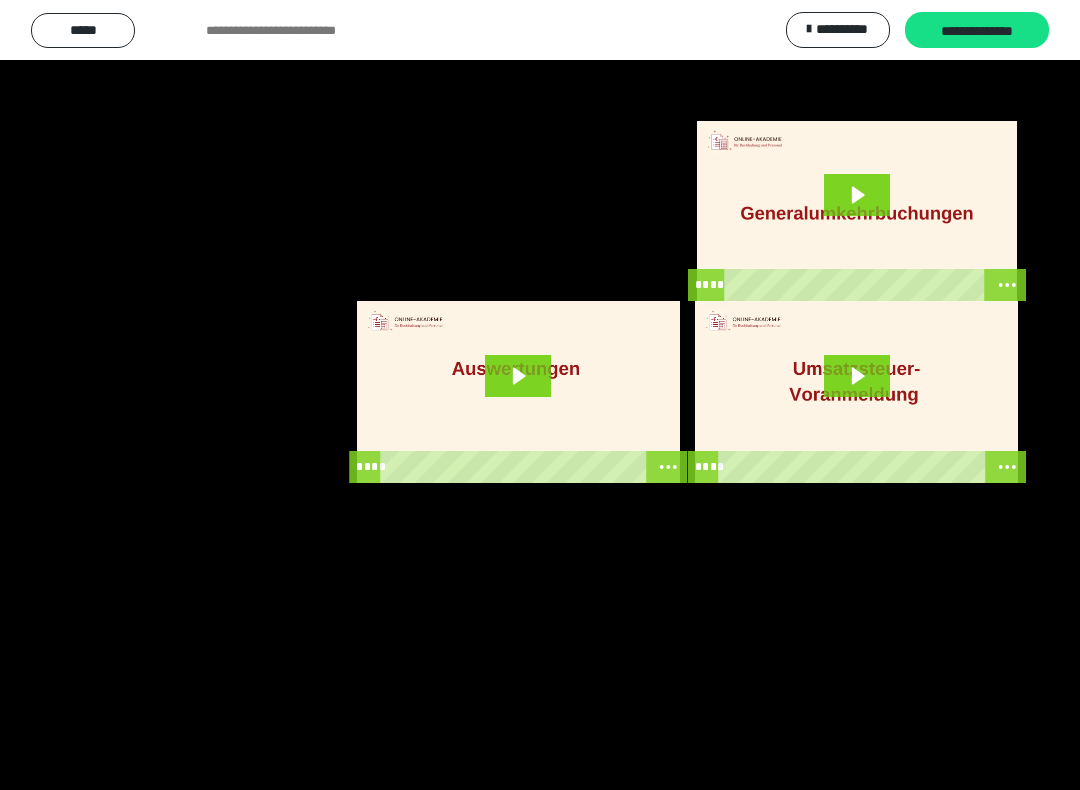 click at bounding box center (540, 395) 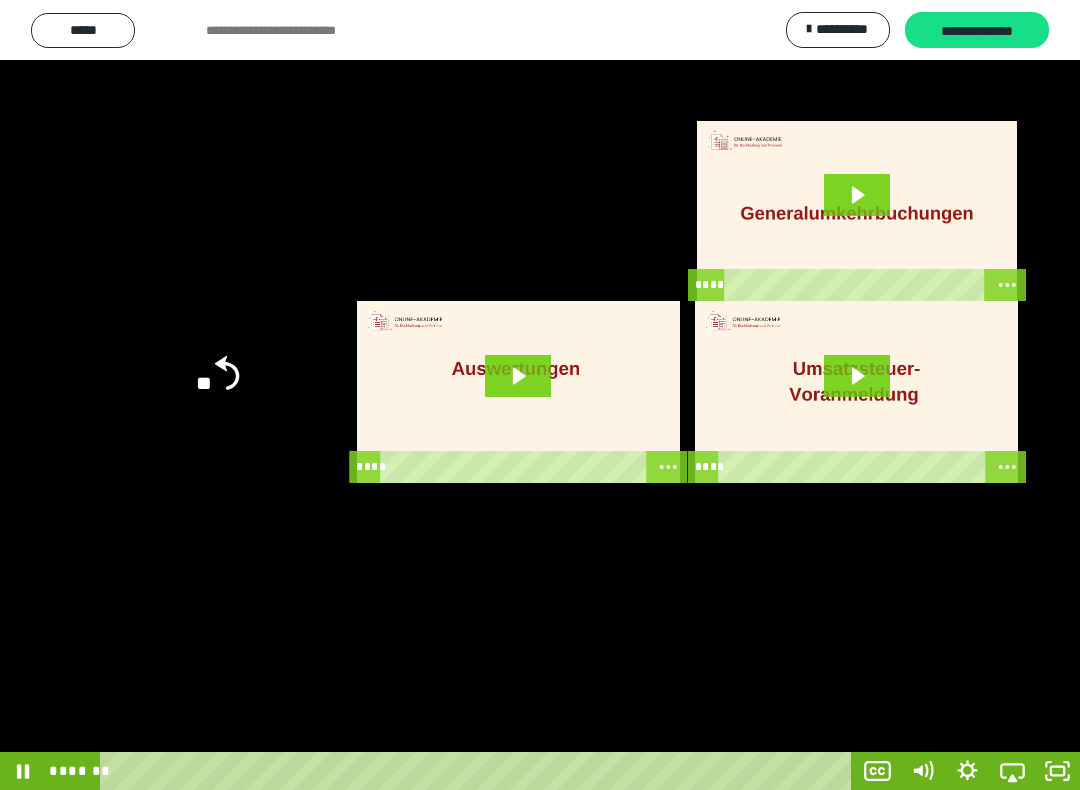 click 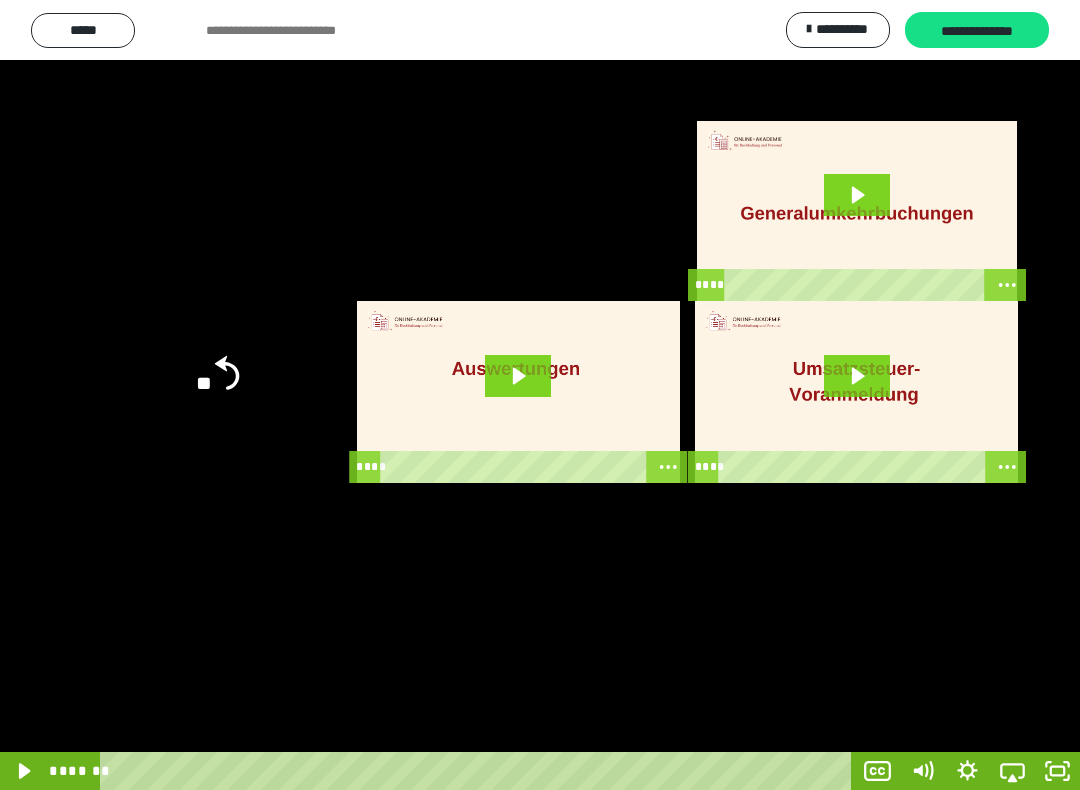 click 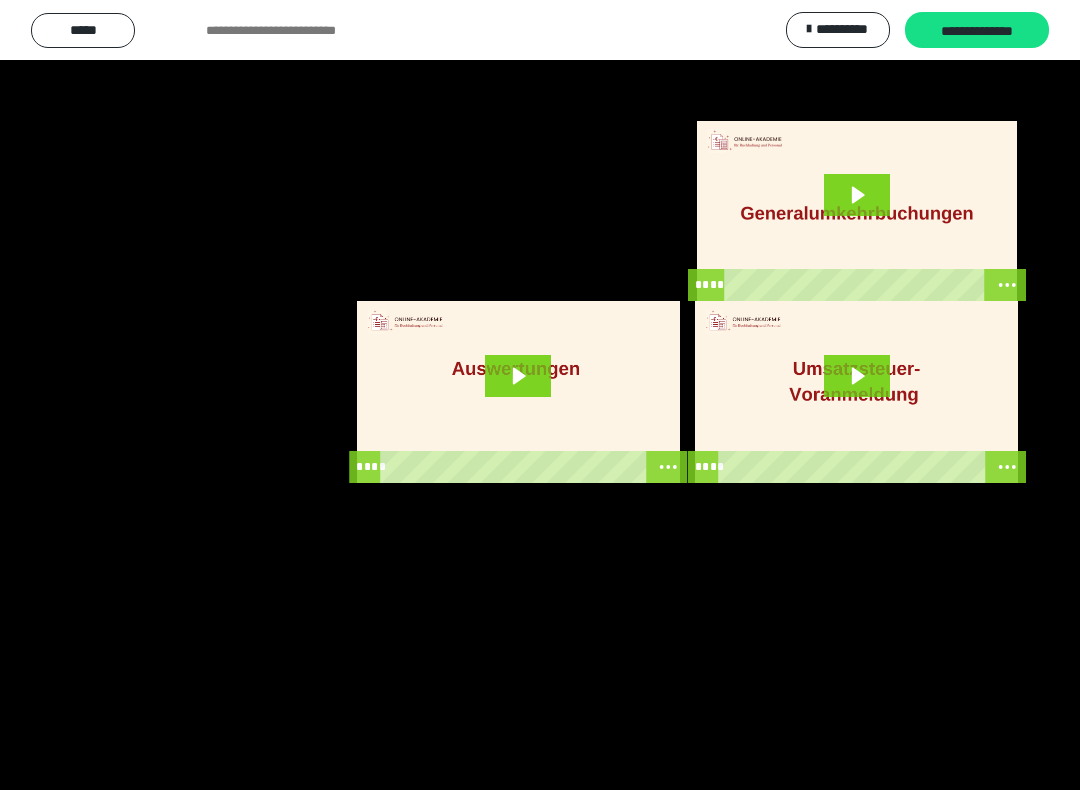 click at bounding box center [540, 395] 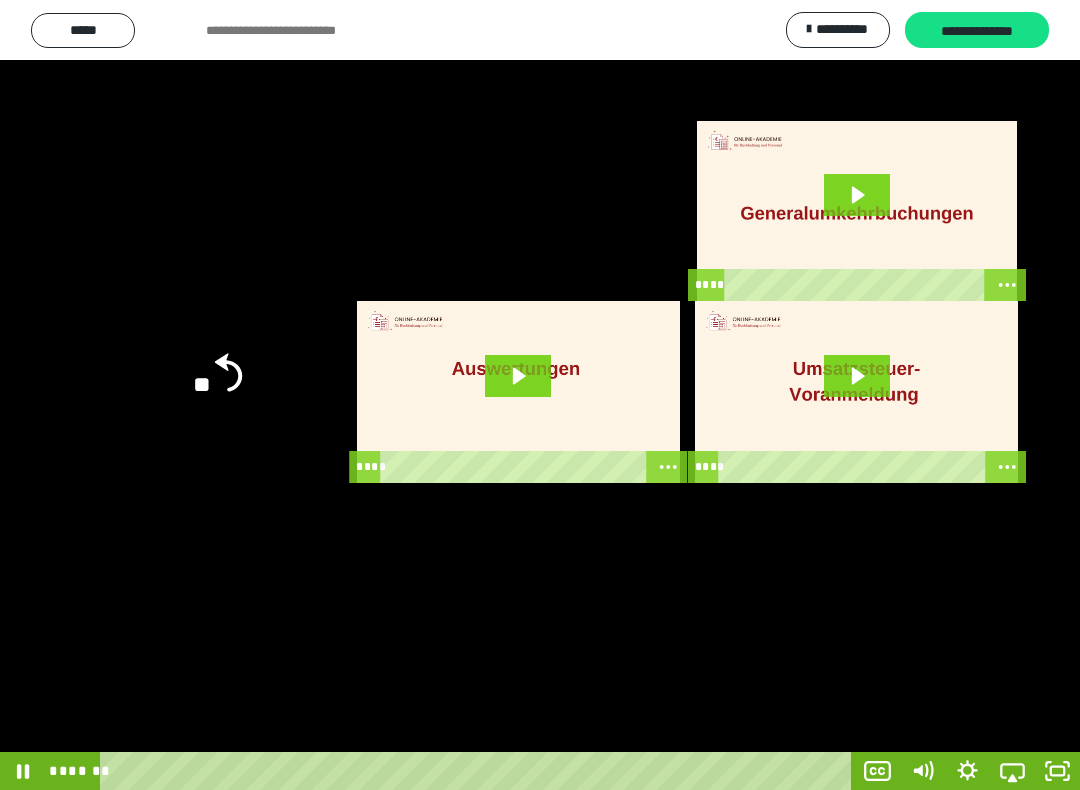click on "**" 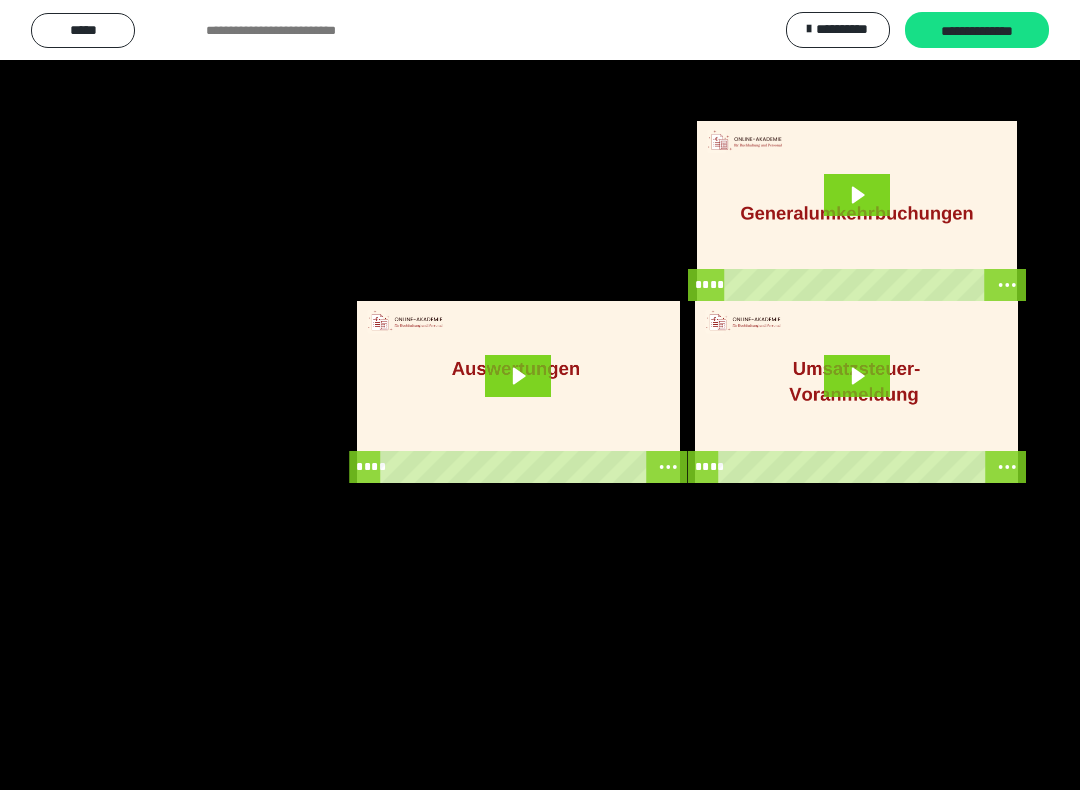 click at bounding box center (540, 395) 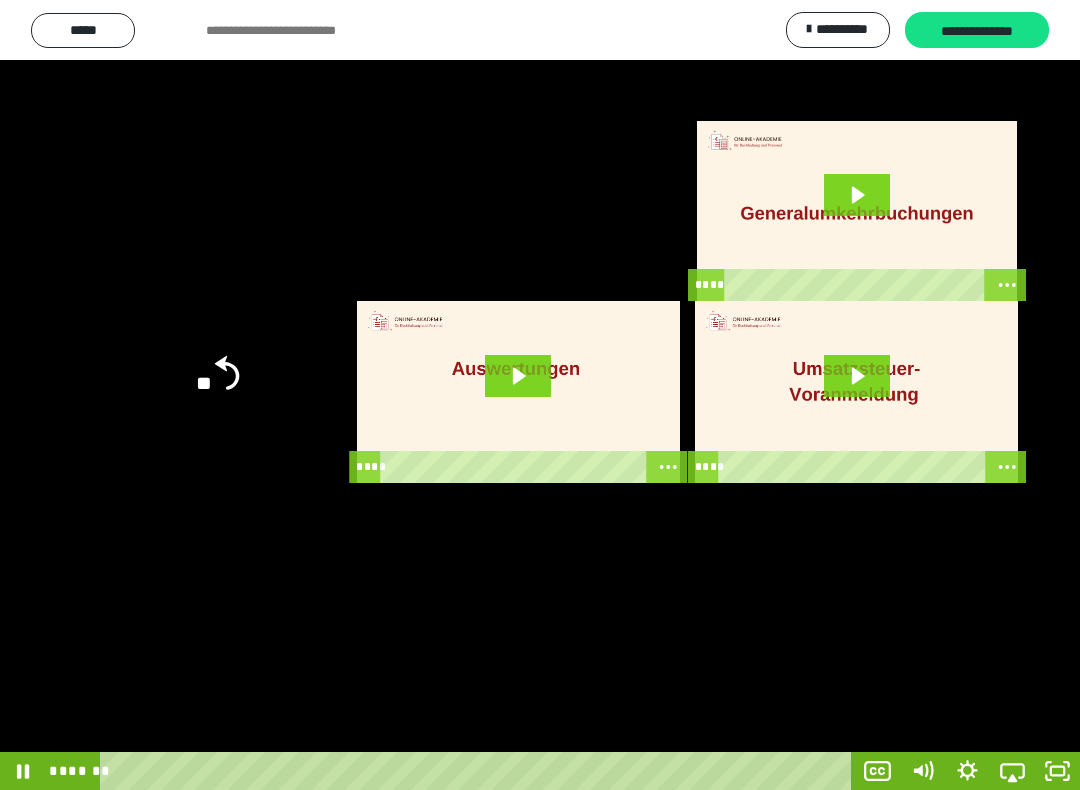 click 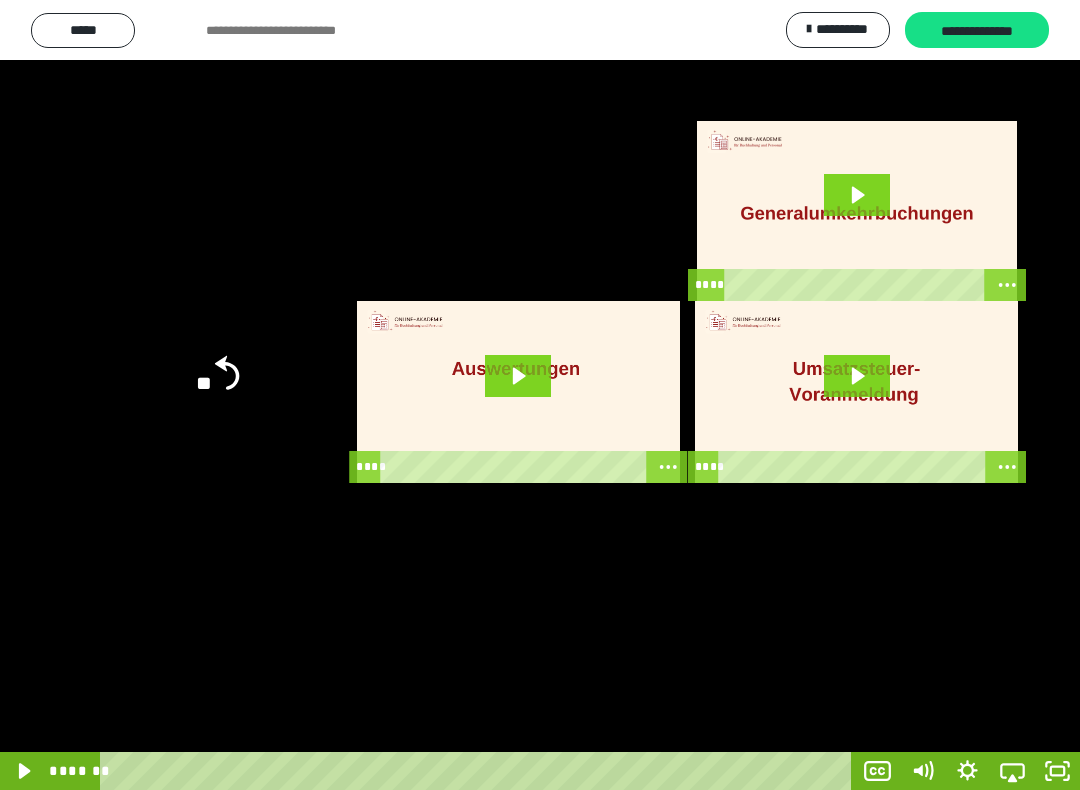 click 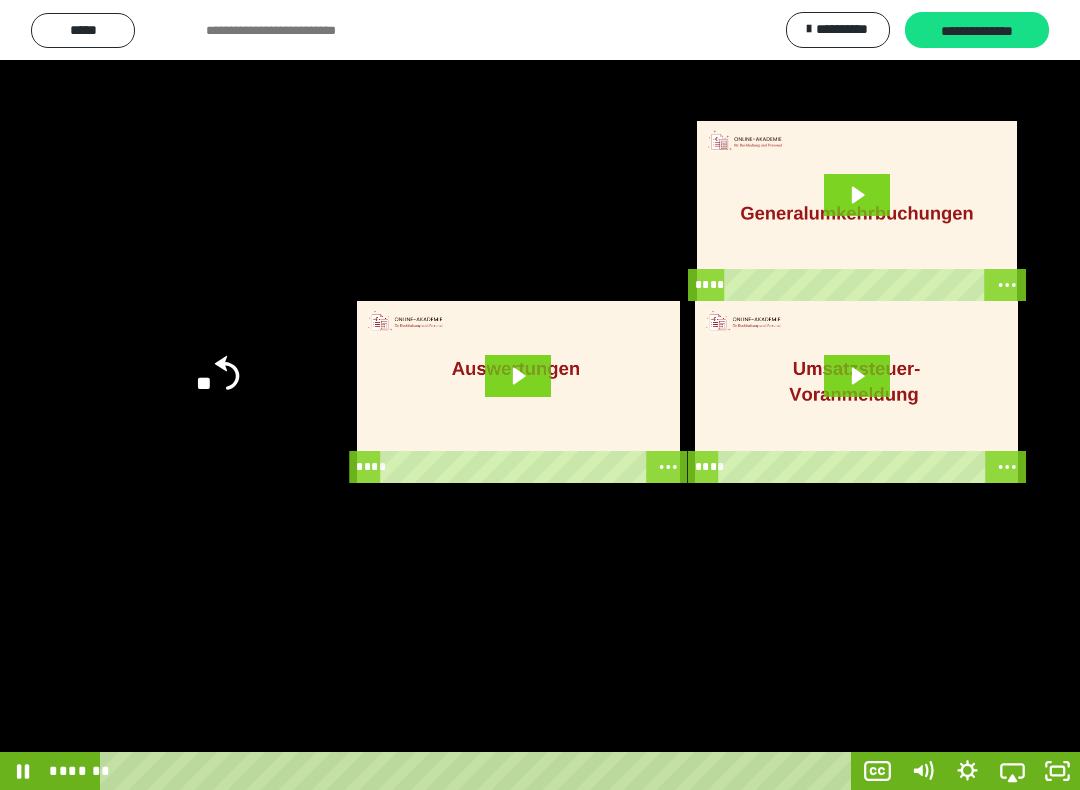 scroll, scrollTop: 0, scrollLeft: 0, axis: both 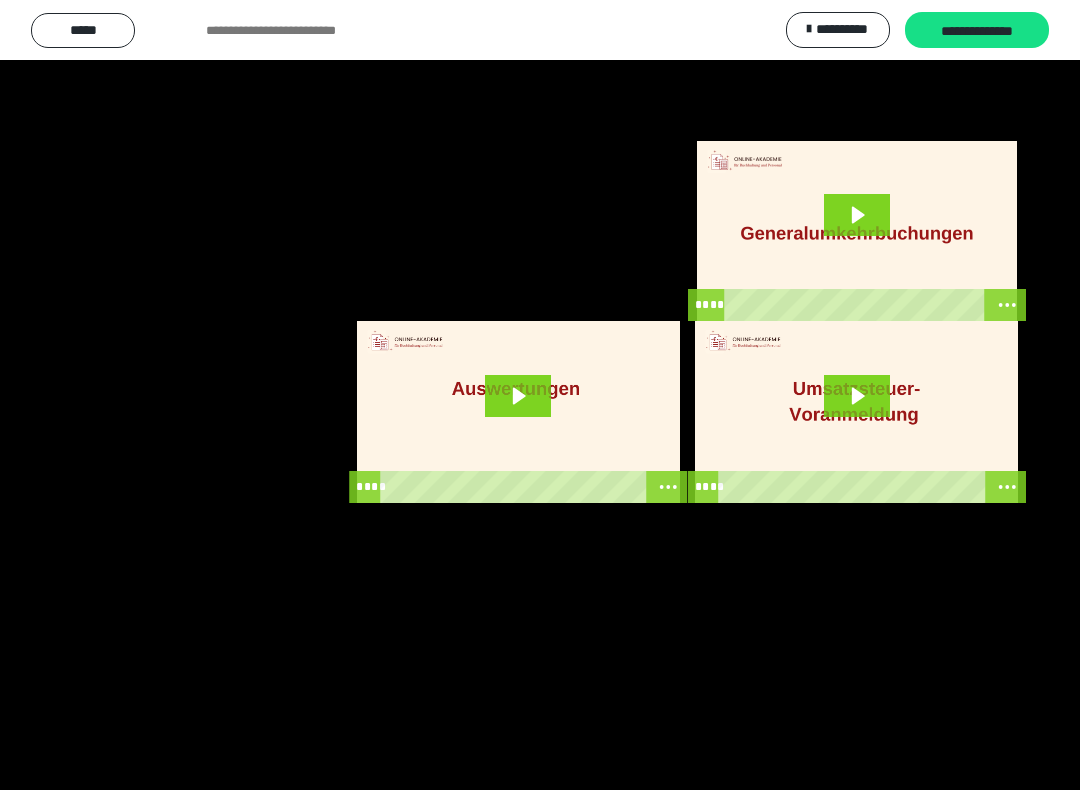 click at bounding box center (540, 395) 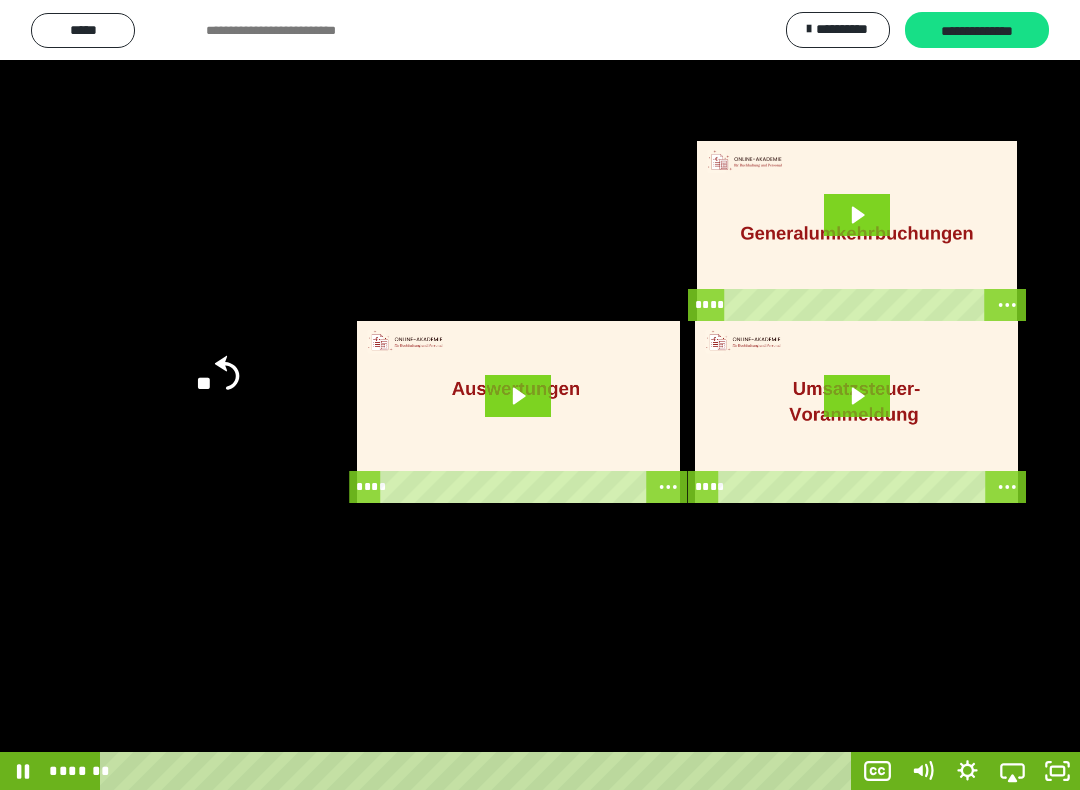 click 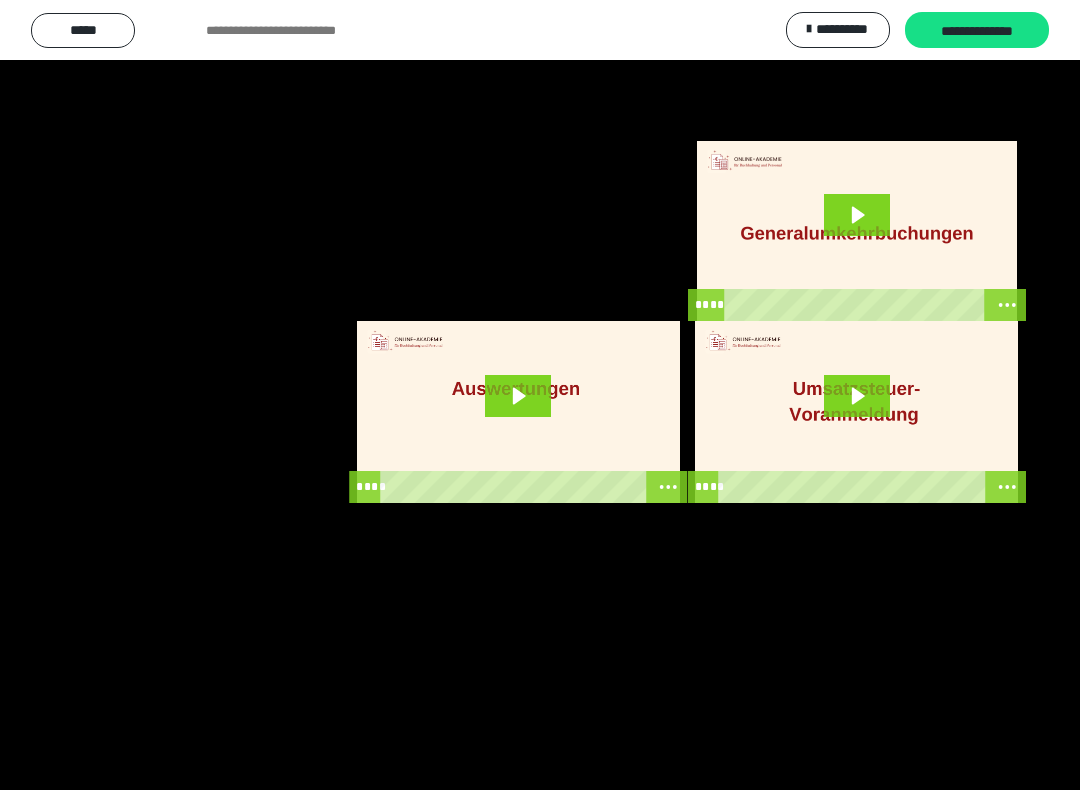 click at bounding box center (540, 395) 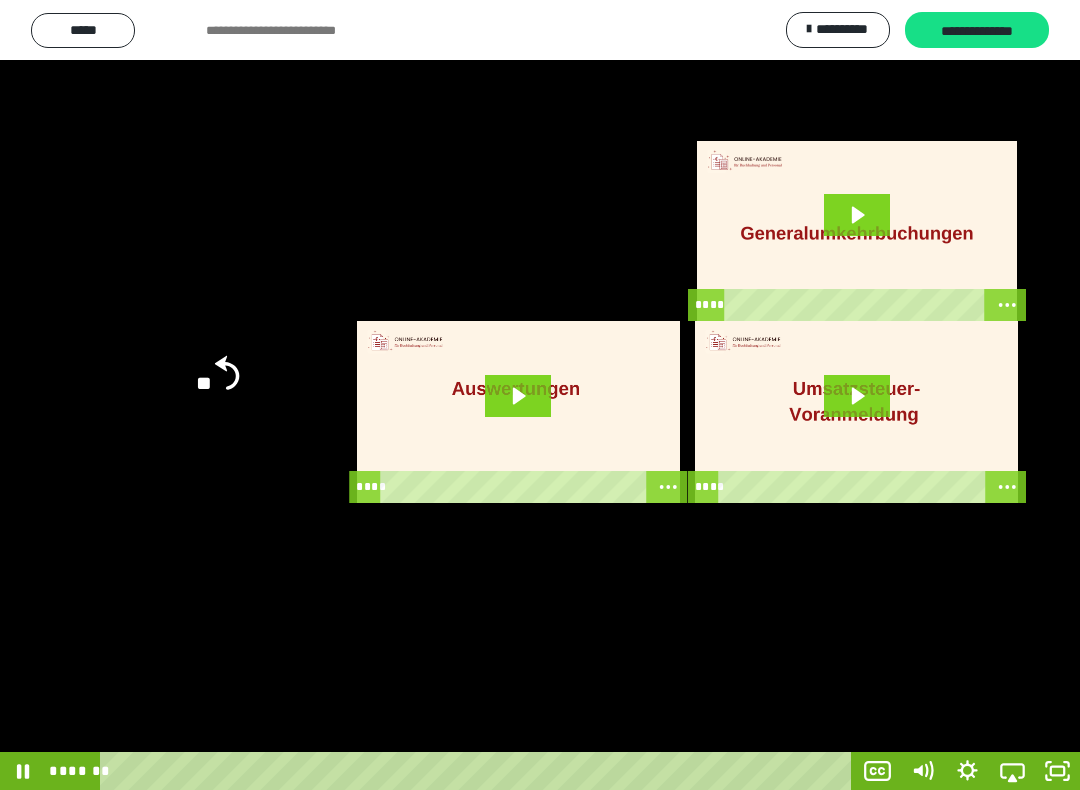 click 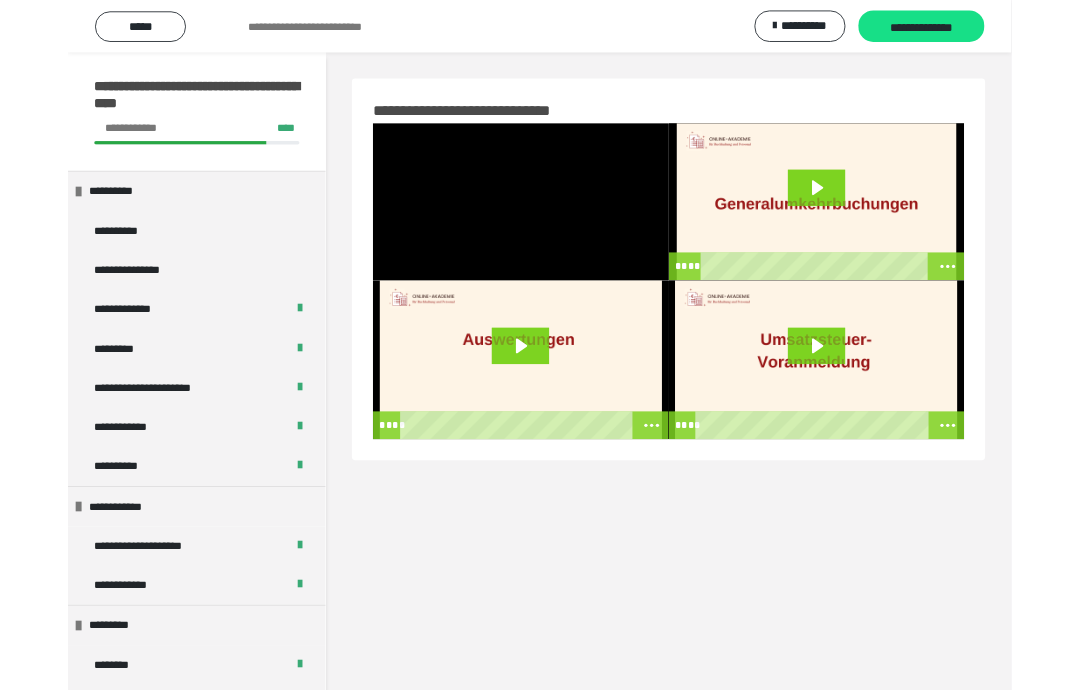 scroll, scrollTop: 2, scrollLeft: 0, axis: vertical 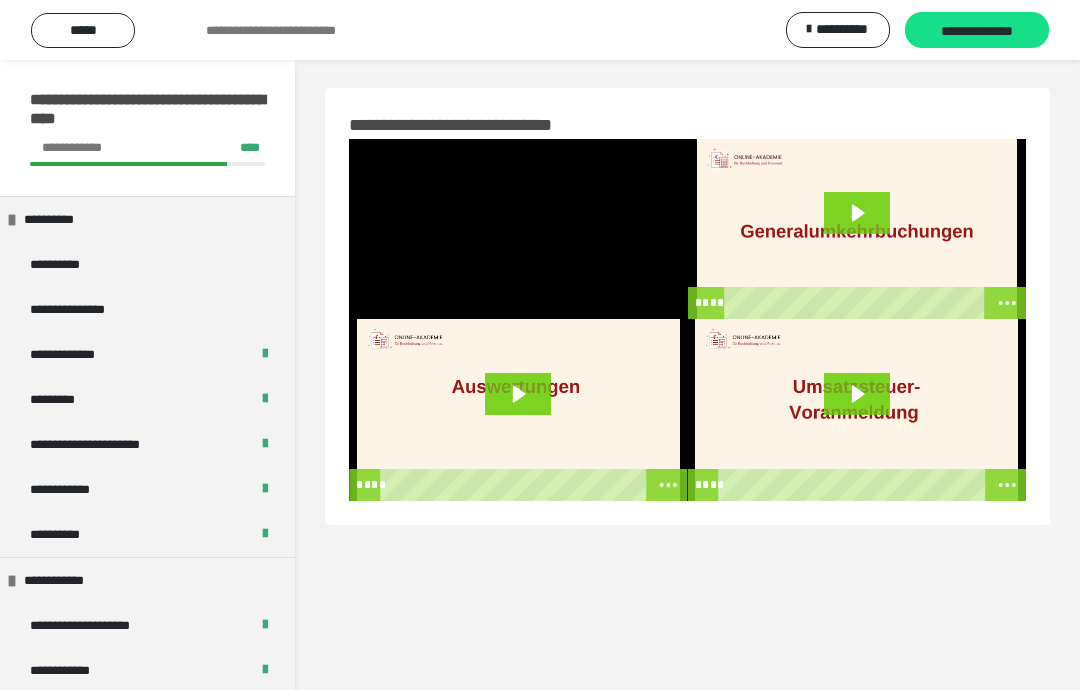 click at bounding box center (518, 229) 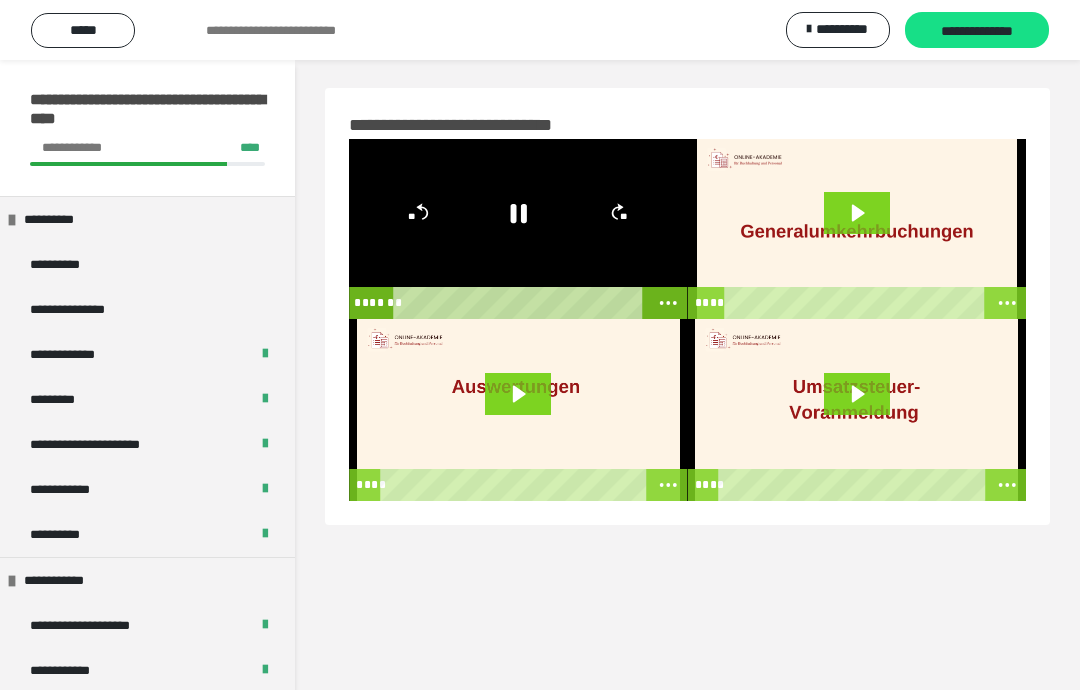 click 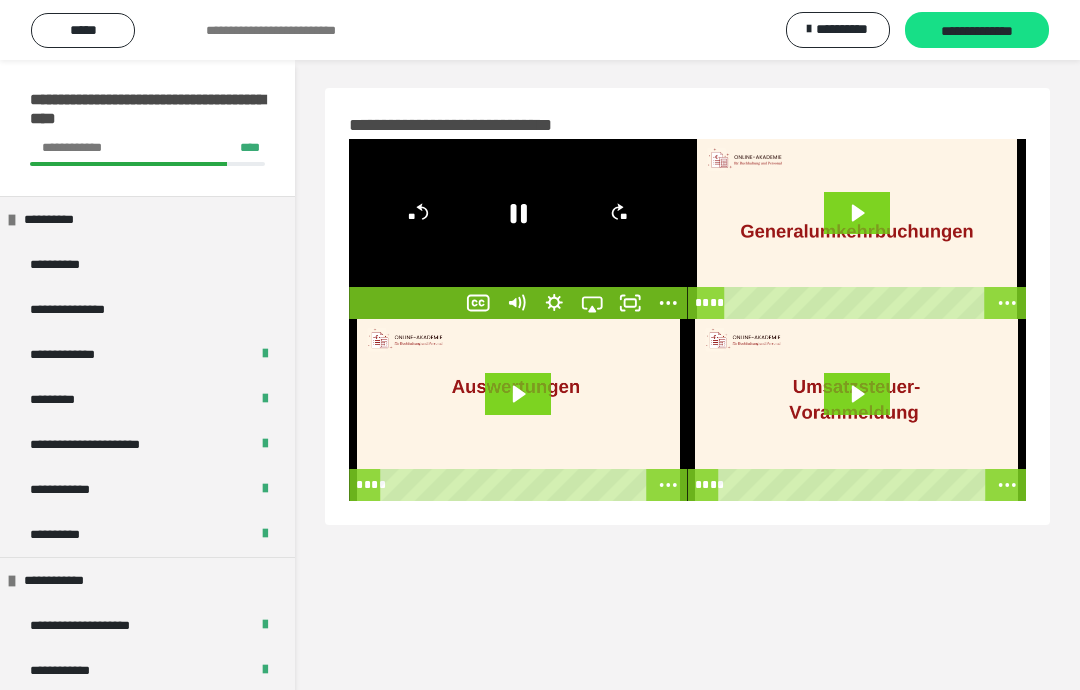 click 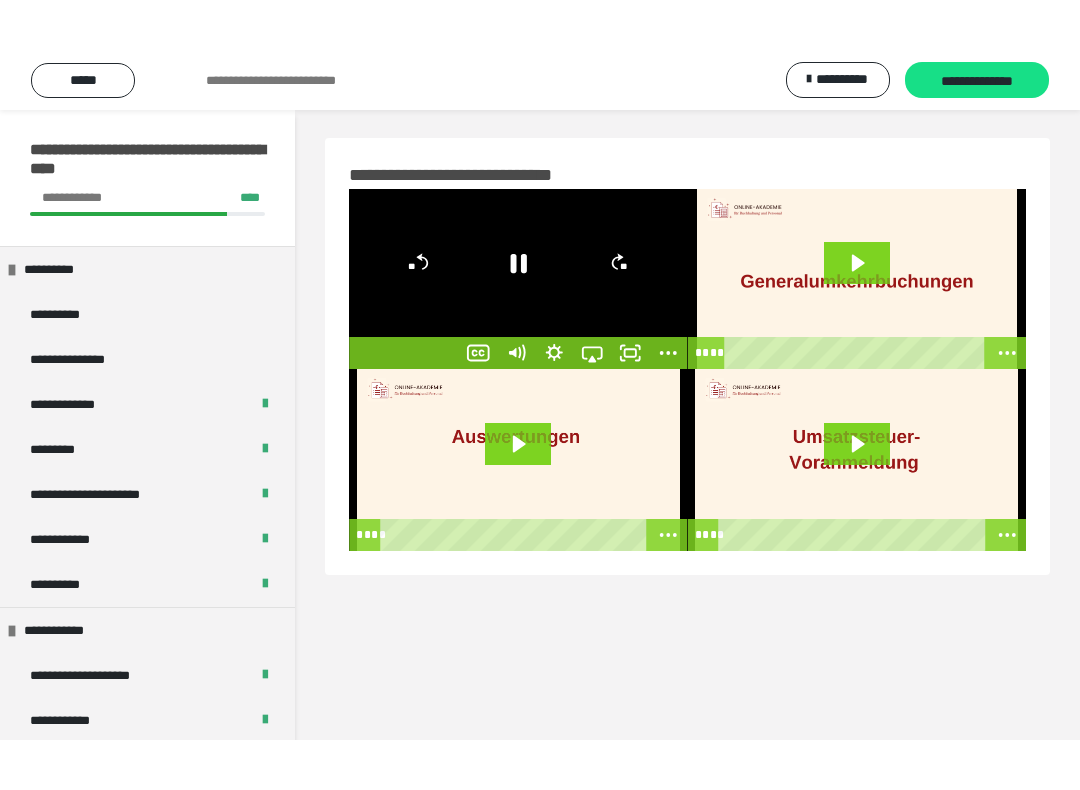 scroll, scrollTop: 20, scrollLeft: 0, axis: vertical 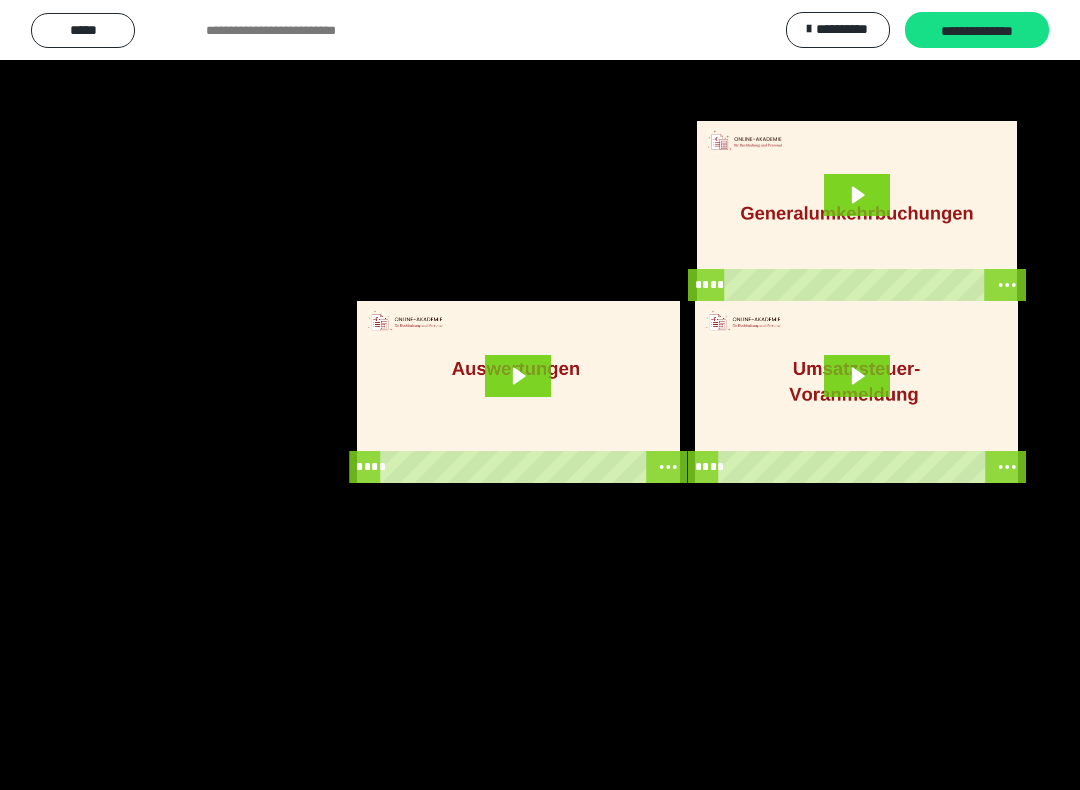 click at bounding box center (540, 395) 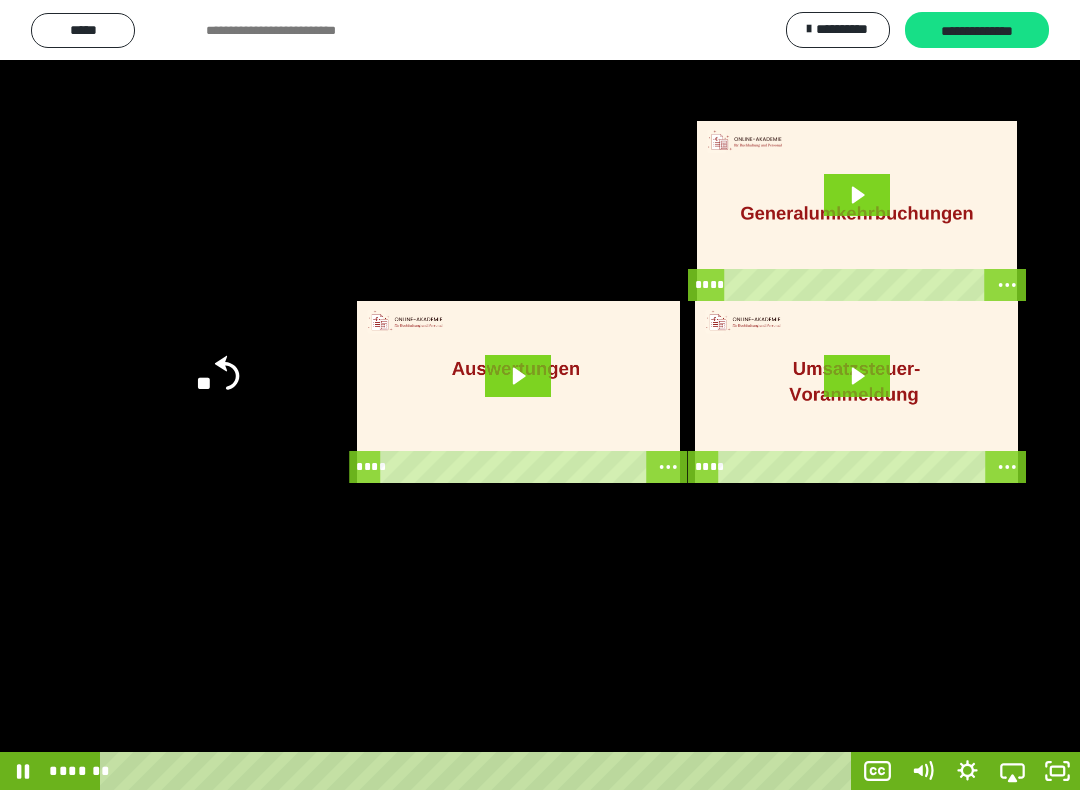 click 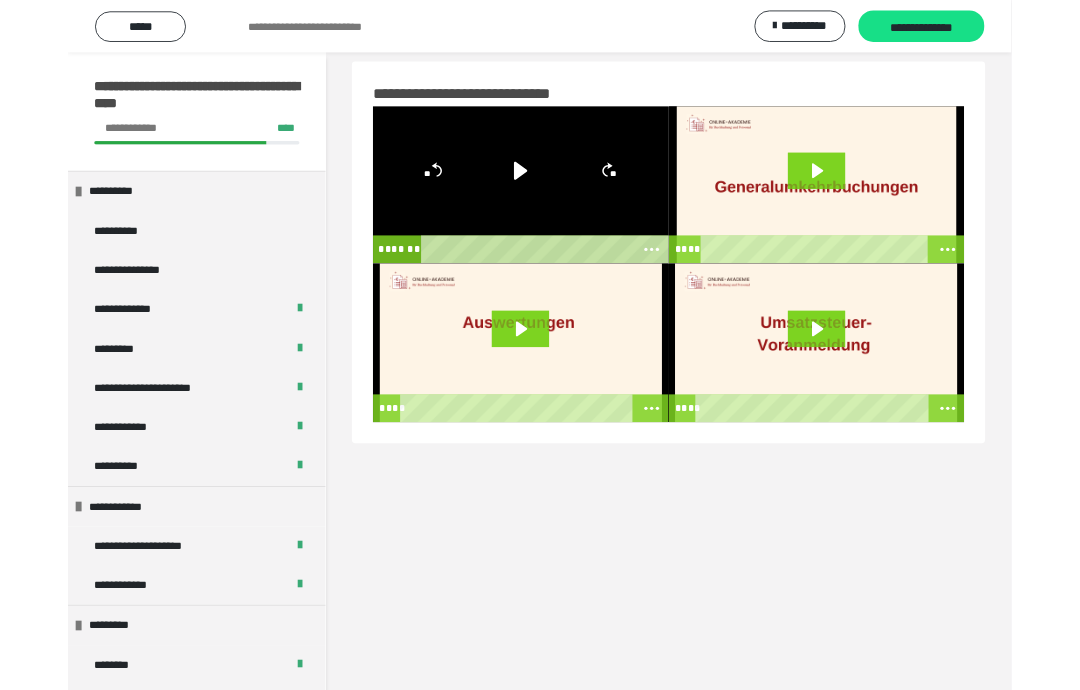scroll, scrollTop: 2, scrollLeft: 0, axis: vertical 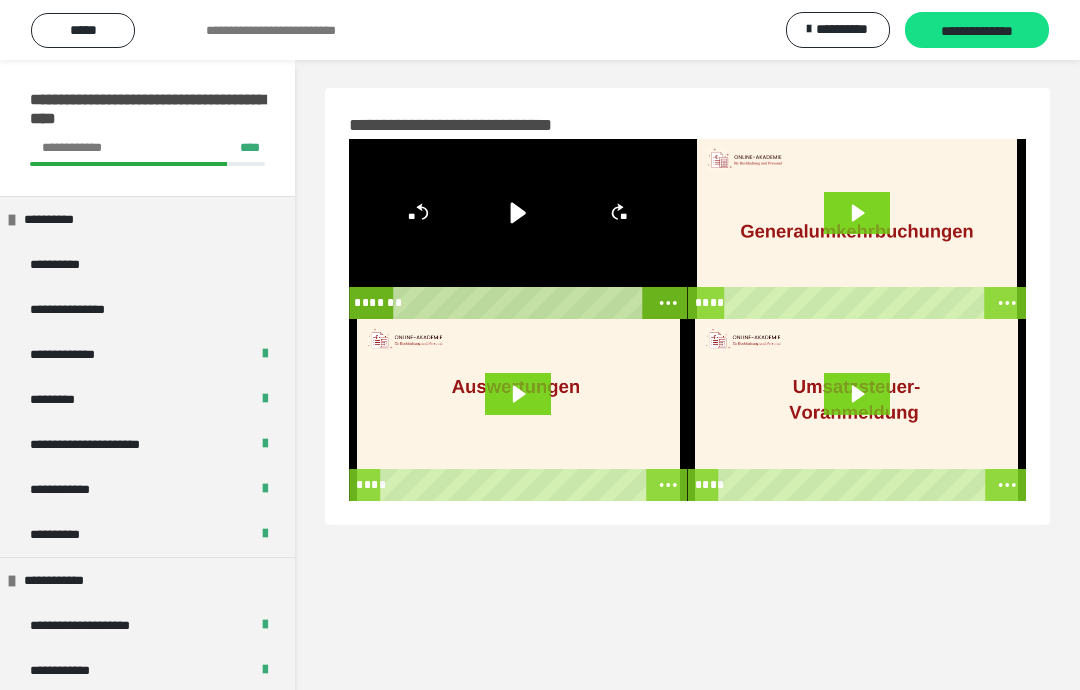 click 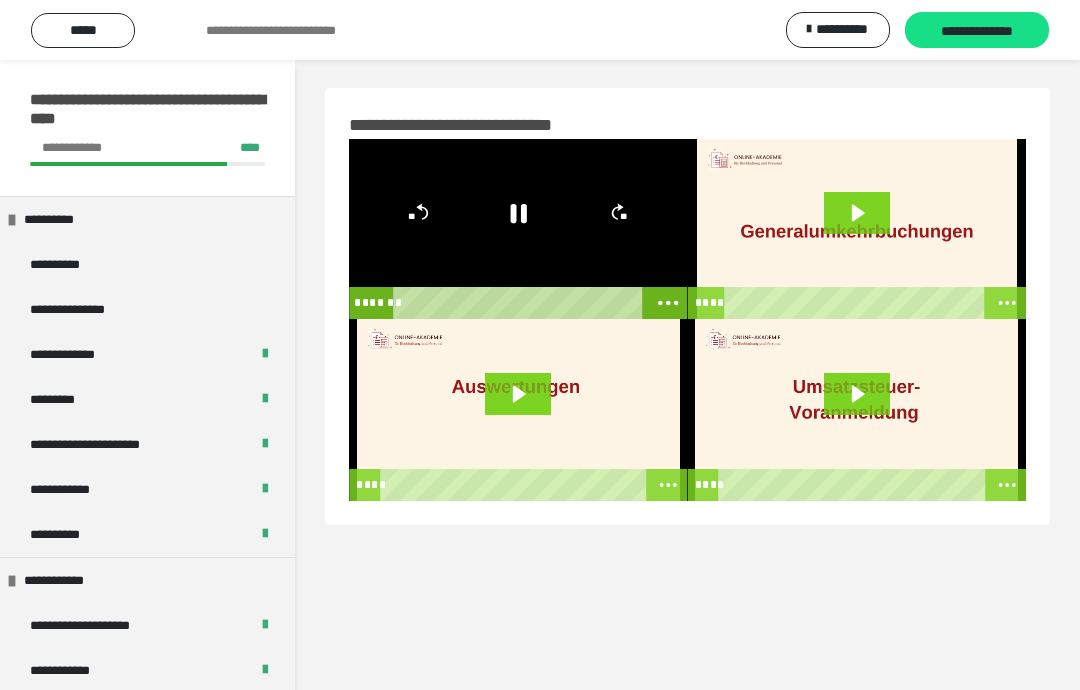 click 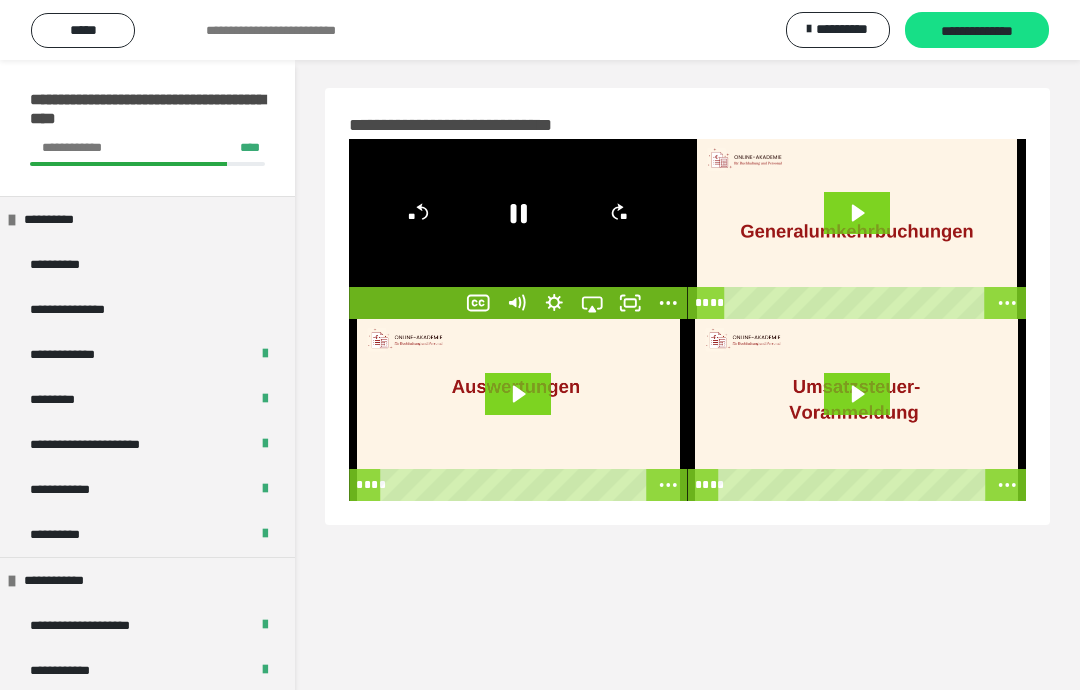 click 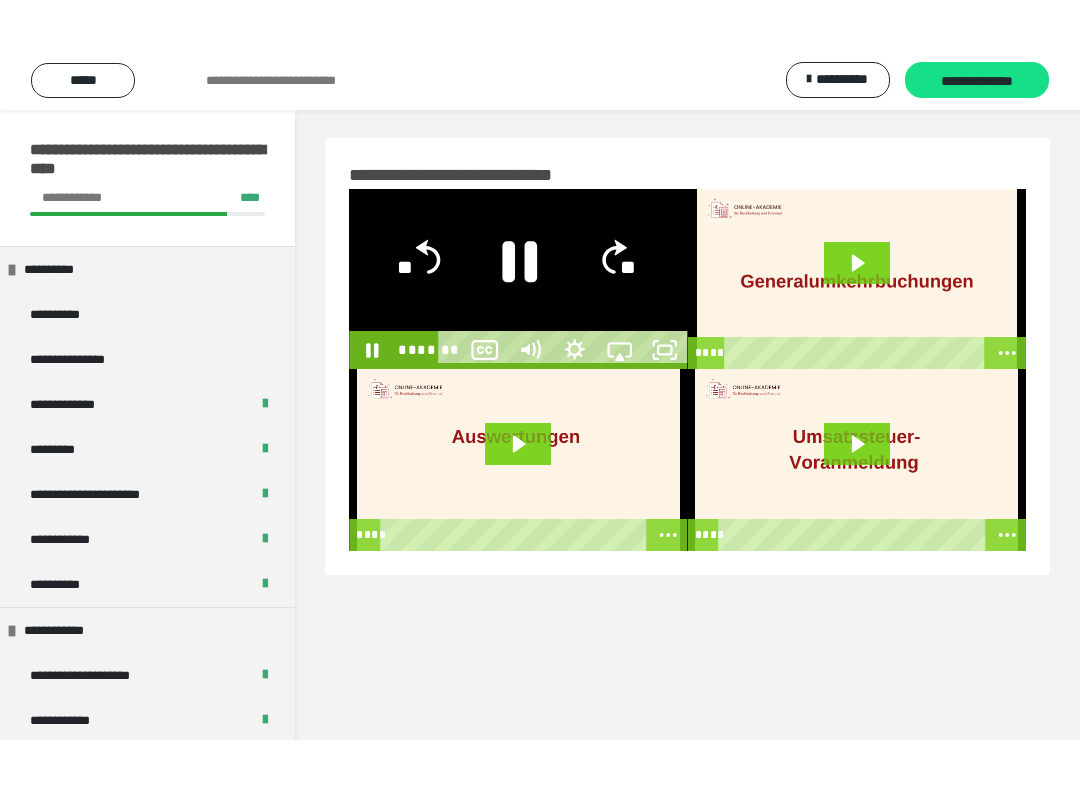 scroll, scrollTop: 20, scrollLeft: 0, axis: vertical 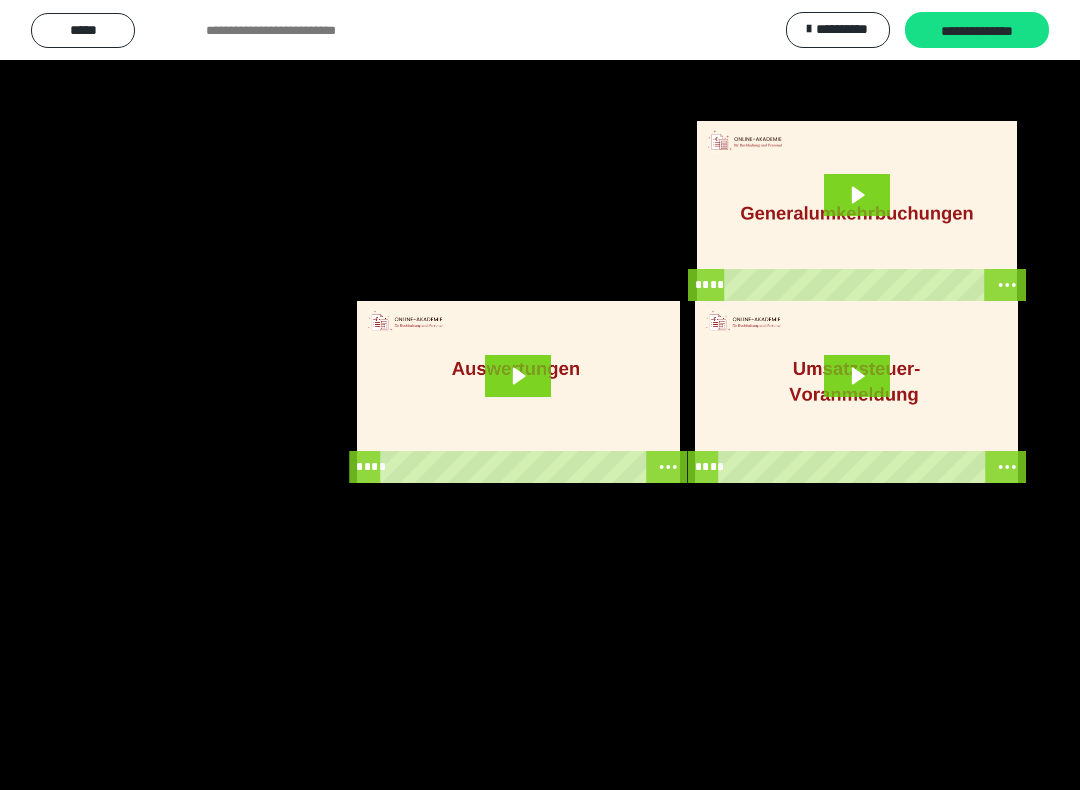 click at bounding box center [540, 395] 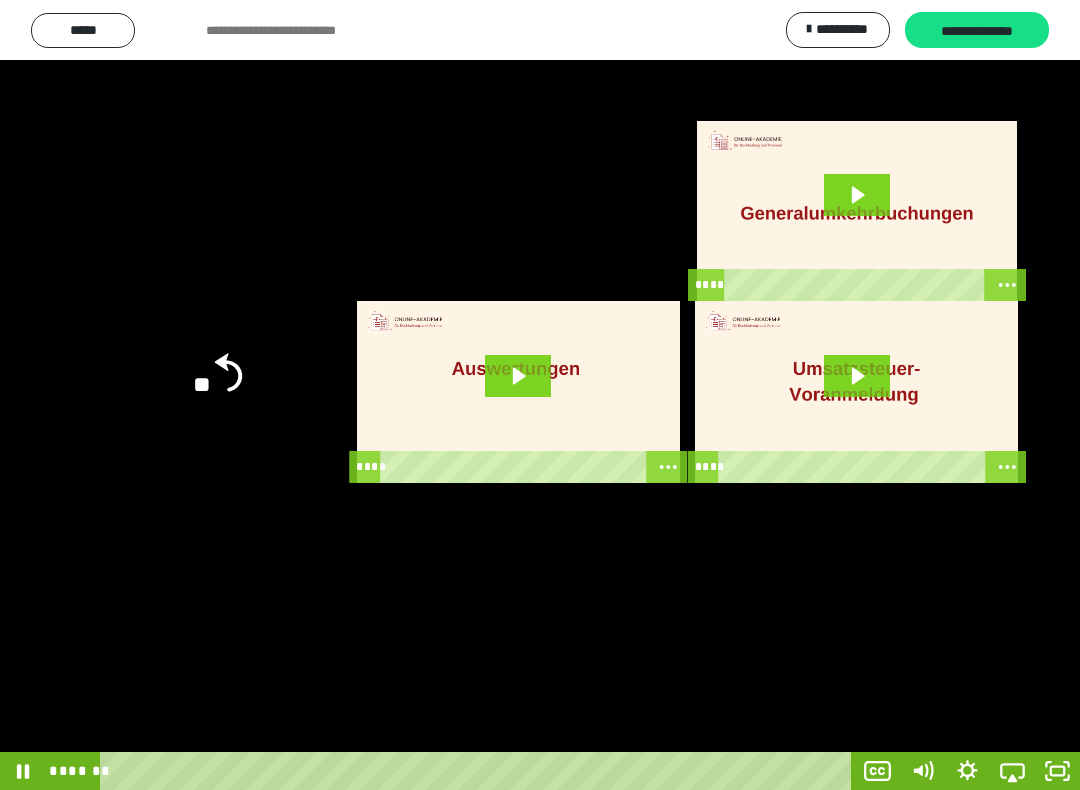 click on "**" 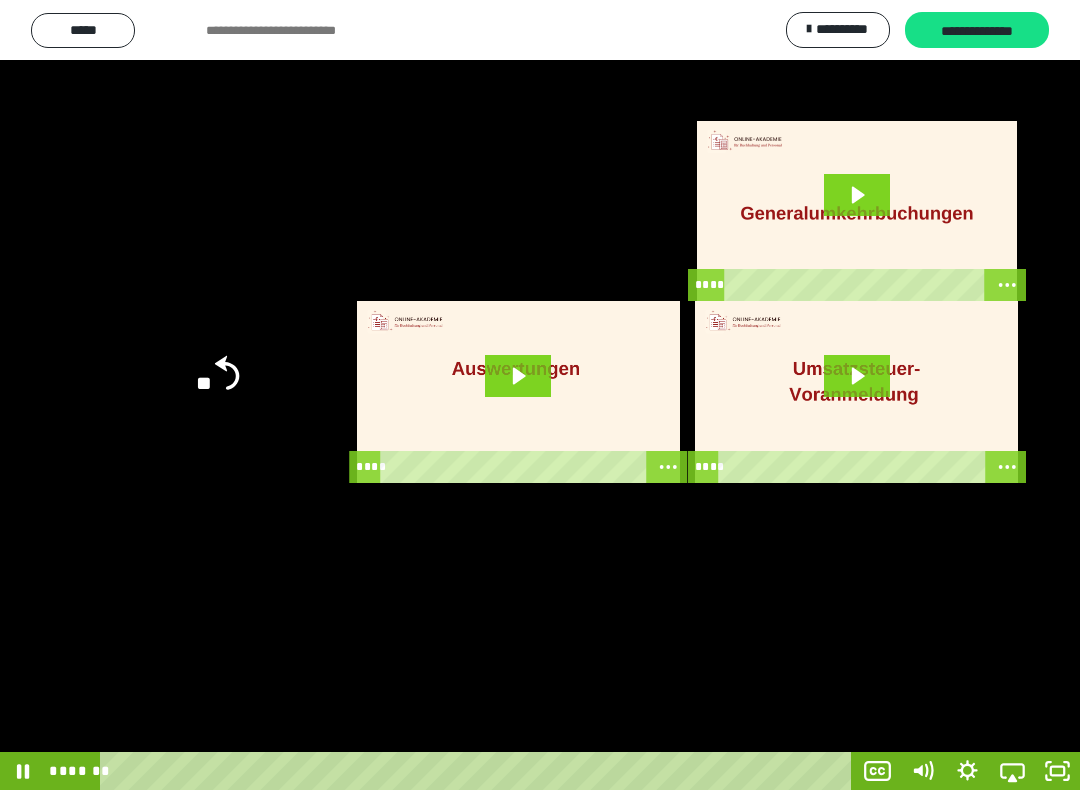 click on "**" 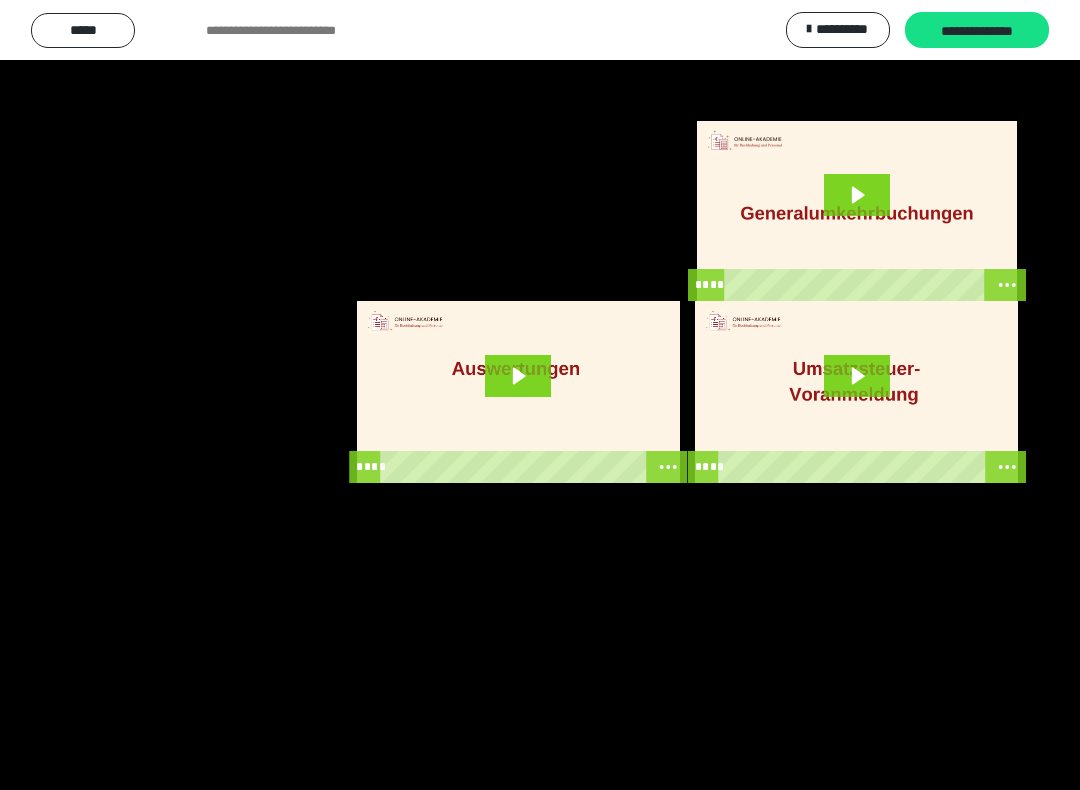 click at bounding box center (540, 395) 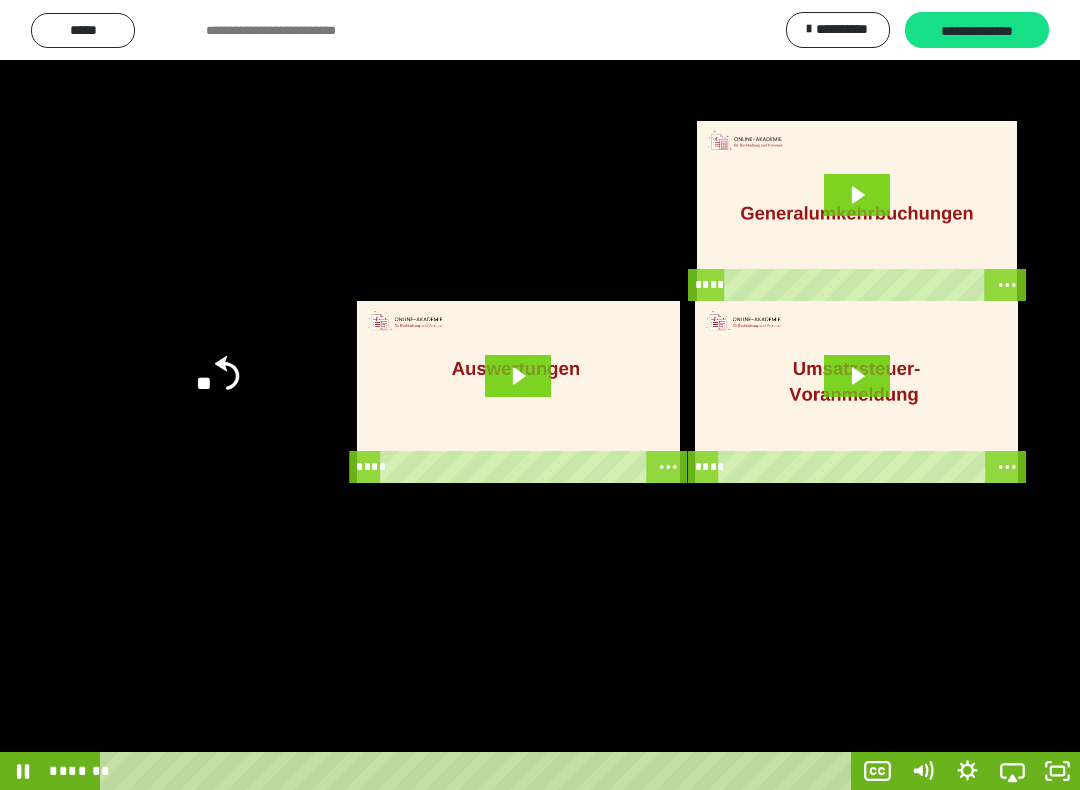 click on "**" 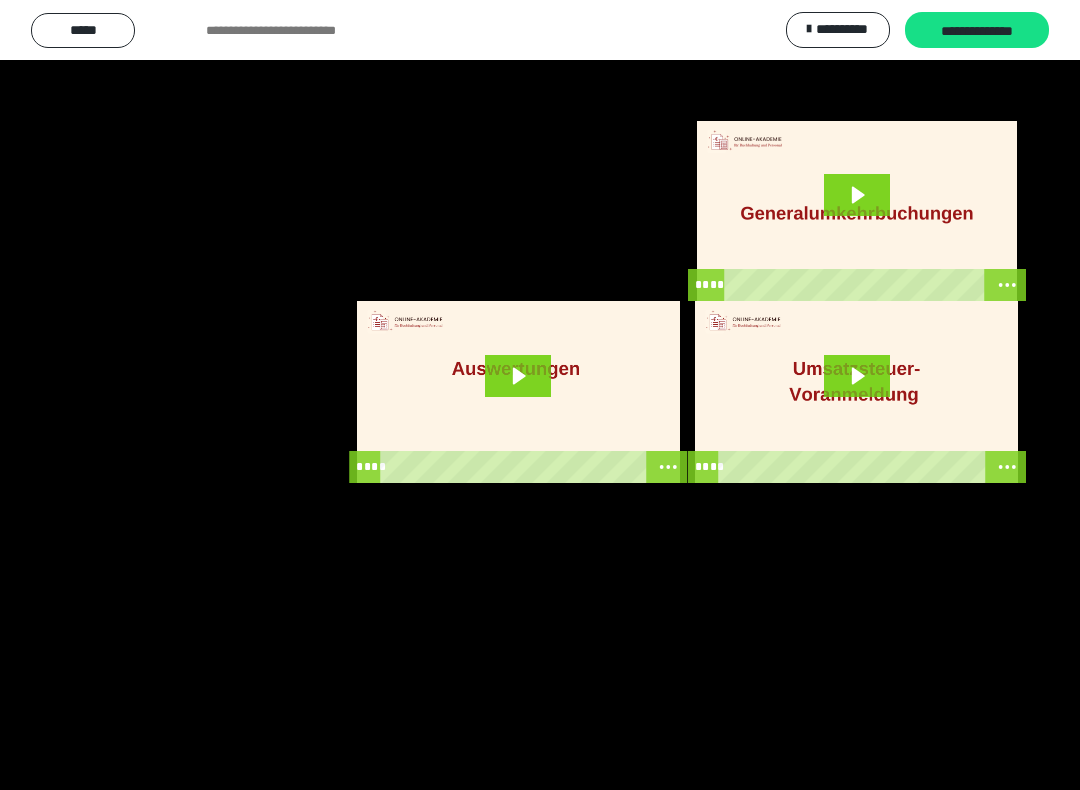 click at bounding box center (540, 395) 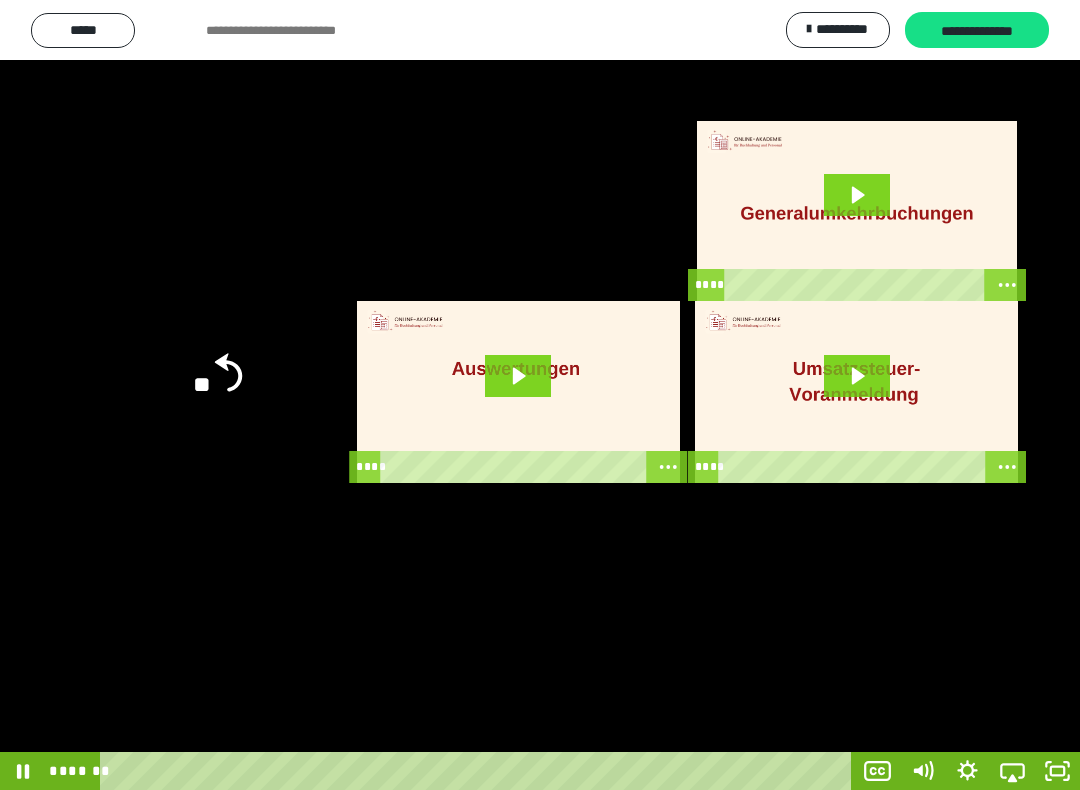click on "**" 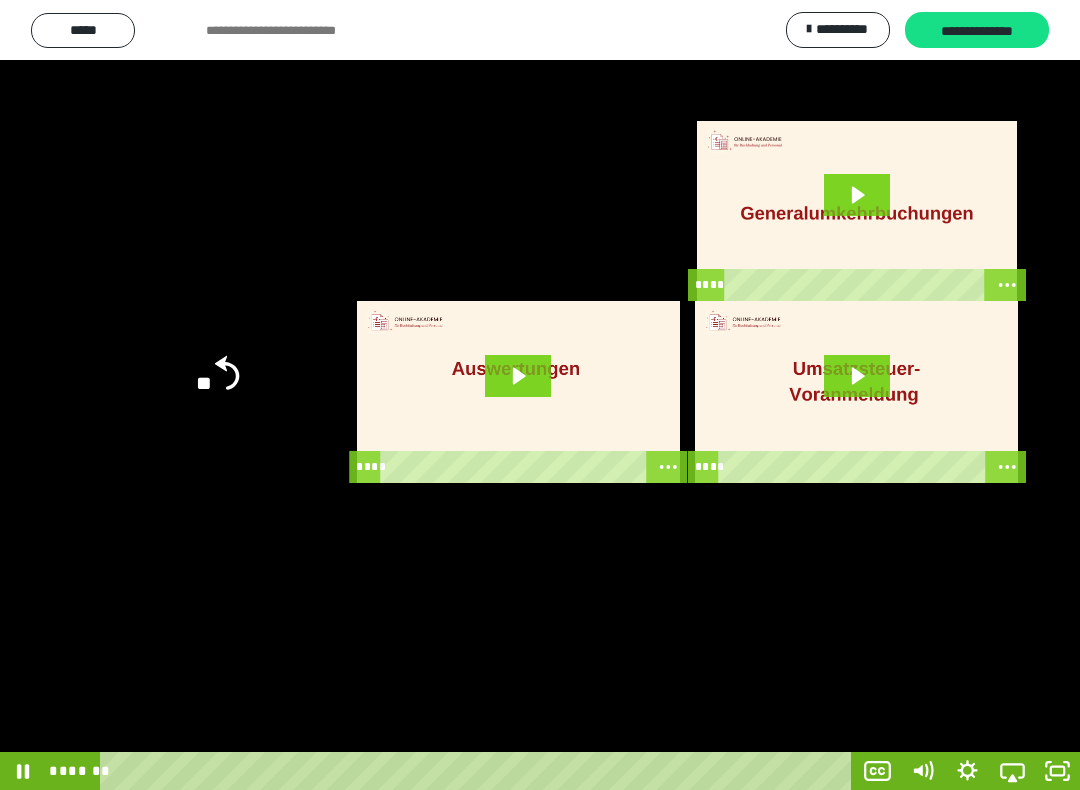 click on "**" 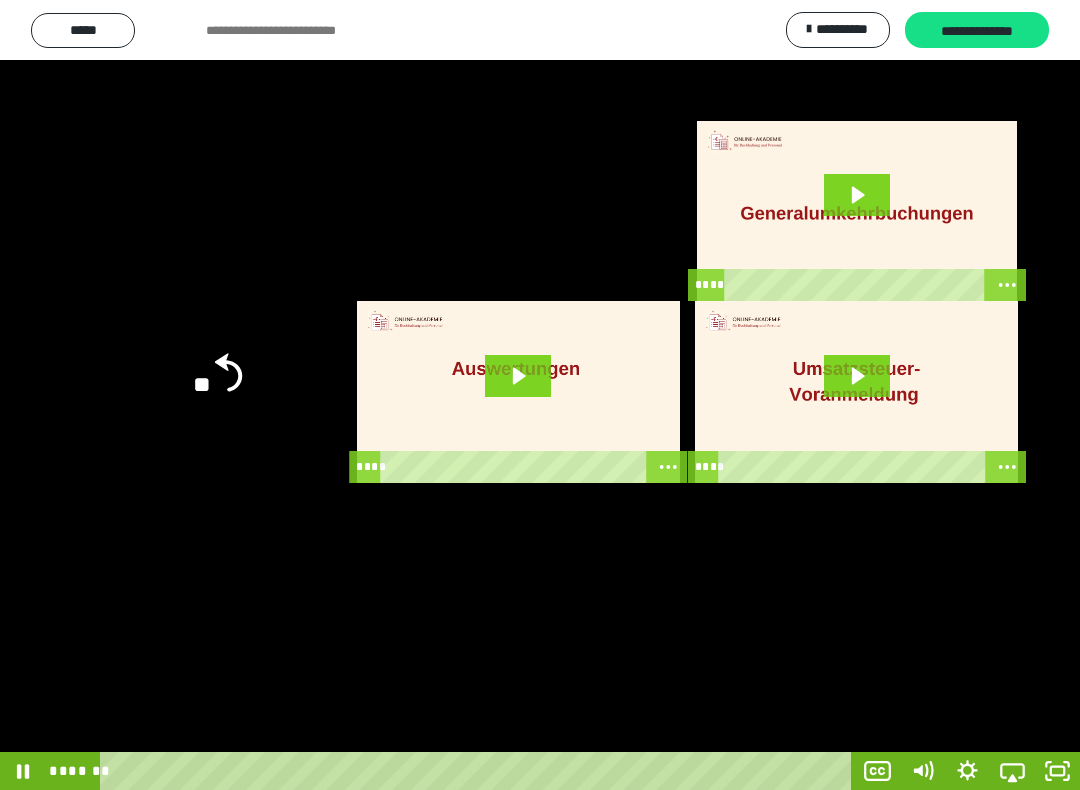 click 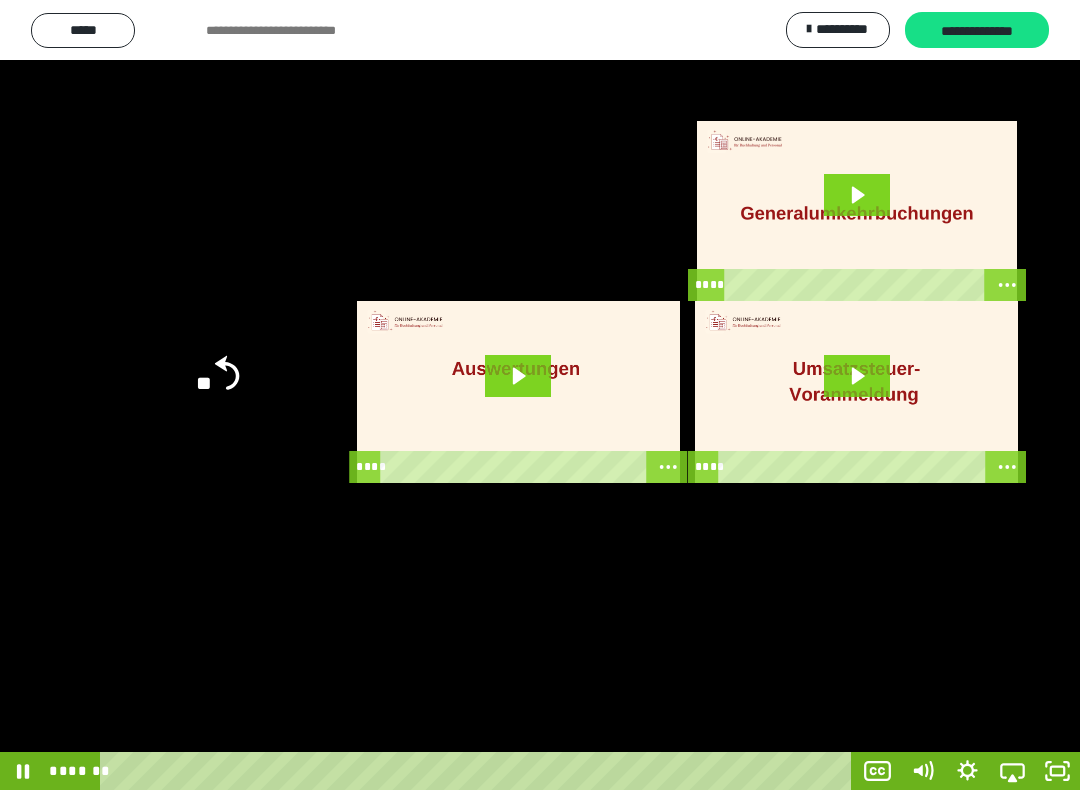 click on "**" 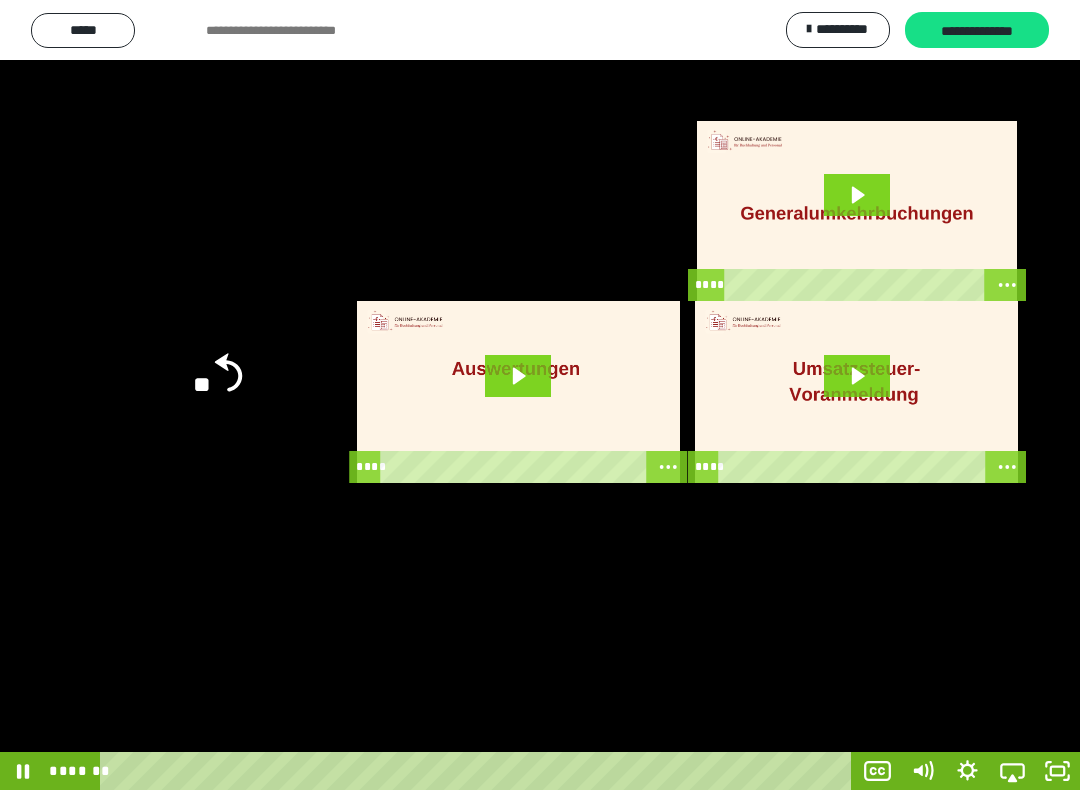 click on "**" 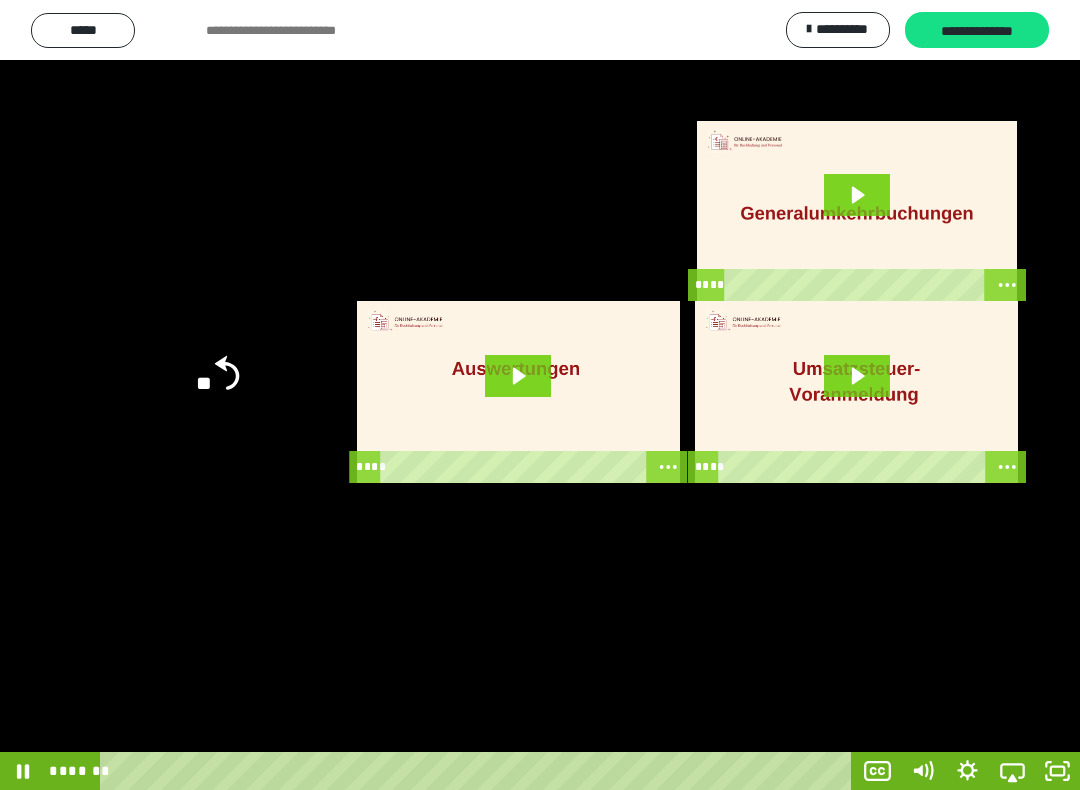 click on "**" 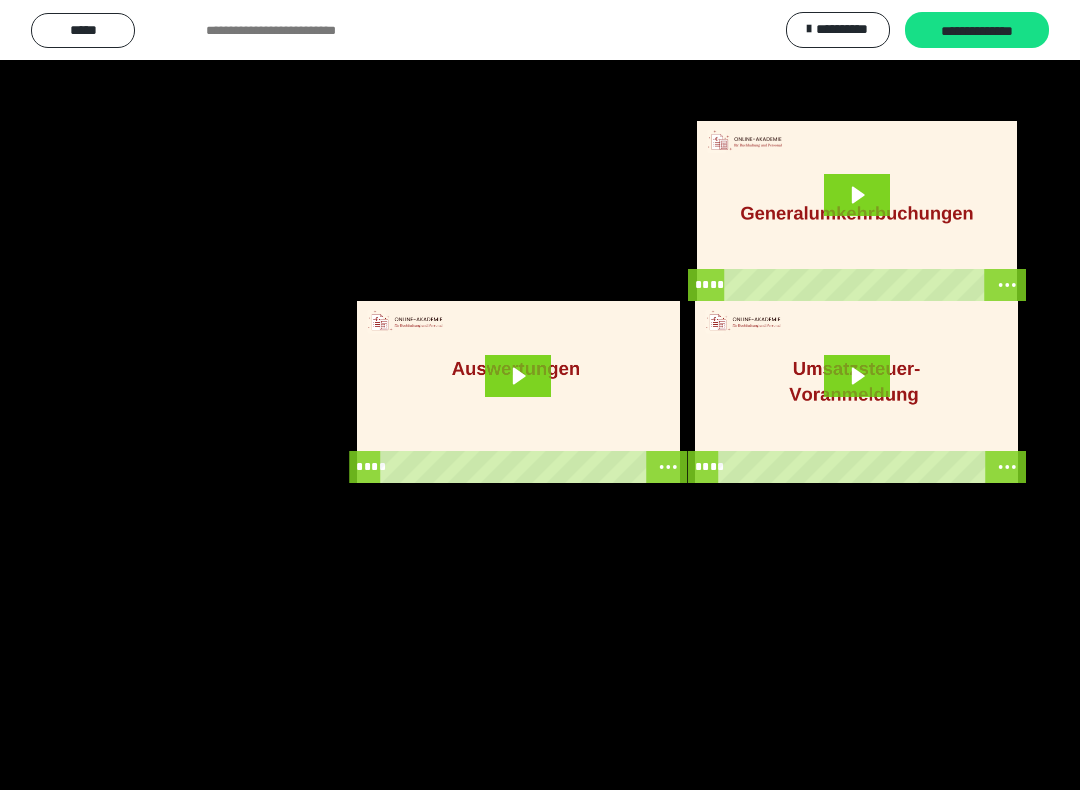 click at bounding box center [540, 395] 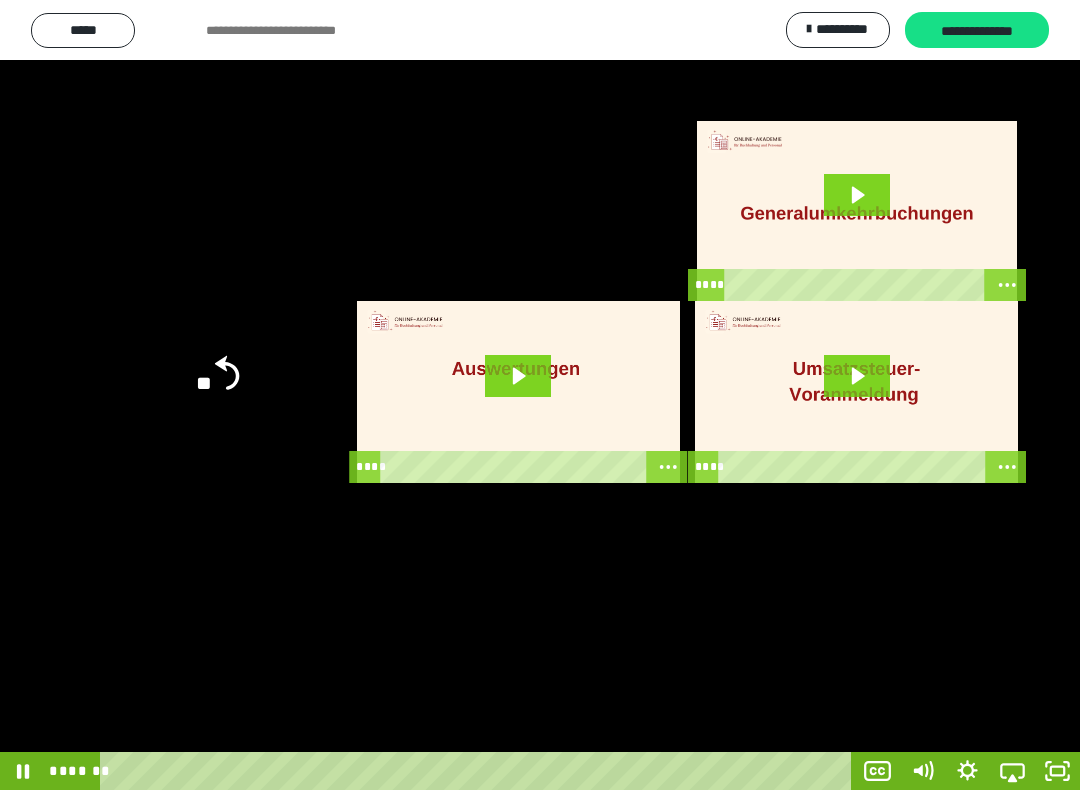 click on "**" 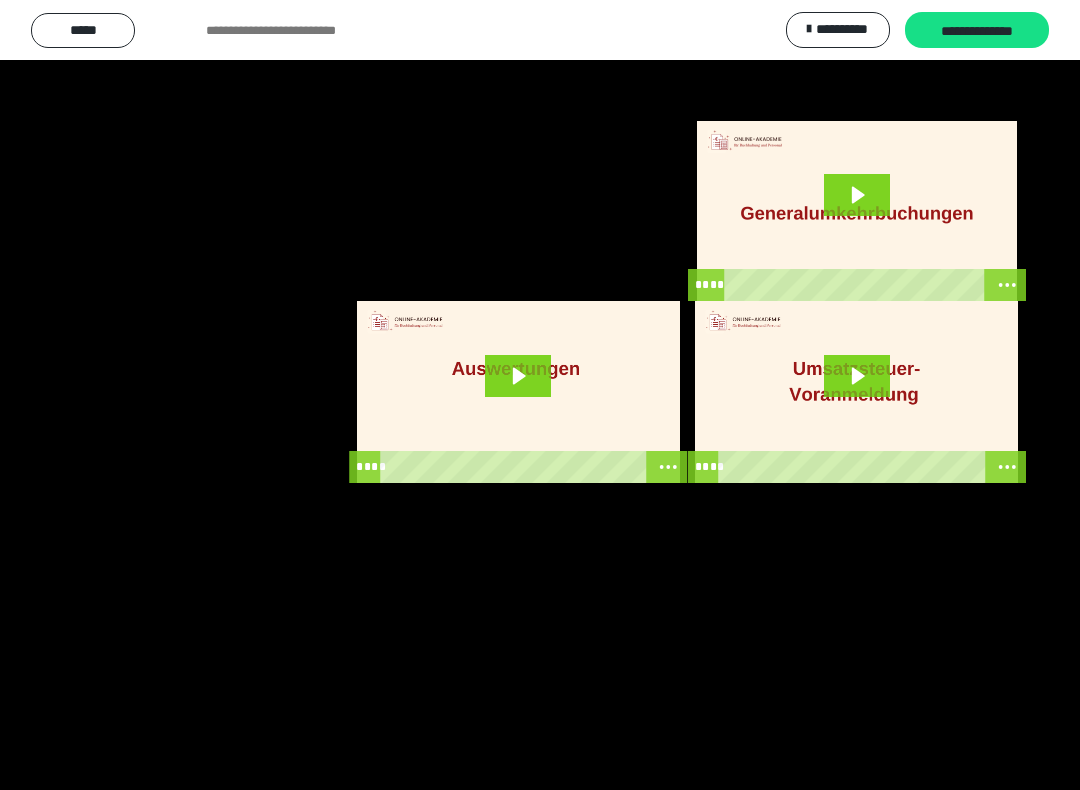 click at bounding box center (540, 395) 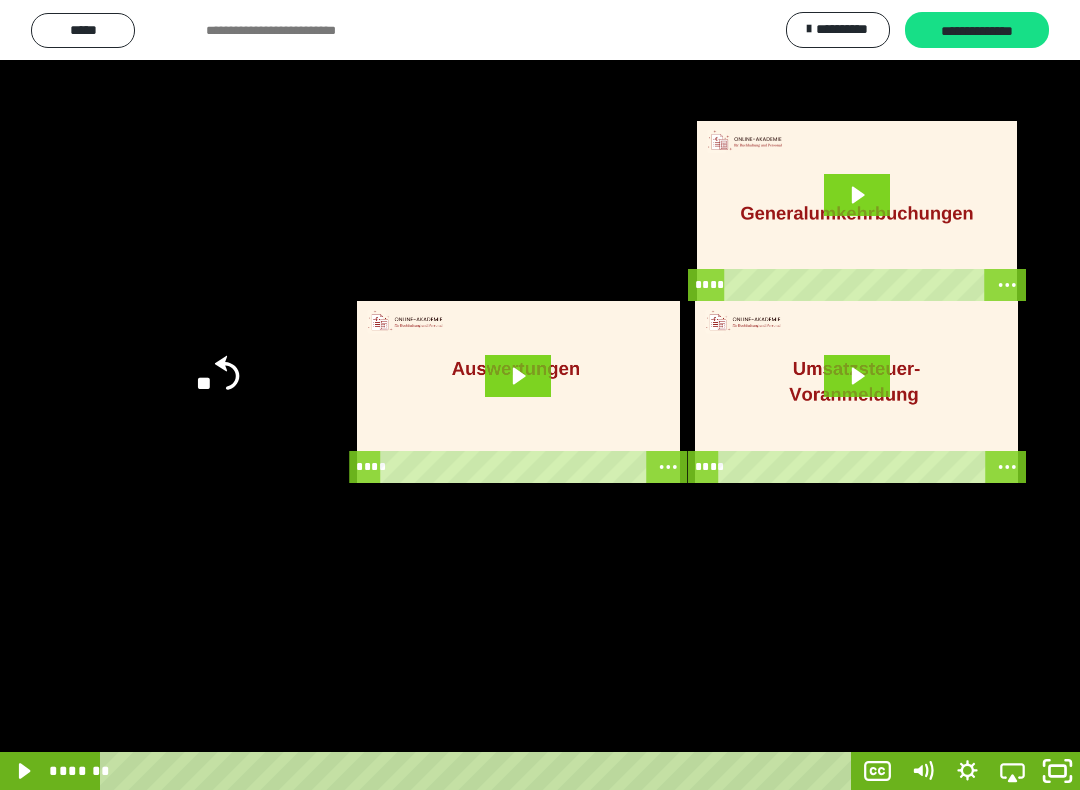 click 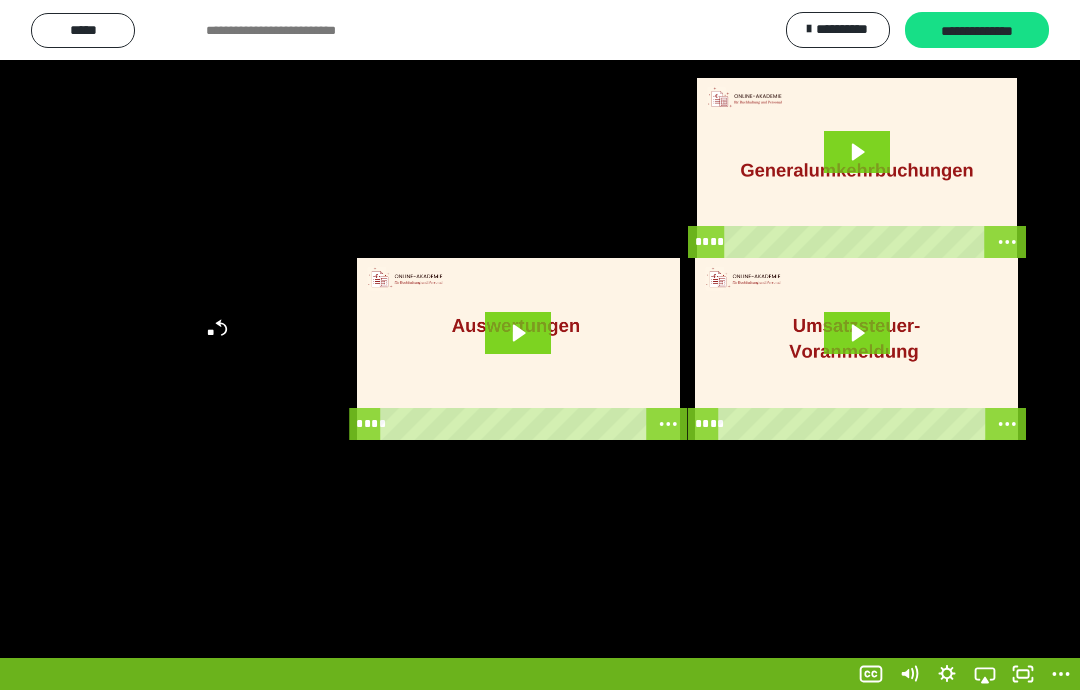 scroll, scrollTop: 67, scrollLeft: 0, axis: vertical 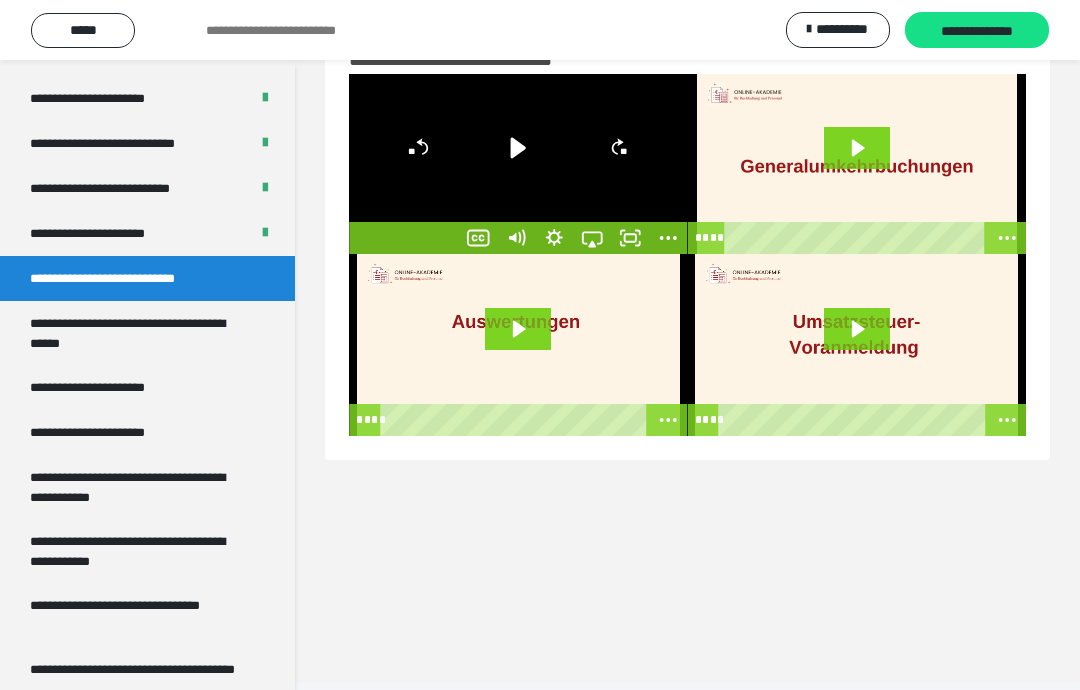 click on "**********" at bounding box center [147, 432] 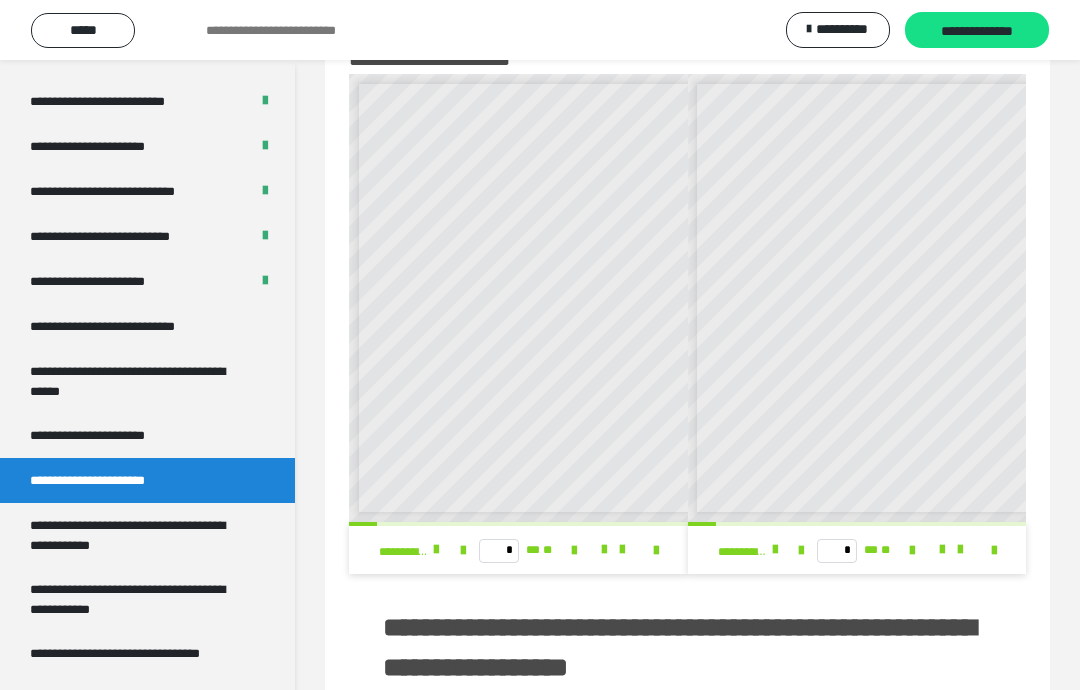 scroll, scrollTop: 180, scrollLeft: 0, axis: vertical 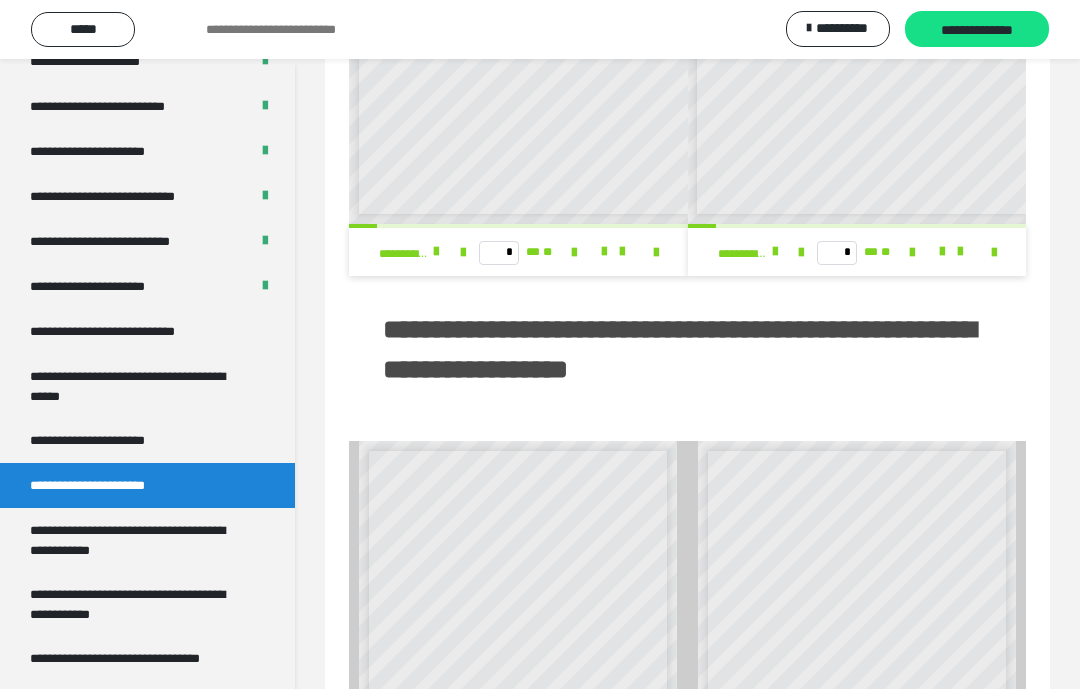 click on "**********" at bounding box center [127, 541] 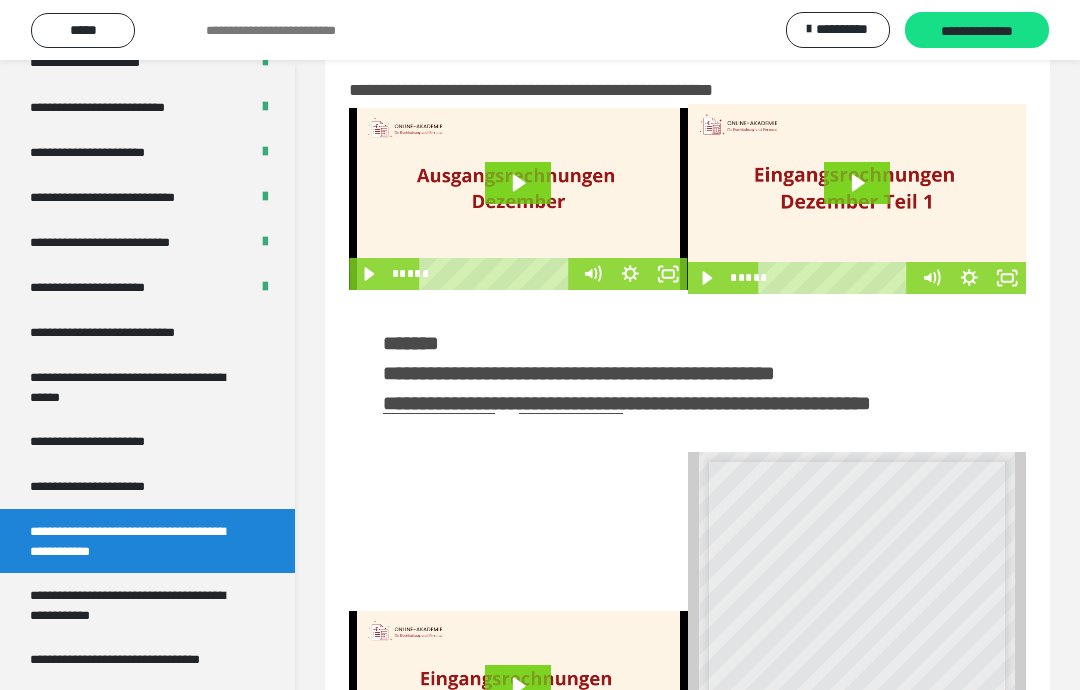 scroll, scrollTop: 36, scrollLeft: 0, axis: vertical 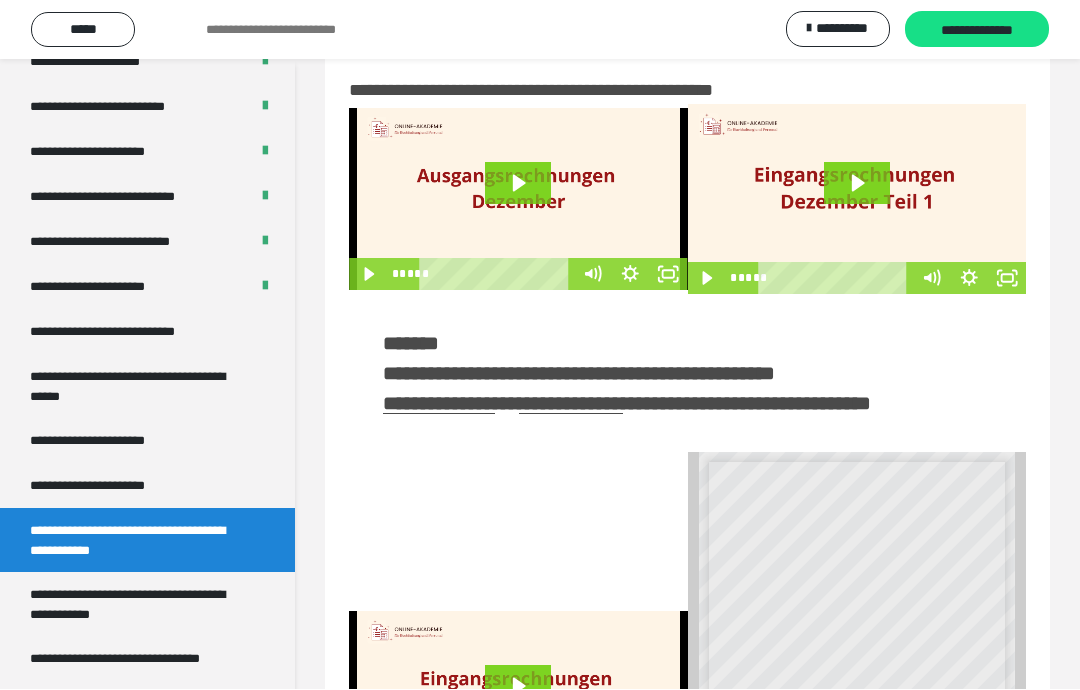 click 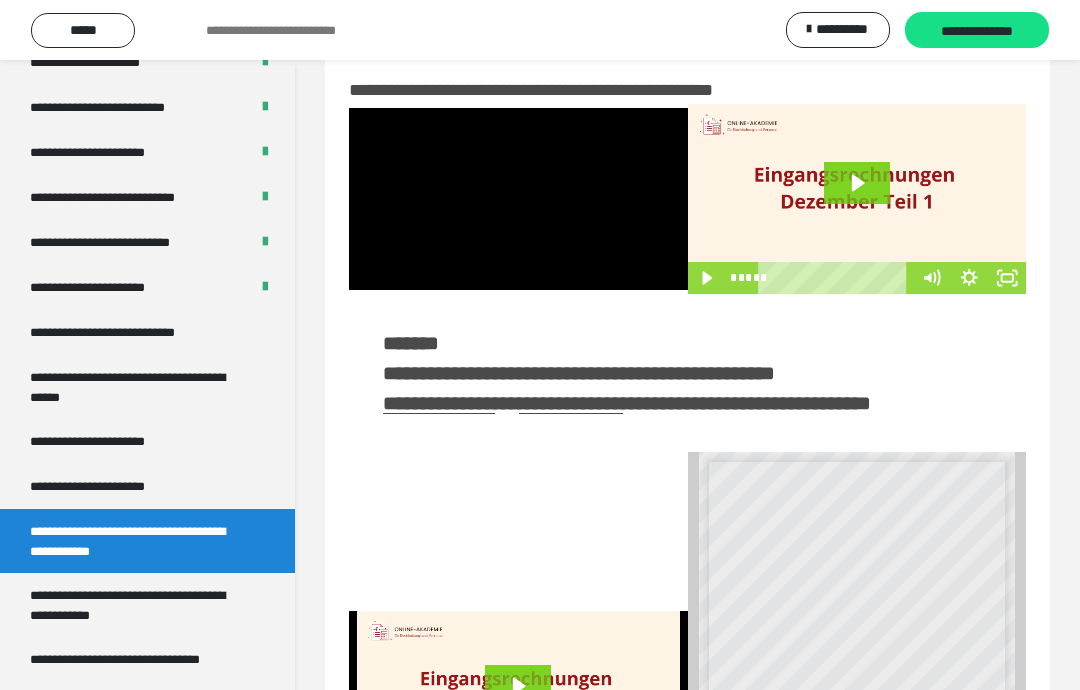 click at bounding box center [518, 199] 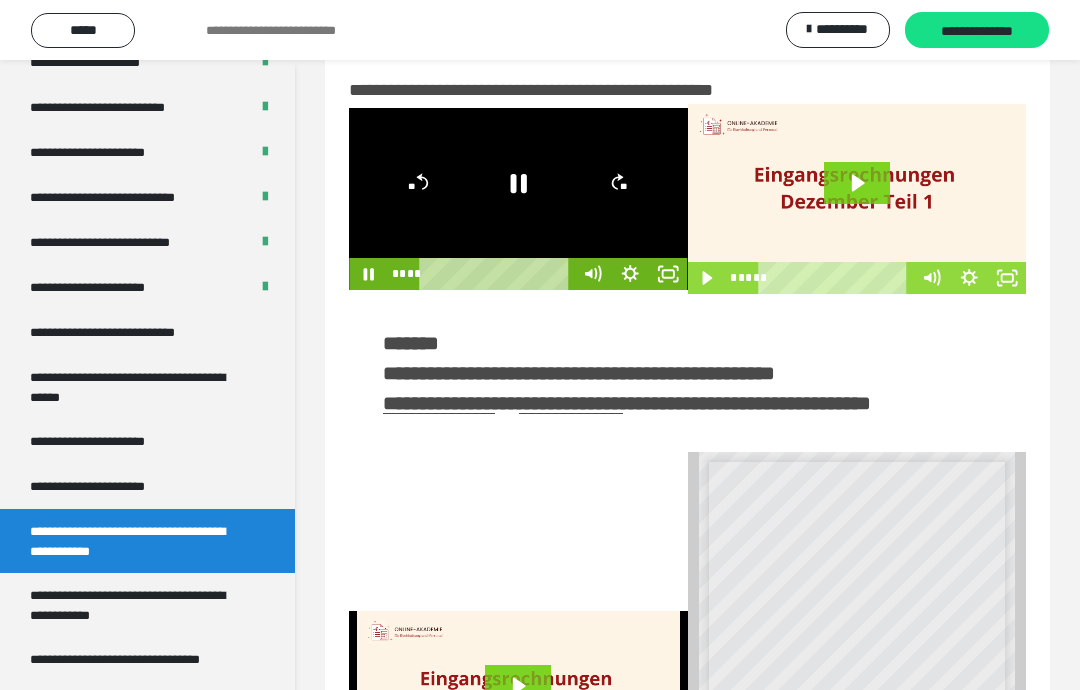 click 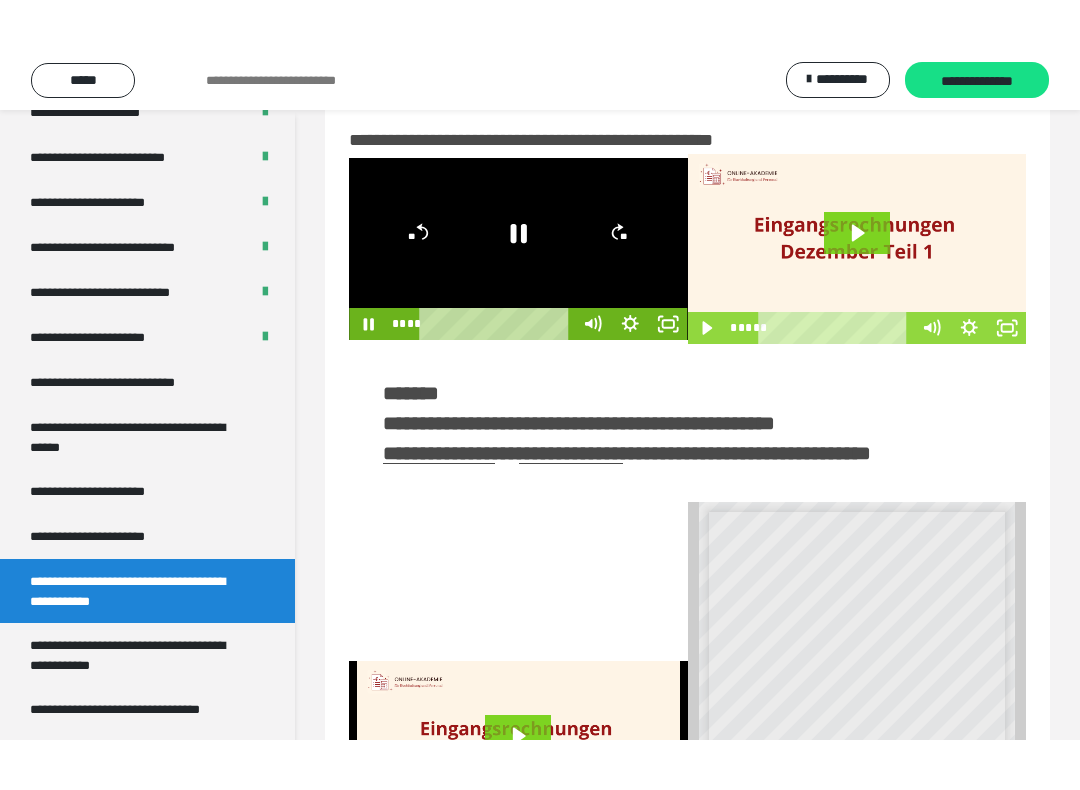 scroll, scrollTop: 20, scrollLeft: 0, axis: vertical 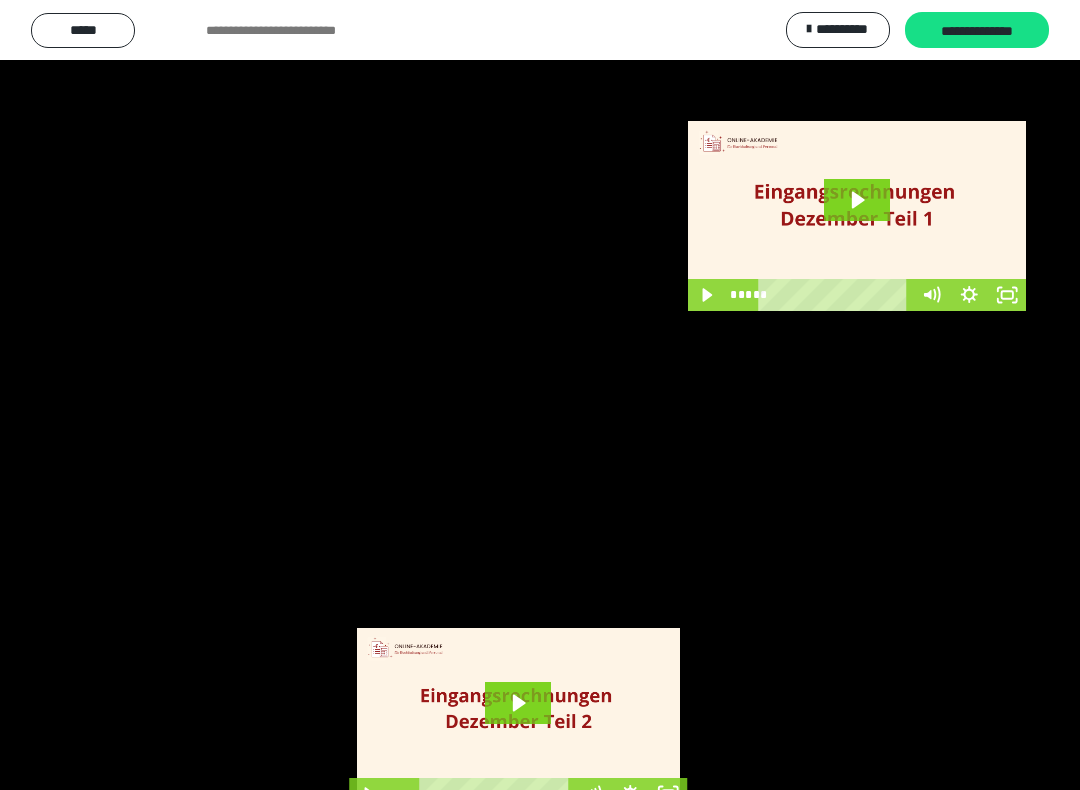 click at bounding box center (540, 395) 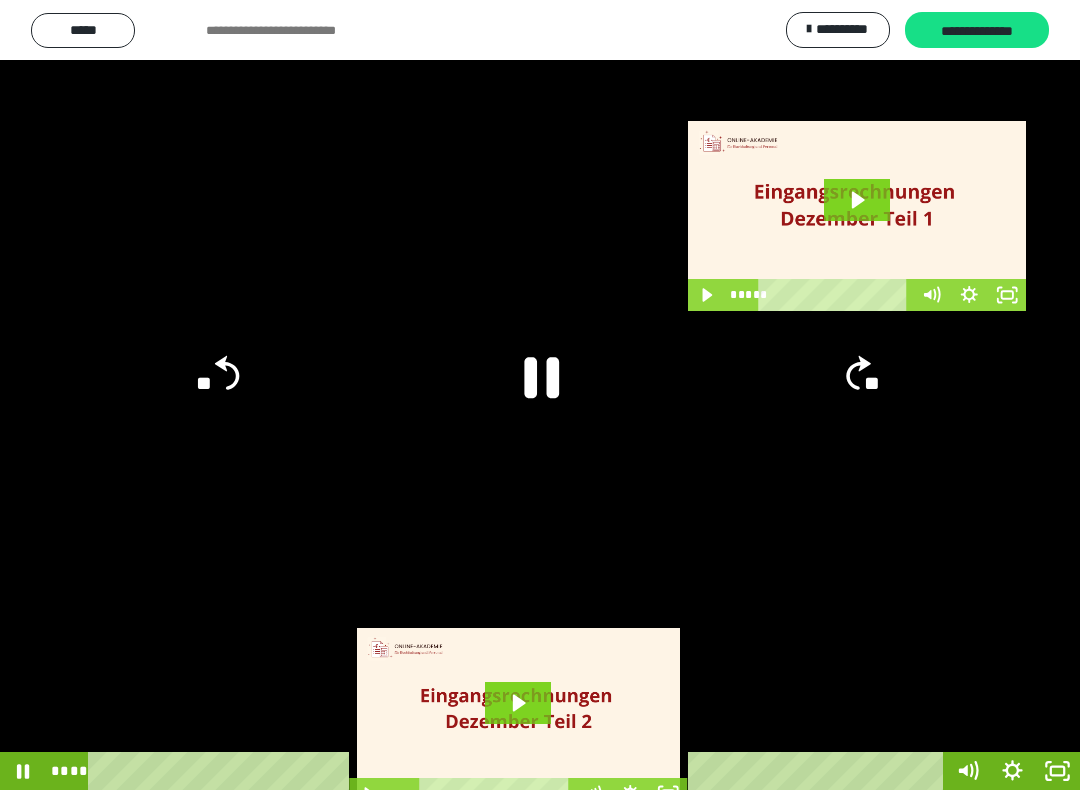 click 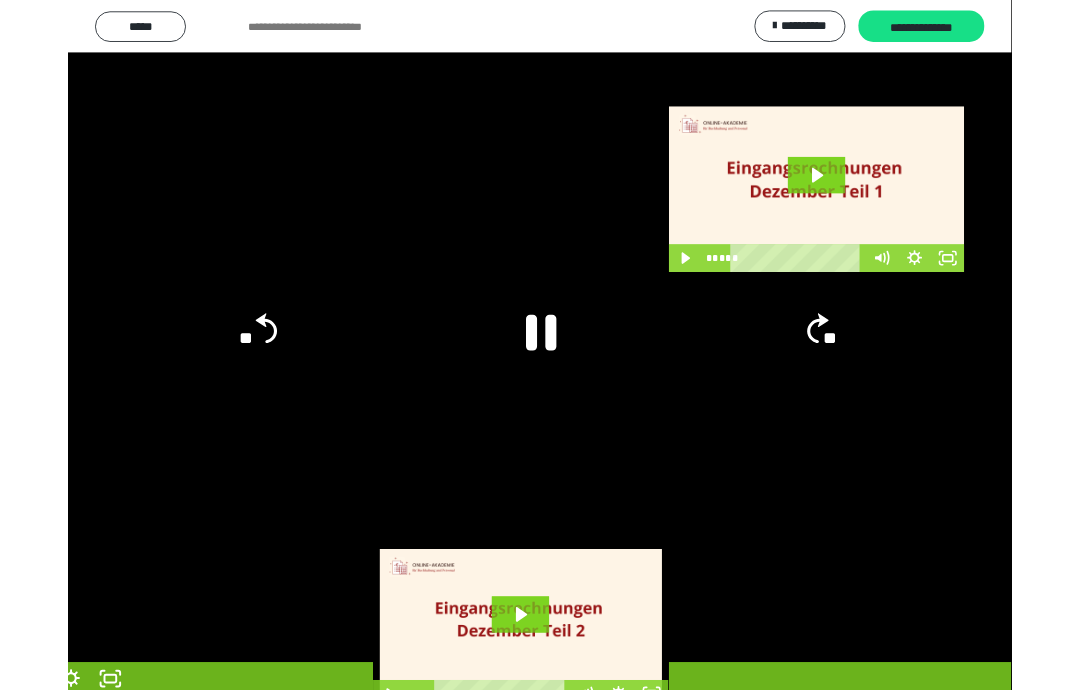 scroll, scrollTop: 37, scrollLeft: 0, axis: vertical 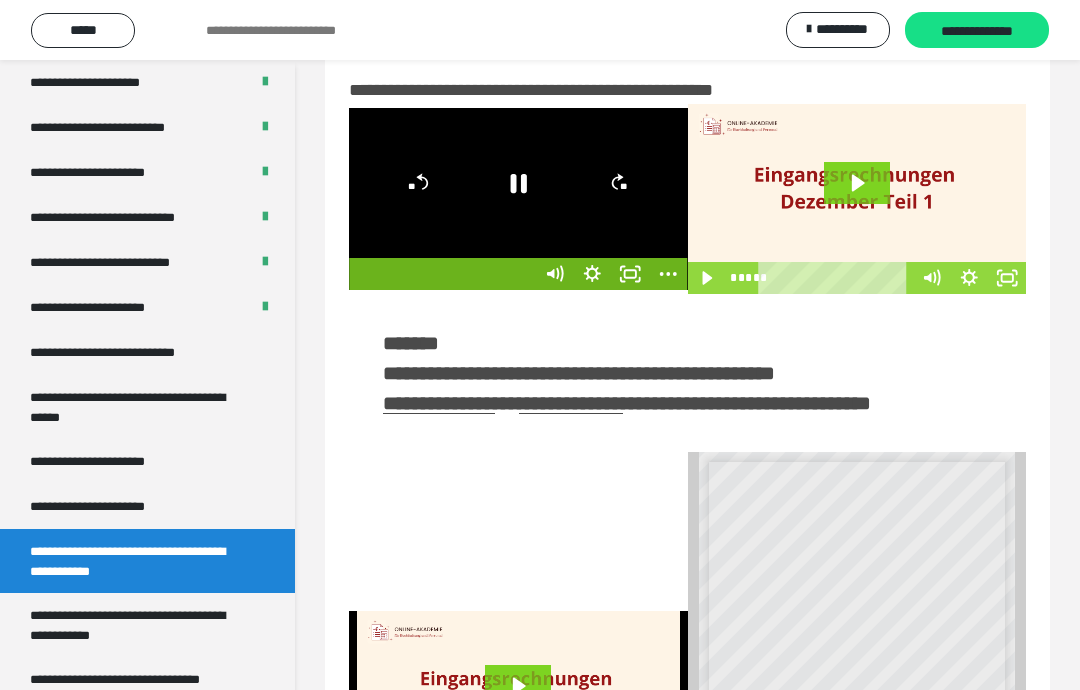 click 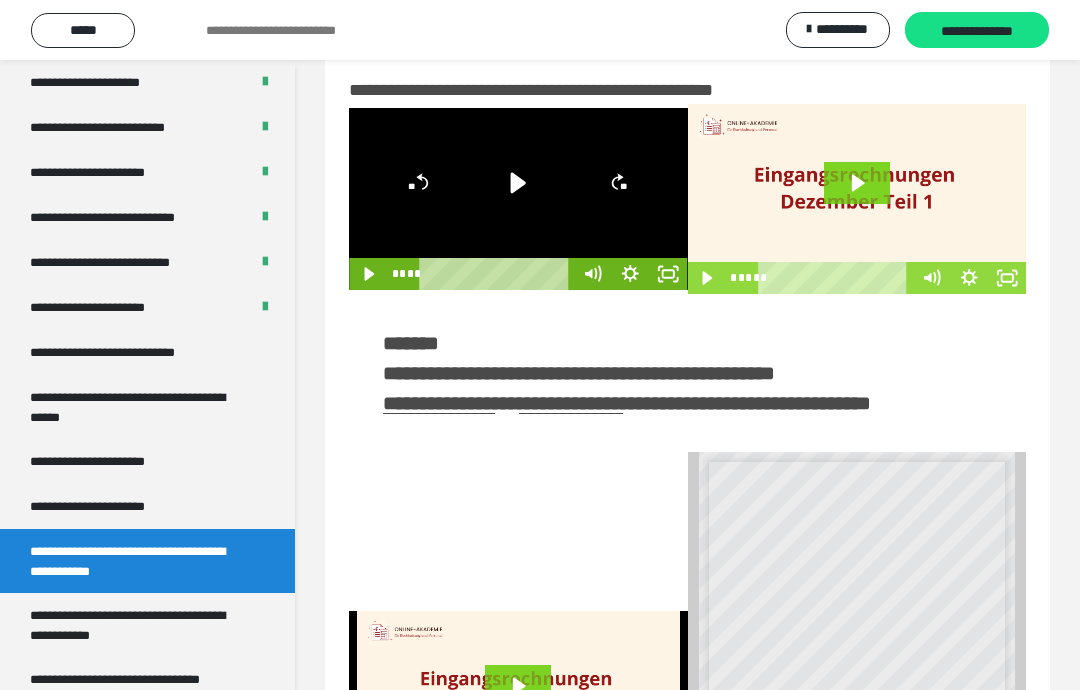 click 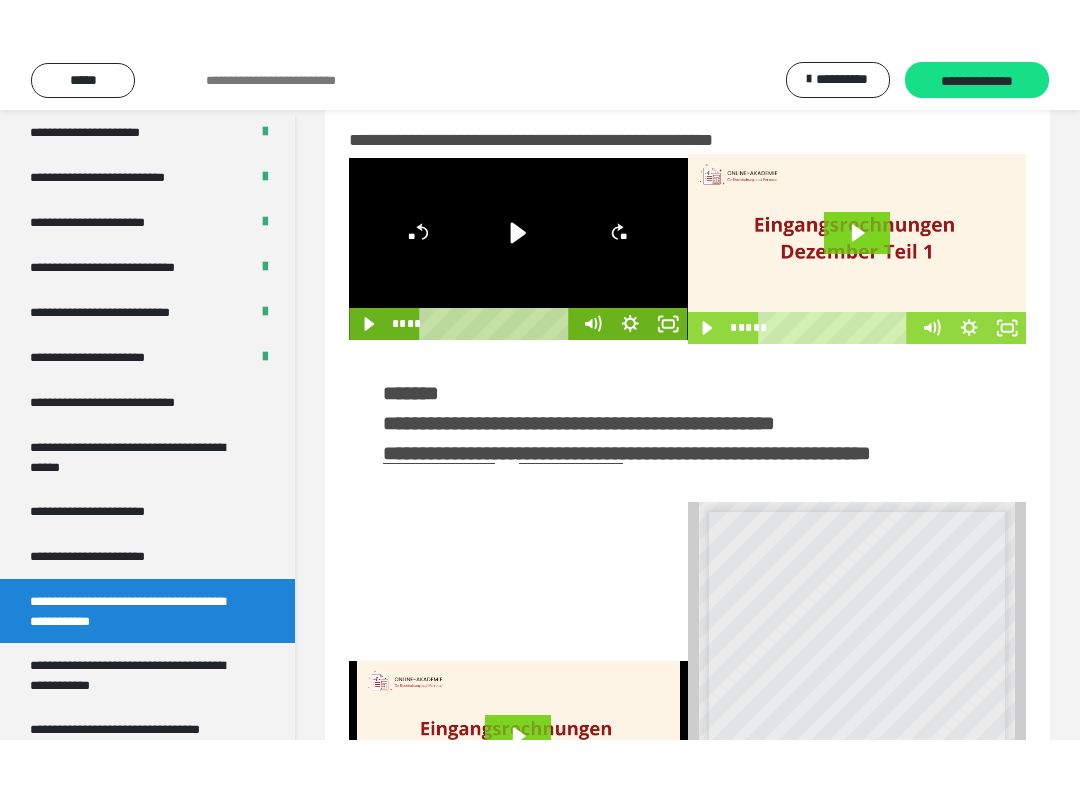 scroll, scrollTop: 20, scrollLeft: 0, axis: vertical 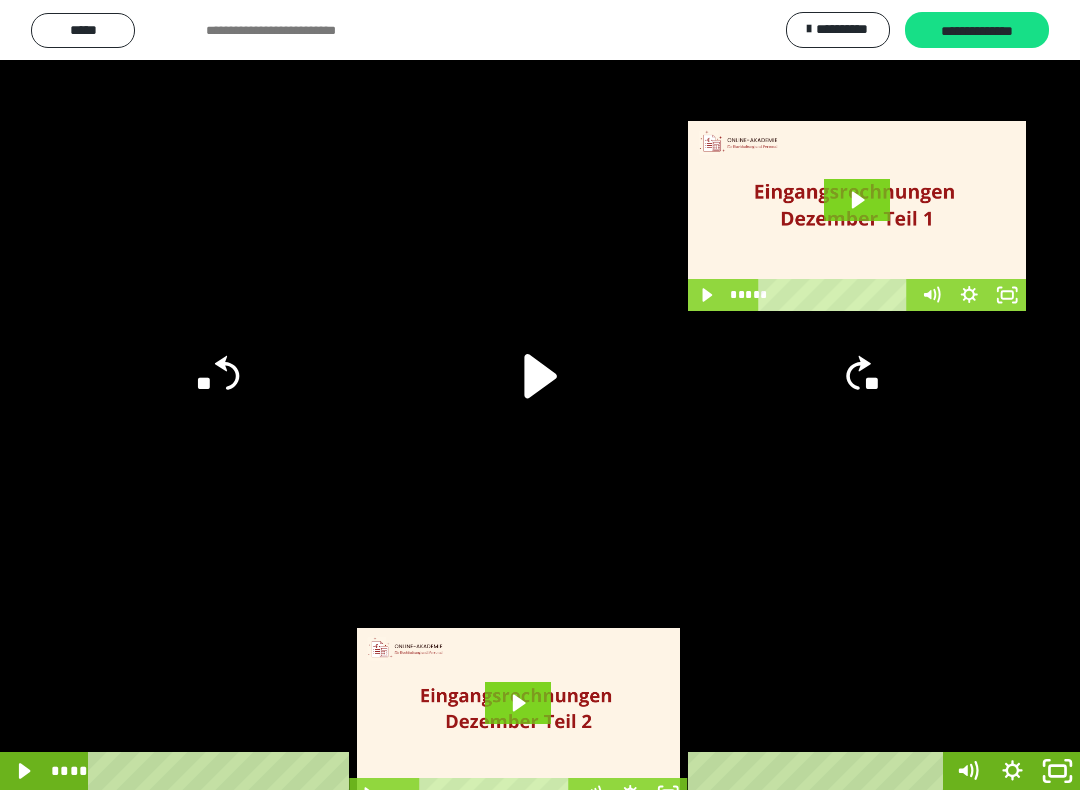 click 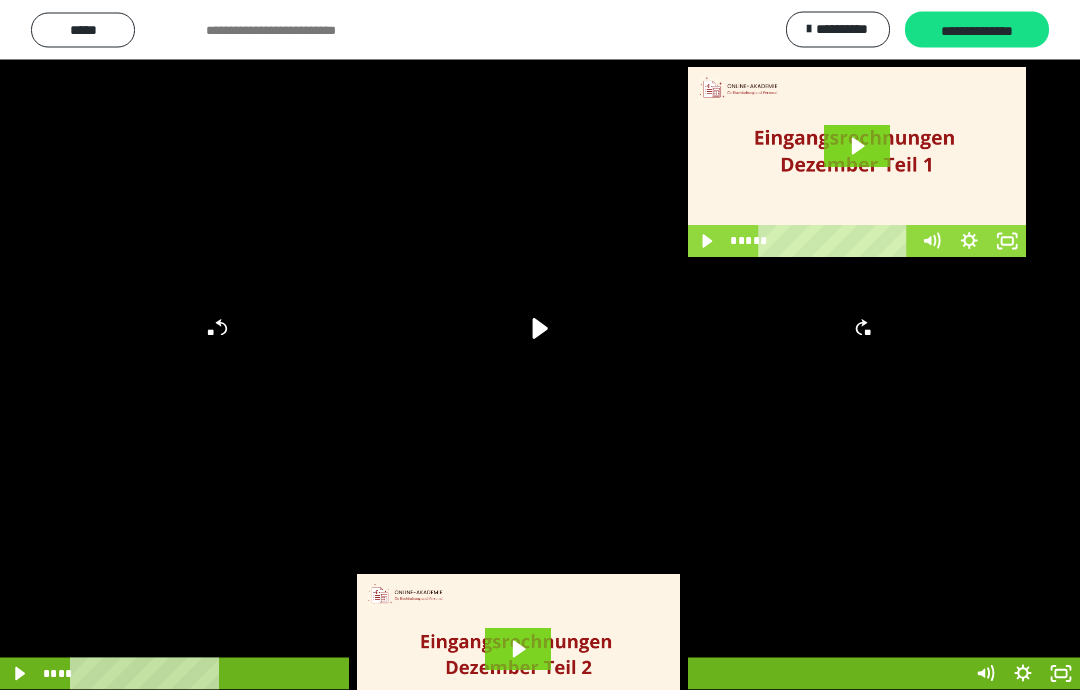 scroll, scrollTop: 0, scrollLeft: 0, axis: both 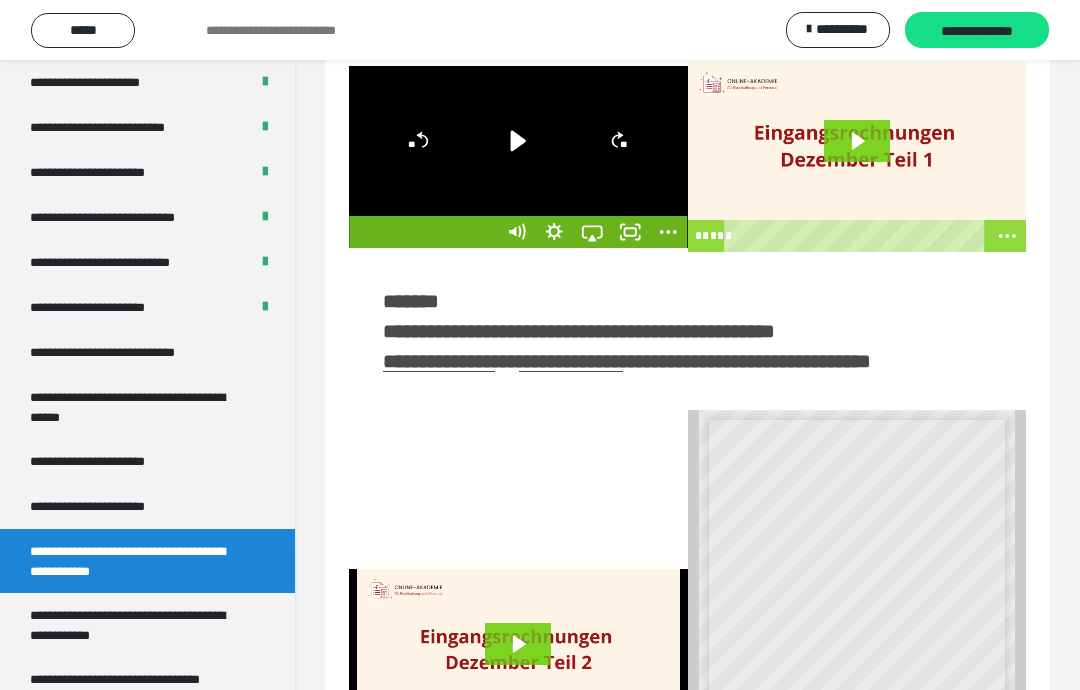 click on "**********" at bounding box center [127, 625] 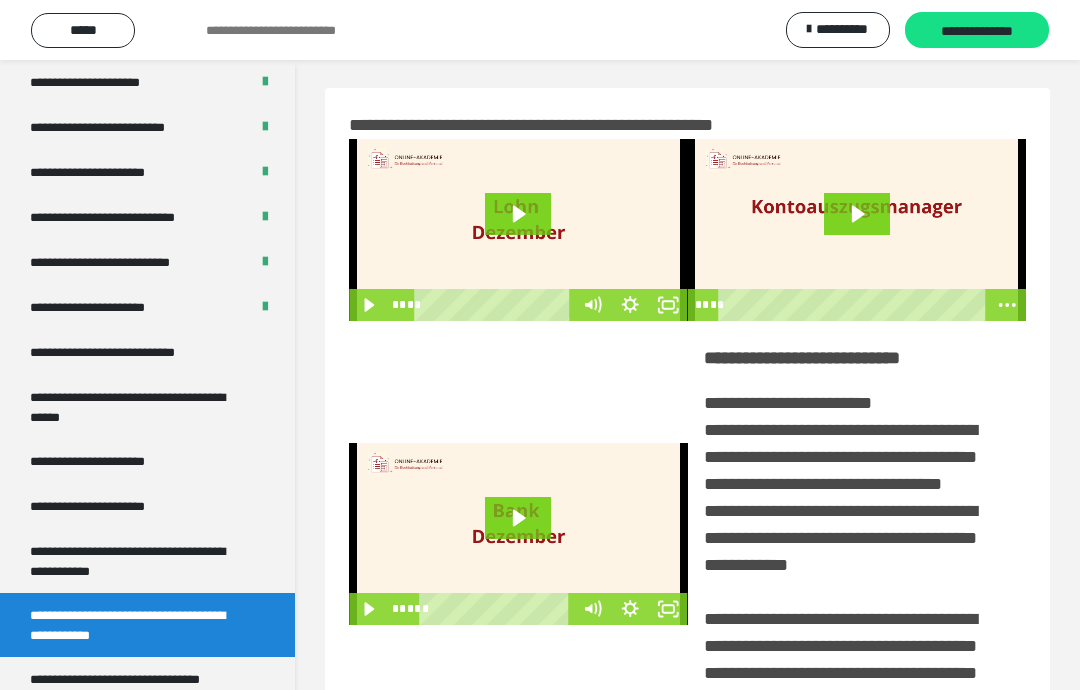scroll, scrollTop: 0, scrollLeft: 0, axis: both 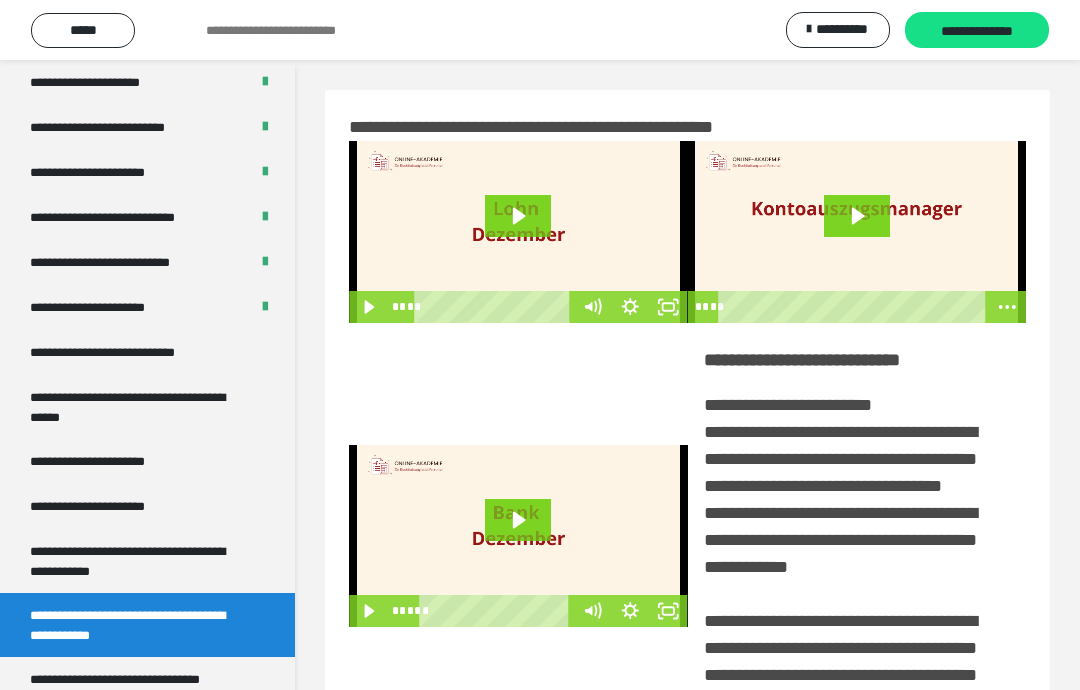 click 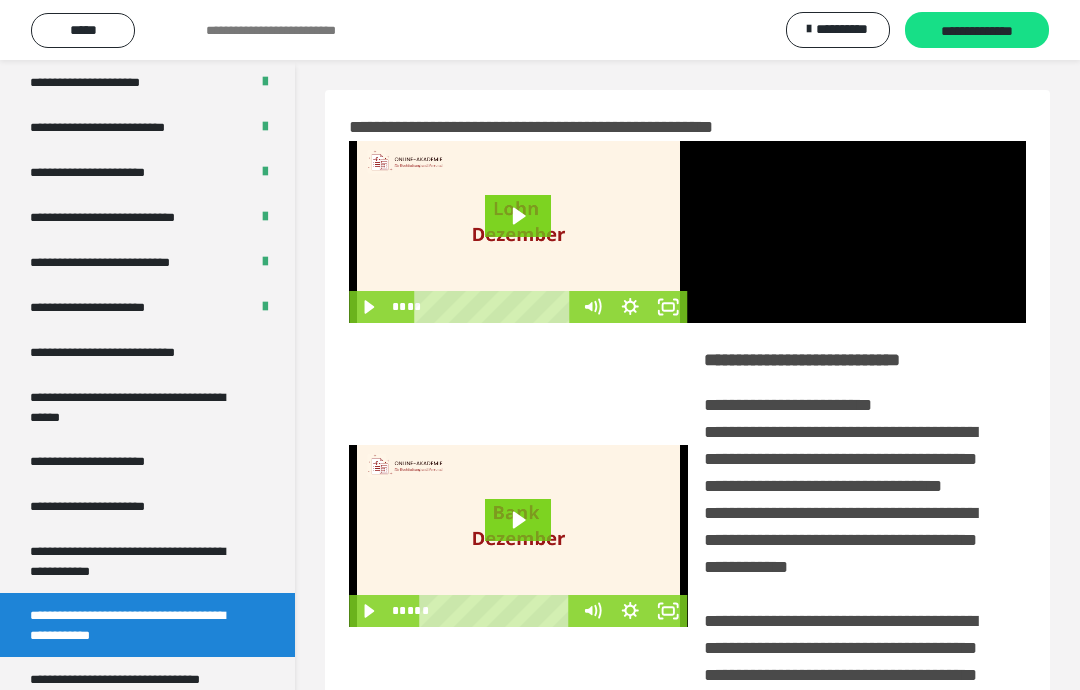 click at bounding box center [857, 232] 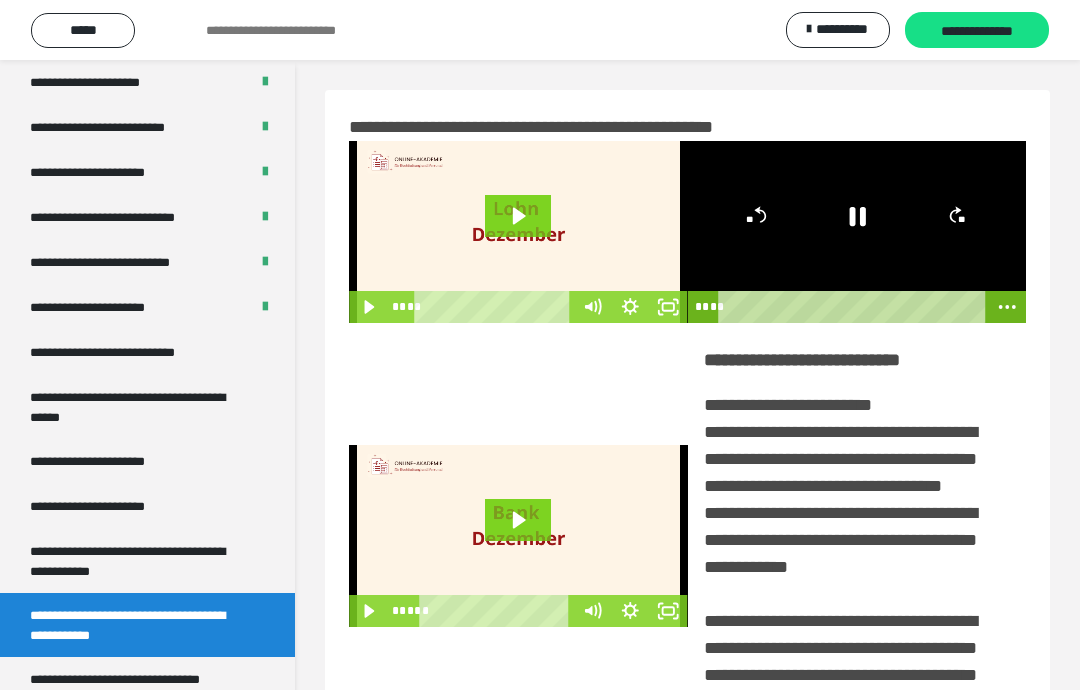 click 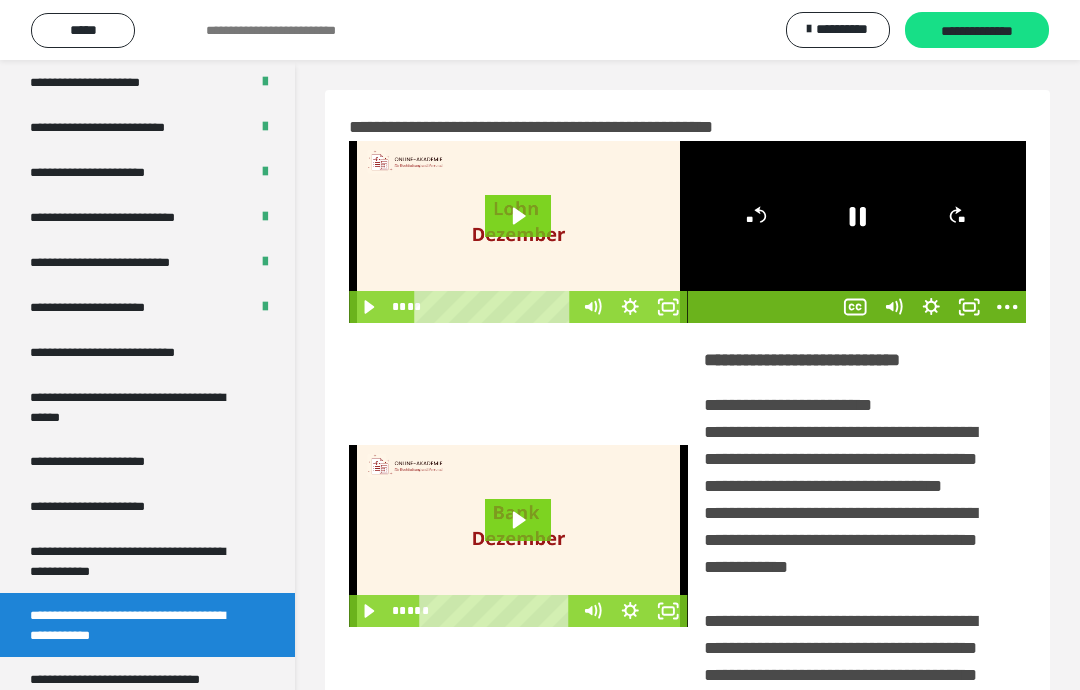 click 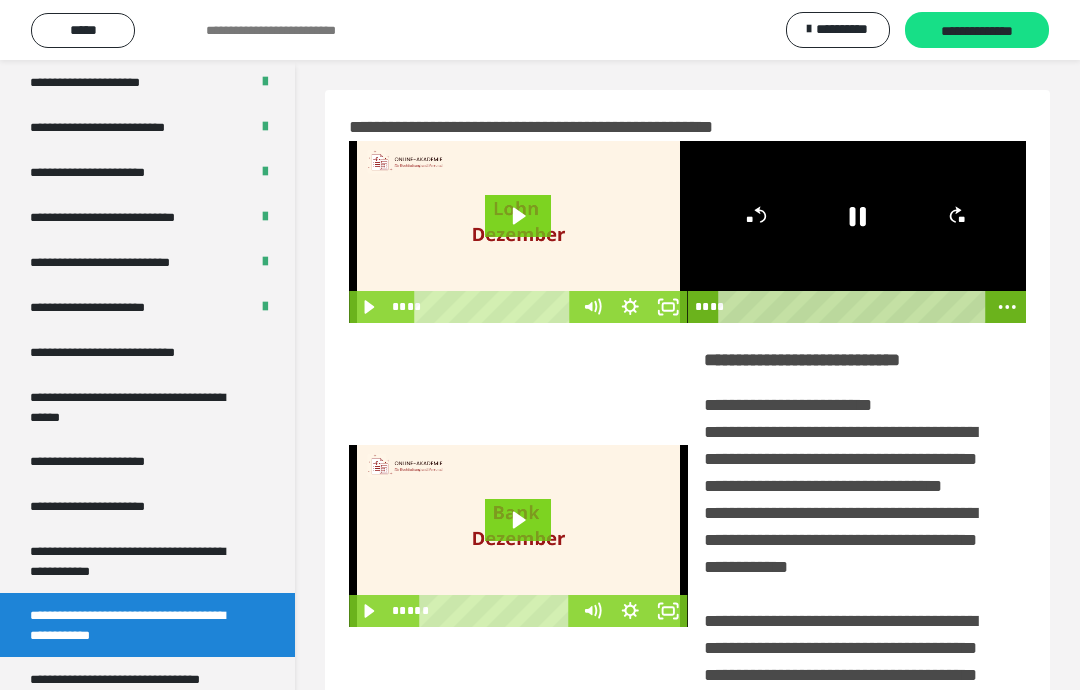click 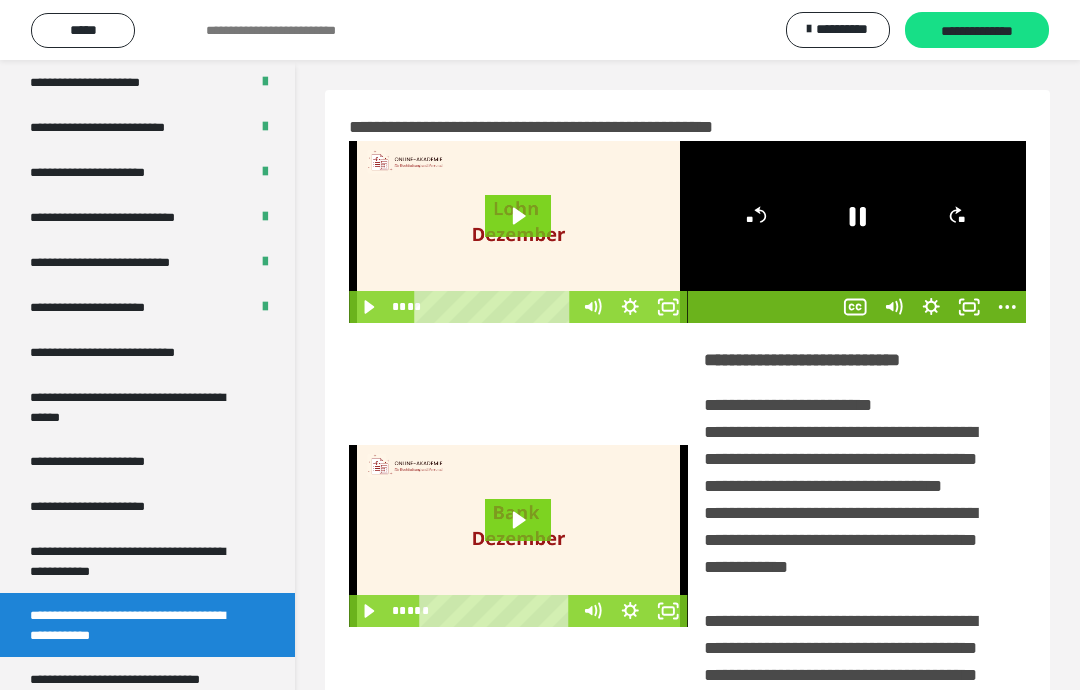 click 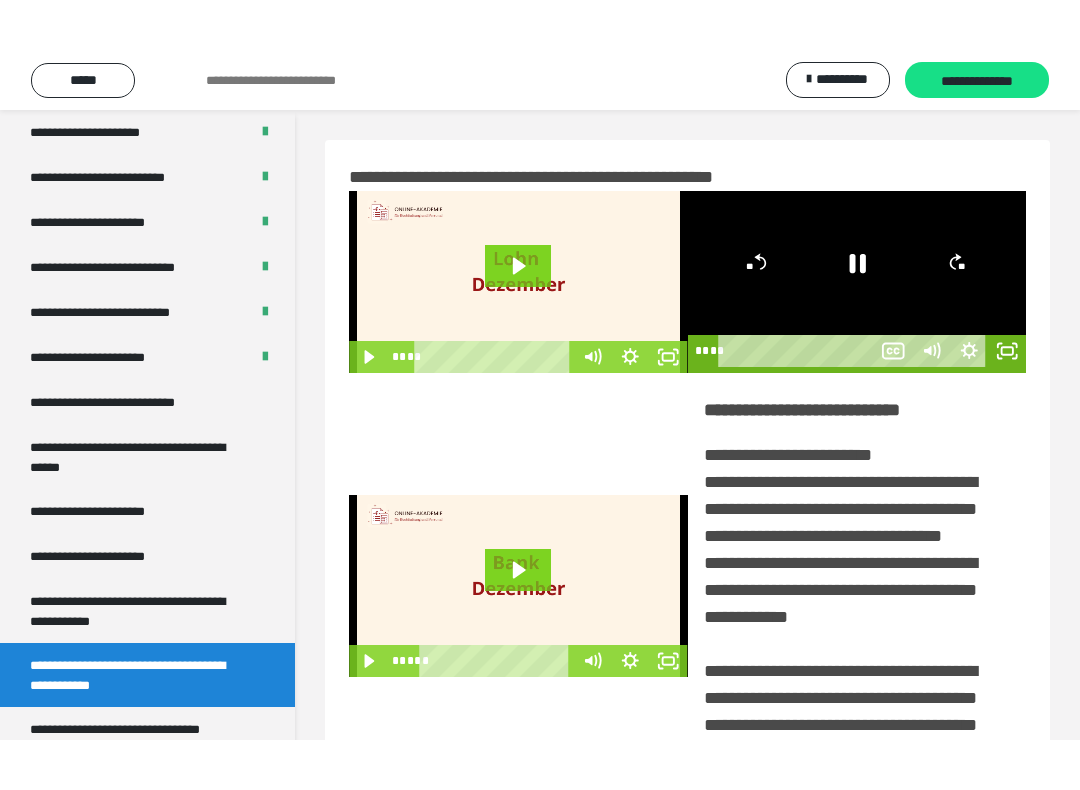 scroll, scrollTop: 20, scrollLeft: 0, axis: vertical 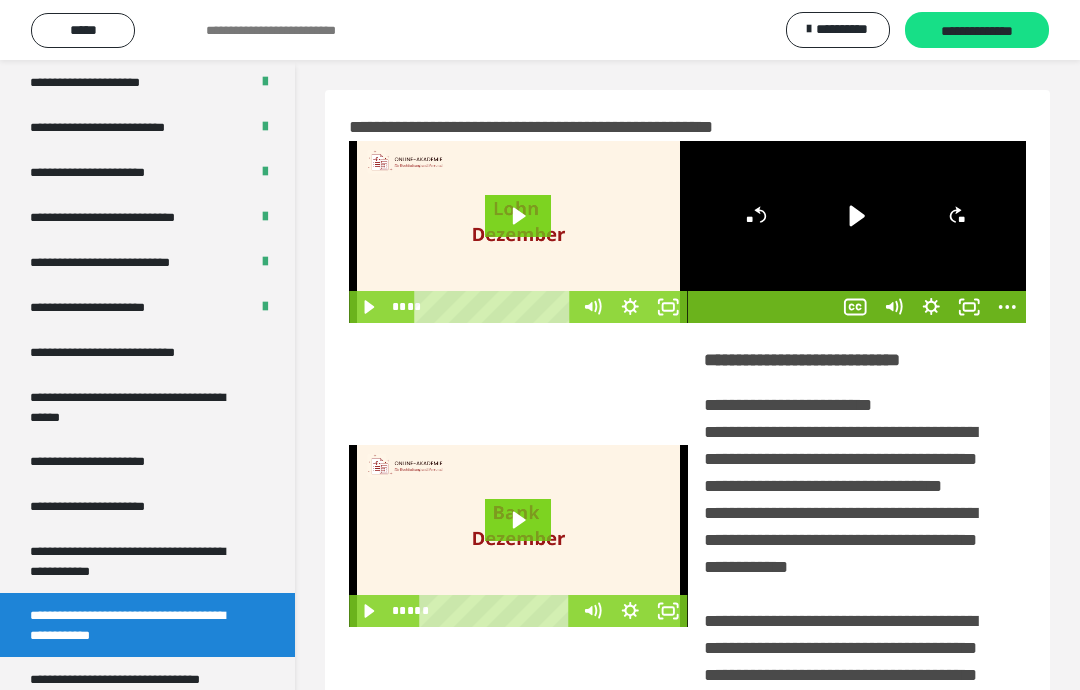 click 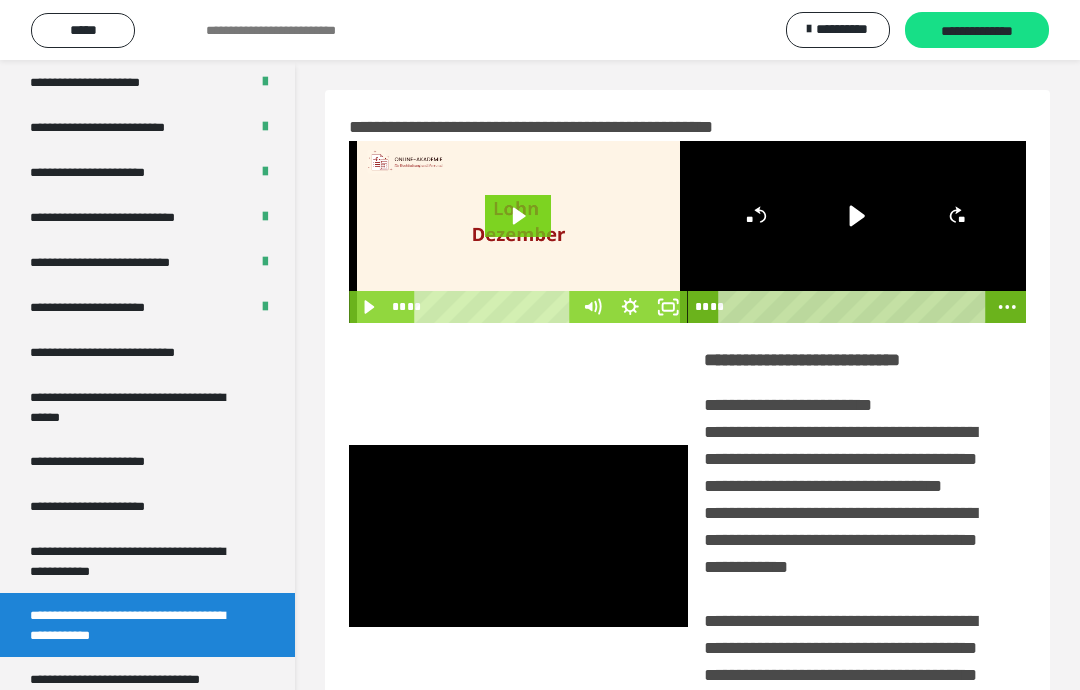 click at bounding box center (518, 536) 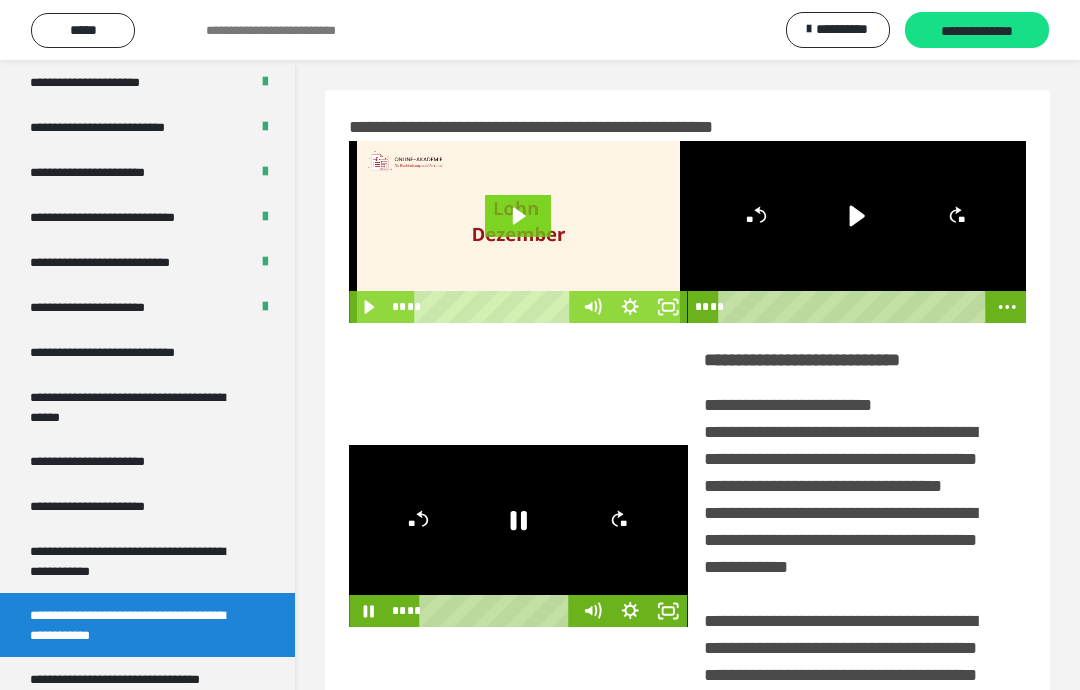 click at bounding box center (518, 536) 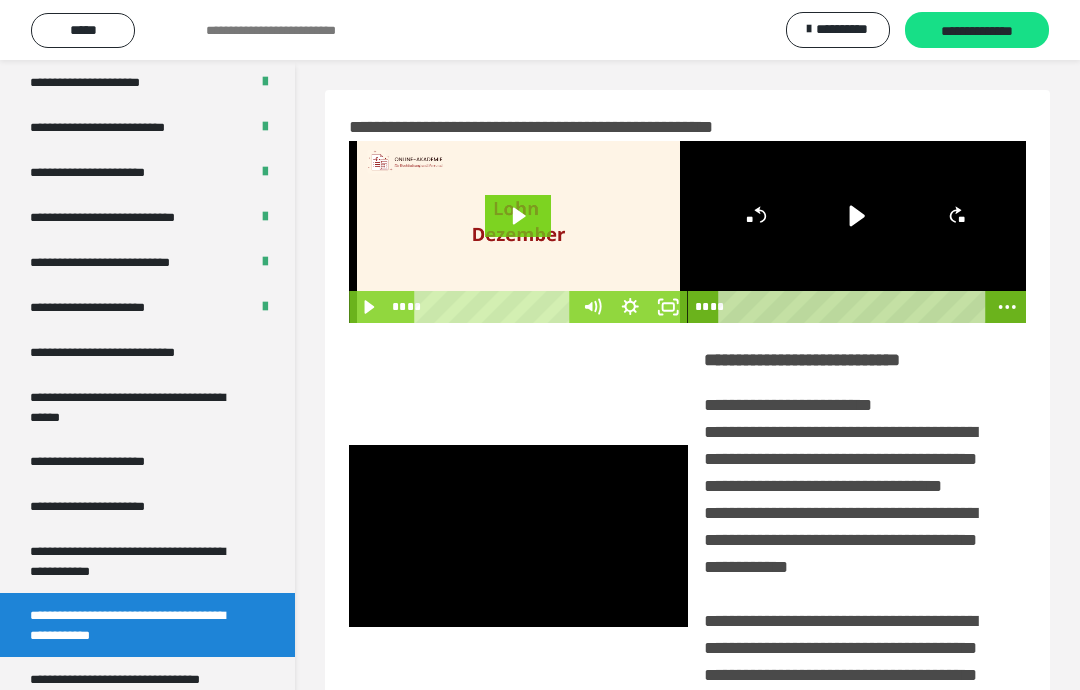 click at bounding box center (518, 536) 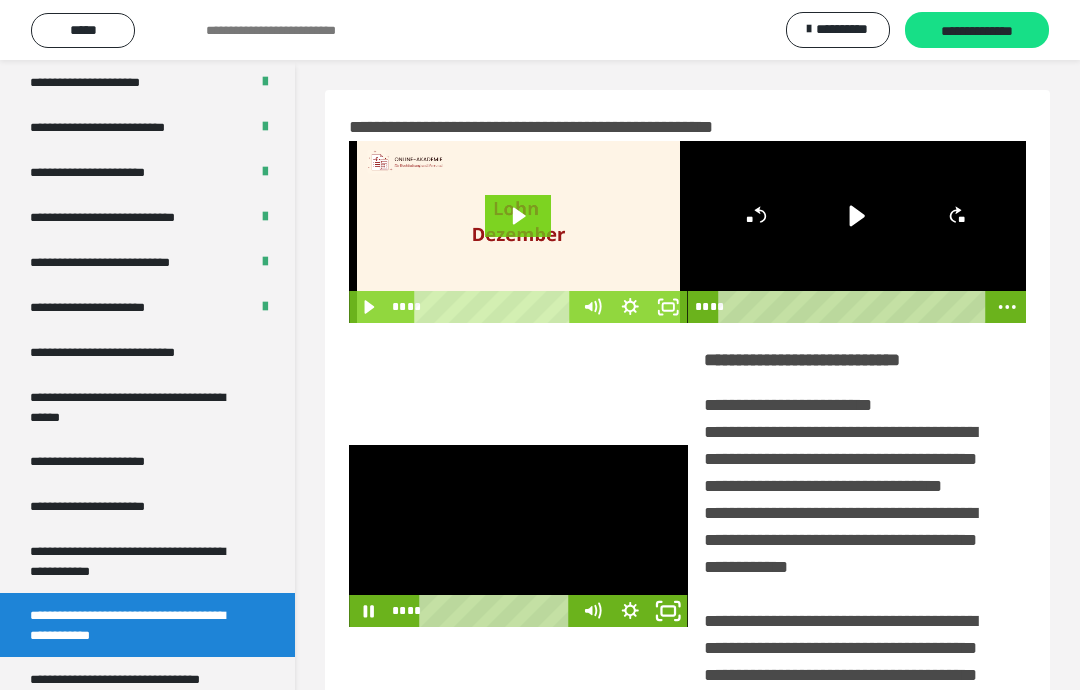 click 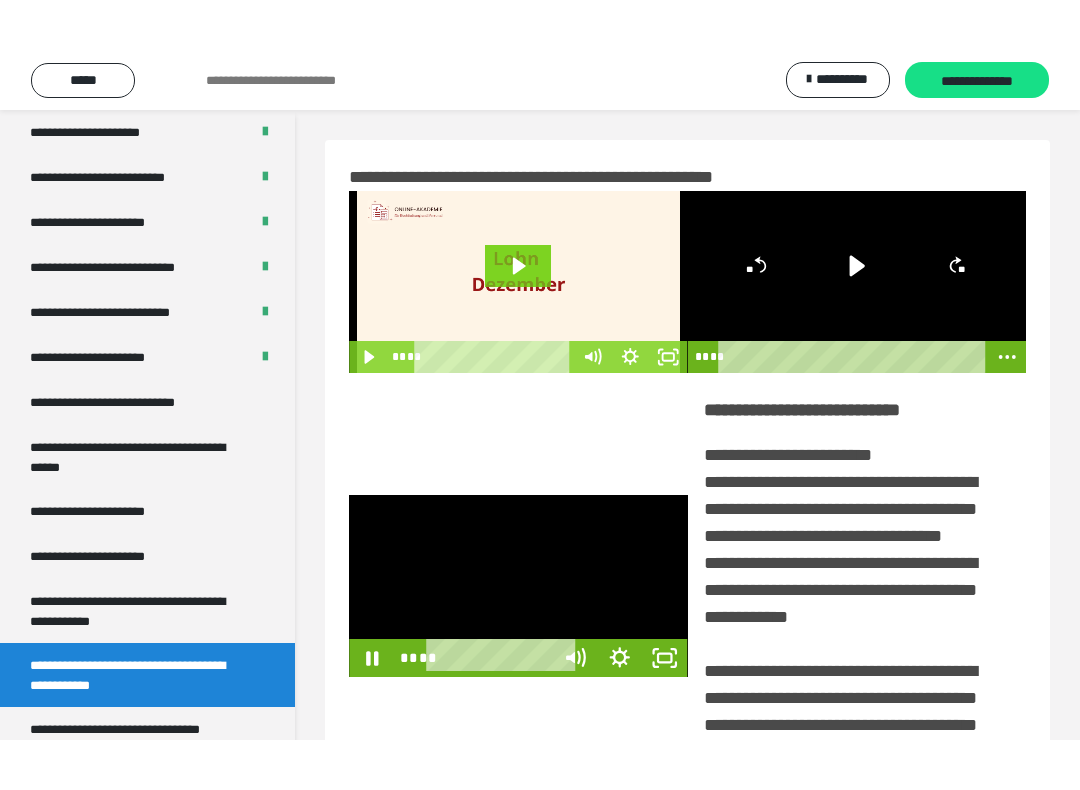 scroll, scrollTop: 20, scrollLeft: 0, axis: vertical 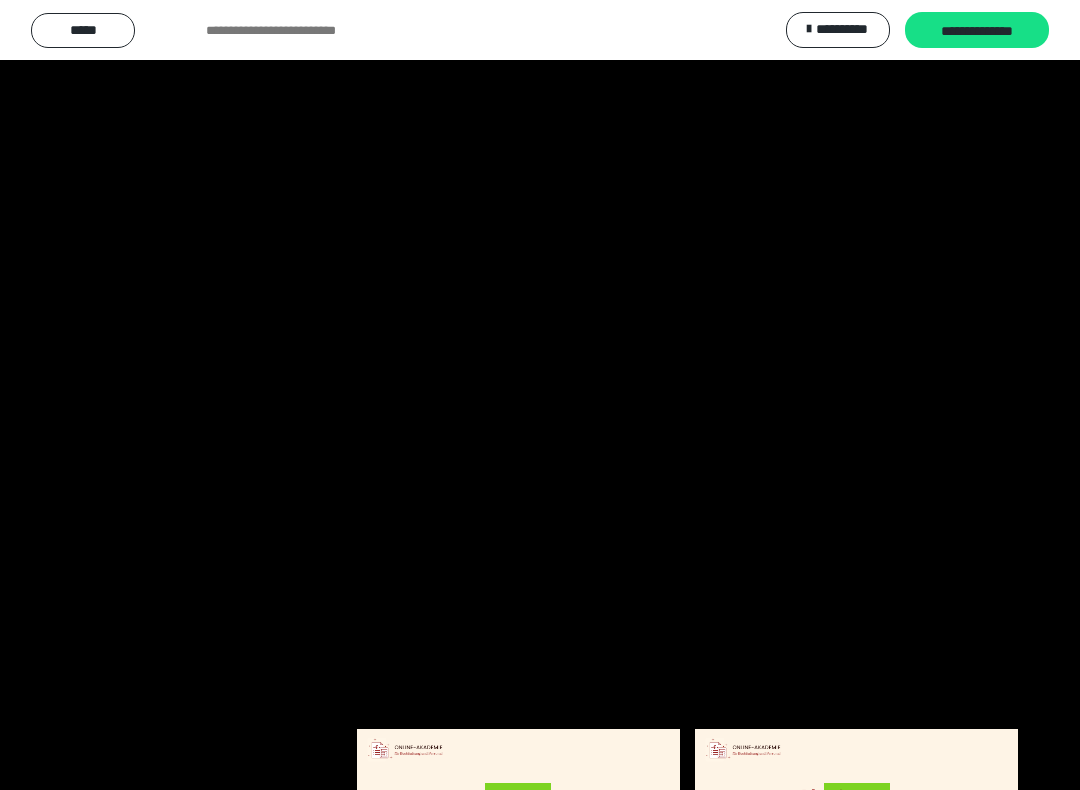 click at bounding box center (540, 395) 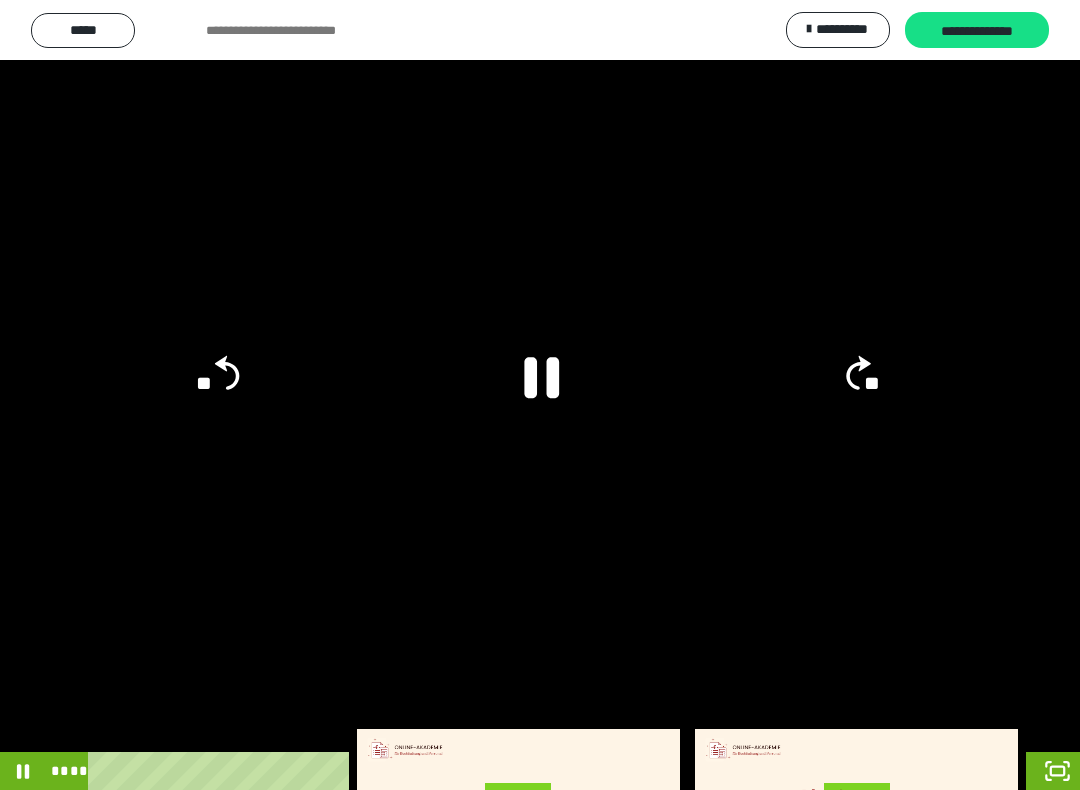 click 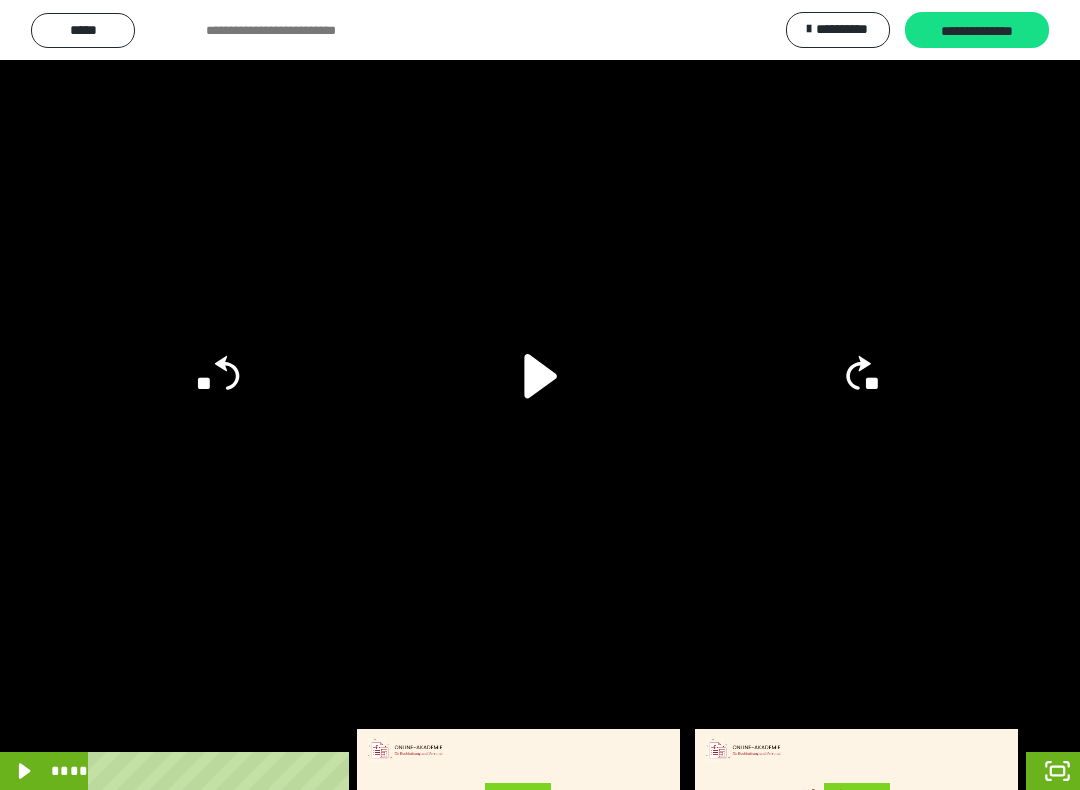 click 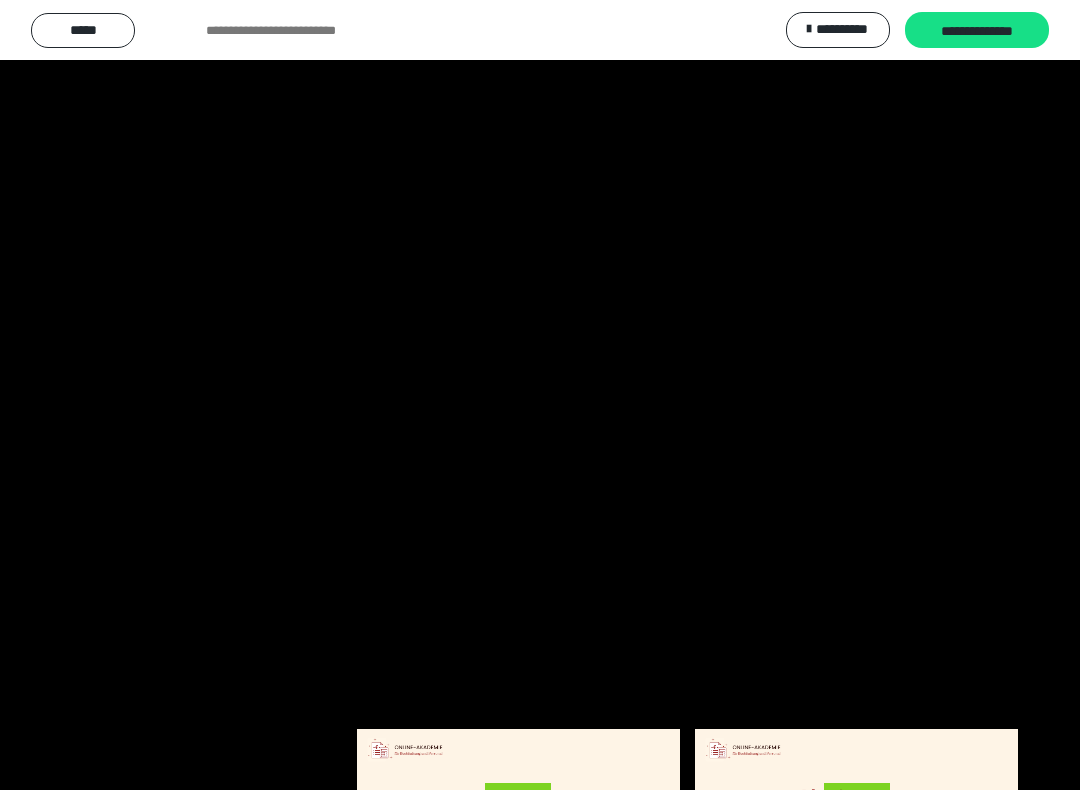 click at bounding box center (540, 395) 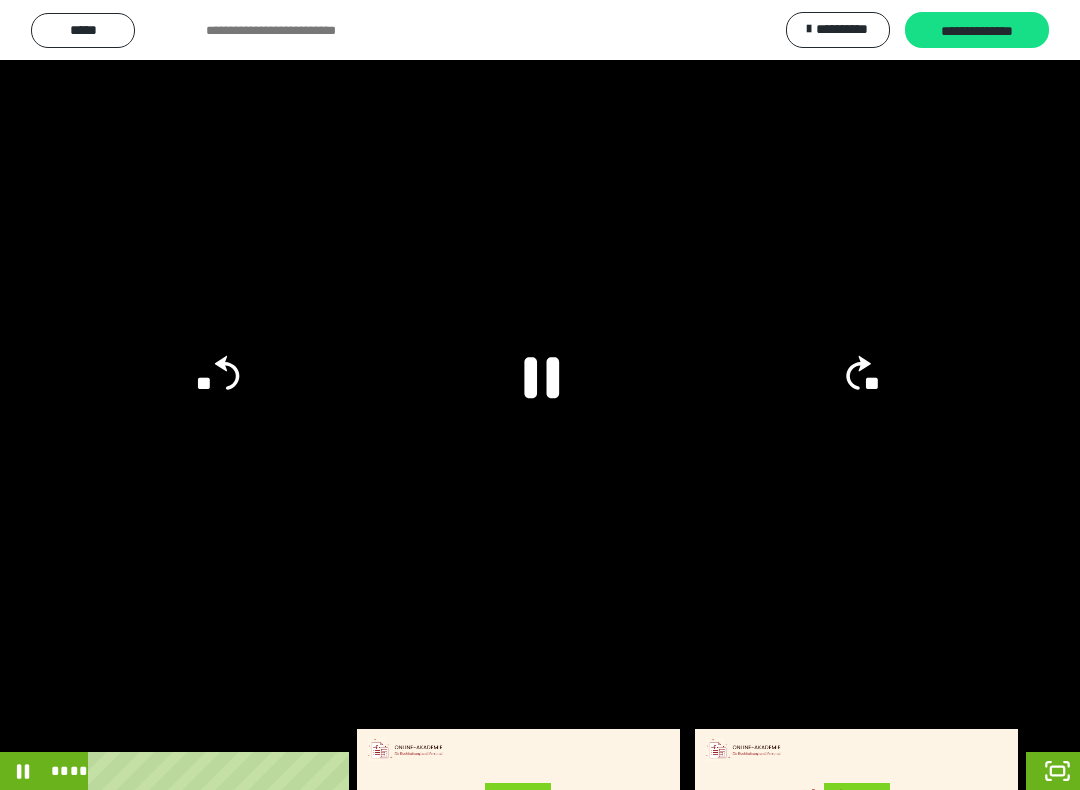 click on "**" 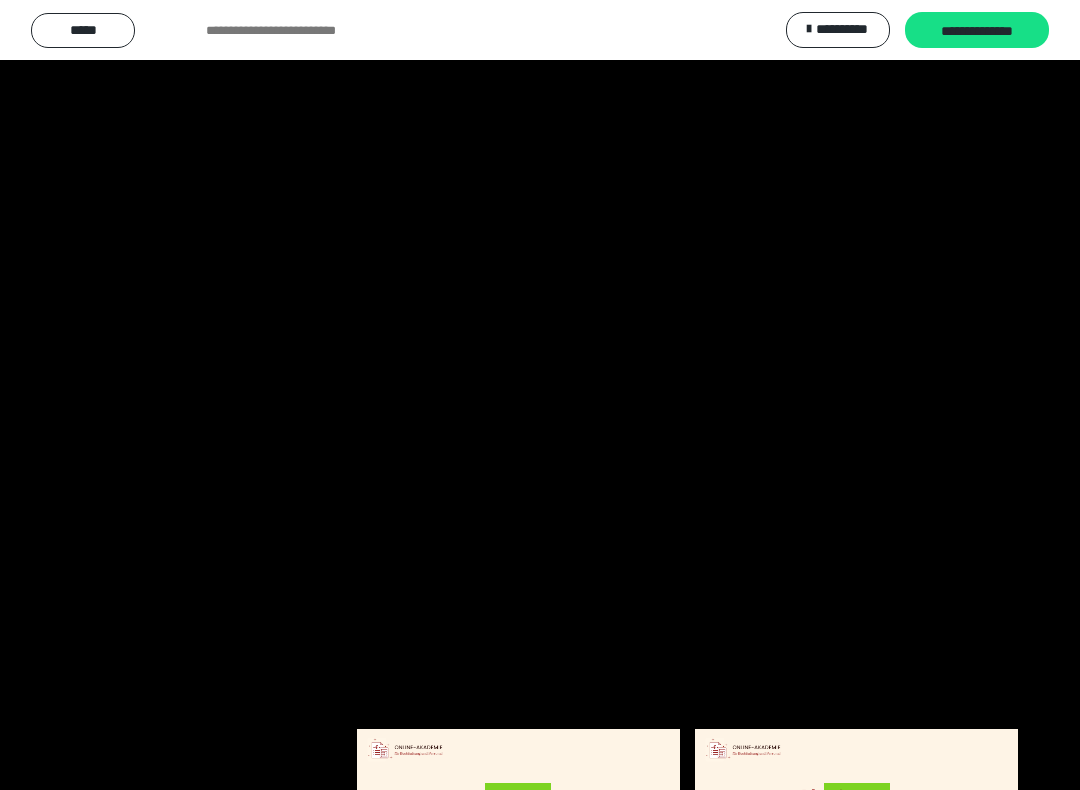 click at bounding box center (540, 395) 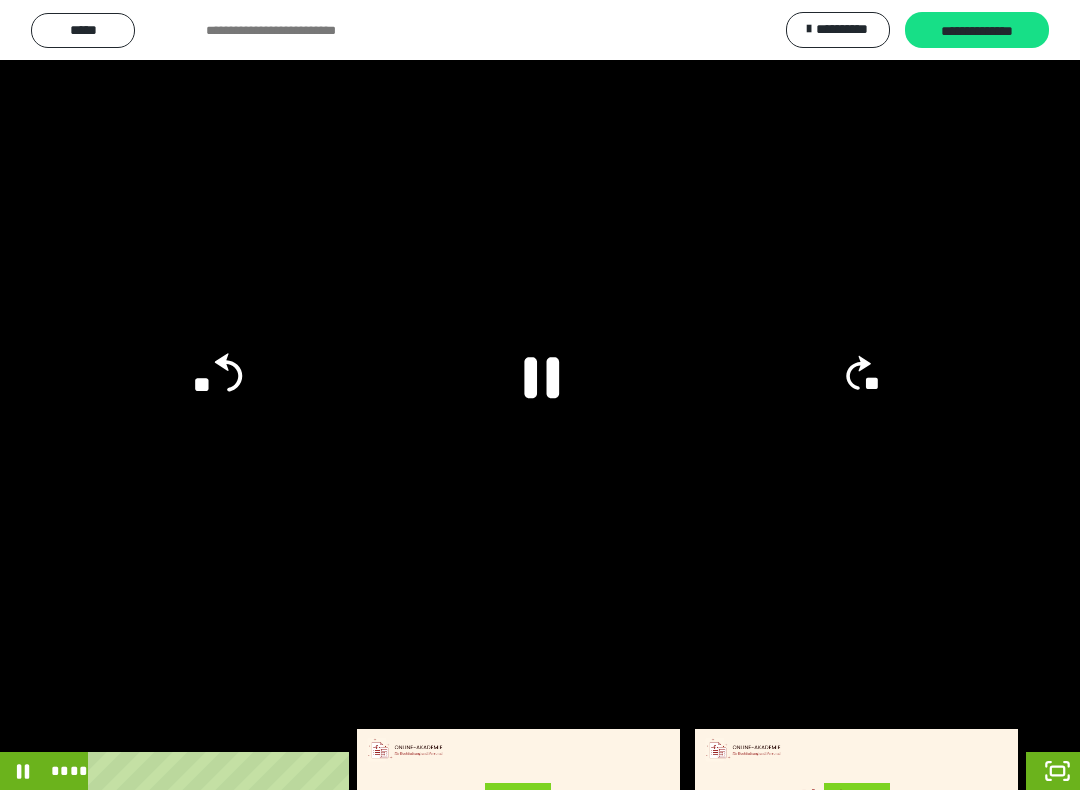 click on "**" 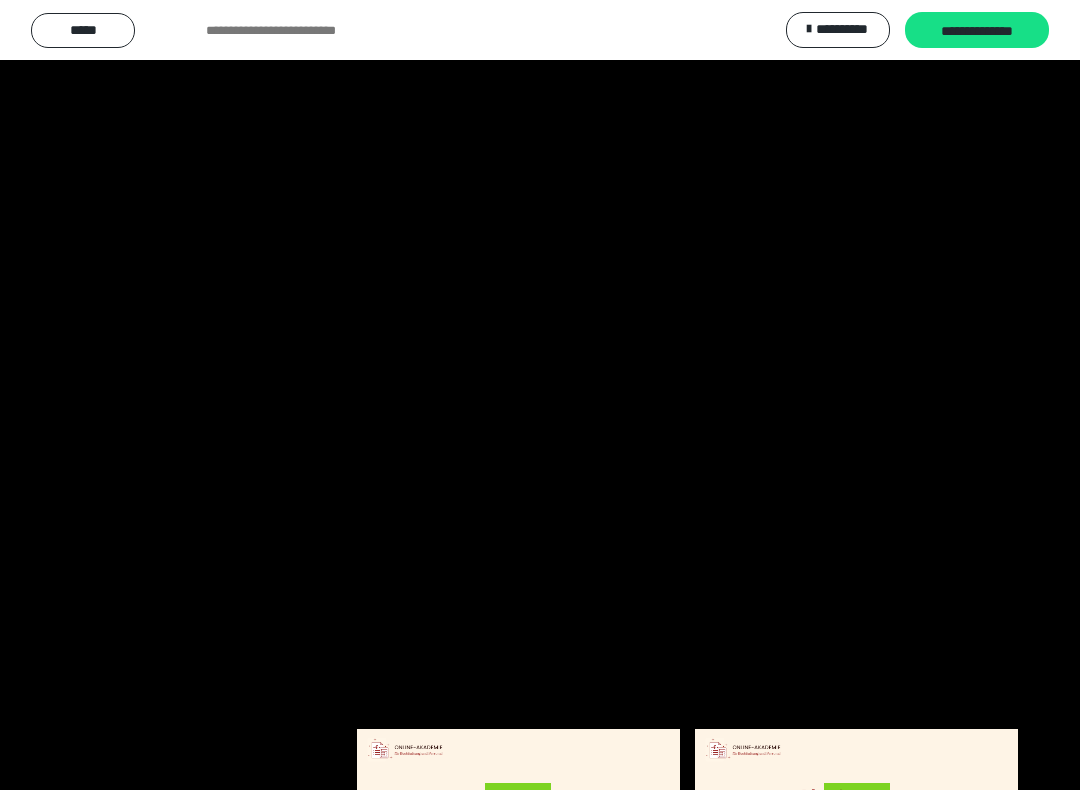 click at bounding box center [540, 395] 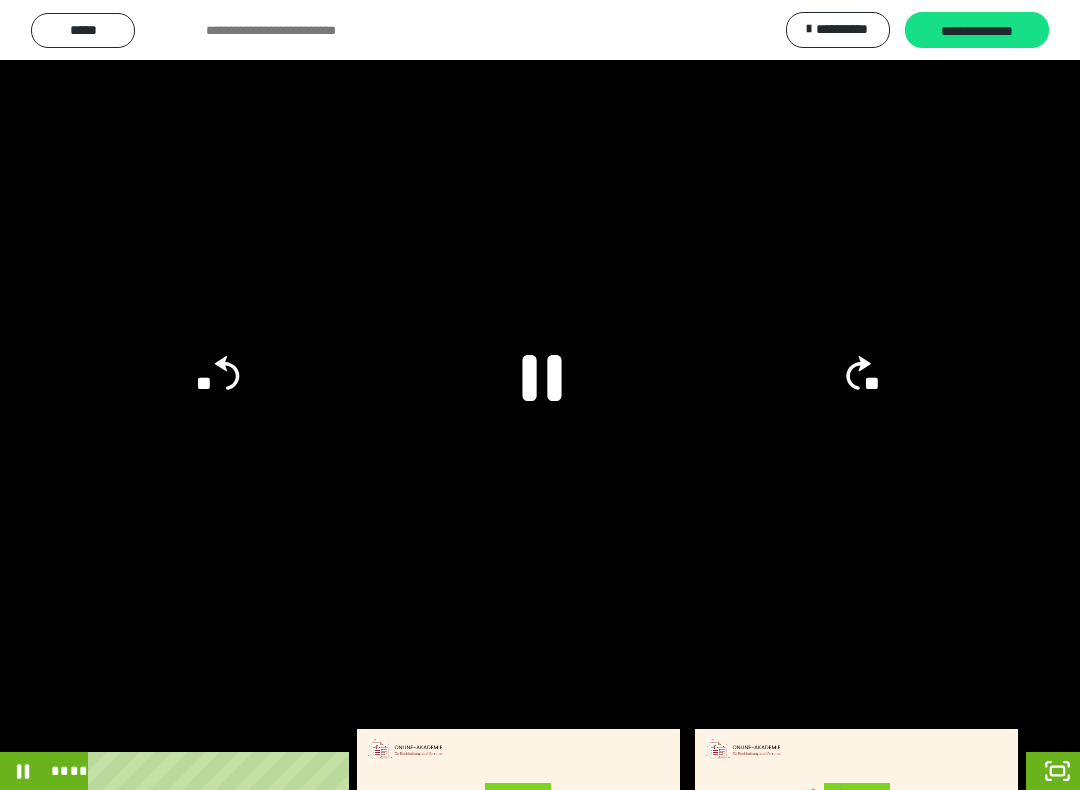 click 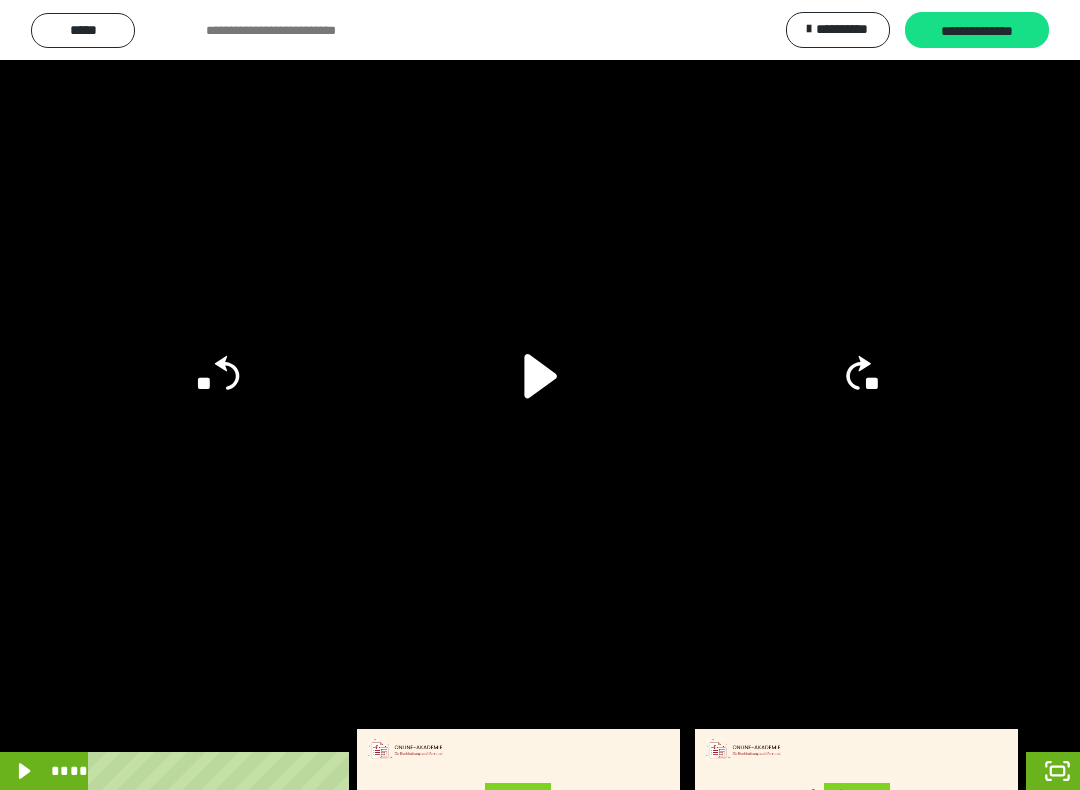 click 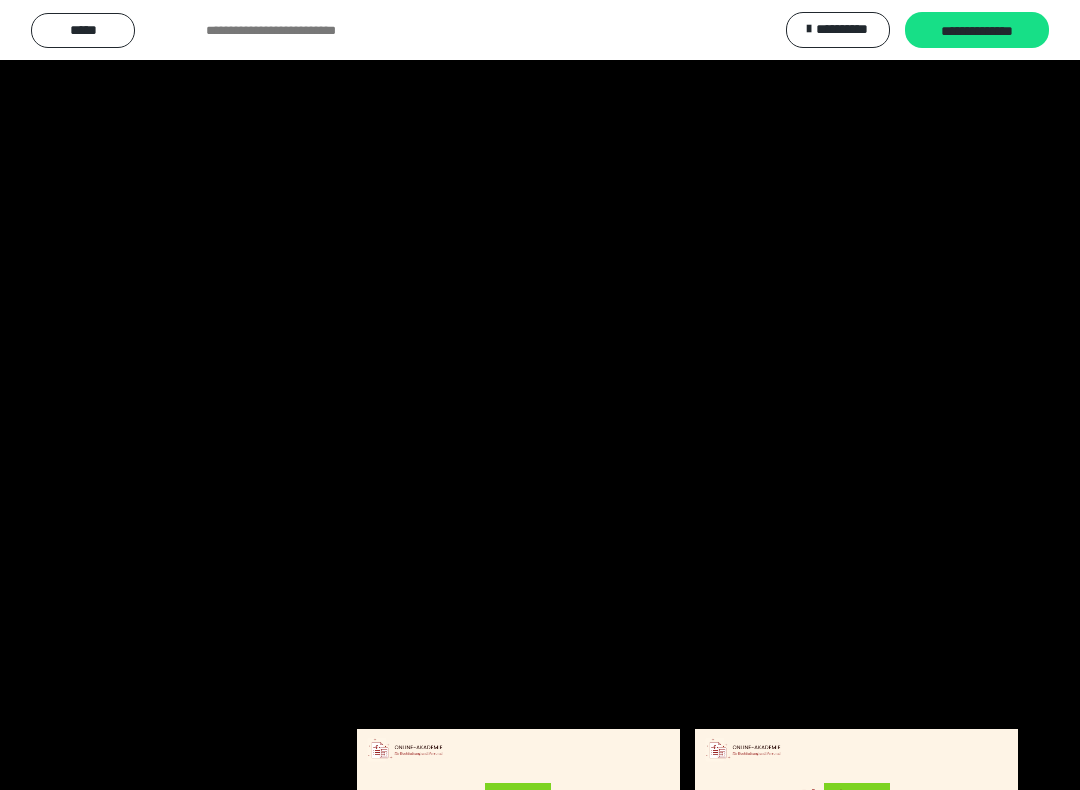click at bounding box center [540, 395] 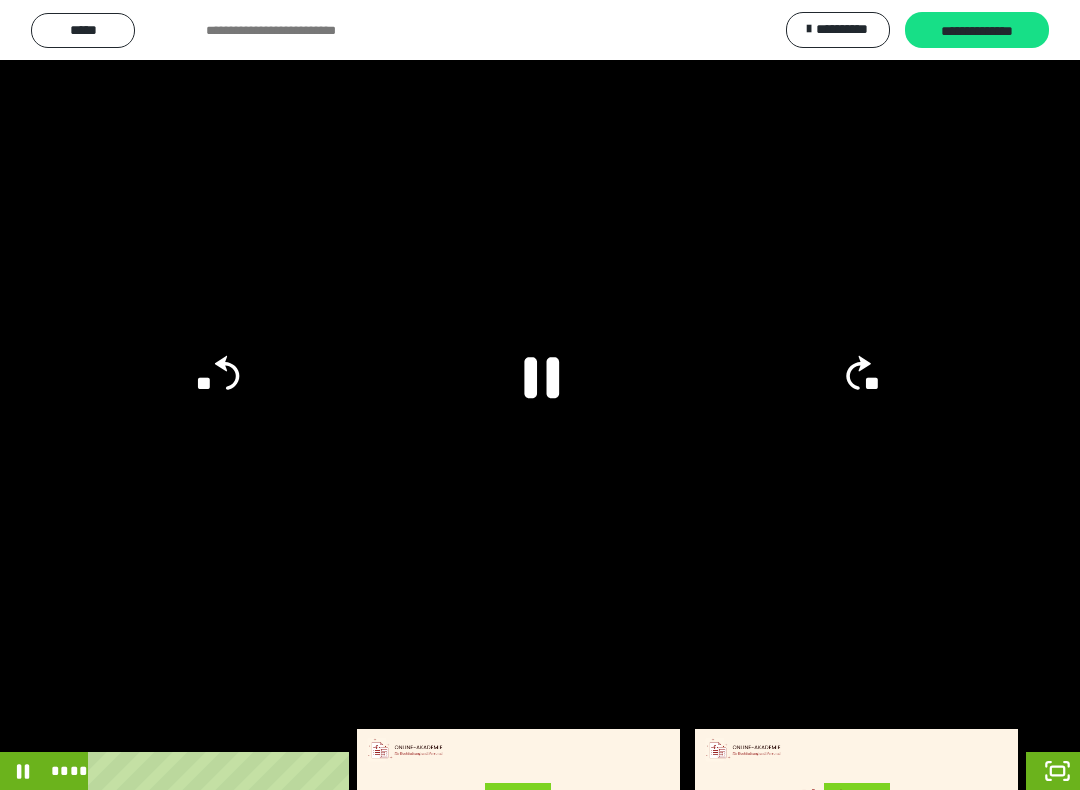 click 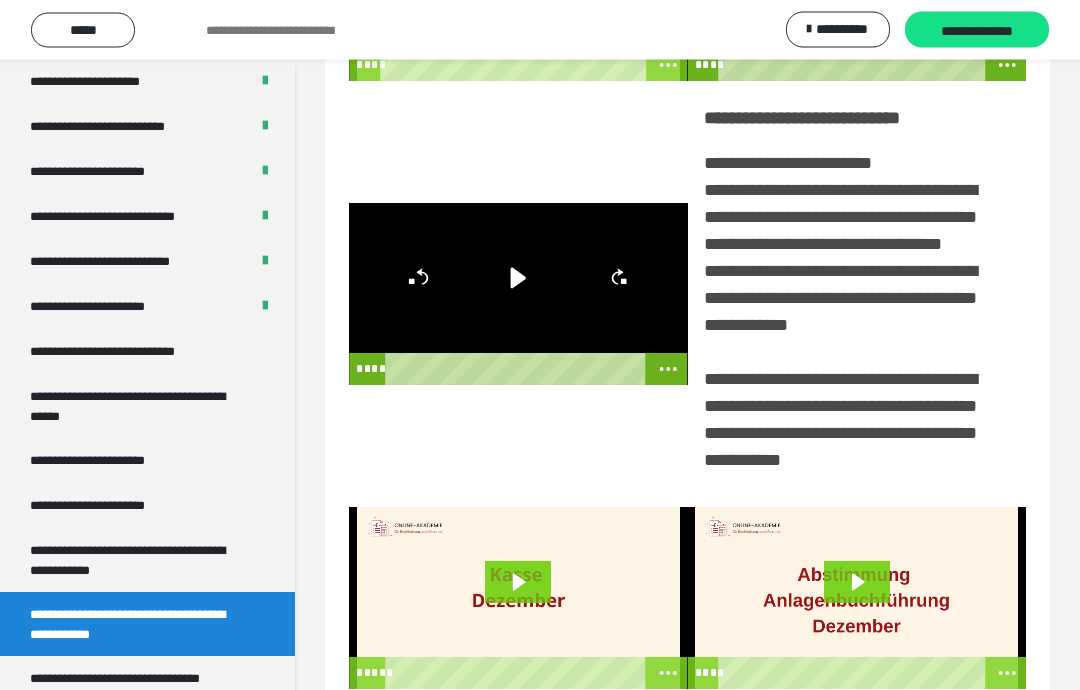 scroll, scrollTop: 269, scrollLeft: 0, axis: vertical 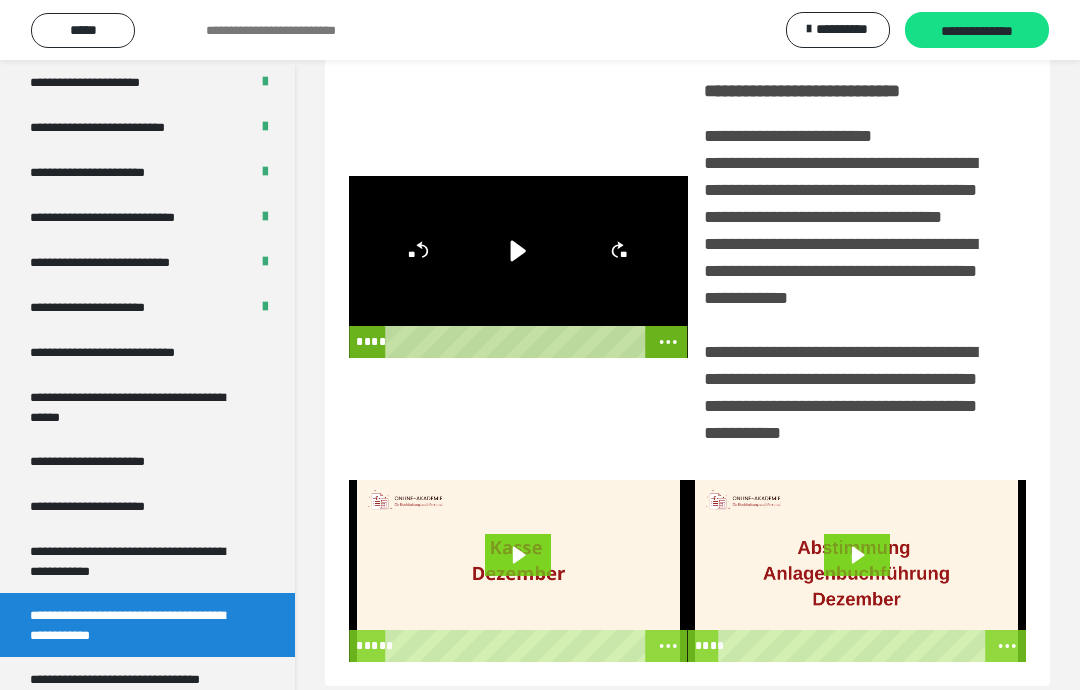 click on "**********" at bounding box center (87, 506) 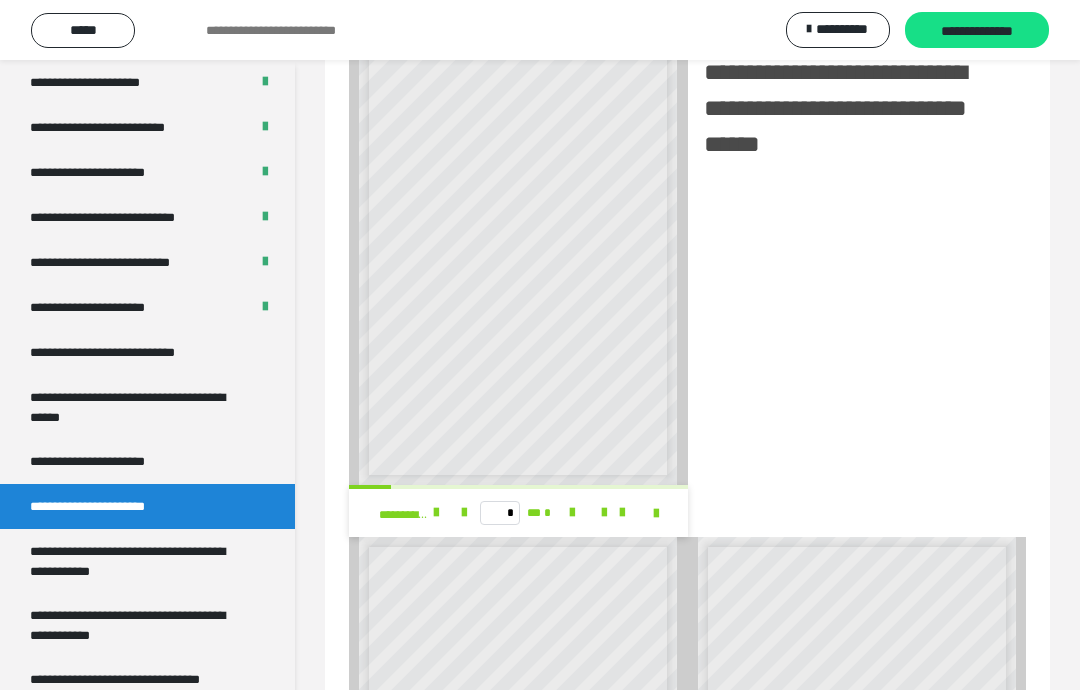 scroll, scrollTop: 1774, scrollLeft: 0, axis: vertical 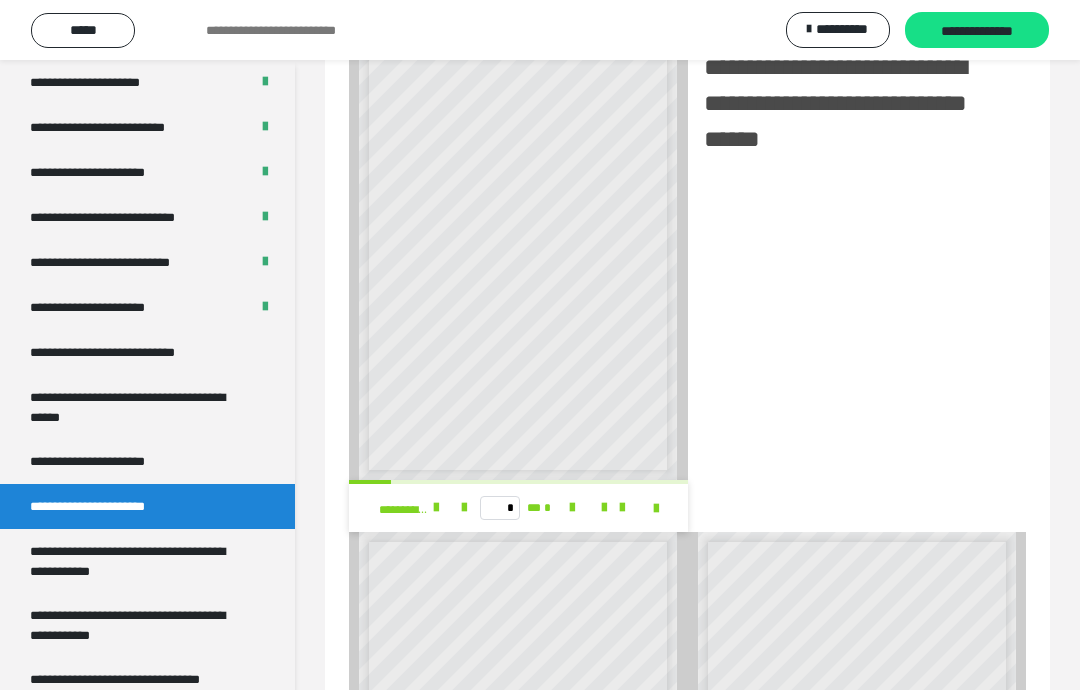 click on "**********" at bounding box center [127, 561] 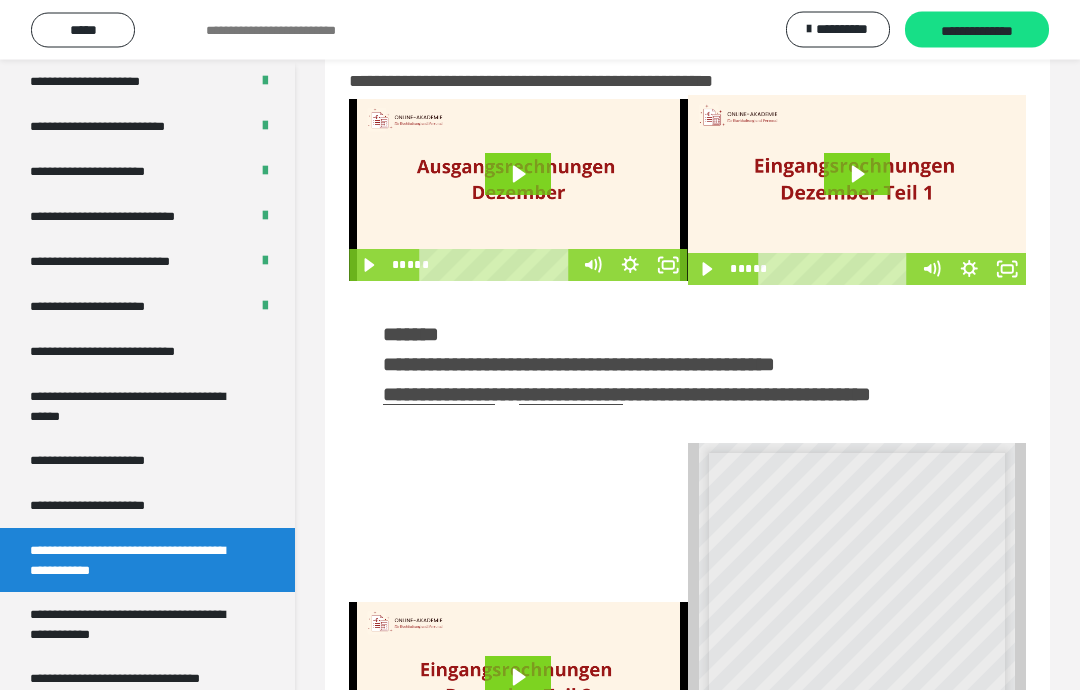 scroll, scrollTop: 0, scrollLeft: 0, axis: both 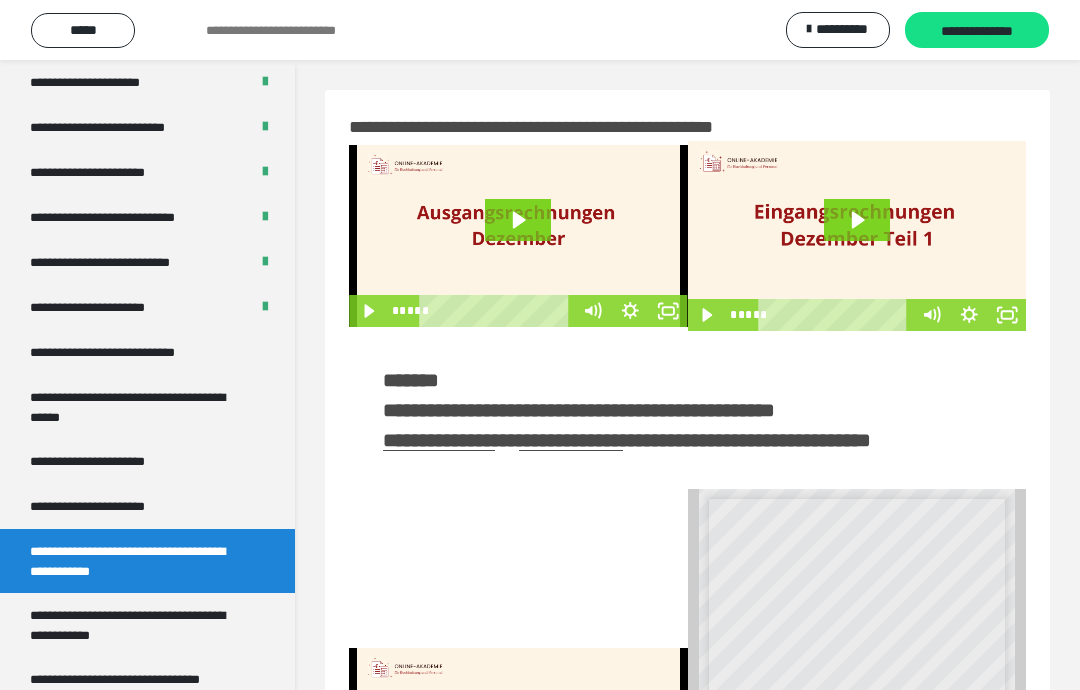 click at bounding box center (518, 236) 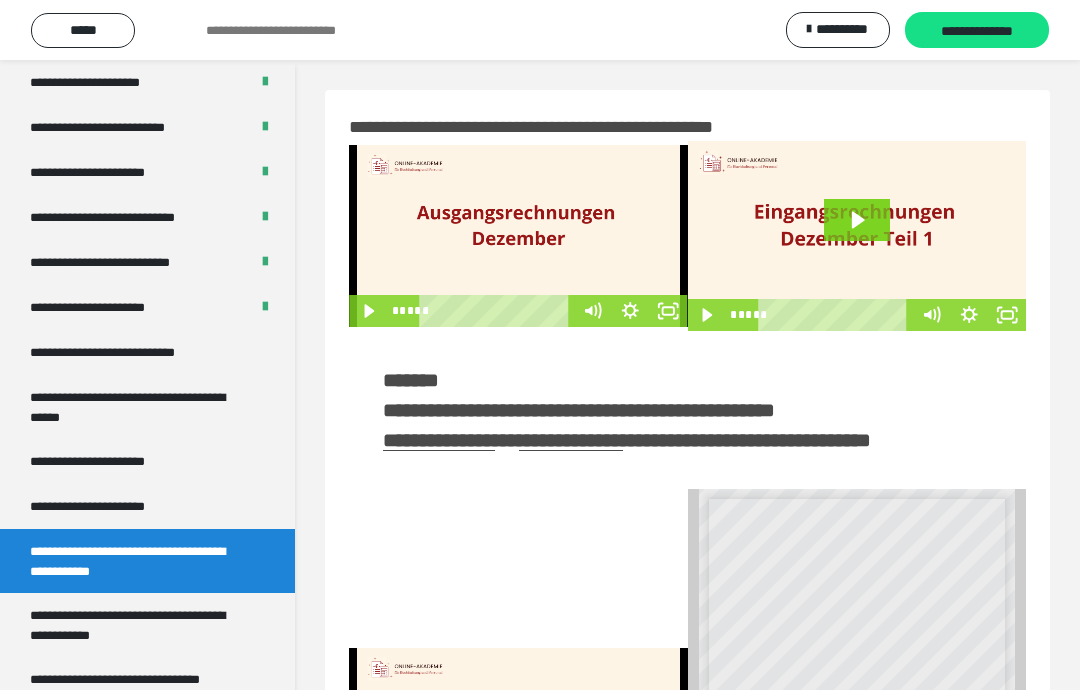 click 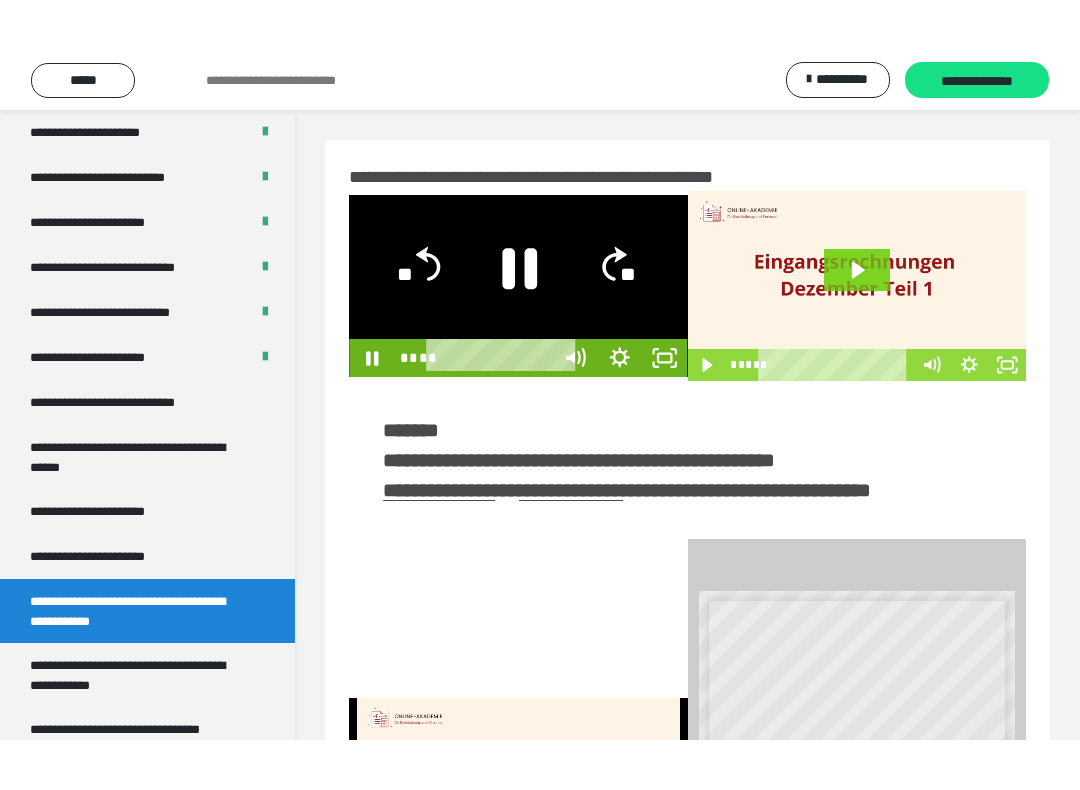 scroll, scrollTop: 20, scrollLeft: 0, axis: vertical 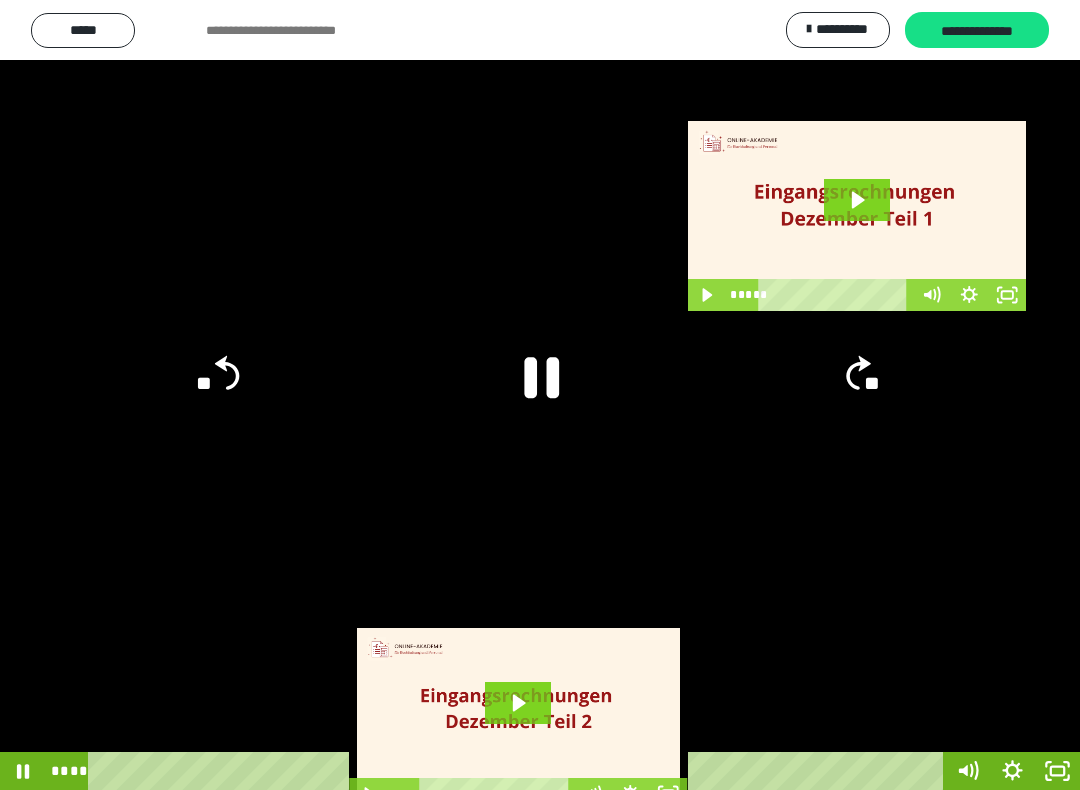 click at bounding box center [540, 395] 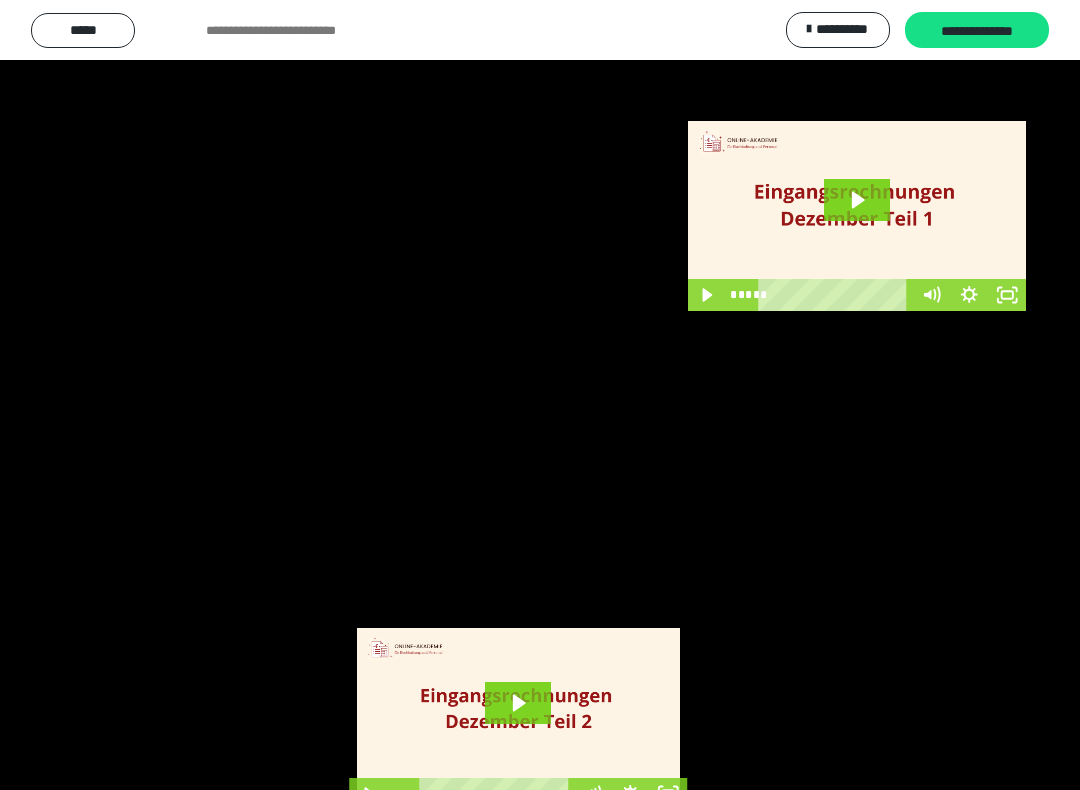 click at bounding box center (540, 395) 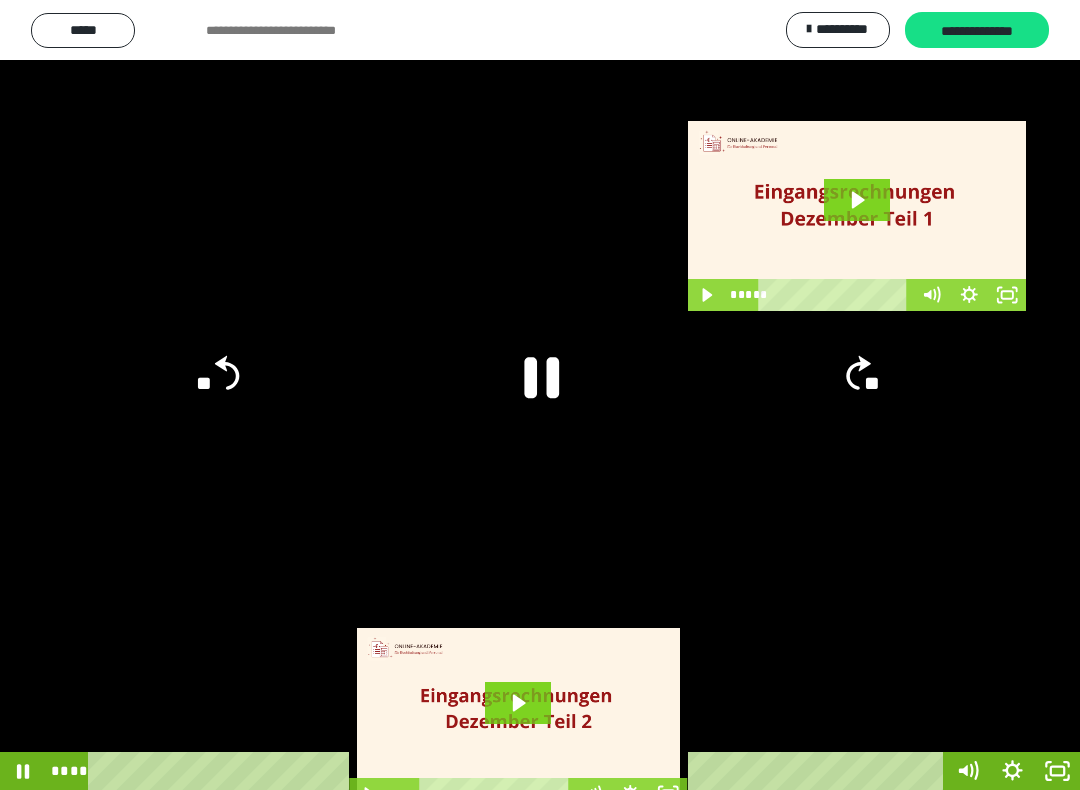 click 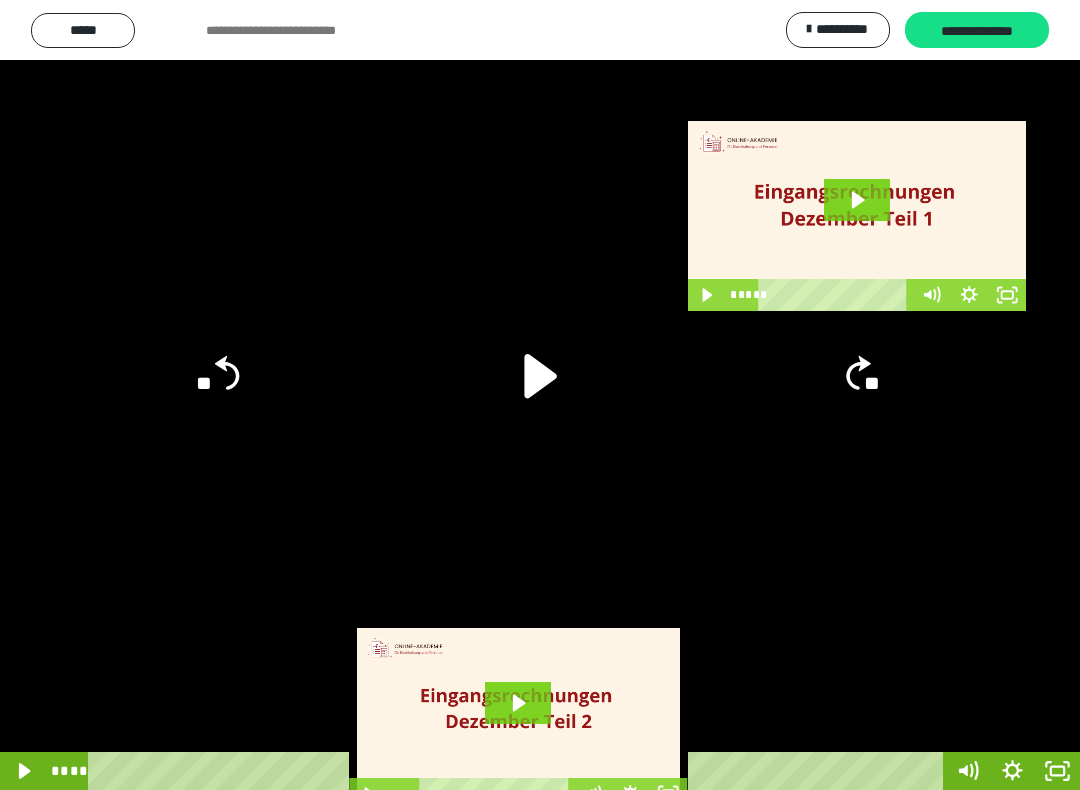 click 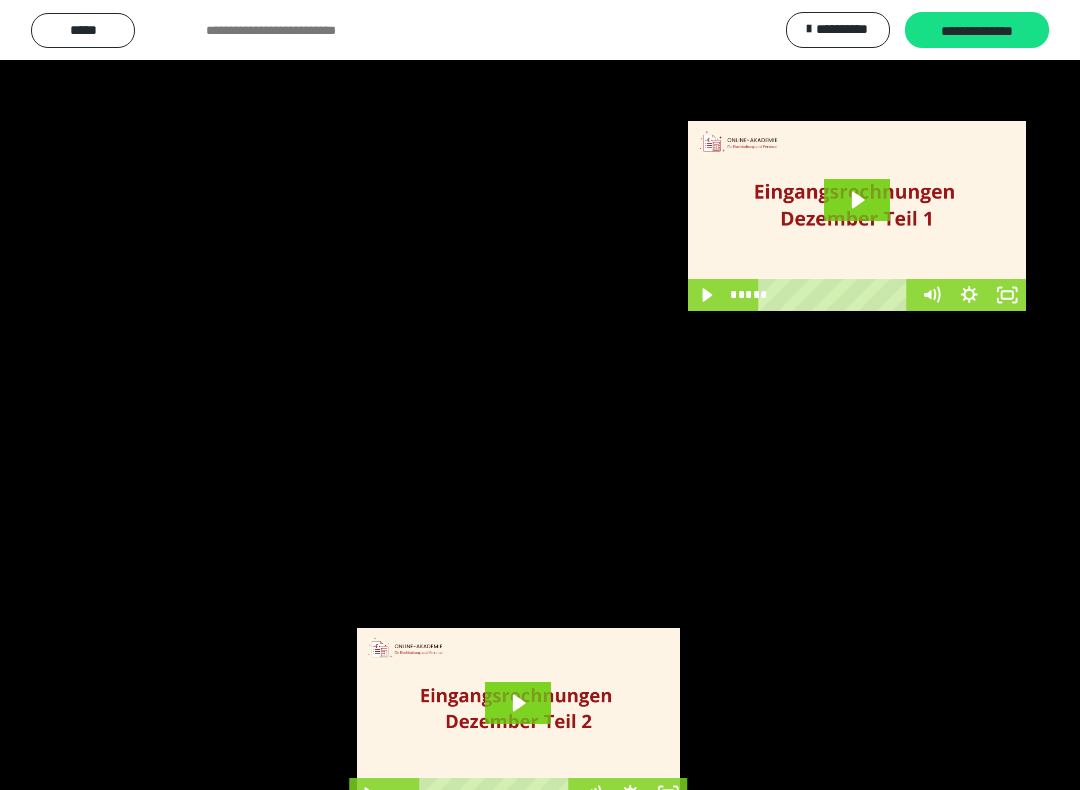 scroll, scrollTop: 0, scrollLeft: 0, axis: both 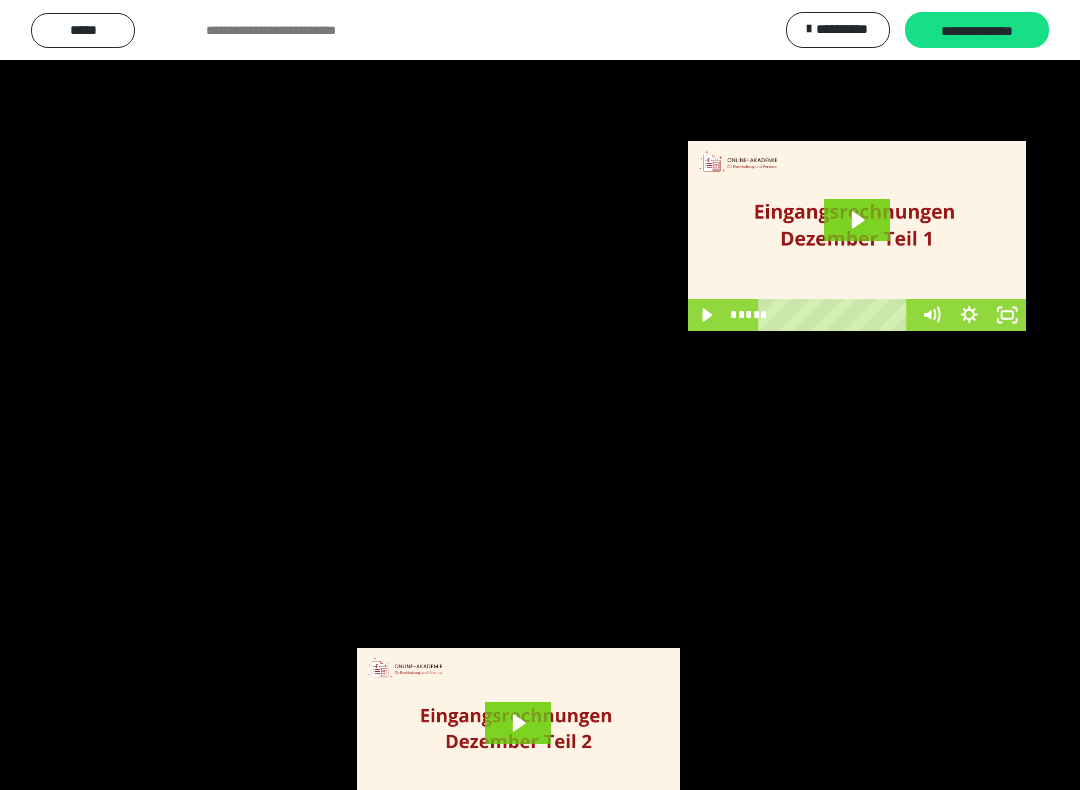 click at bounding box center (540, 395) 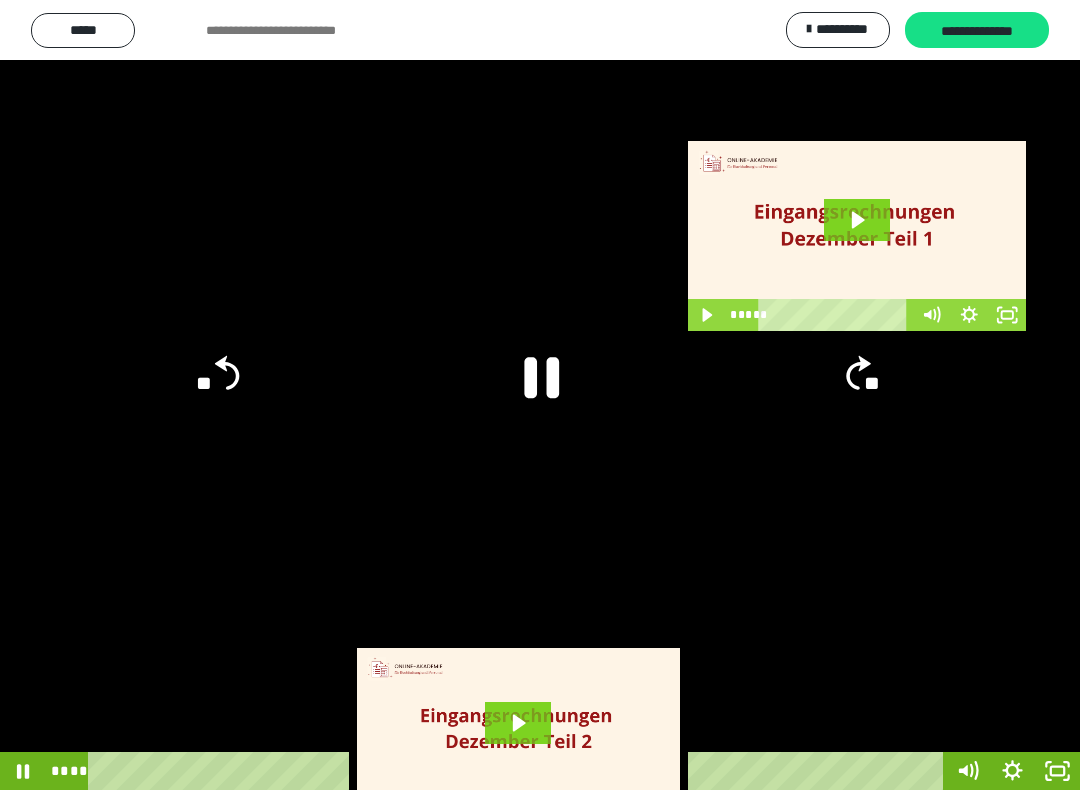 click 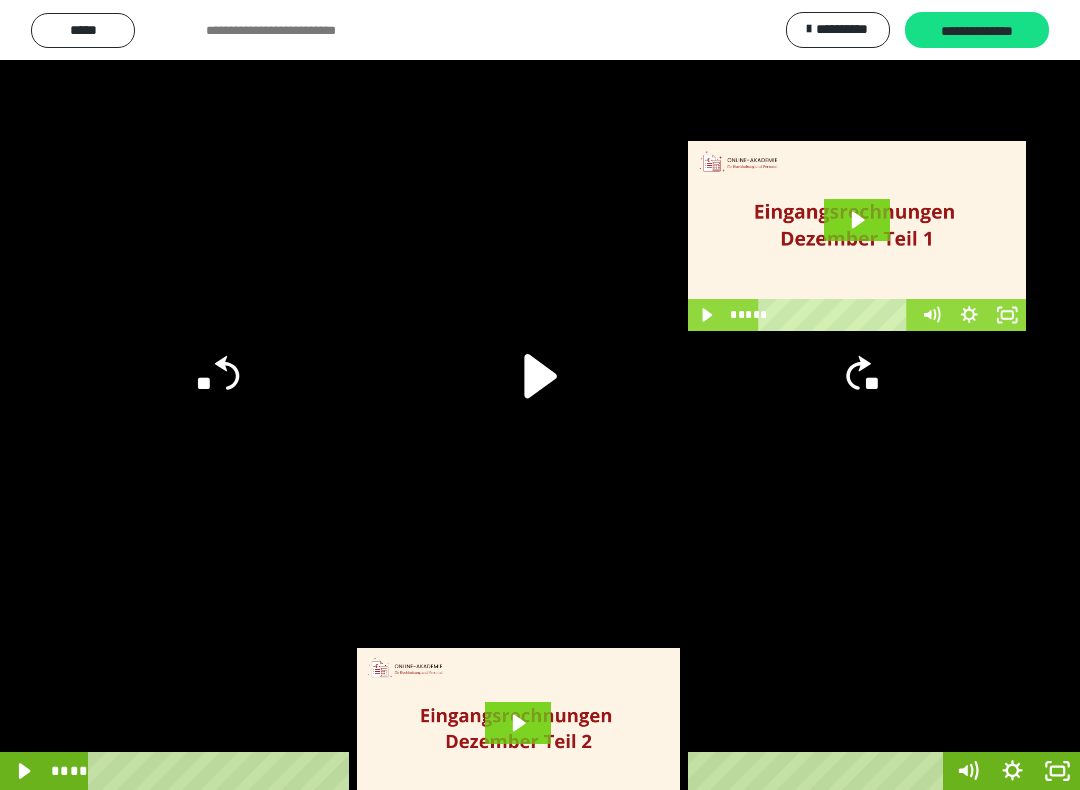 click 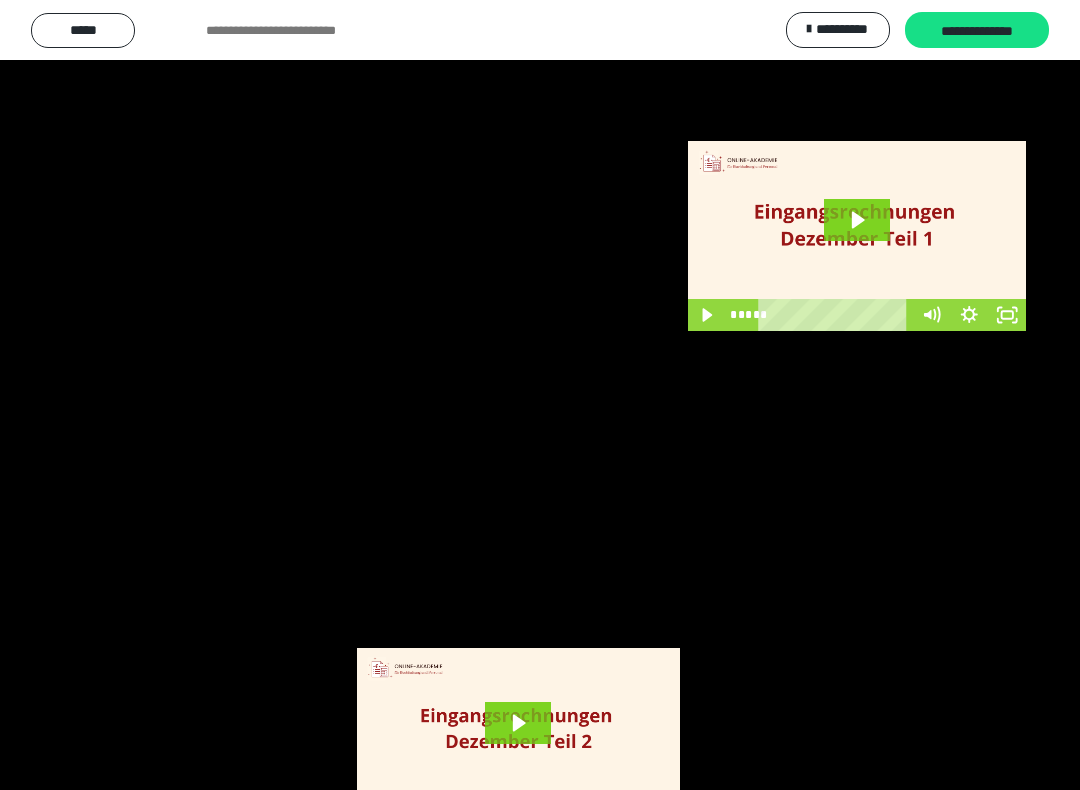 click at bounding box center (540, 395) 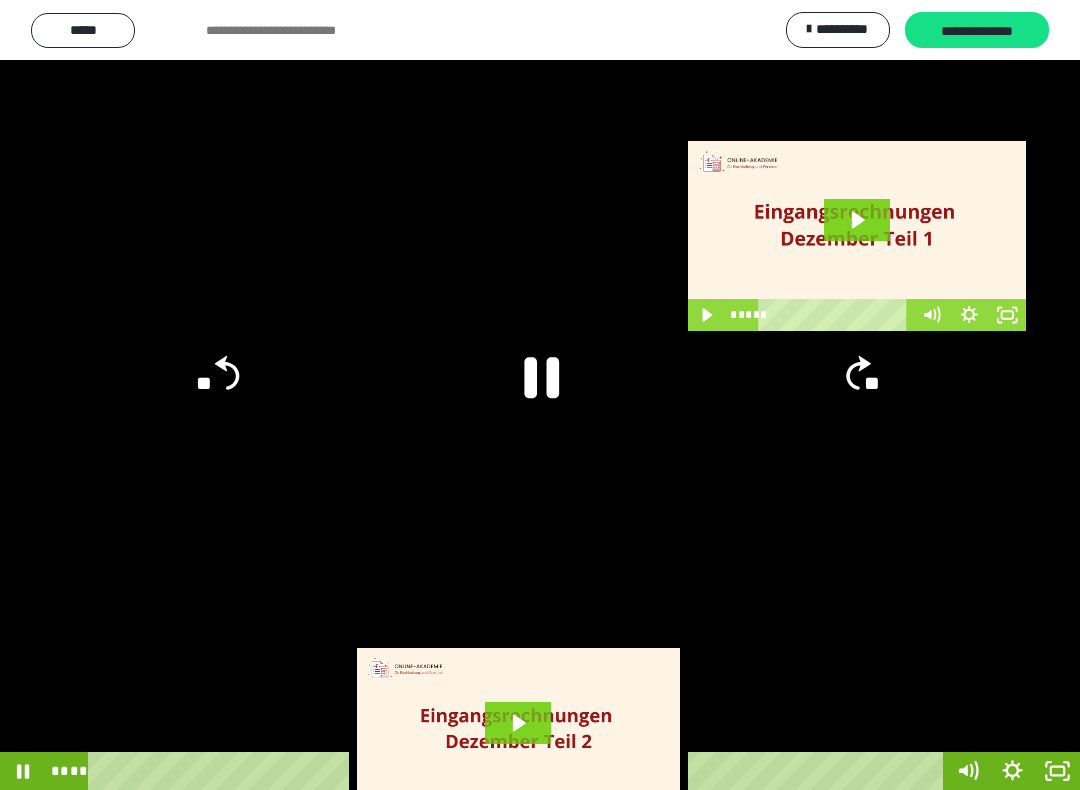 click 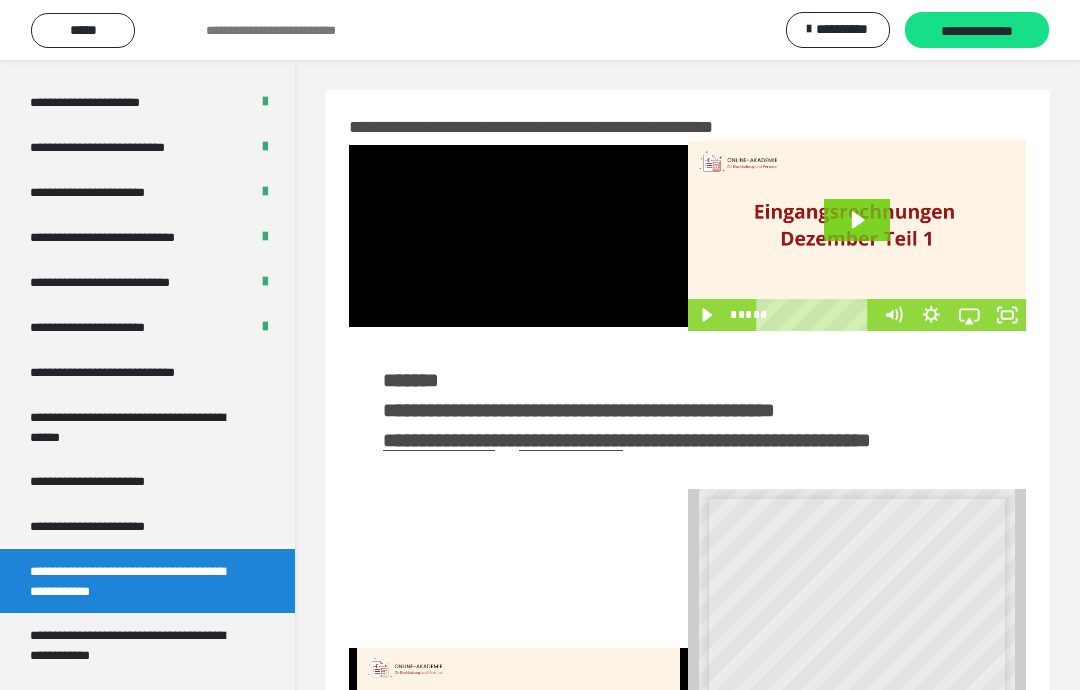 click at bounding box center [518, 236] 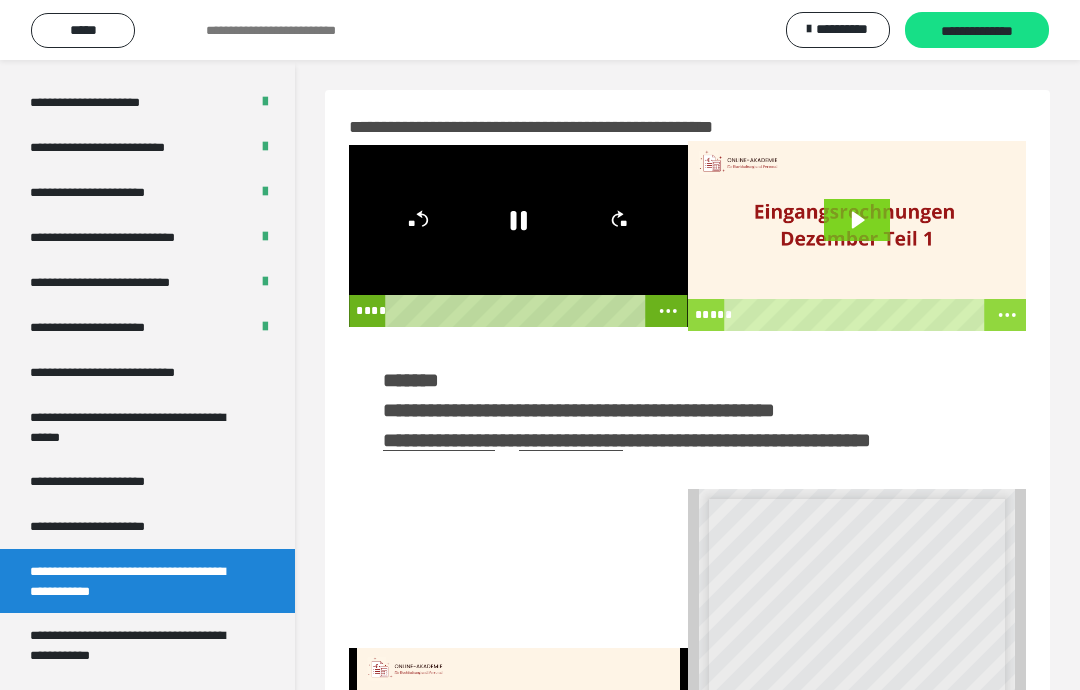 click 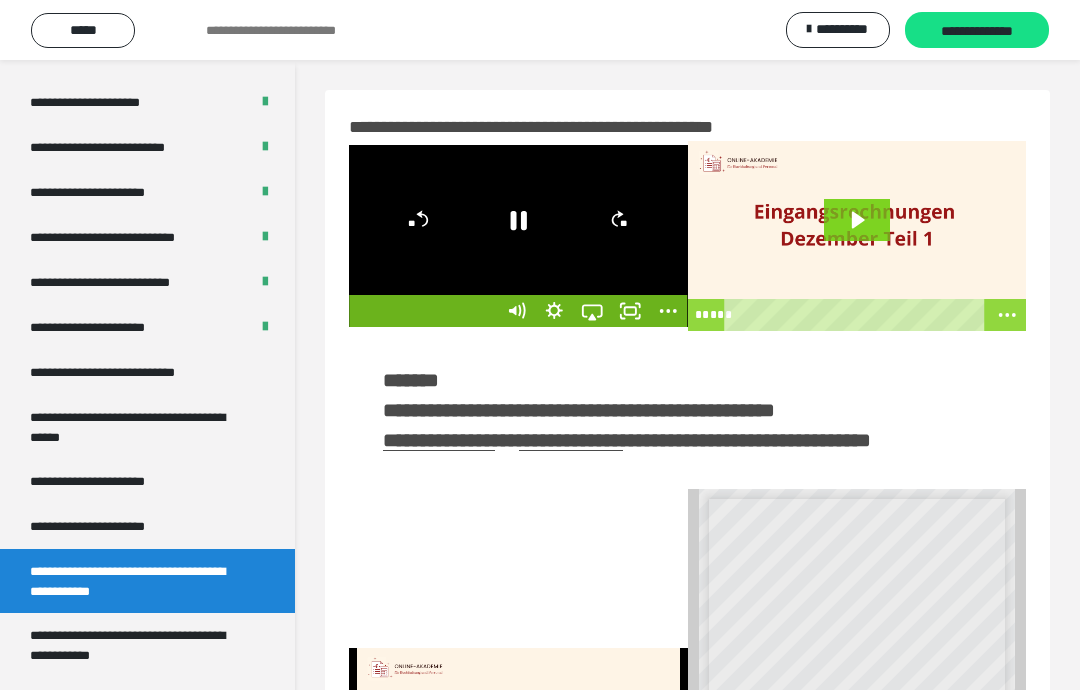 click 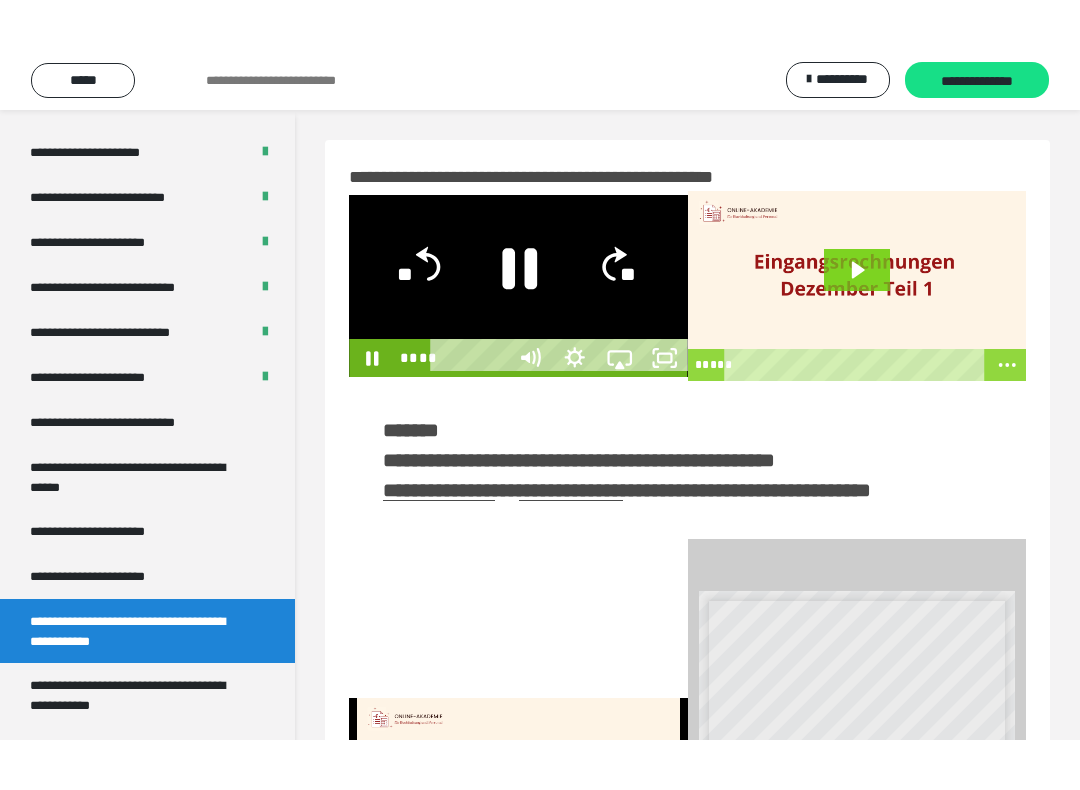 scroll, scrollTop: 20, scrollLeft: 0, axis: vertical 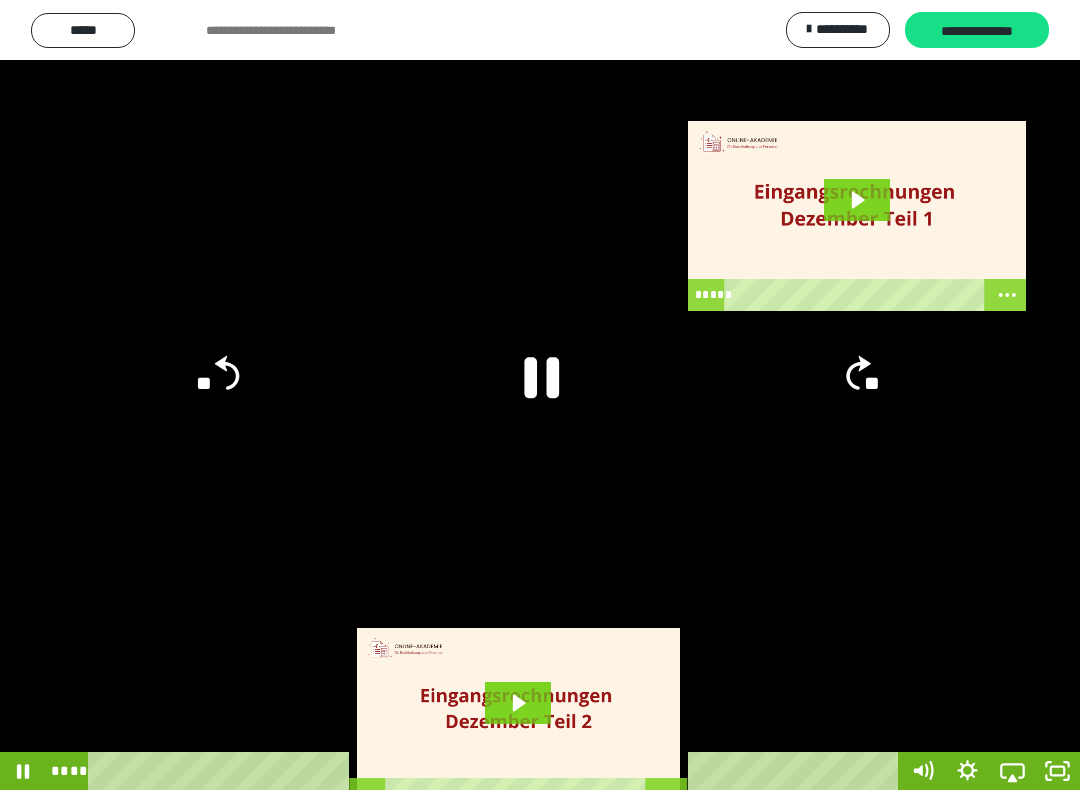 click at bounding box center [540, 395] 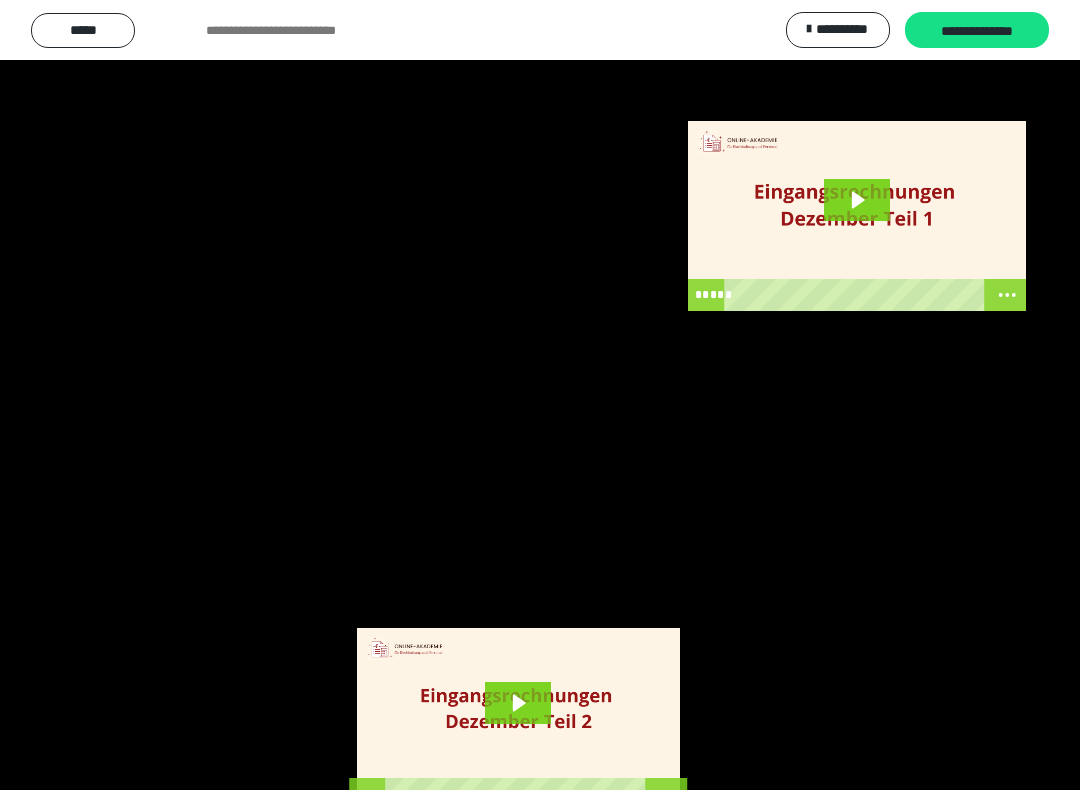 click at bounding box center (540, 395) 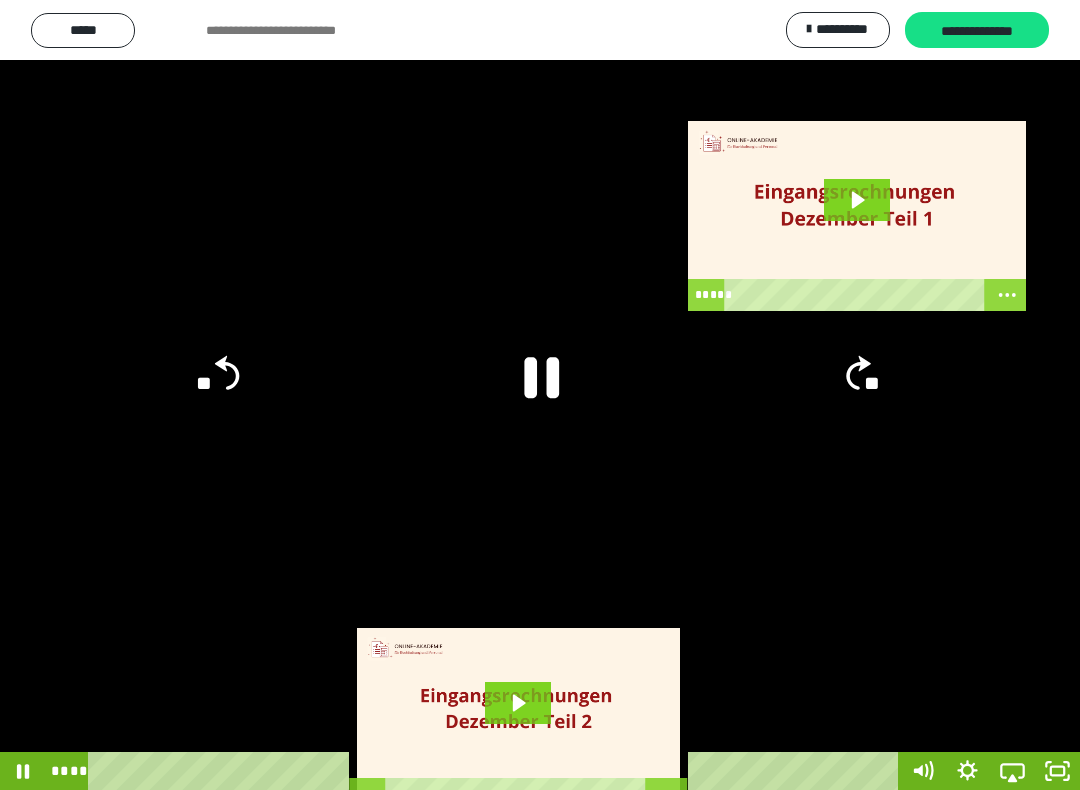 click on "**" 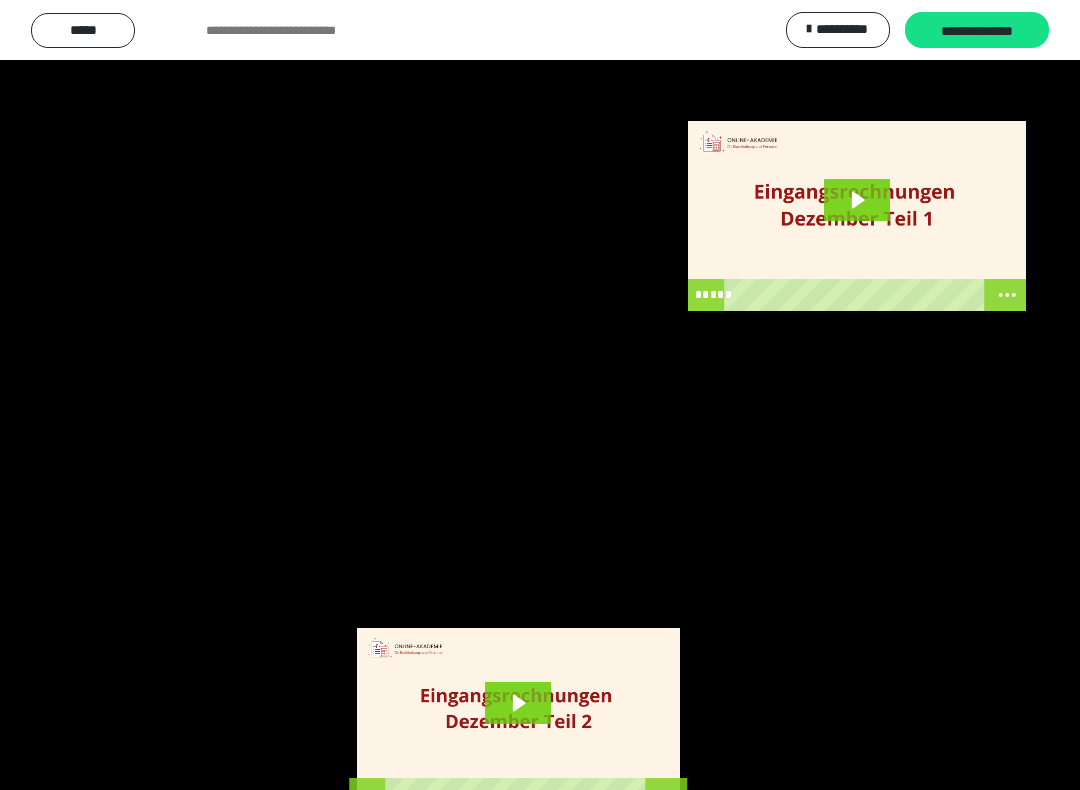 click at bounding box center [540, 395] 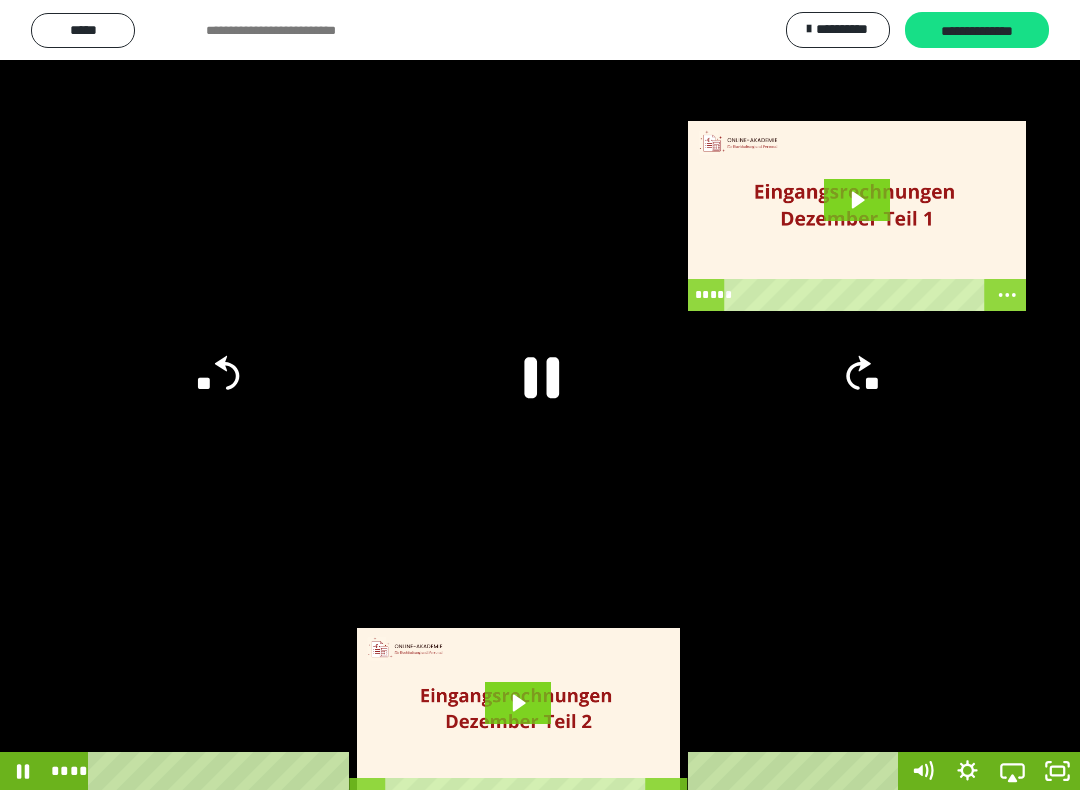 click 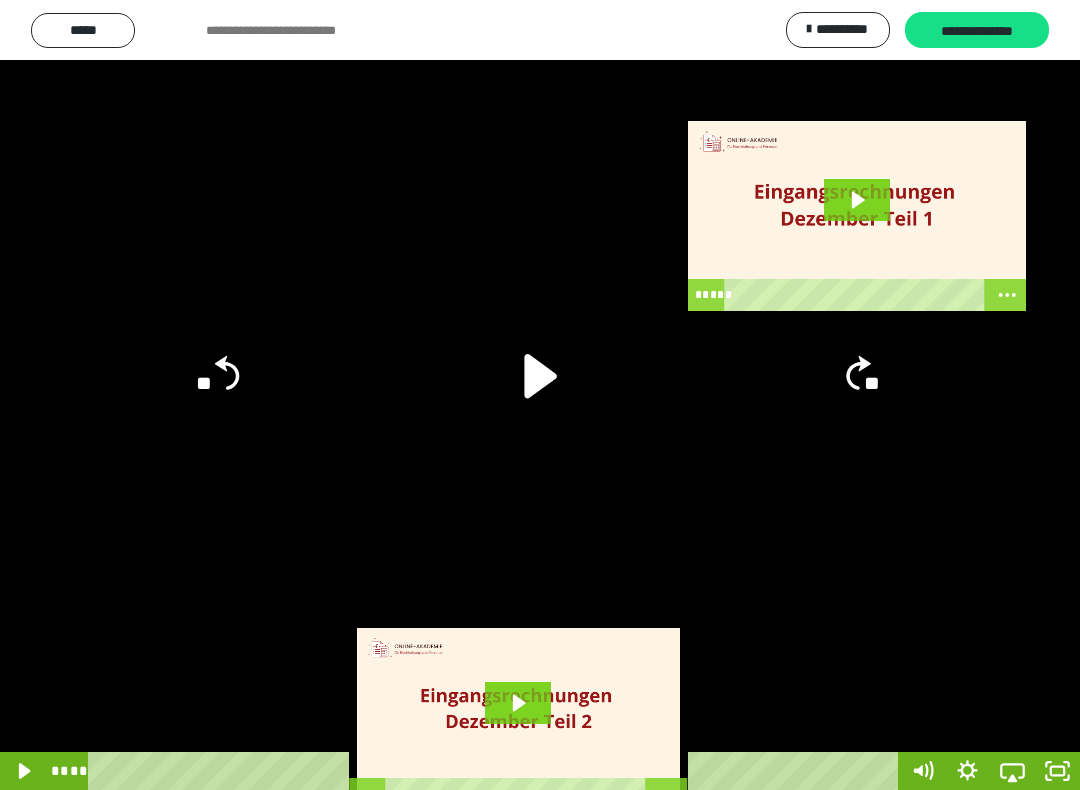 click on "**" 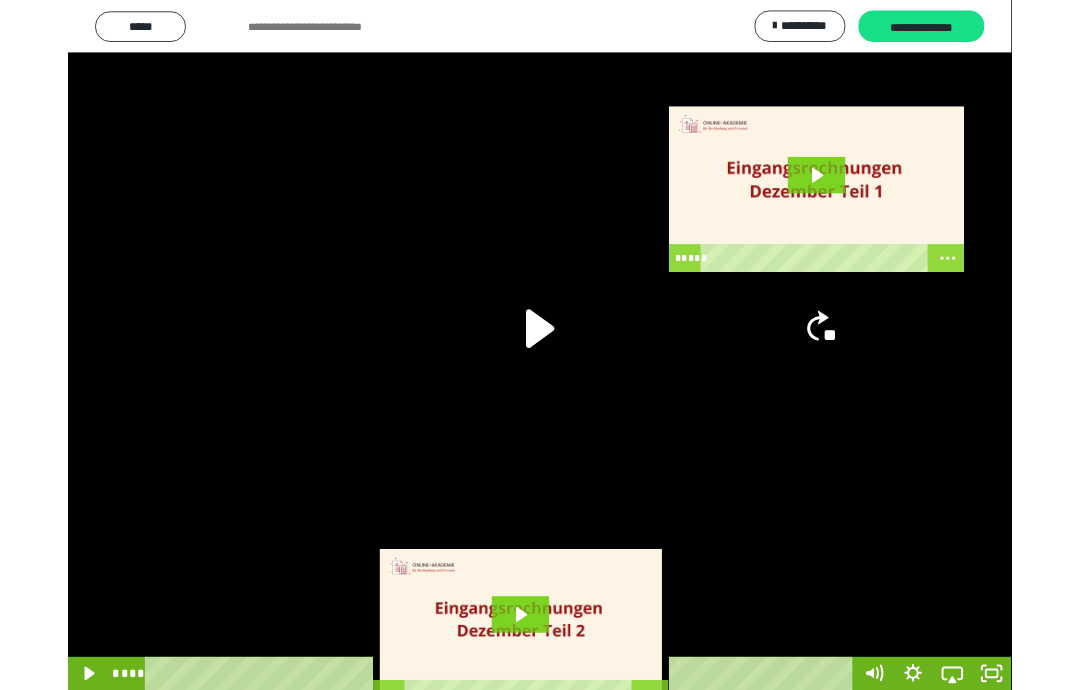 scroll, scrollTop: 0, scrollLeft: 0, axis: both 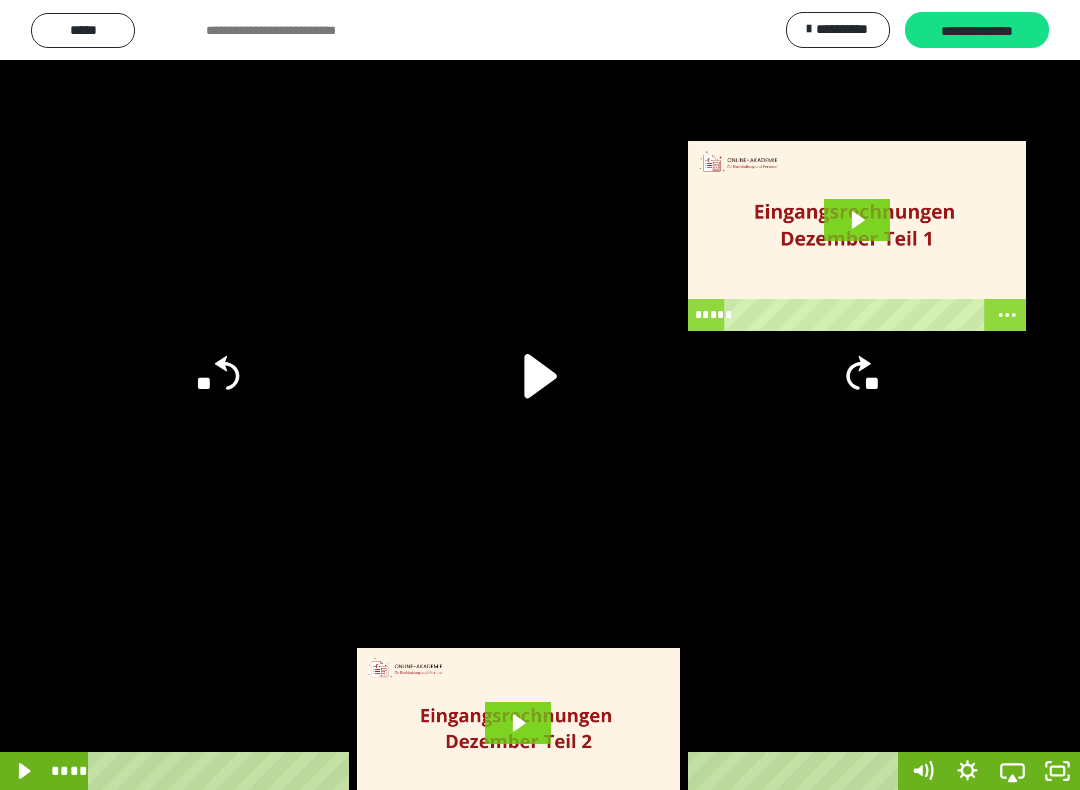 click 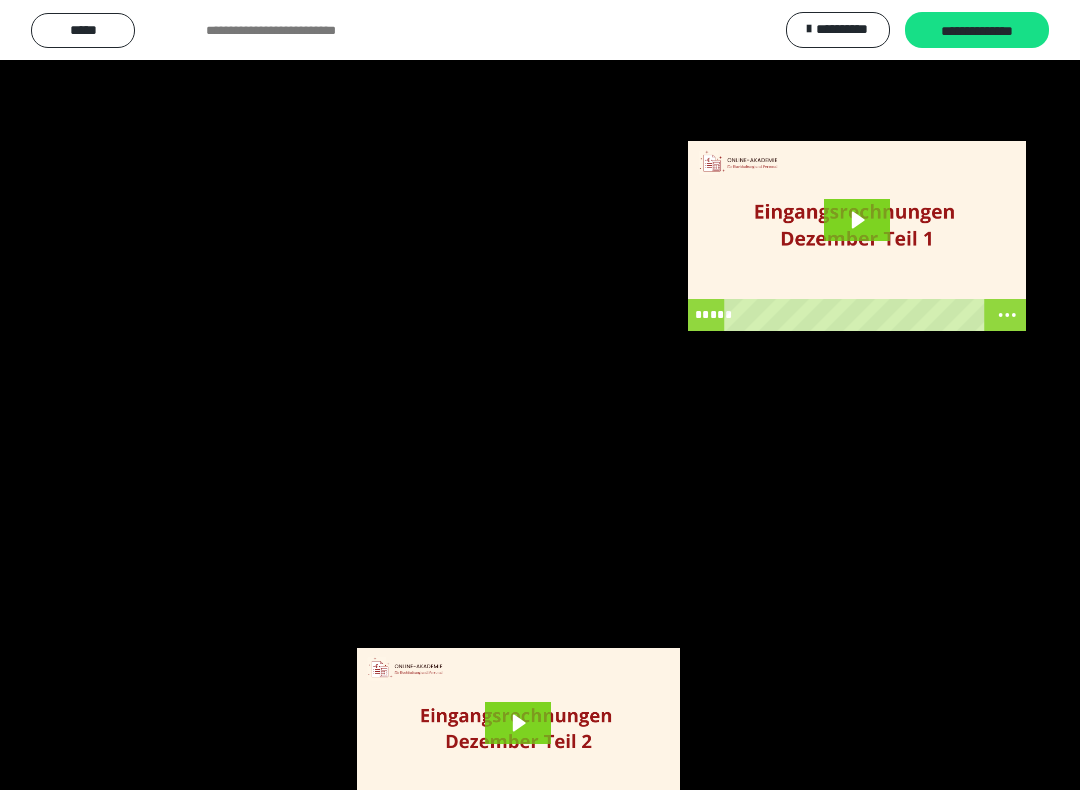 click at bounding box center (540, 395) 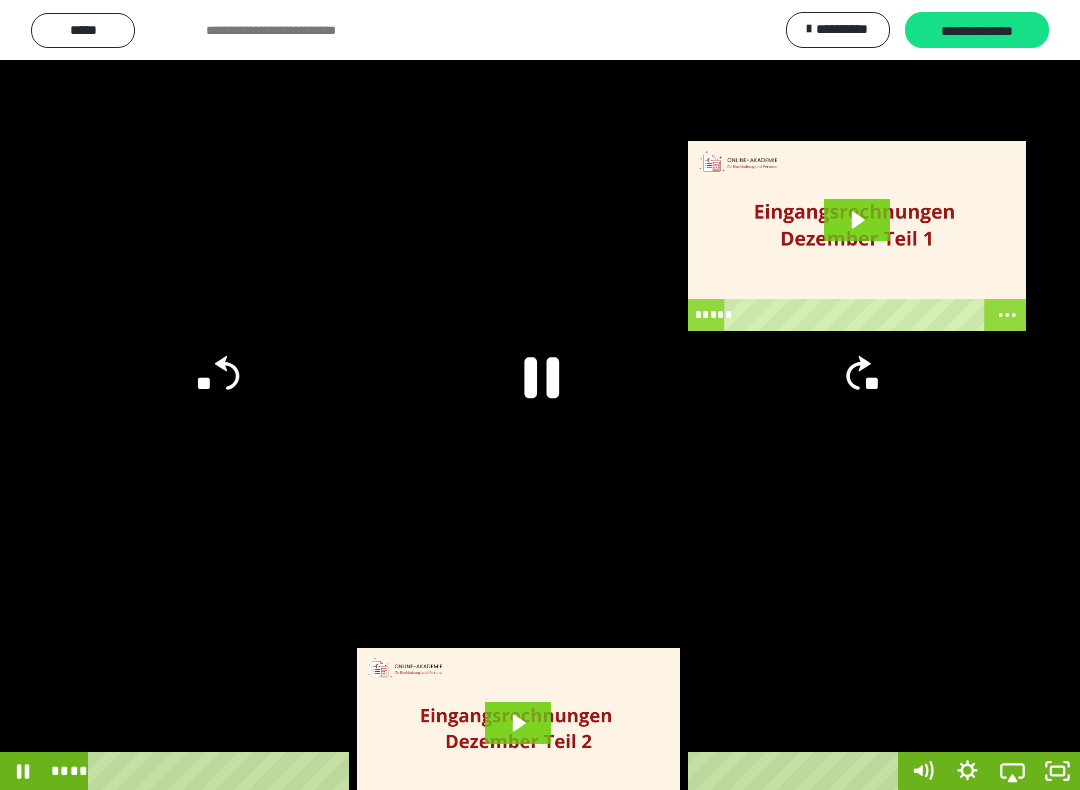 click 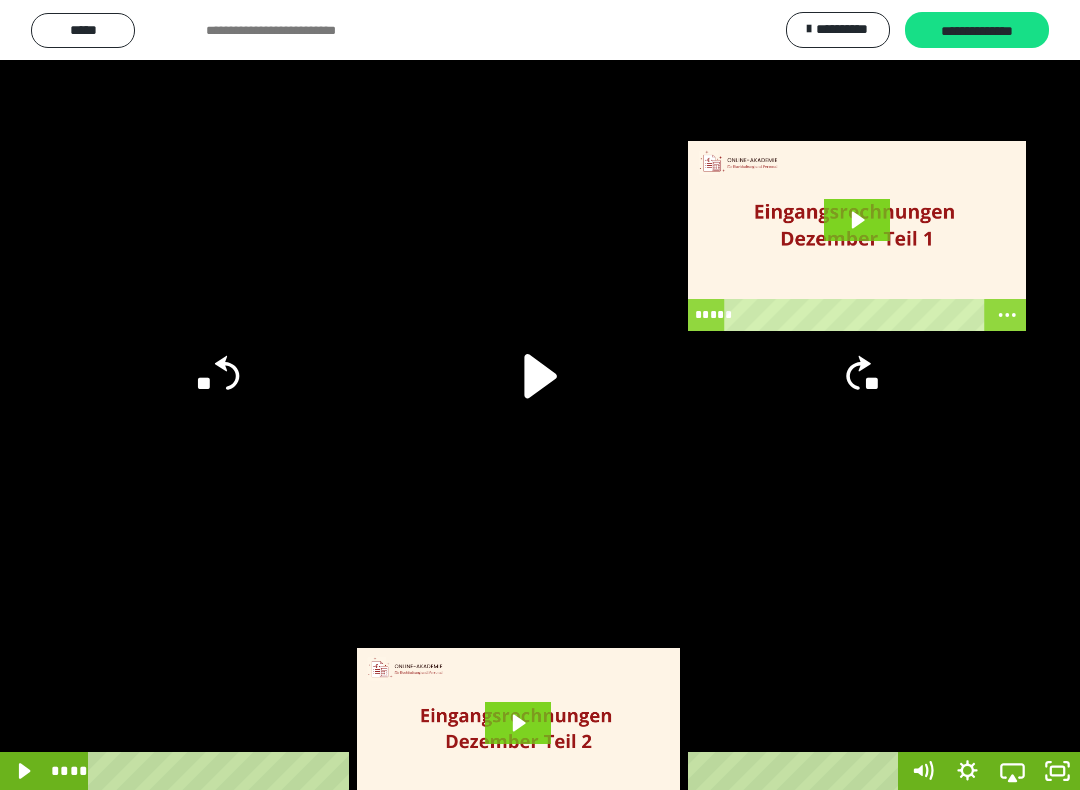 click 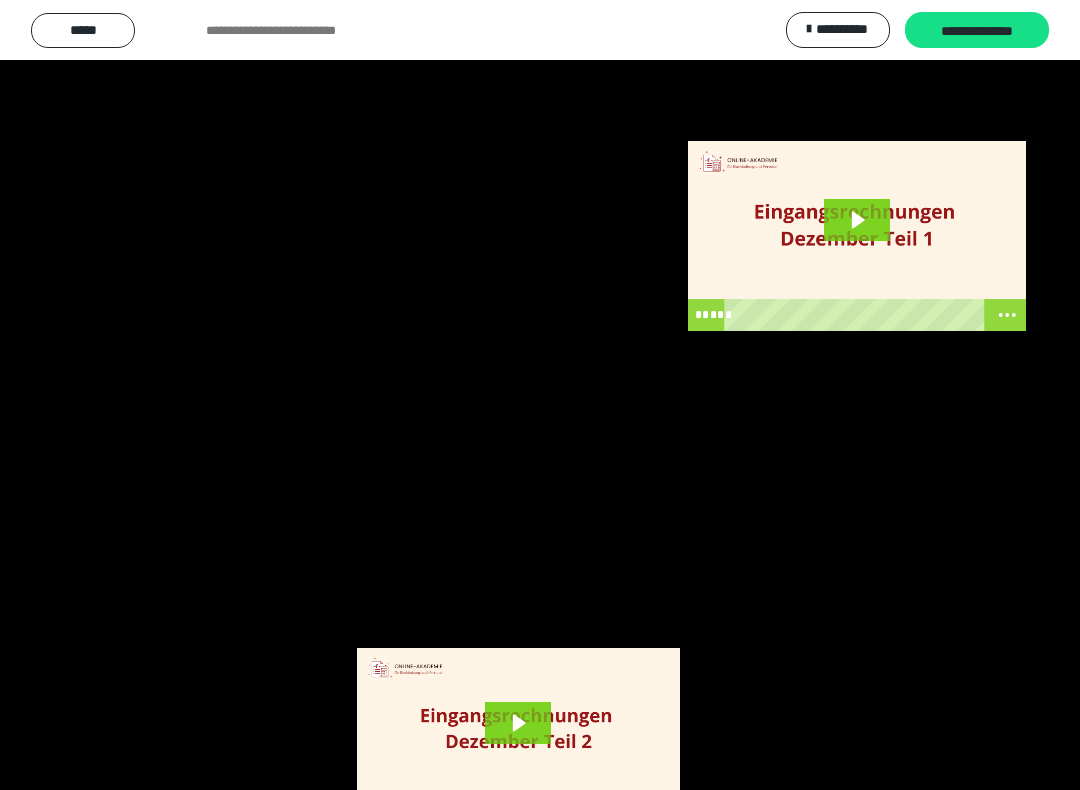 click at bounding box center (540, 395) 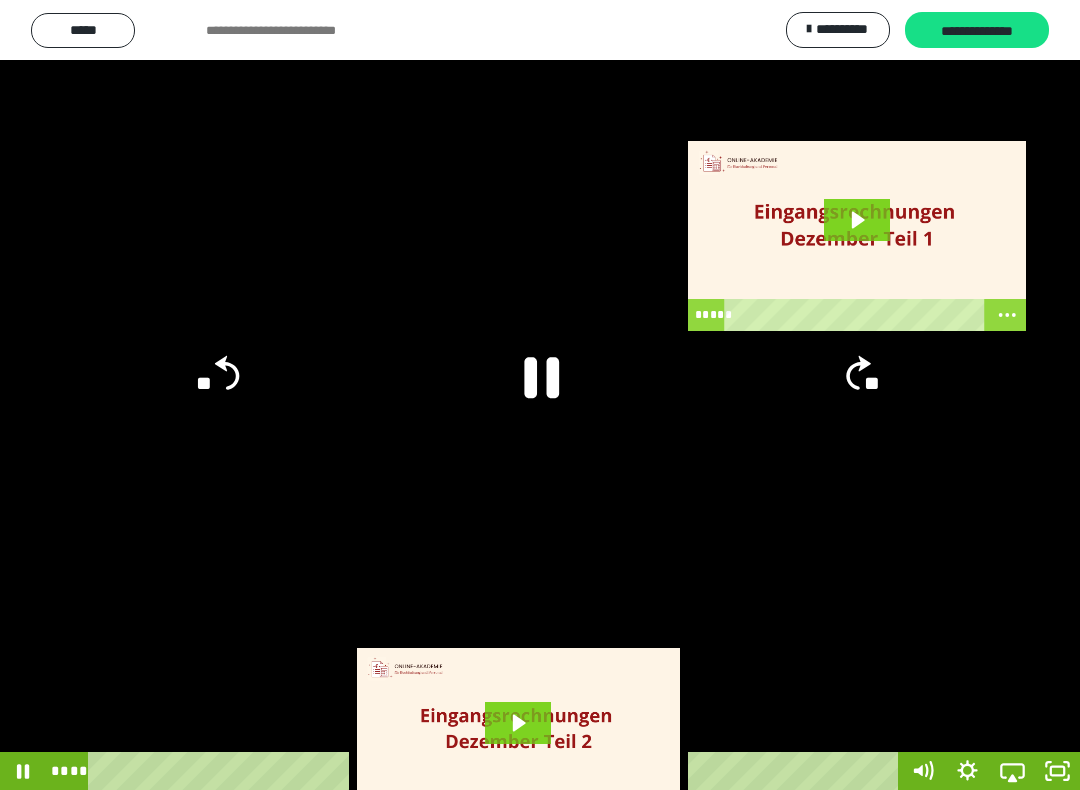 click 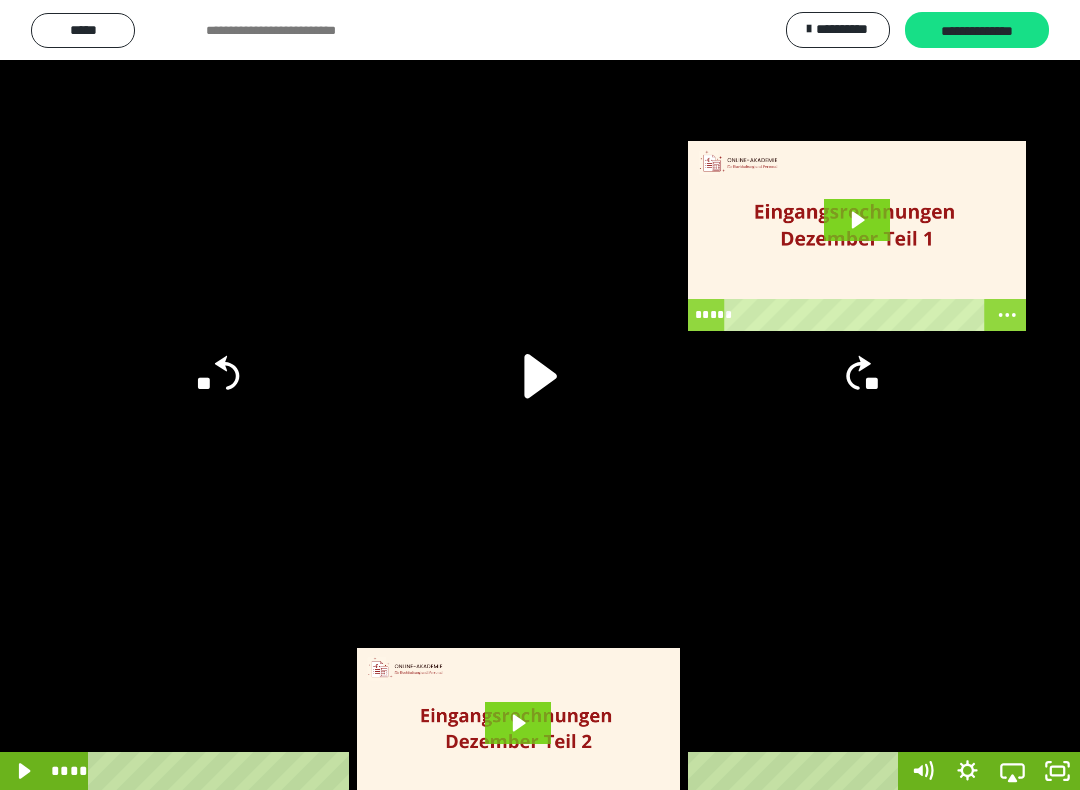 click on "**" 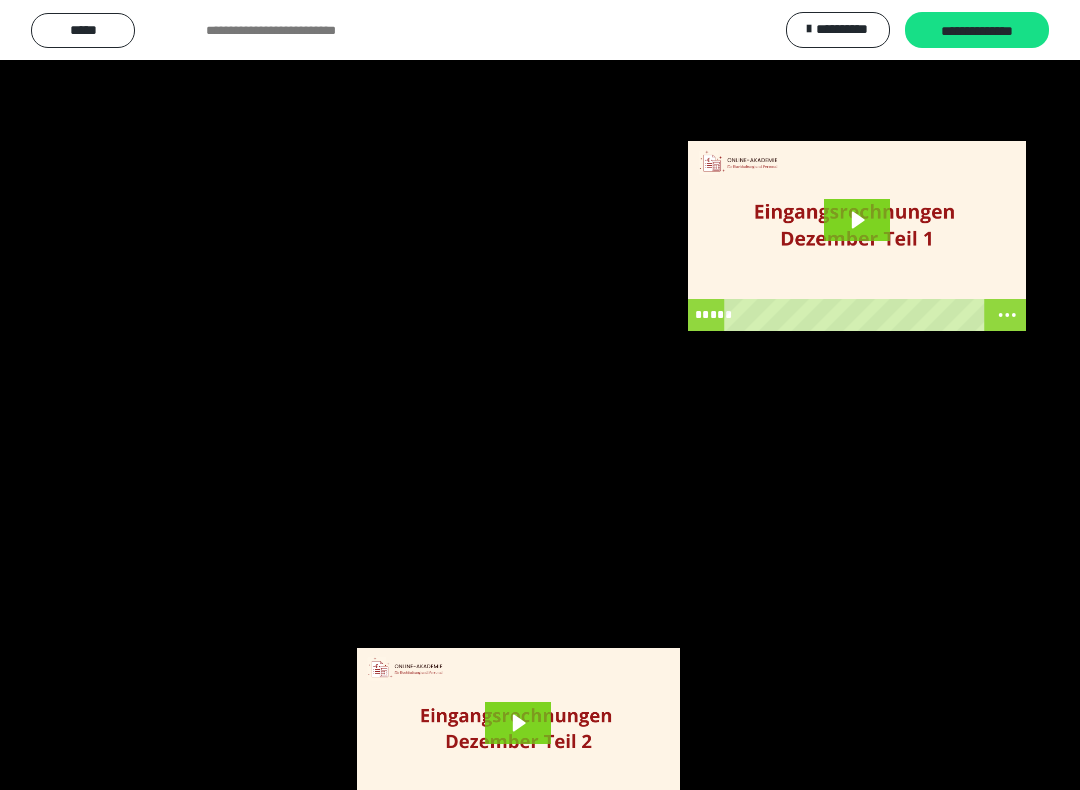click at bounding box center (540, 395) 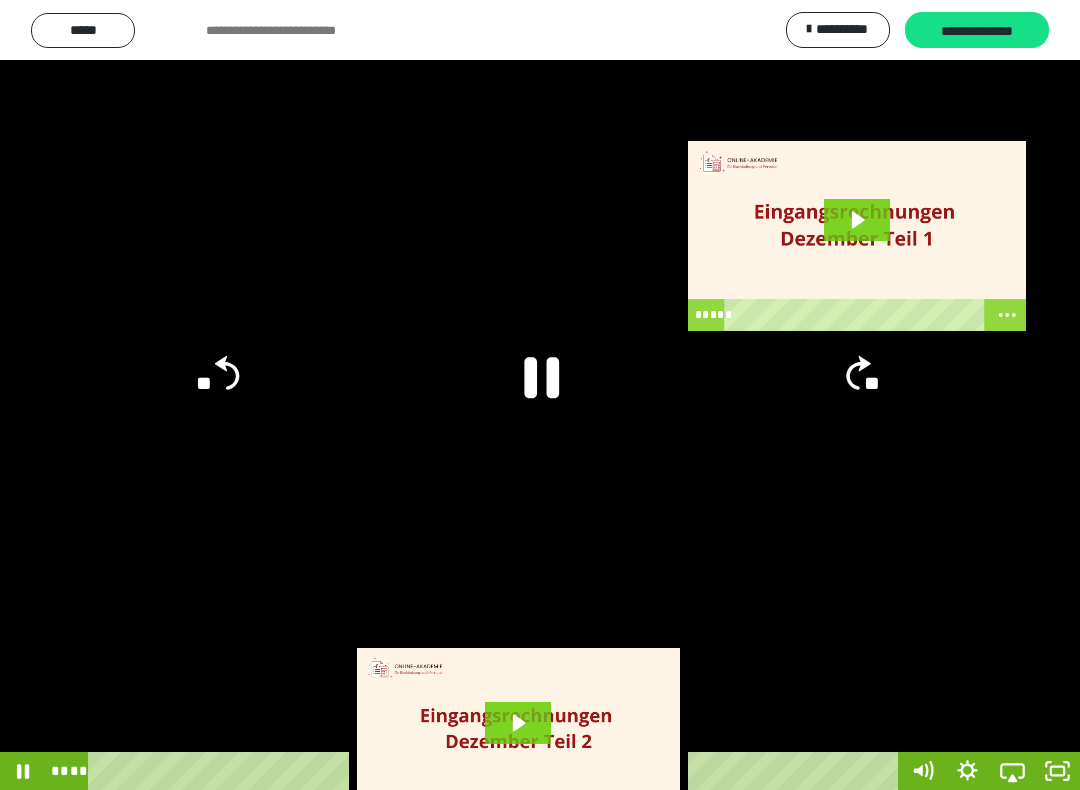click 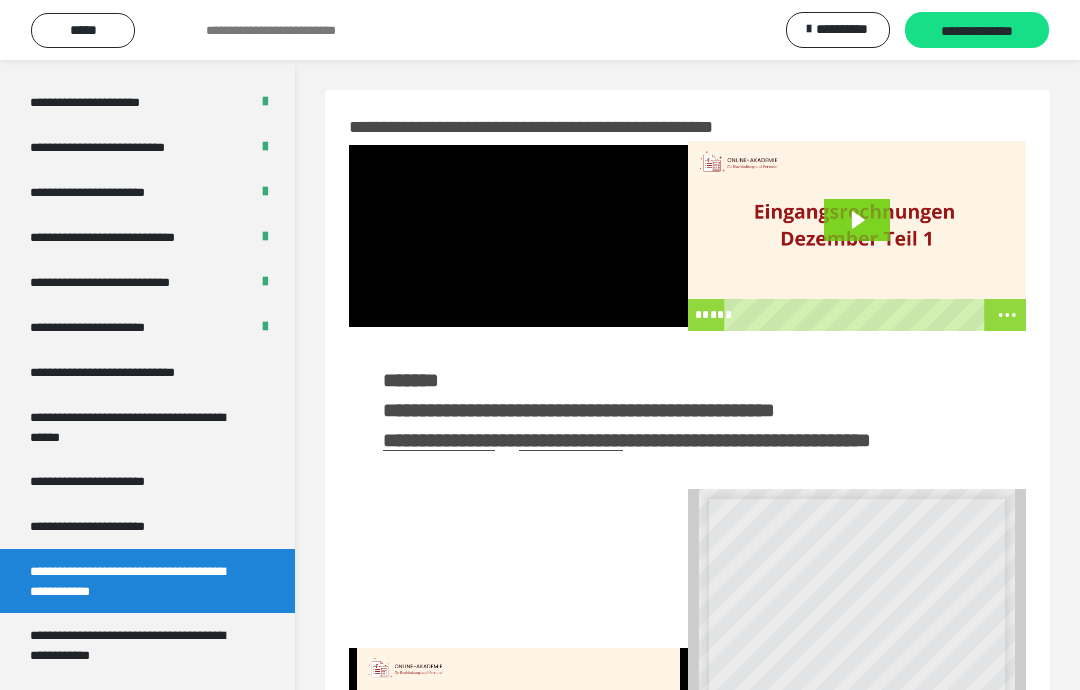 click at bounding box center [518, 236] 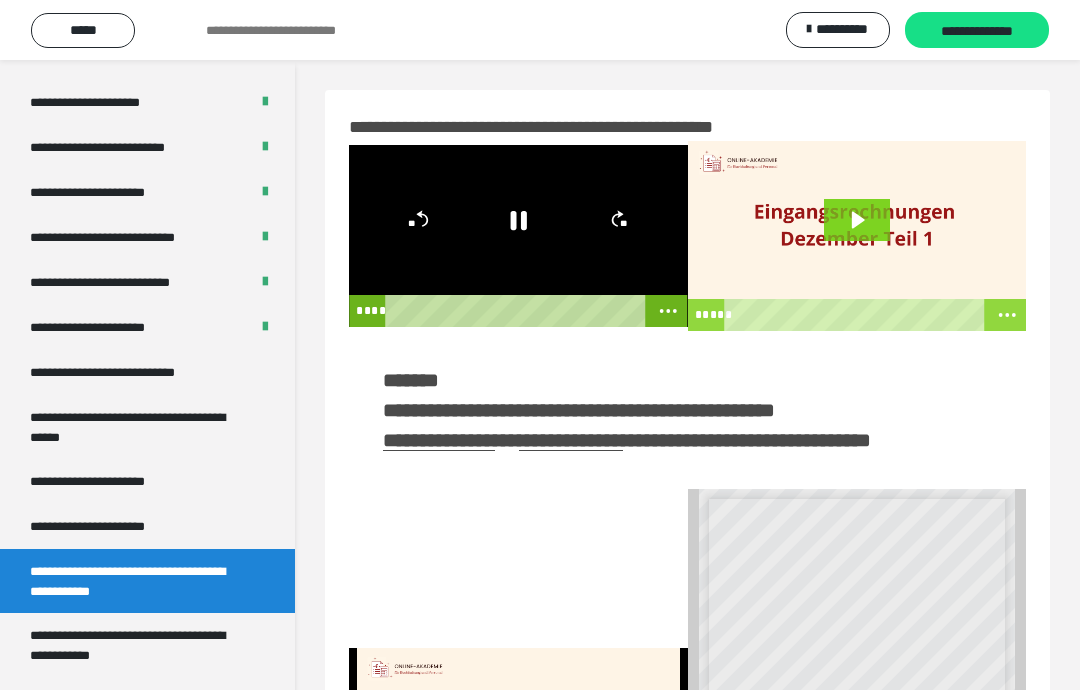 click 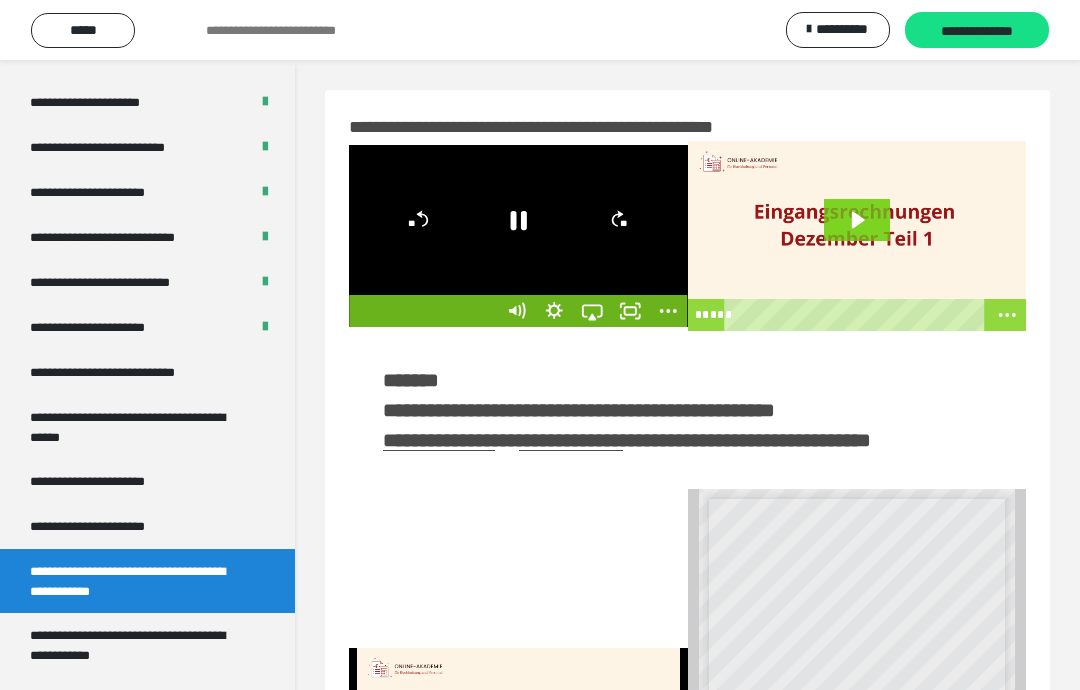 click 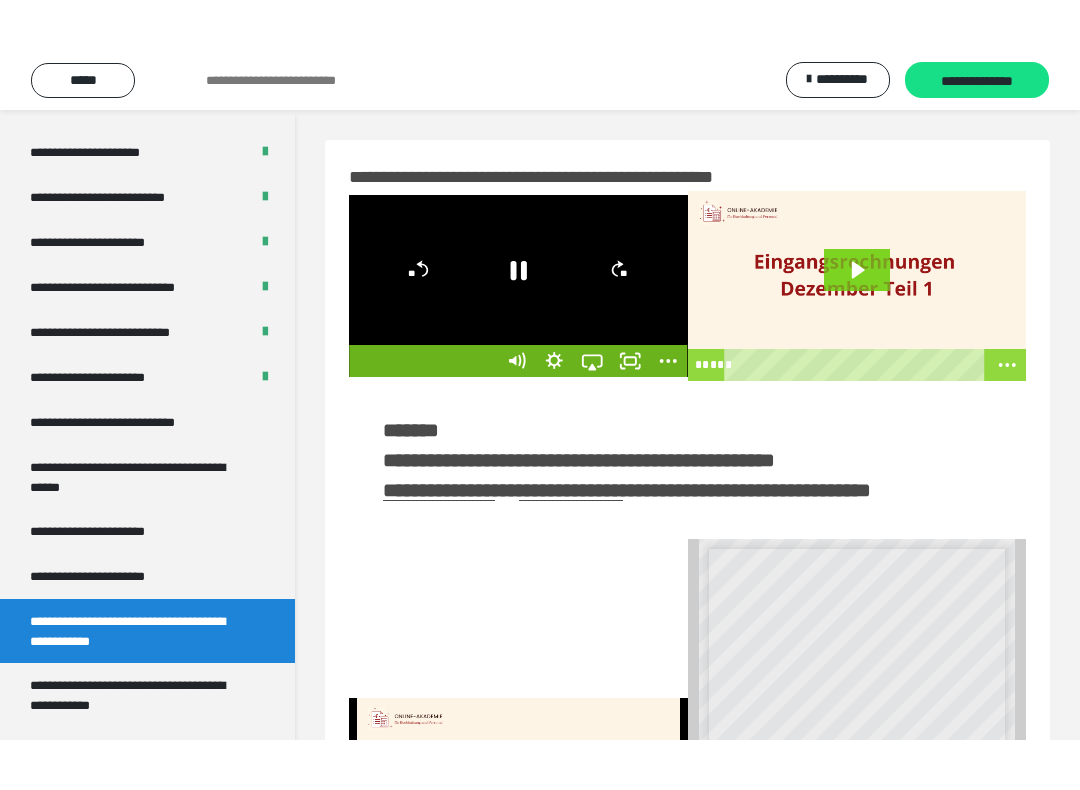 scroll, scrollTop: 20, scrollLeft: 0, axis: vertical 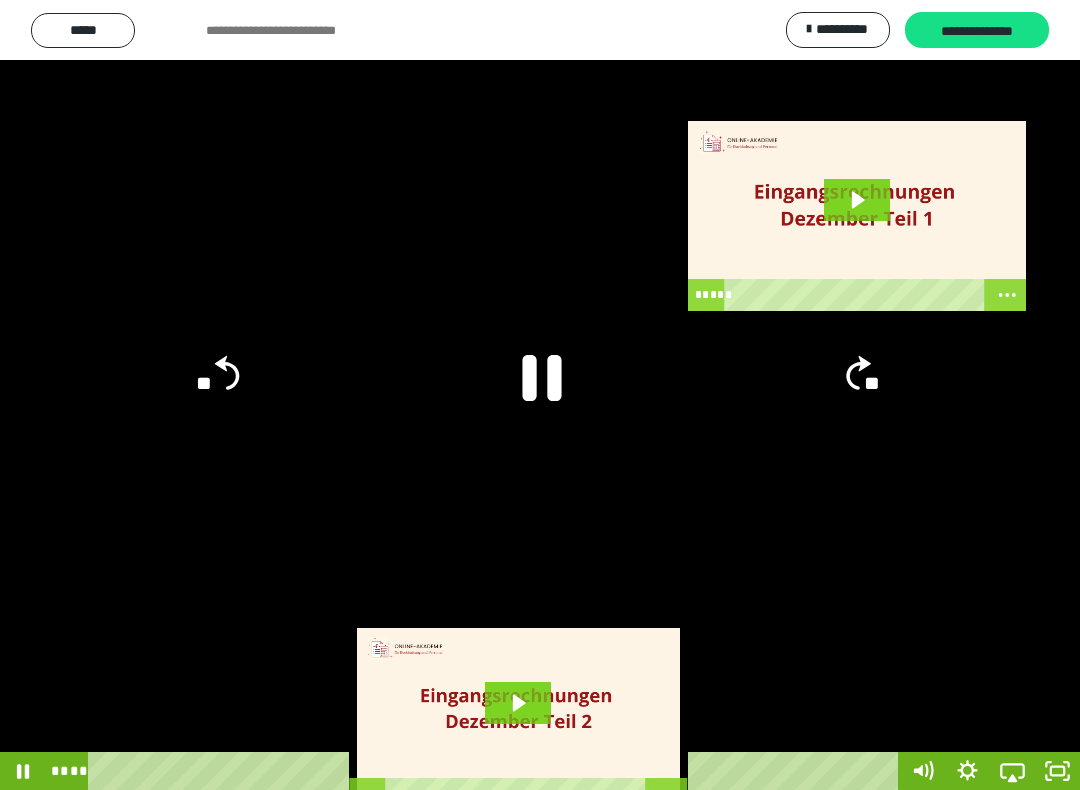 click 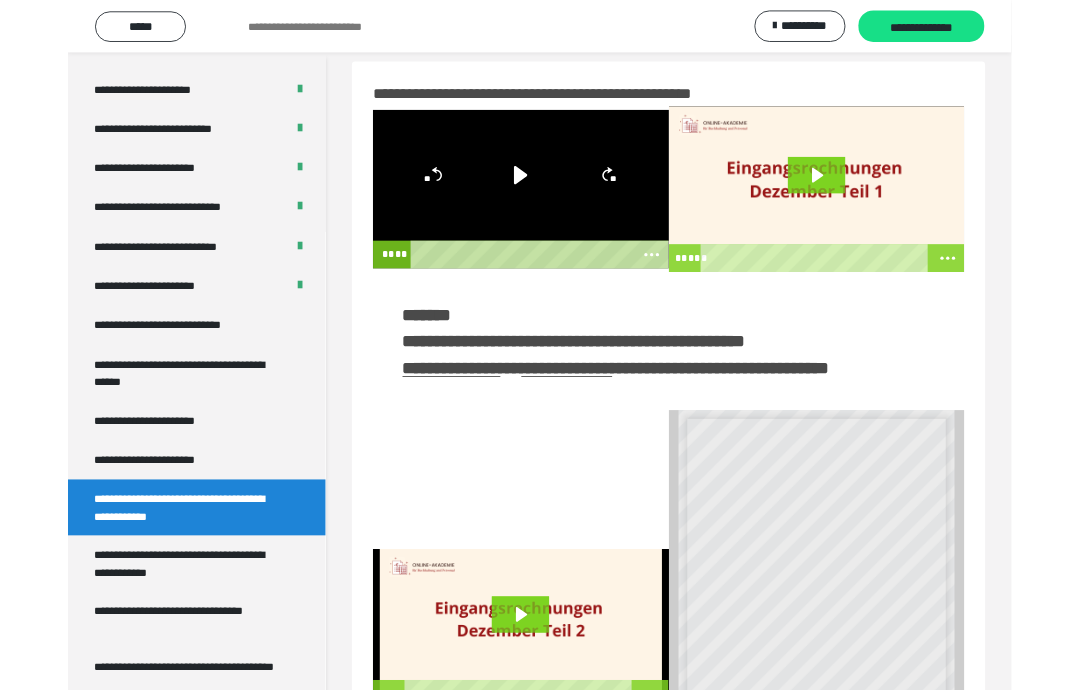 scroll, scrollTop: 0, scrollLeft: 0, axis: both 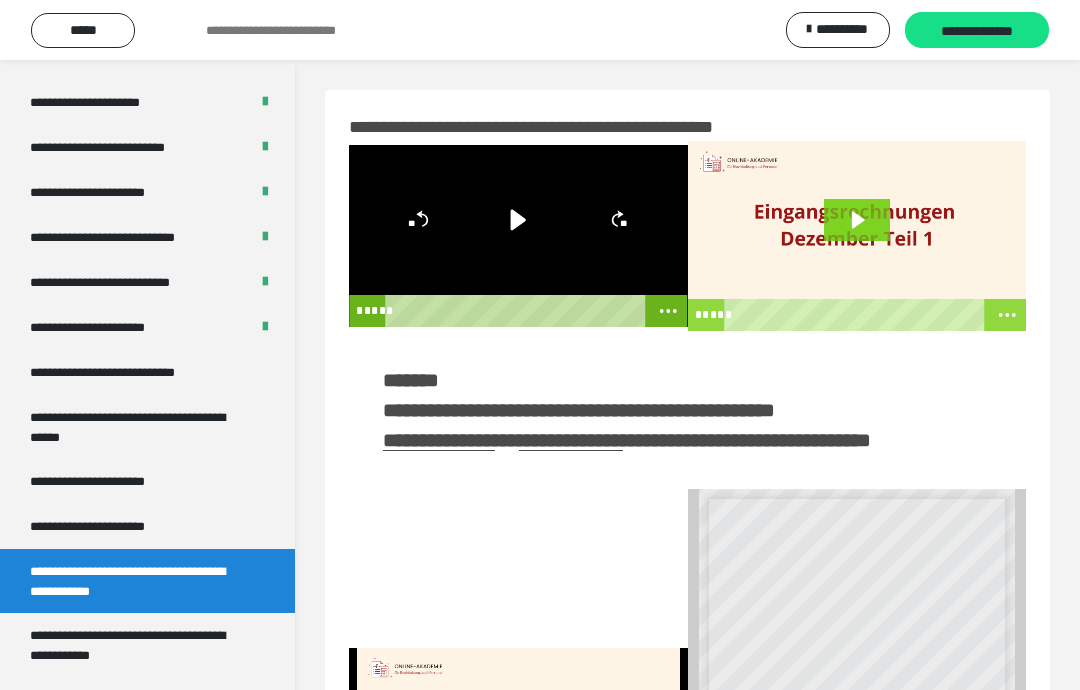 click 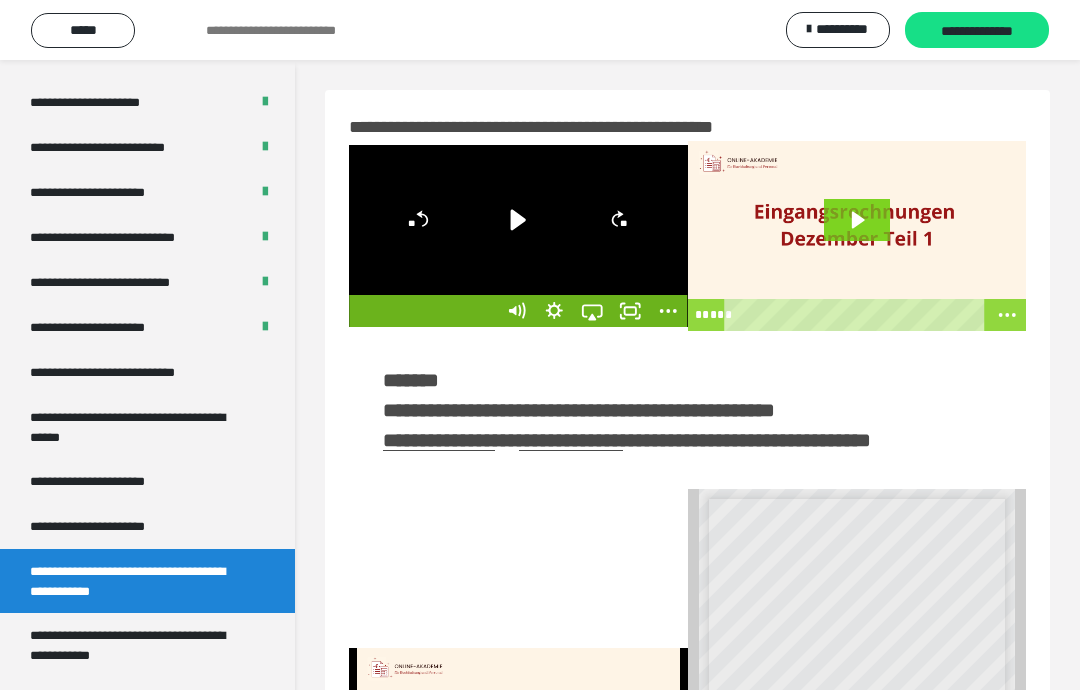 click 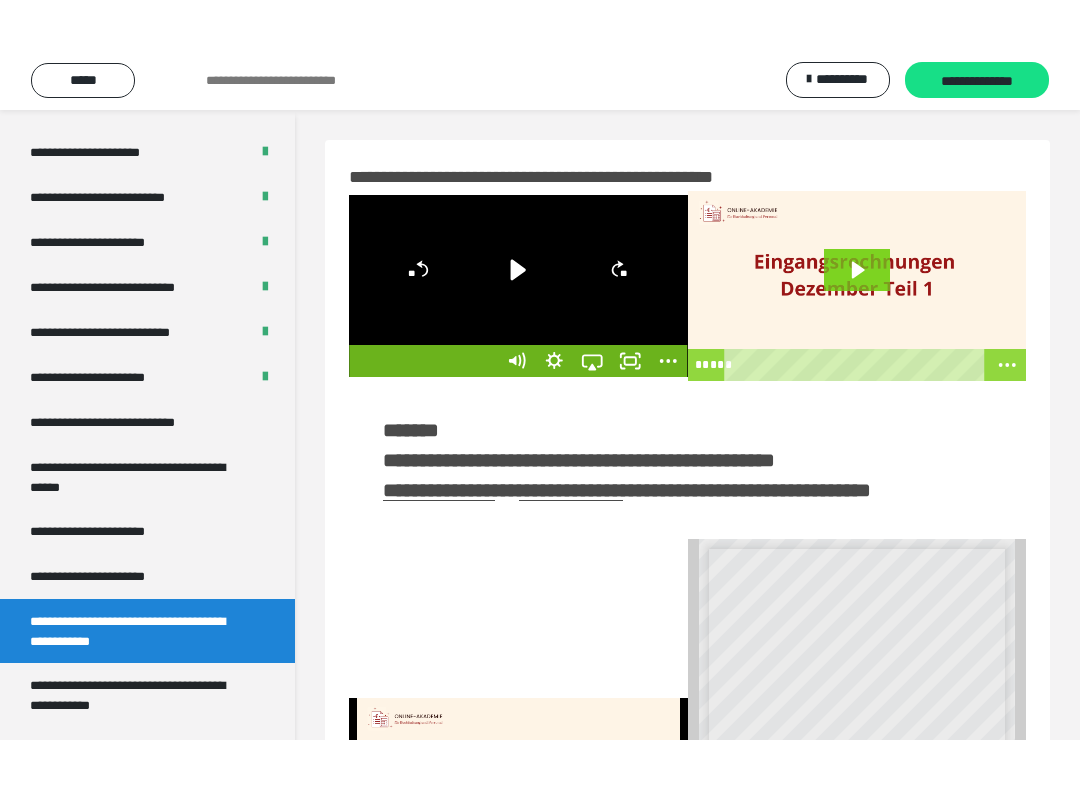 scroll, scrollTop: 20, scrollLeft: 0, axis: vertical 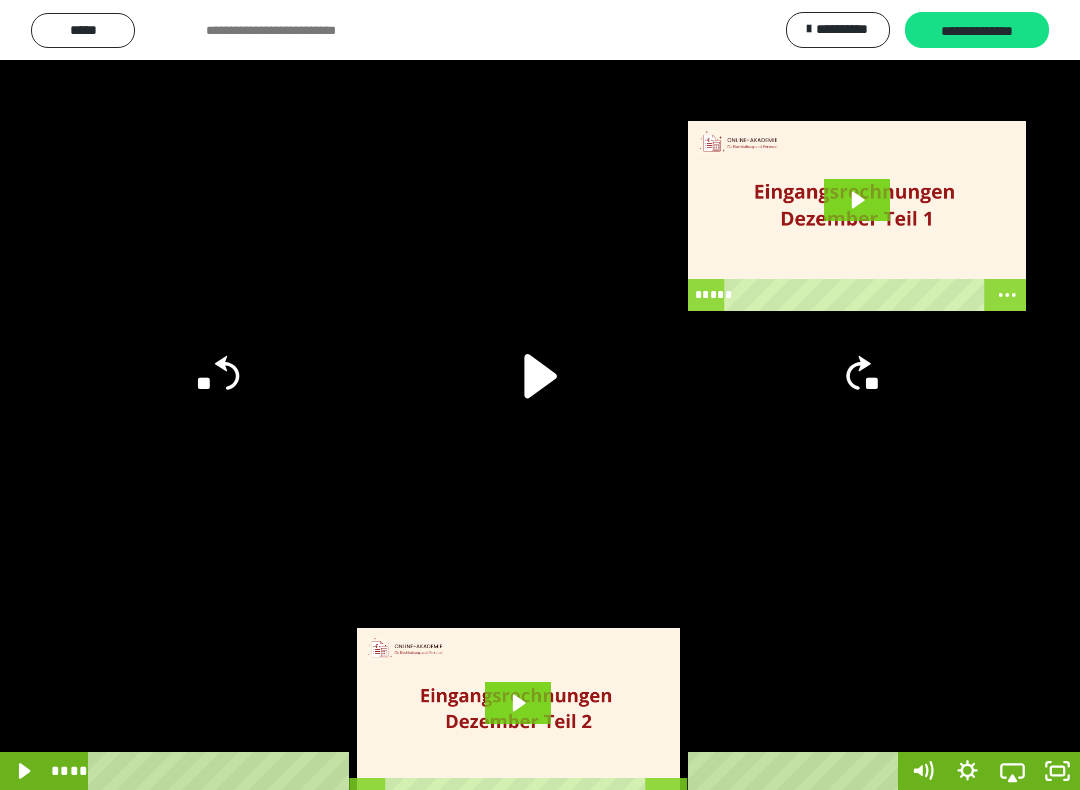 click 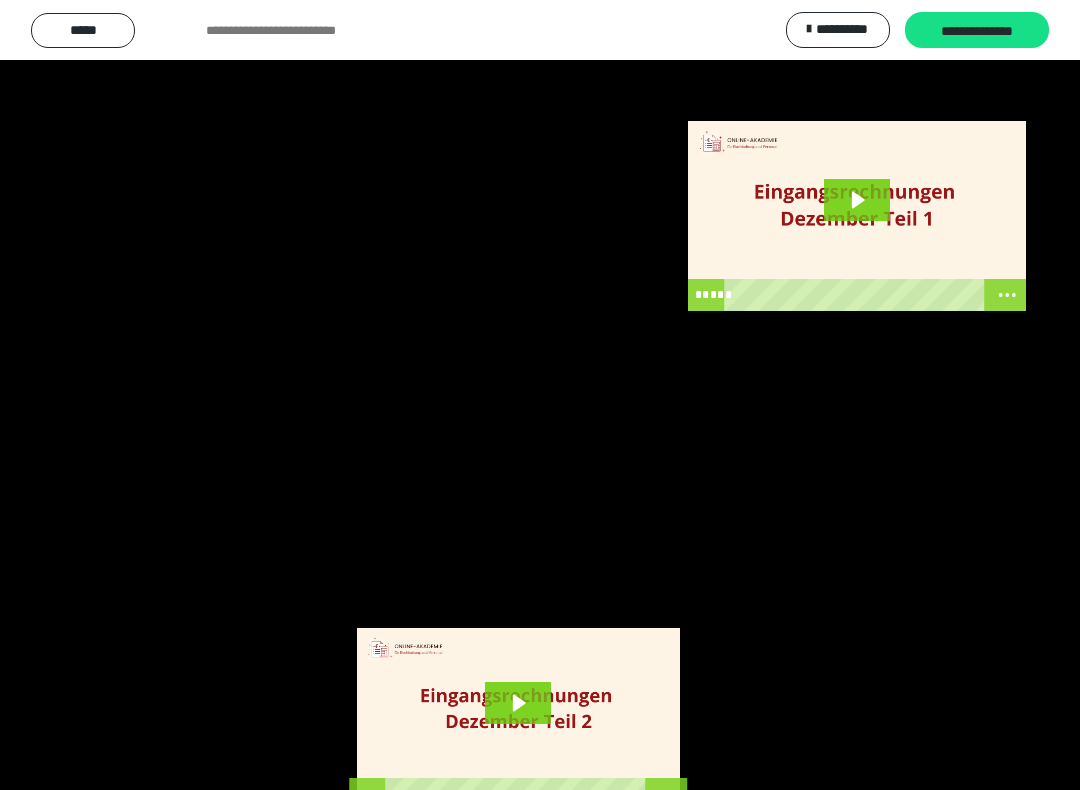 click at bounding box center [540, 395] 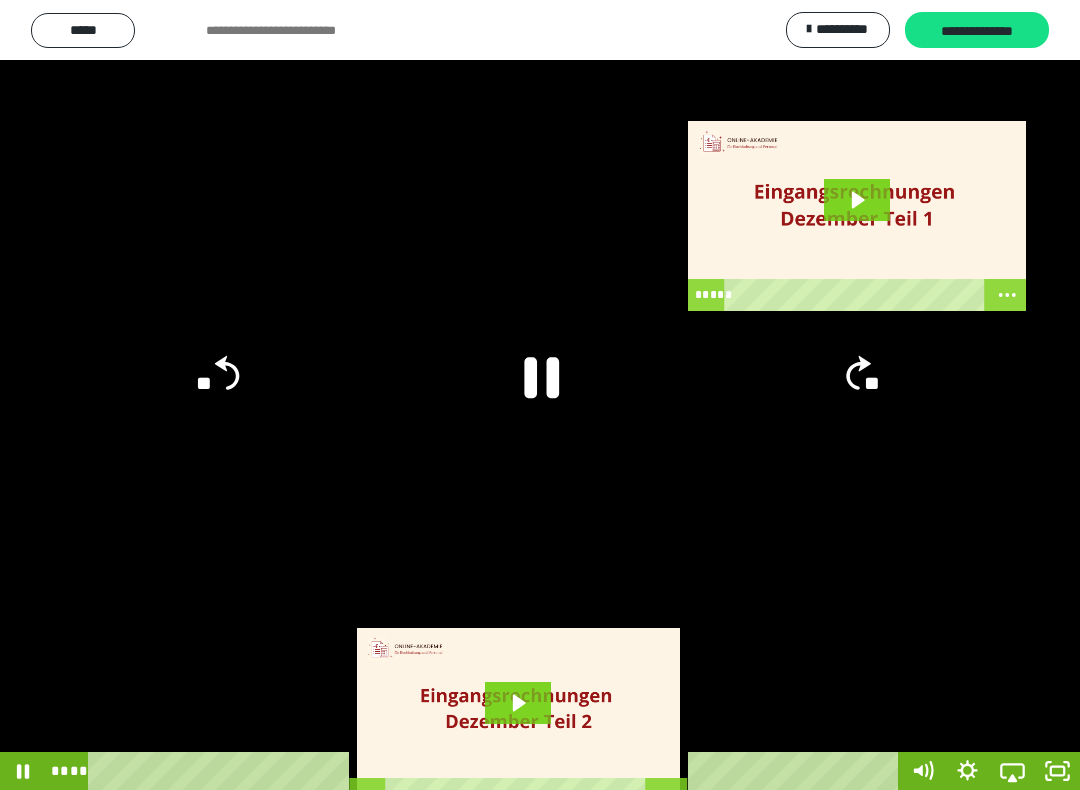 click 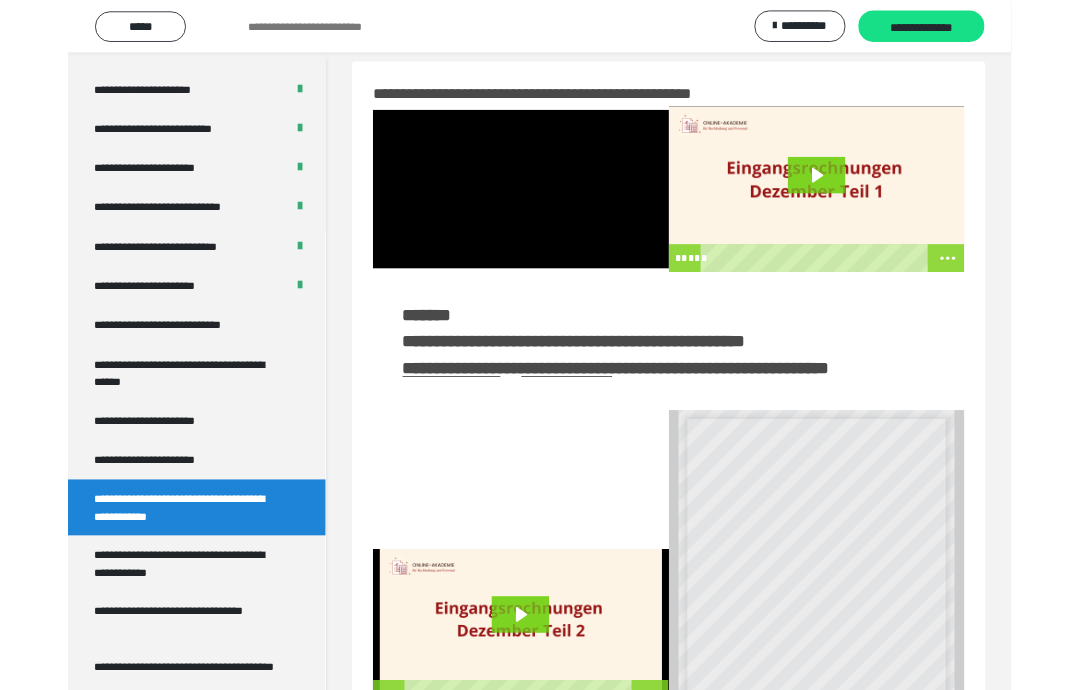 scroll, scrollTop: 0, scrollLeft: 0, axis: both 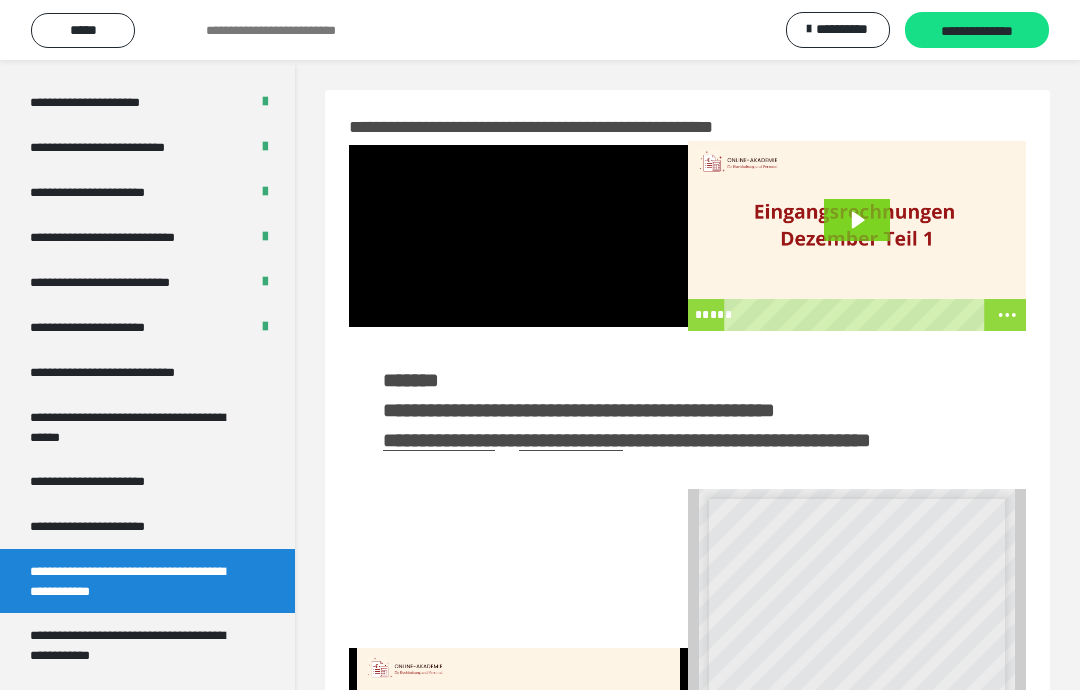 click at bounding box center (518, 236) 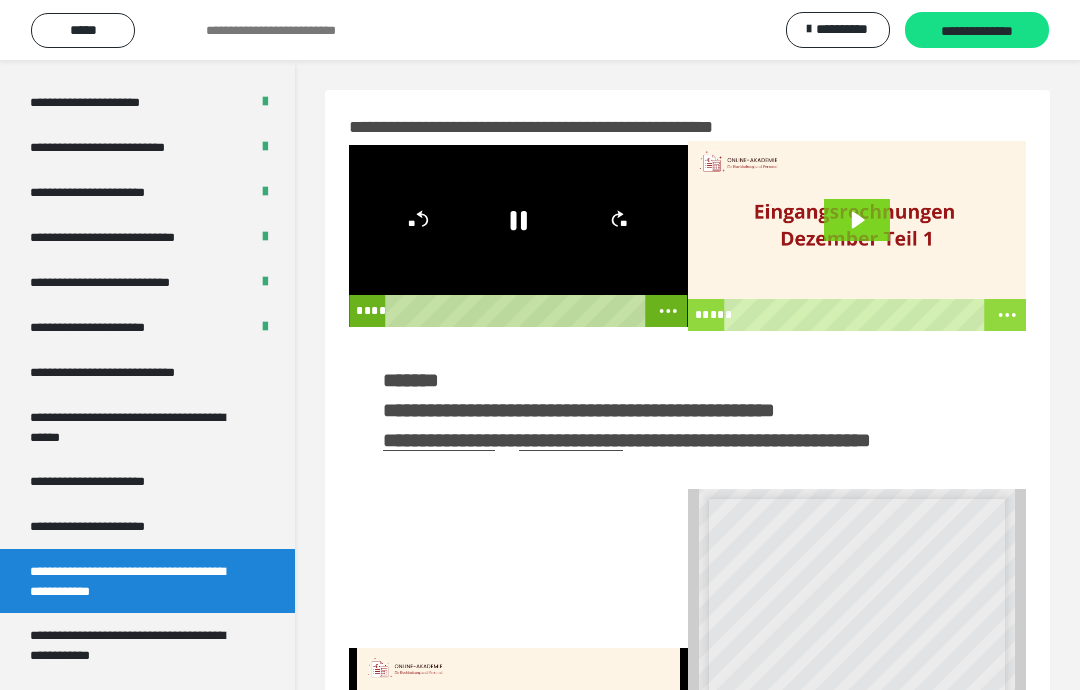click at bounding box center (518, 236) 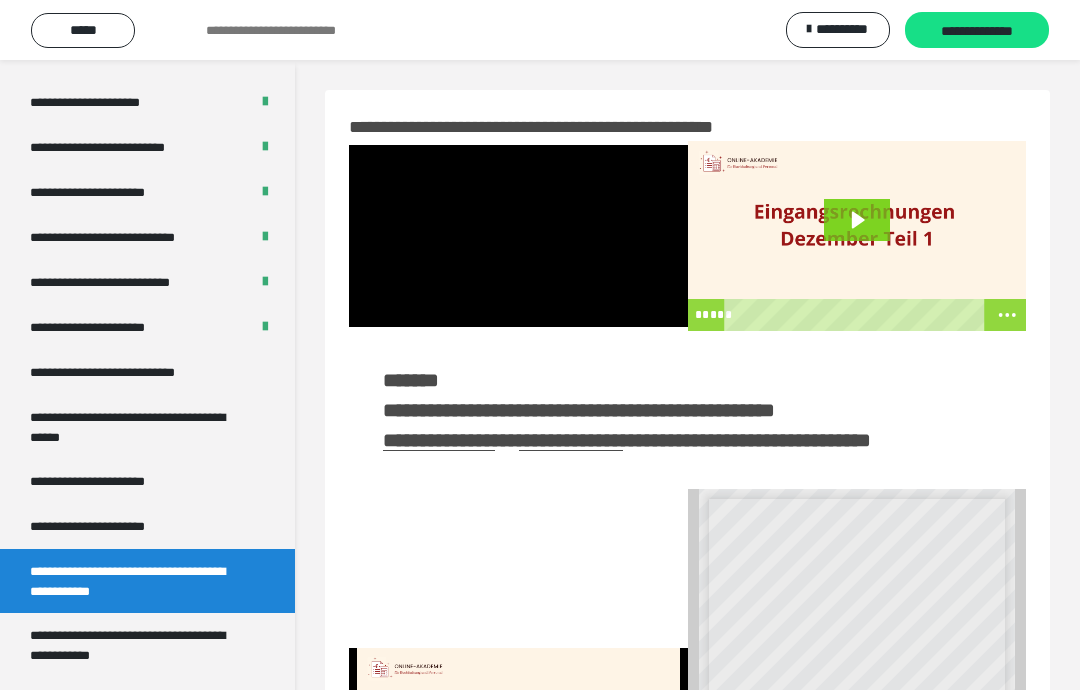 click at bounding box center [518, 236] 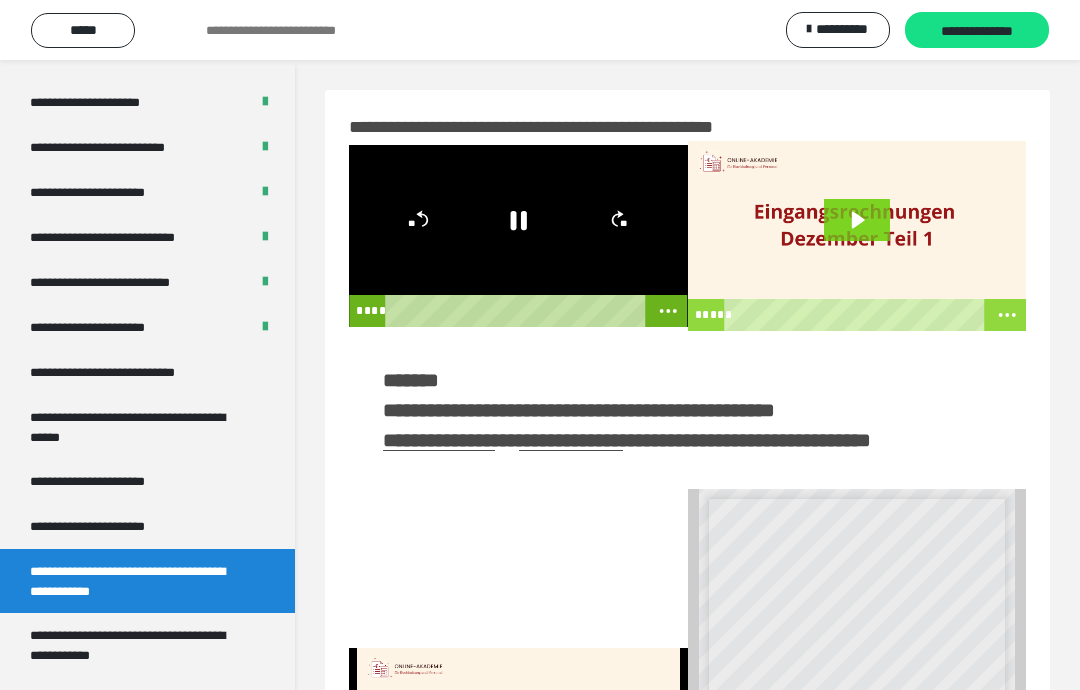 click 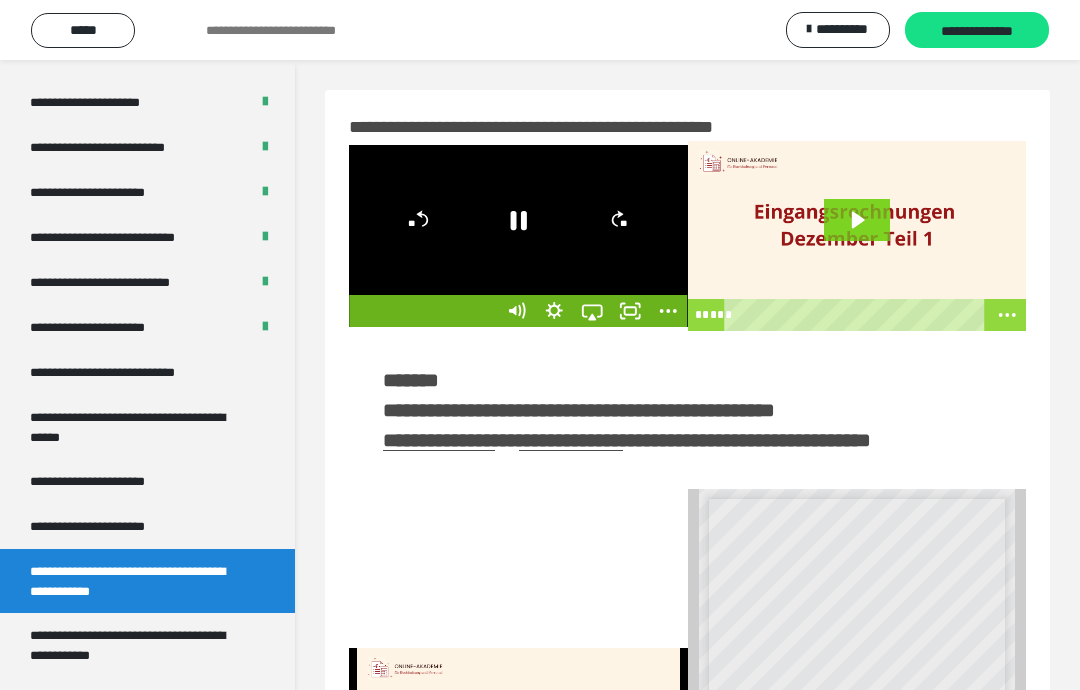 click 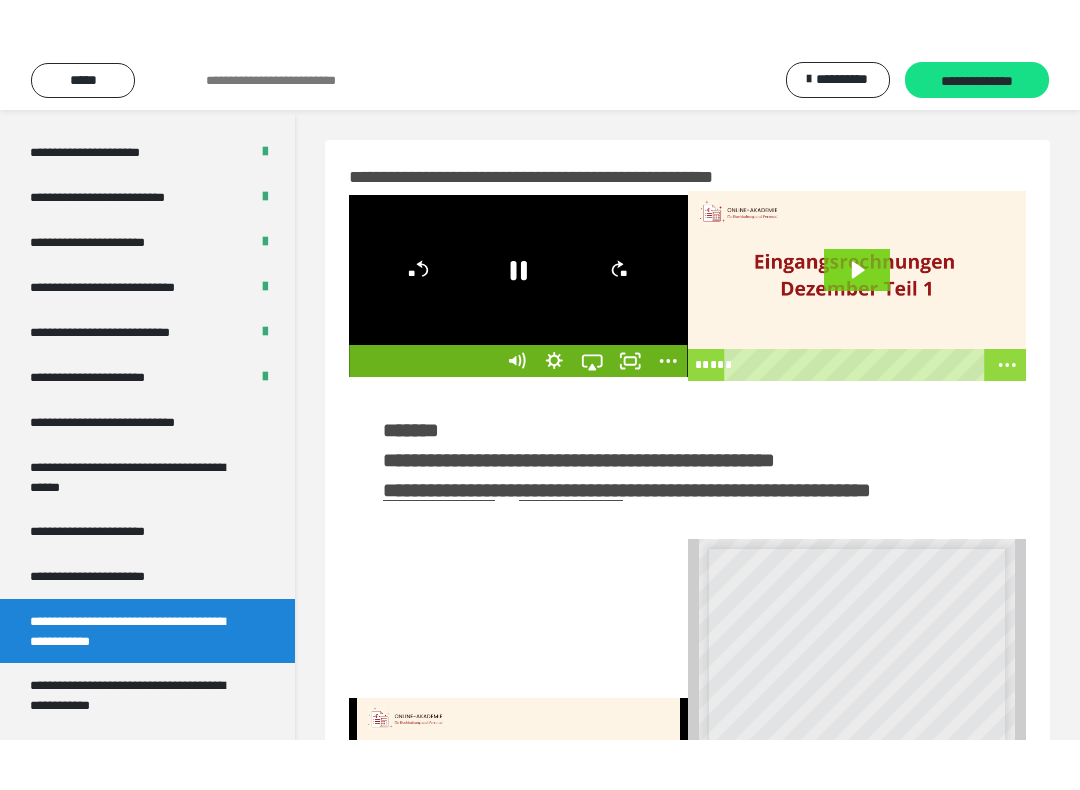 scroll, scrollTop: 20, scrollLeft: 0, axis: vertical 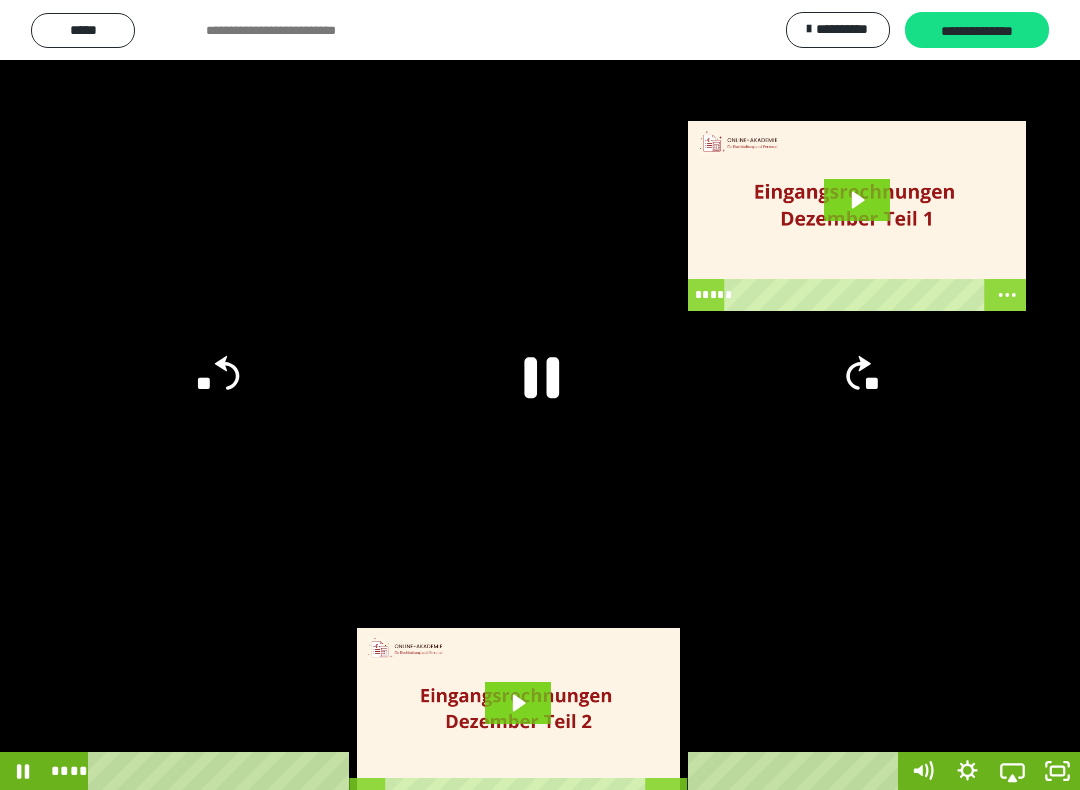 click 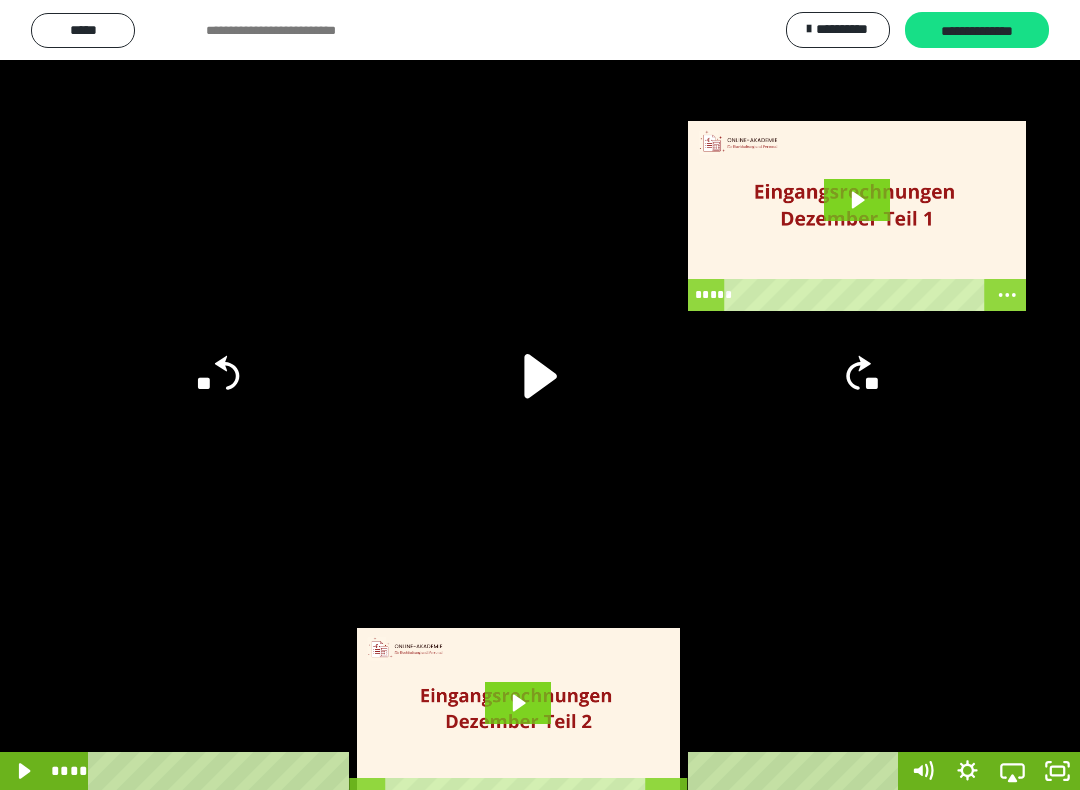 click 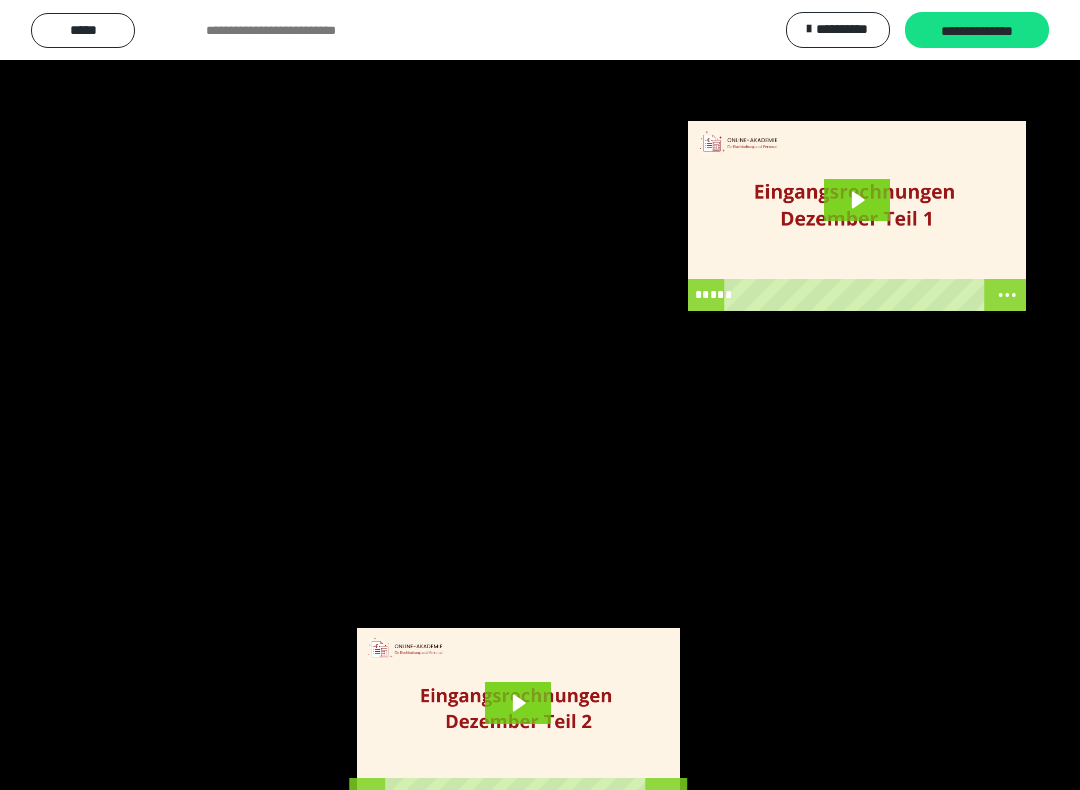 click at bounding box center [540, 395] 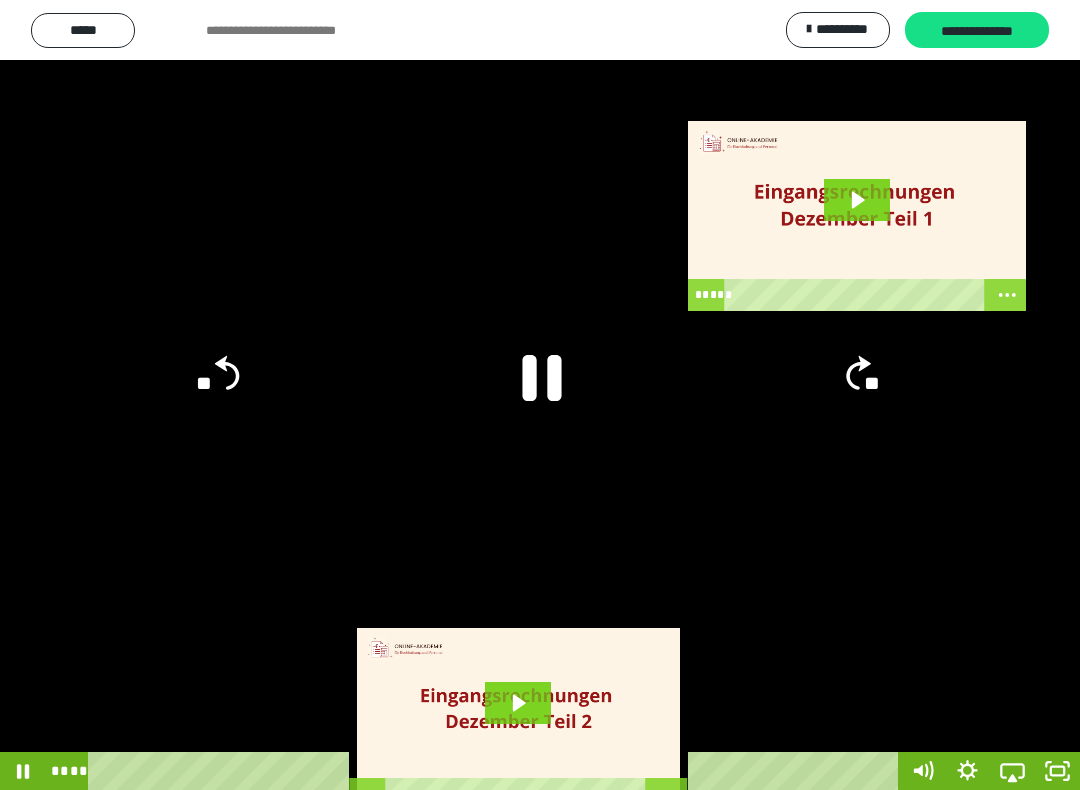 click 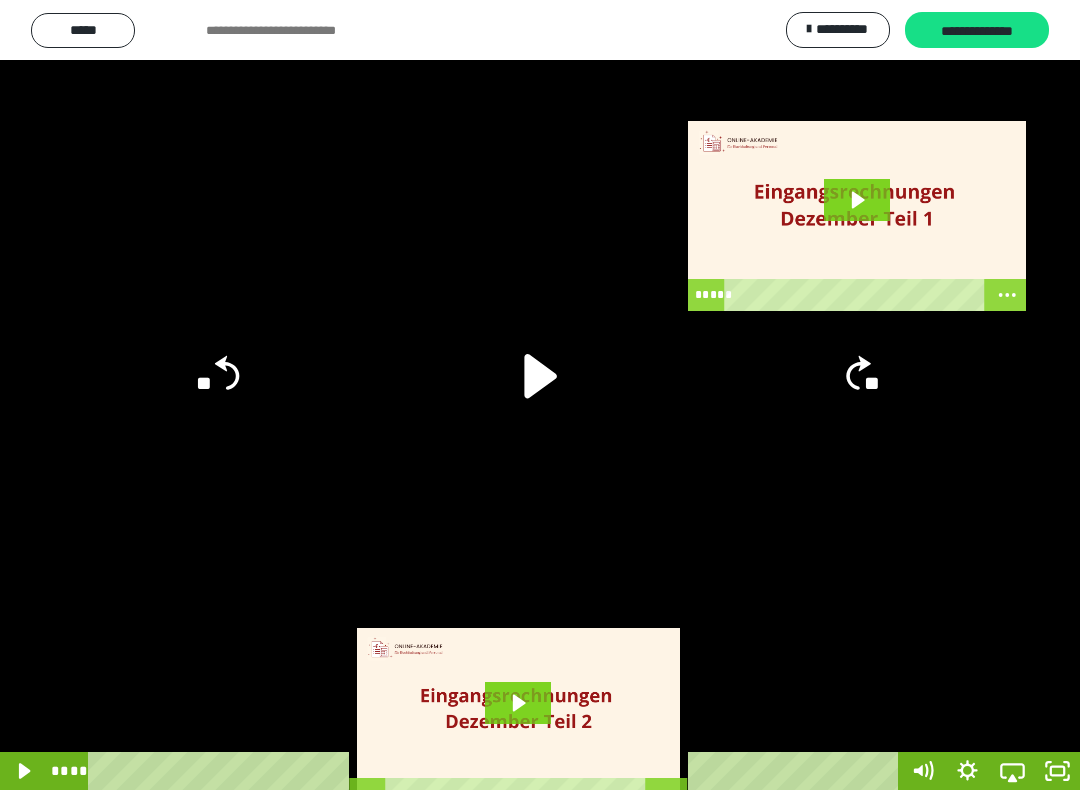 click 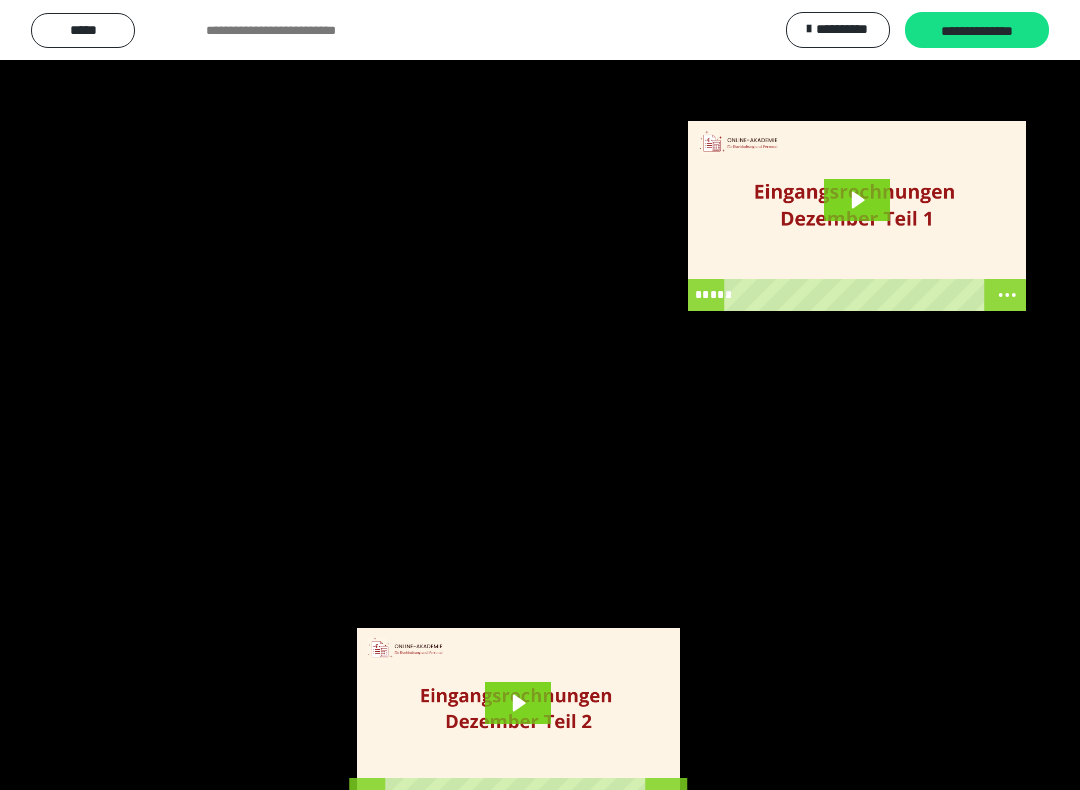 click at bounding box center (540, 395) 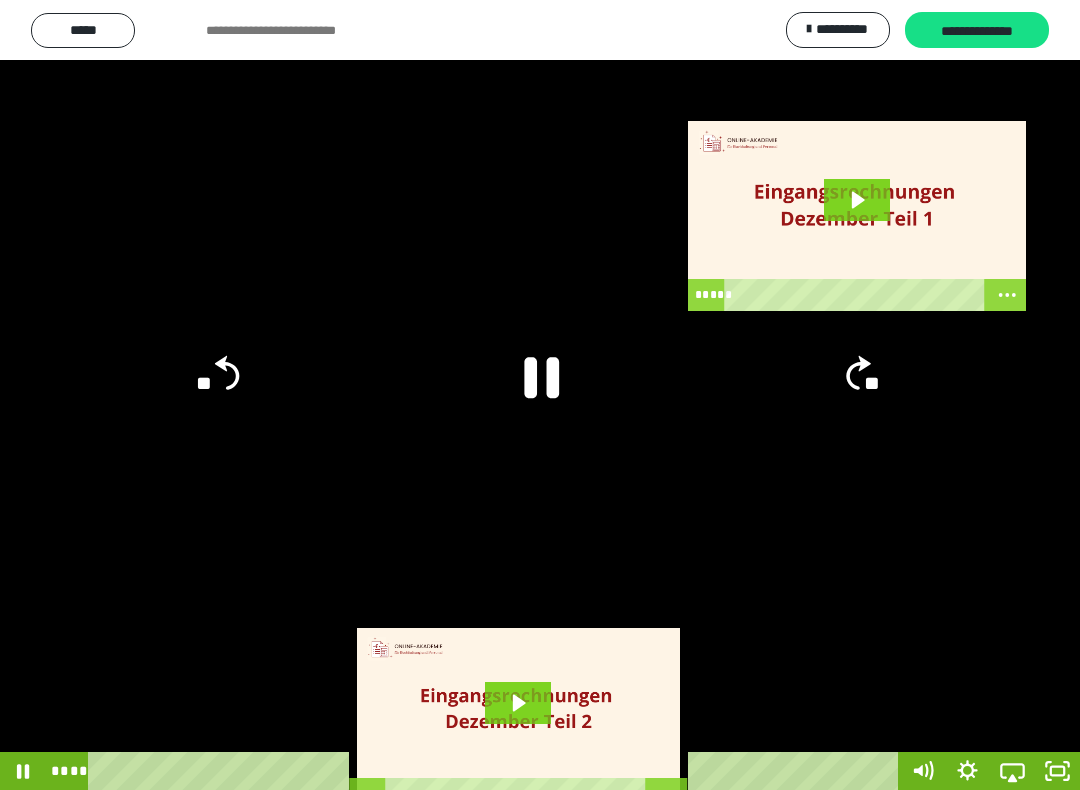 click 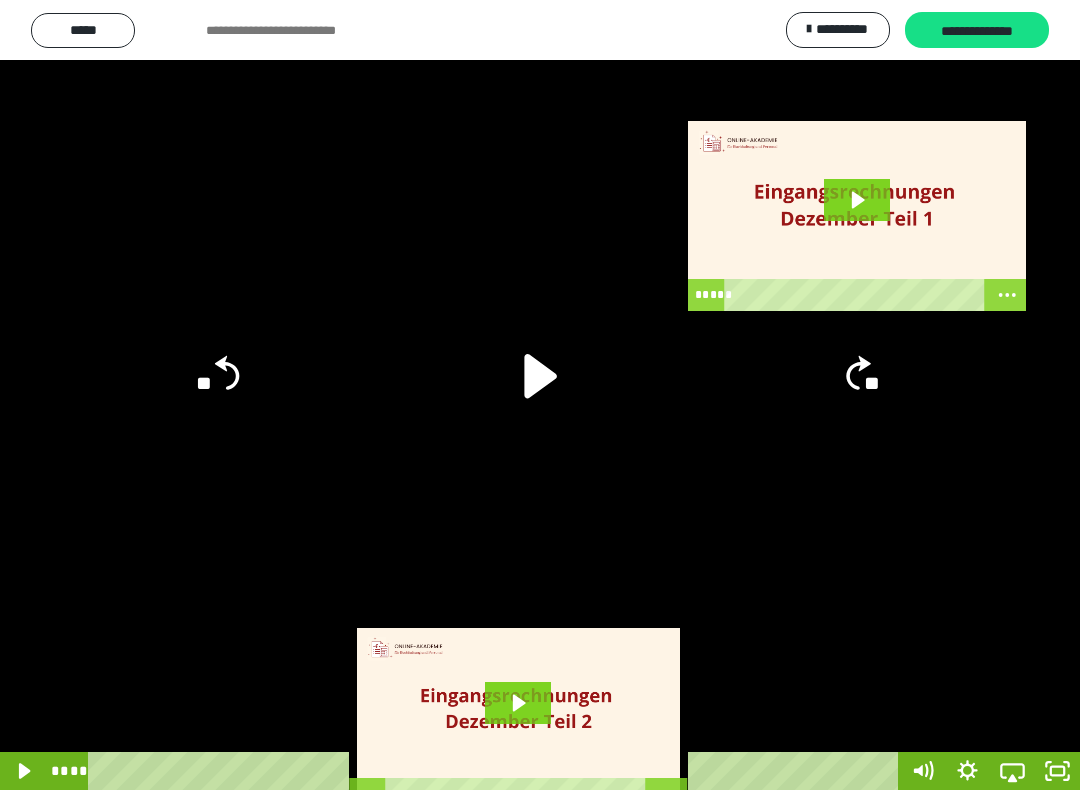click 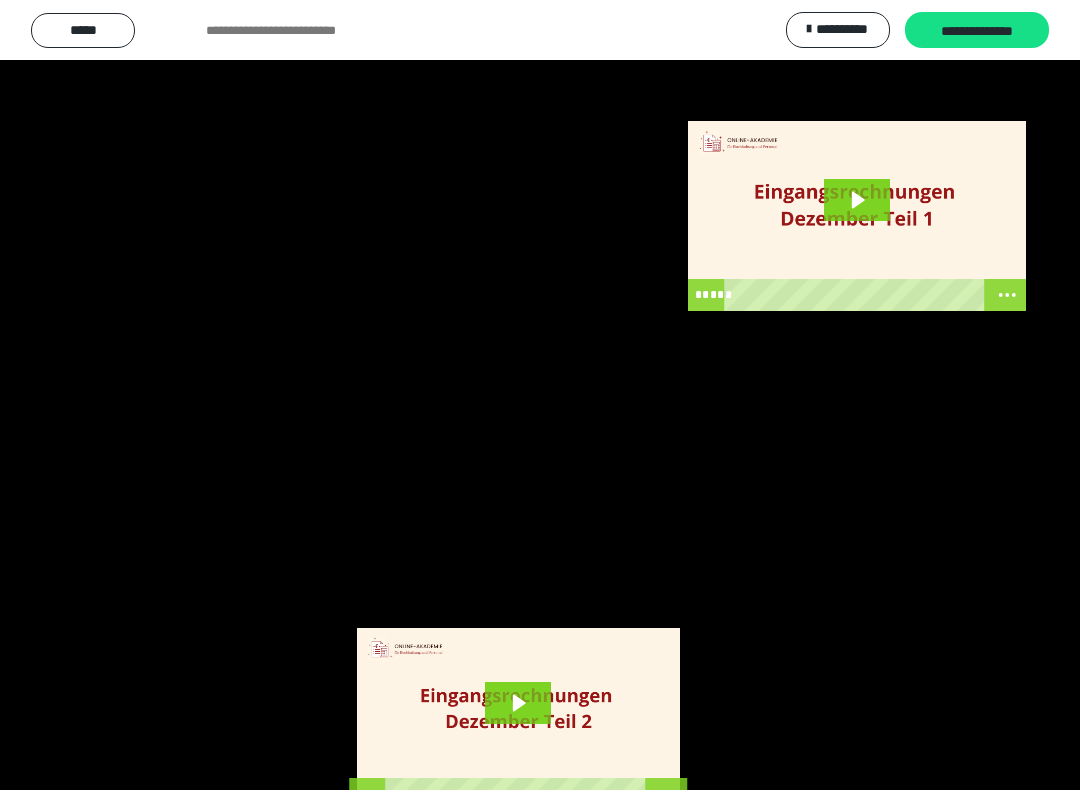 click at bounding box center [540, 395] 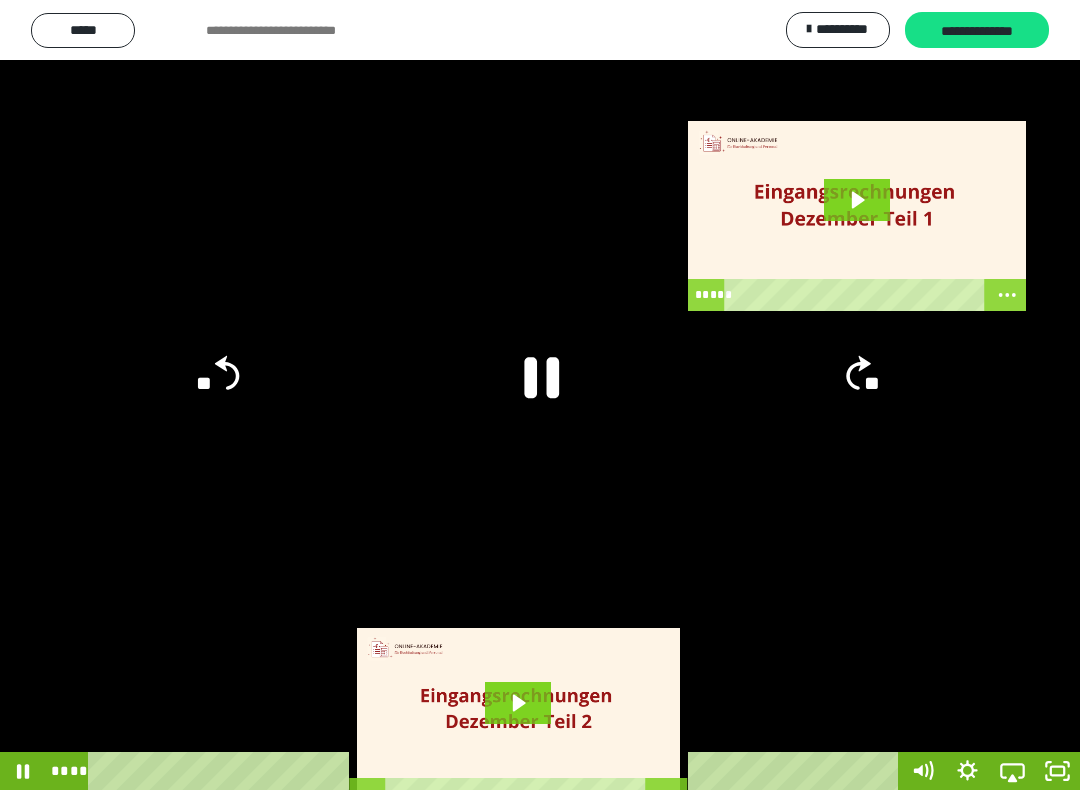 click 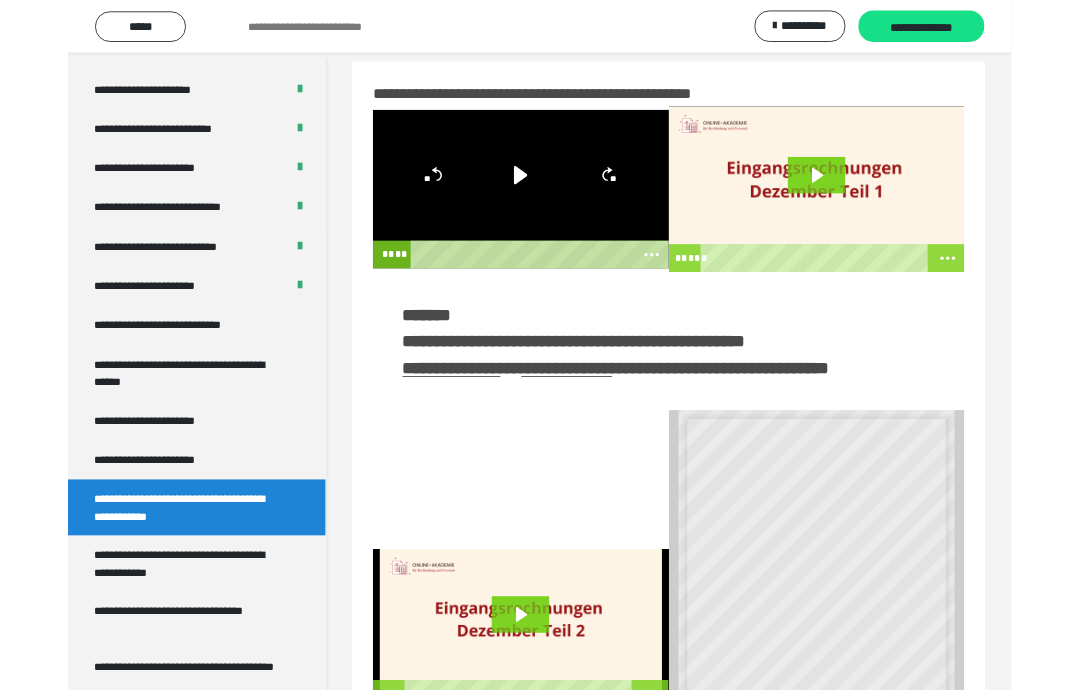 scroll, scrollTop: 0, scrollLeft: 0, axis: both 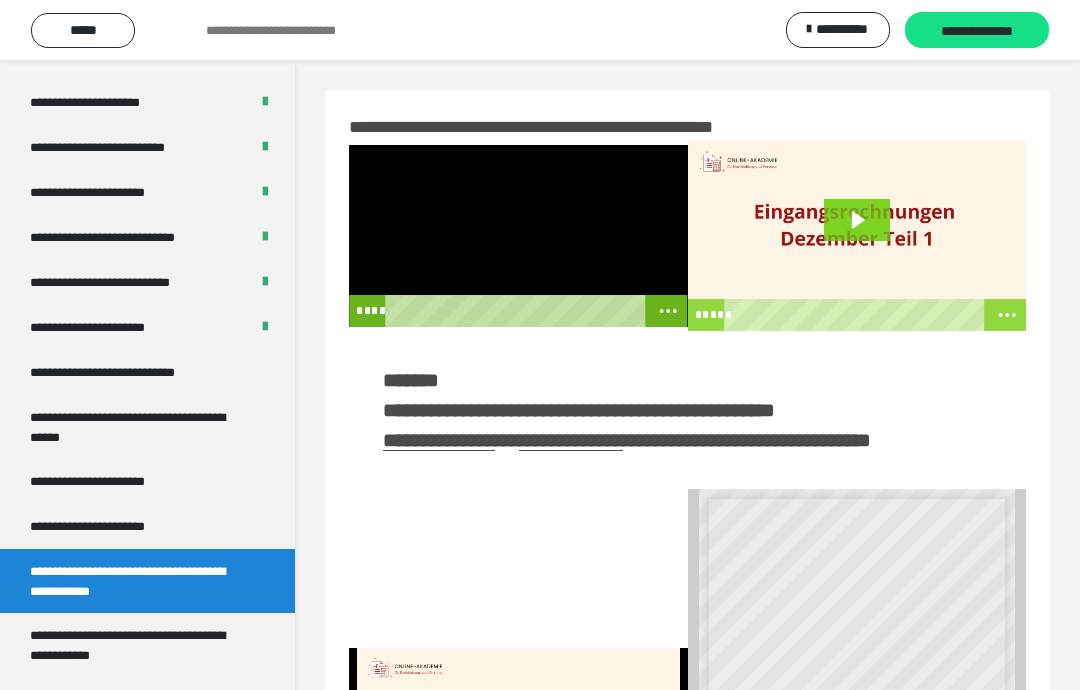 click 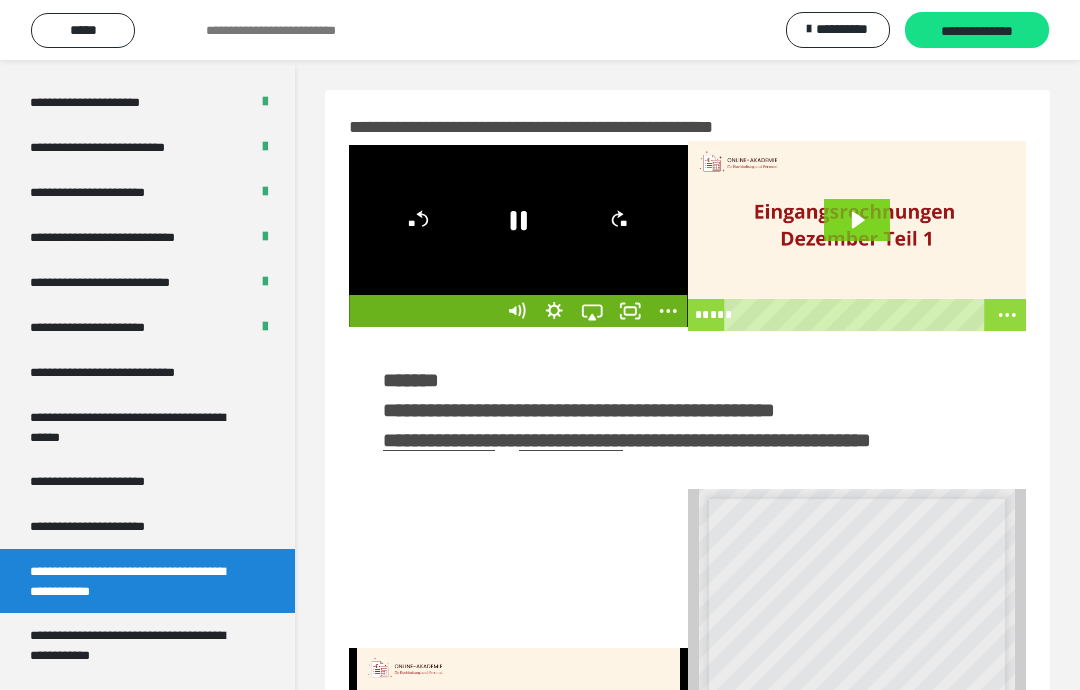 click 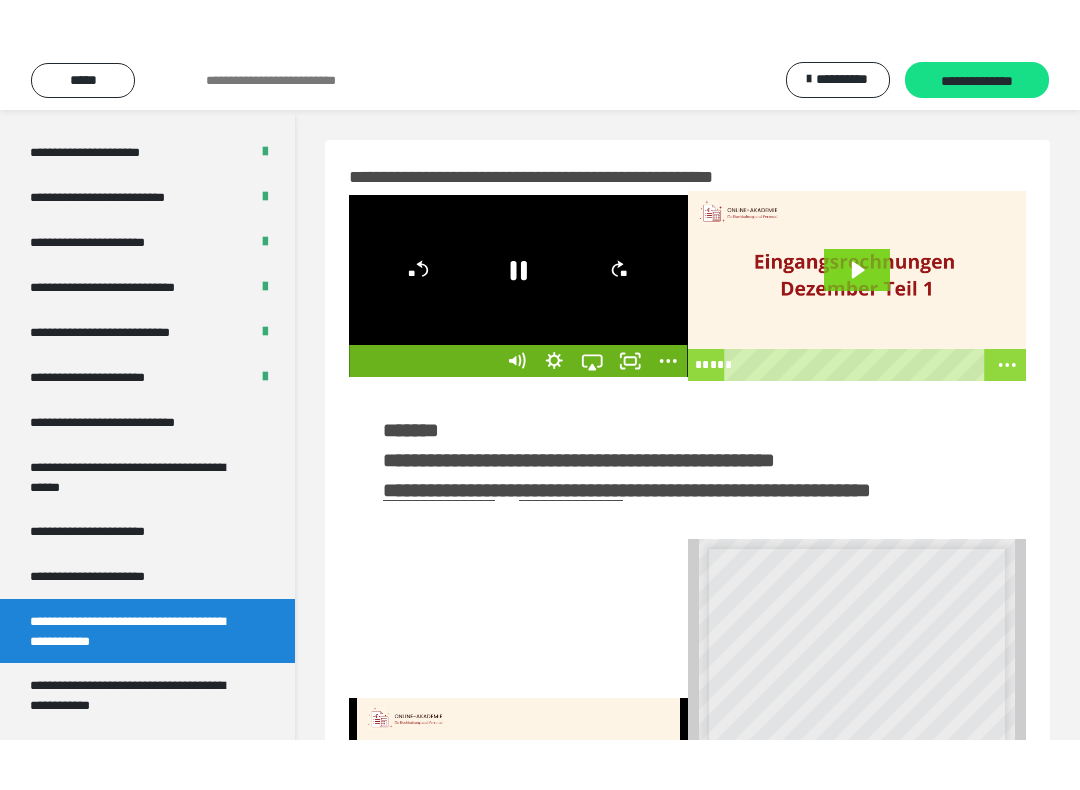 scroll, scrollTop: 20, scrollLeft: 0, axis: vertical 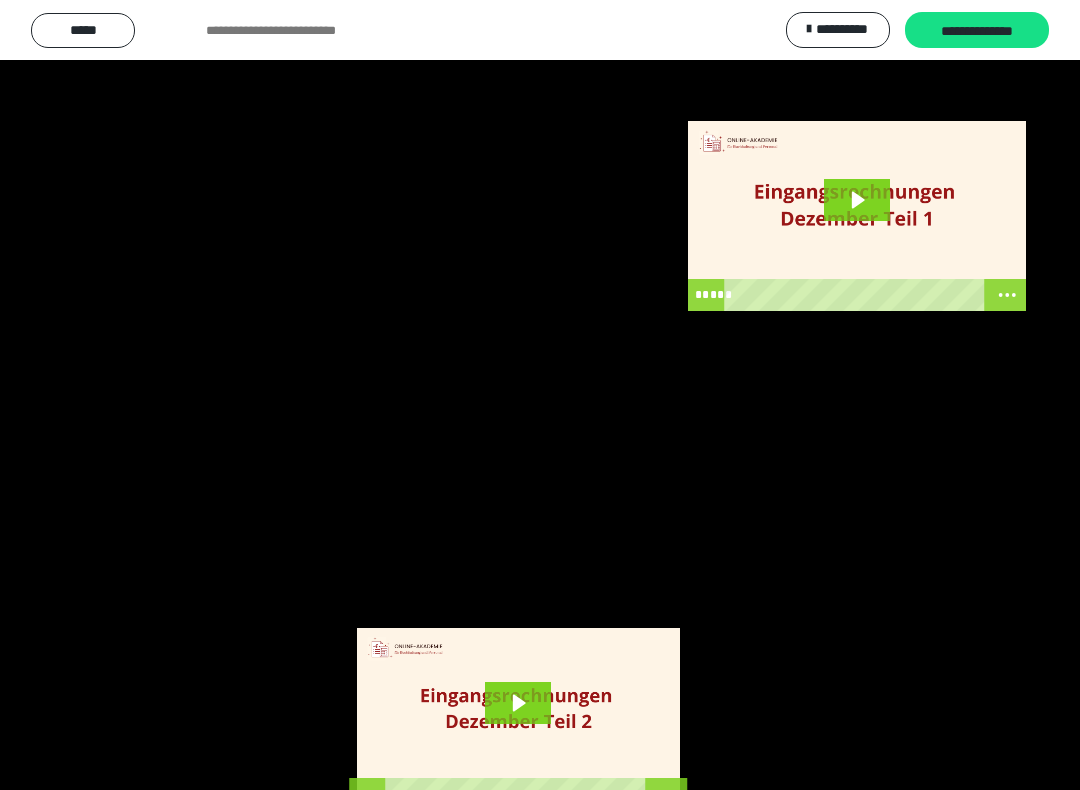 click at bounding box center (540, 395) 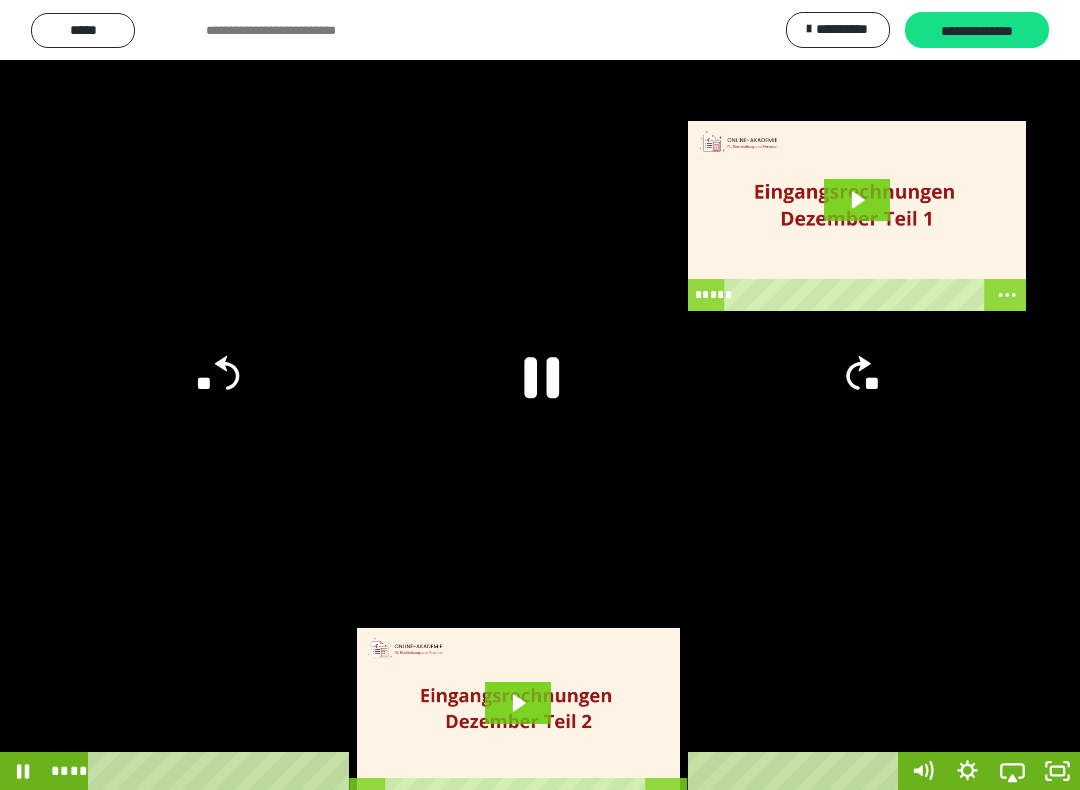 click 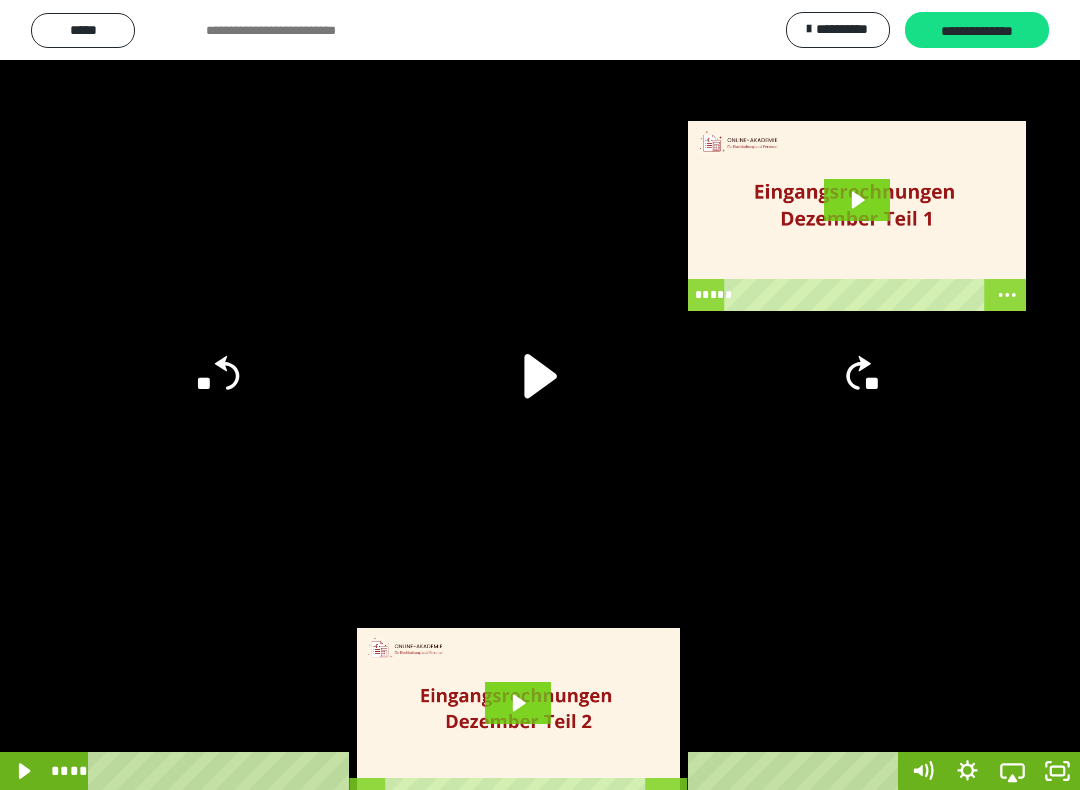 click 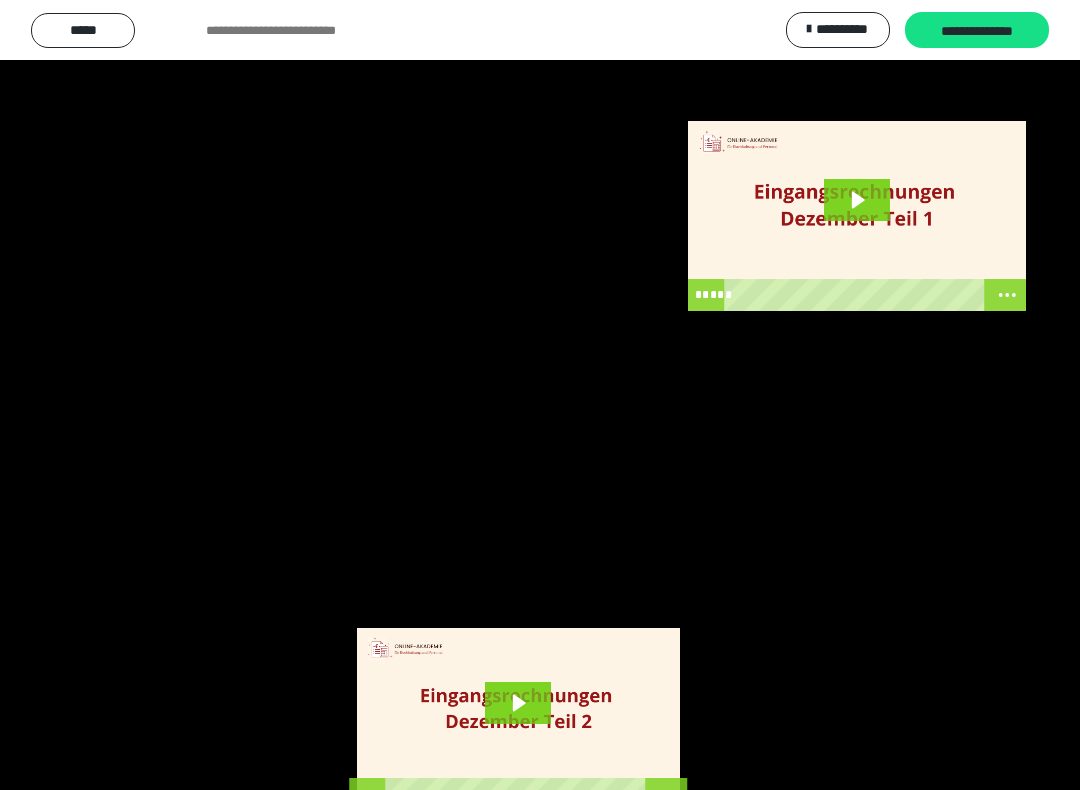 click at bounding box center (540, 395) 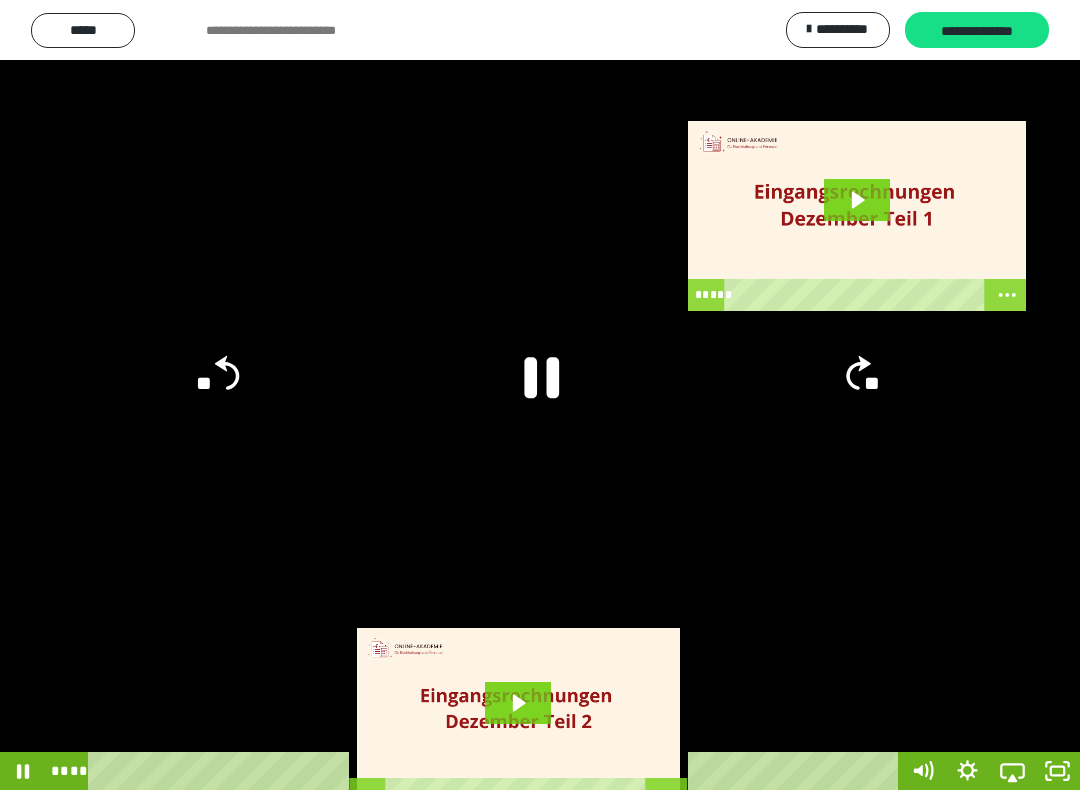click 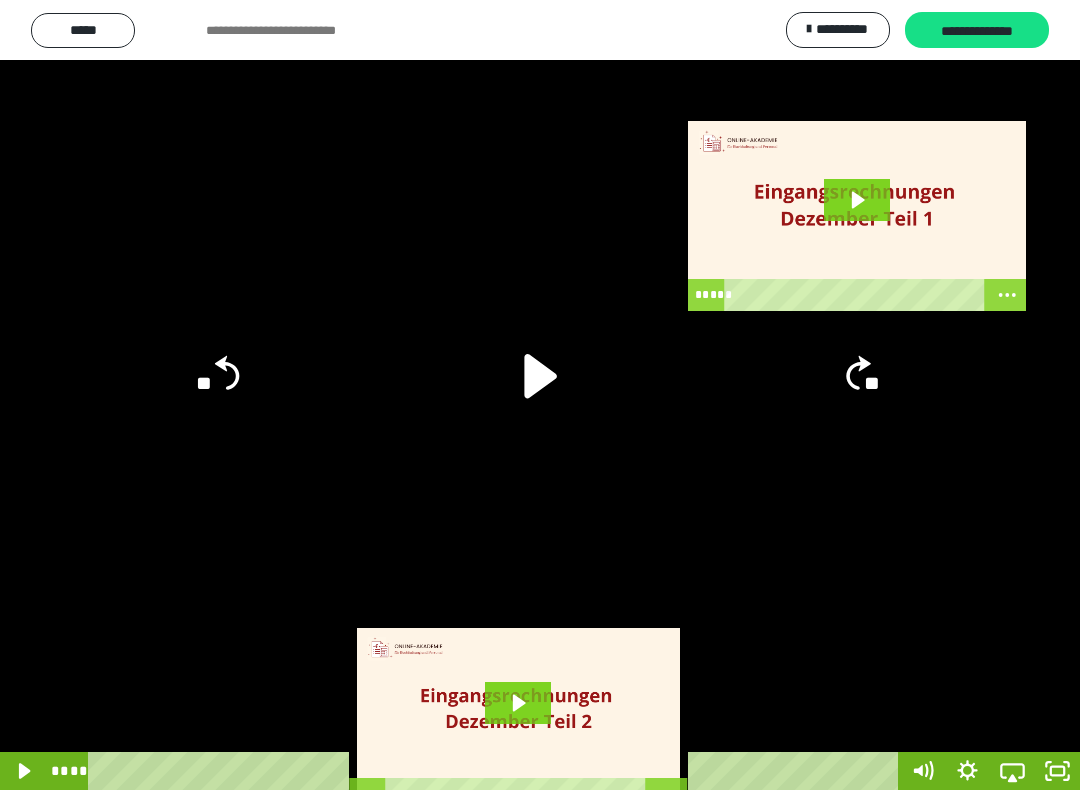 click 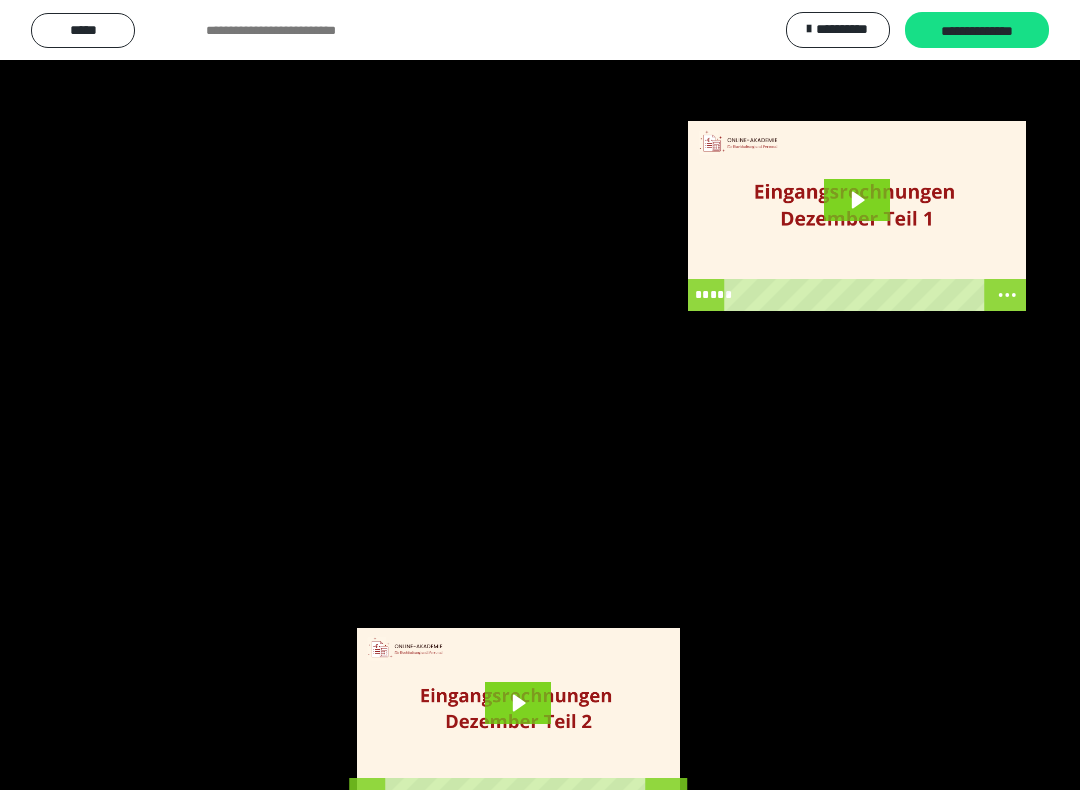 click at bounding box center [540, 395] 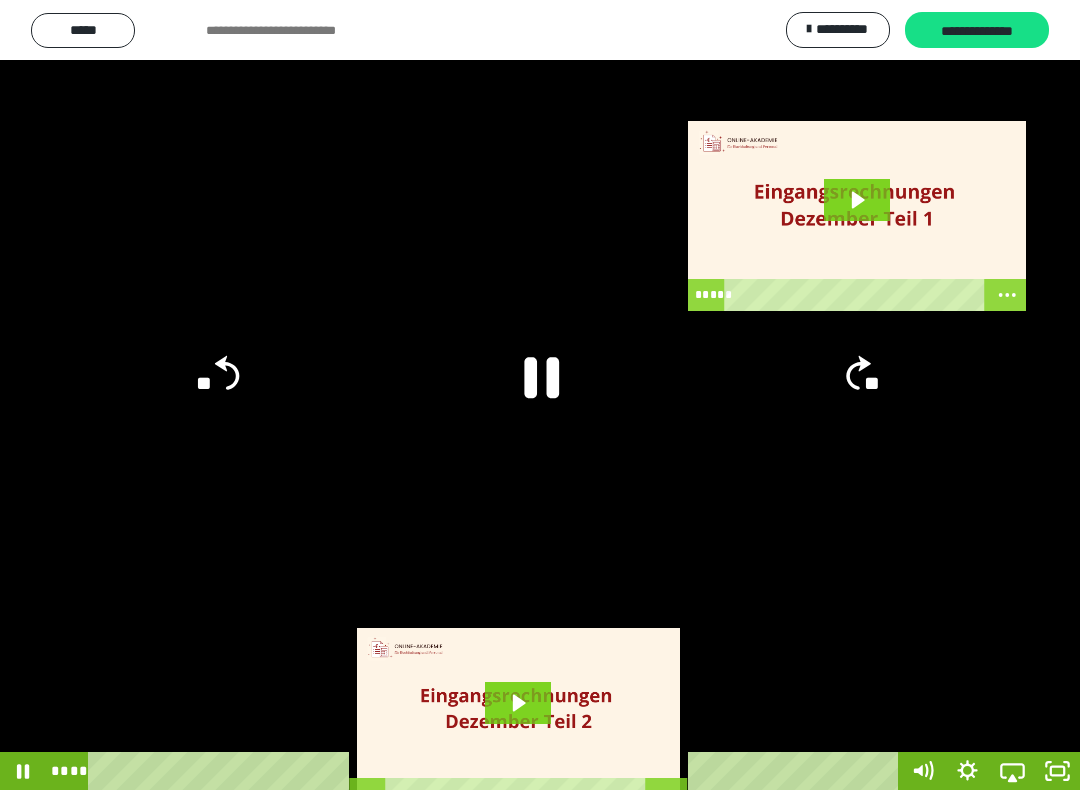 click 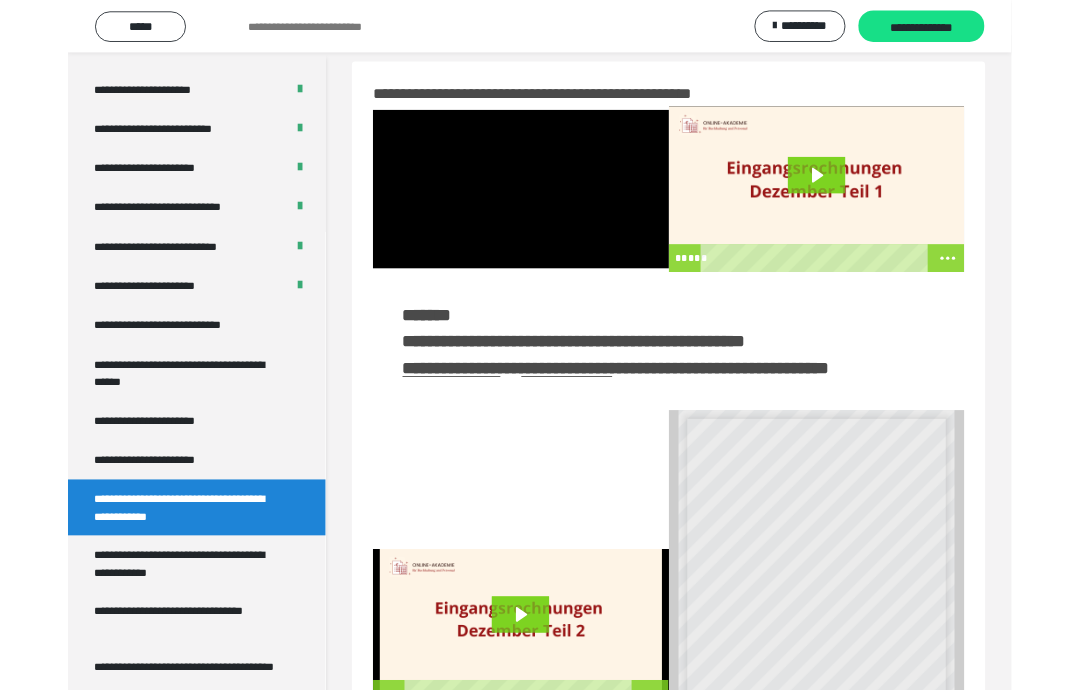 scroll, scrollTop: 0, scrollLeft: 0, axis: both 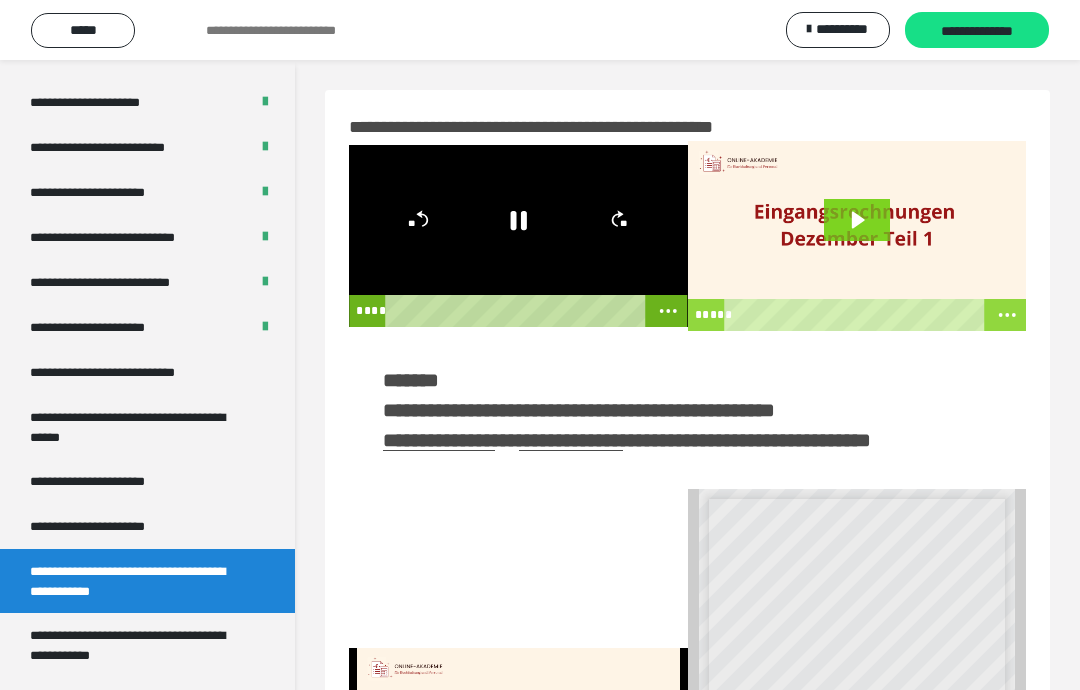 click 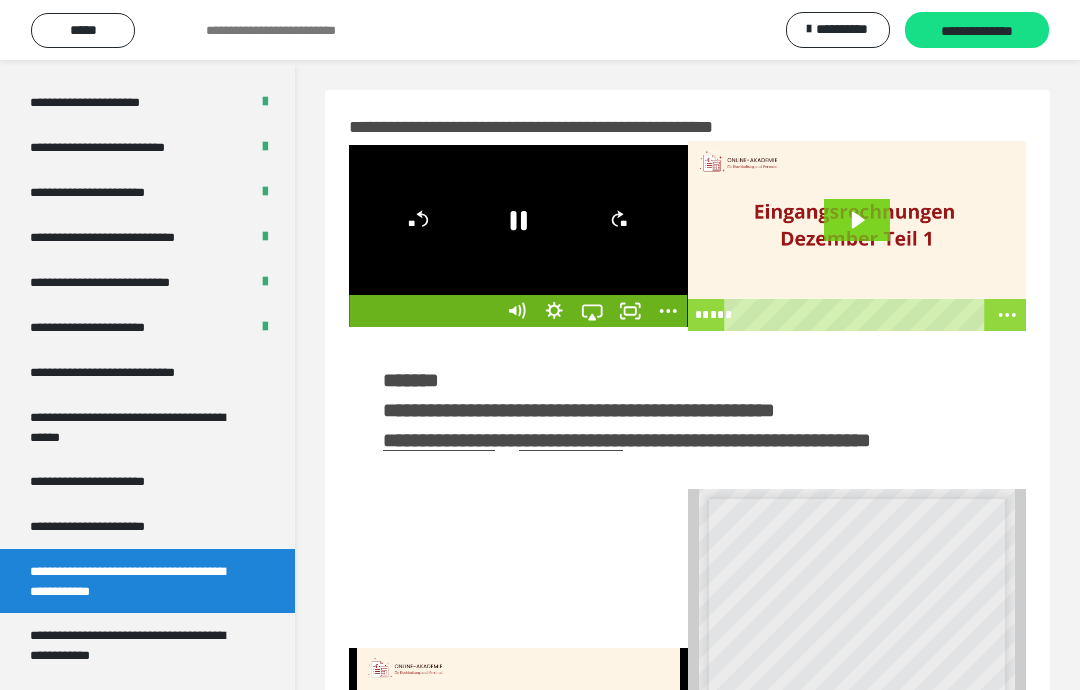 click 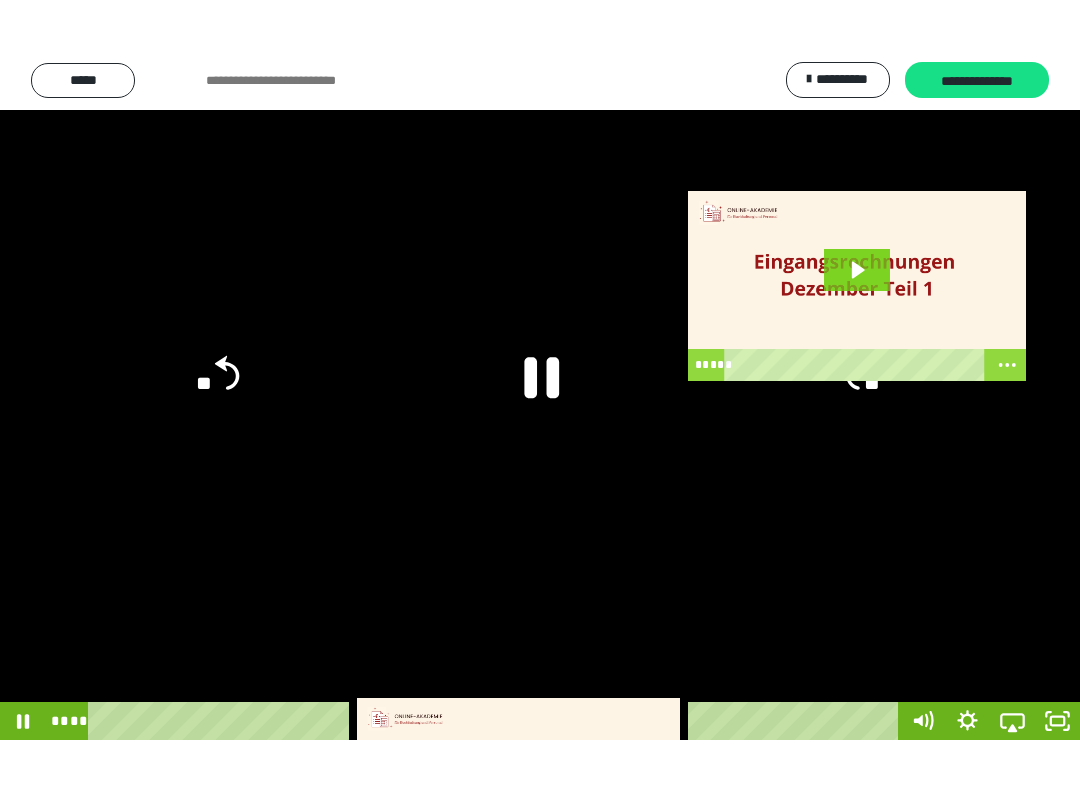 scroll, scrollTop: 20, scrollLeft: 0, axis: vertical 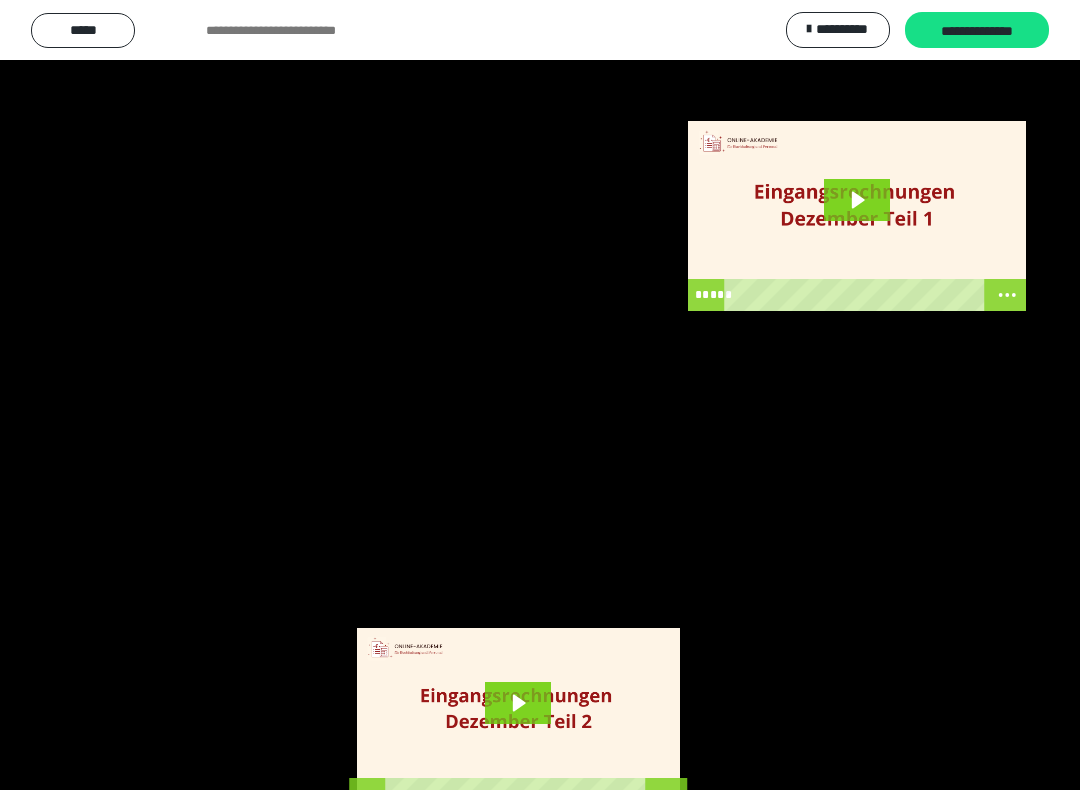 click at bounding box center (540, 395) 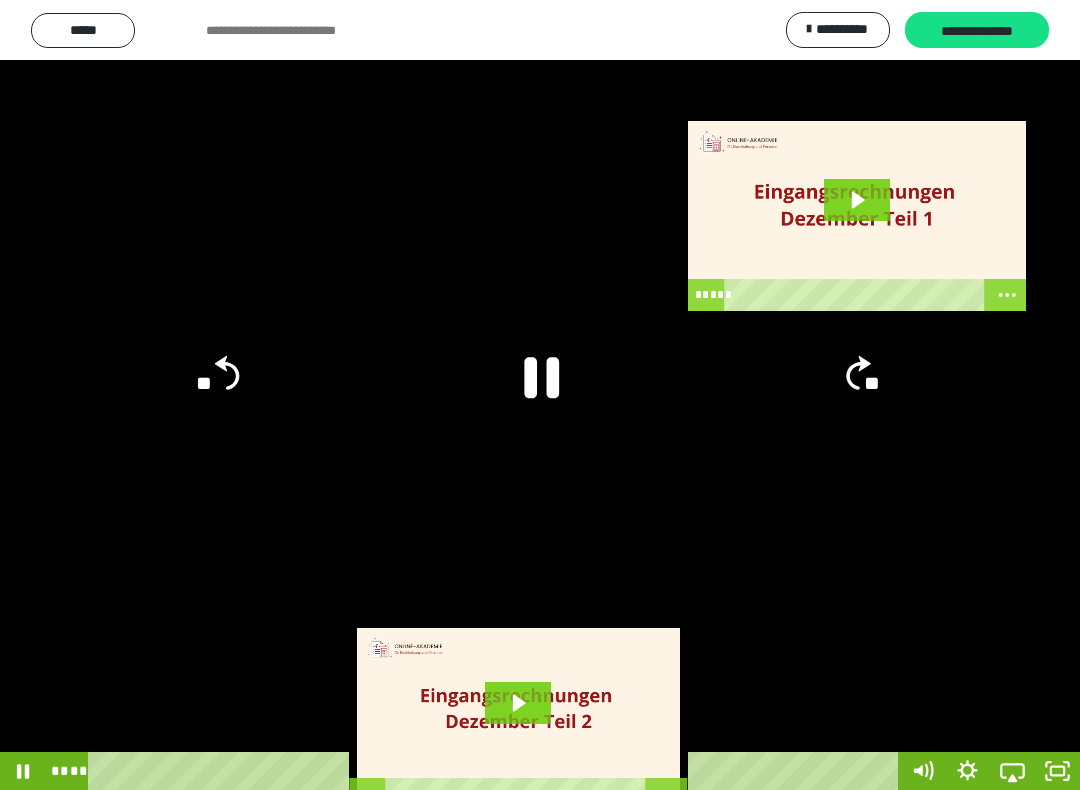click 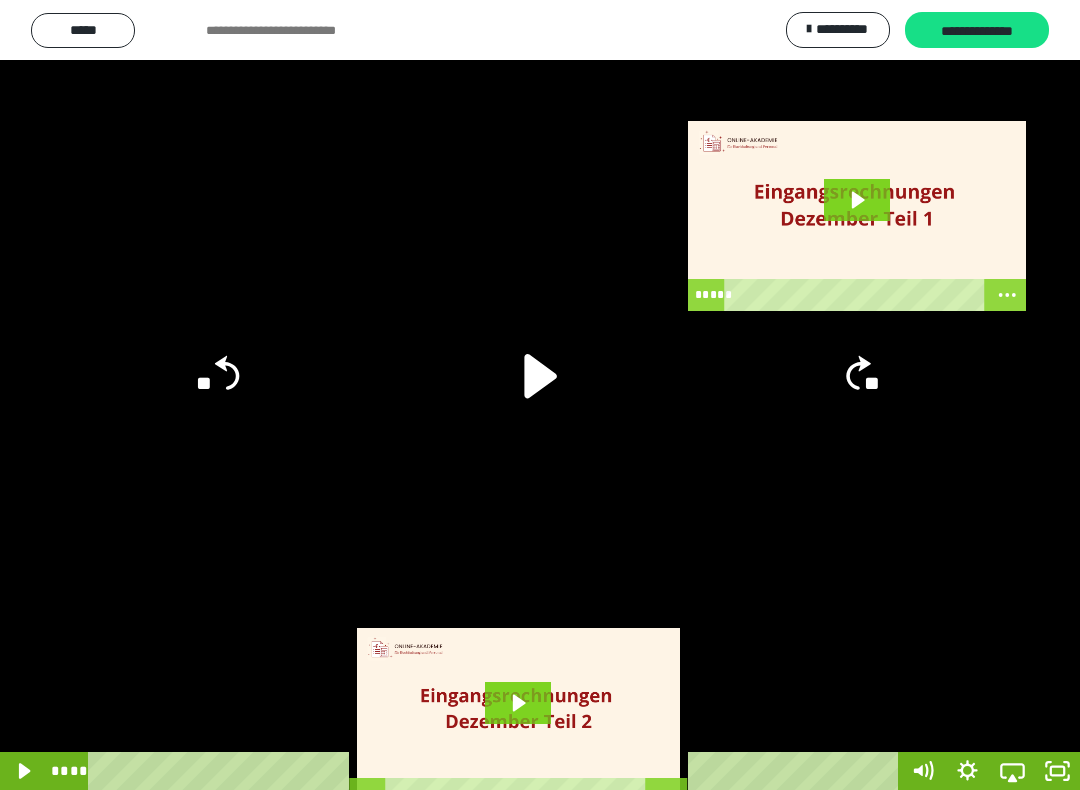 click on "**" 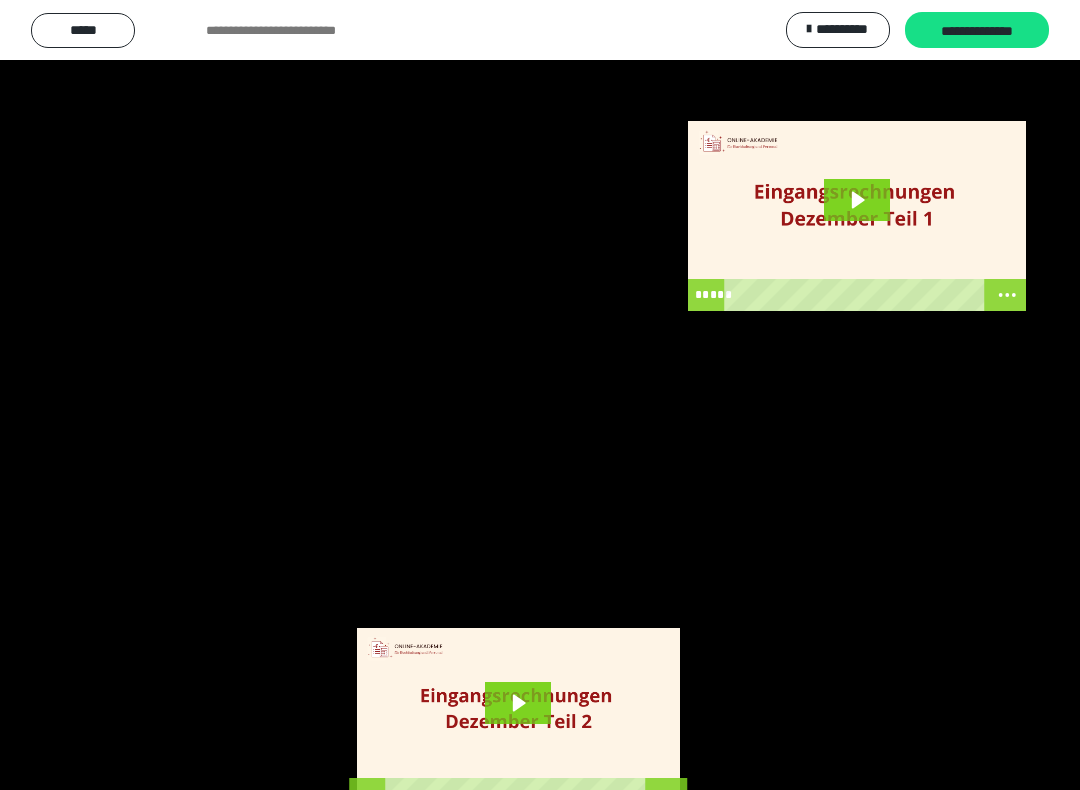 click at bounding box center [540, 395] 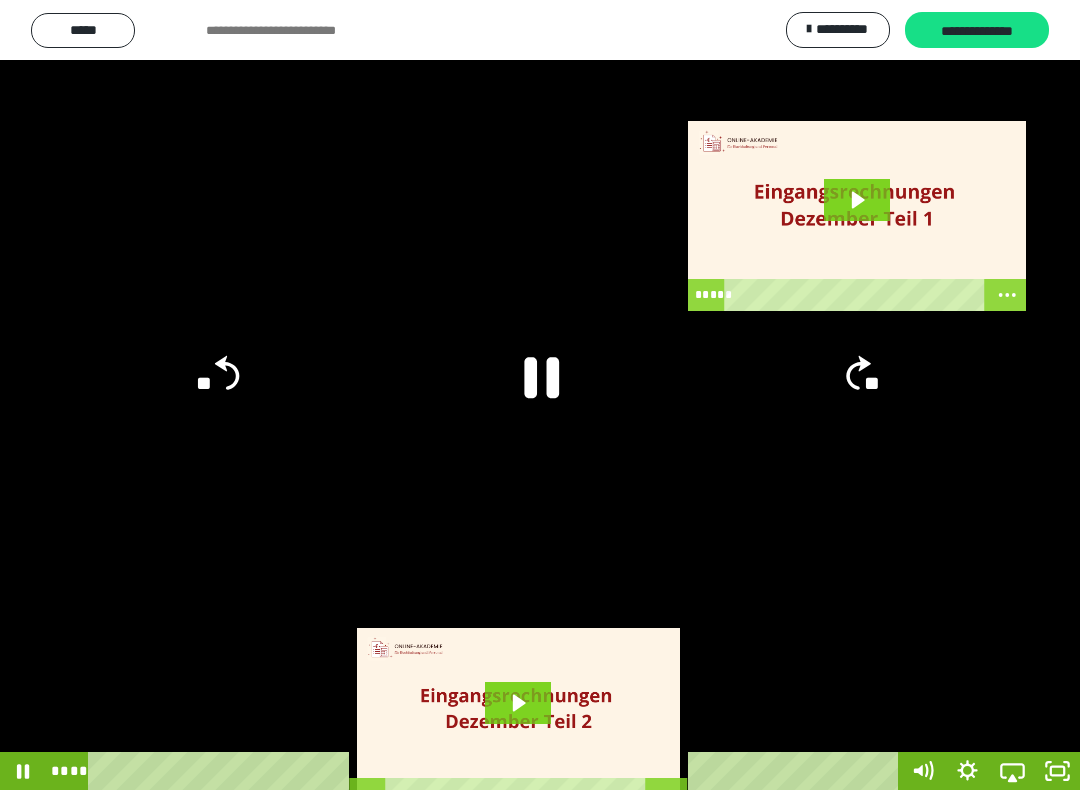 click 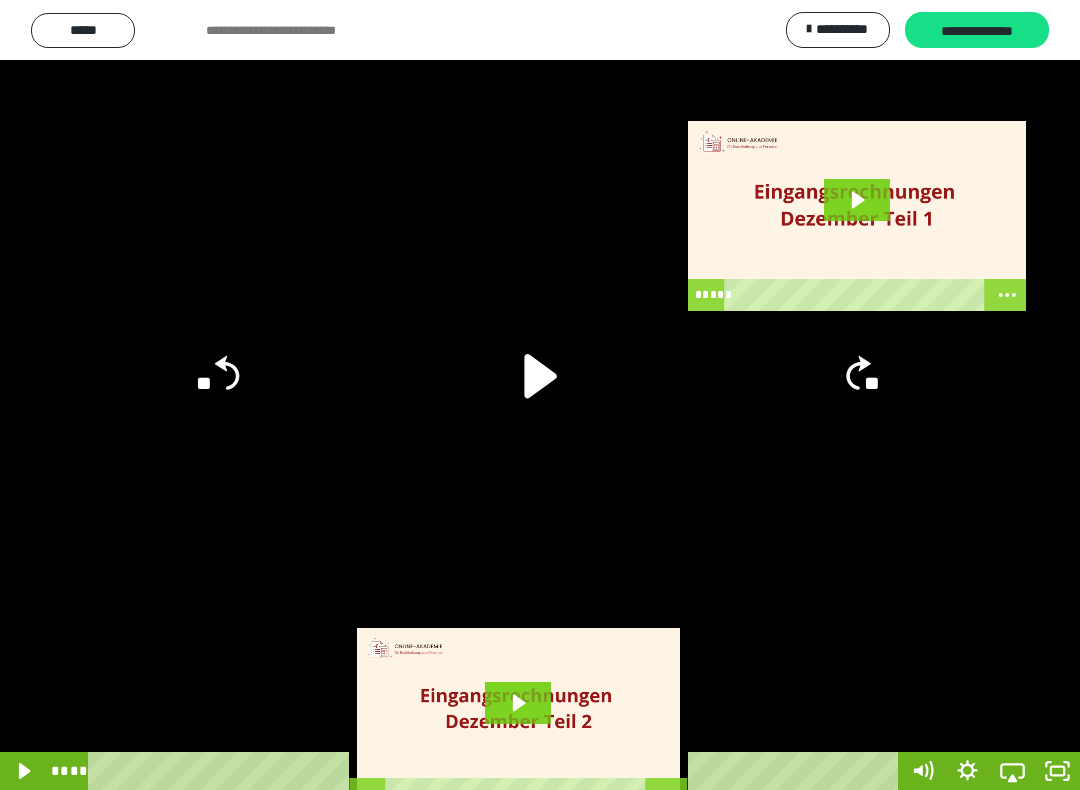 click 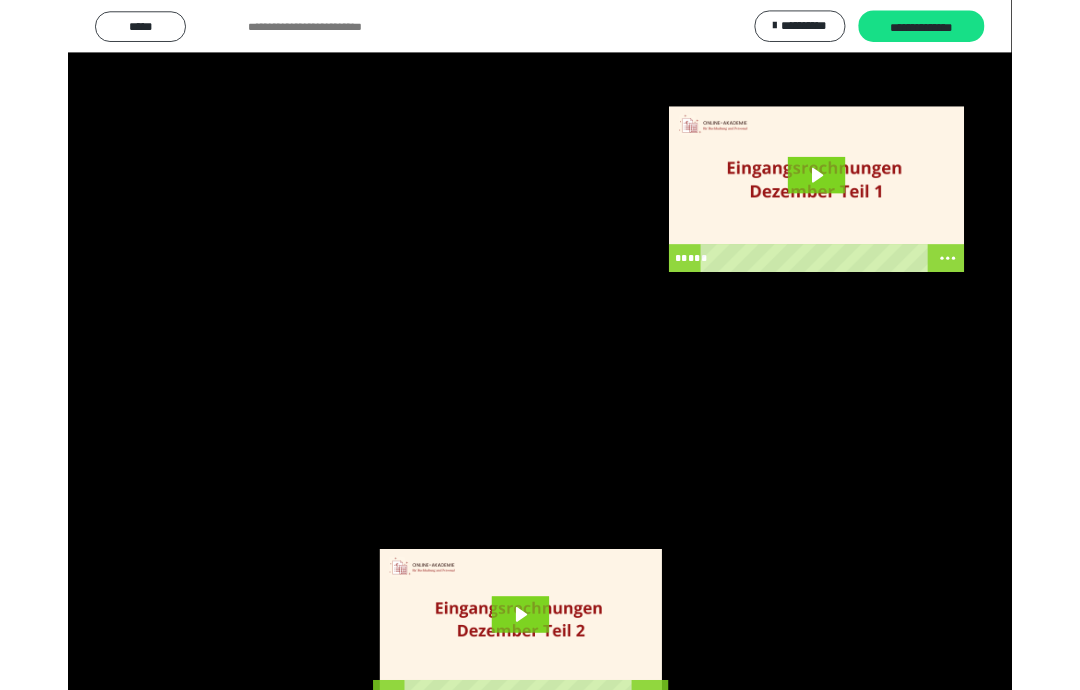 scroll, scrollTop: 0, scrollLeft: 0, axis: both 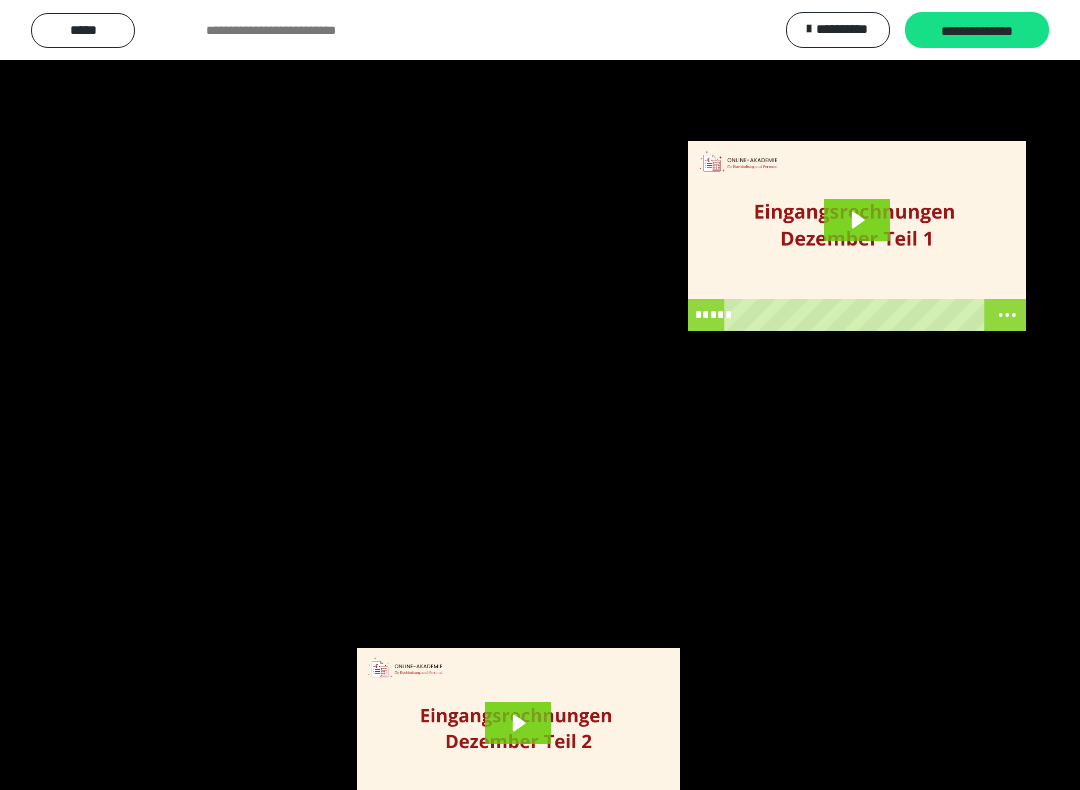 click at bounding box center (540, 395) 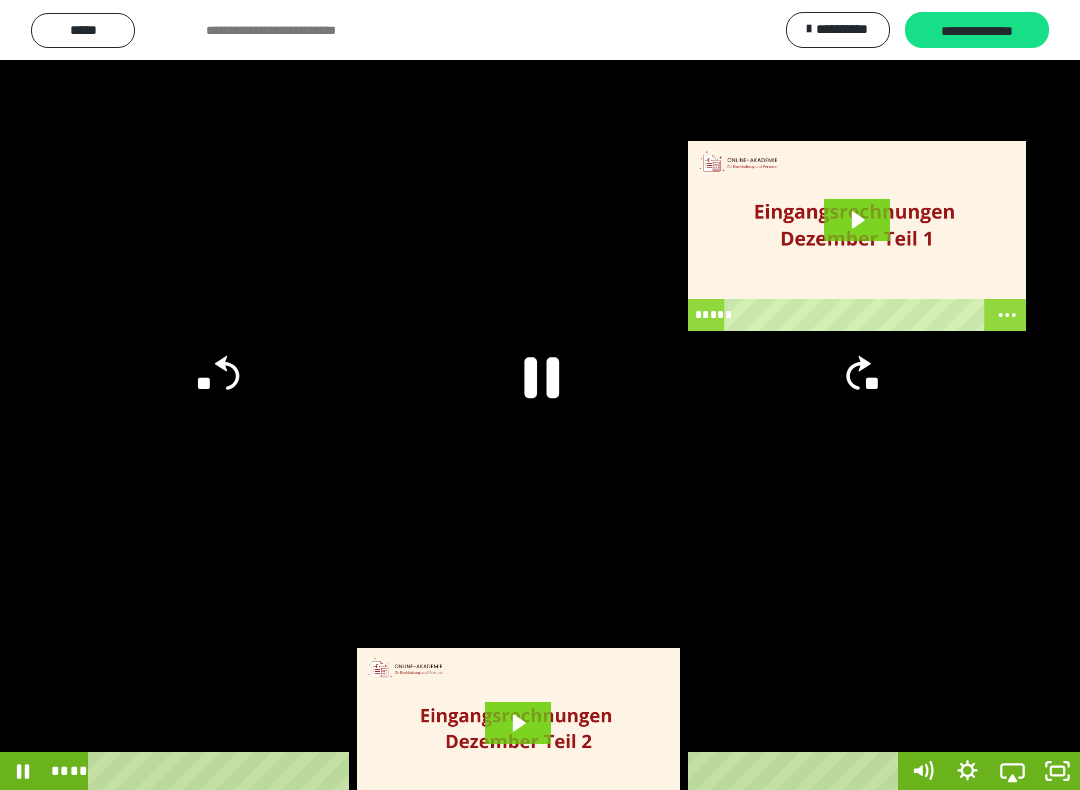 click 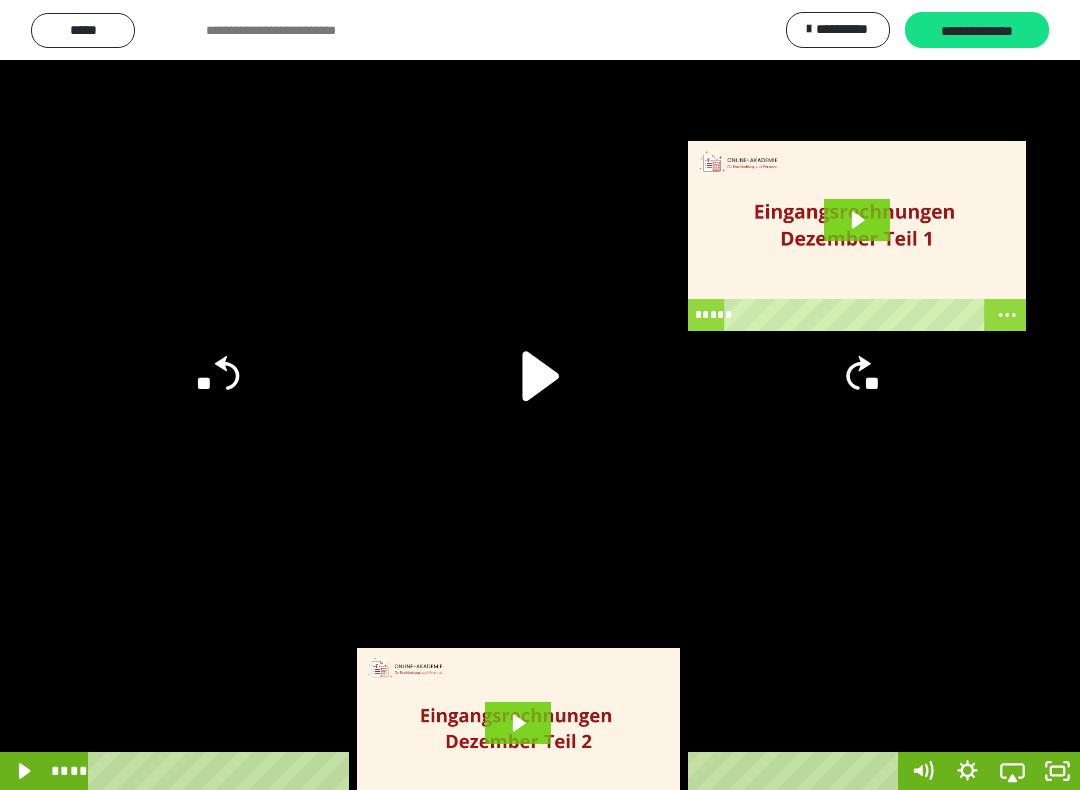 click 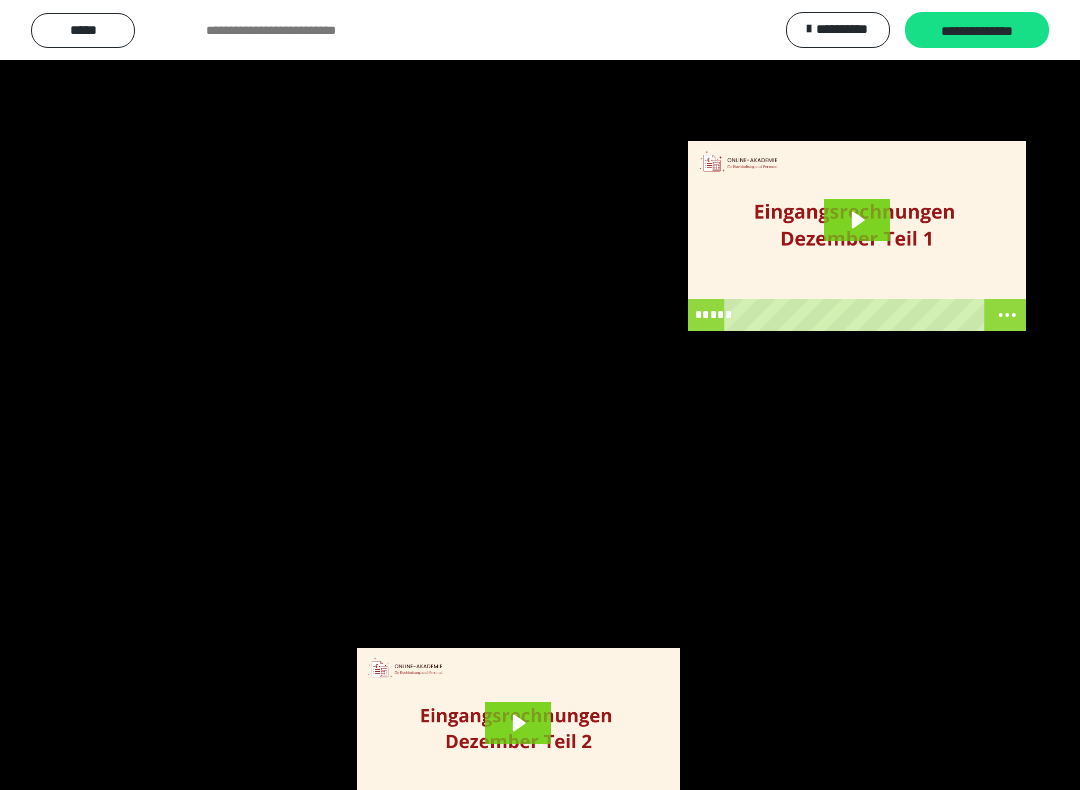 click at bounding box center [540, 395] 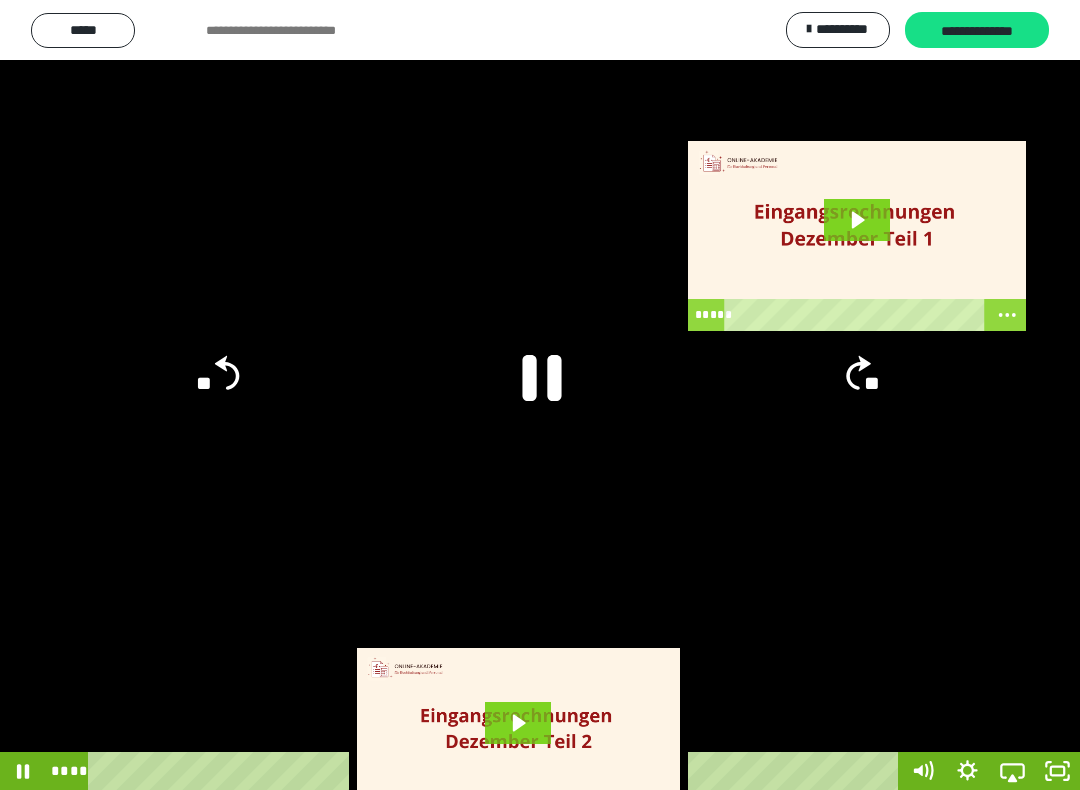 click 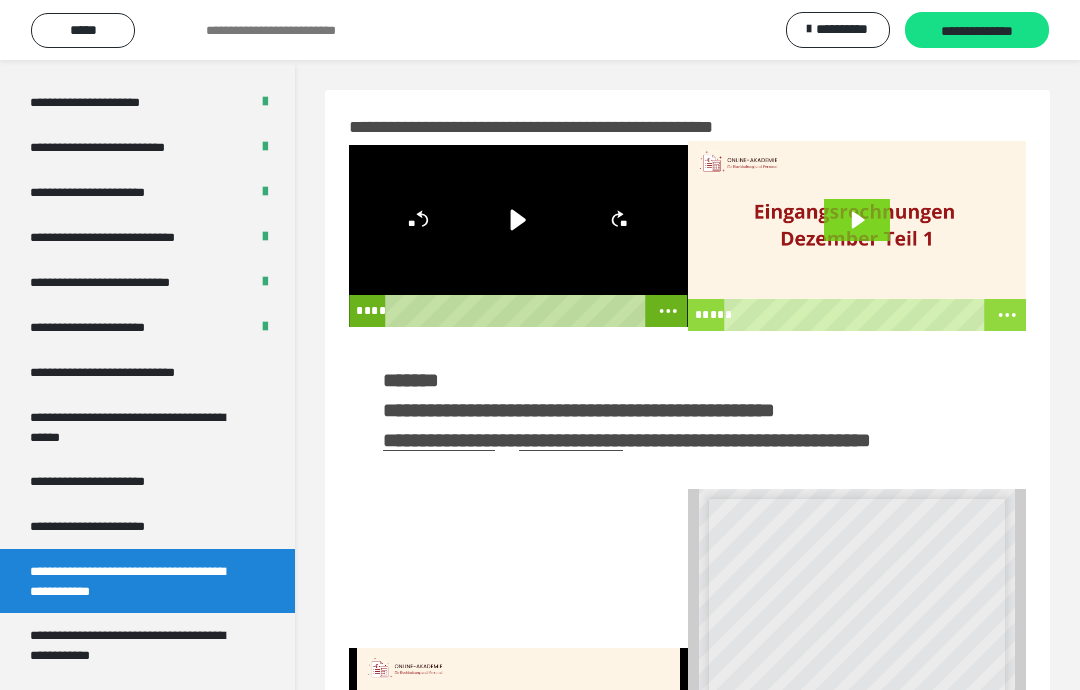 click at bounding box center [518, 236] 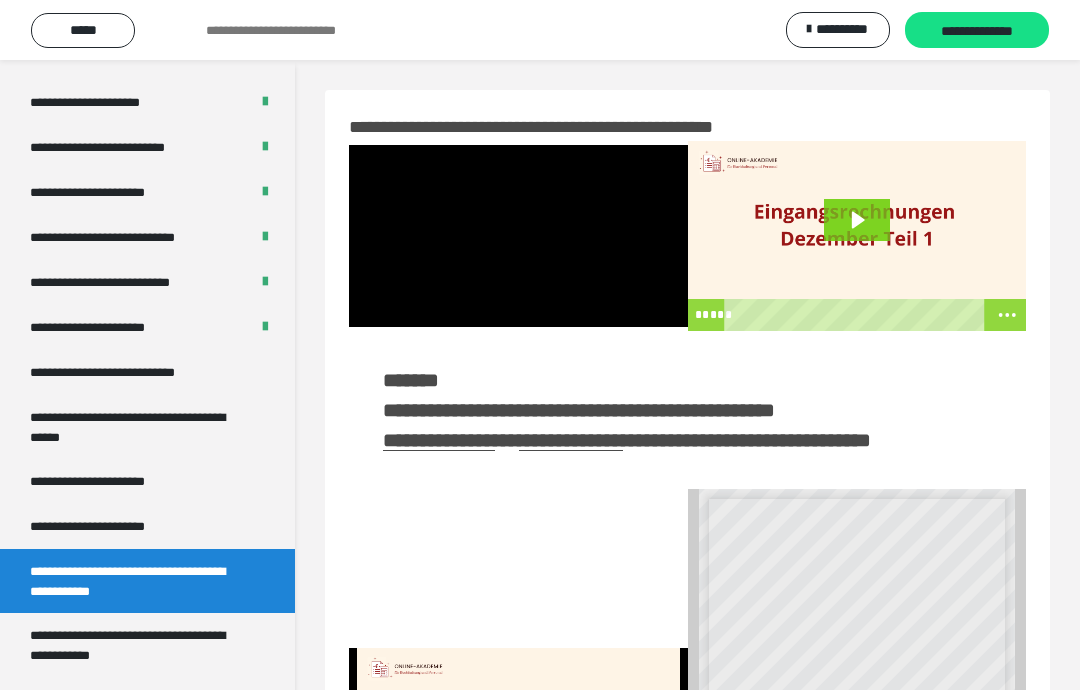 click at bounding box center (518, 236) 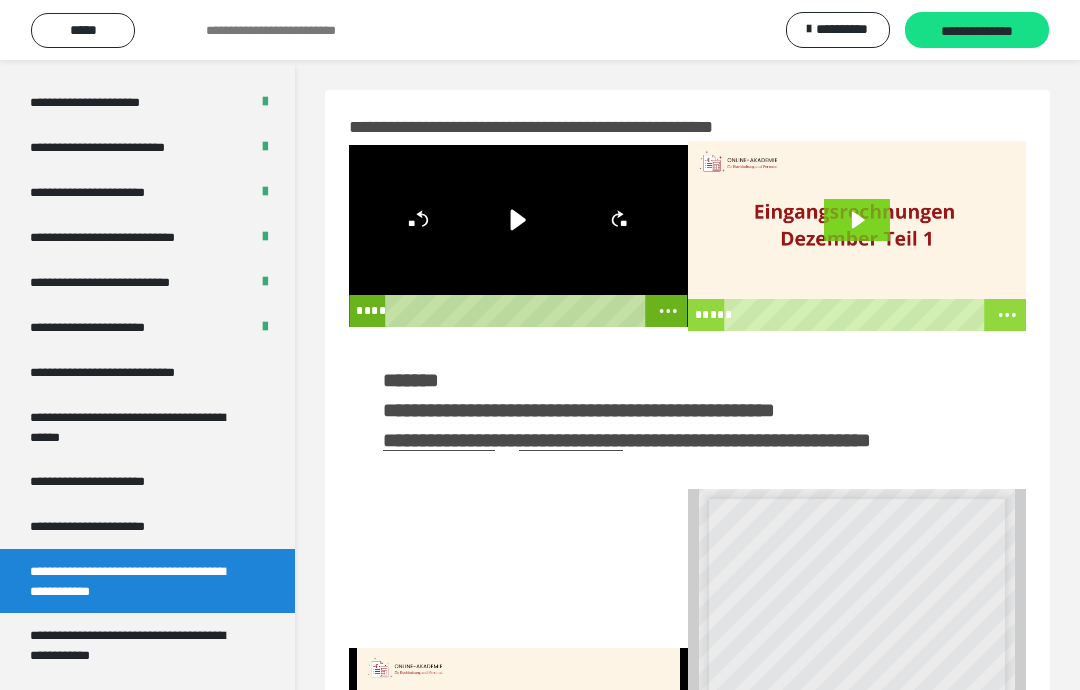 click 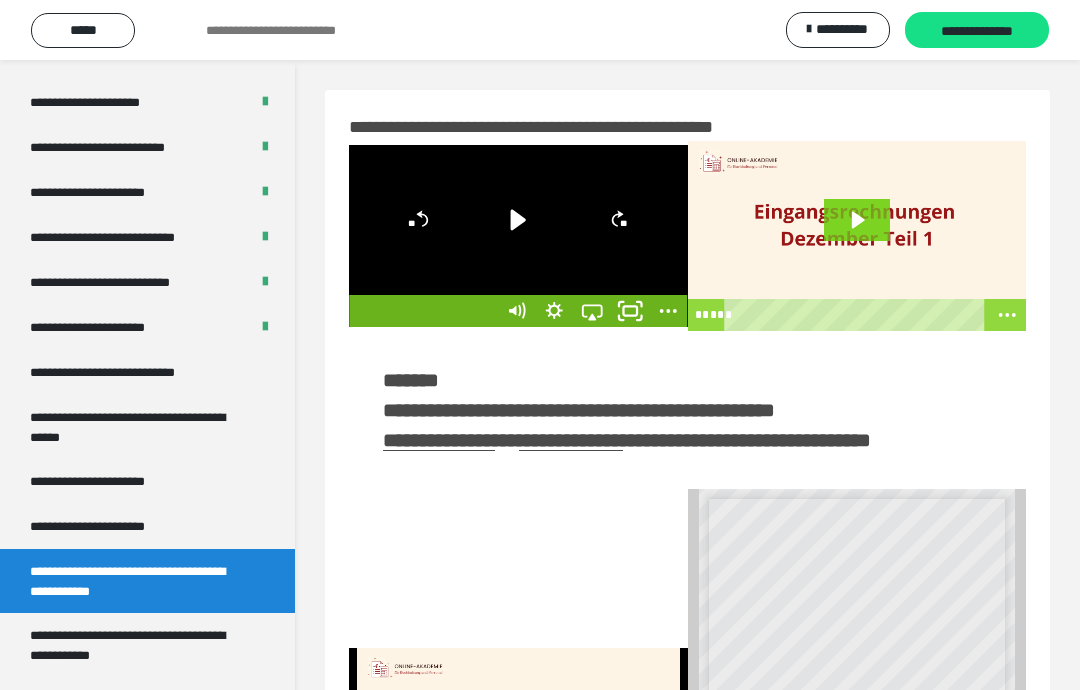 click 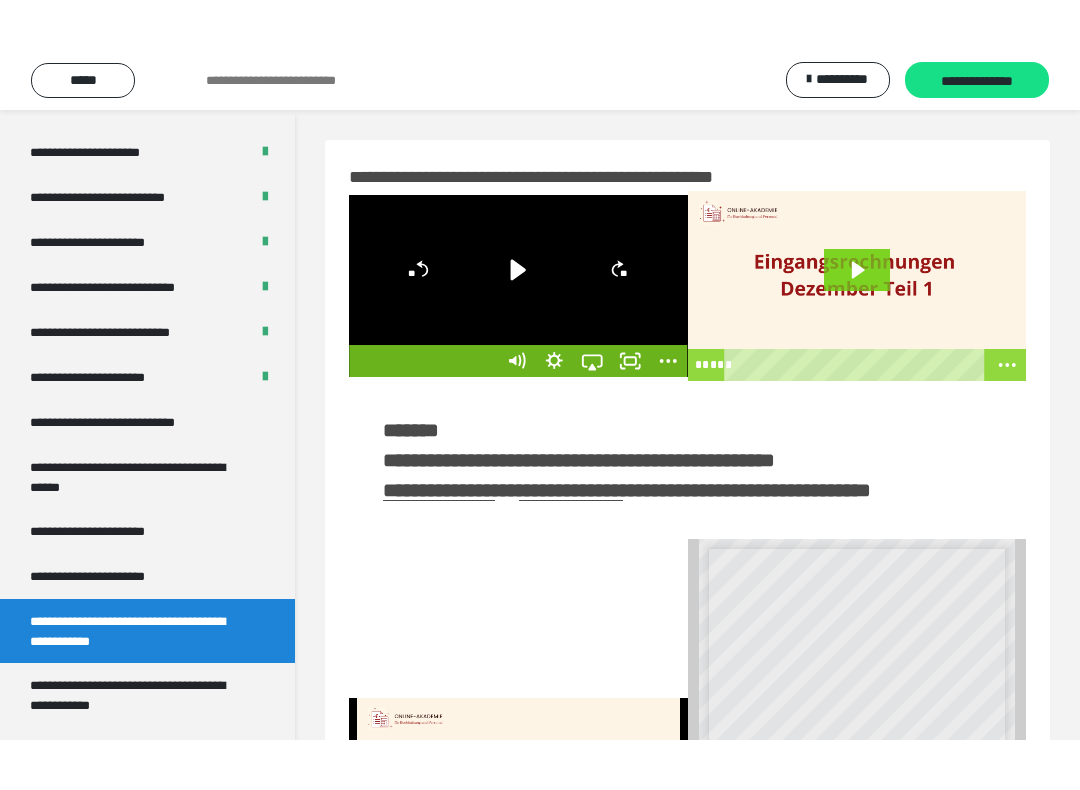 scroll, scrollTop: 20, scrollLeft: 0, axis: vertical 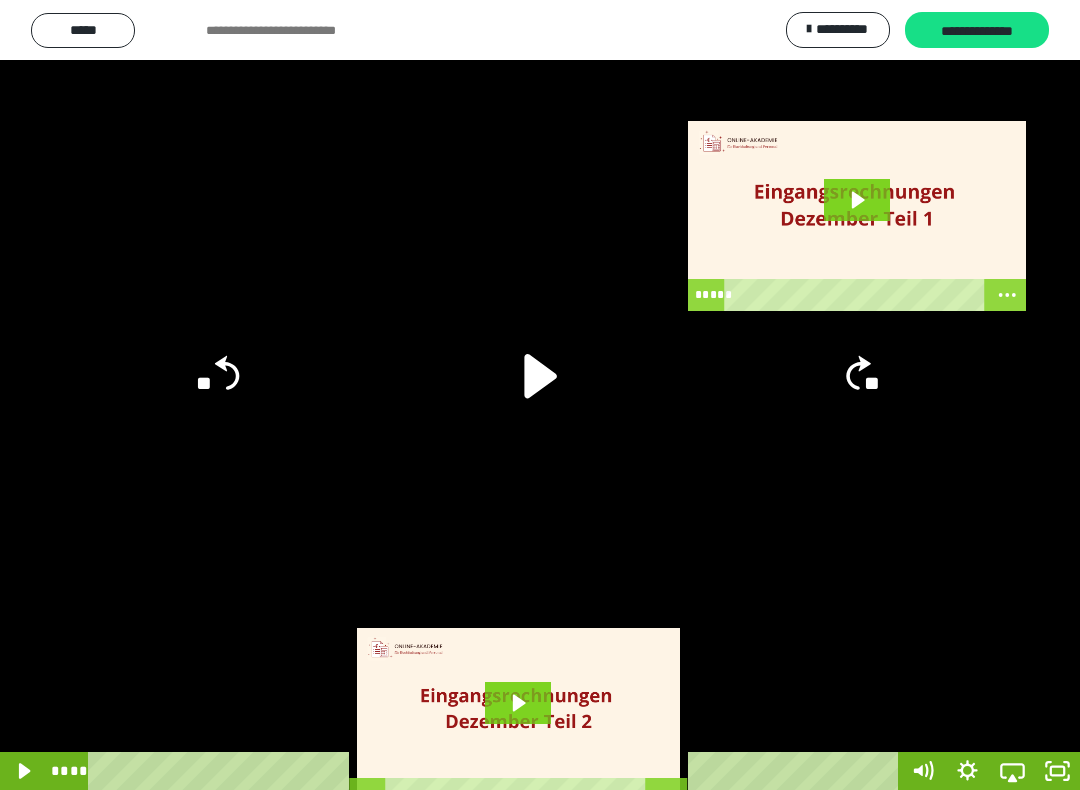 click 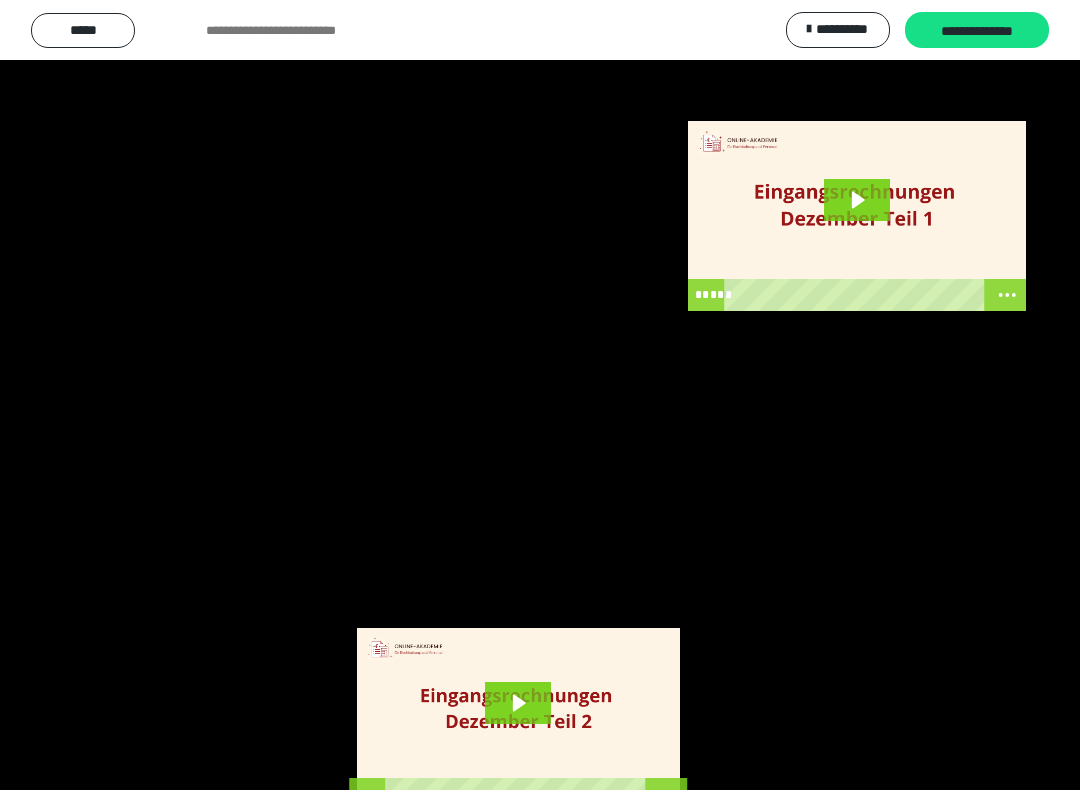 click at bounding box center (540, 395) 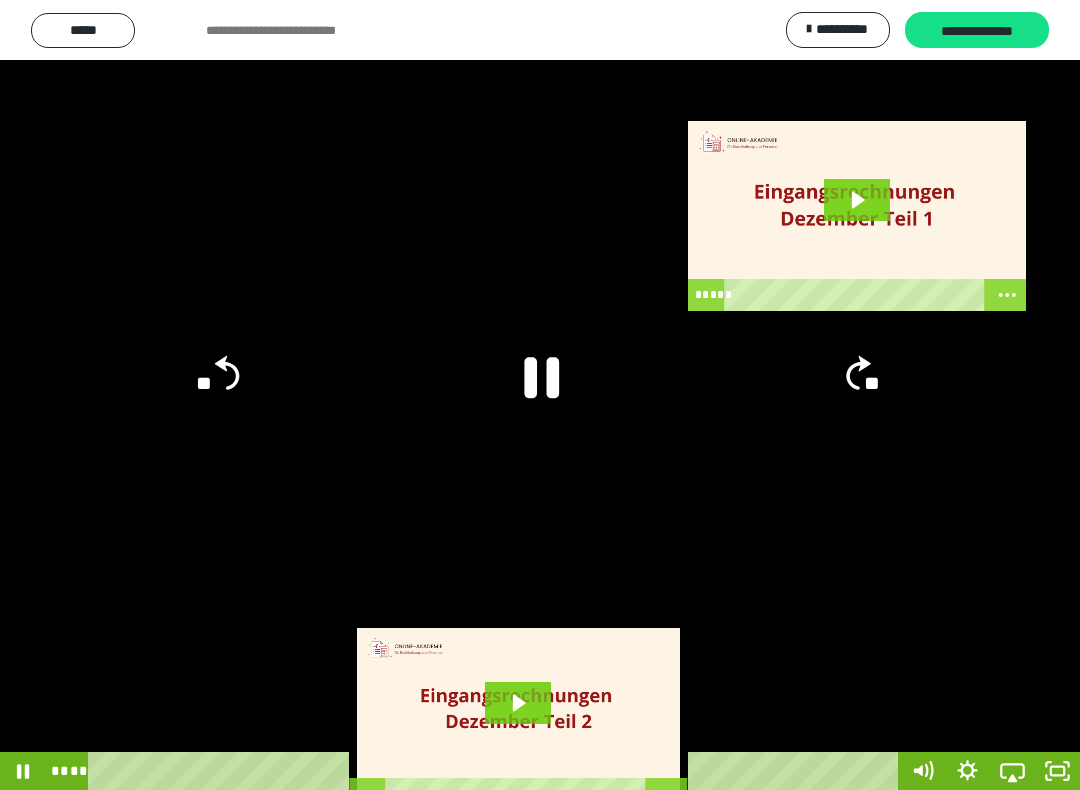 click on "**" 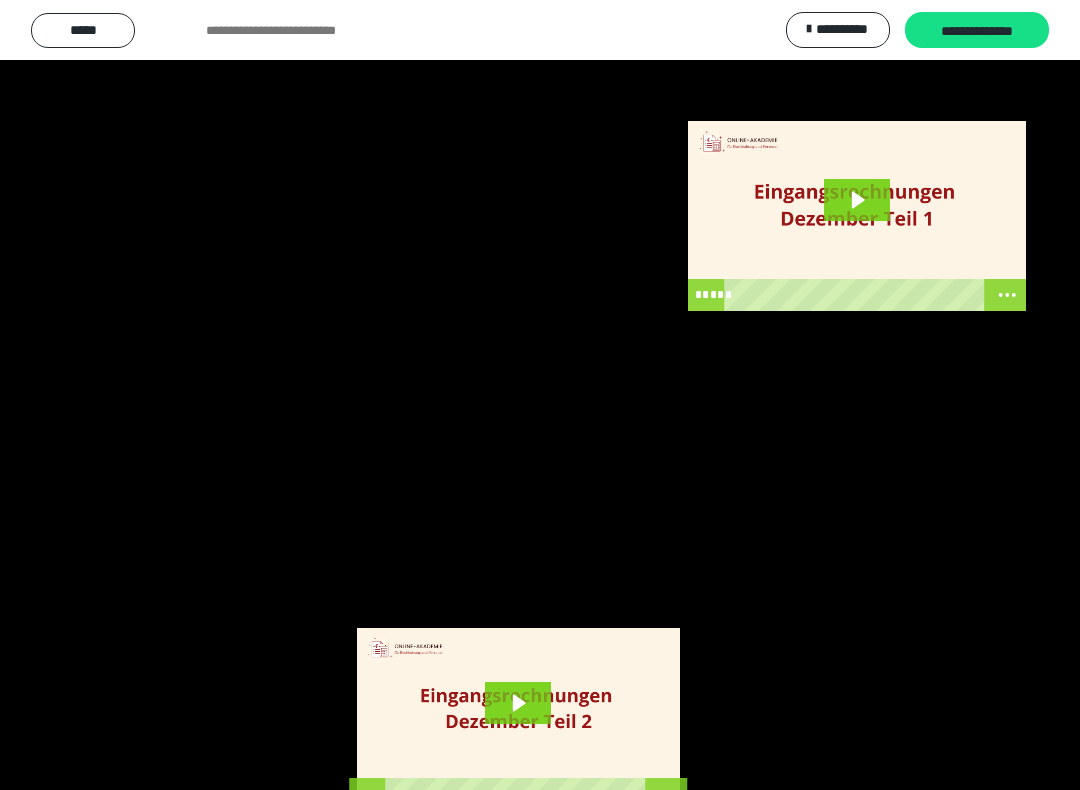 click at bounding box center (540, 395) 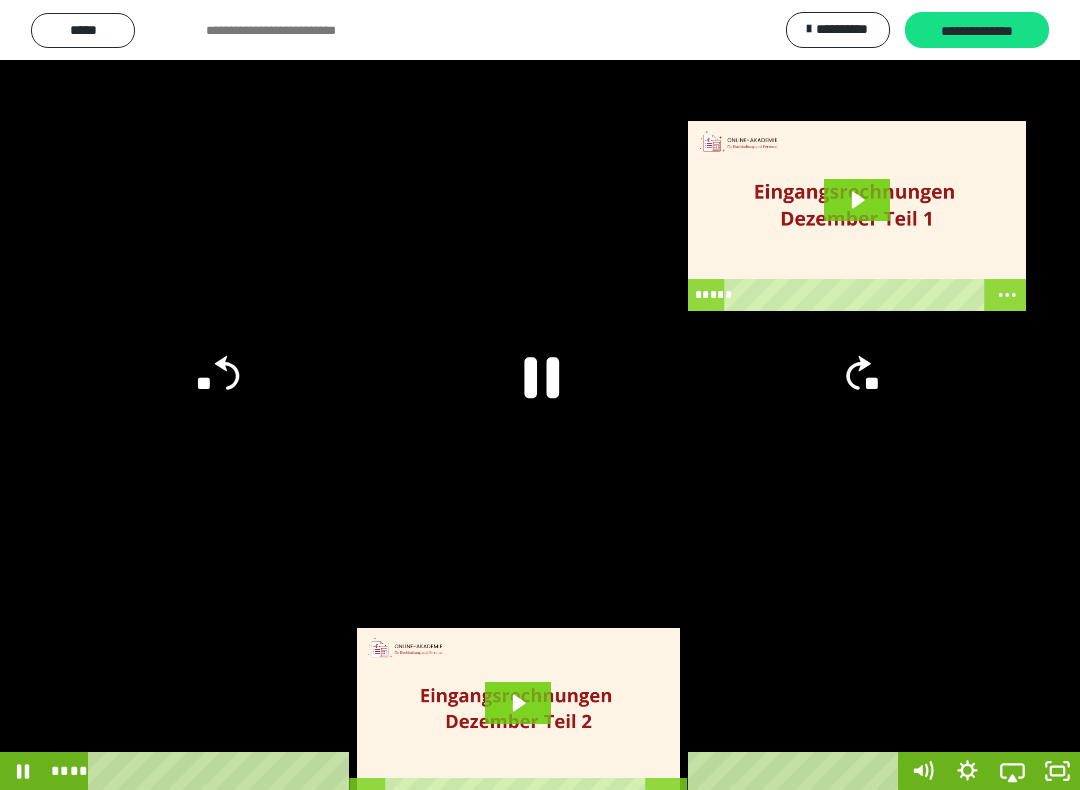 click 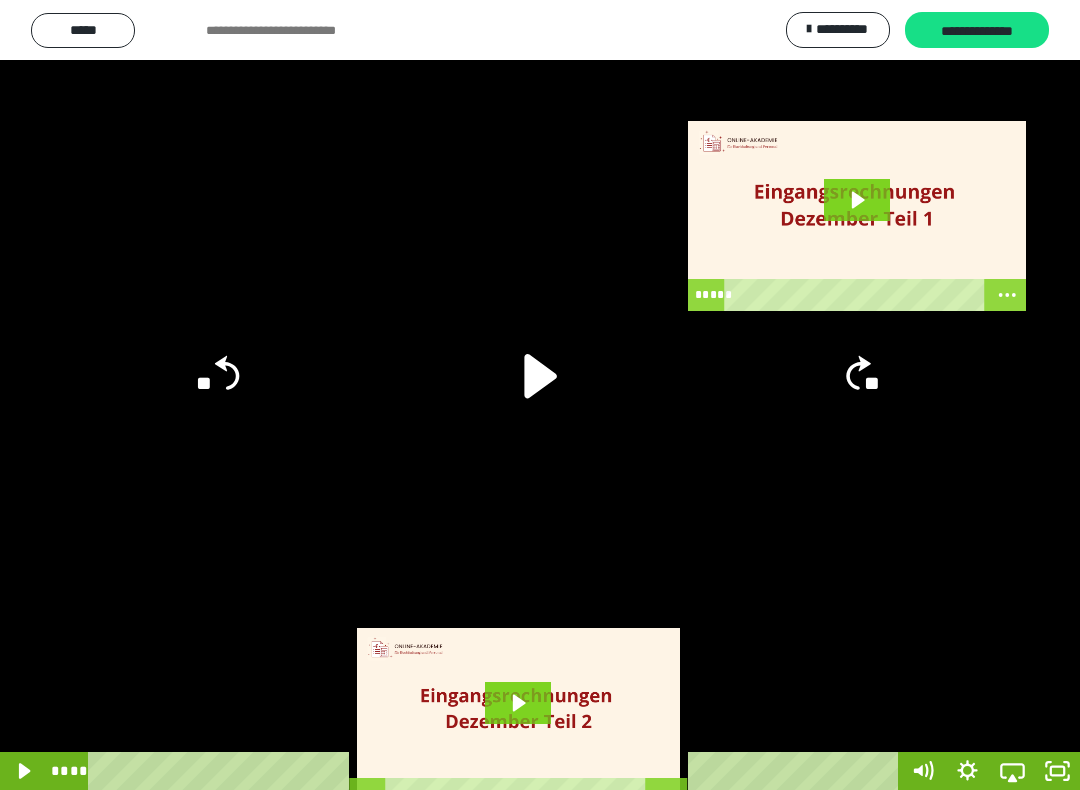 click 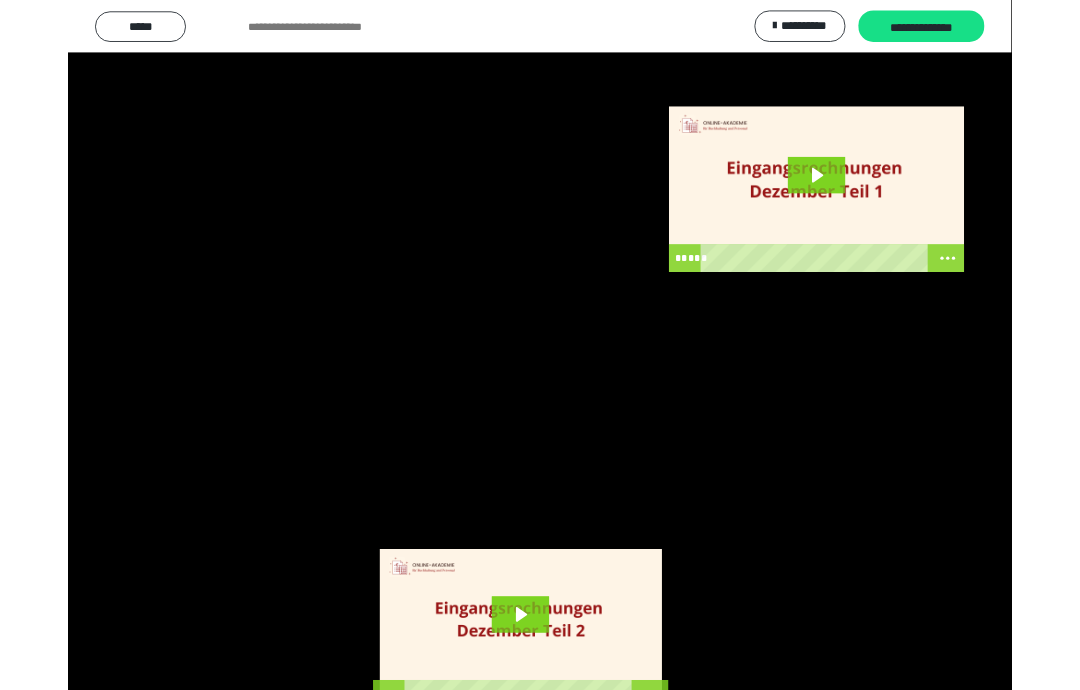 scroll, scrollTop: 0, scrollLeft: 0, axis: both 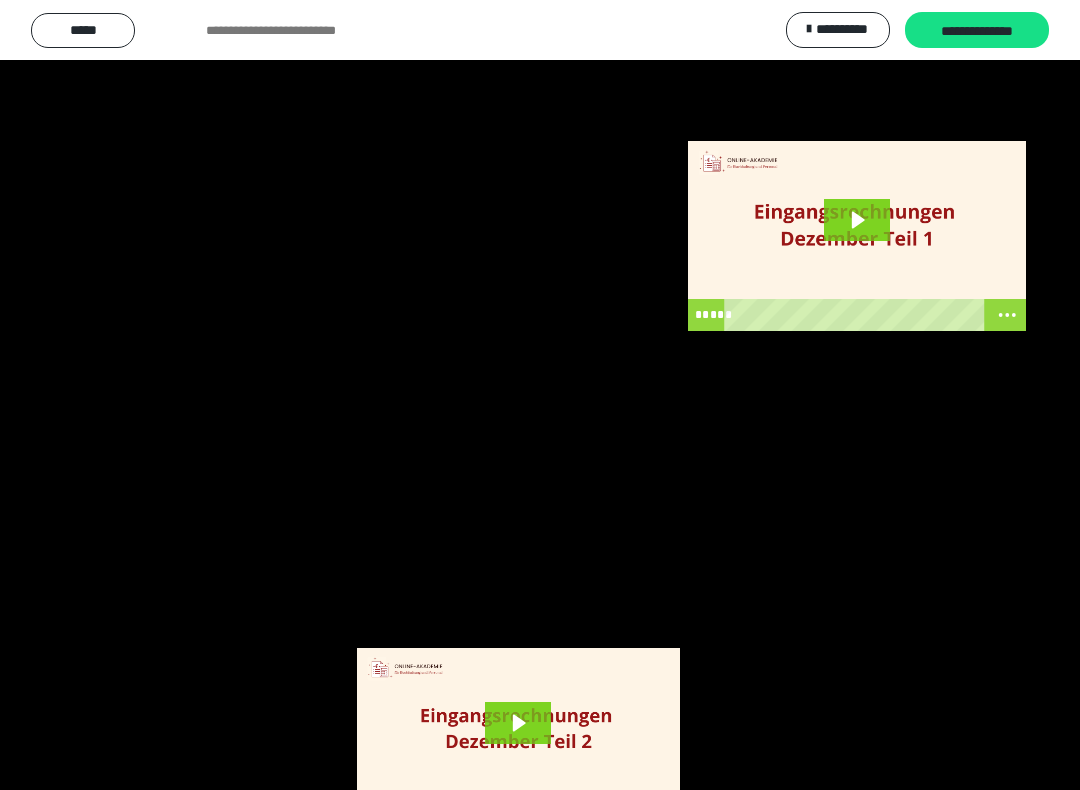 click at bounding box center (540, 395) 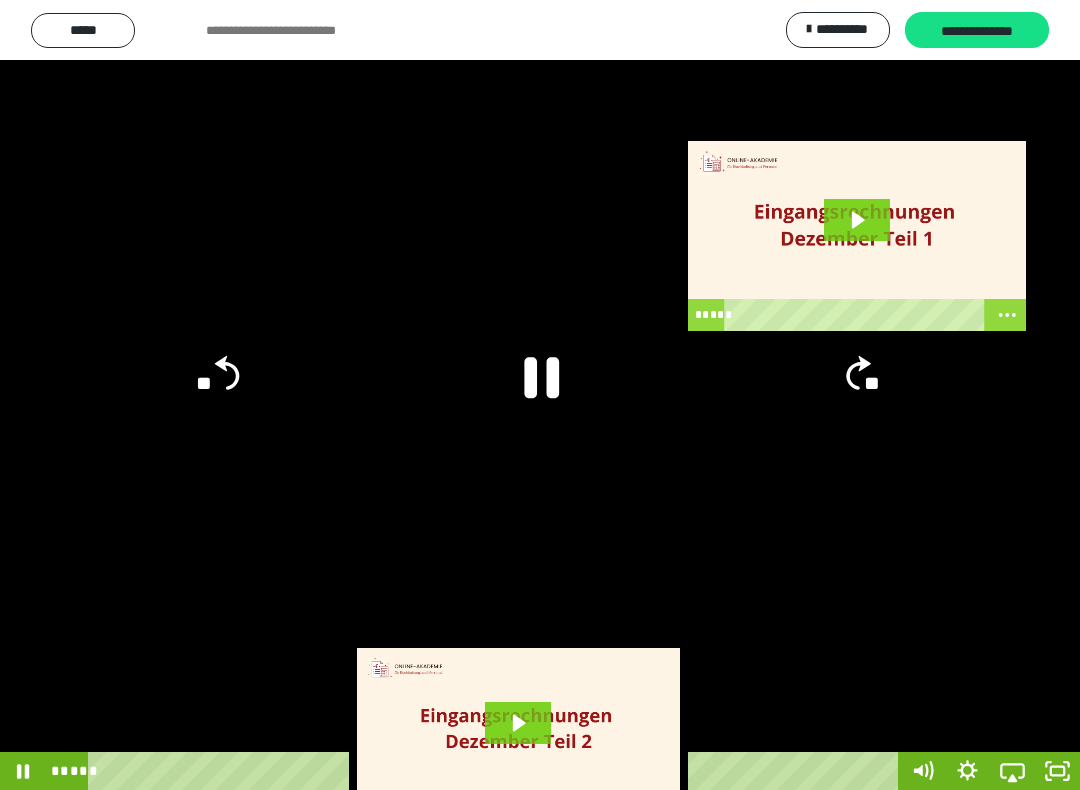 click on "**" 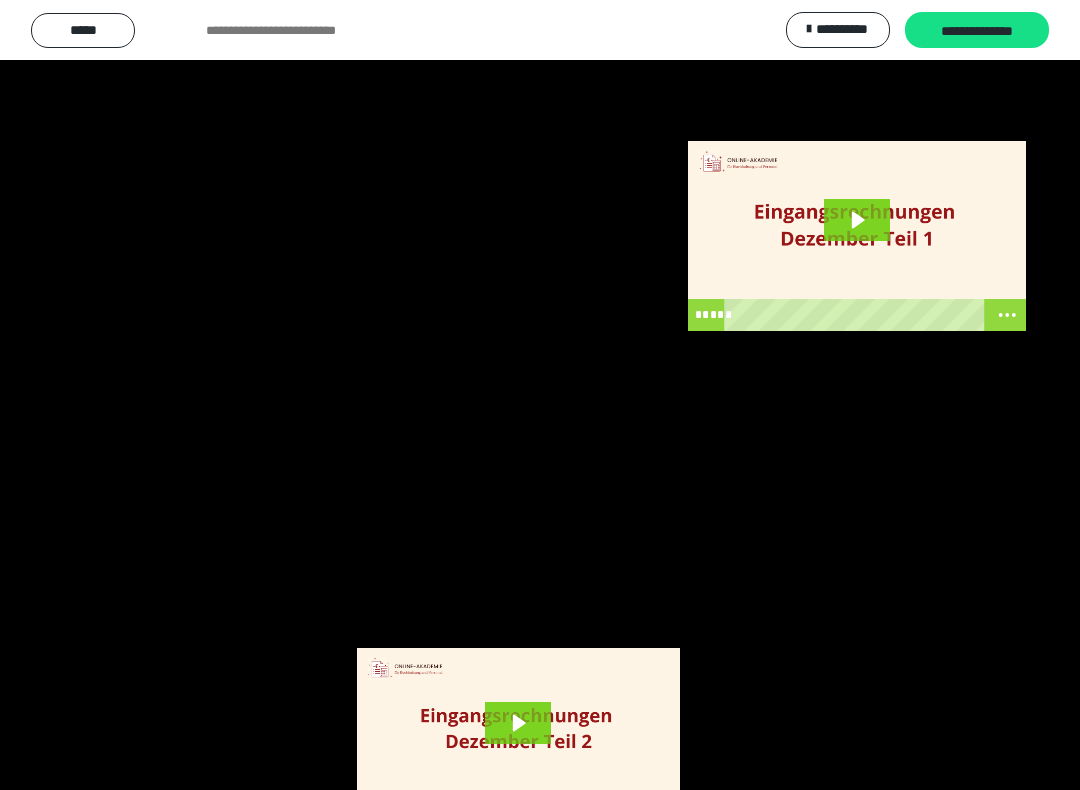 click at bounding box center [540, 395] 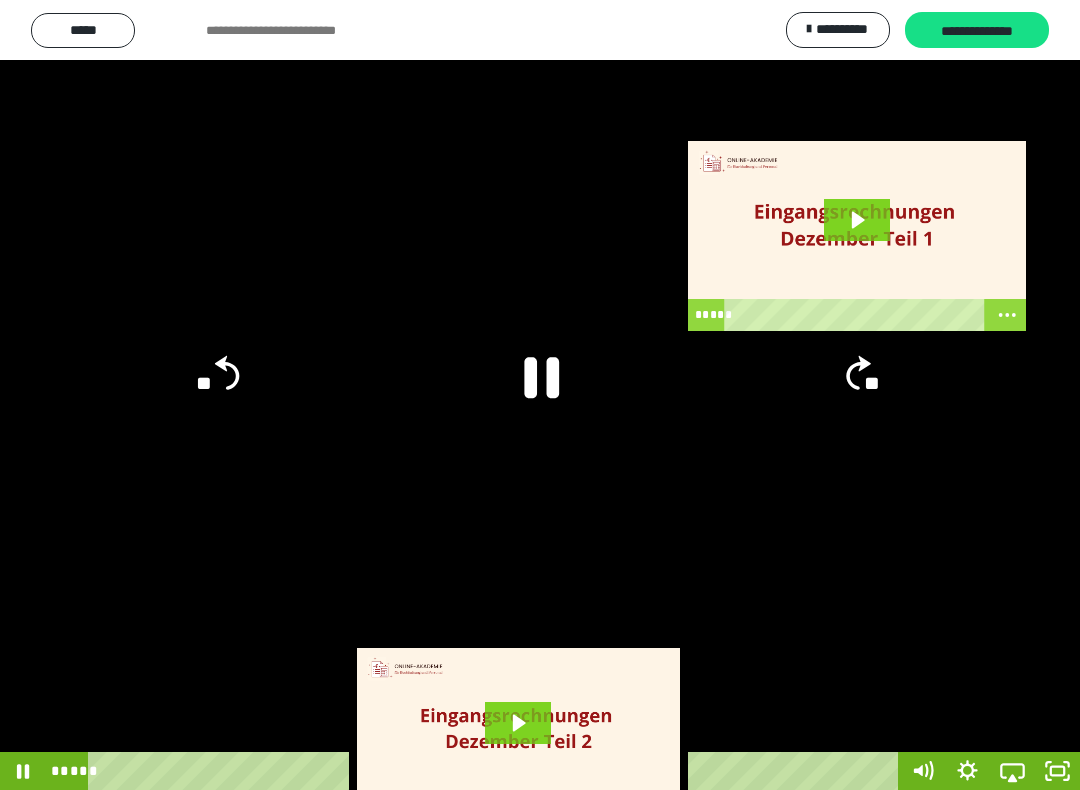 click on "**" 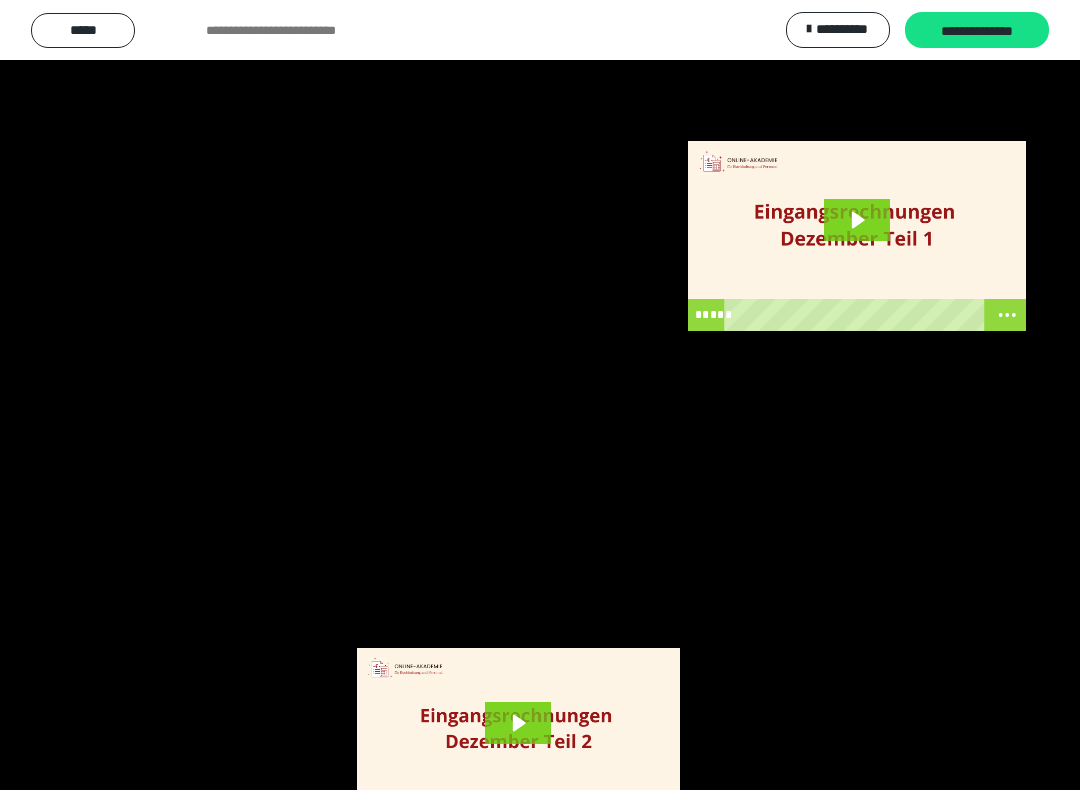 click at bounding box center (540, 395) 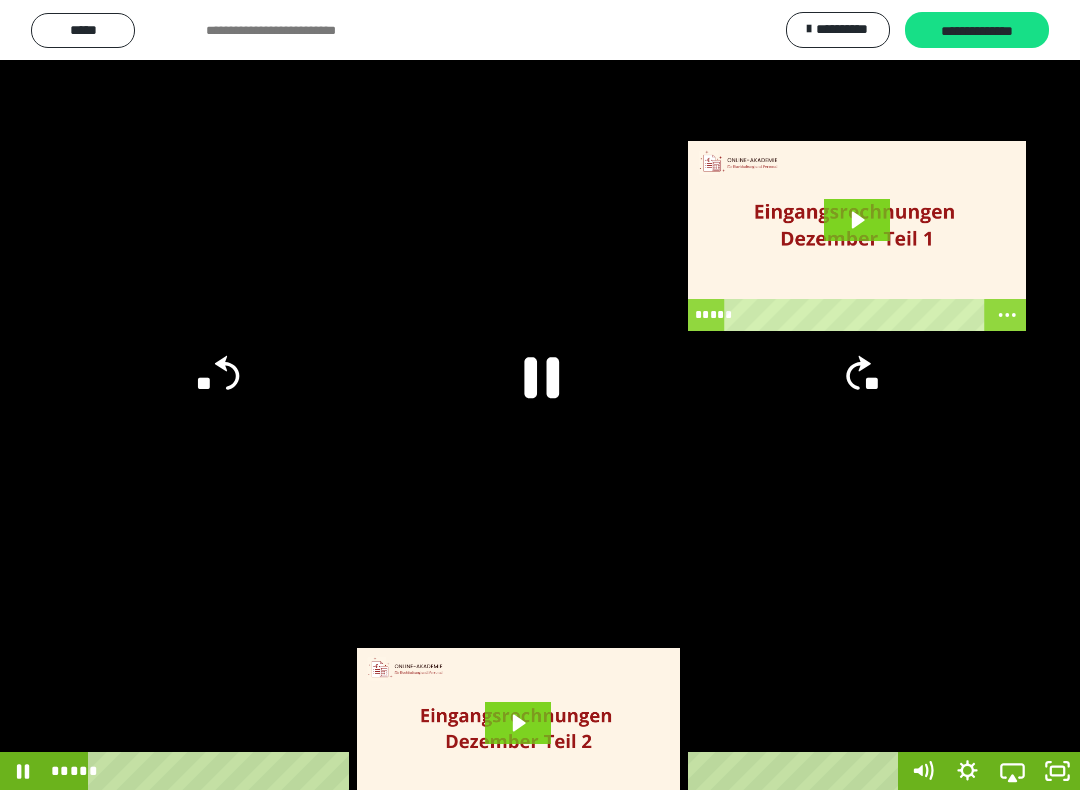 click on "**" 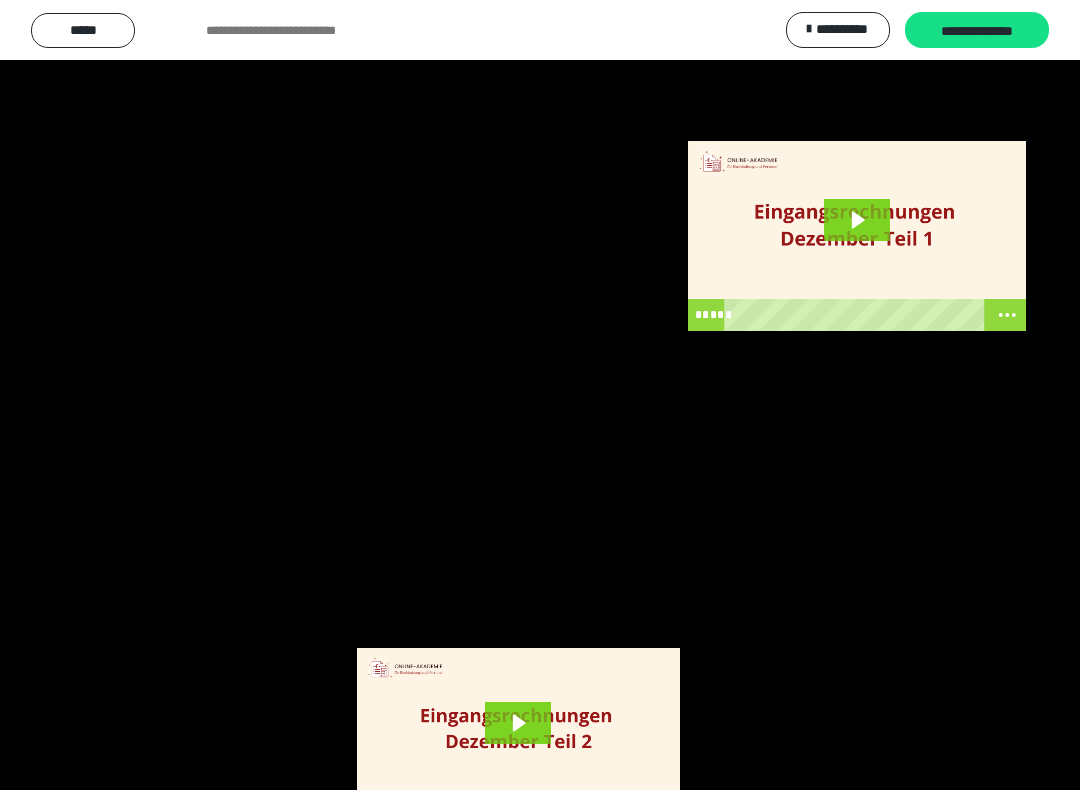 click at bounding box center (540, 395) 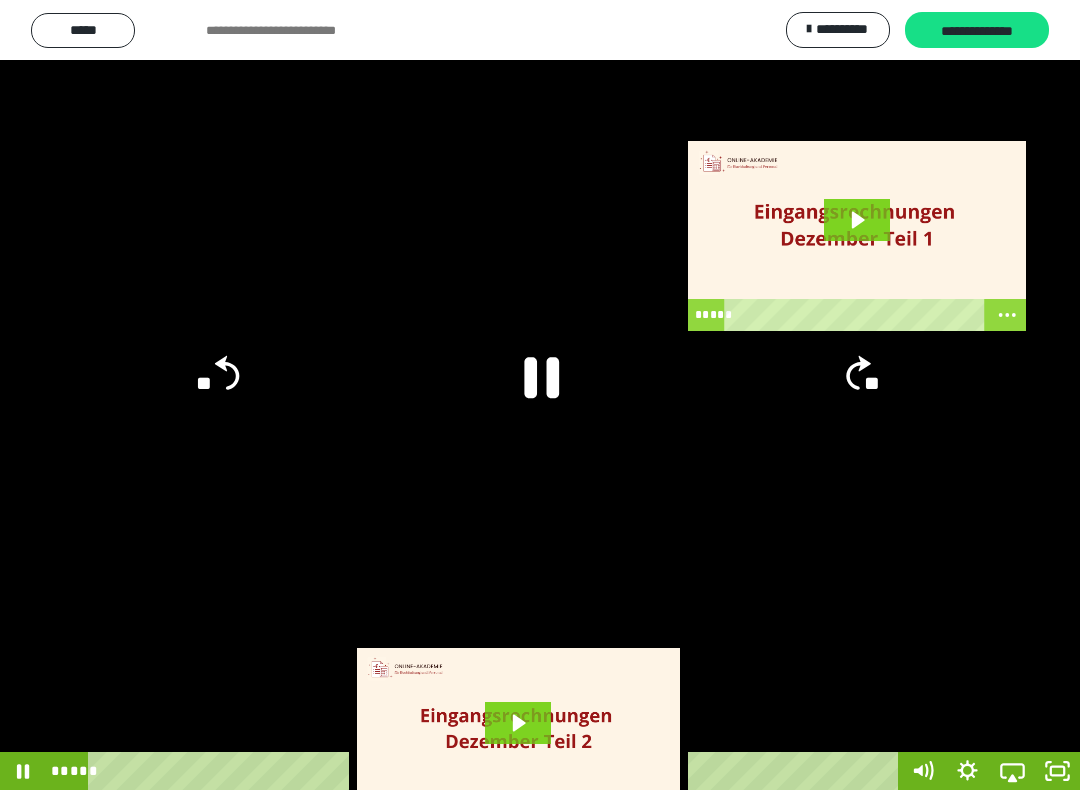 click on "**" 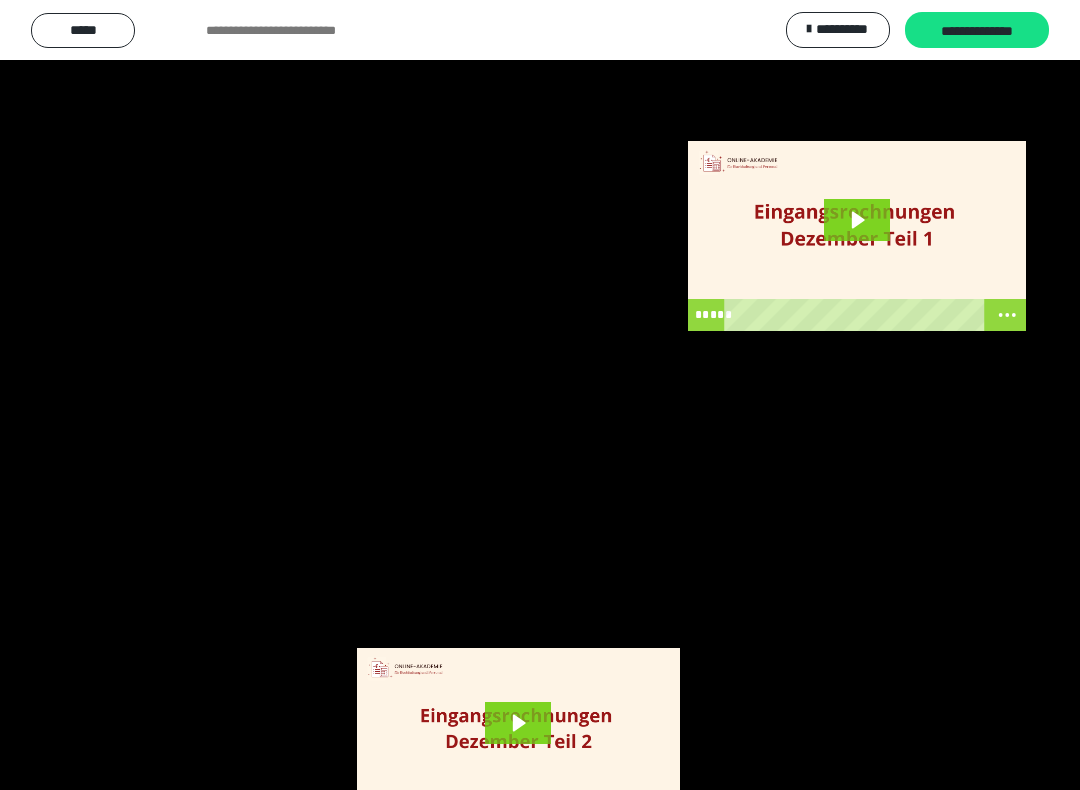 click at bounding box center [540, 395] 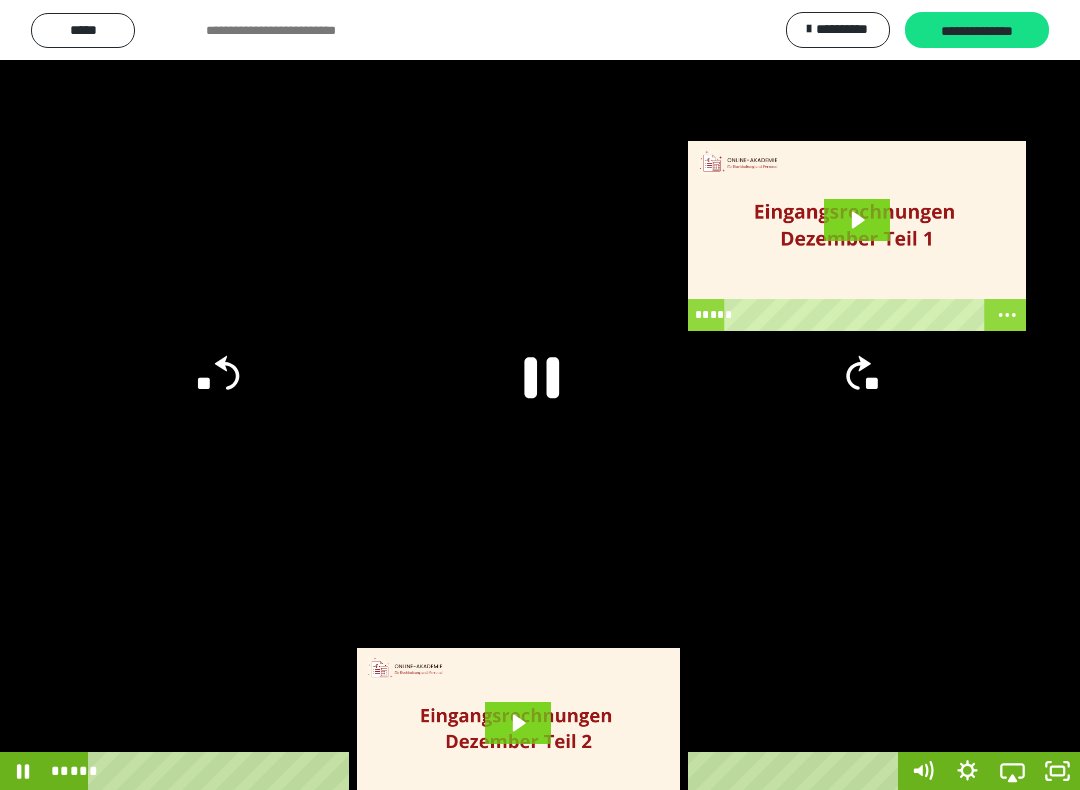 click 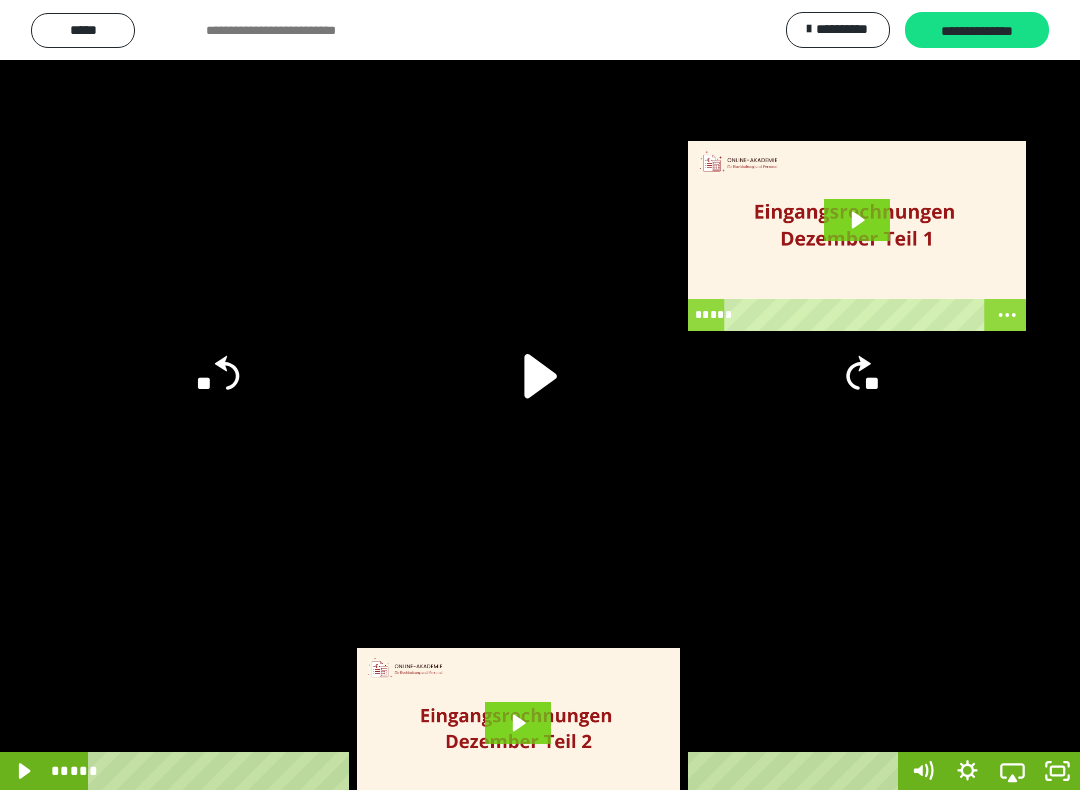 click on "**" 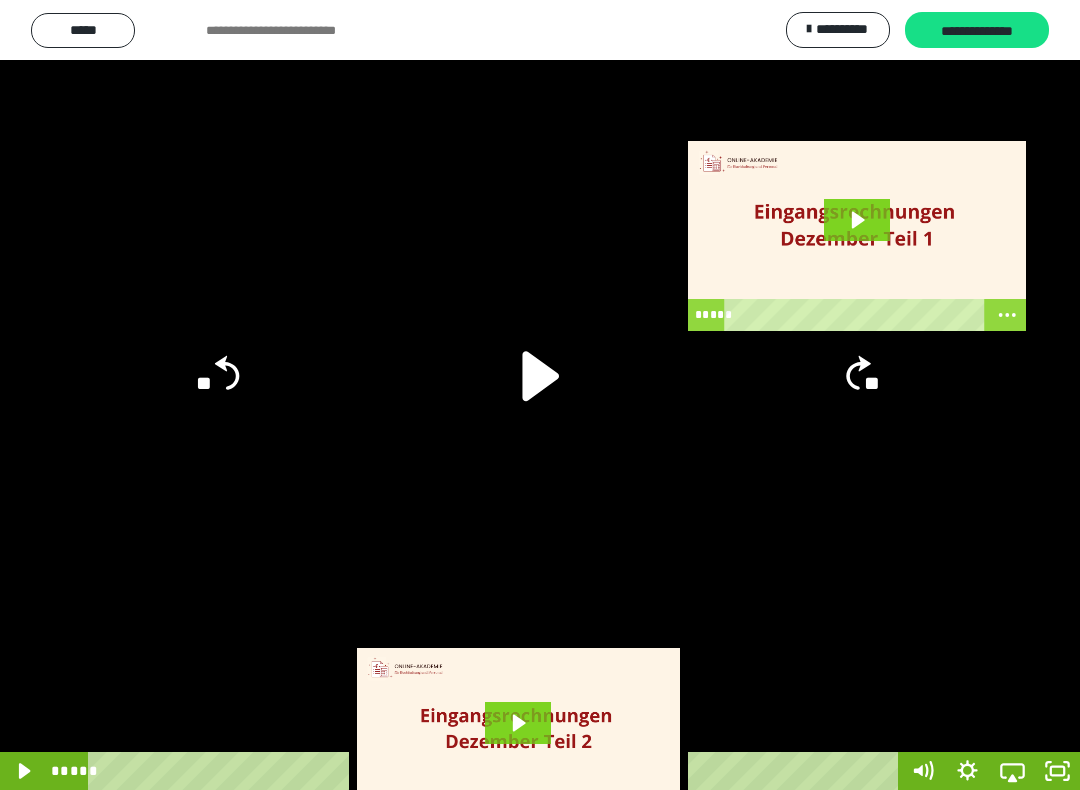 click 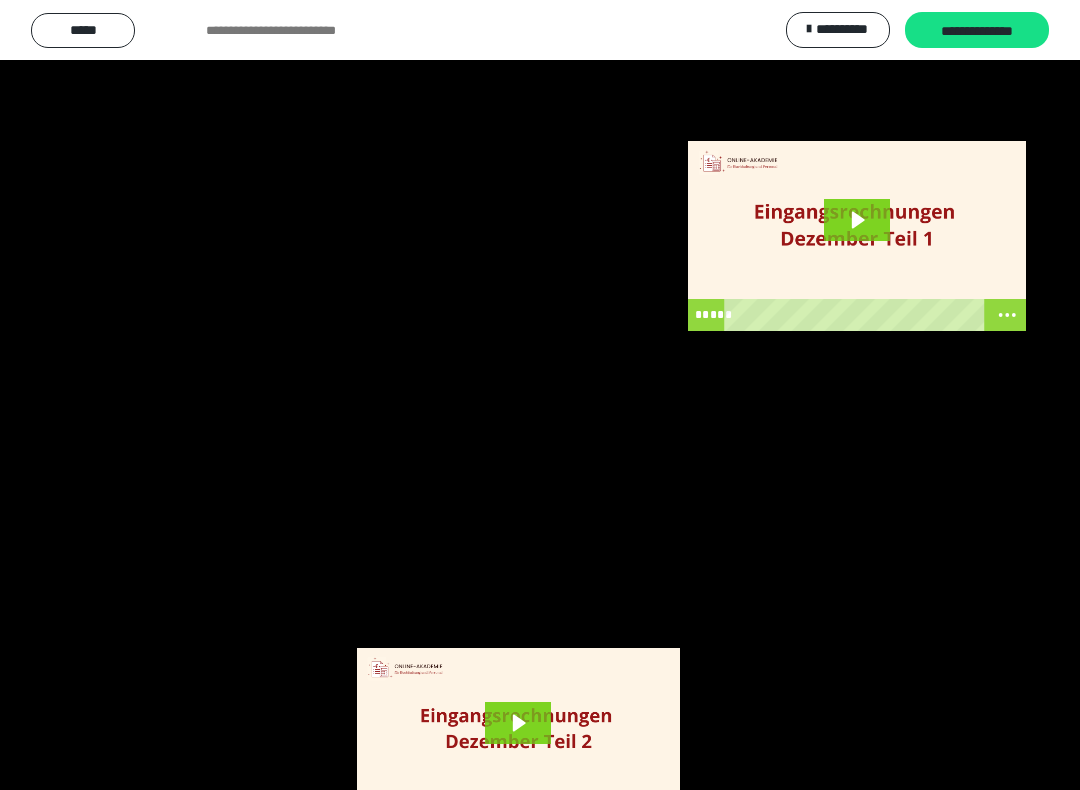 click at bounding box center (540, 395) 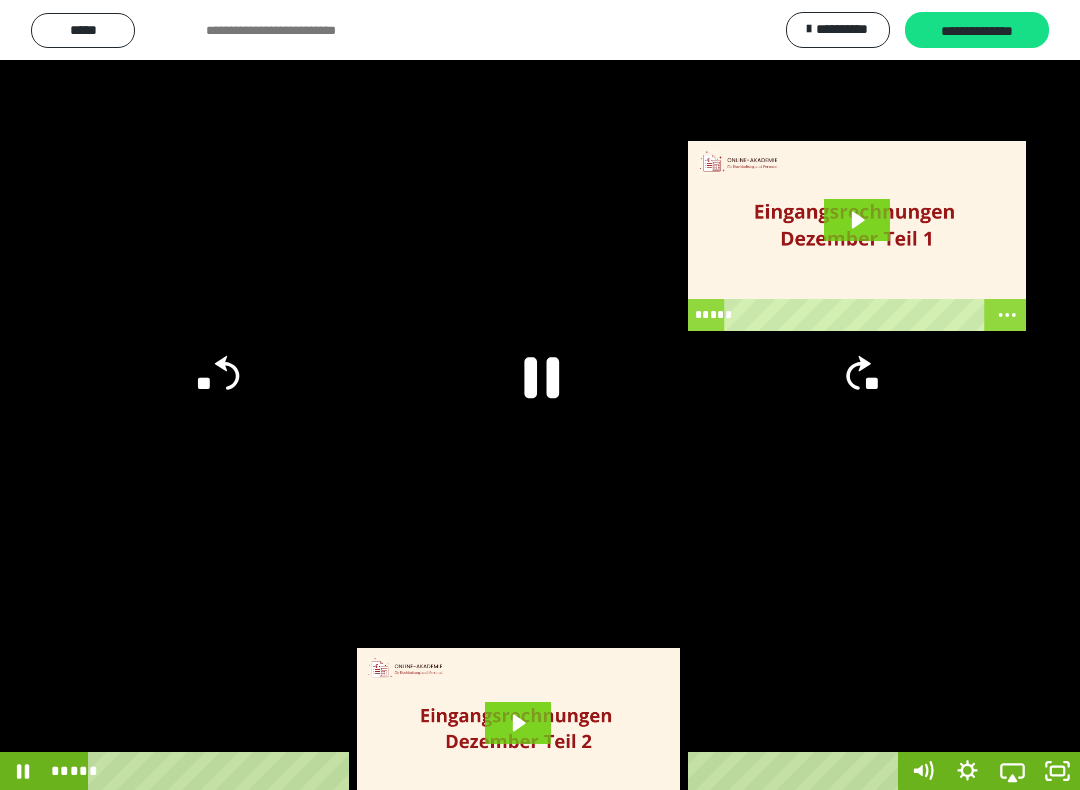 click 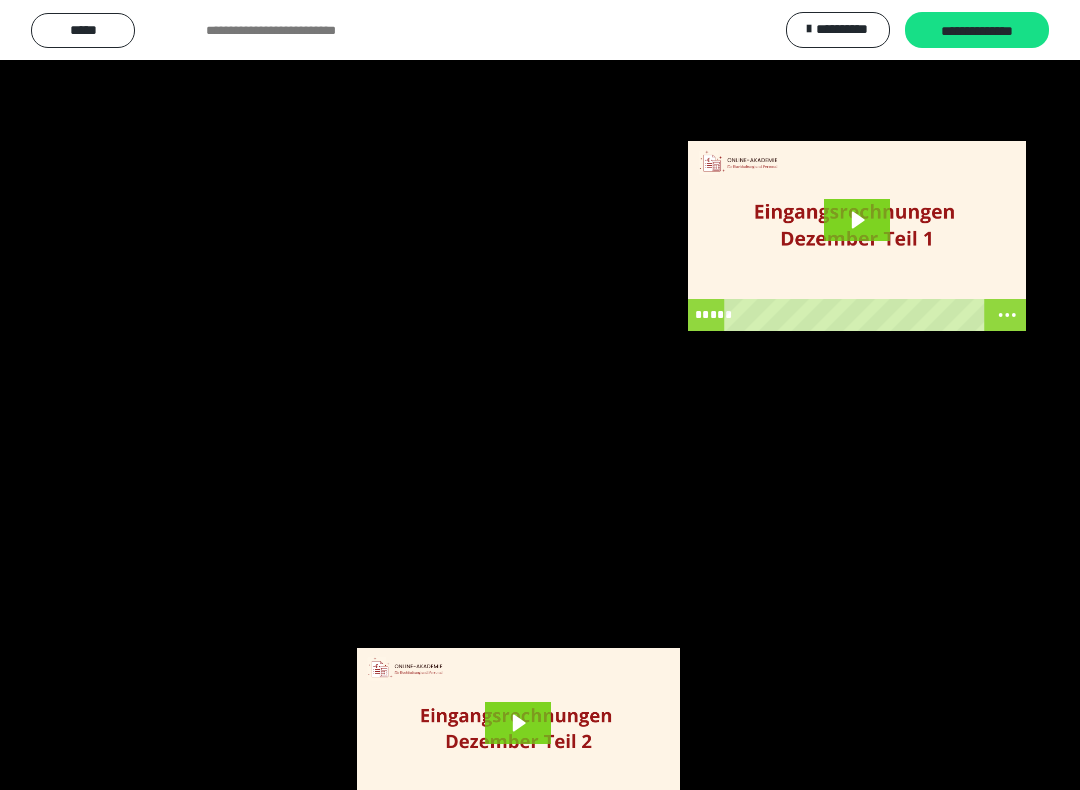 click at bounding box center (540, 395) 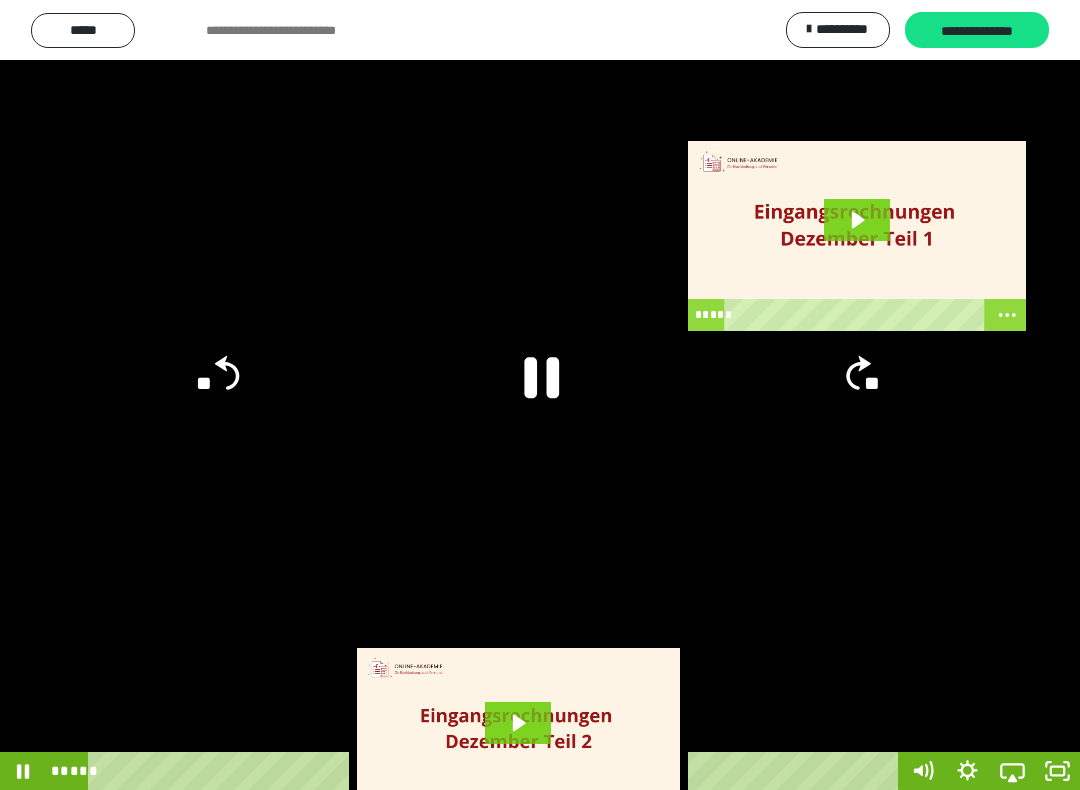 click 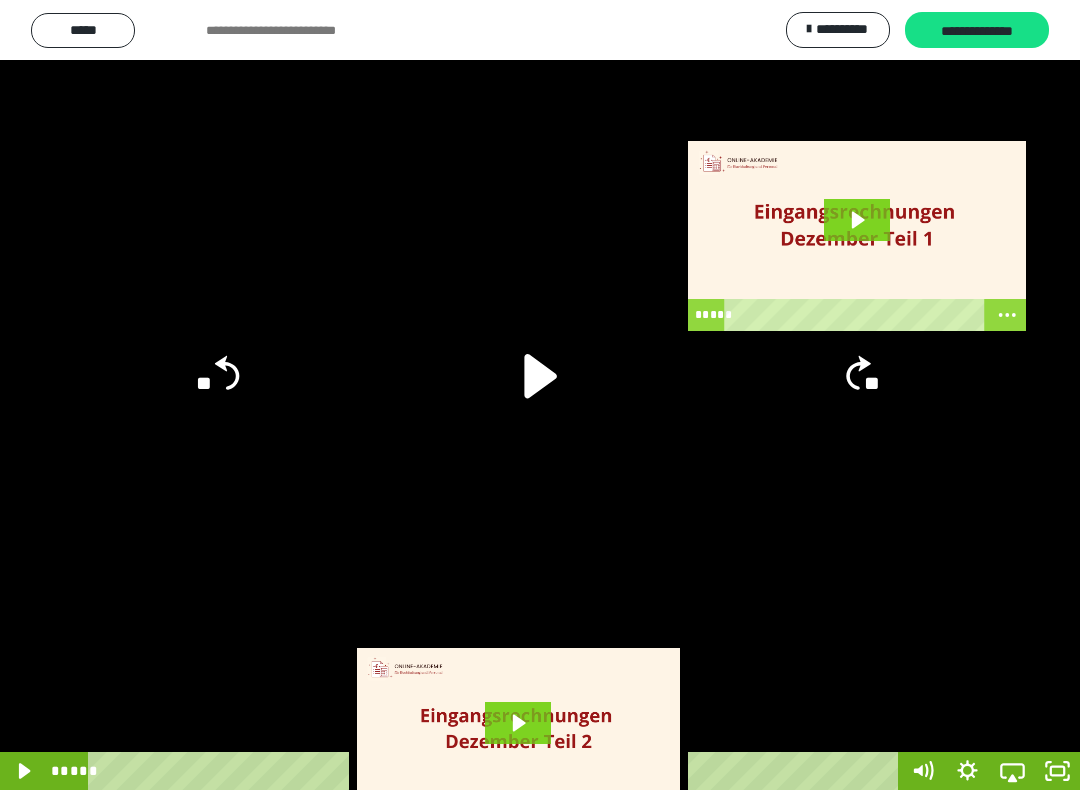 click 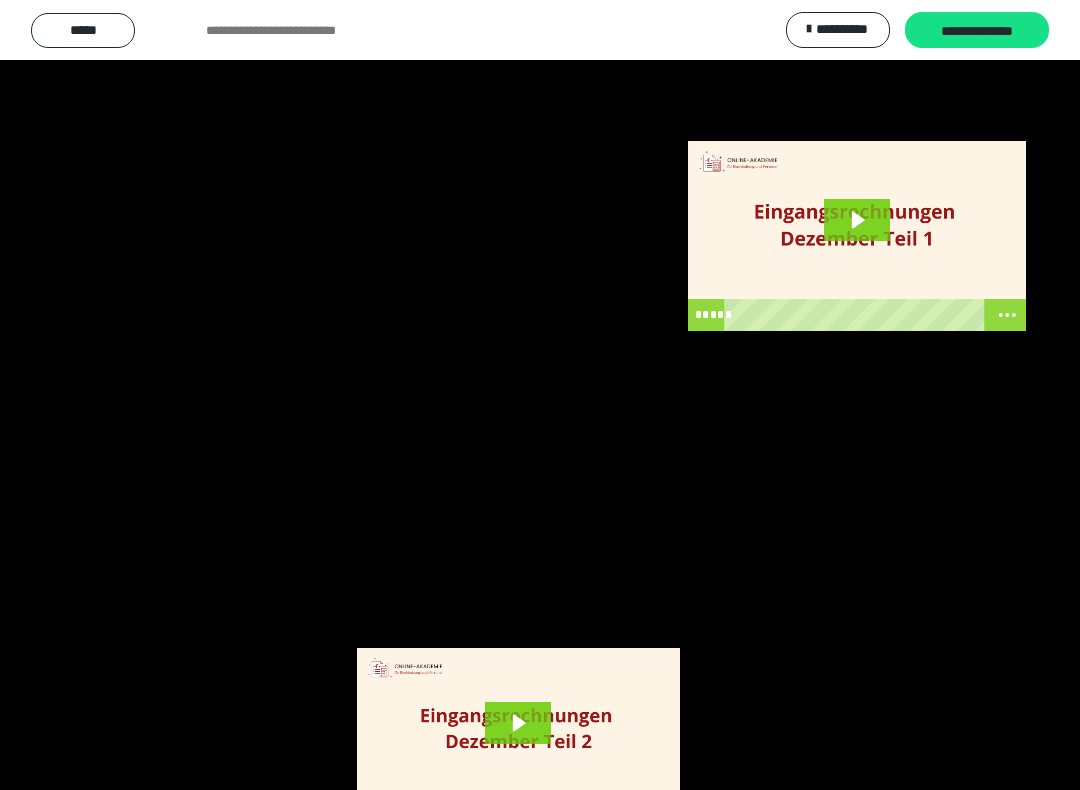 click at bounding box center (540, 395) 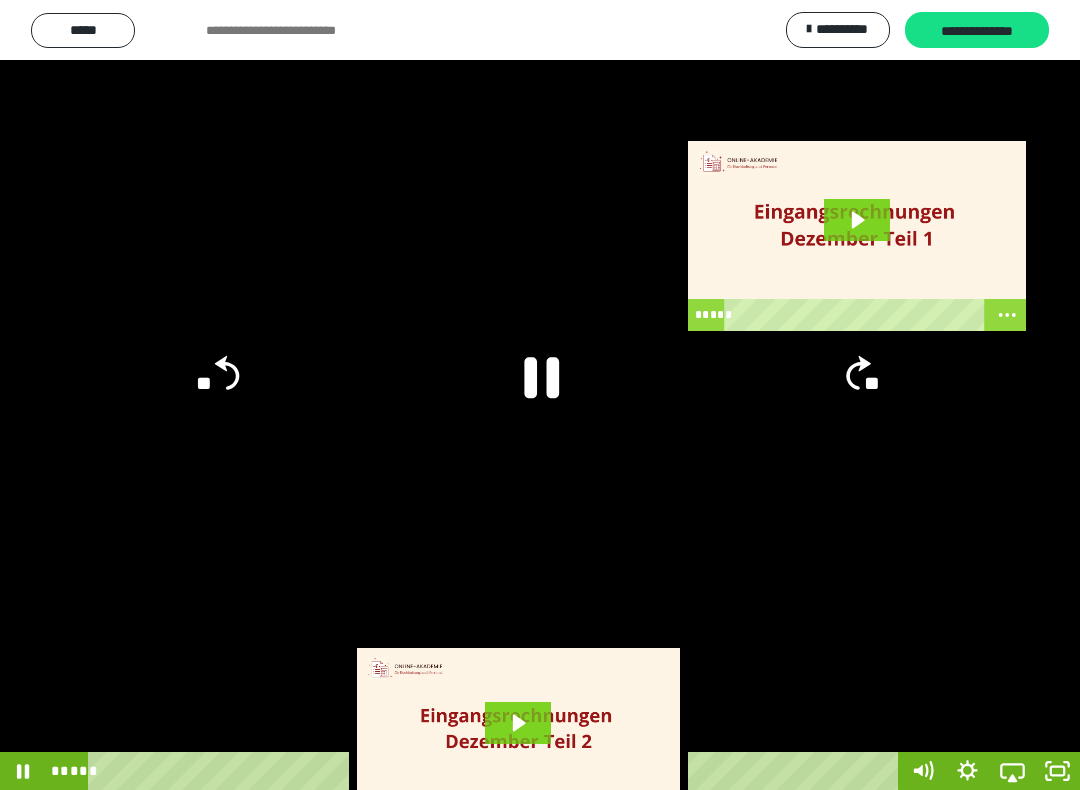 click on "**" 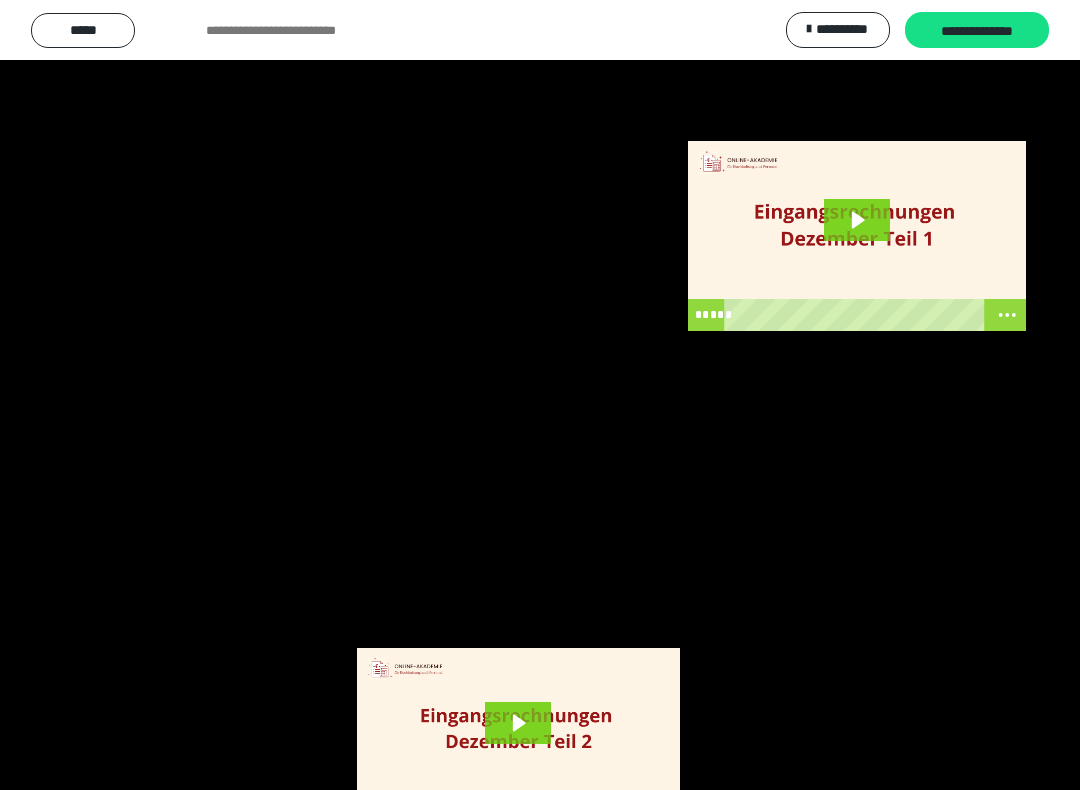 click at bounding box center [540, 395] 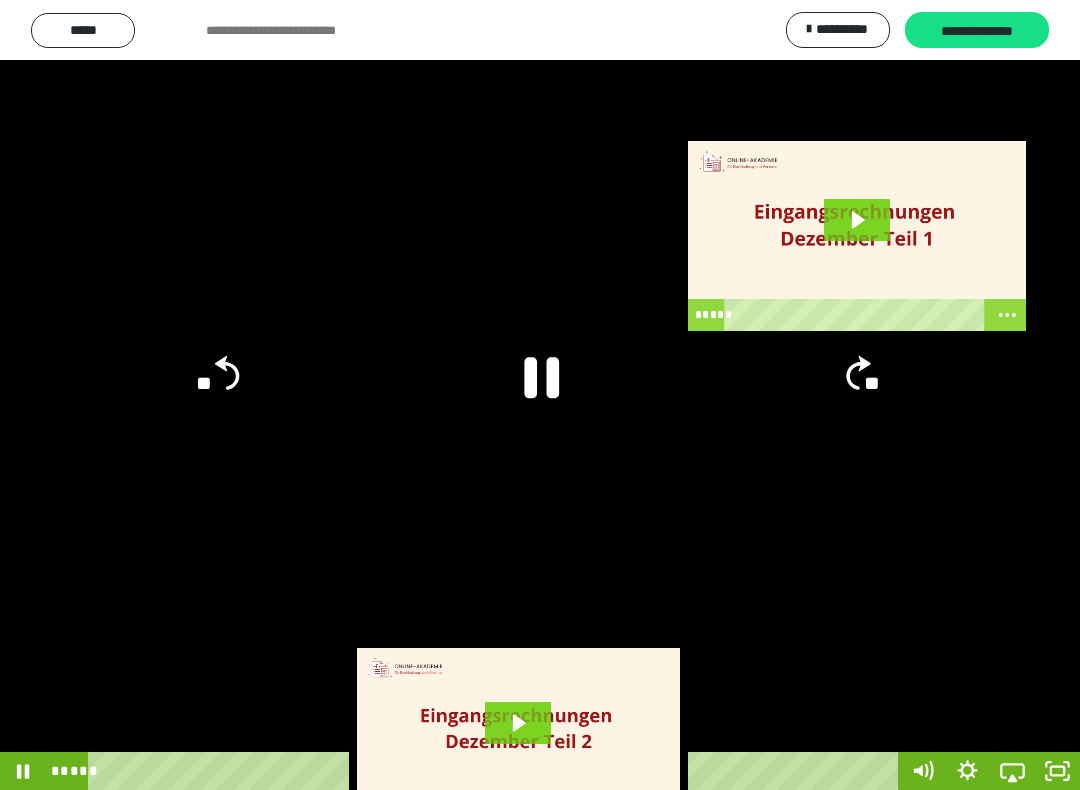 click 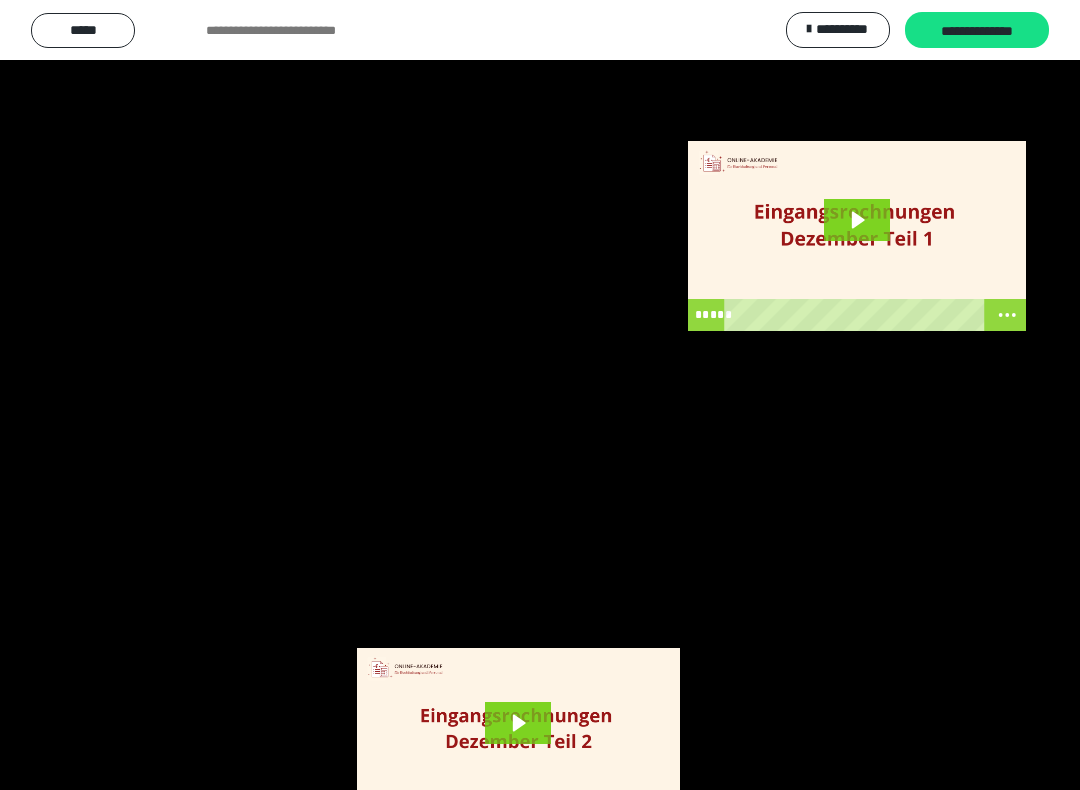 click at bounding box center [540, 395] 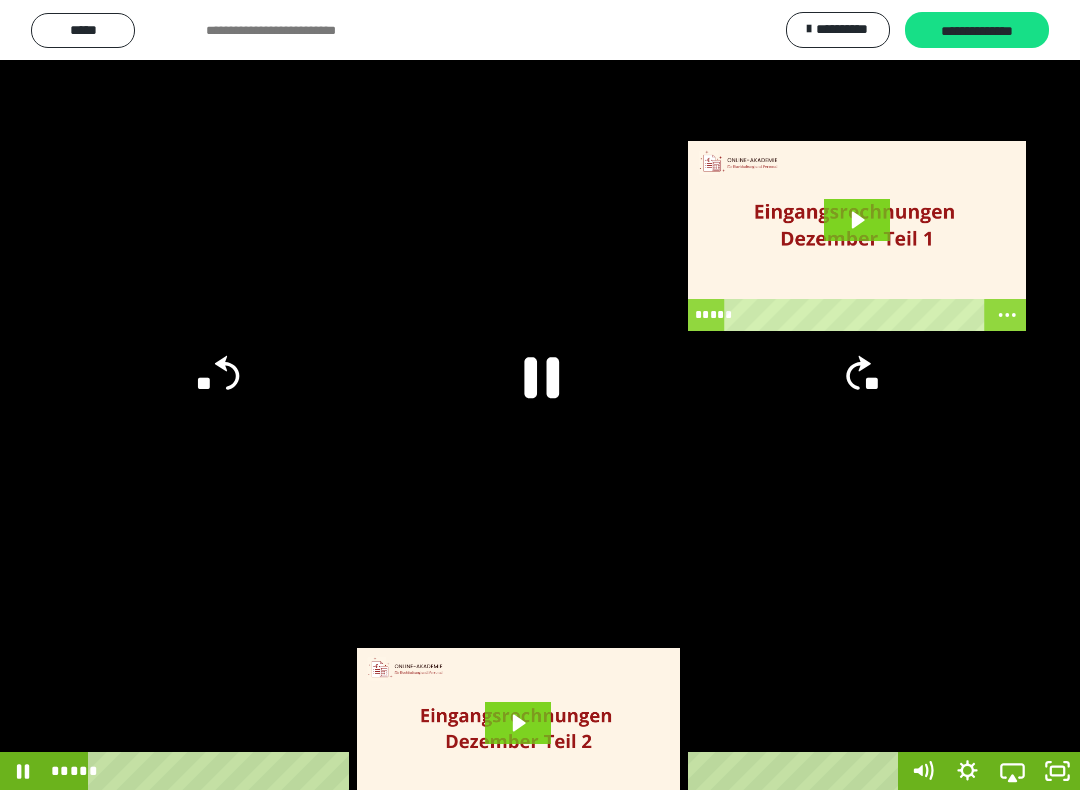 click 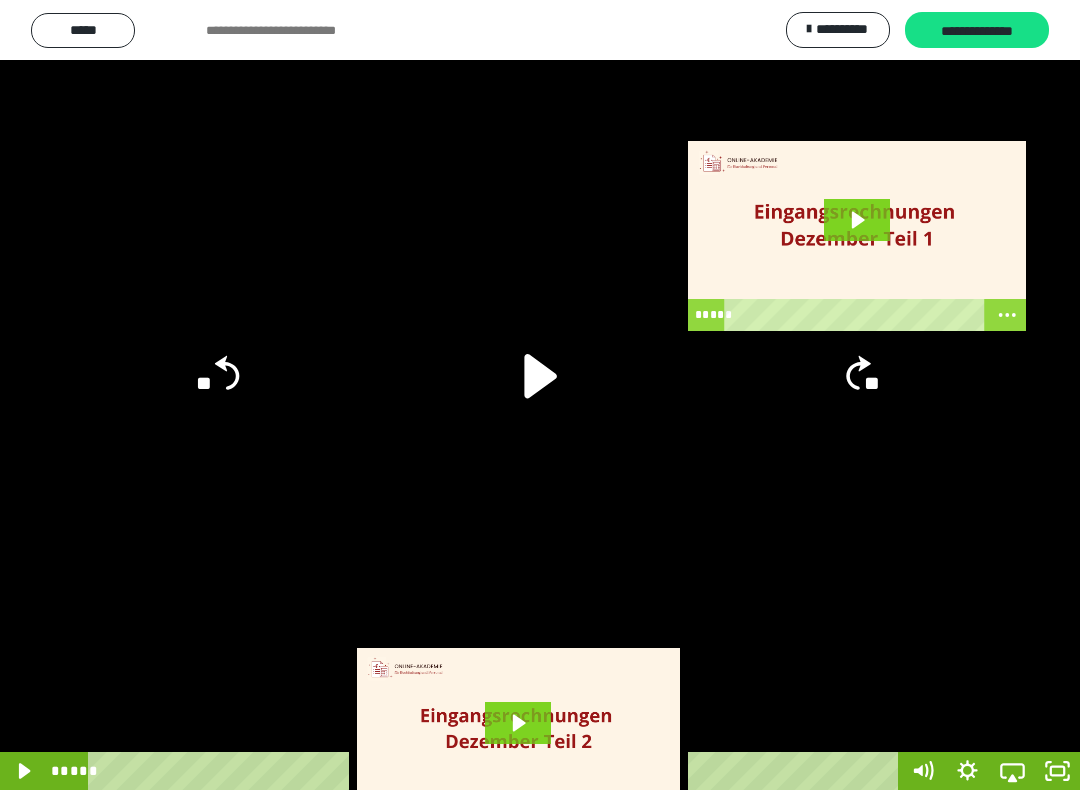 click 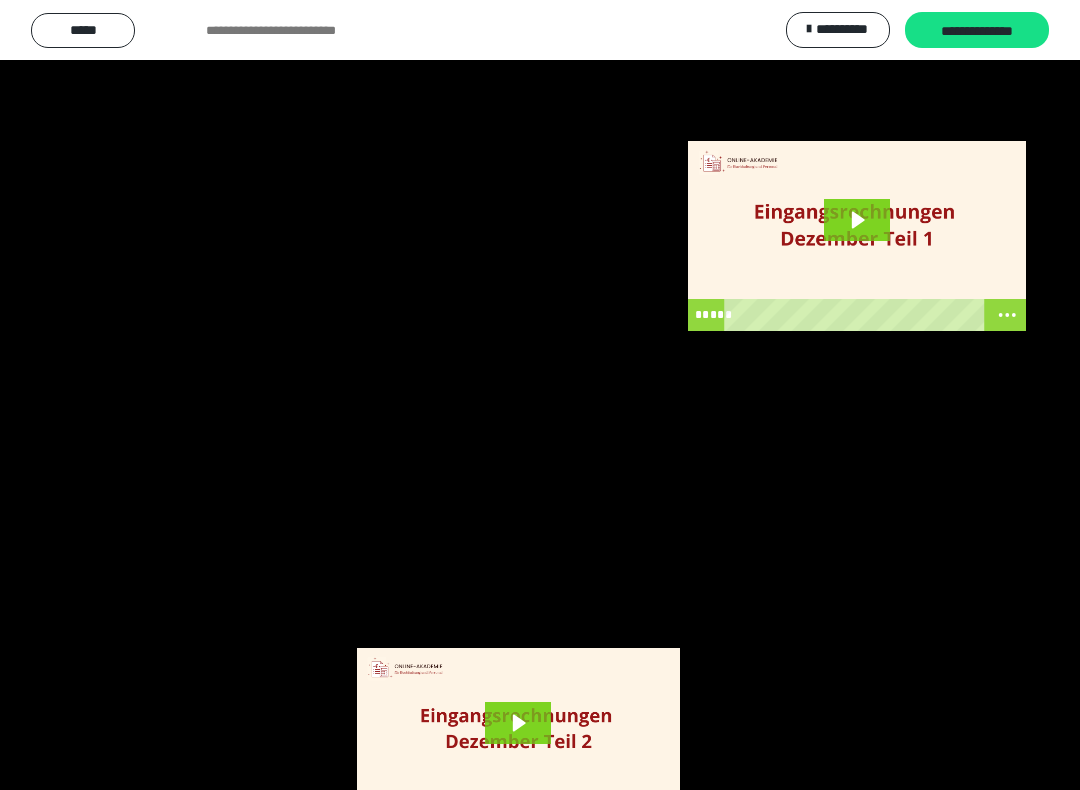click at bounding box center [540, 395] 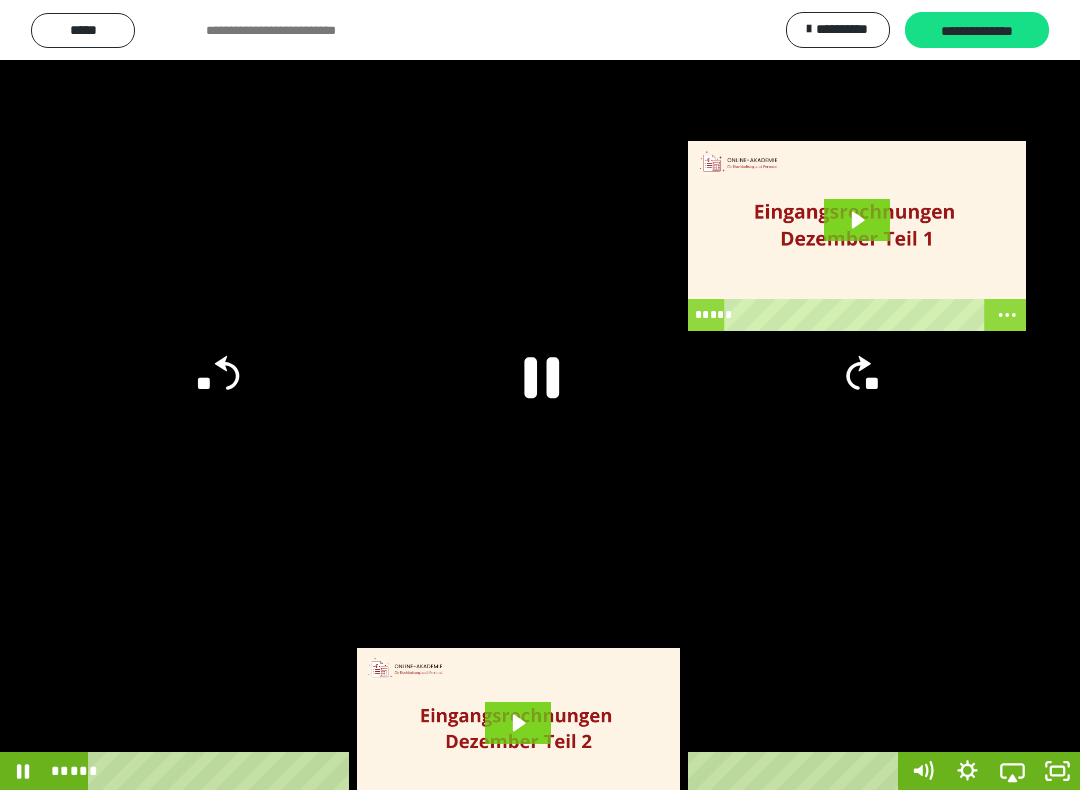 click 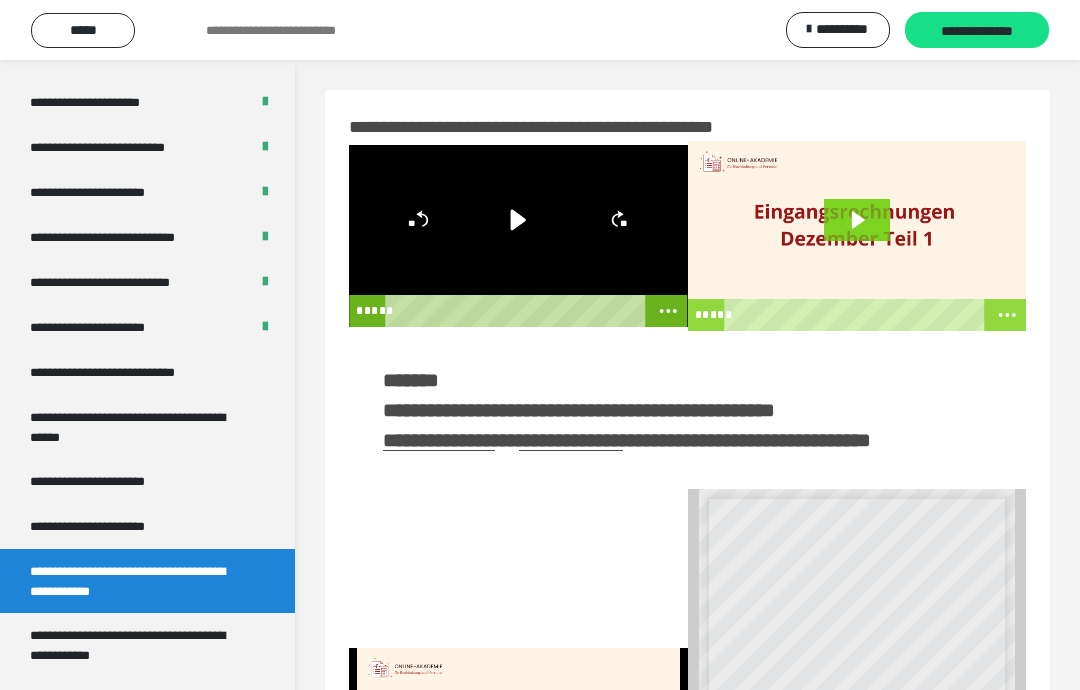 click at bounding box center [518, 236] 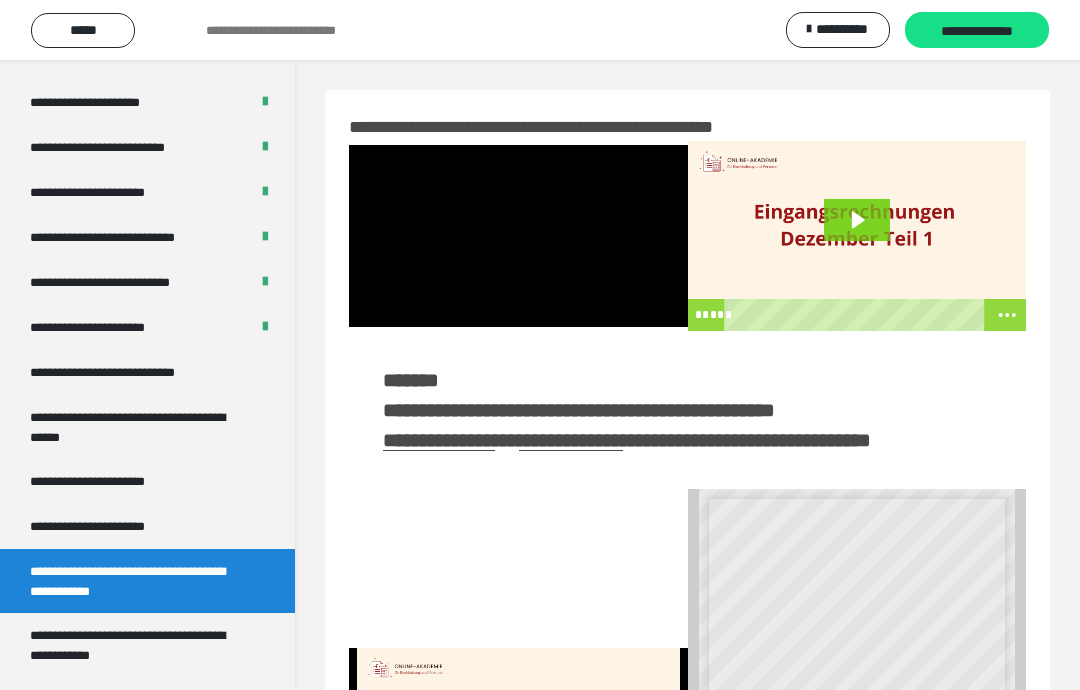click at bounding box center [518, 236] 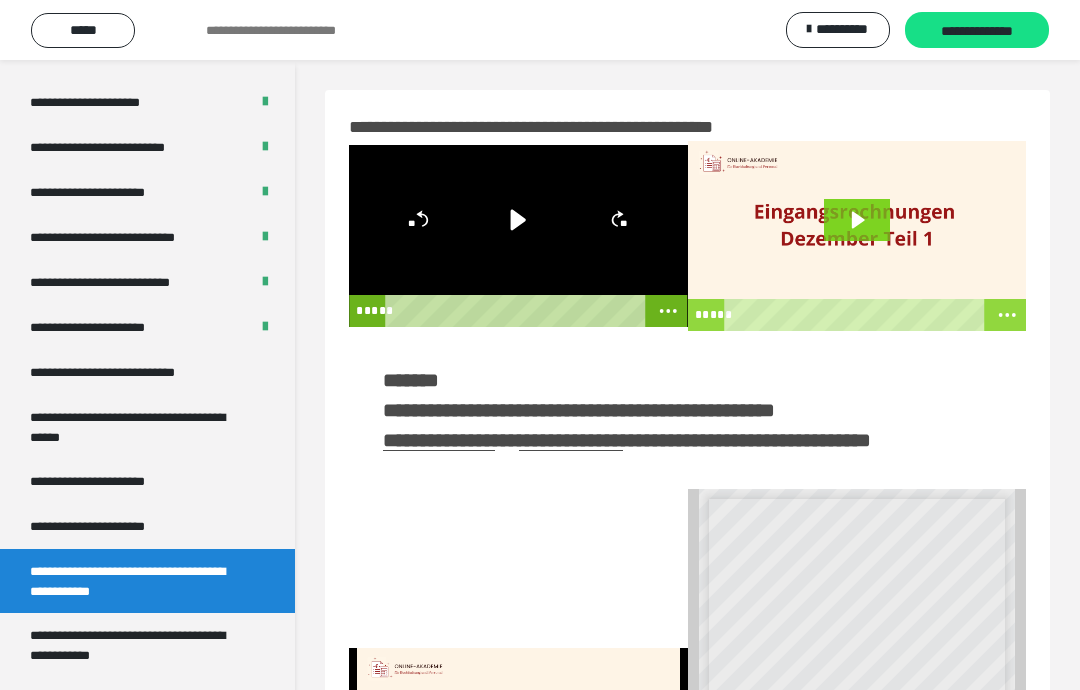 click 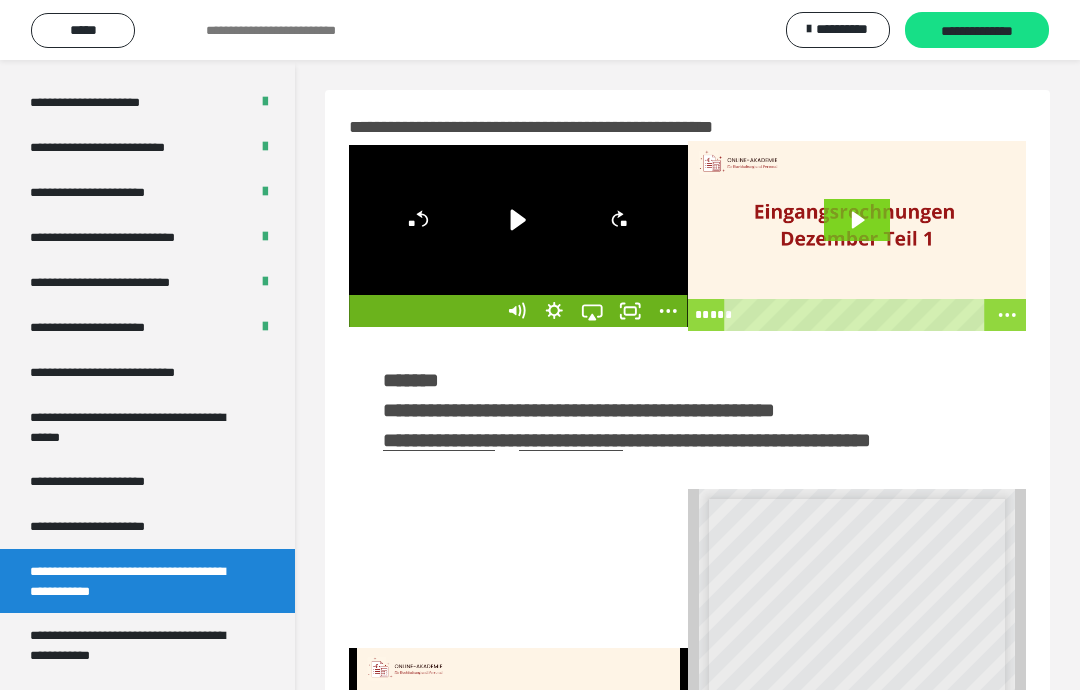click 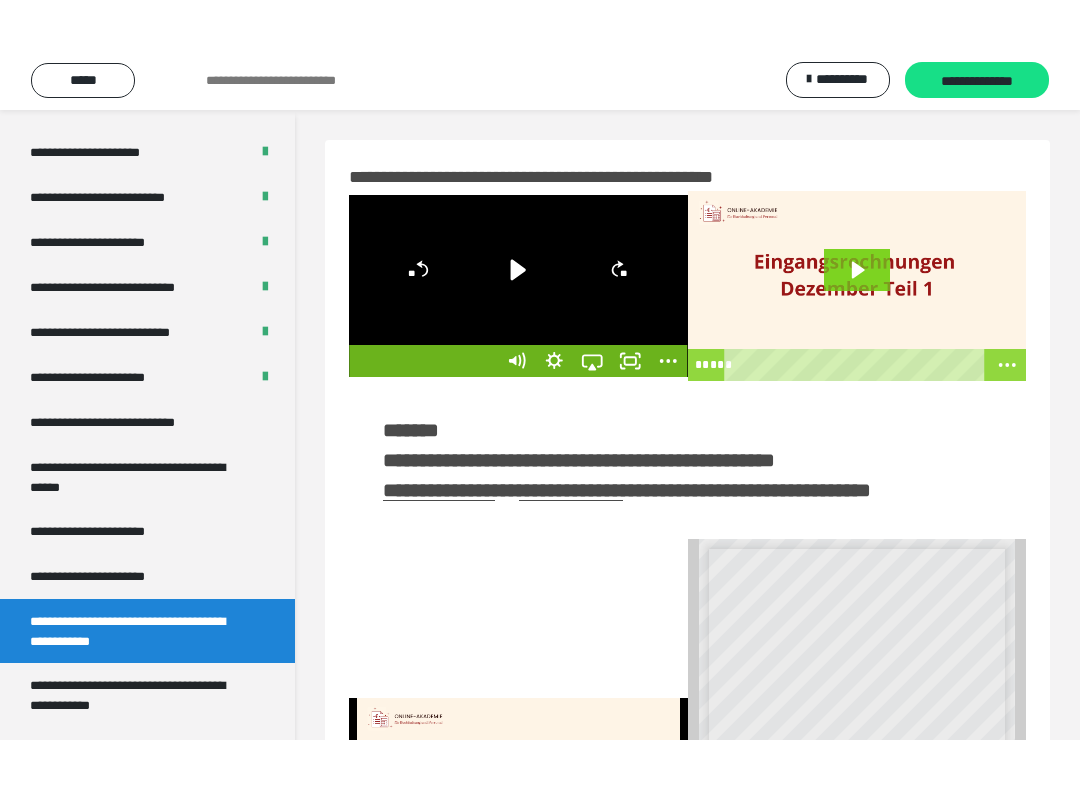 scroll, scrollTop: 20, scrollLeft: 0, axis: vertical 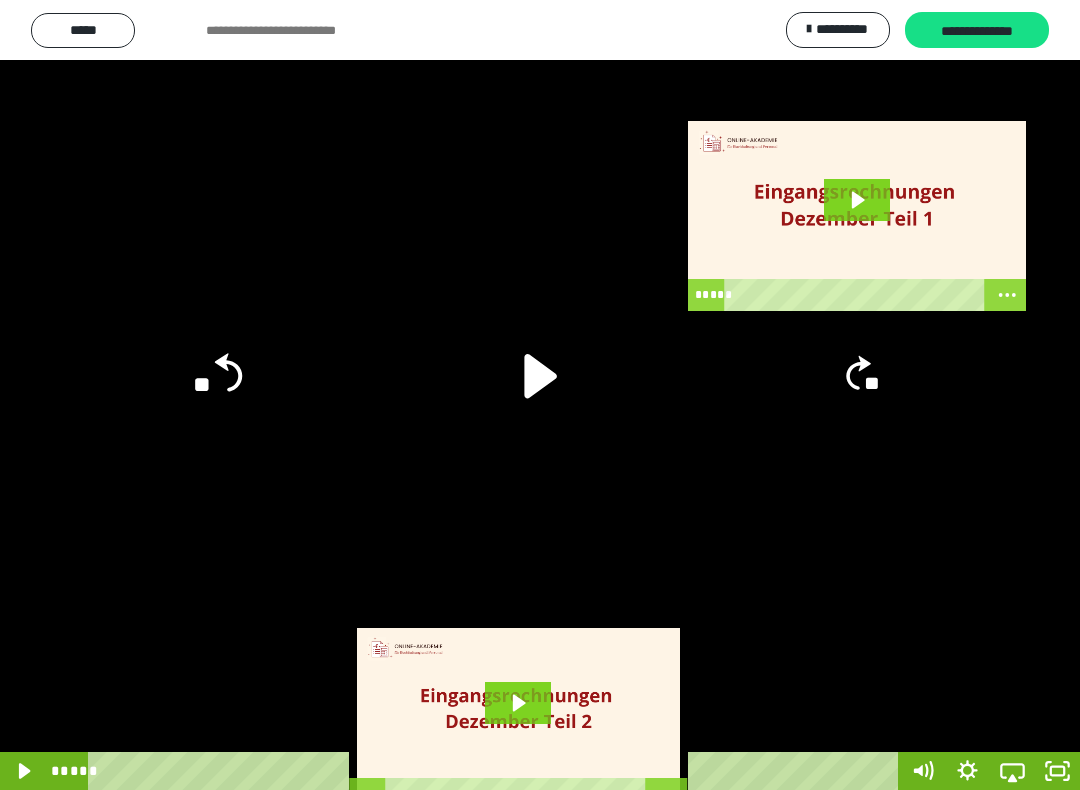 click on "**" 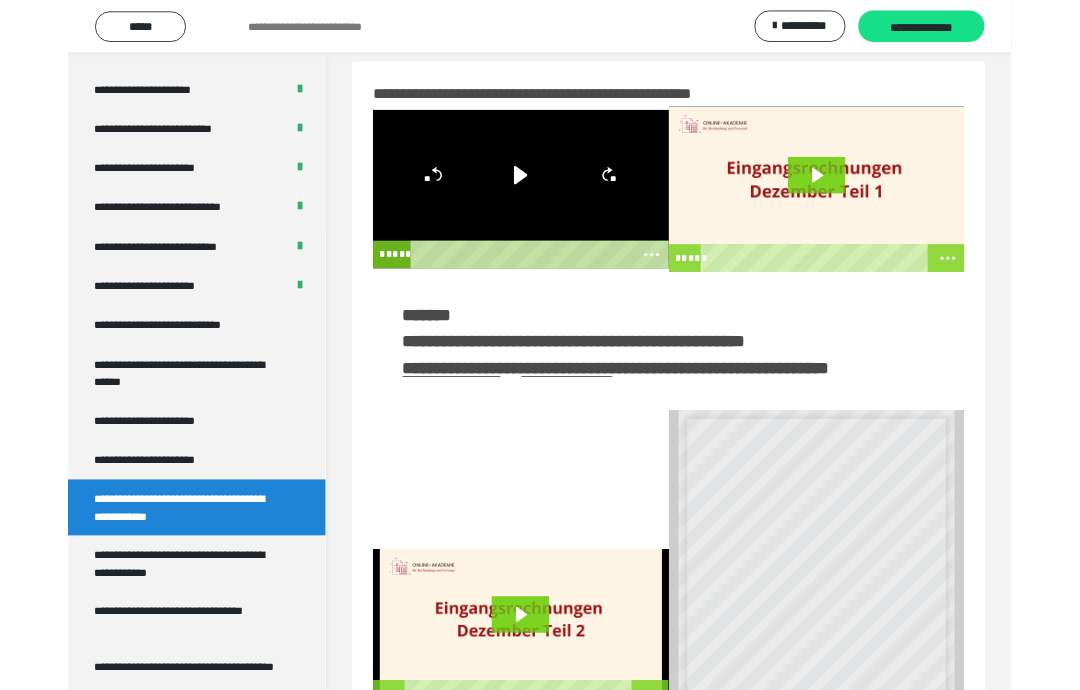 scroll, scrollTop: 0, scrollLeft: 0, axis: both 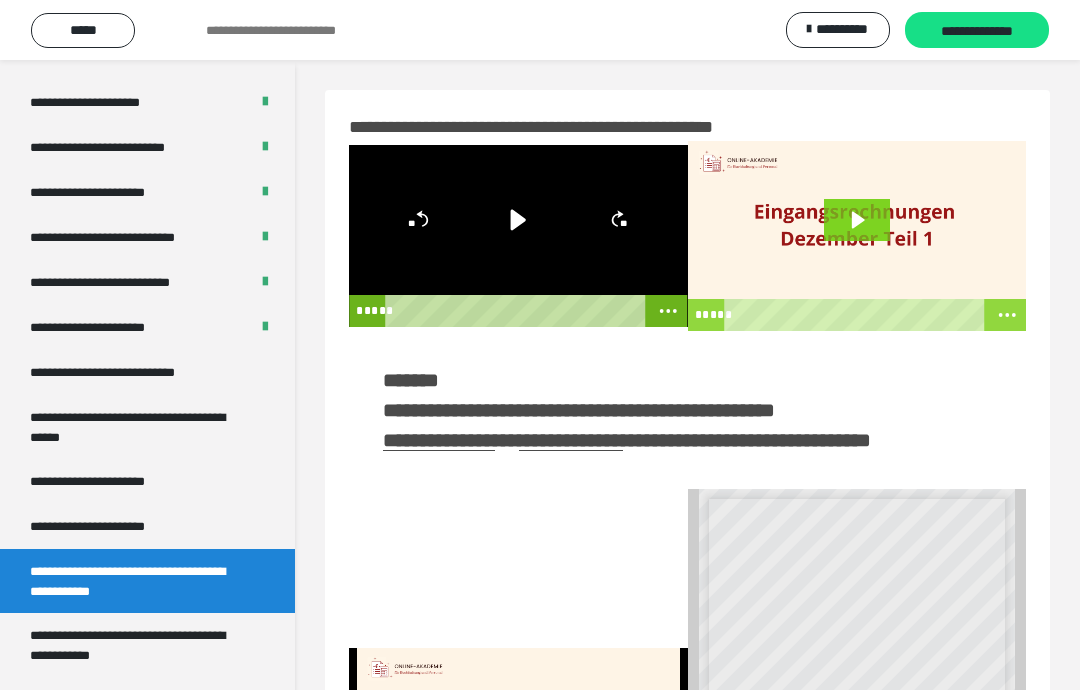 click 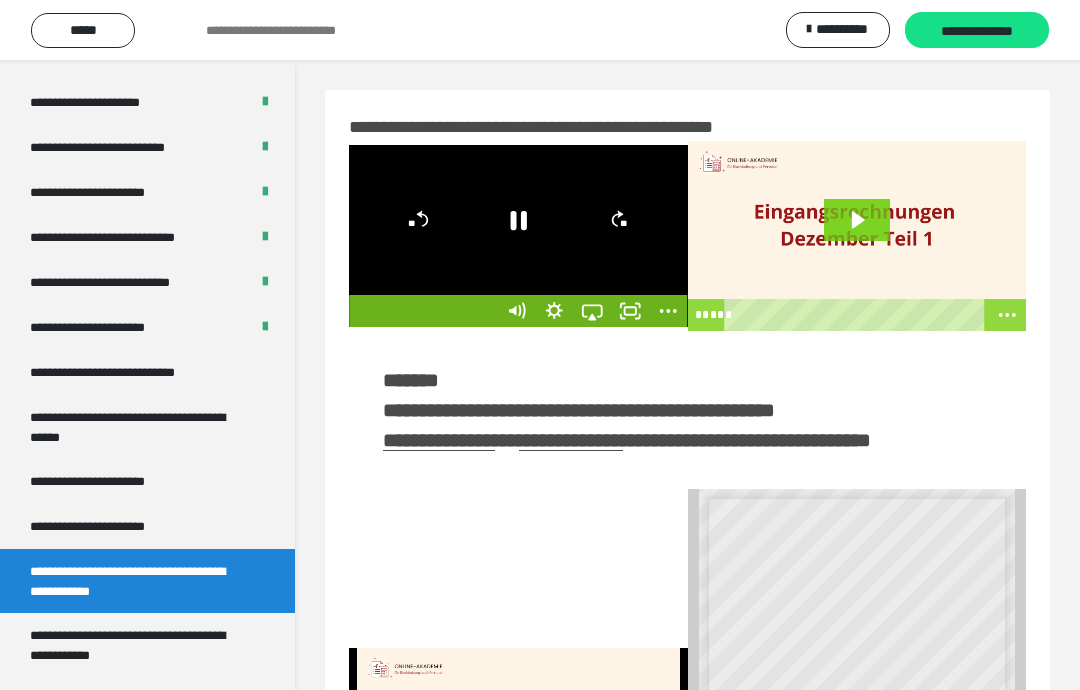click 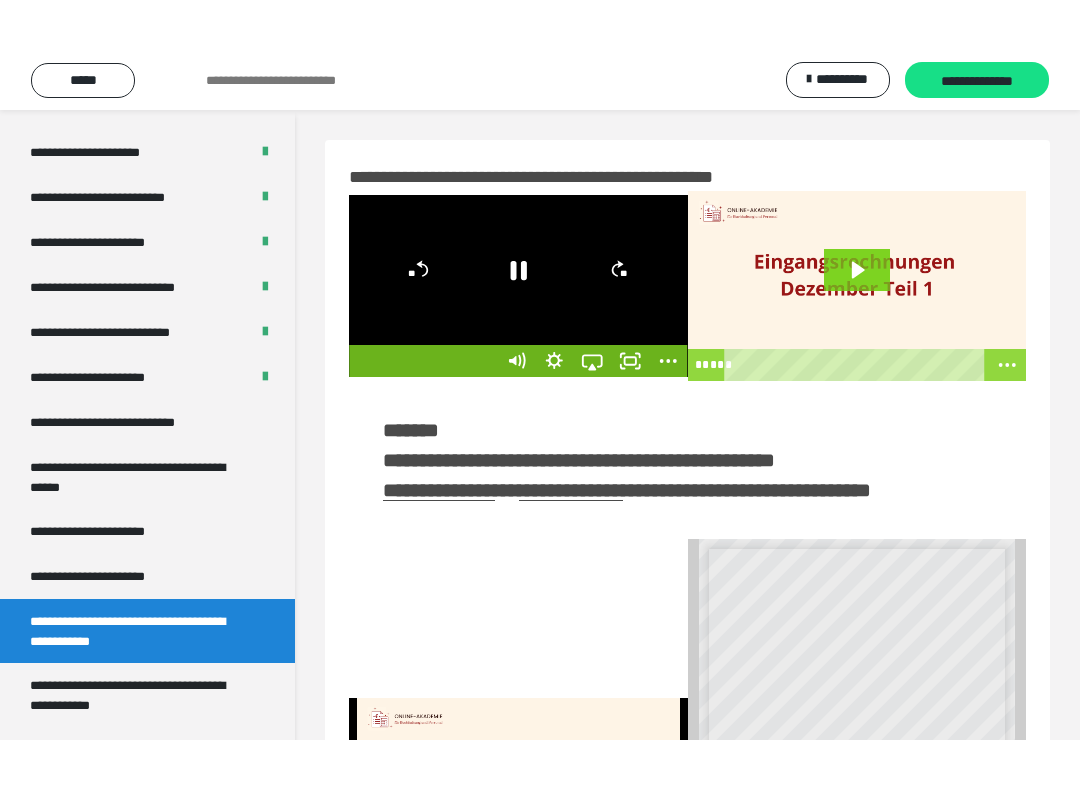 scroll, scrollTop: 20, scrollLeft: 0, axis: vertical 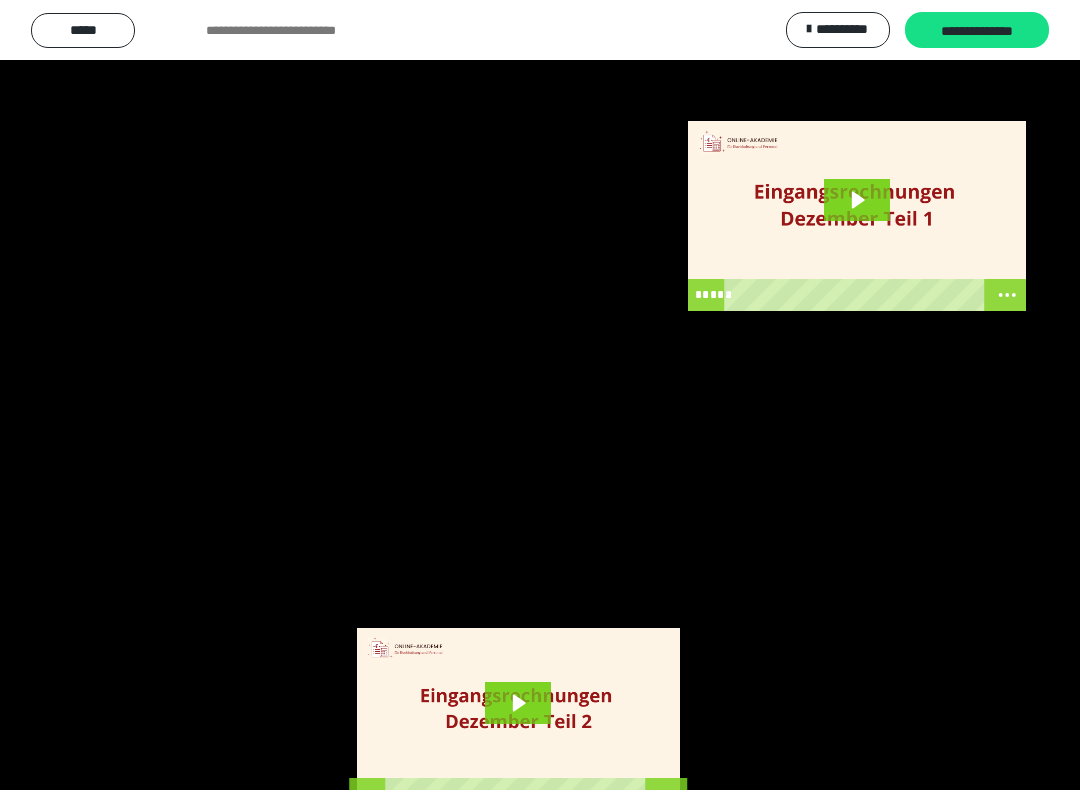 click at bounding box center [540, 395] 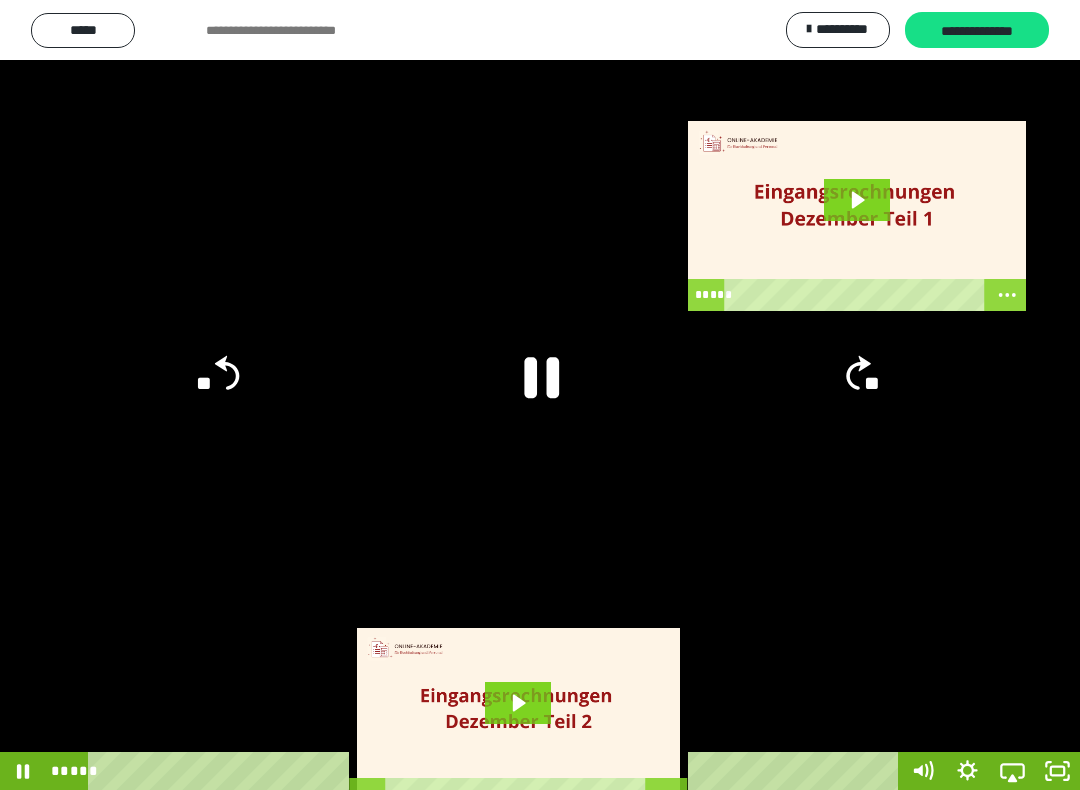 click on "**" 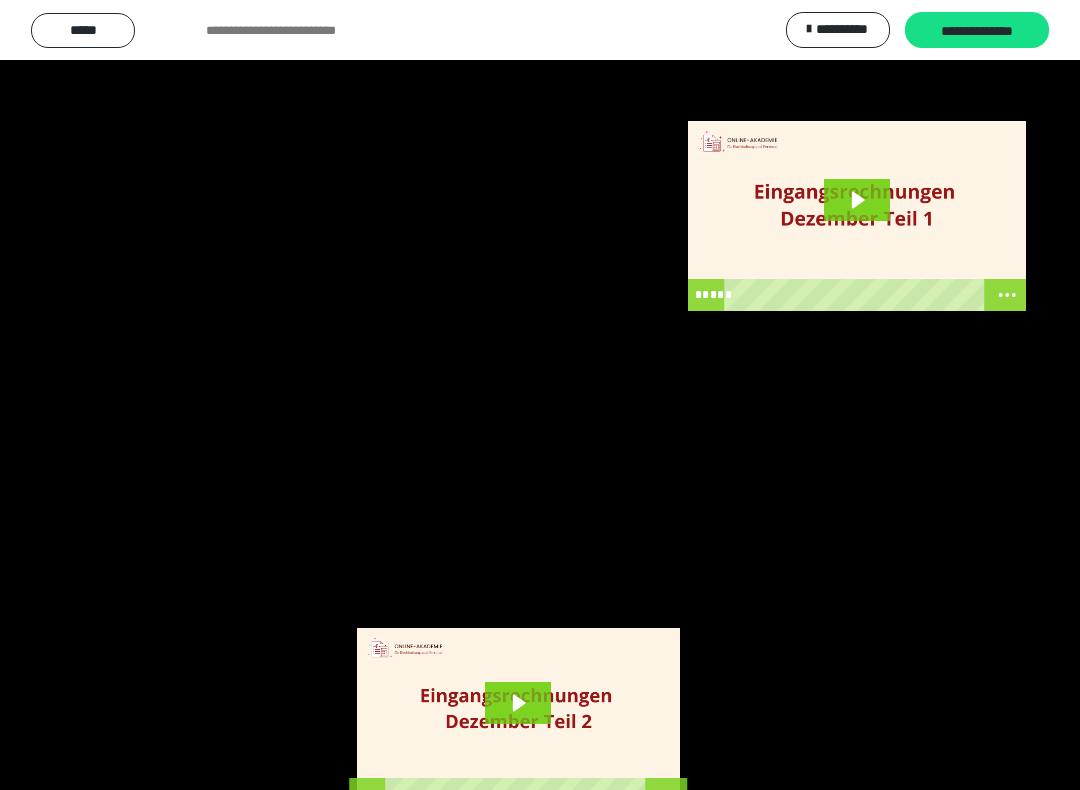 click at bounding box center (540, 395) 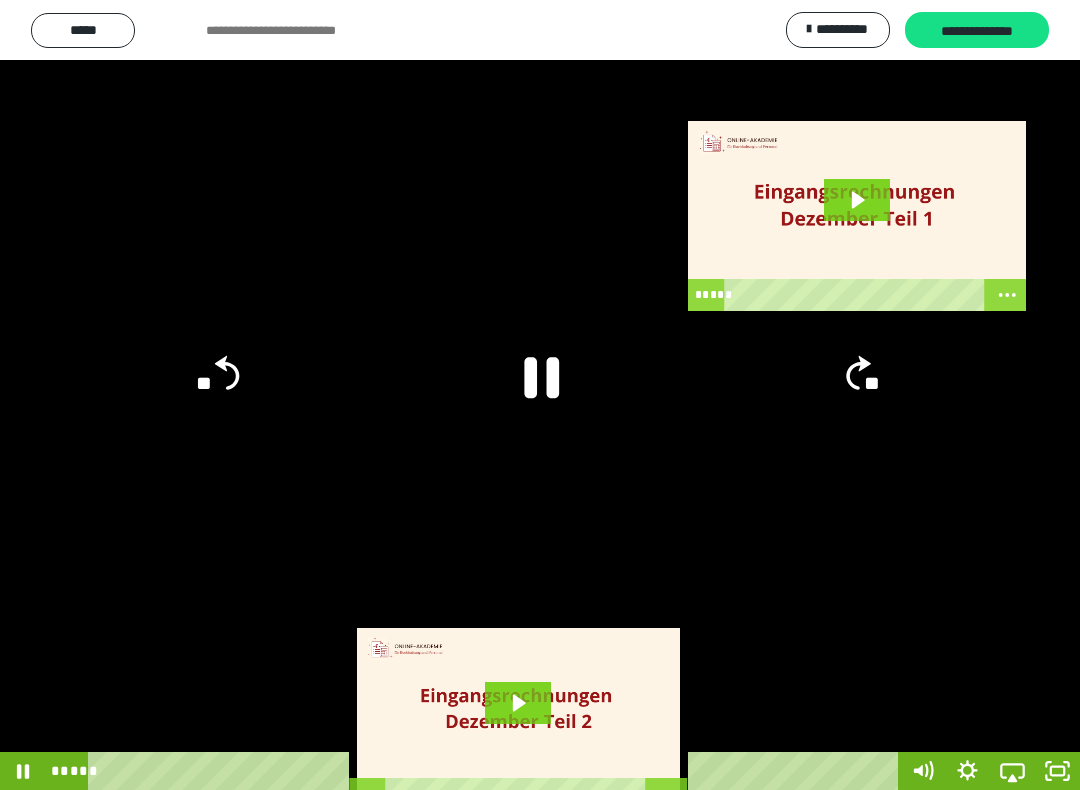 click 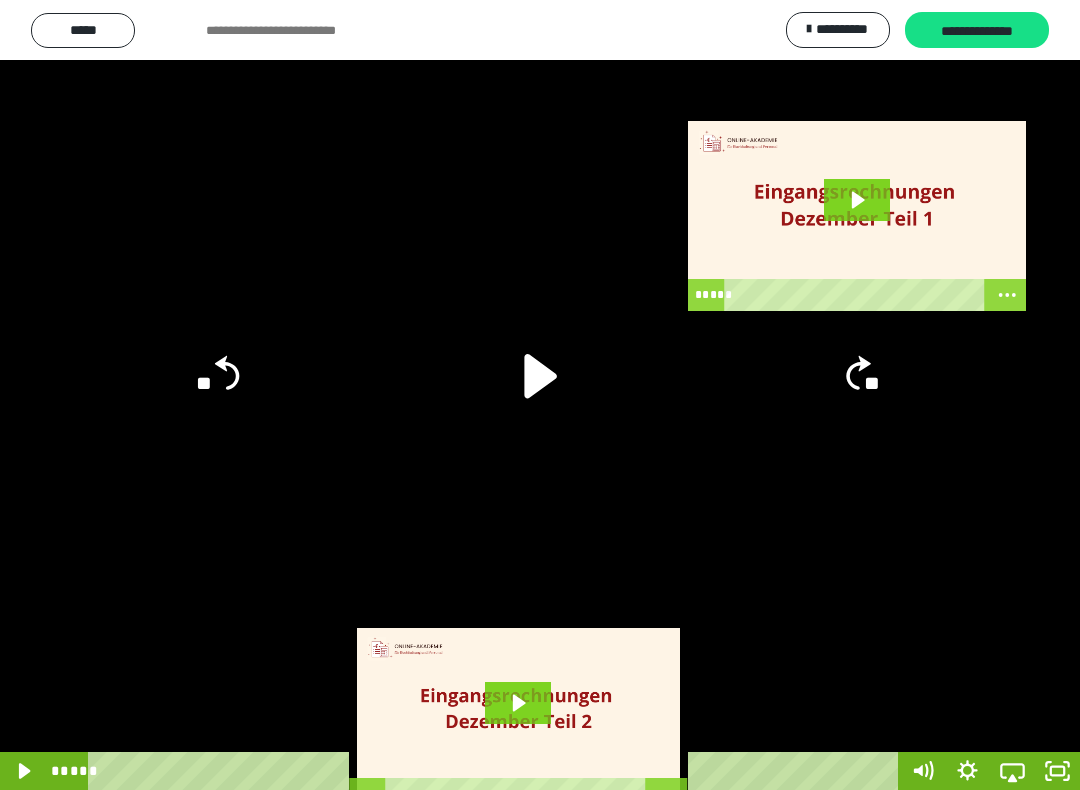 click 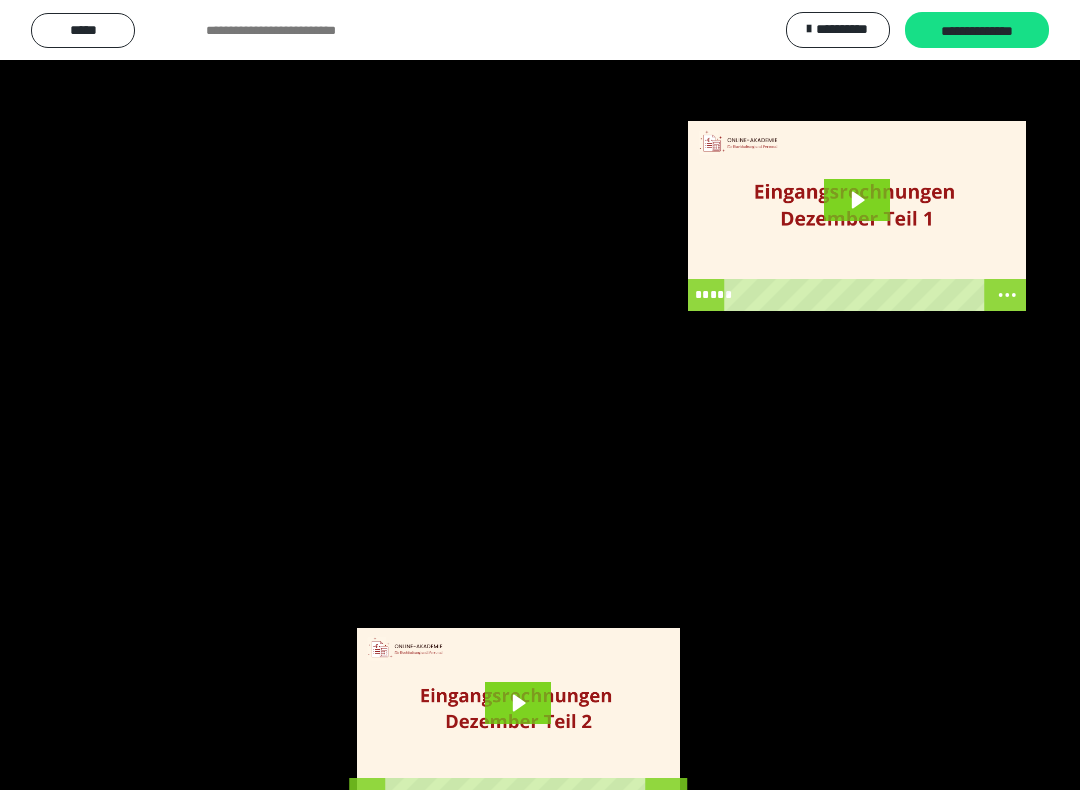 click at bounding box center [540, 395] 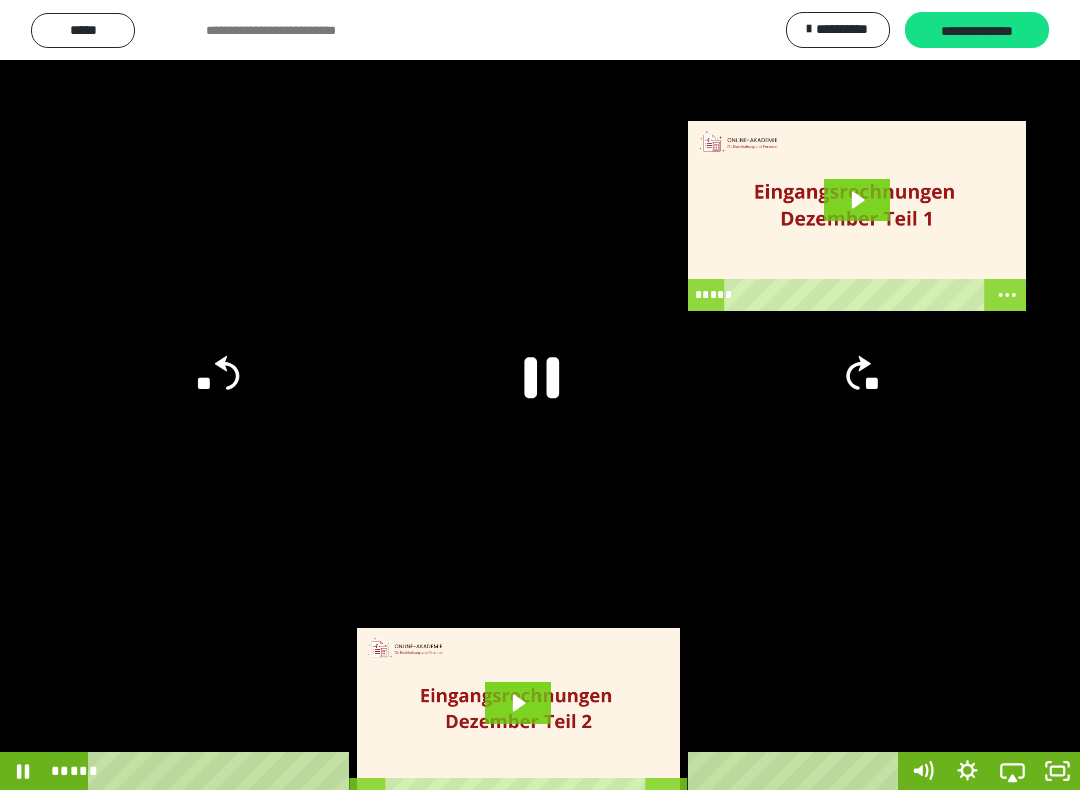 click 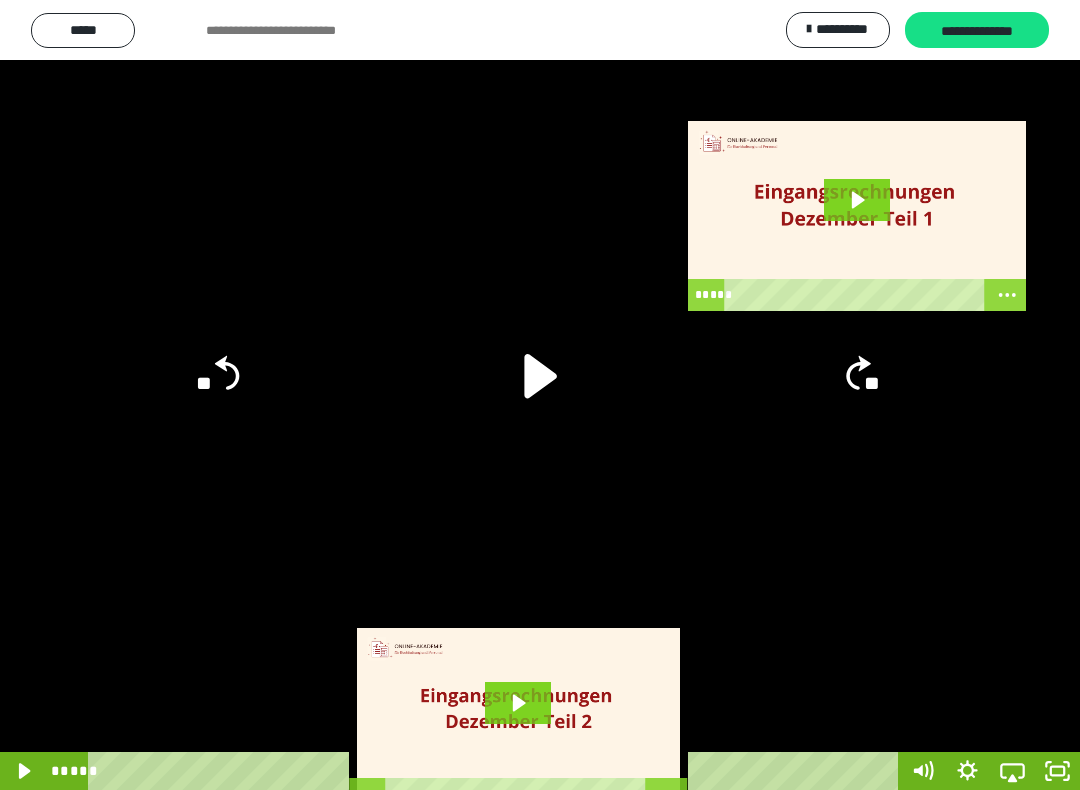 click 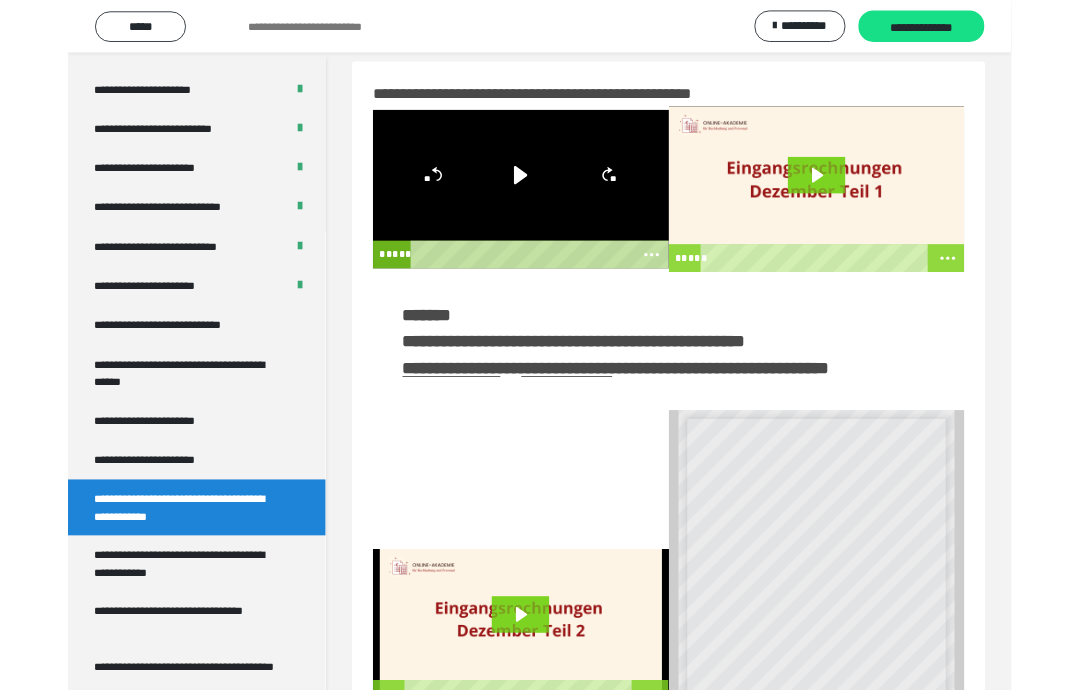 scroll, scrollTop: 0, scrollLeft: 0, axis: both 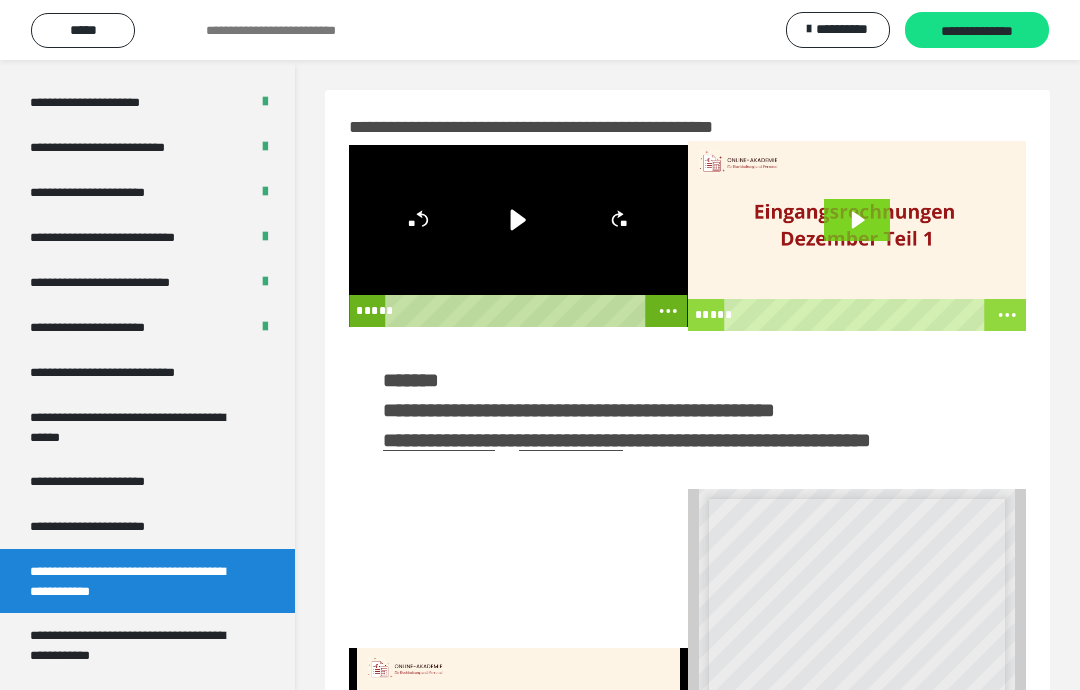 click 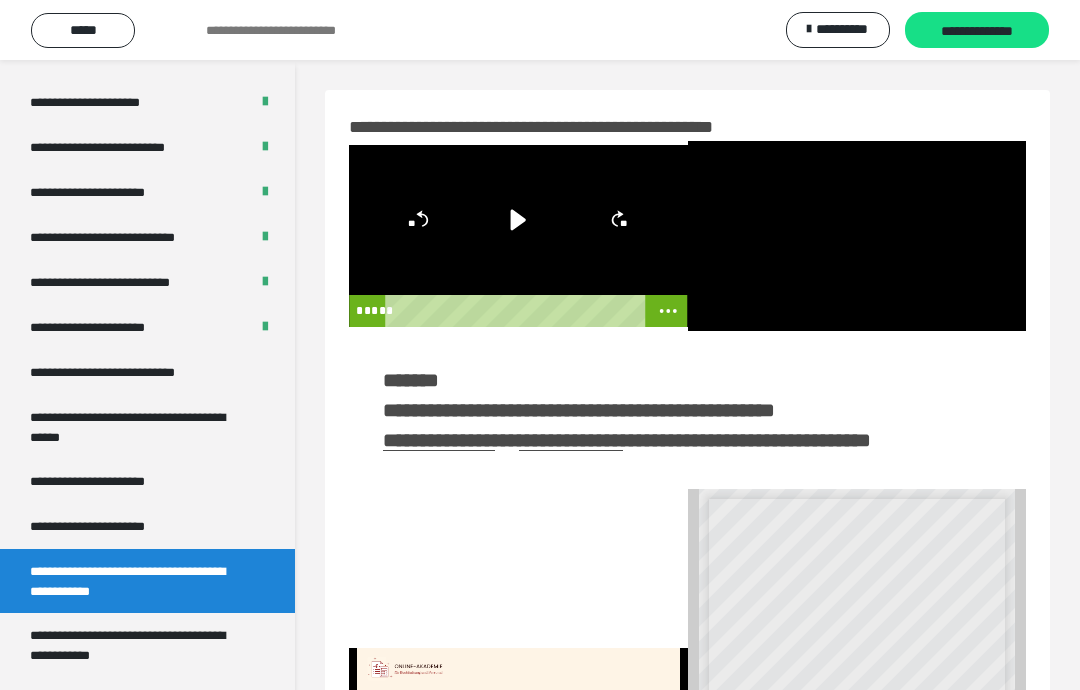 click at bounding box center [857, 236] 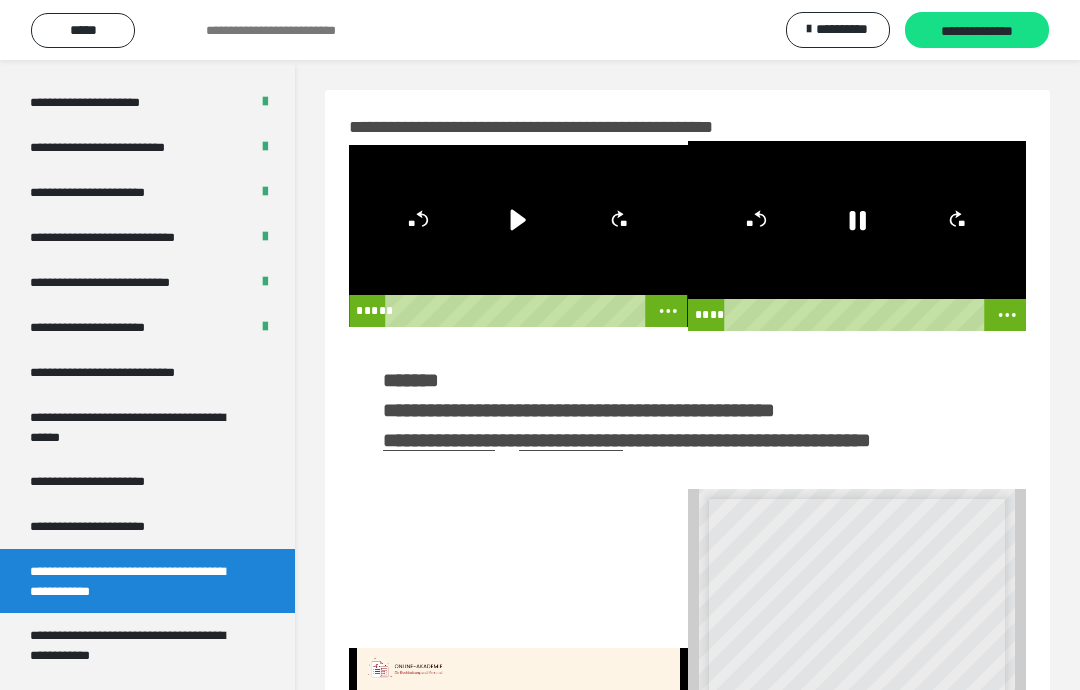 click 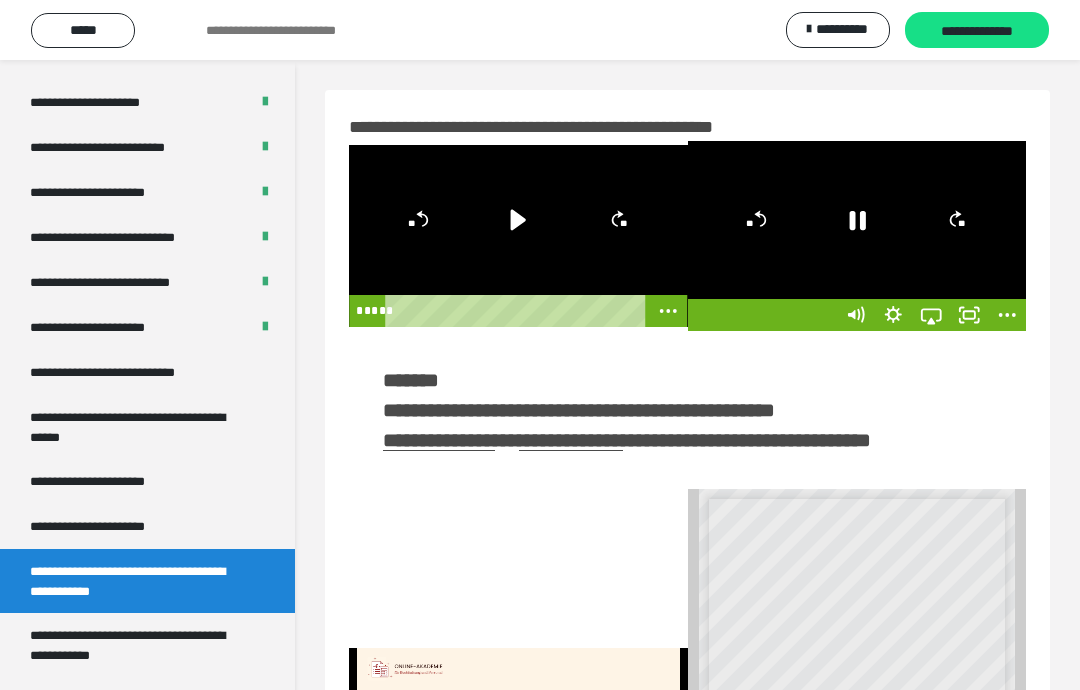 click on "**********" at bounding box center (687, 551) 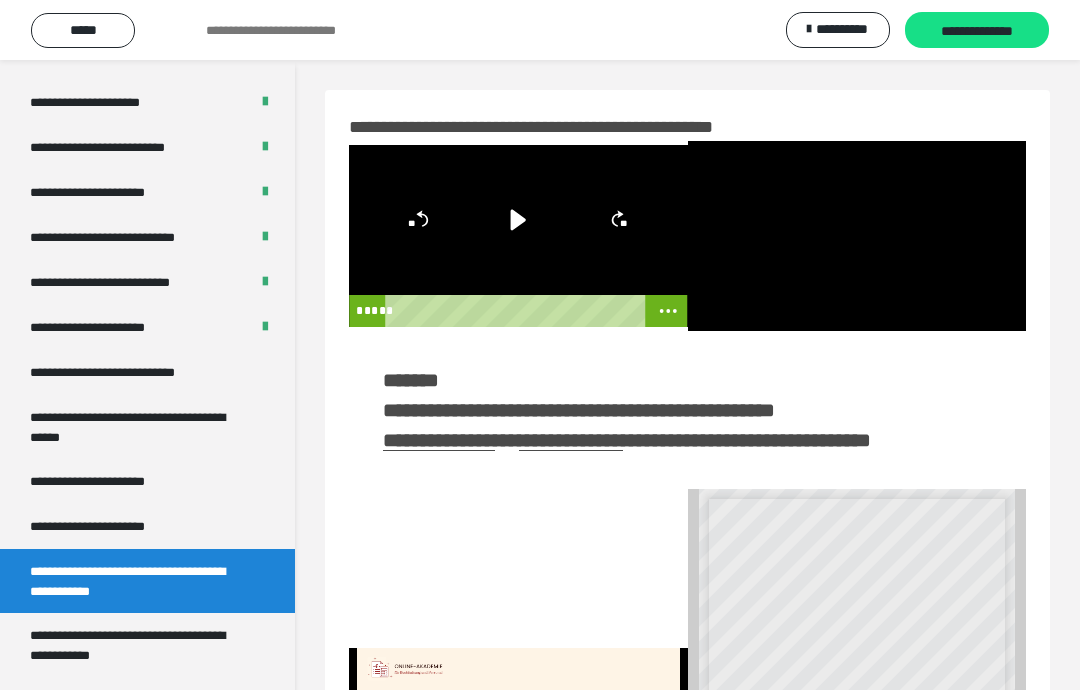 click at bounding box center [857, 236] 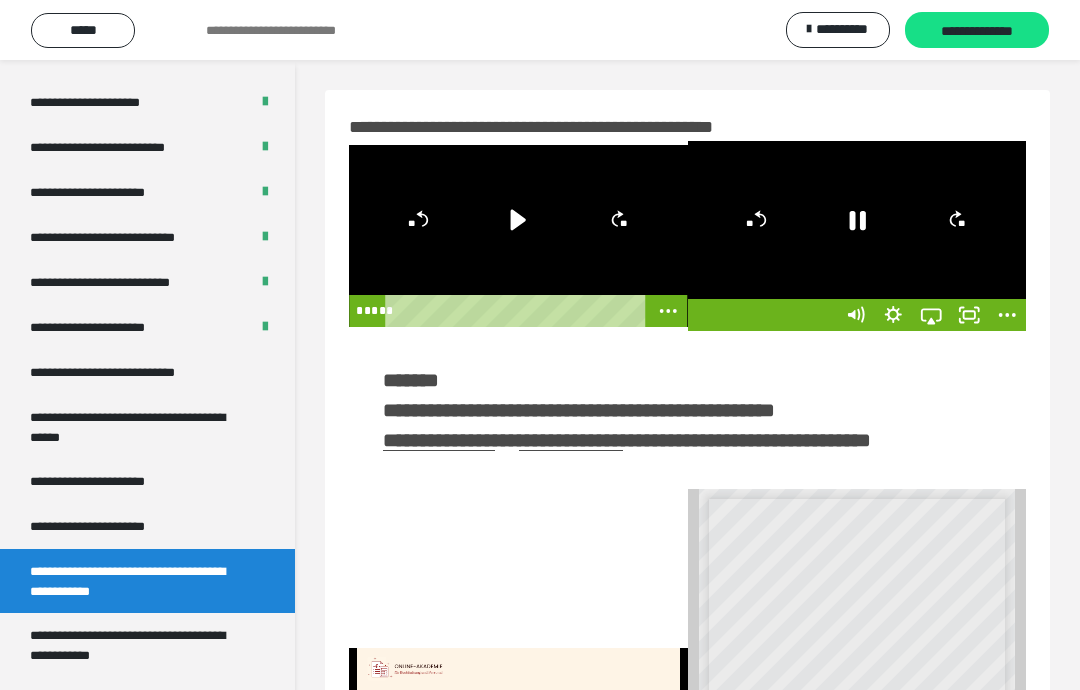 click 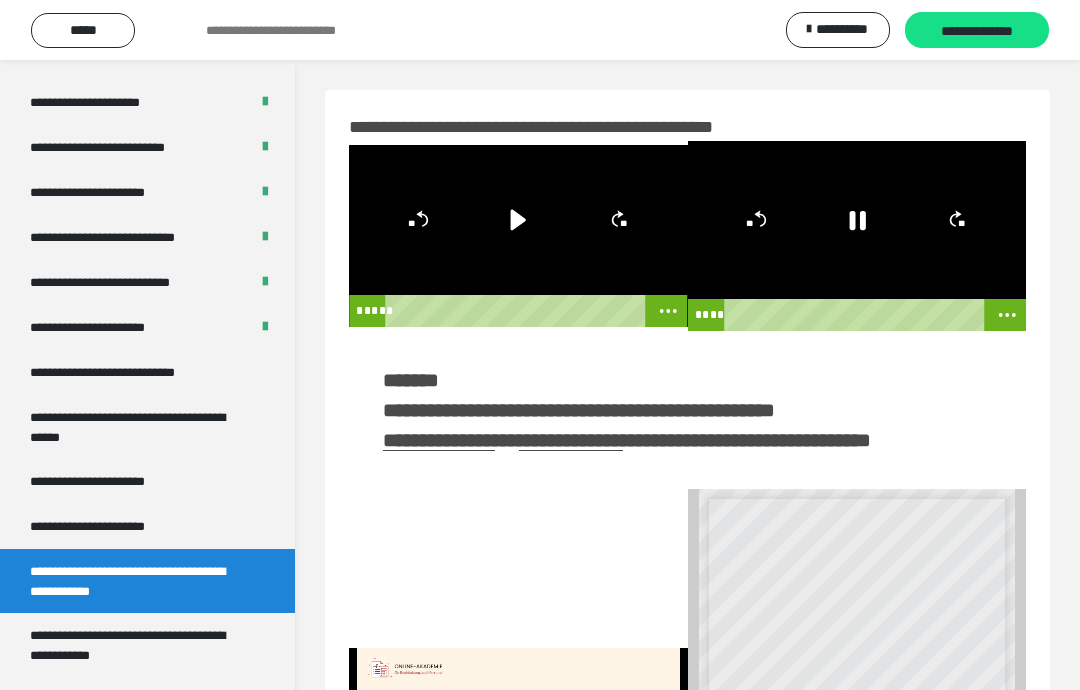 click 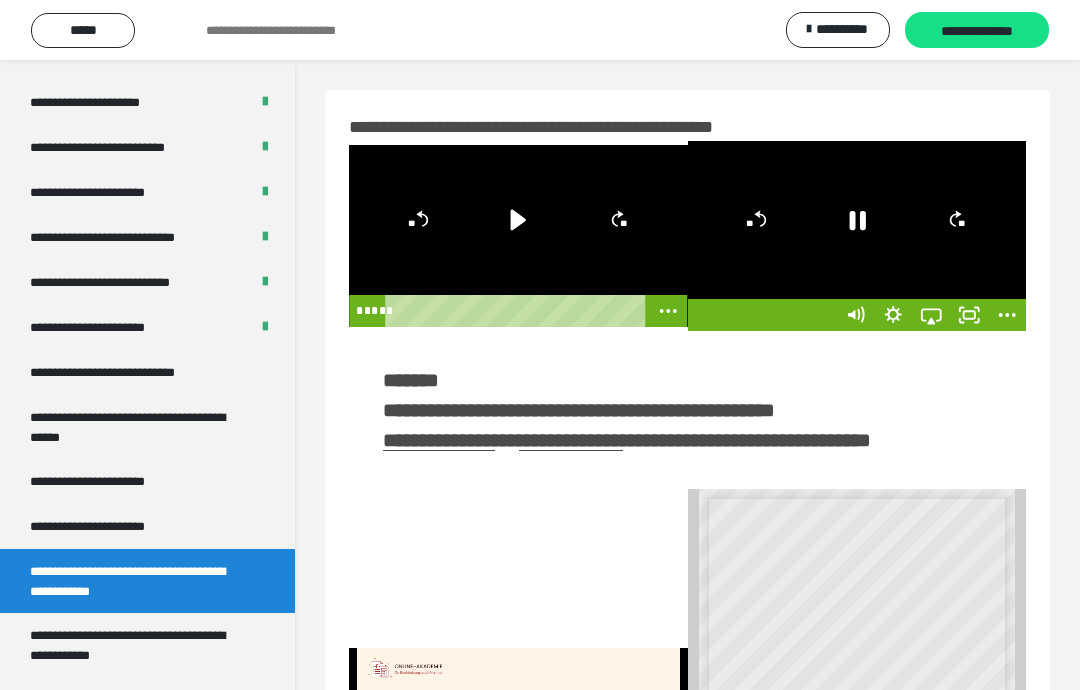click 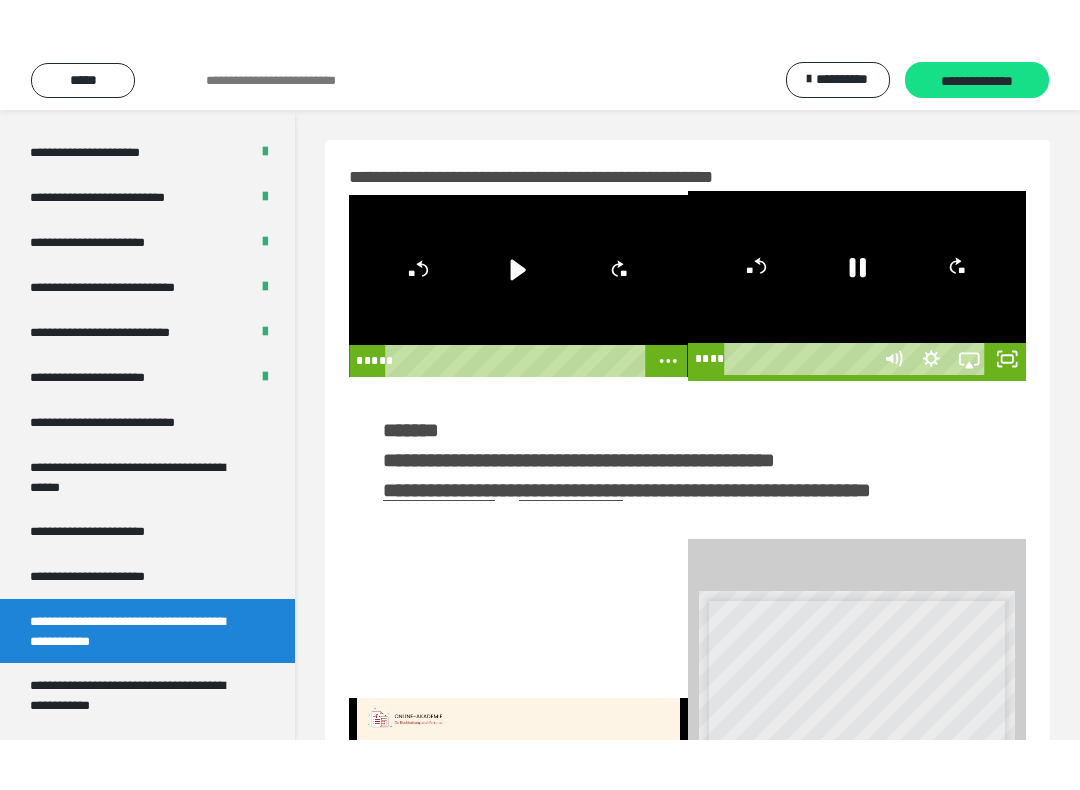 scroll, scrollTop: 20, scrollLeft: 0, axis: vertical 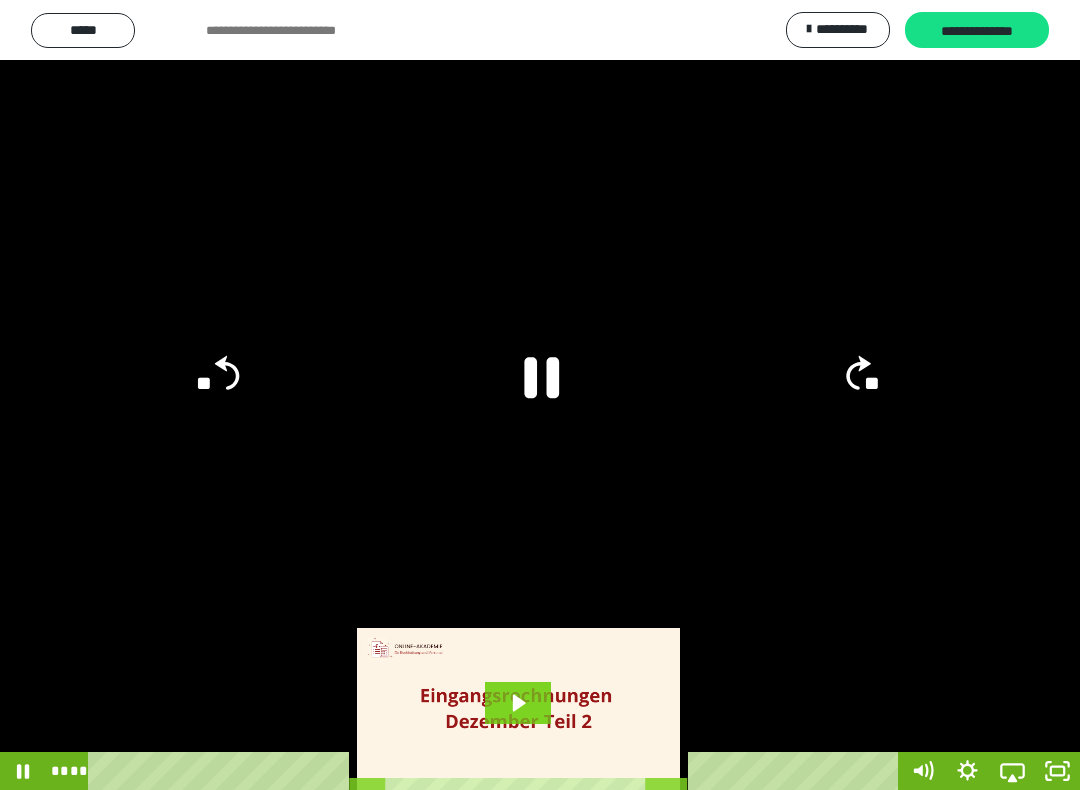 click 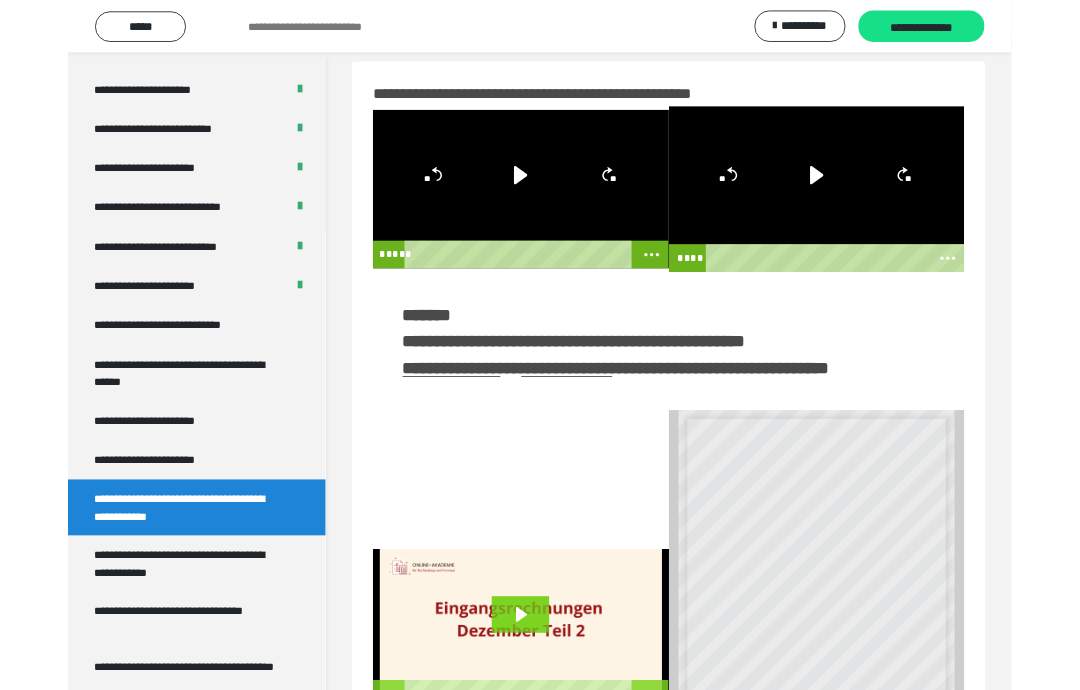 scroll, scrollTop: 0, scrollLeft: 0, axis: both 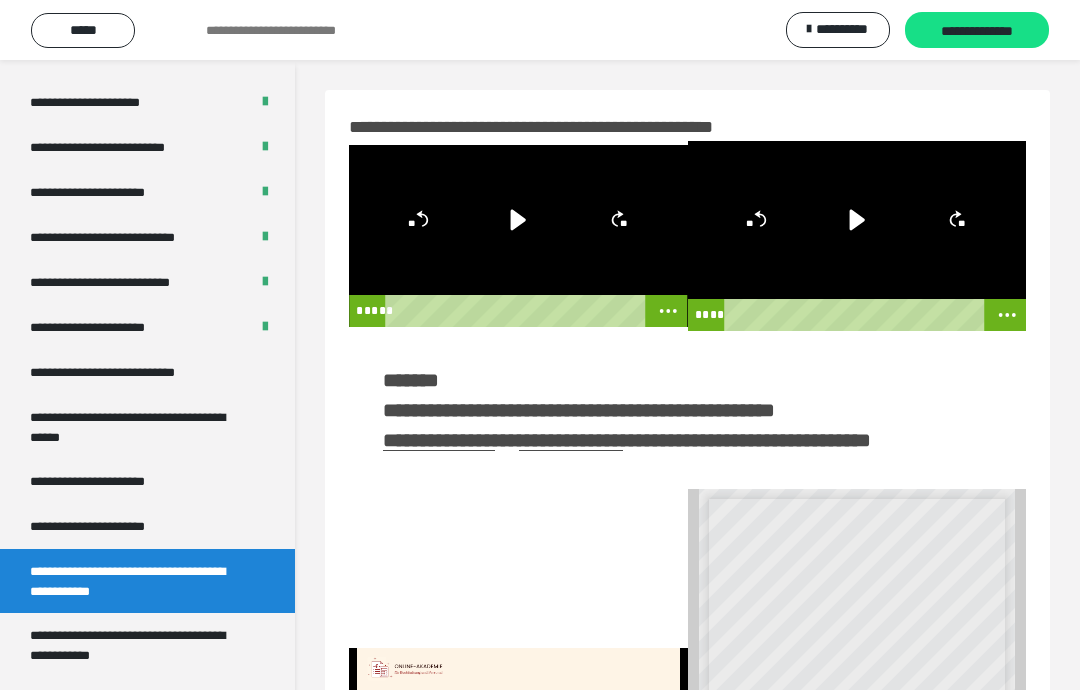 click 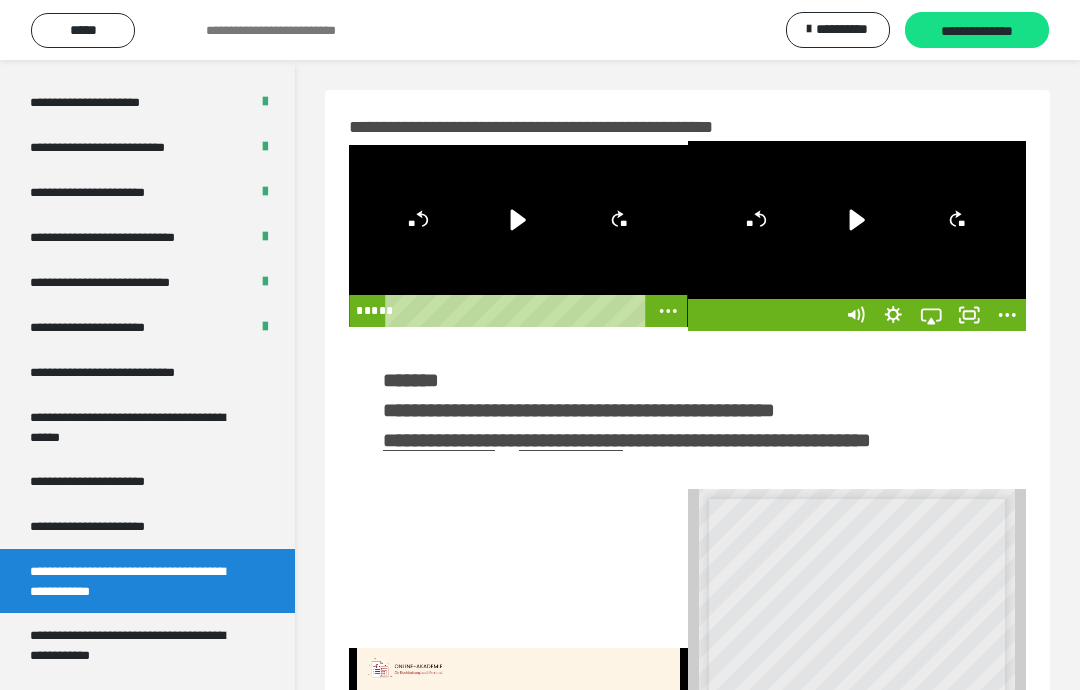 click 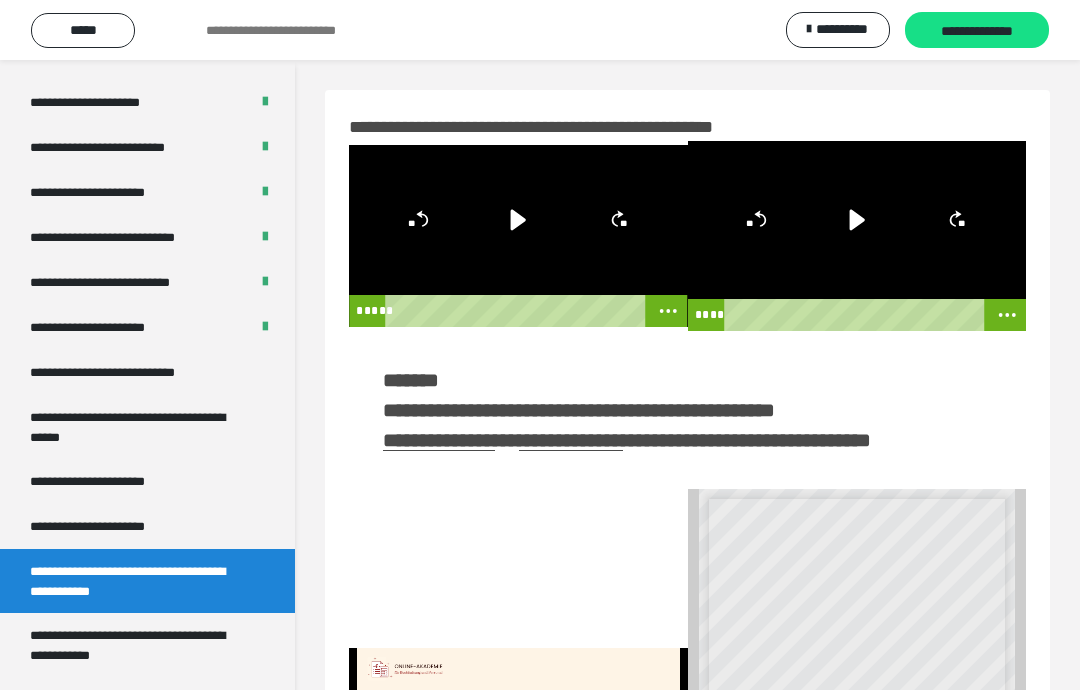 click 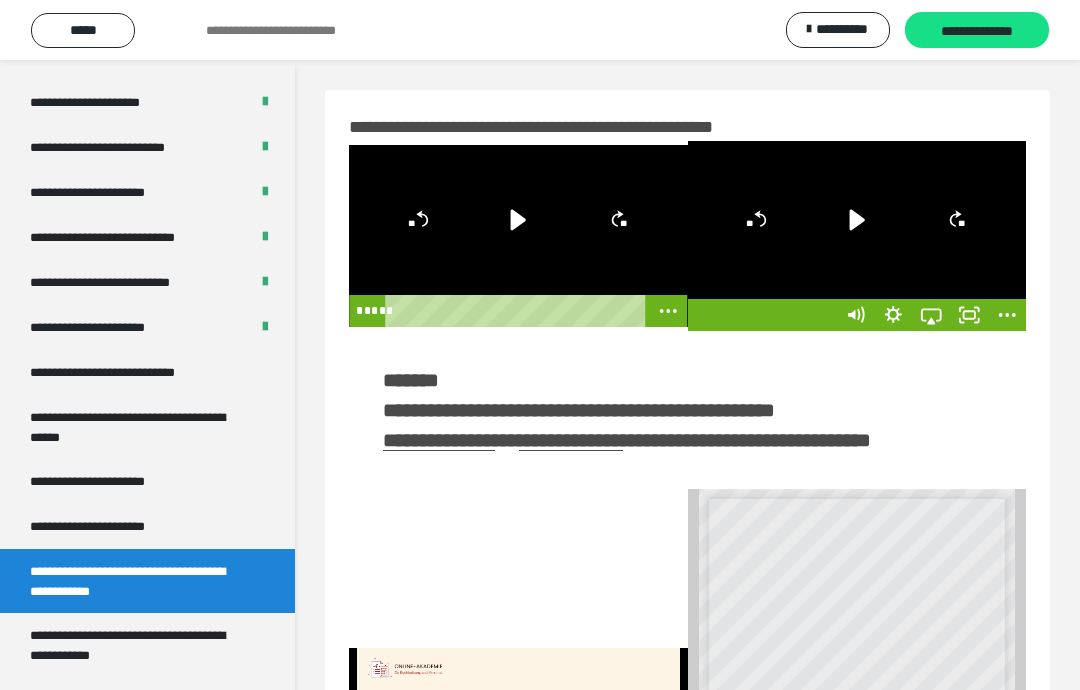 click 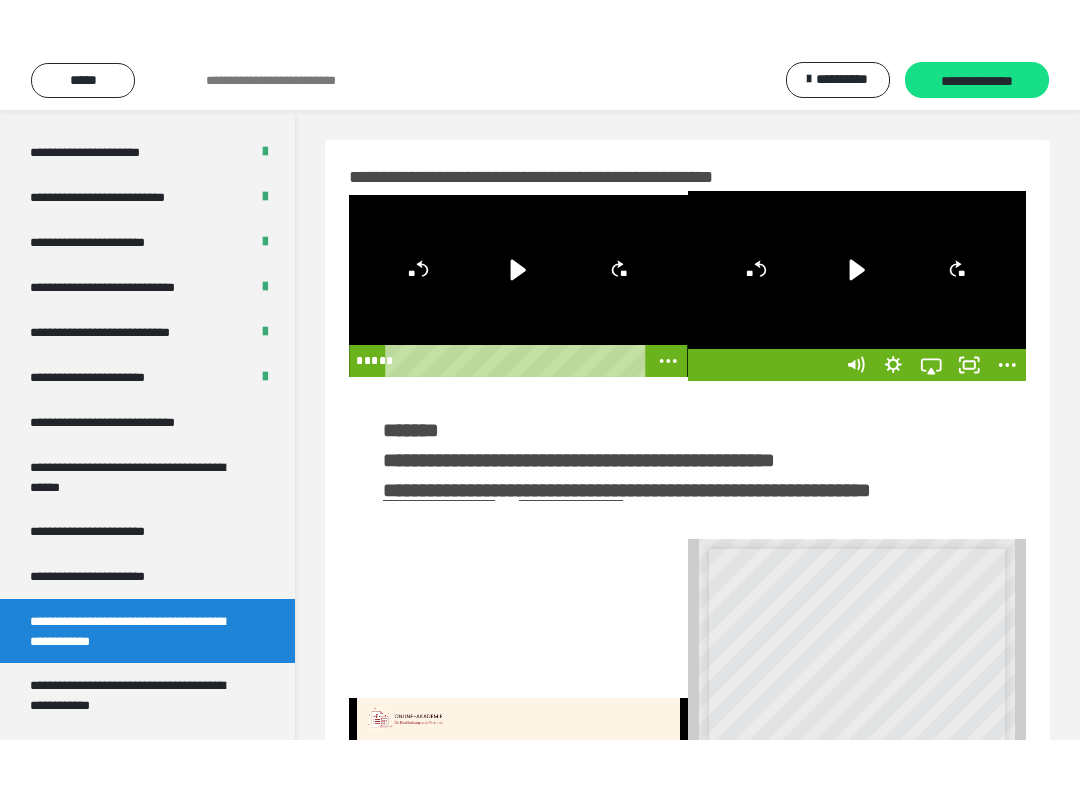 scroll, scrollTop: 20, scrollLeft: 0, axis: vertical 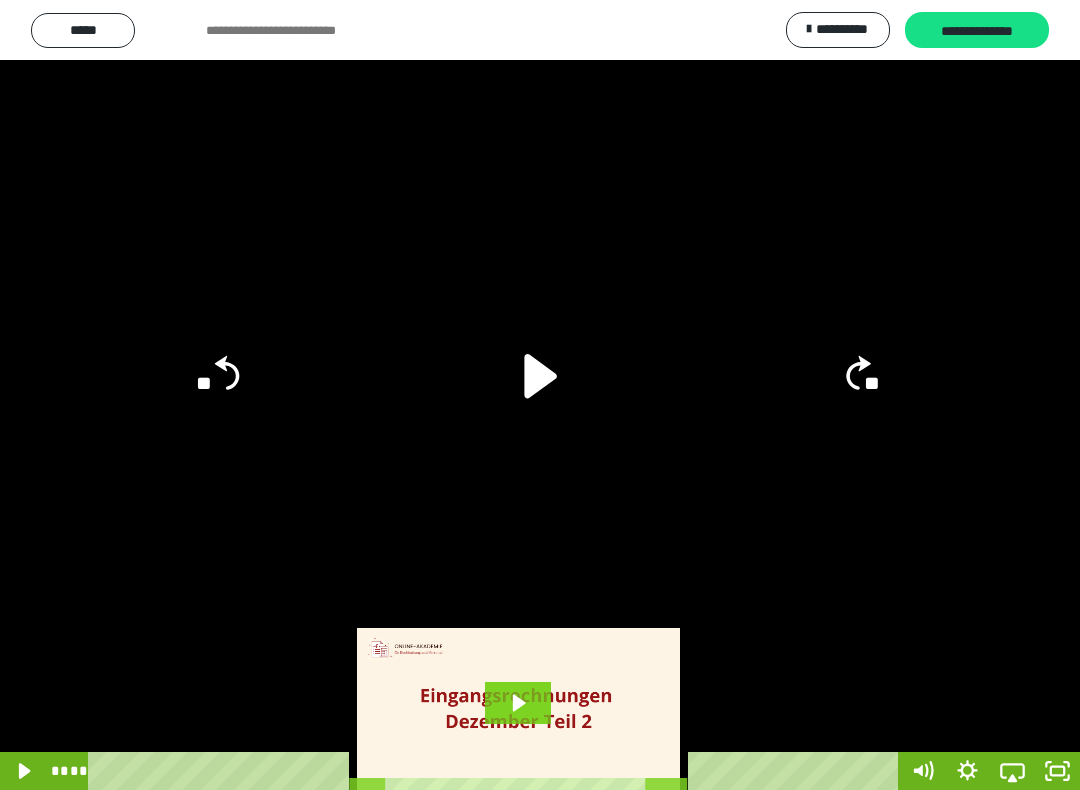 click 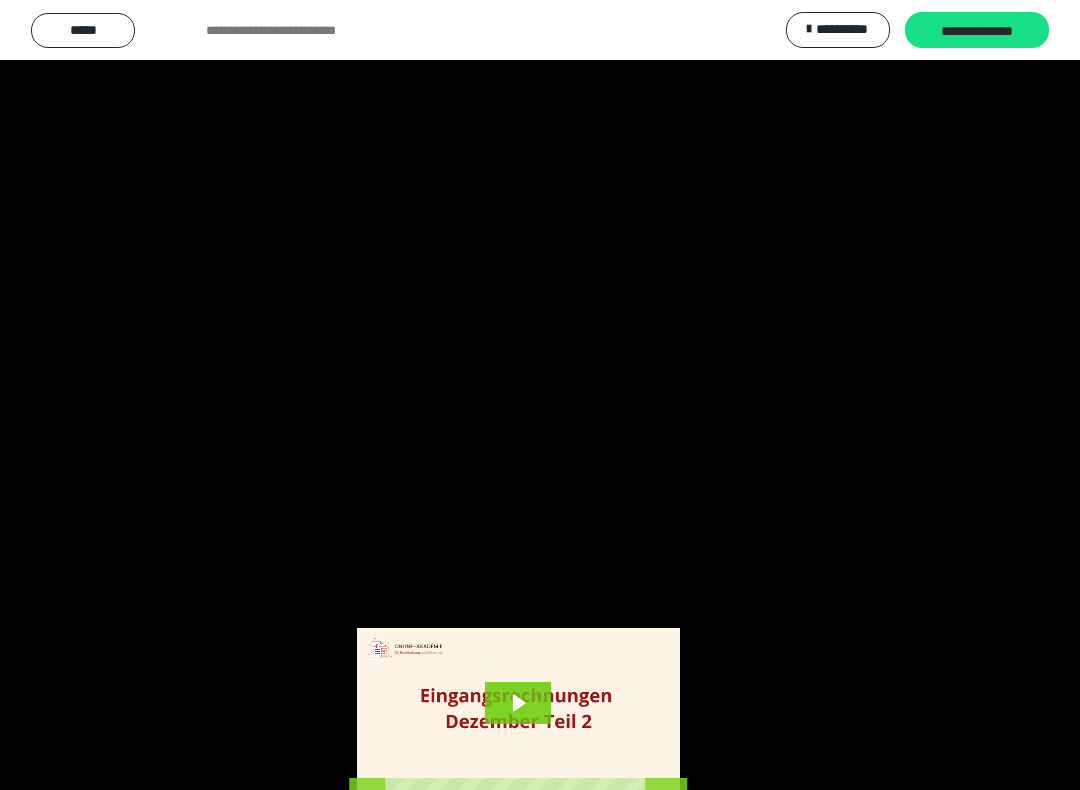 click at bounding box center [540, 395] 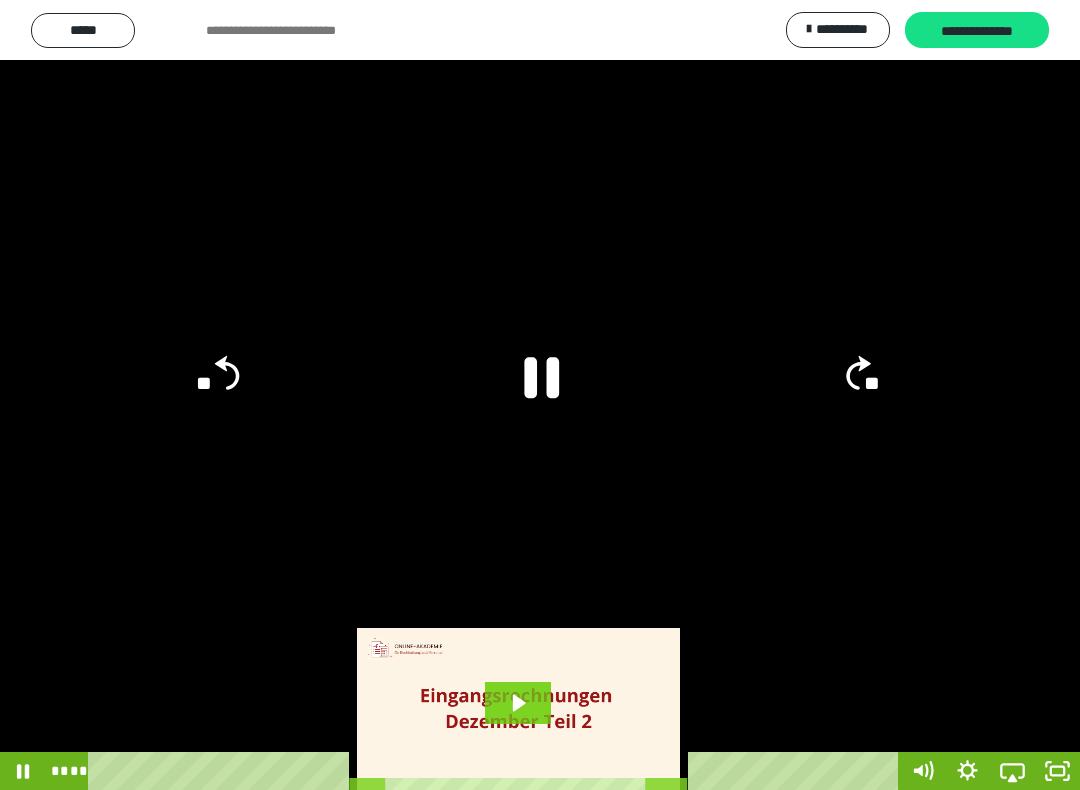 click 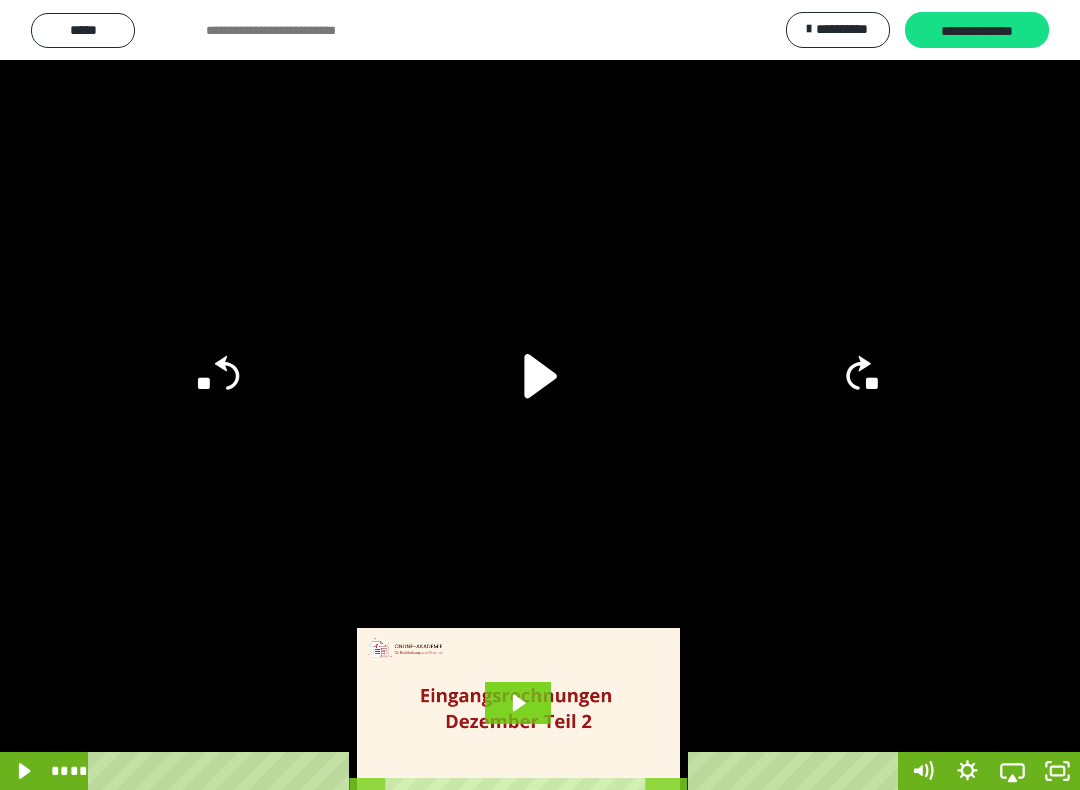 click 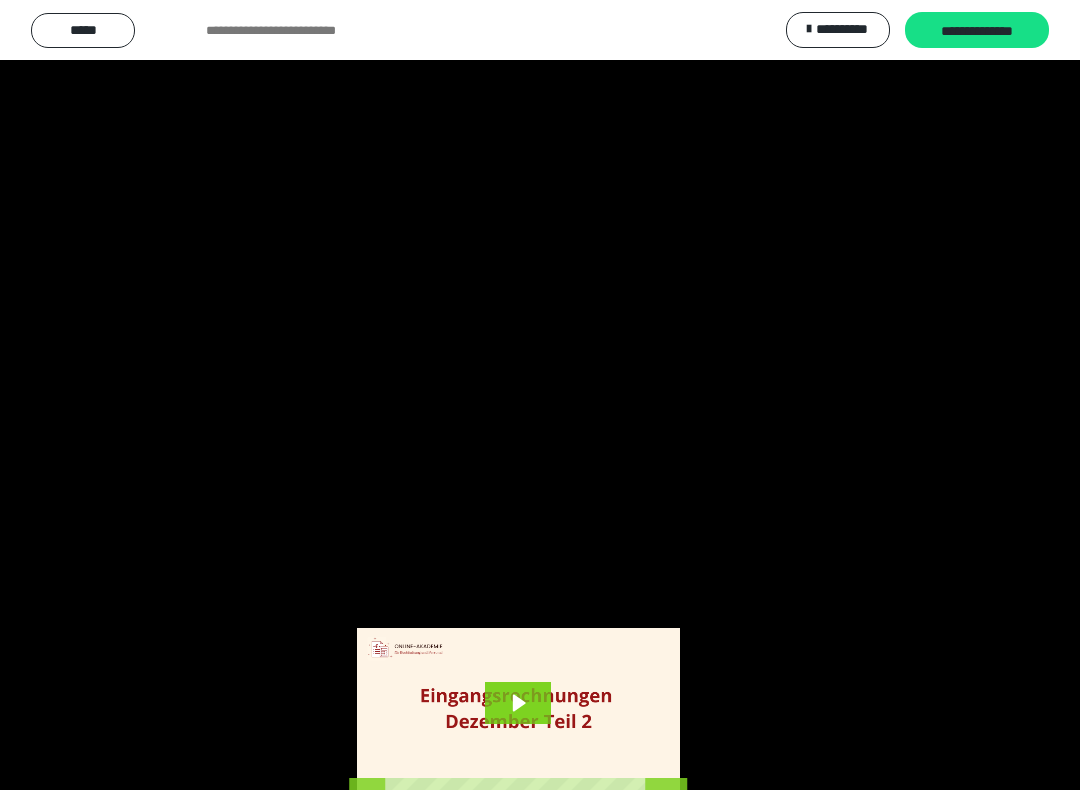 click at bounding box center [540, 395] 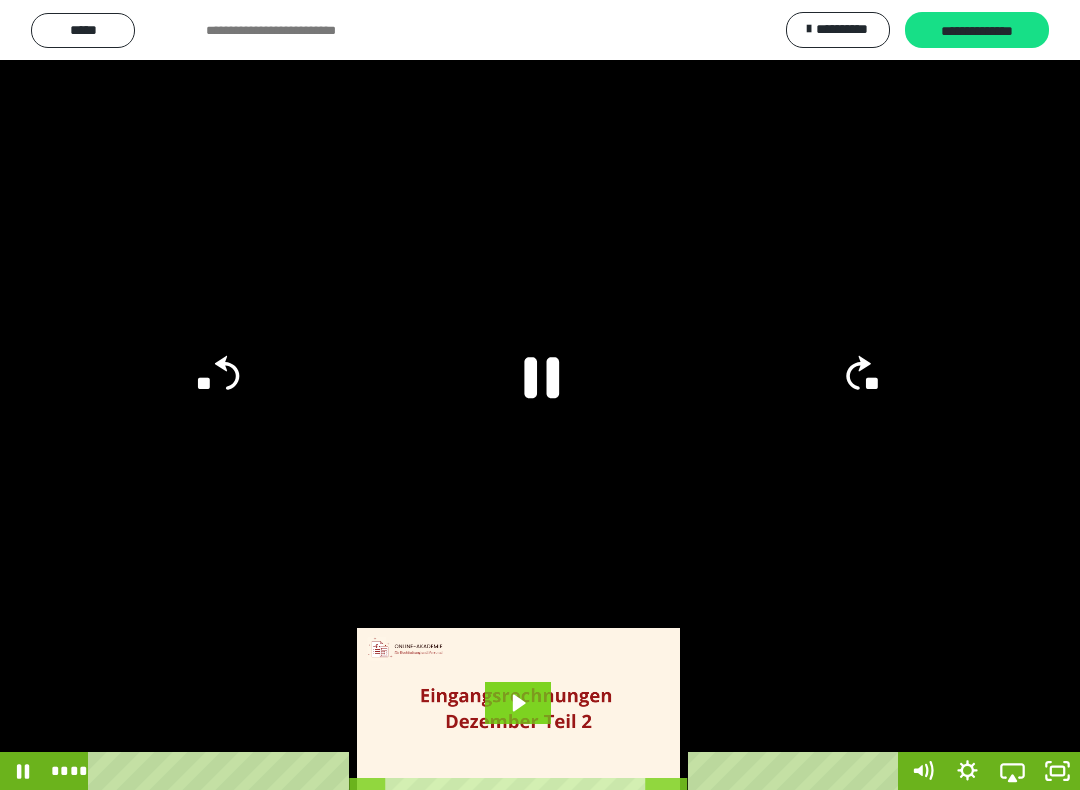 click 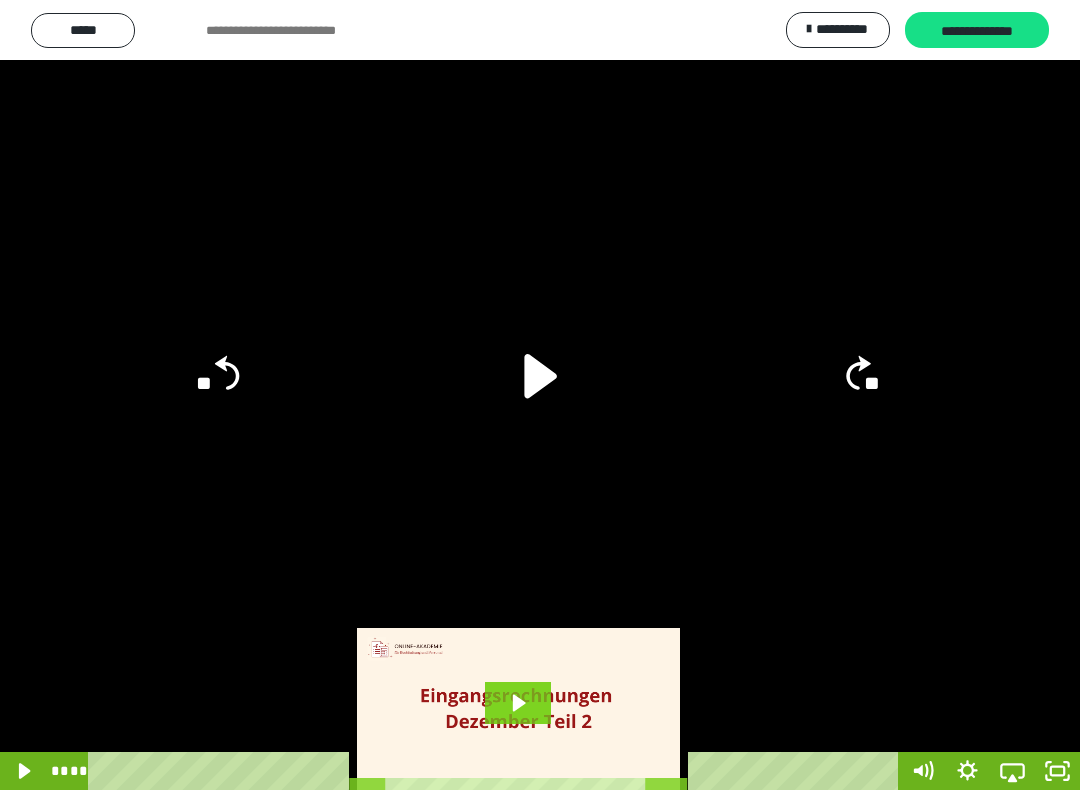 click 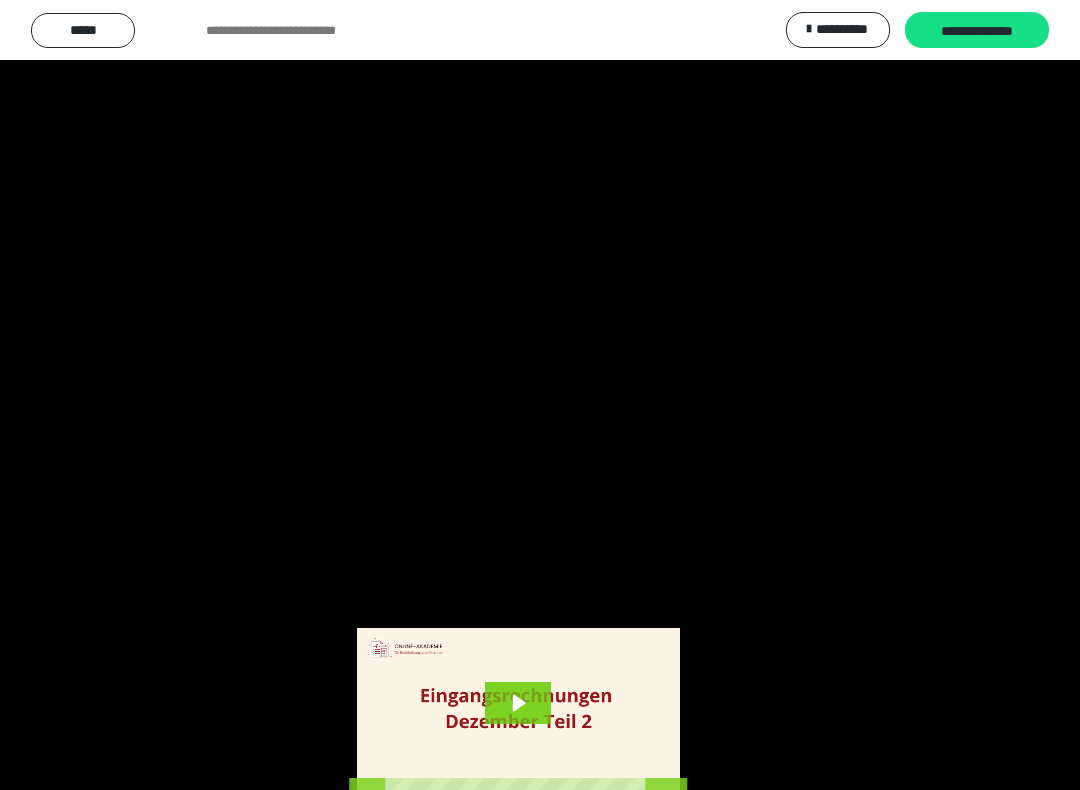 click at bounding box center [540, 395] 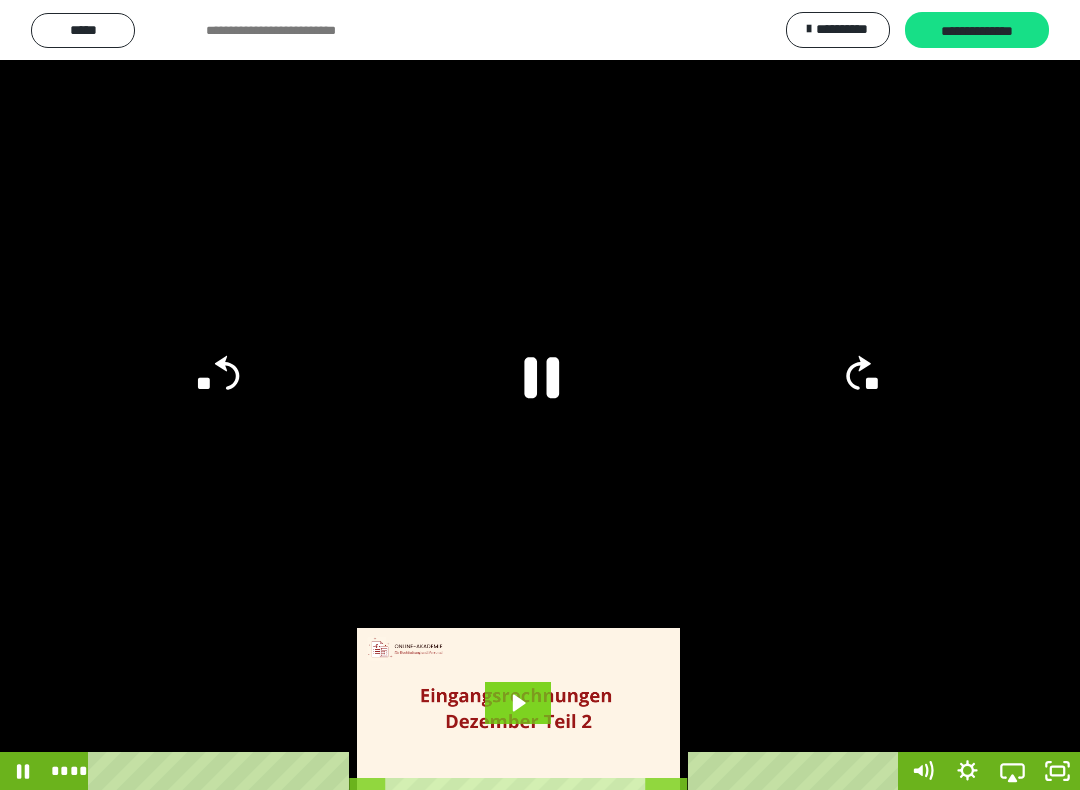 click 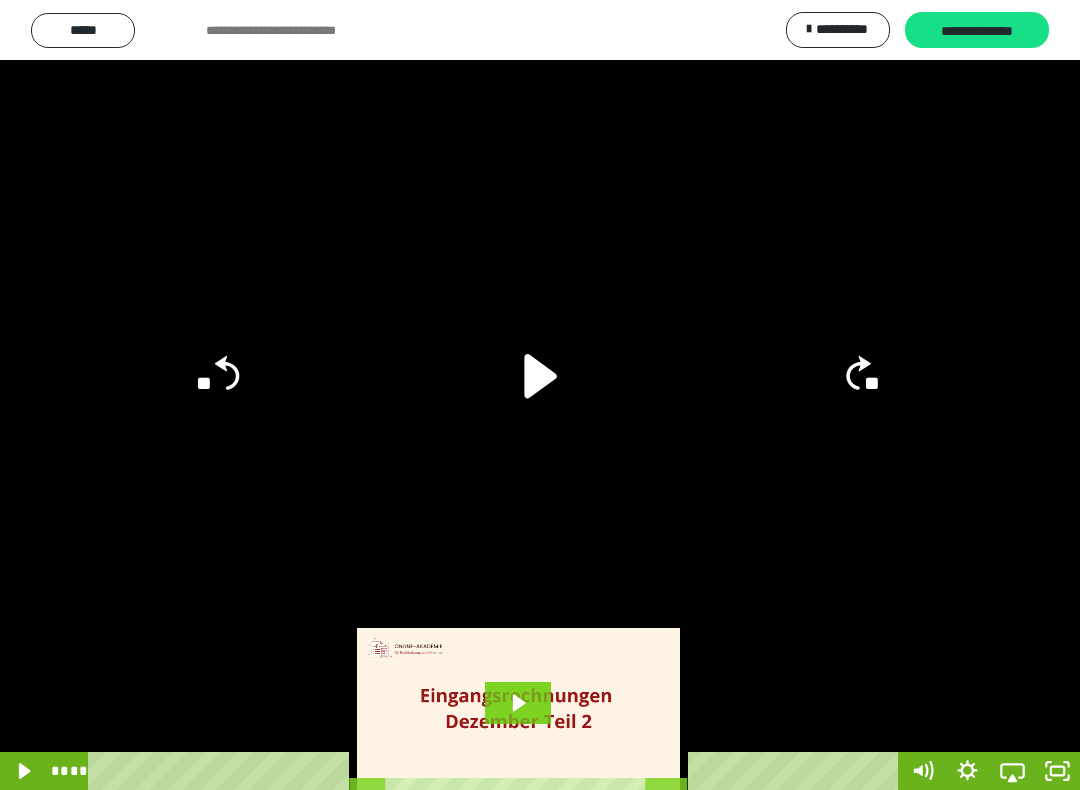 click 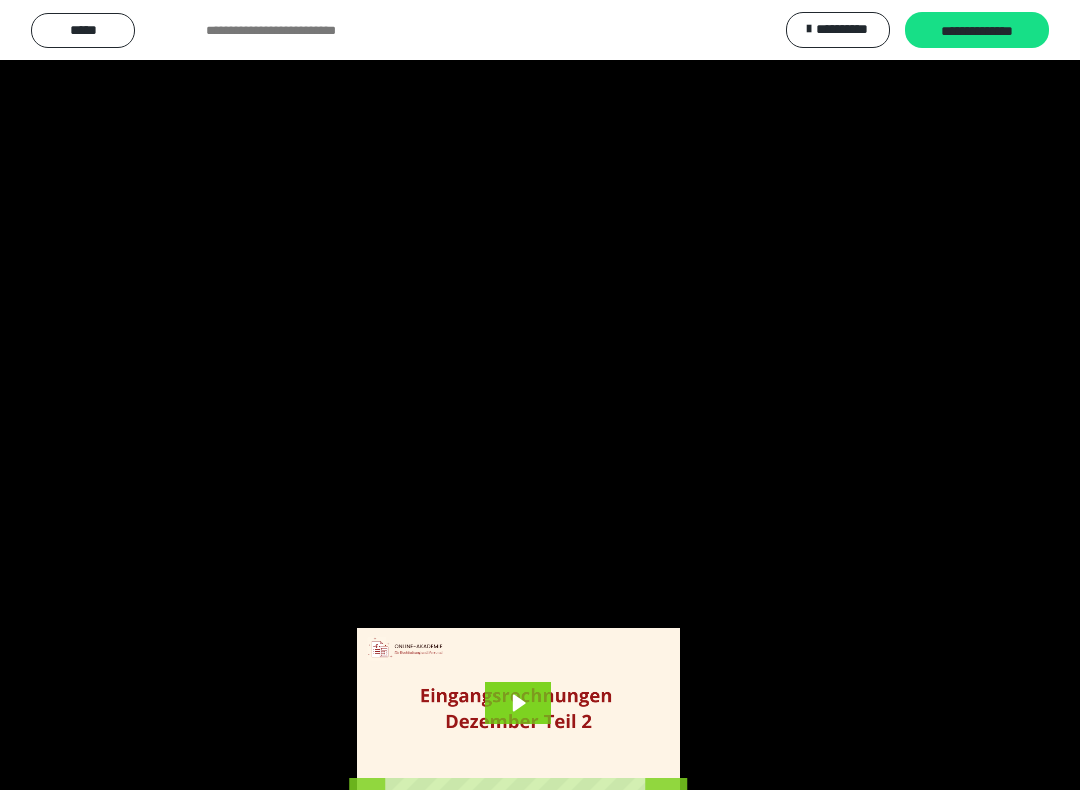 click at bounding box center [540, 395] 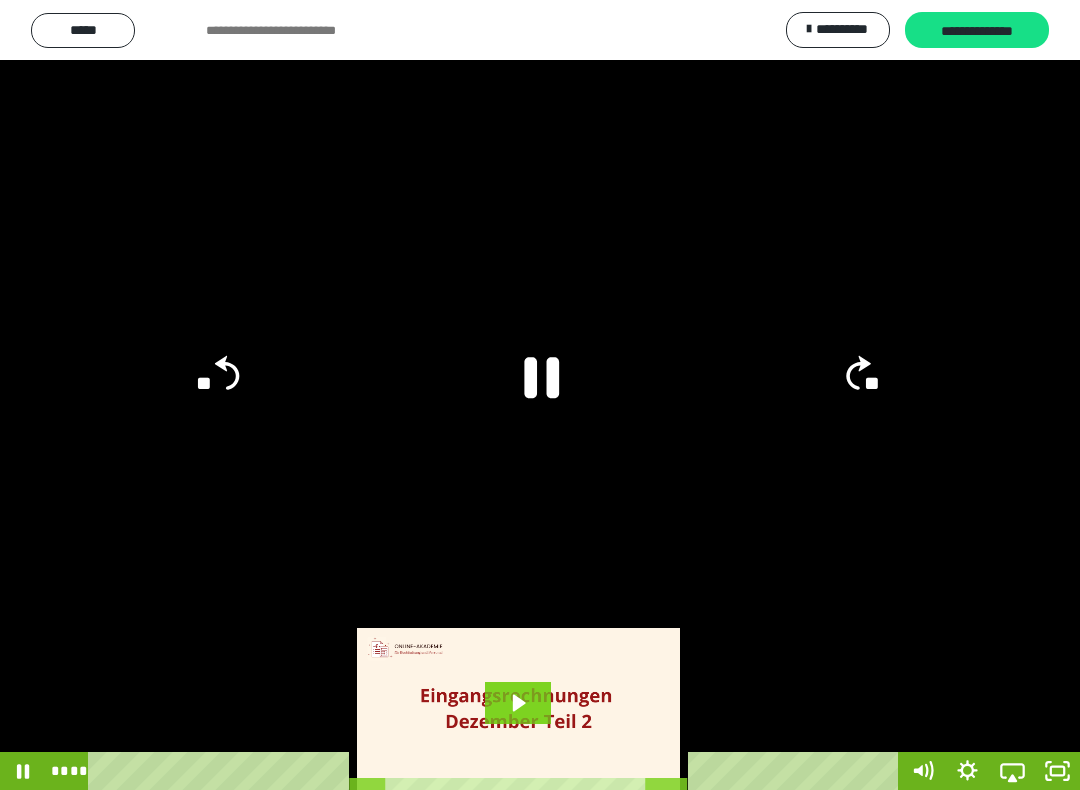 click 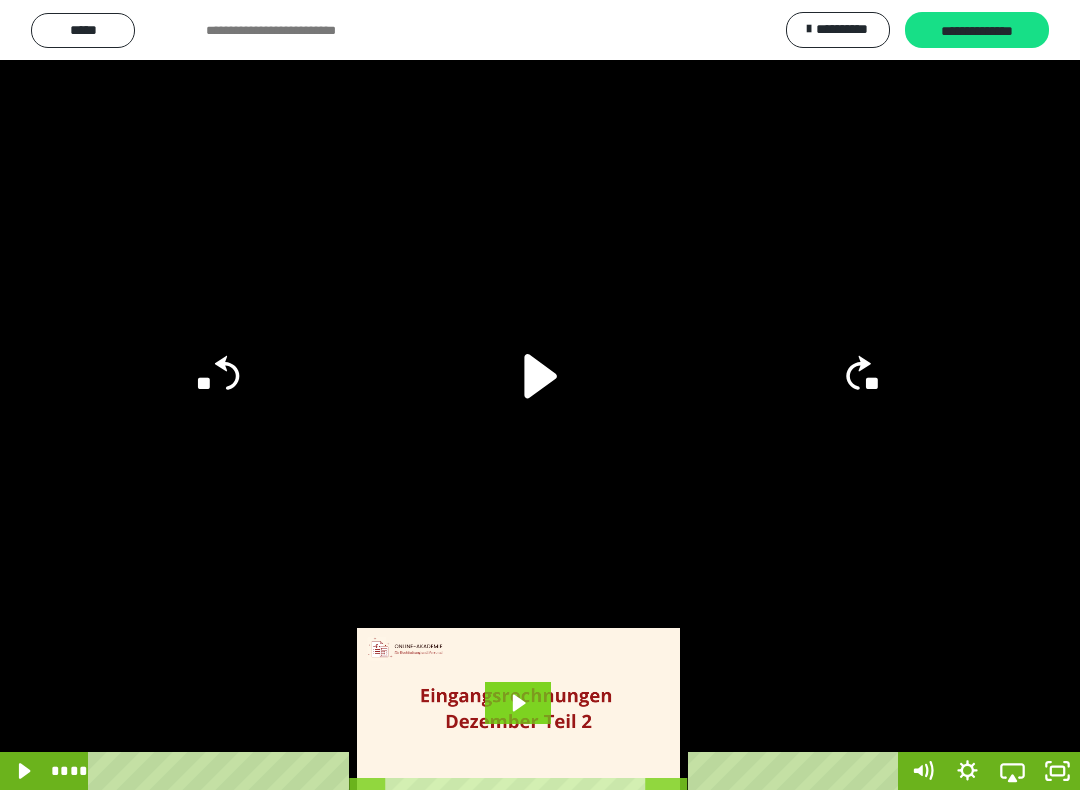 click 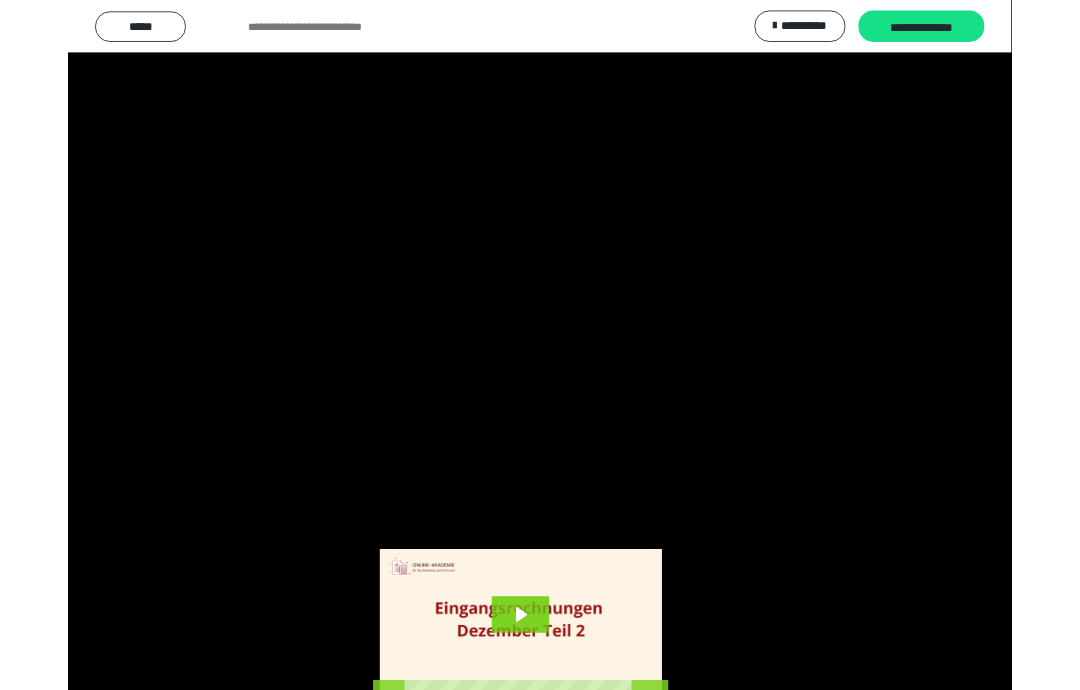 scroll, scrollTop: 0, scrollLeft: 0, axis: both 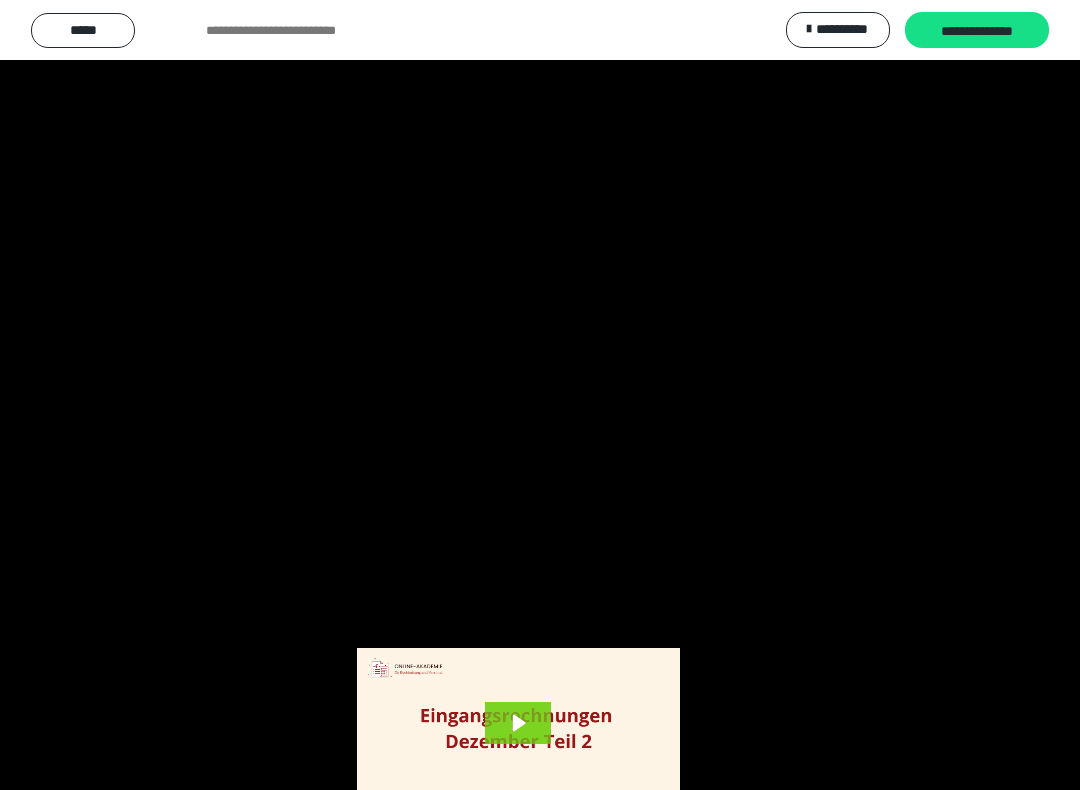 click at bounding box center (540, 395) 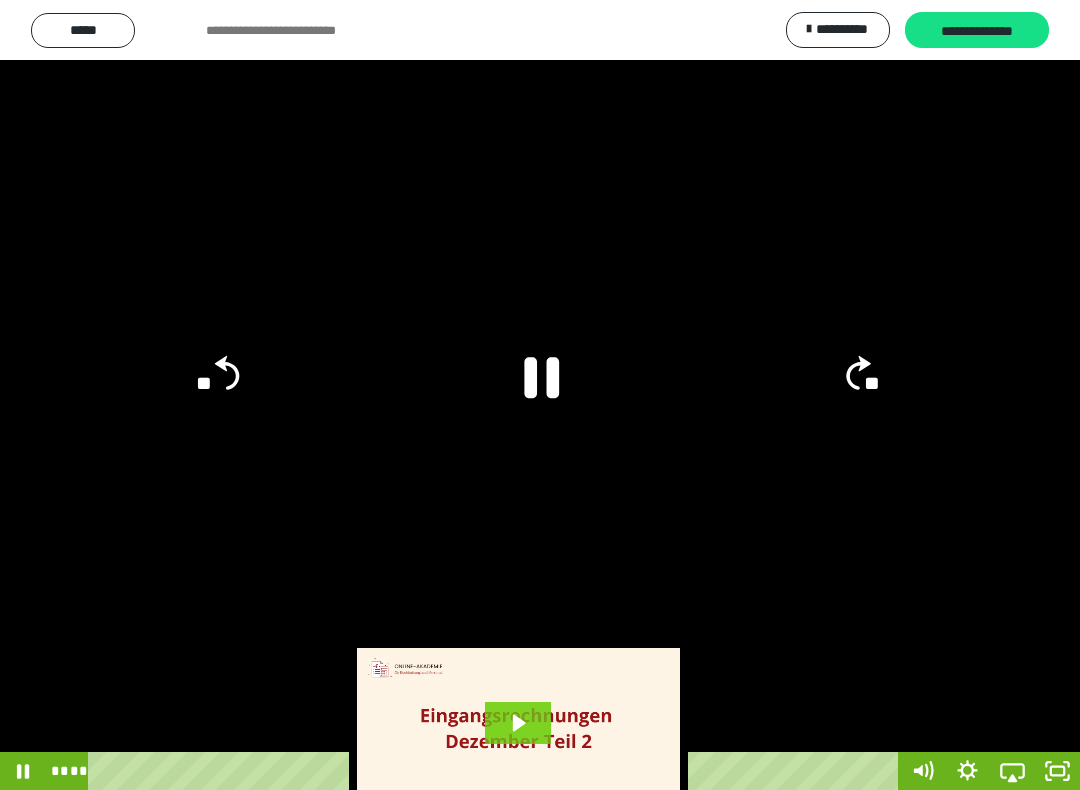 click 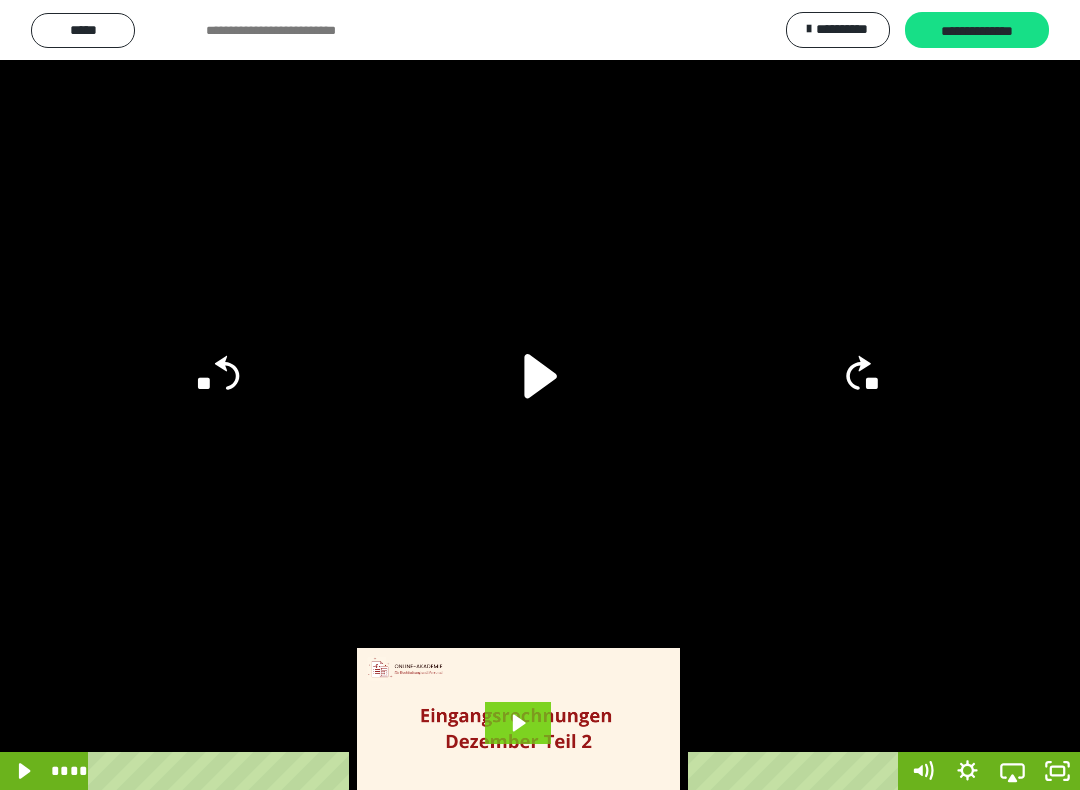 click 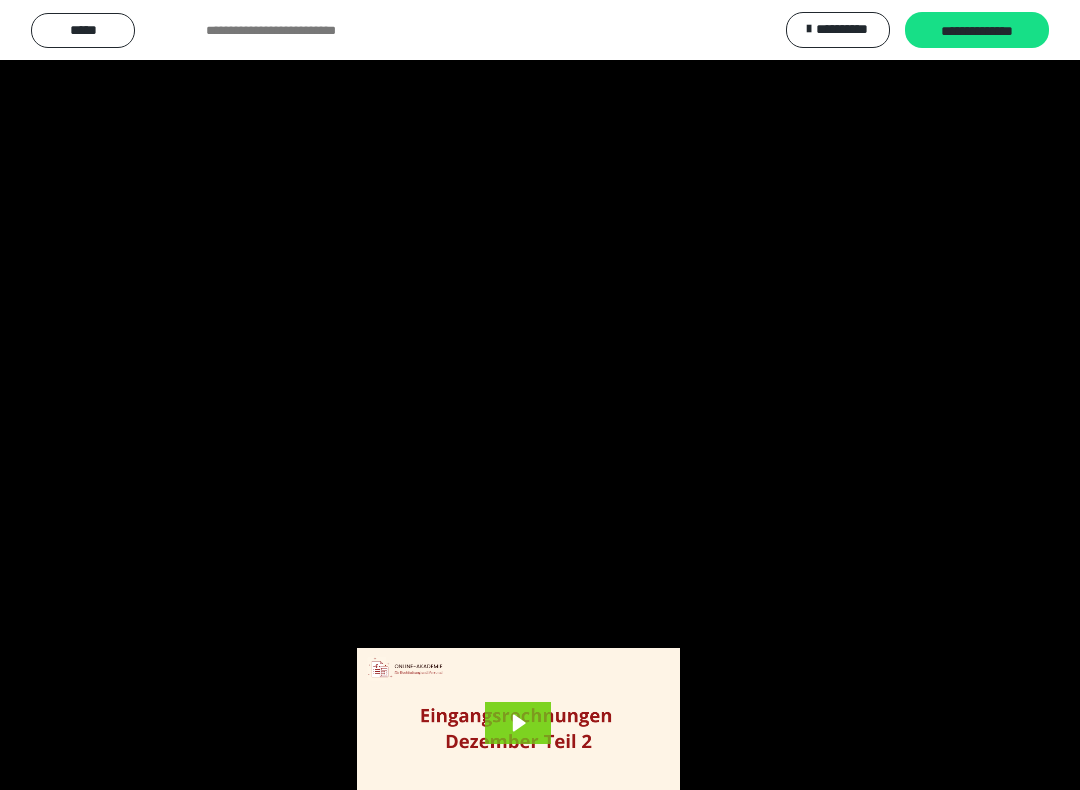 click at bounding box center [540, 395] 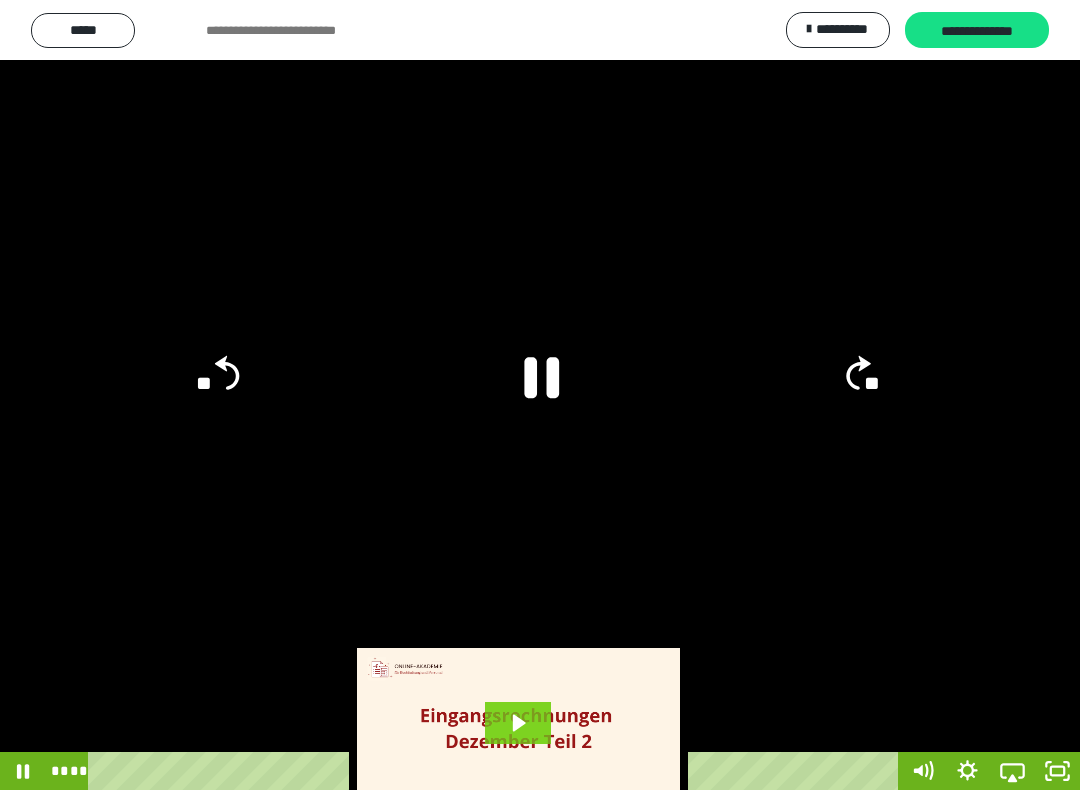 click 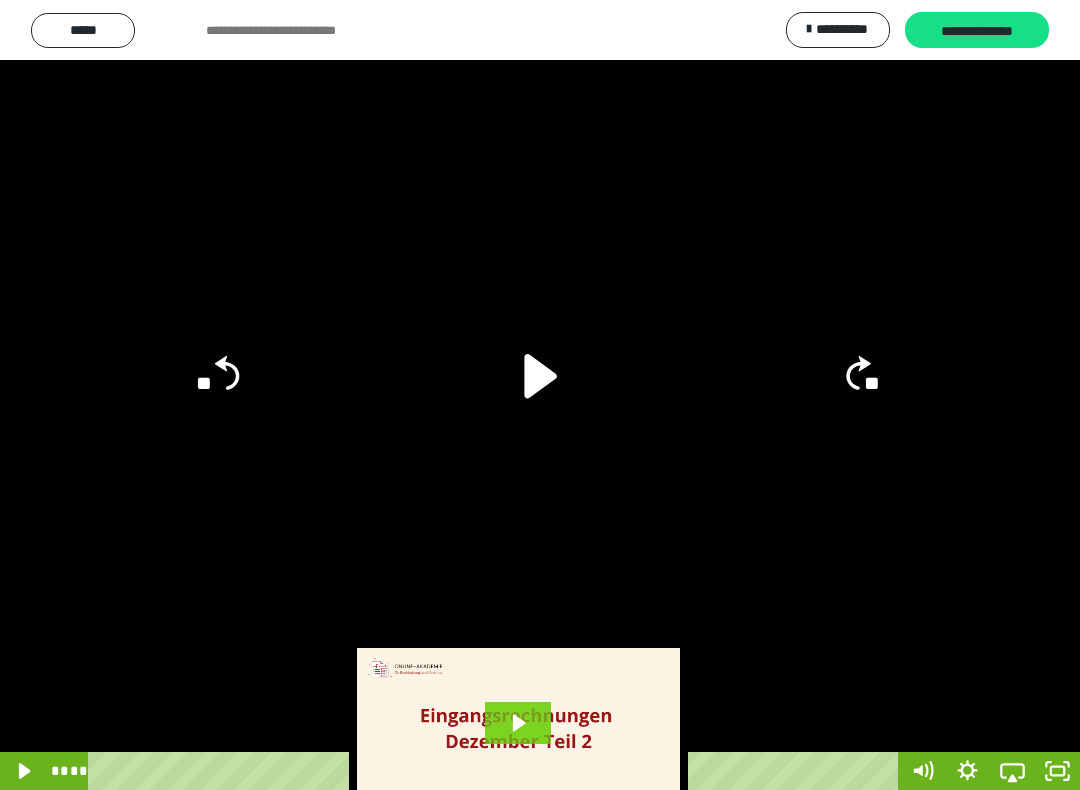 click 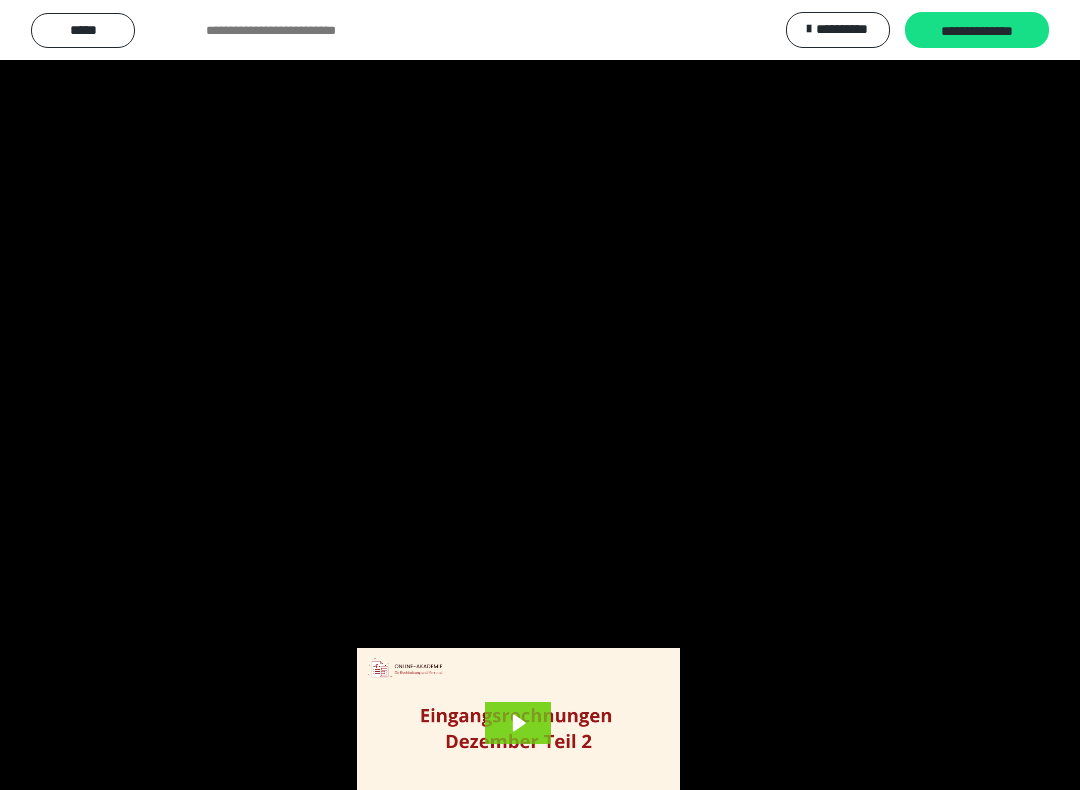 click at bounding box center [540, 395] 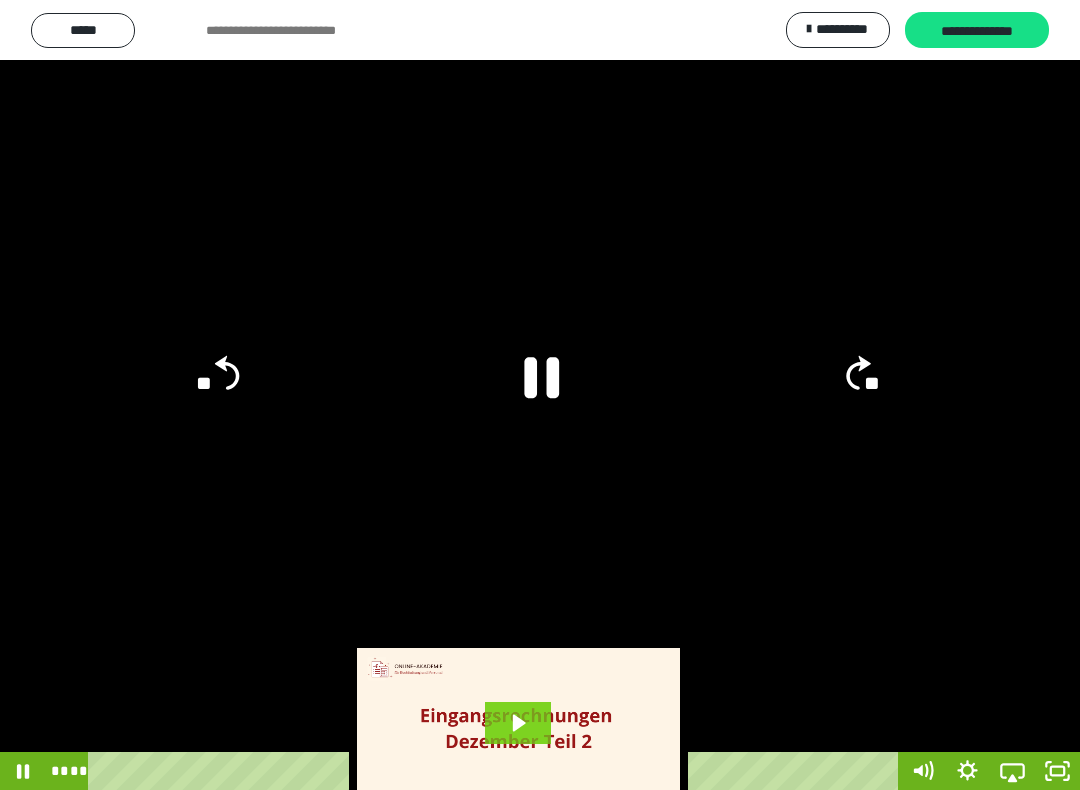 click on "**" 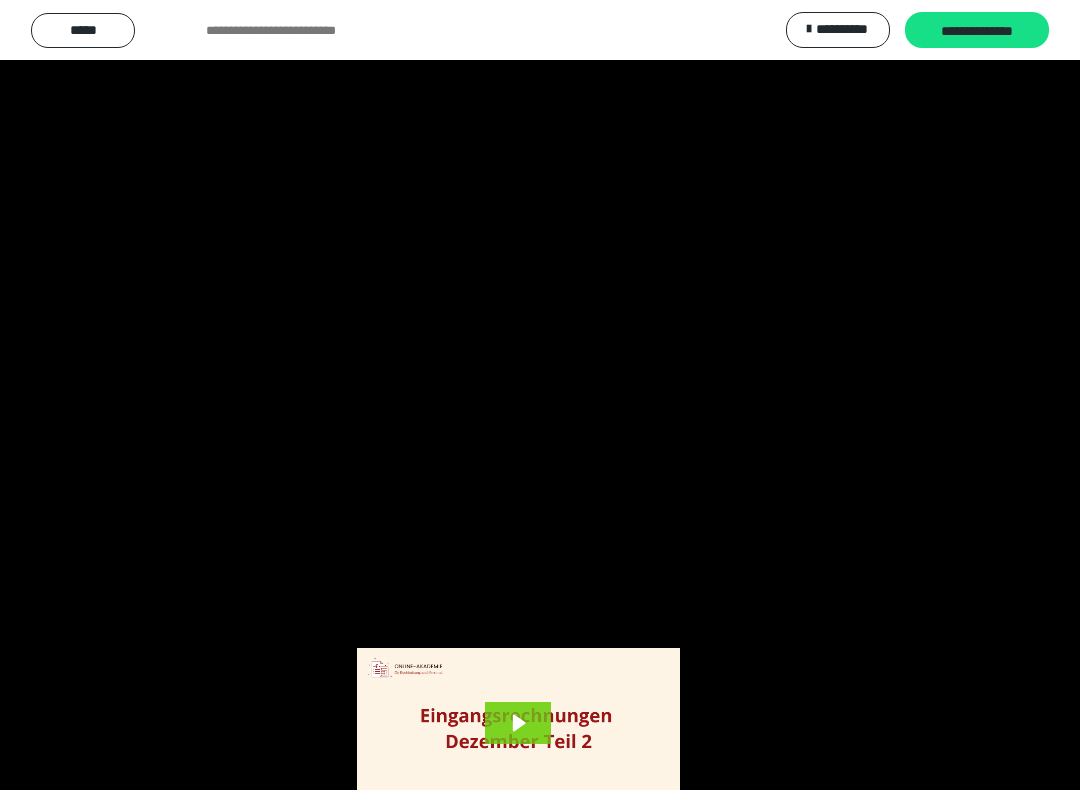 click at bounding box center [540, 395] 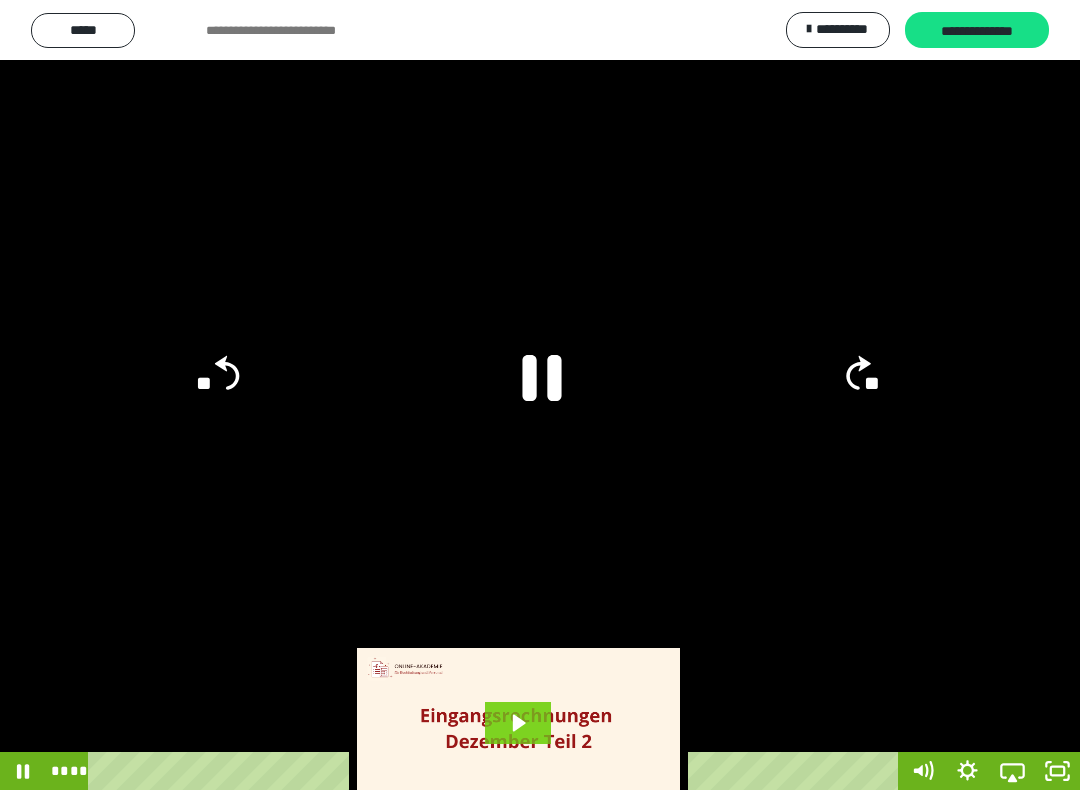 click 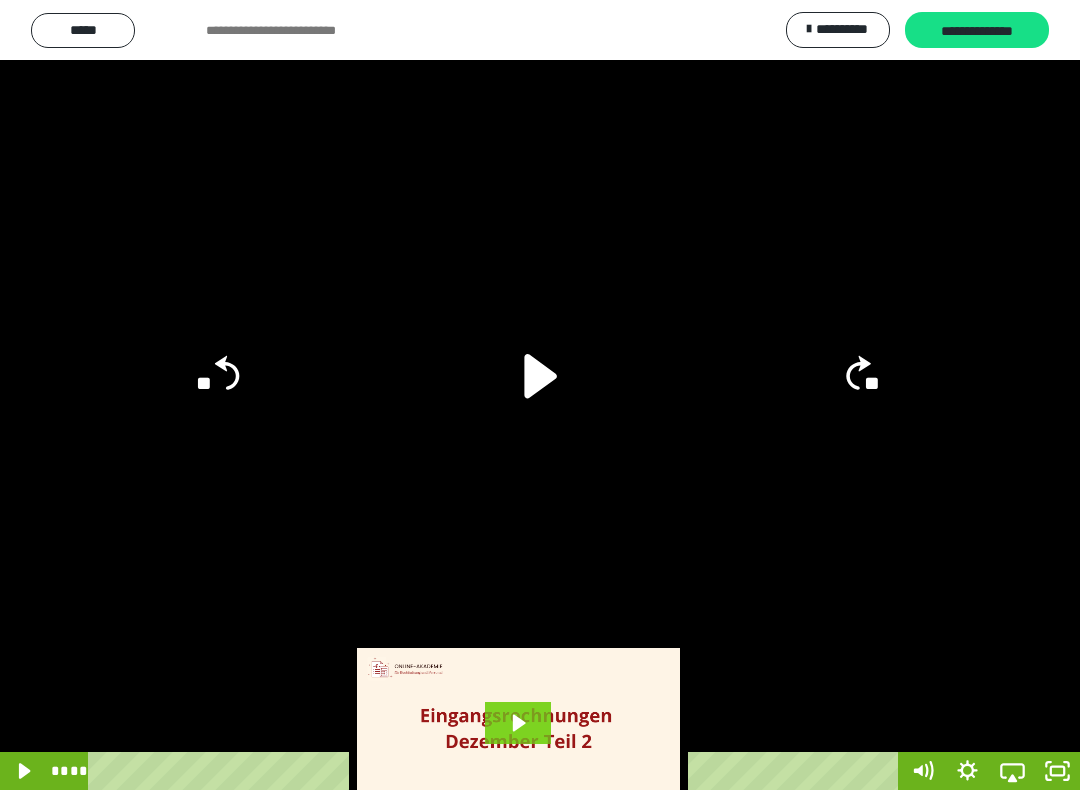click 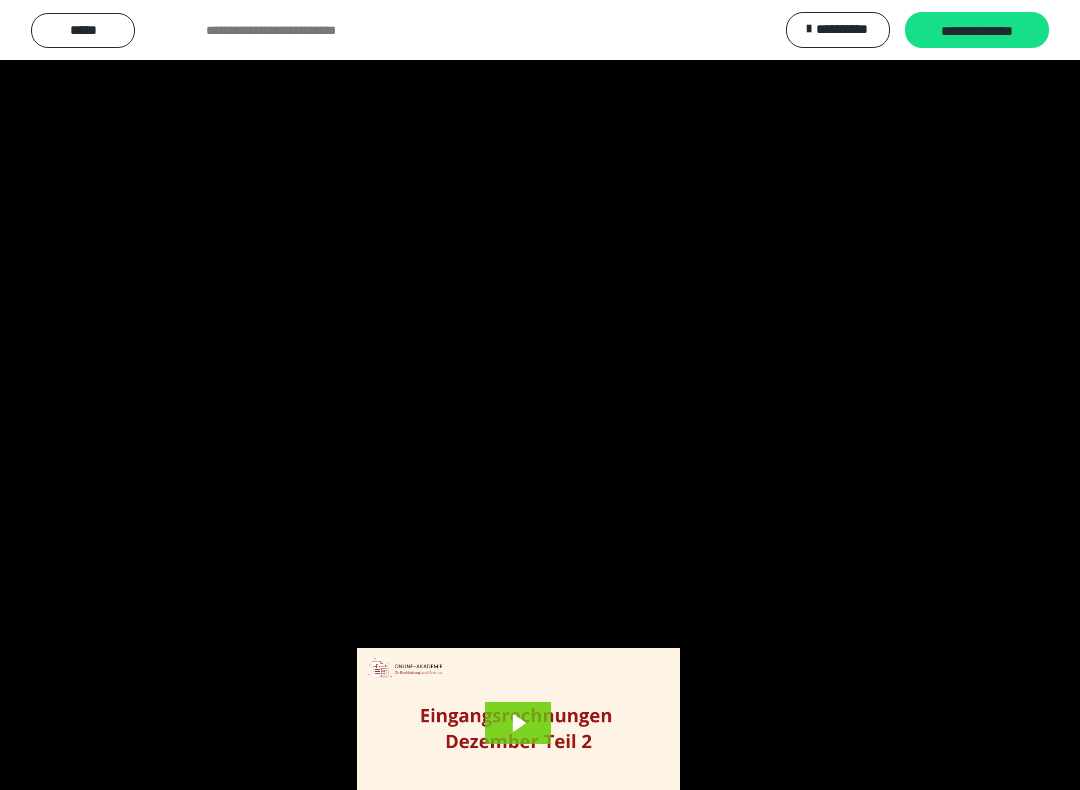 click at bounding box center (540, 395) 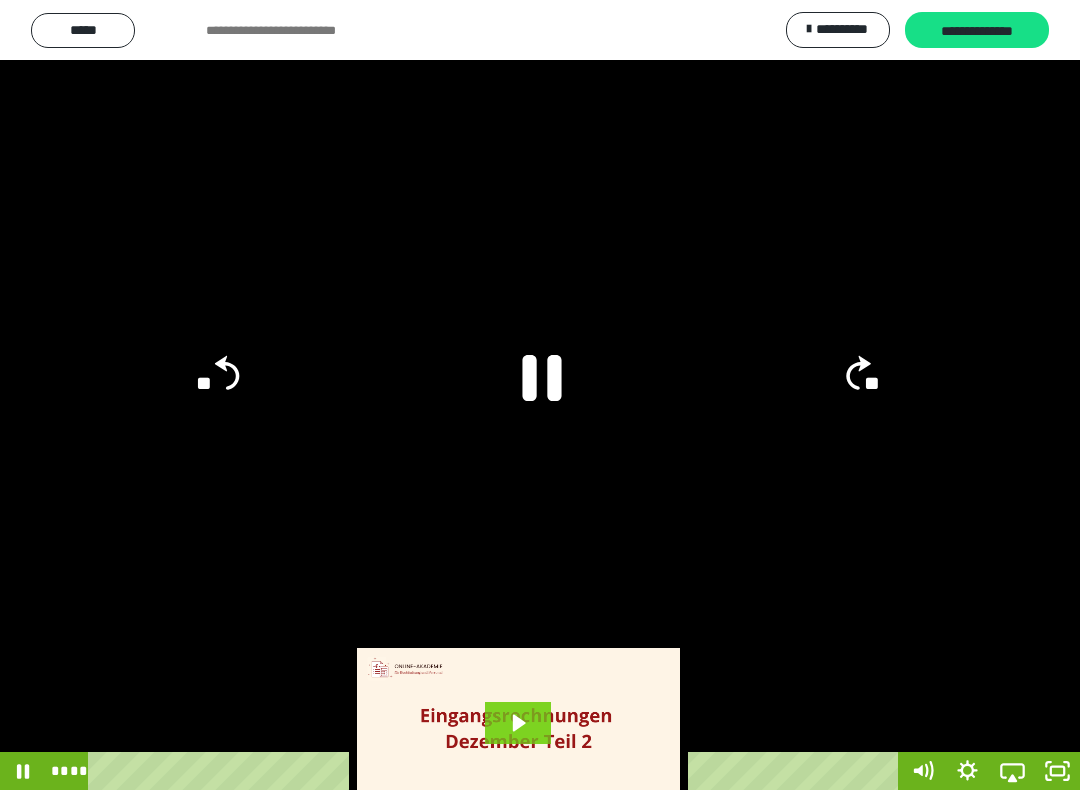 click 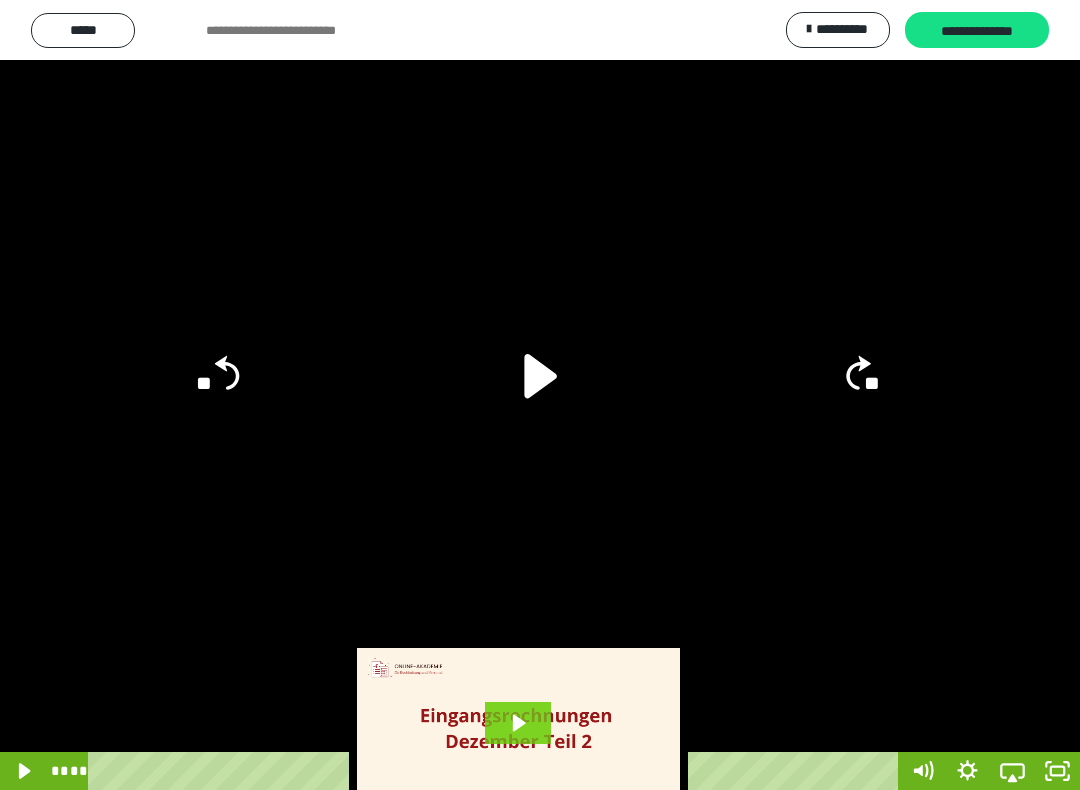 click 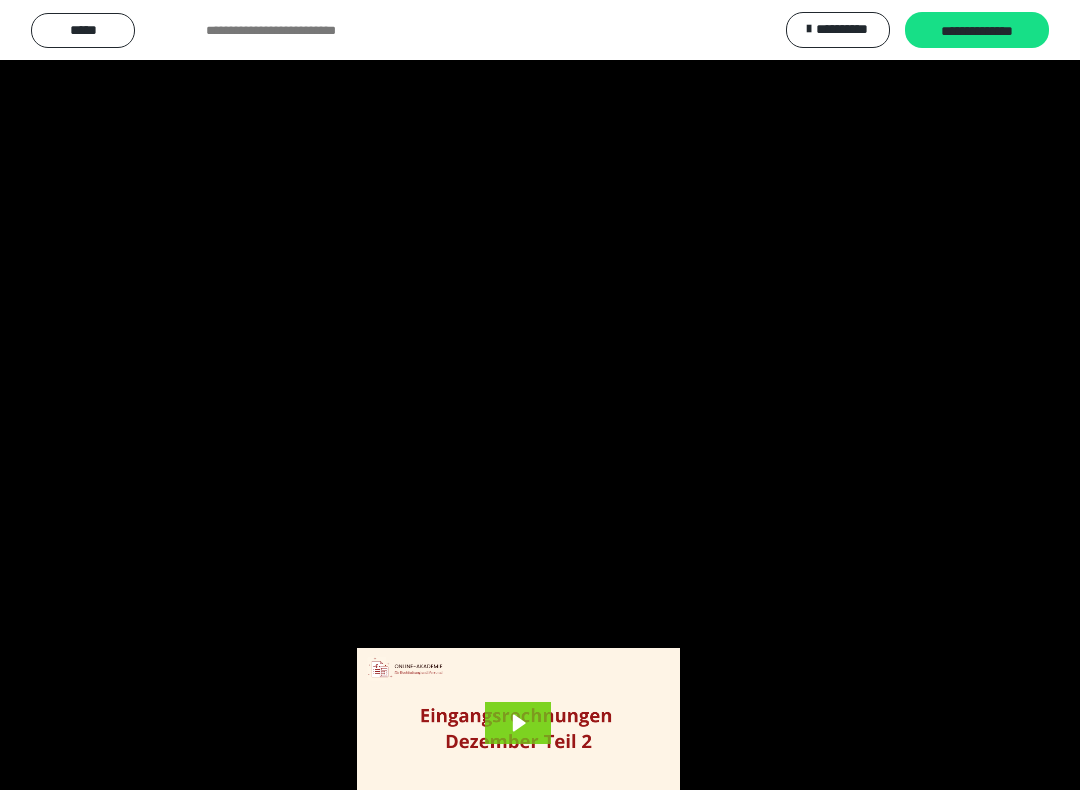 click at bounding box center [540, 395] 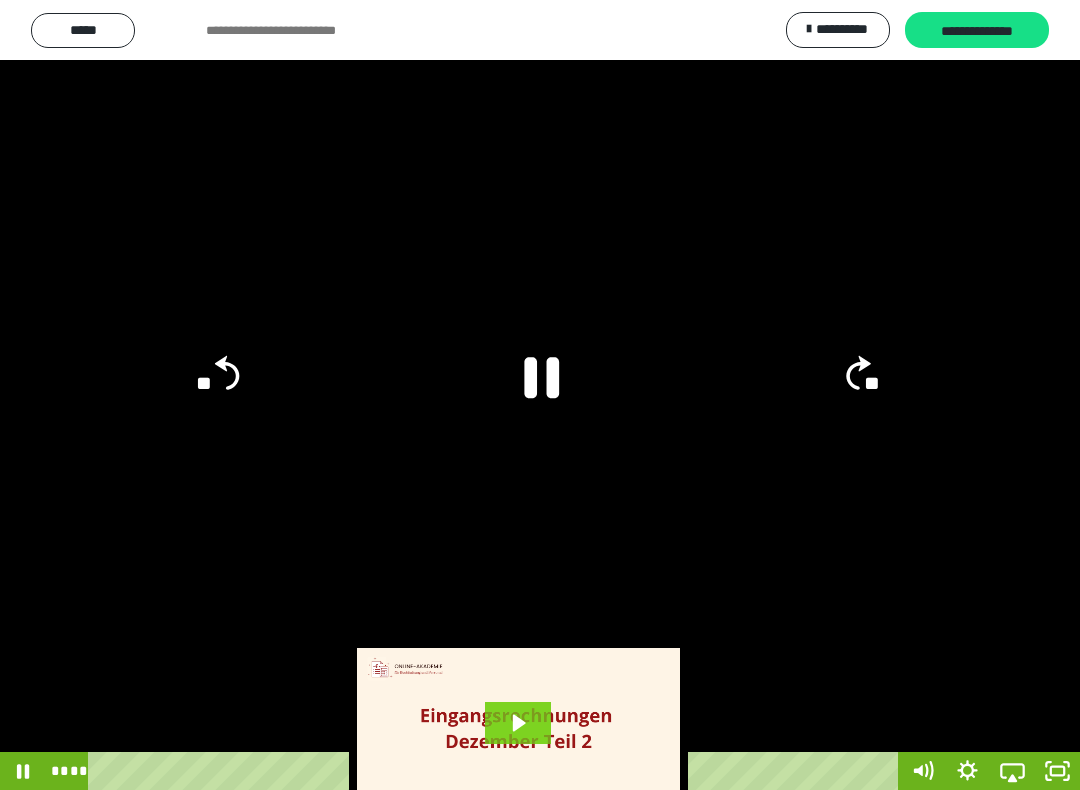 click 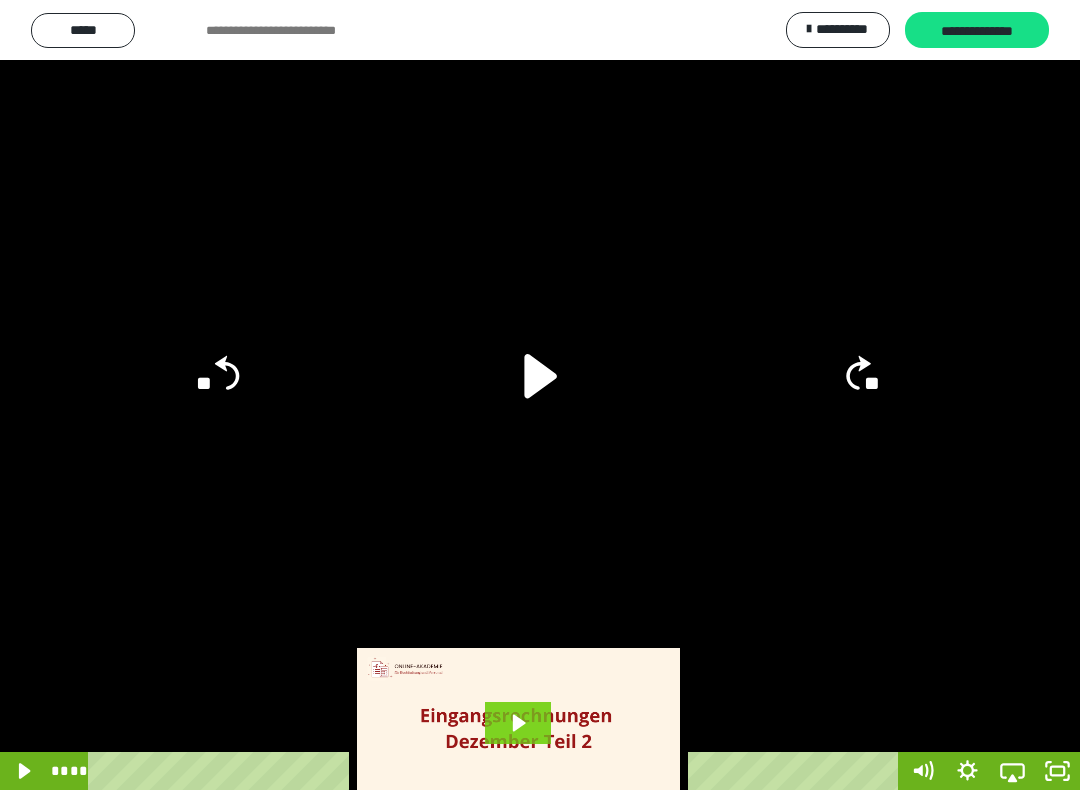 click 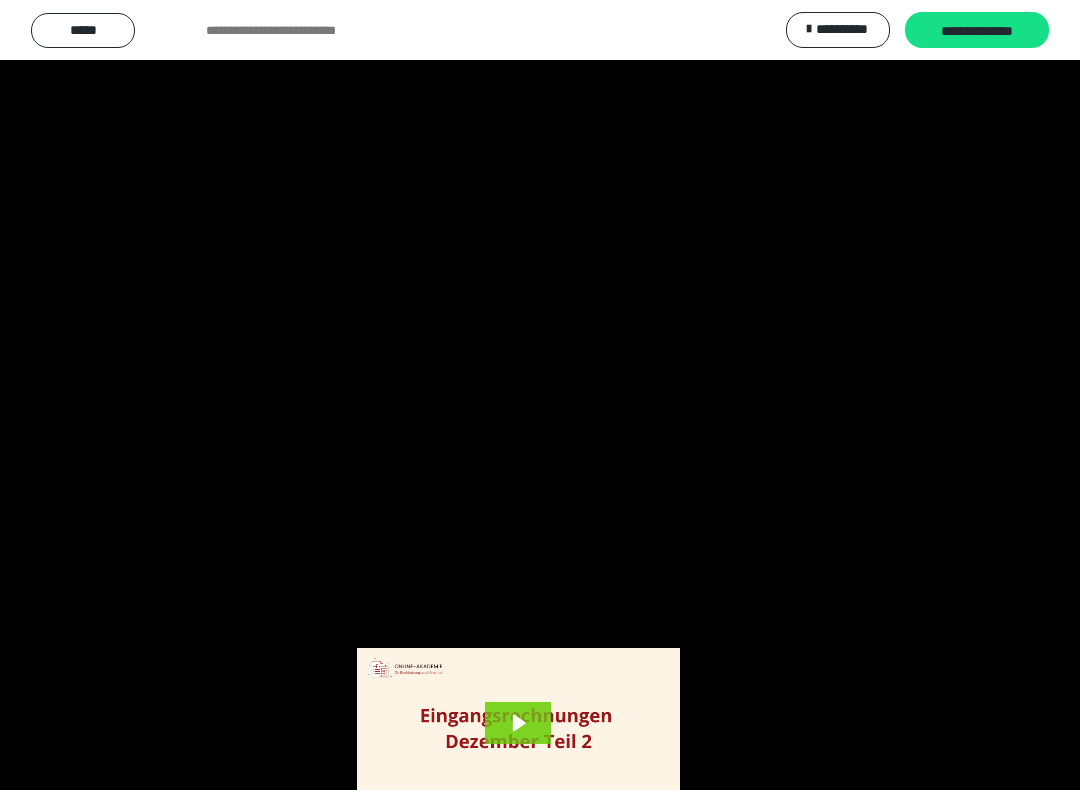 click at bounding box center [540, 395] 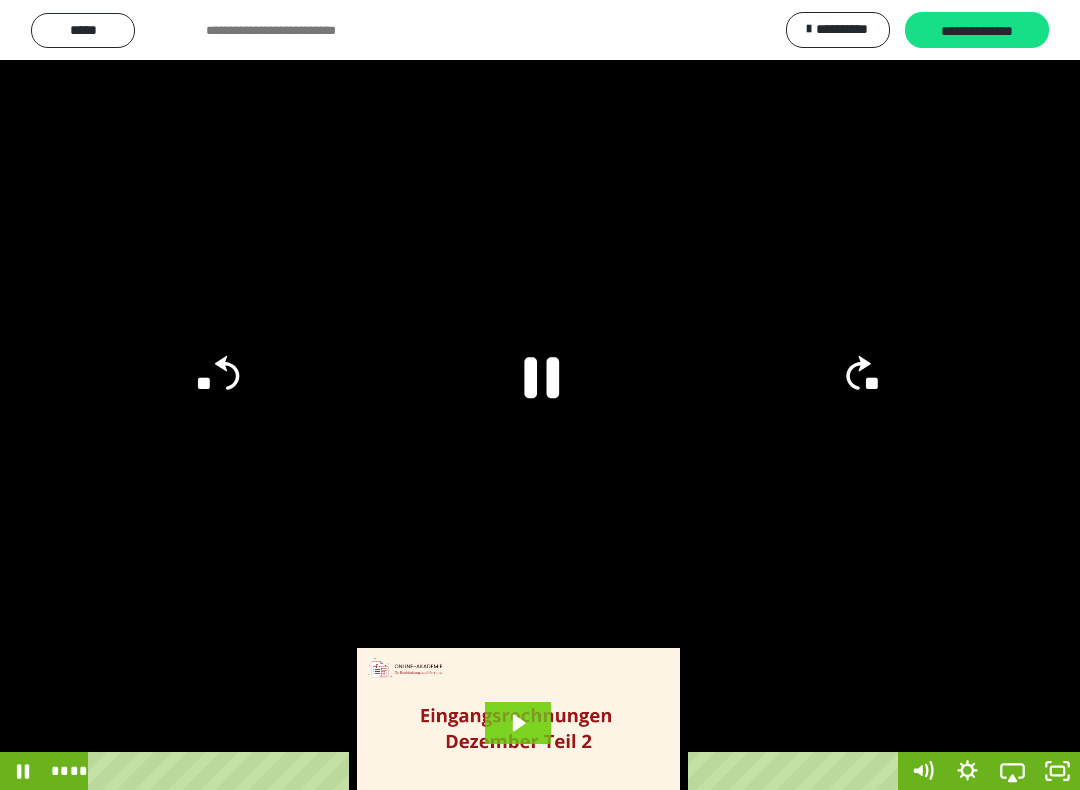 click 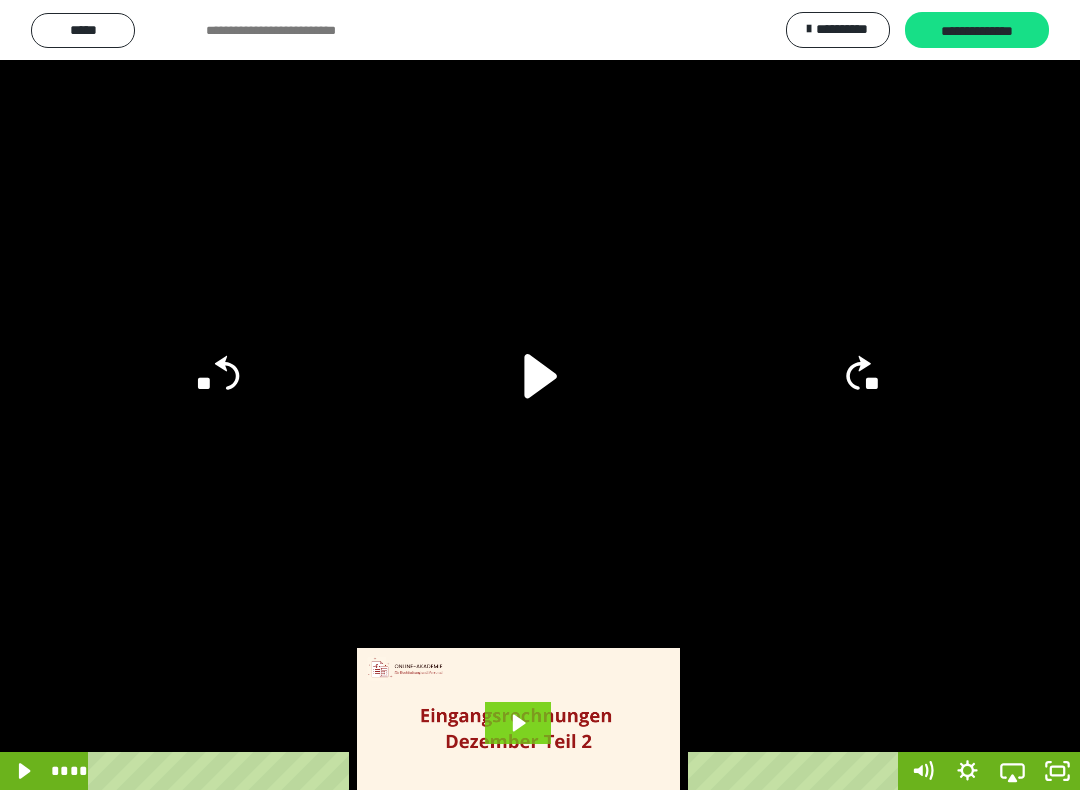 click 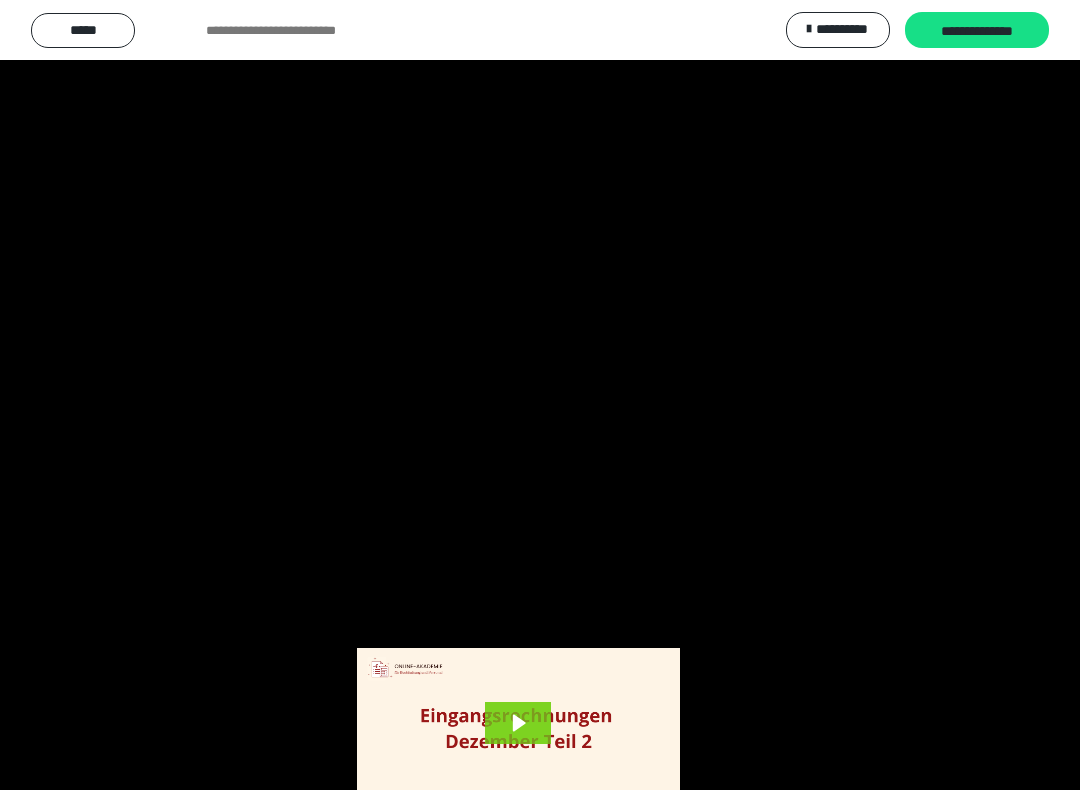 click at bounding box center [540, 395] 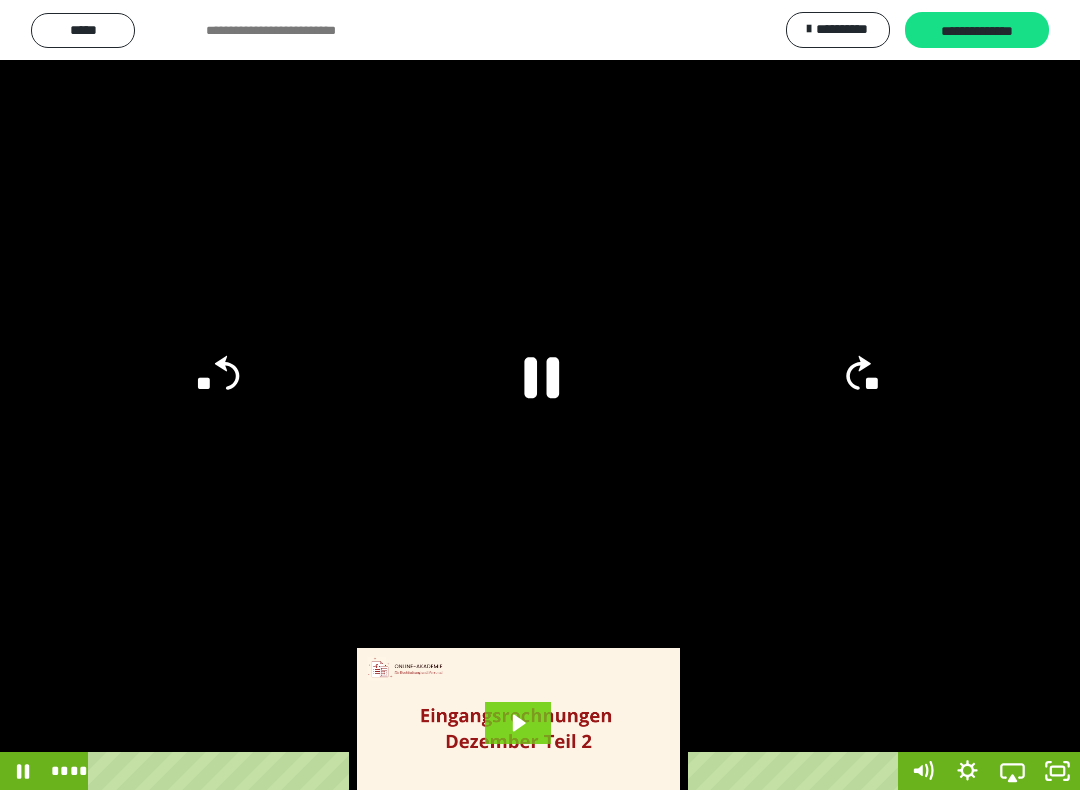 click 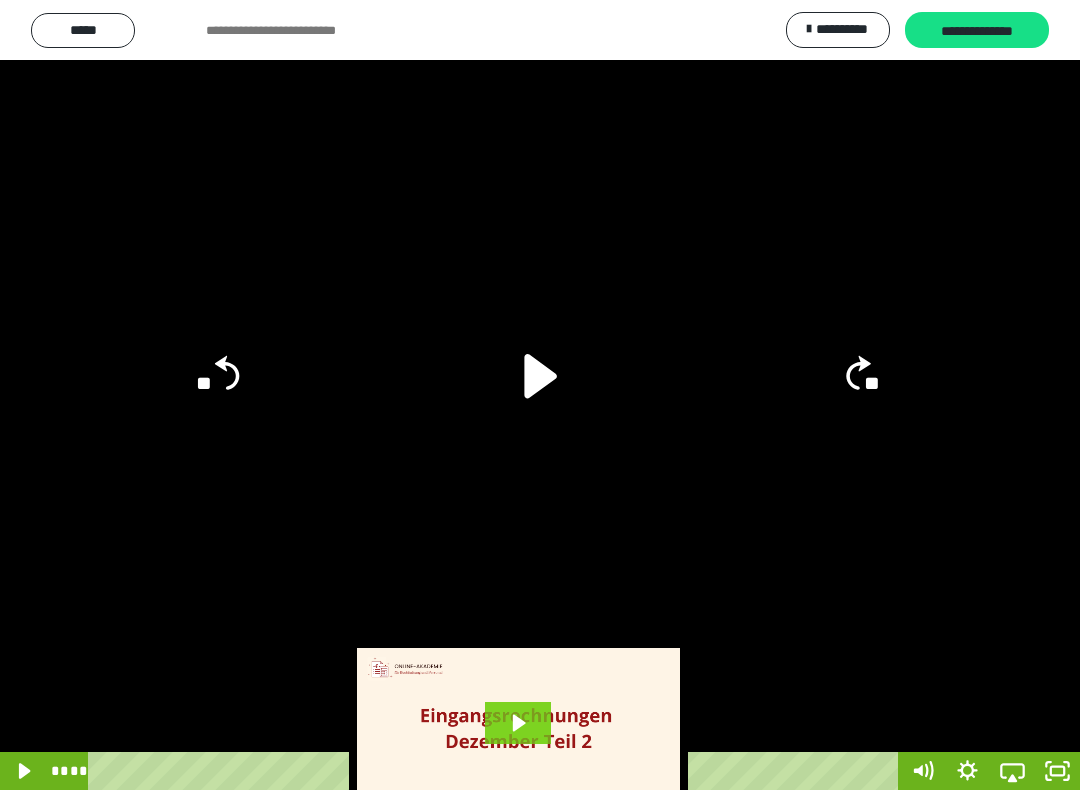 click 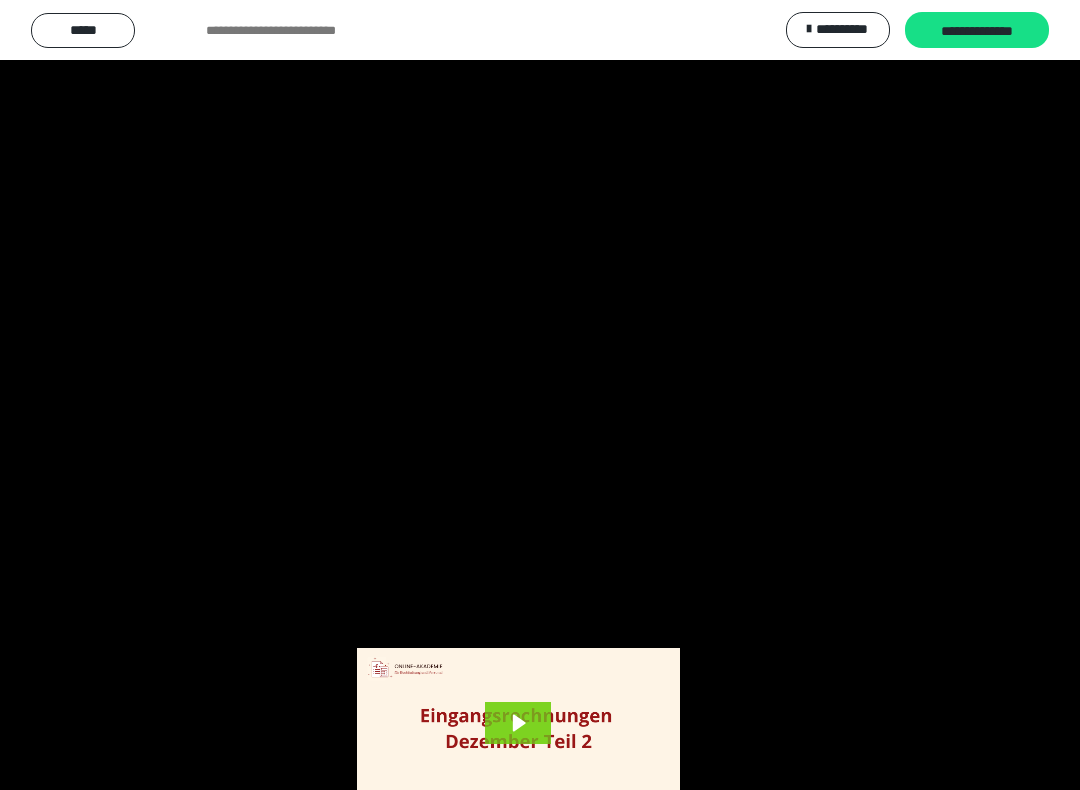 click at bounding box center (540, 395) 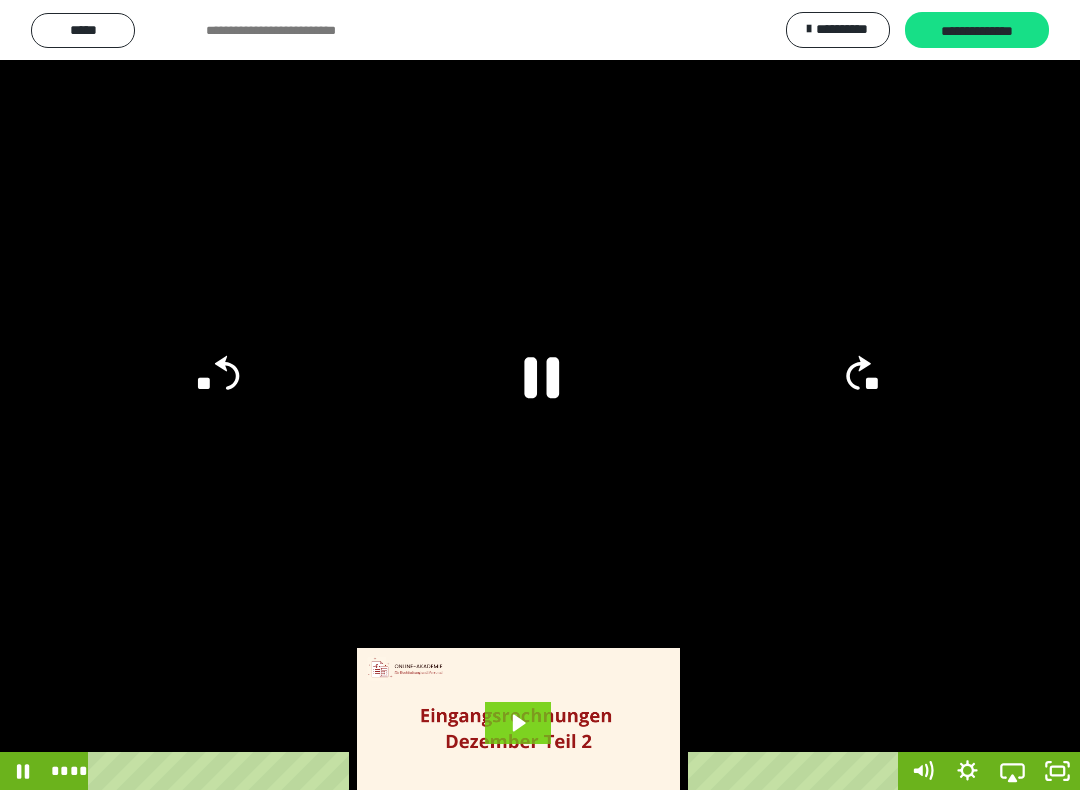click 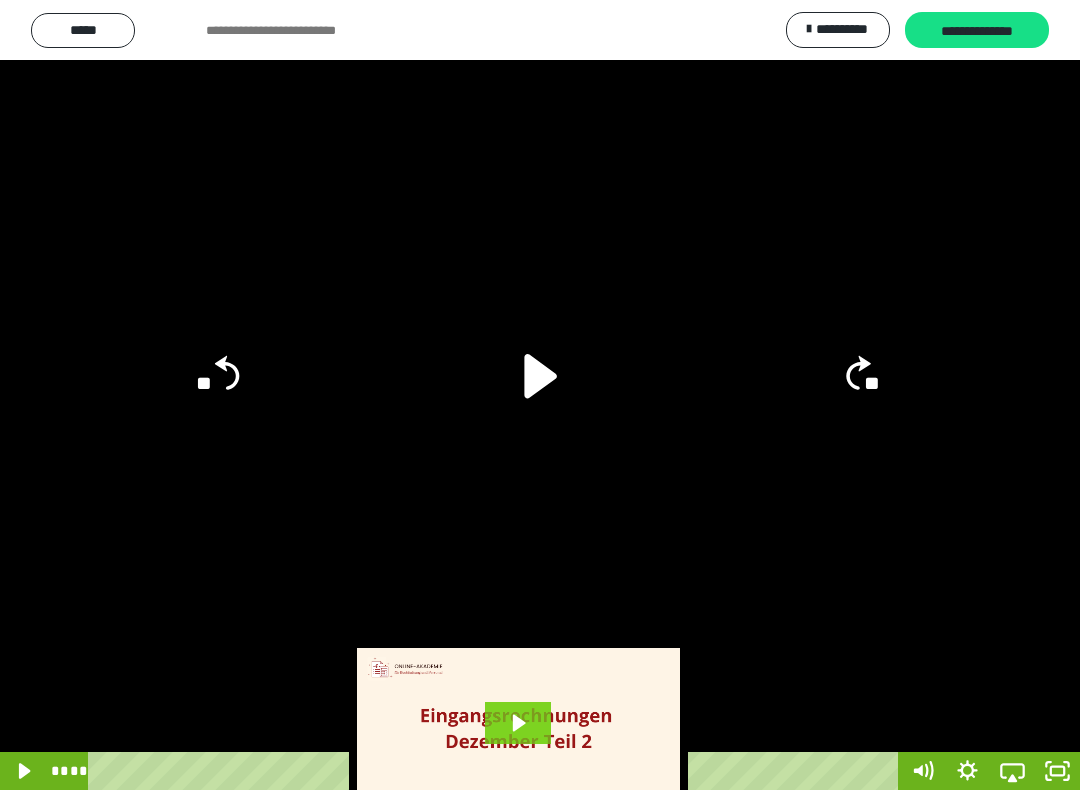 click 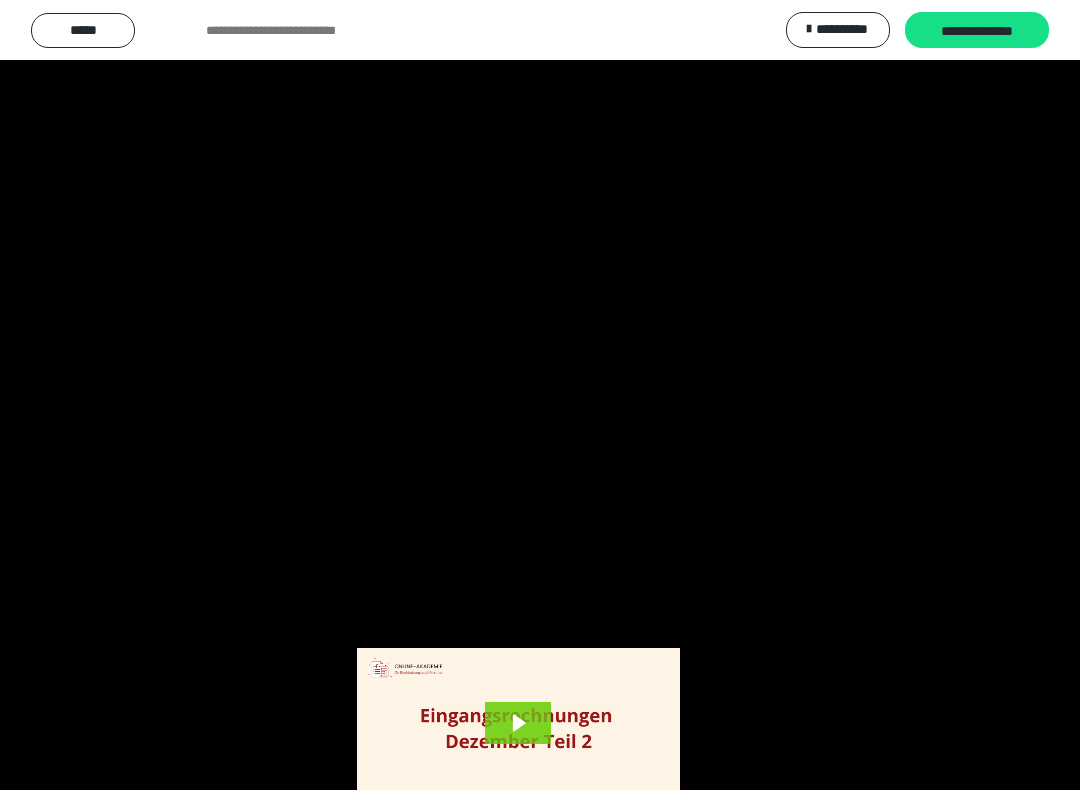 click at bounding box center (540, 395) 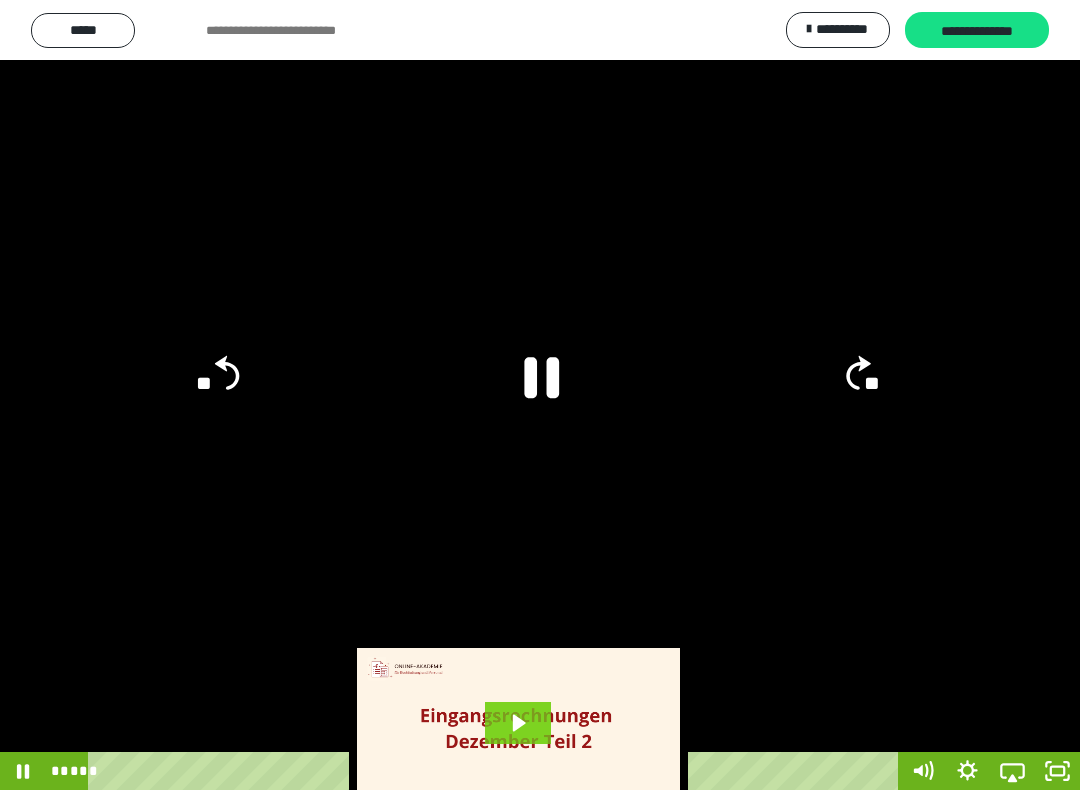 click 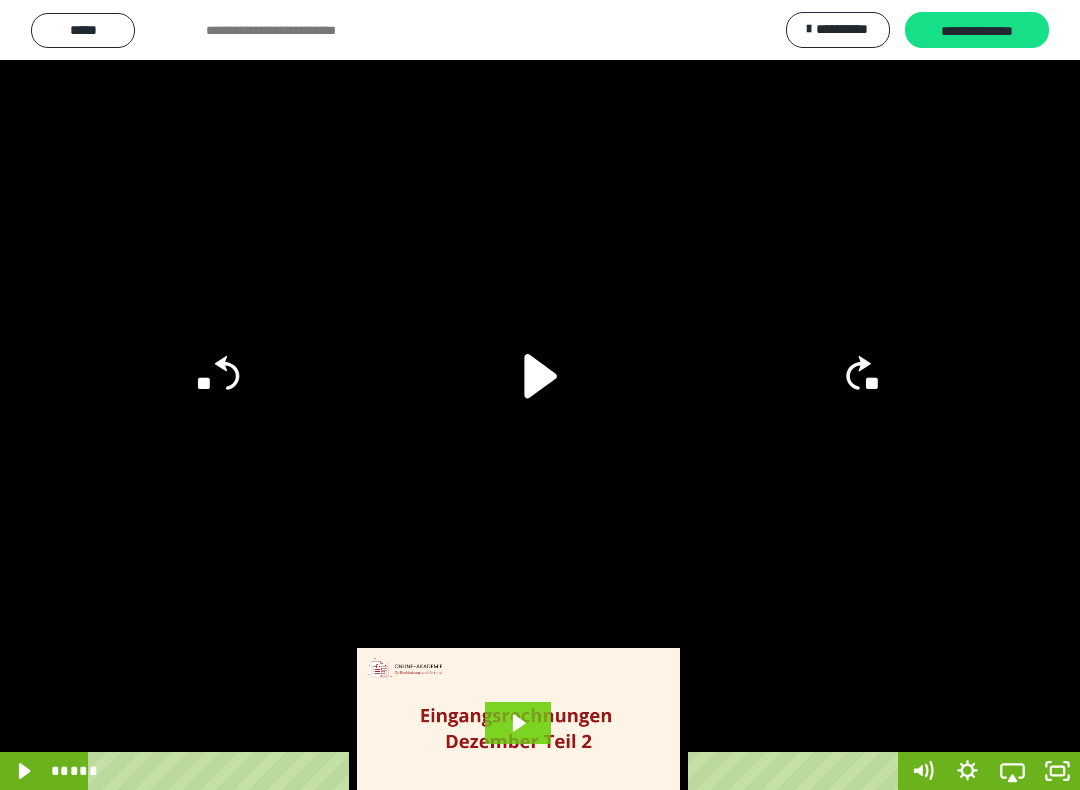 click 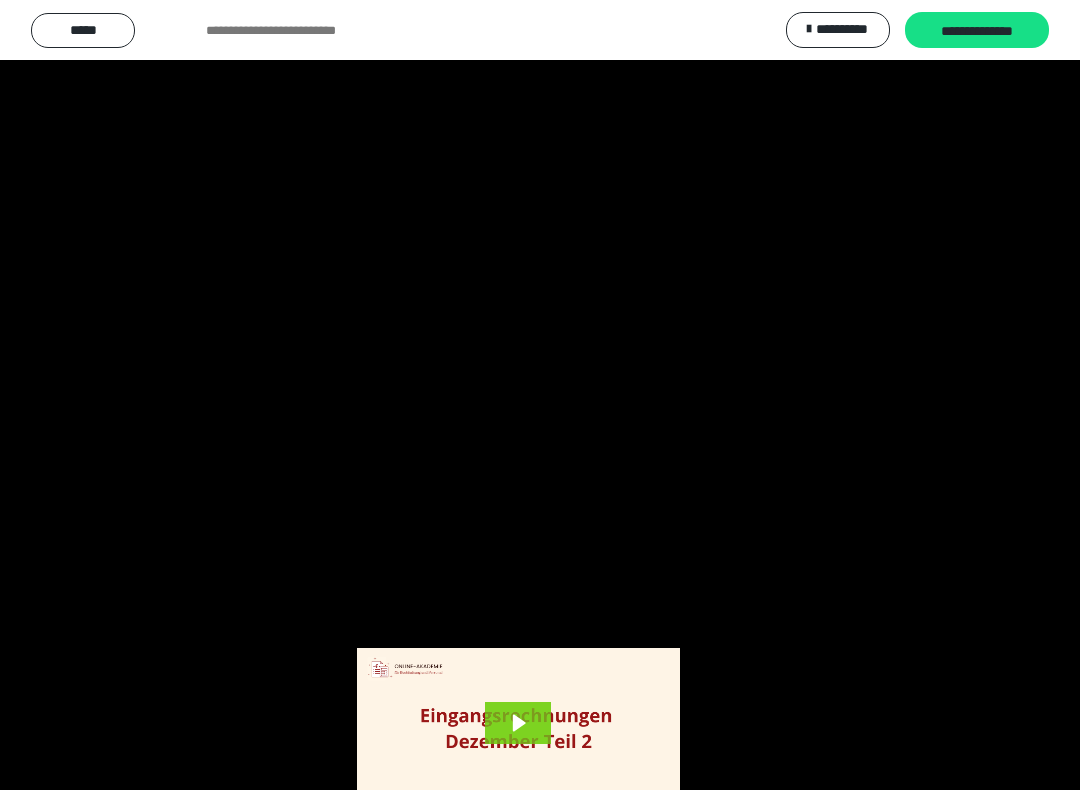 click 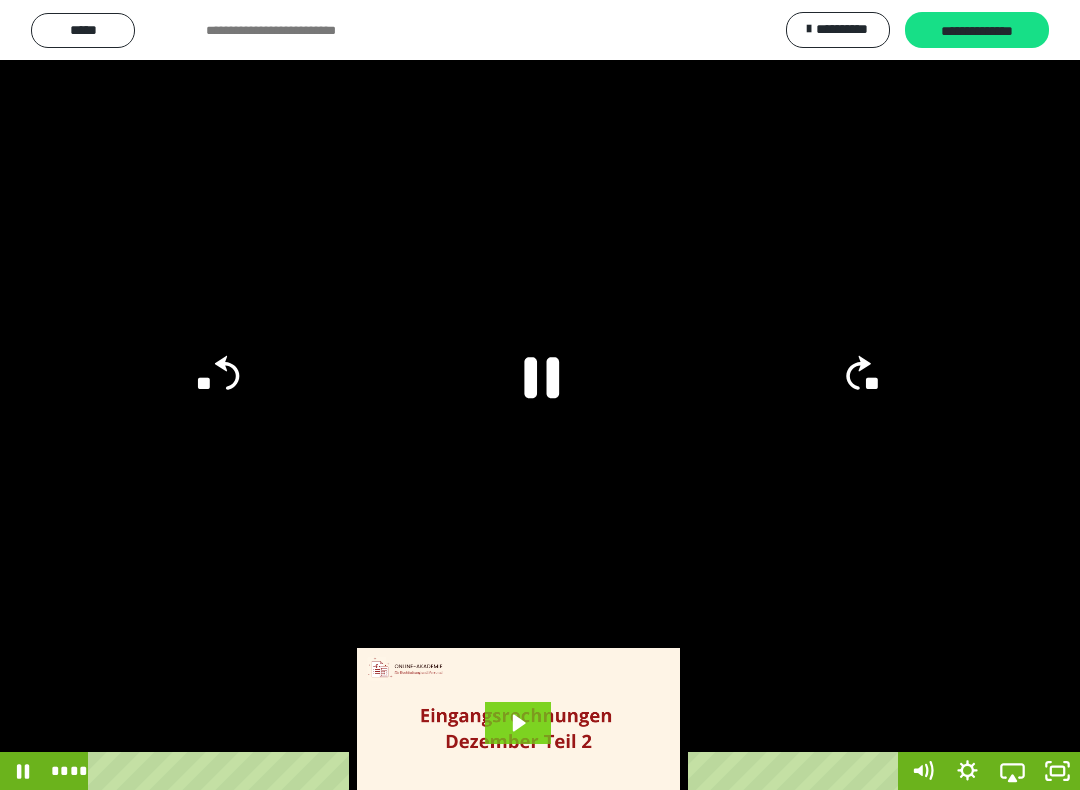 click at bounding box center [540, 395] 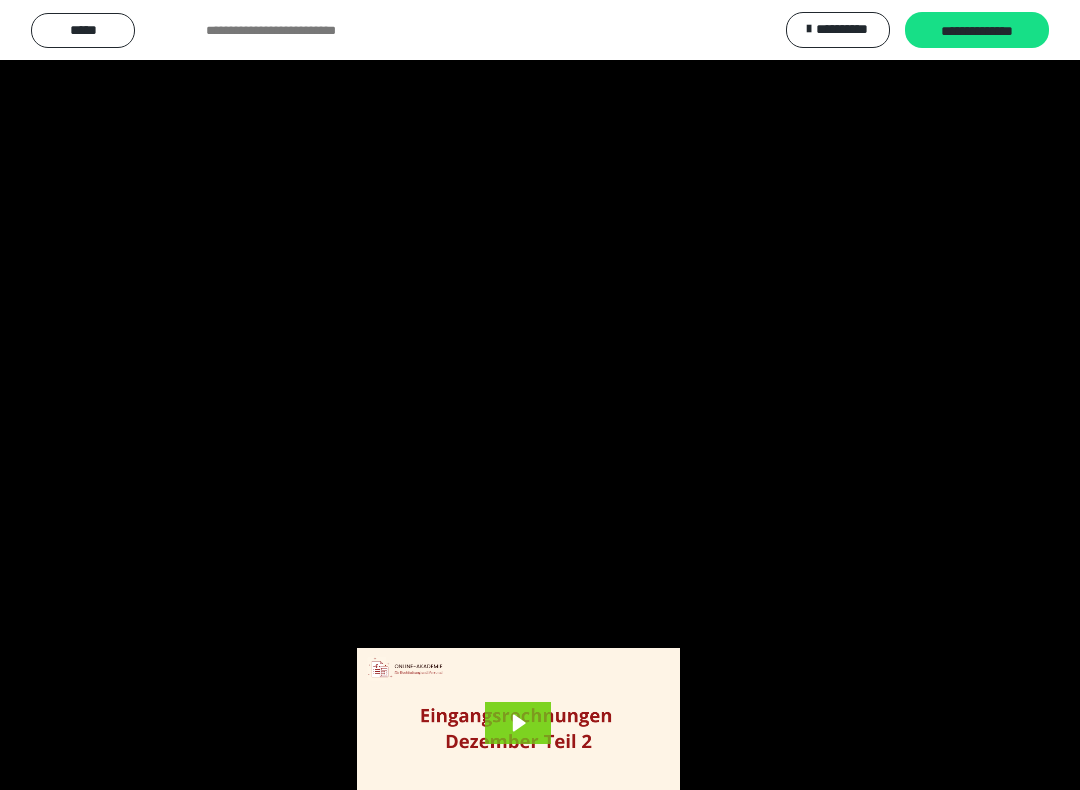 click at bounding box center (540, 395) 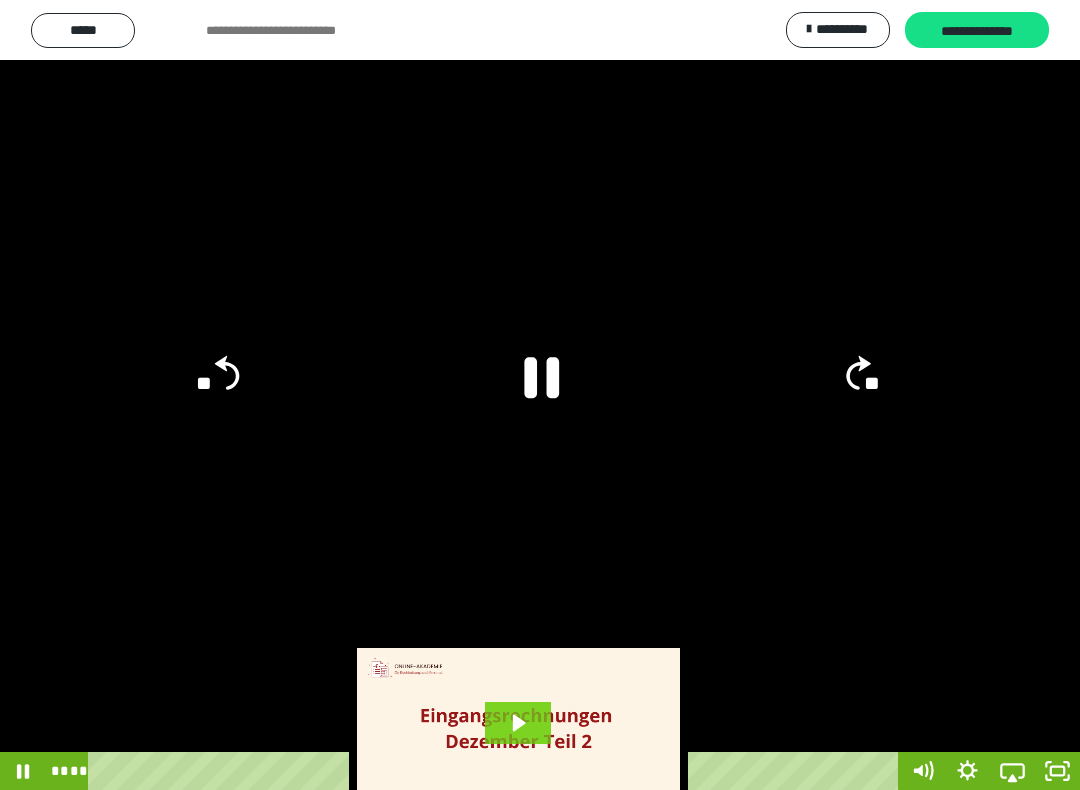 click on "**" 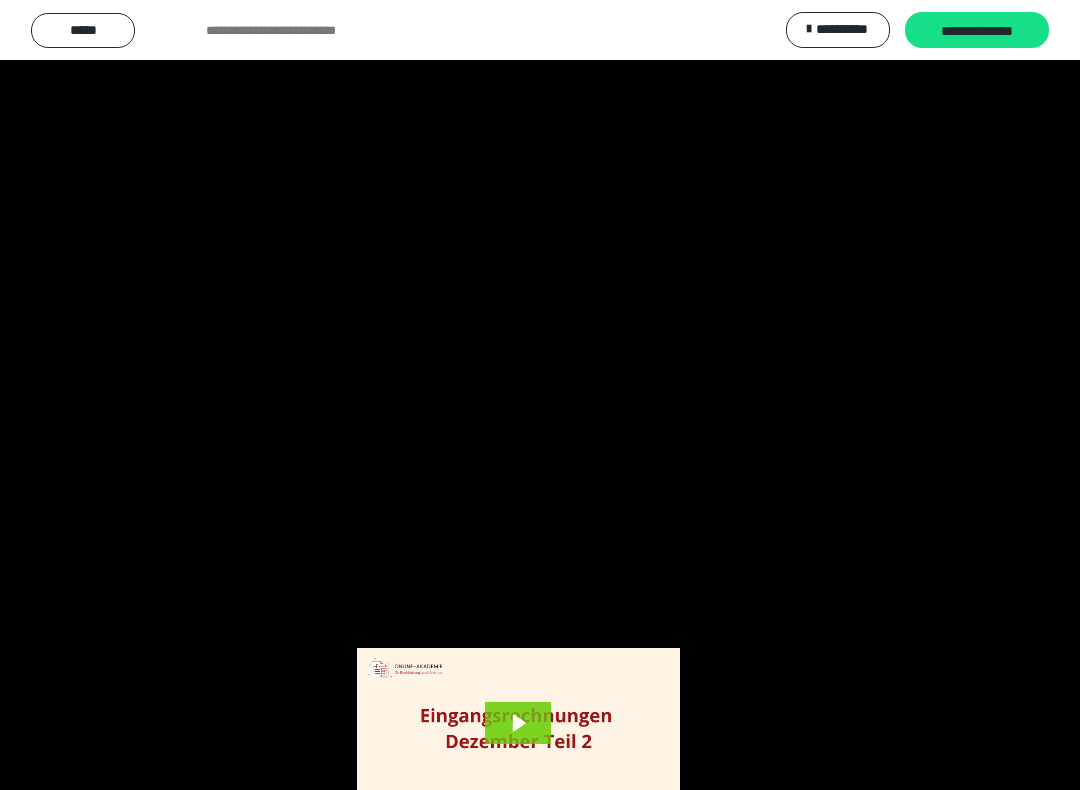 click at bounding box center [540, 395] 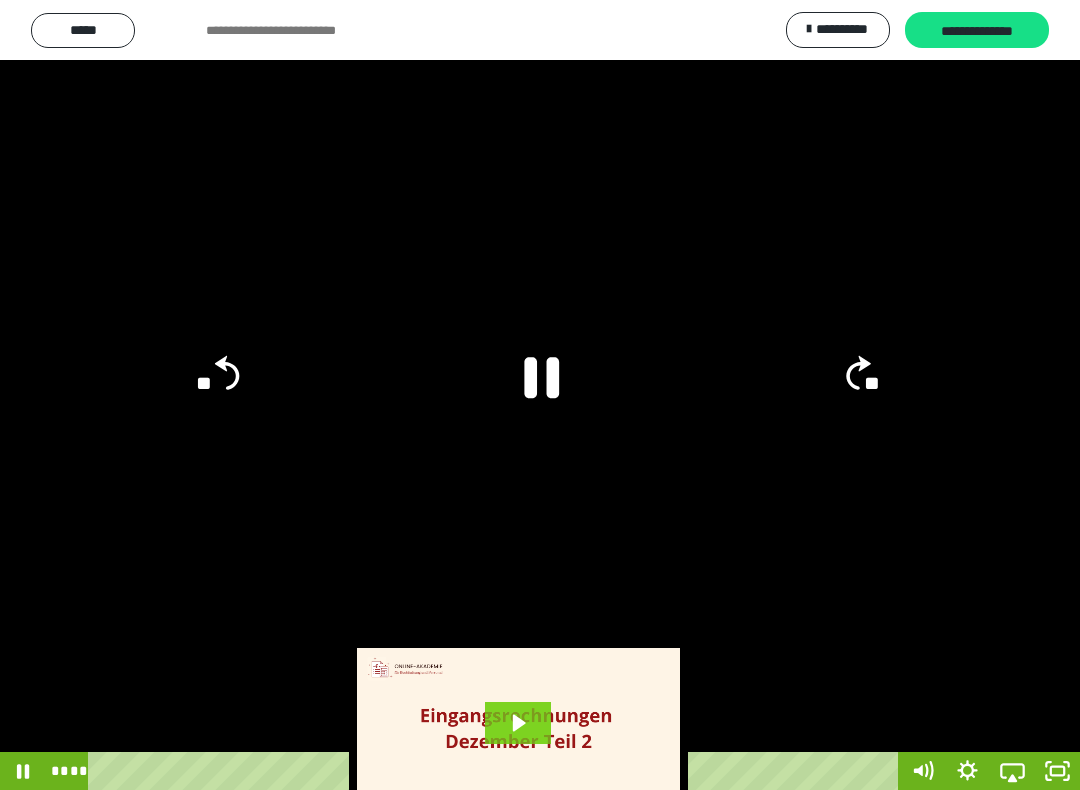 click at bounding box center (540, 395) 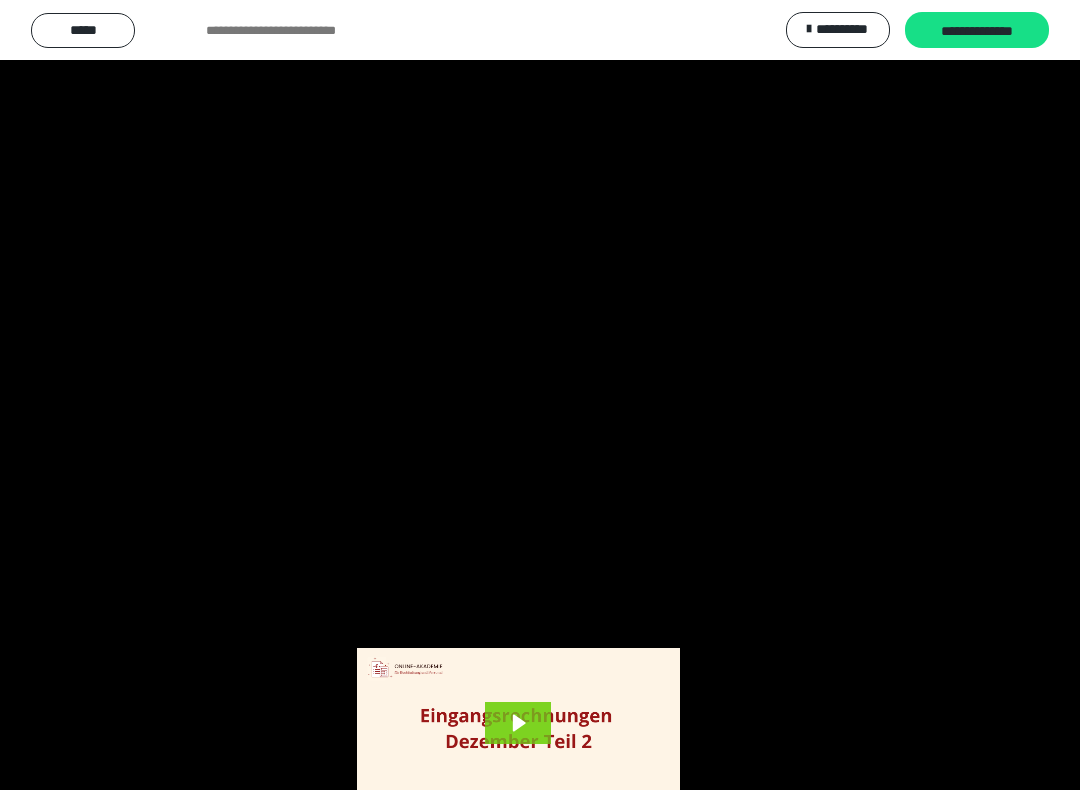 click at bounding box center (540, 395) 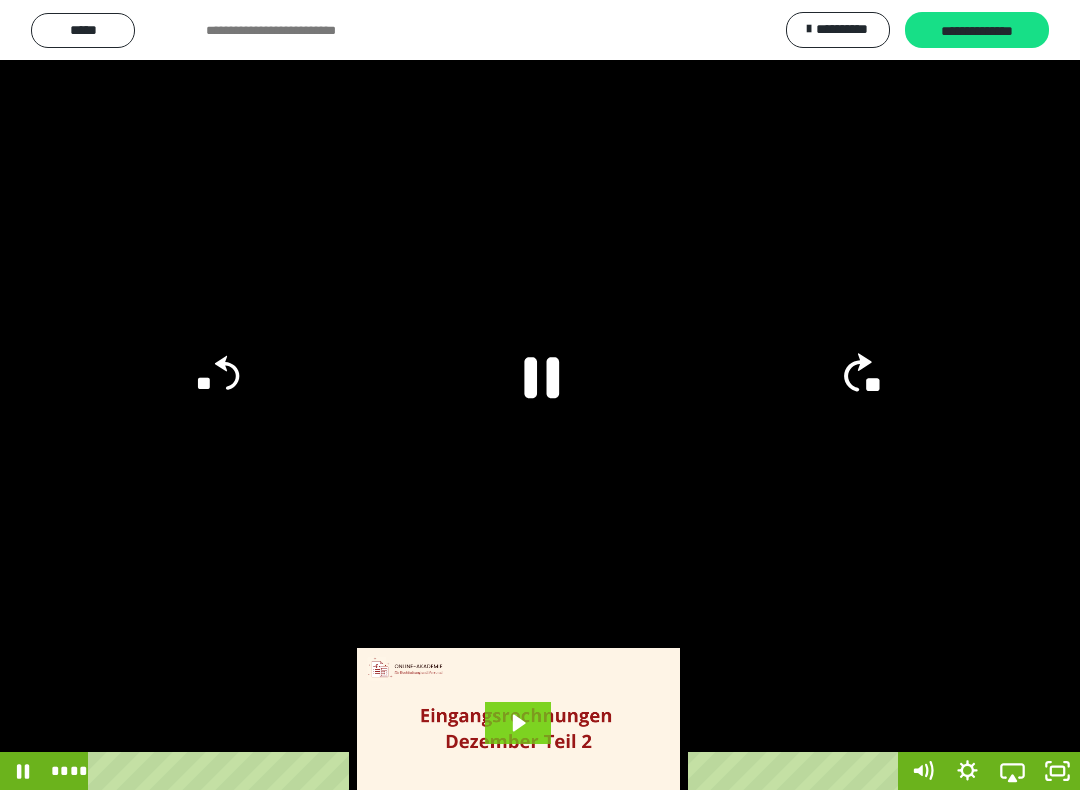 click on "**" 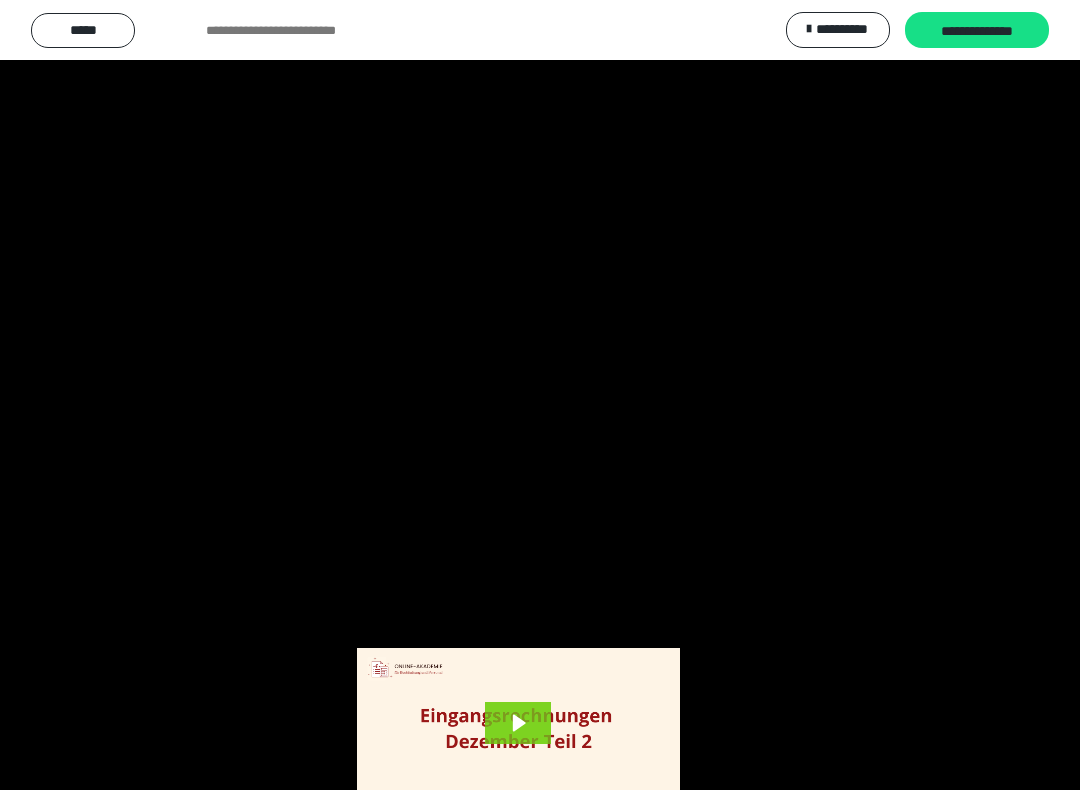 click at bounding box center (540, 395) 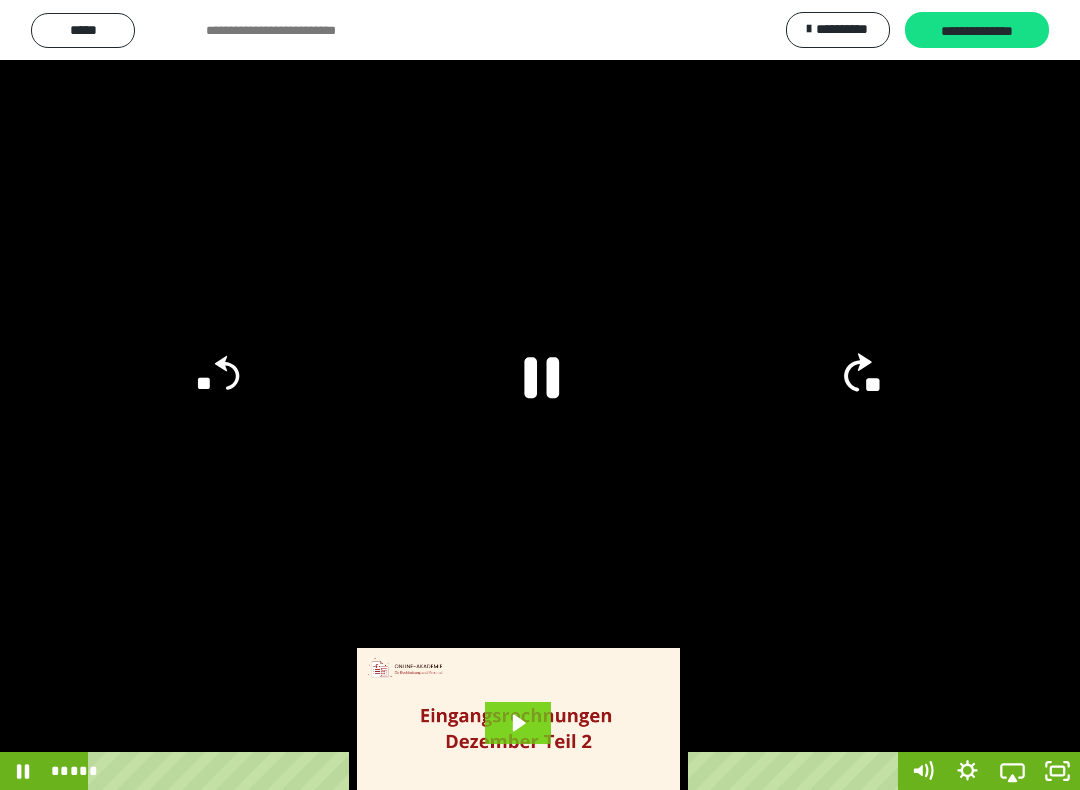 click on "**" 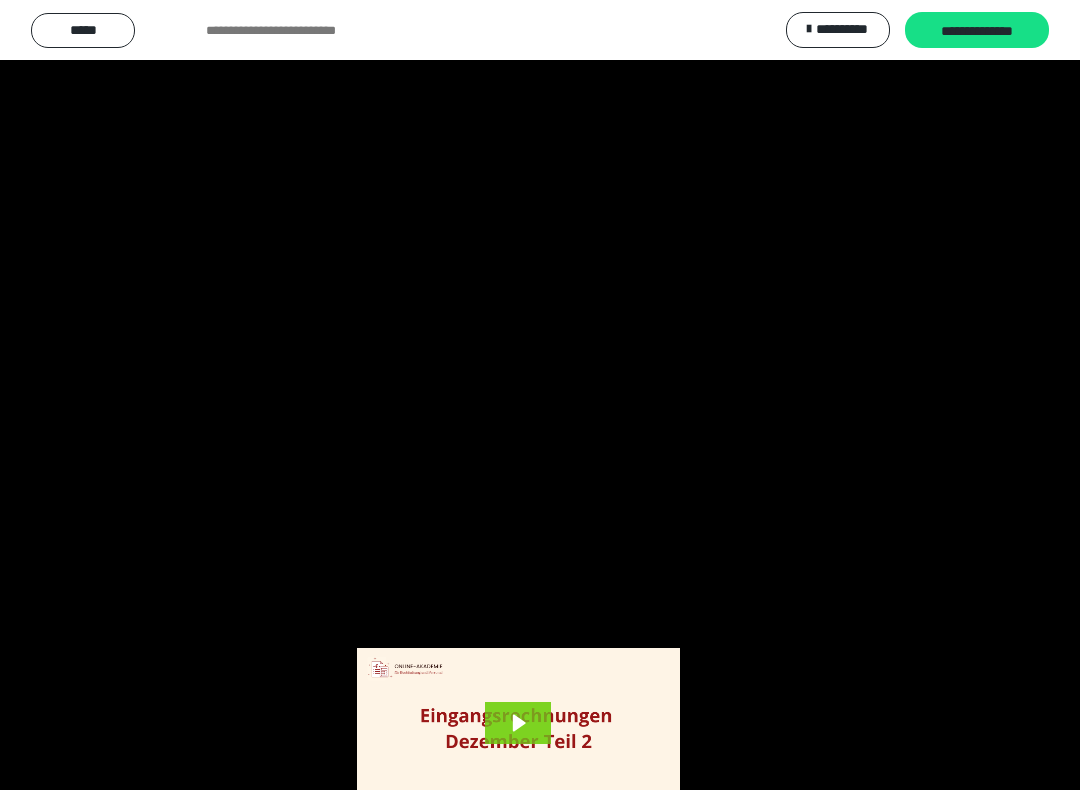 click at bounding box center [540, 395] 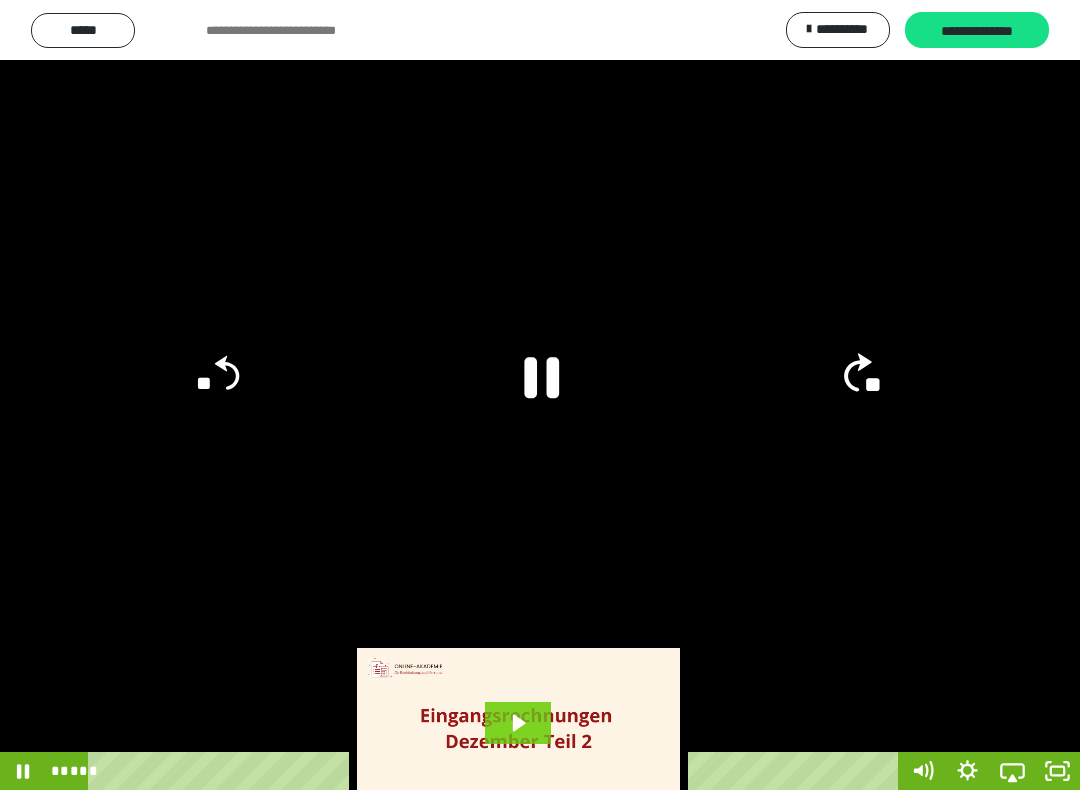 click on "**" 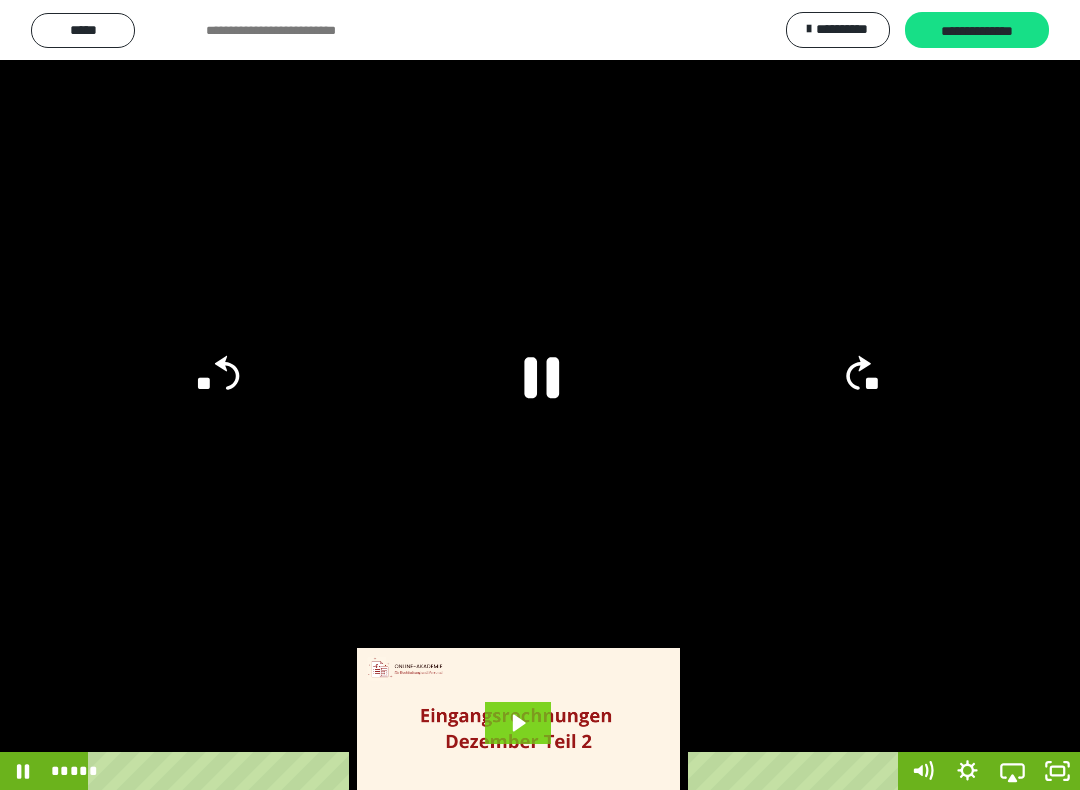 click on "**" 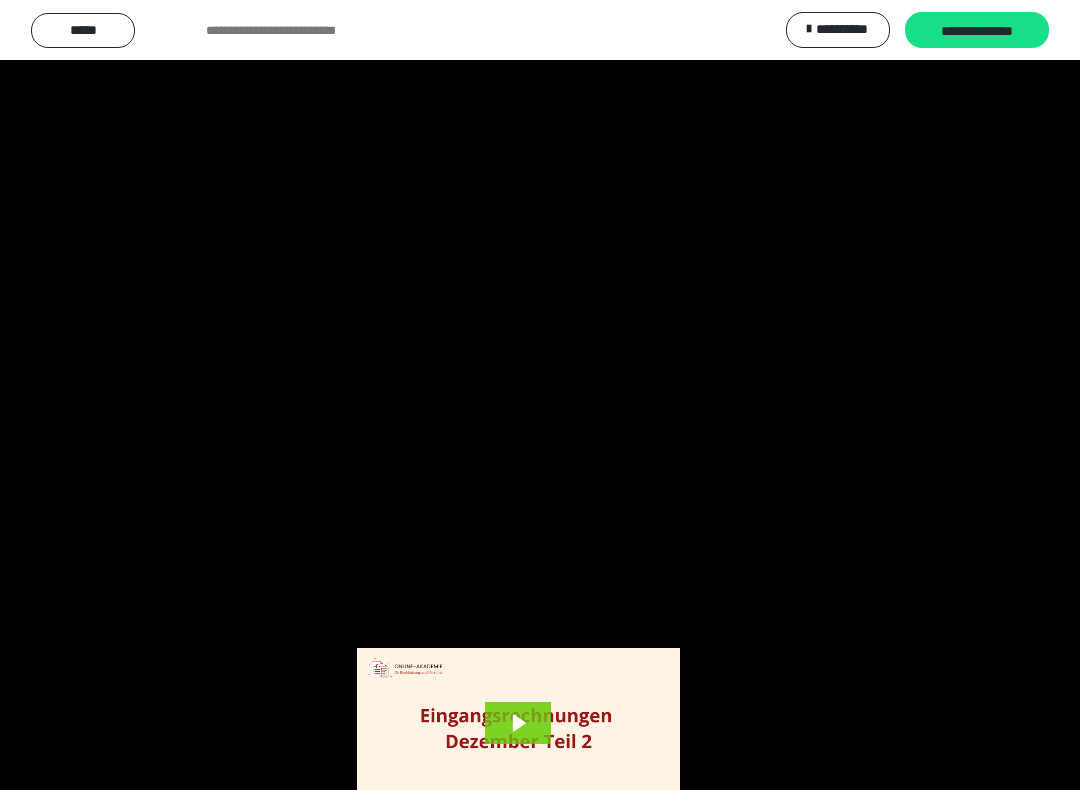 click at bounding box center (540, 395) 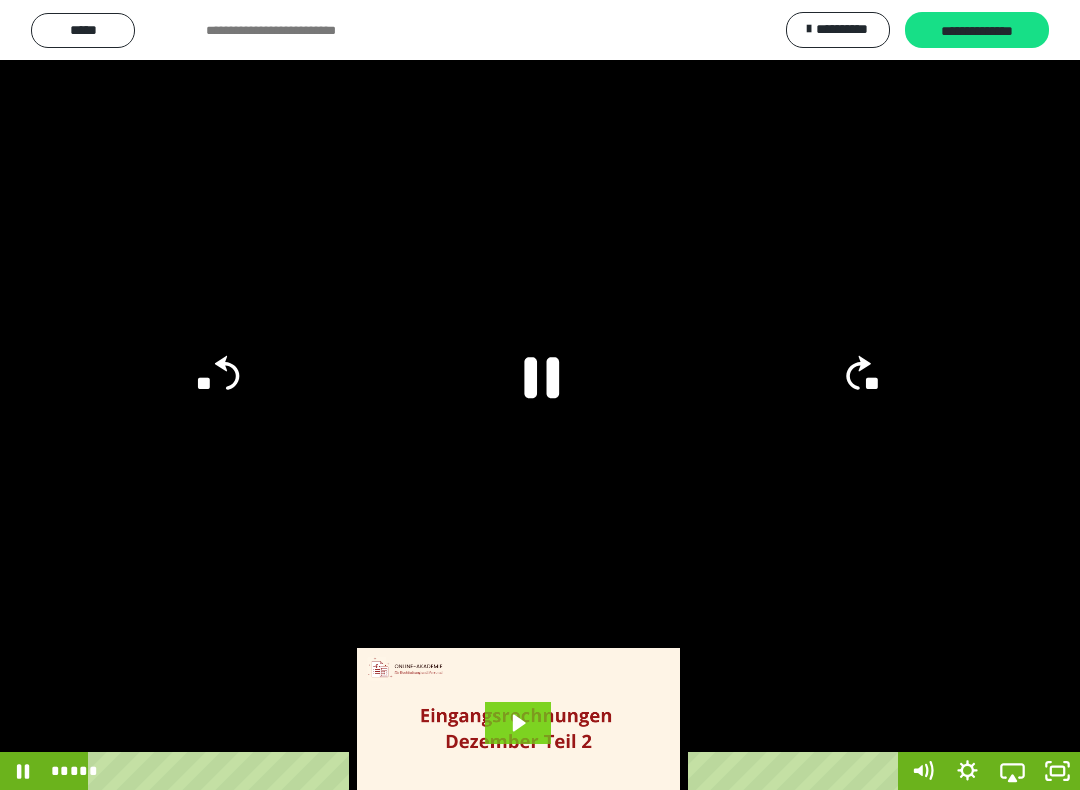 click at bounding box center (540, 395) 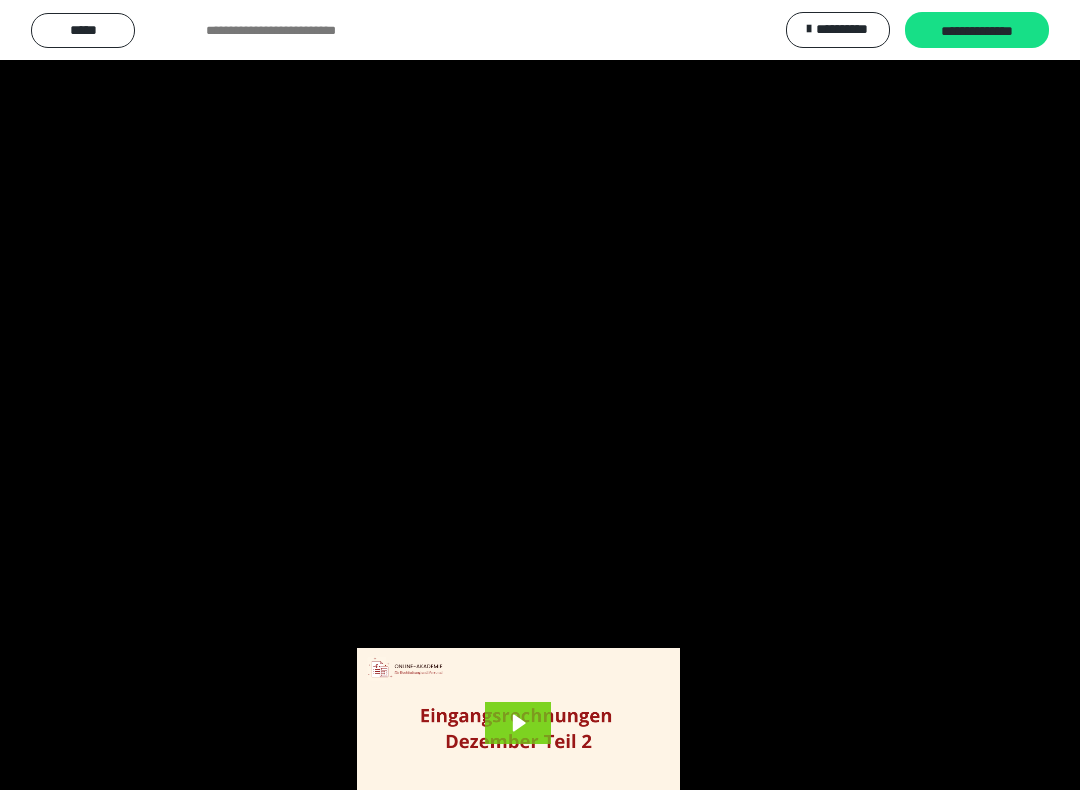 click at bounding box center [540, 395] 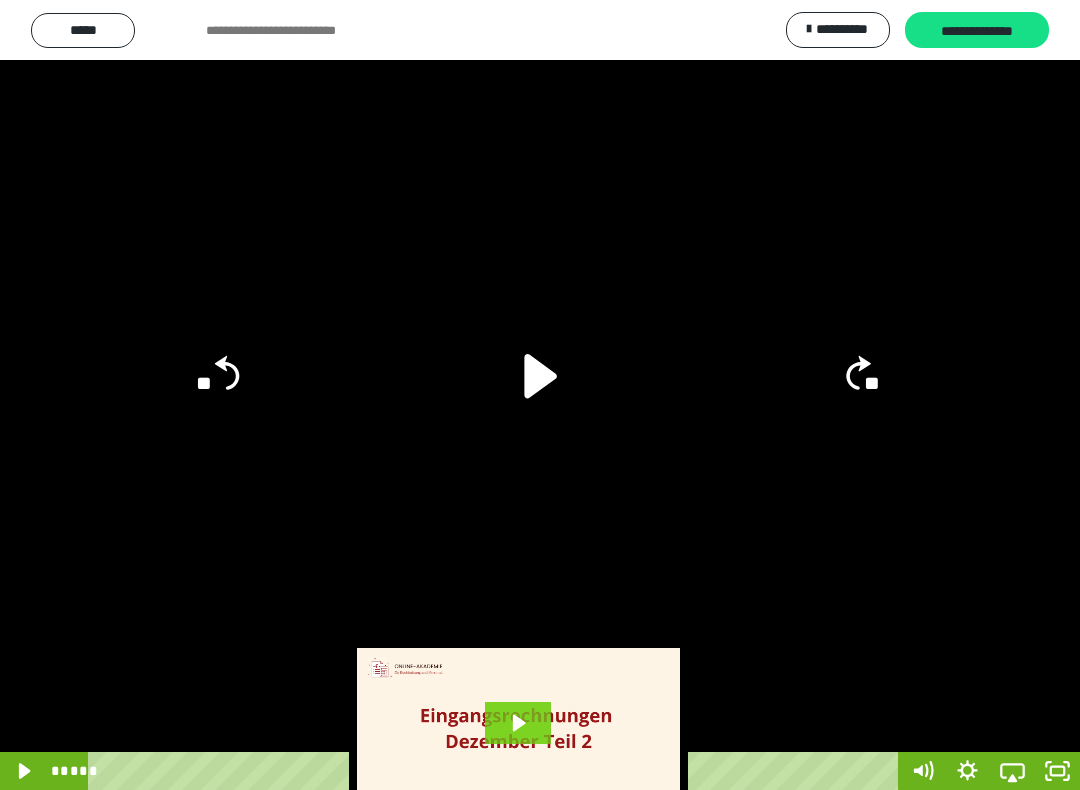 click 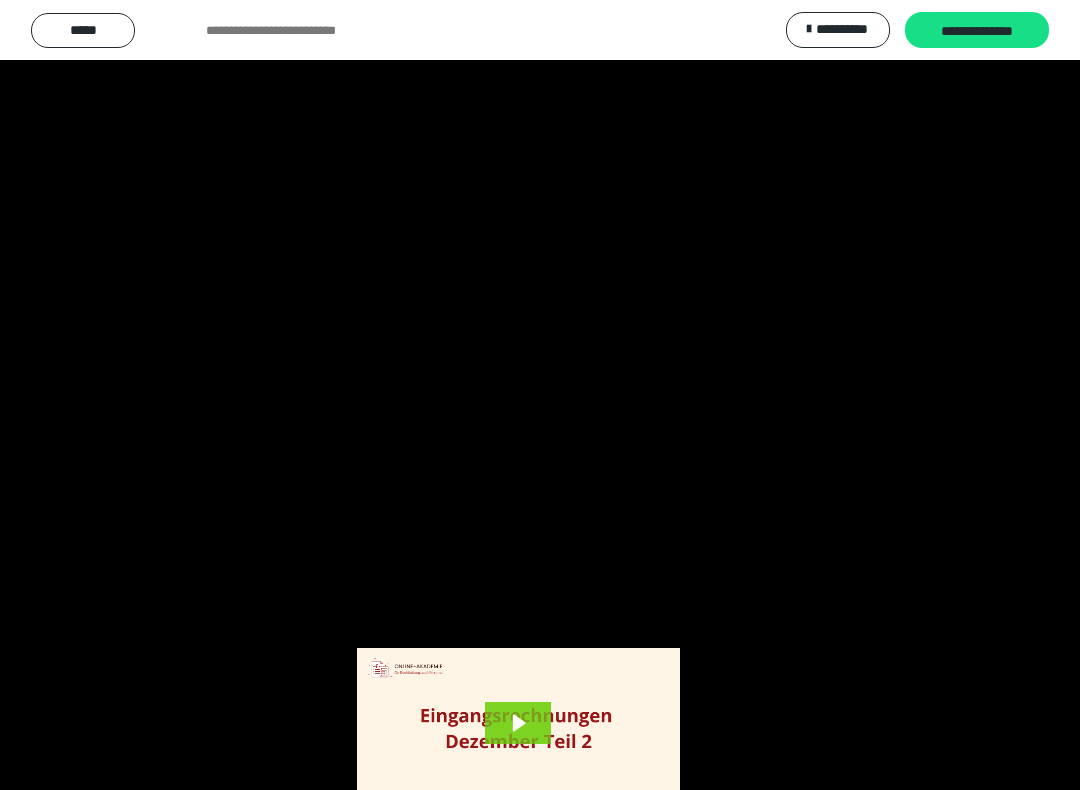 click at bounding box center (540, 395) 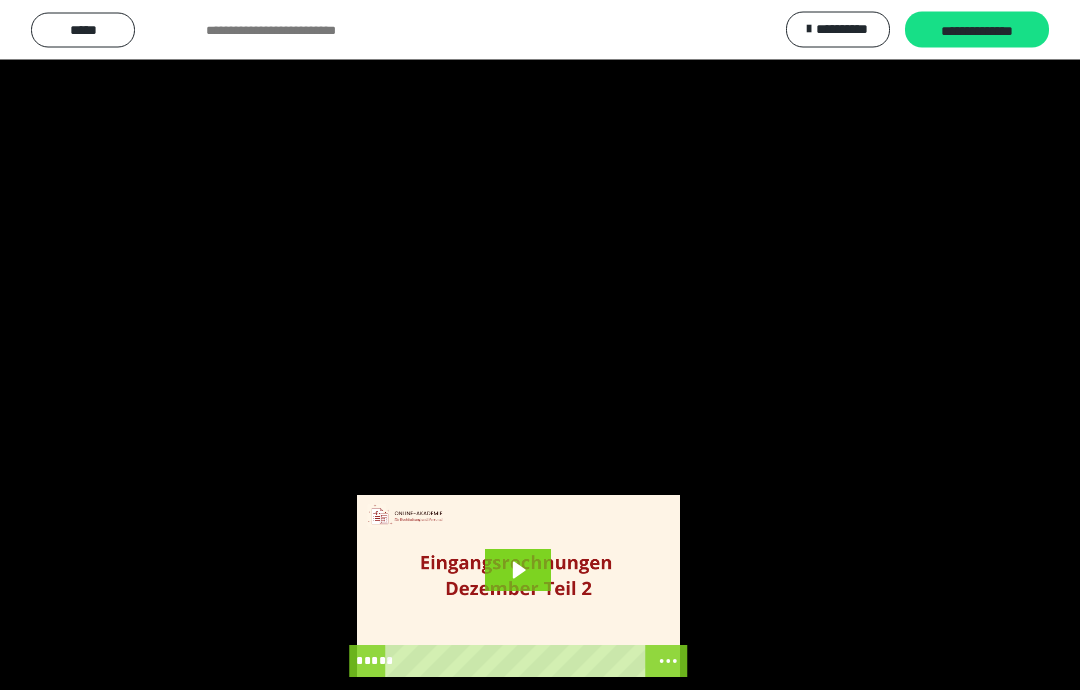 scroll, scrollTop: 159, scrollLeft: 0, axis: vertical 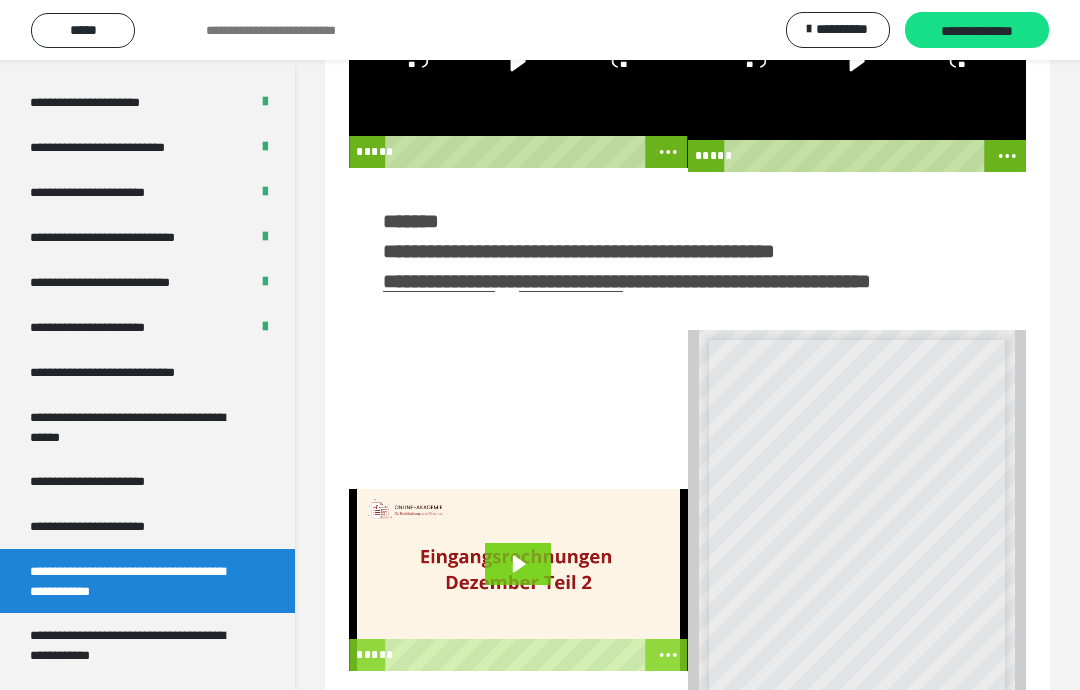 click 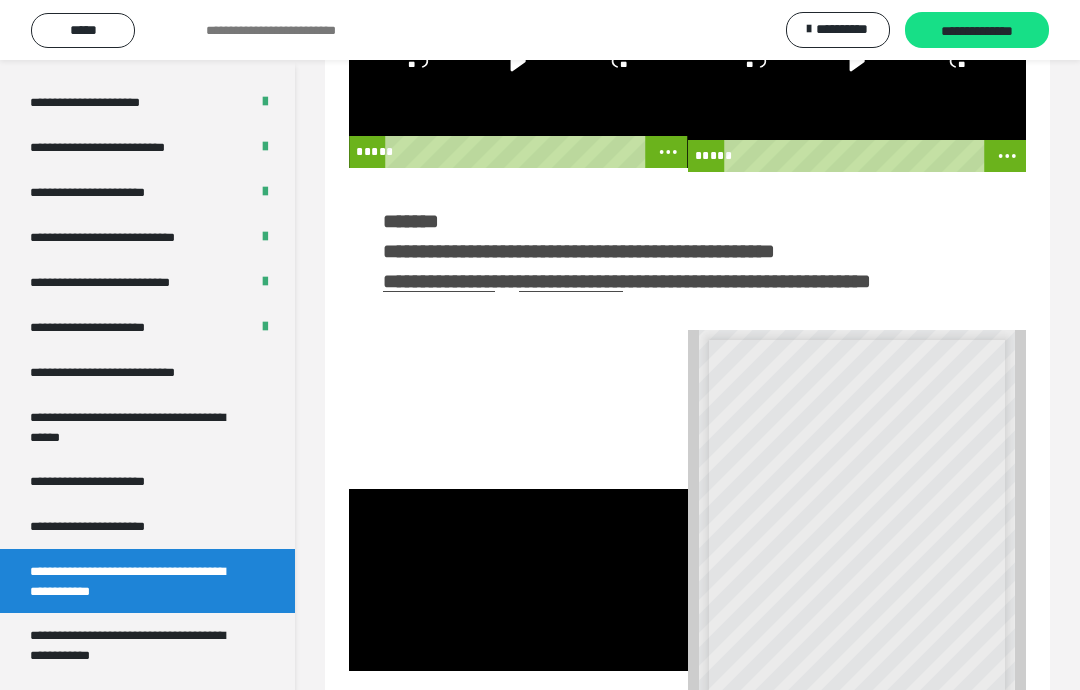click at bounding box center [518, 580] 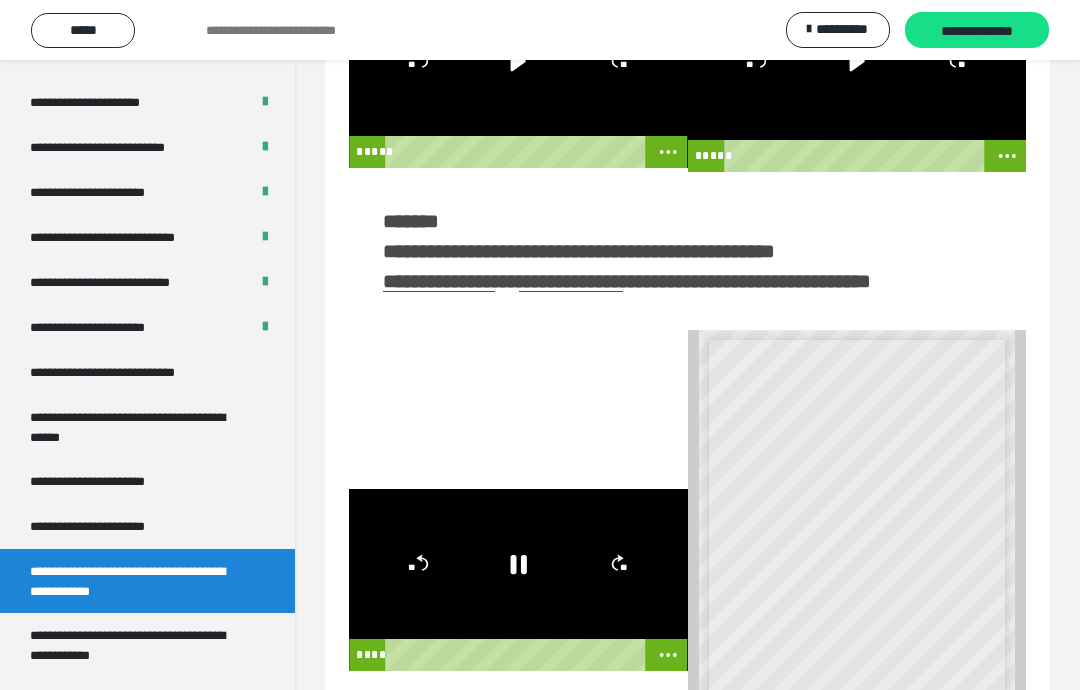 click 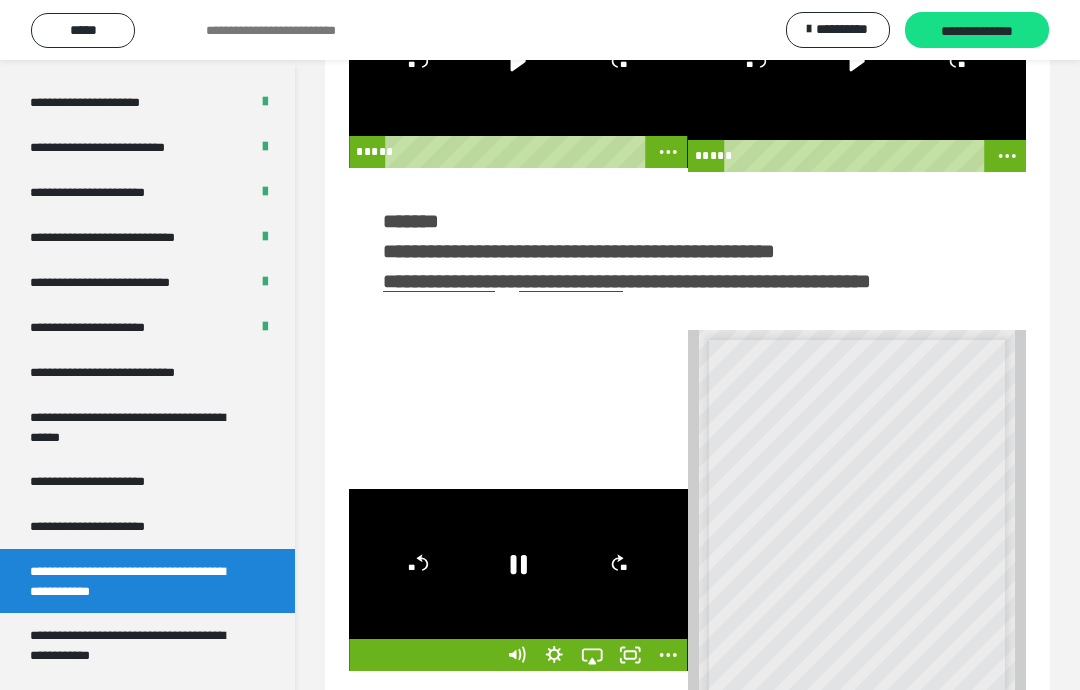 click 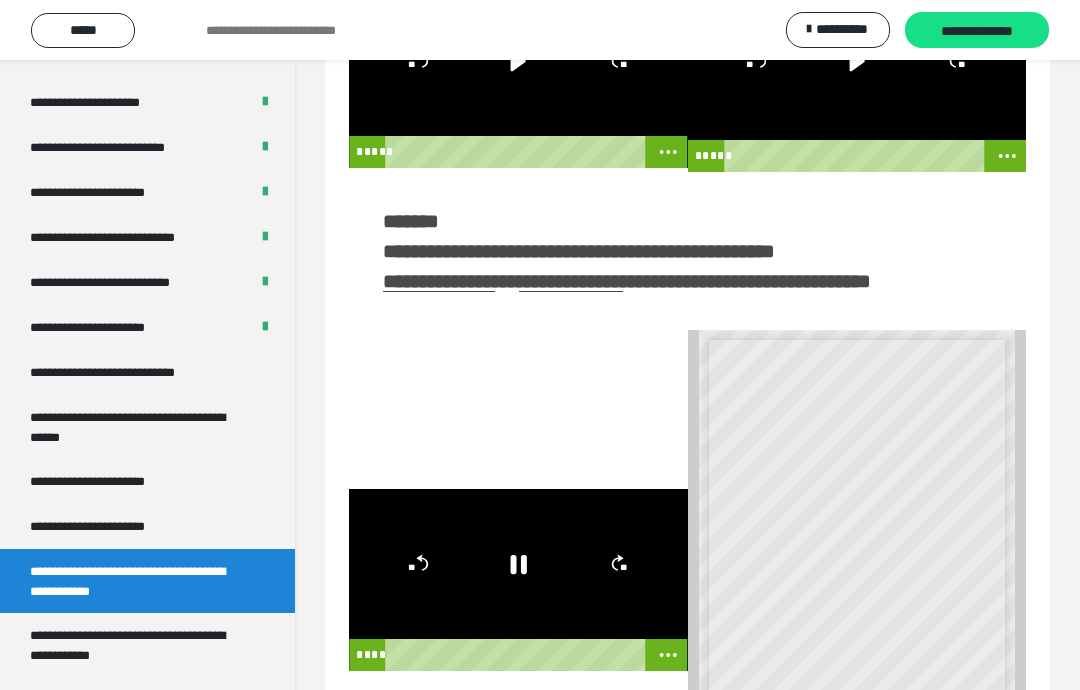 click 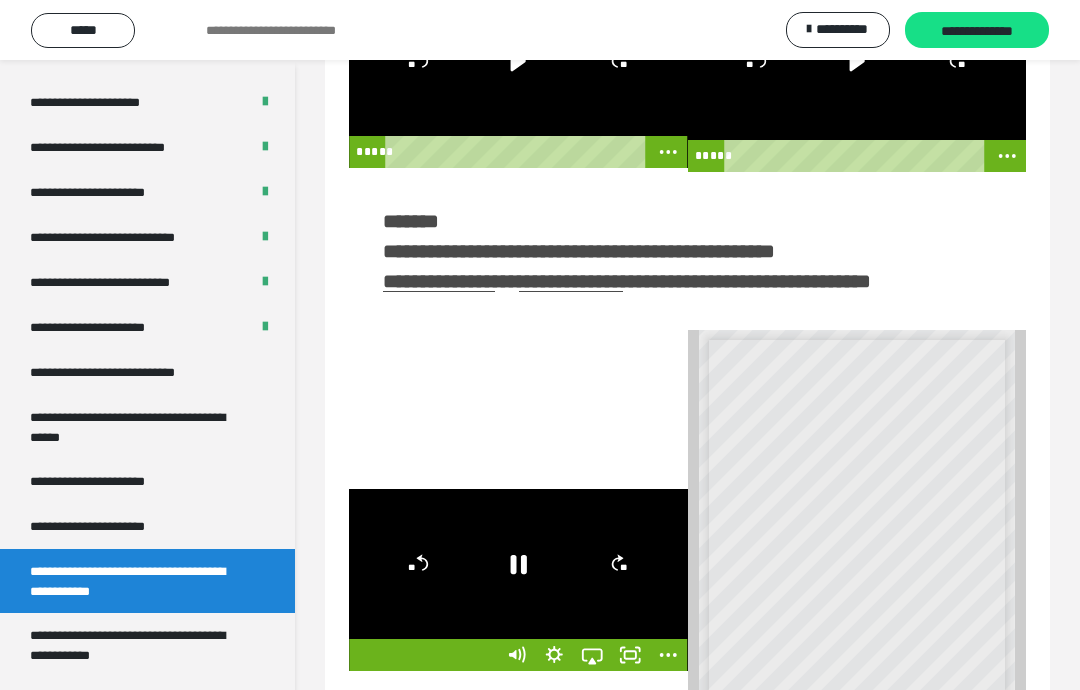 click 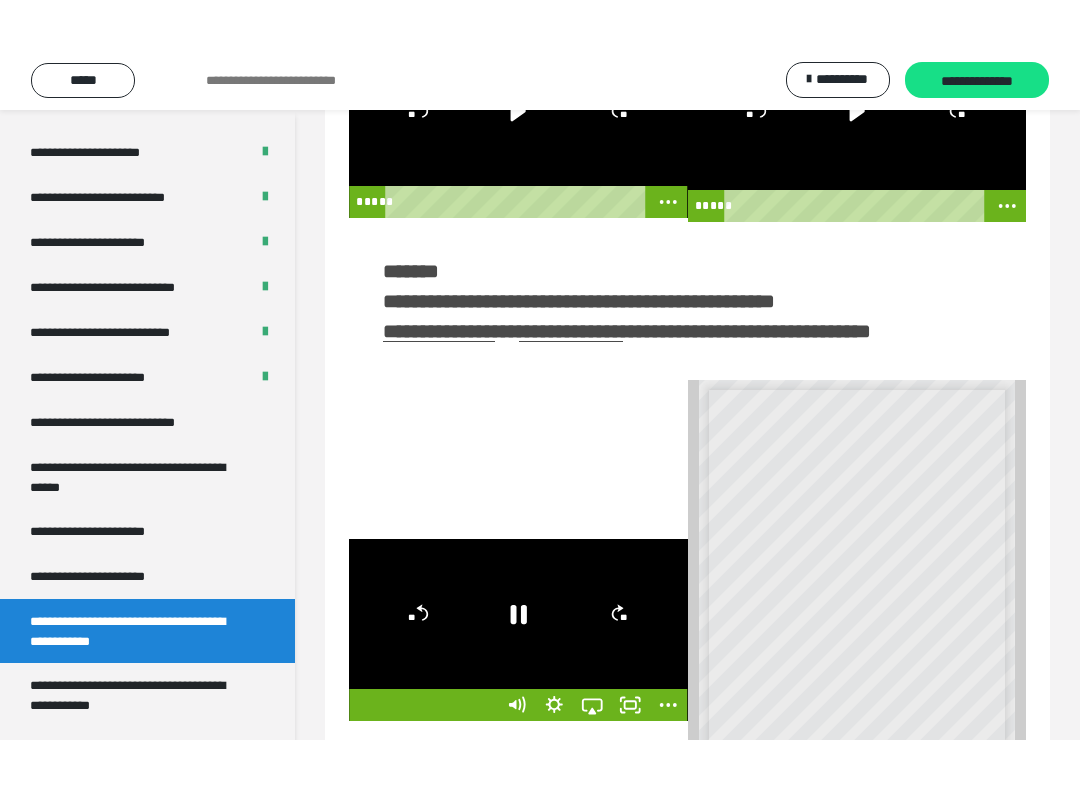 scroll, scrollTop: 20, scrollLeft: 0, axis: vertical 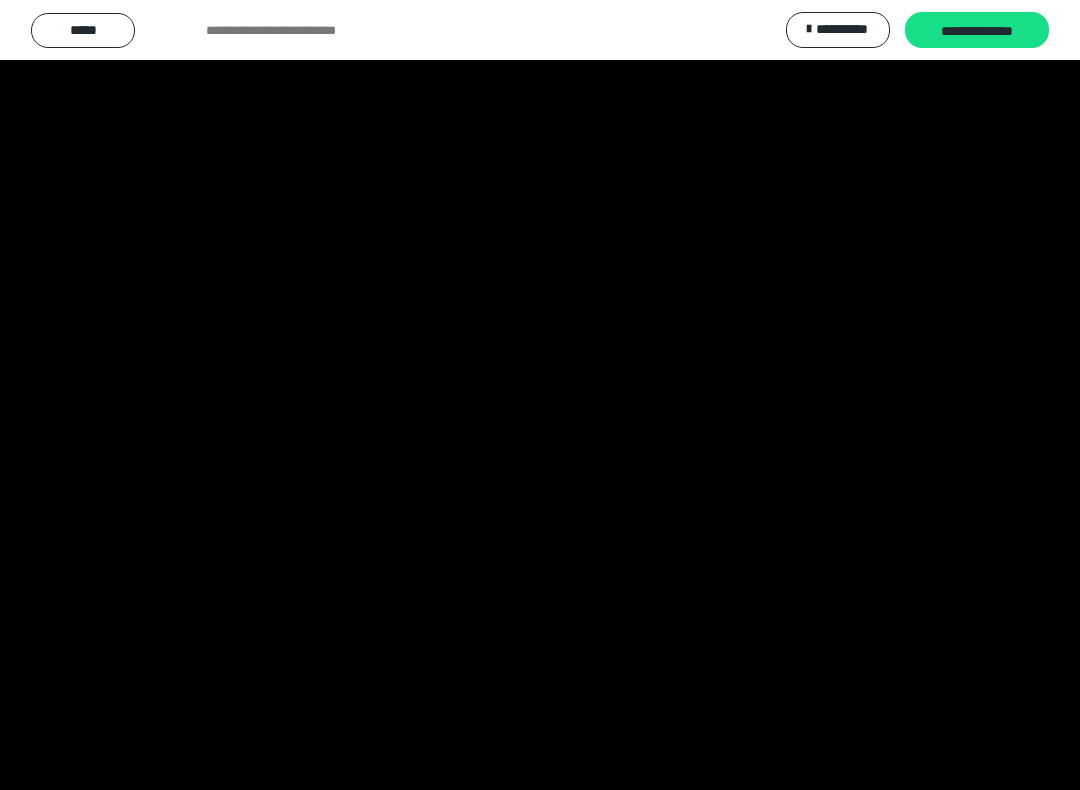 click at bounding box center [540, 395] 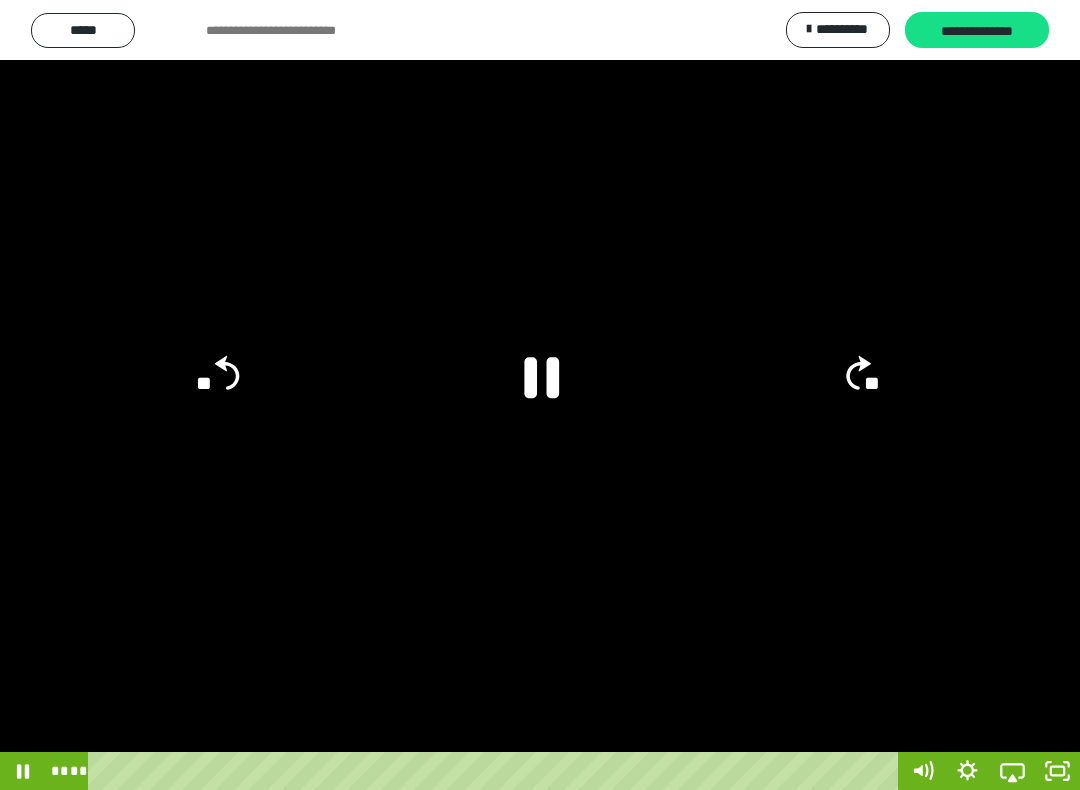 click 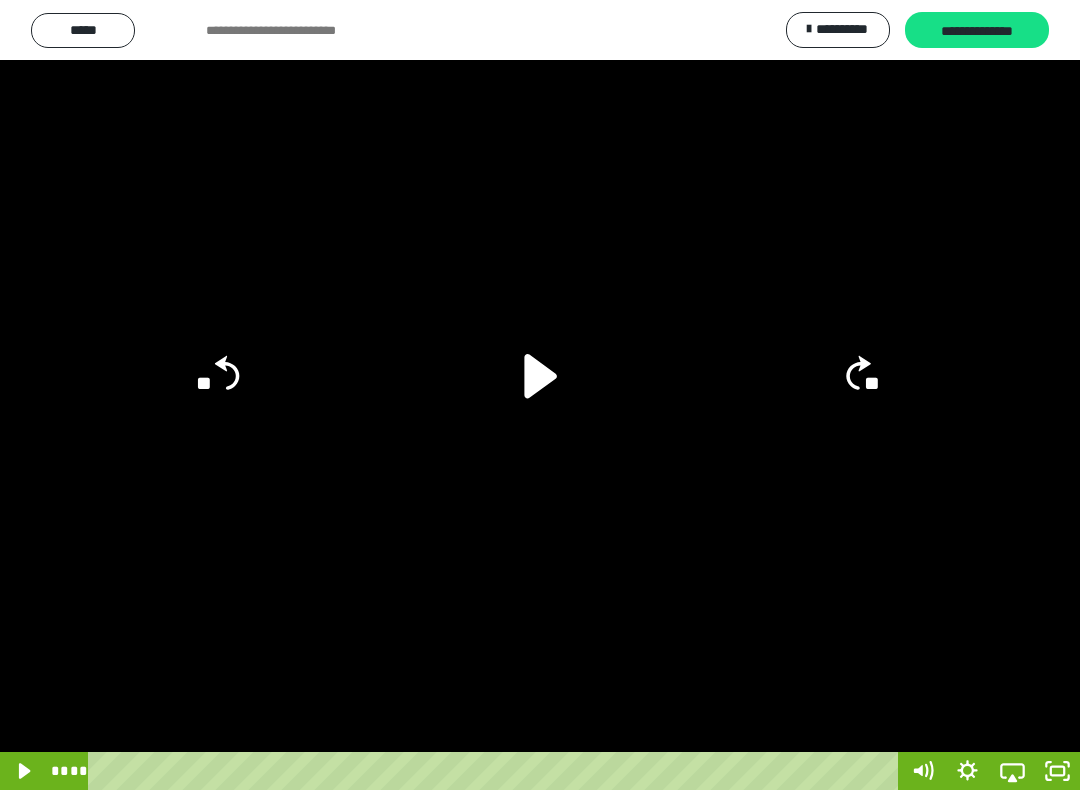 click 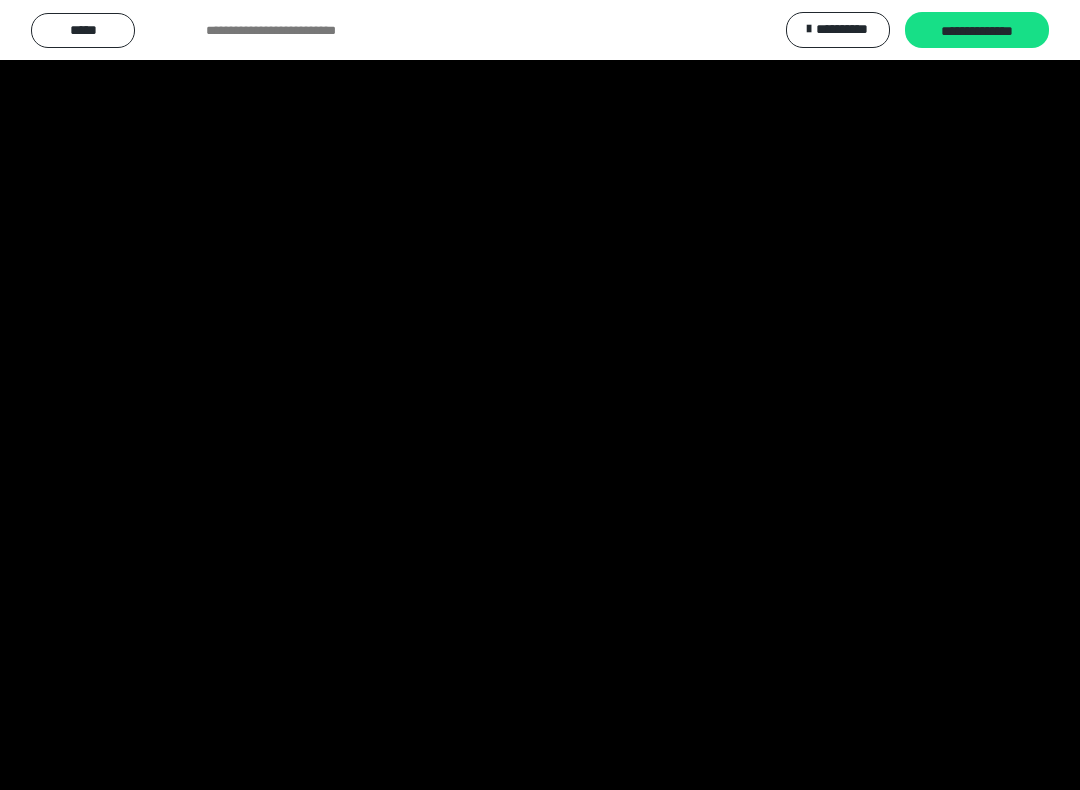 click at bounding box center (540, 395) 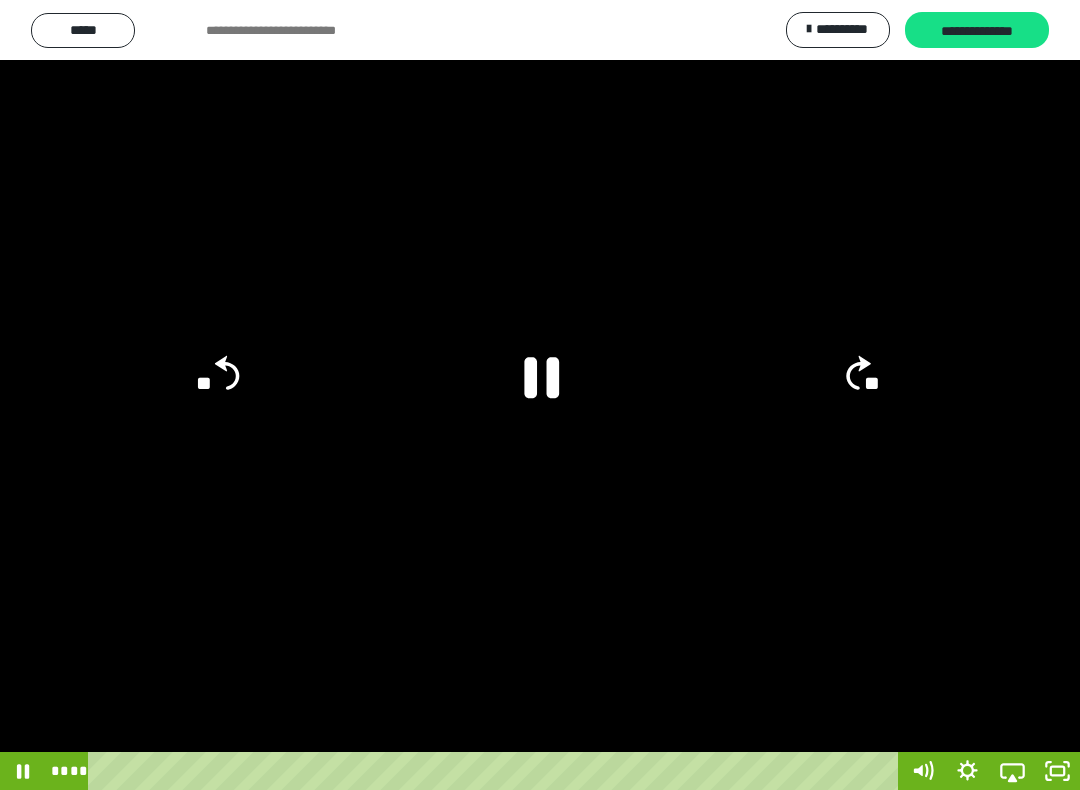 click 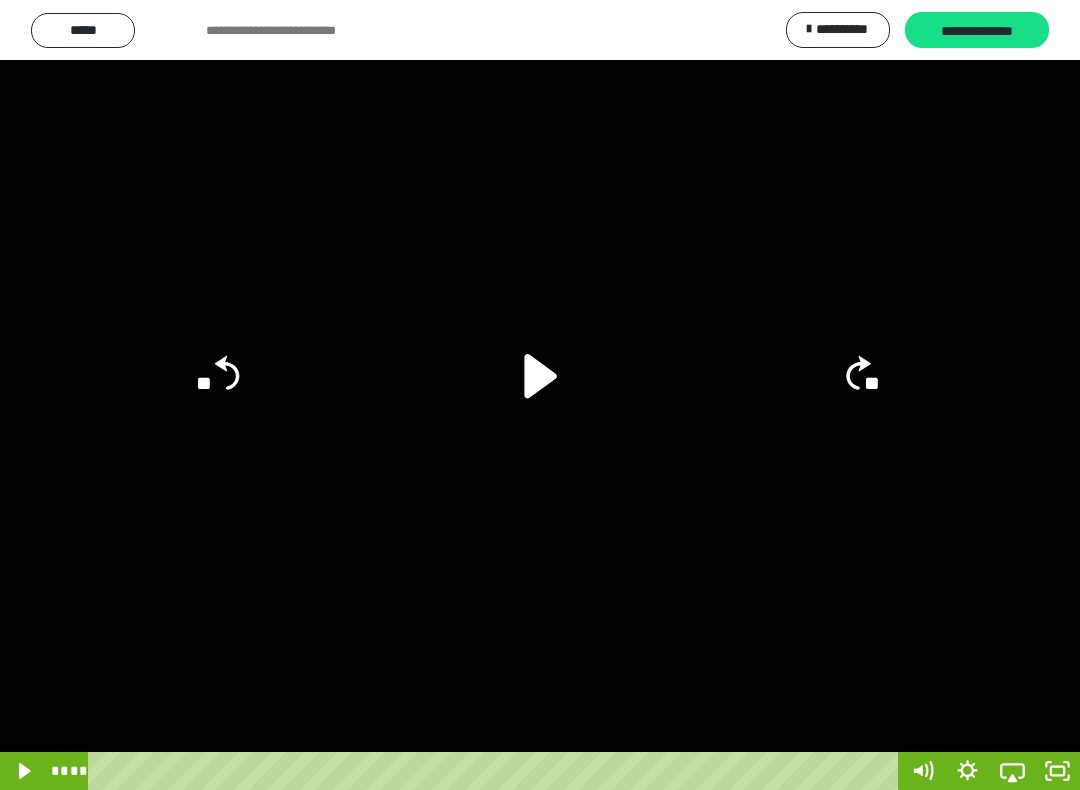 click 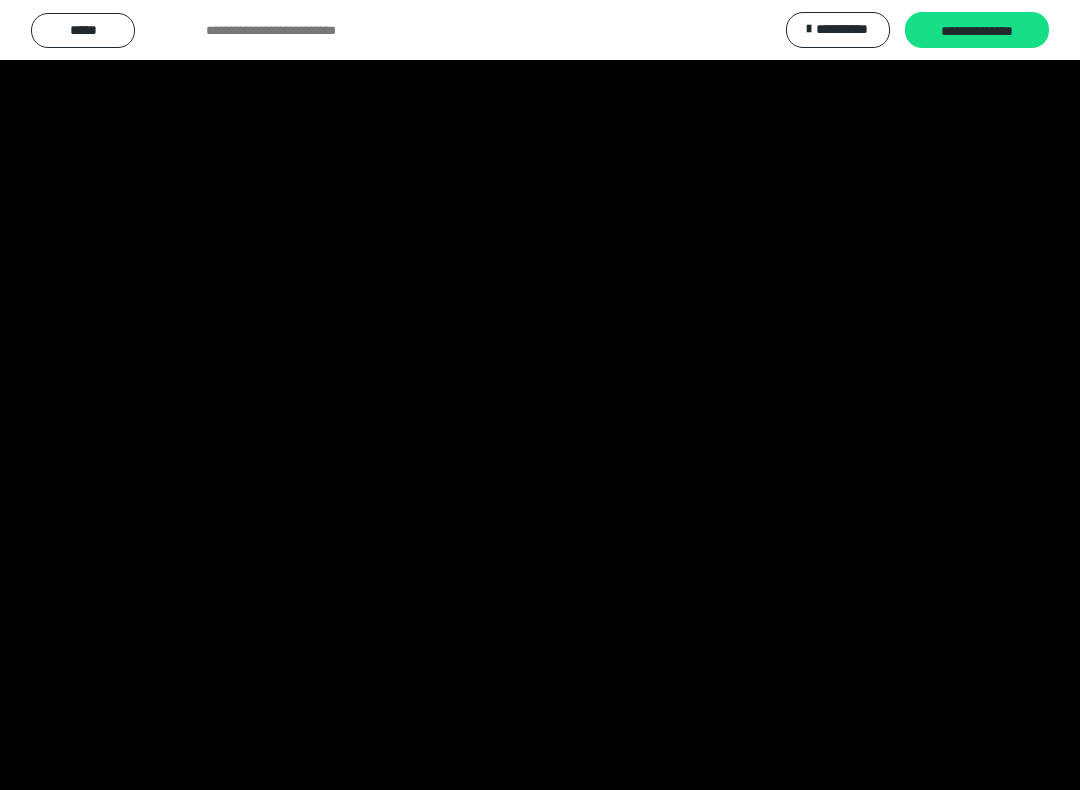 scroll, scrollTop: 0, scrollLeft: 0, axis: both 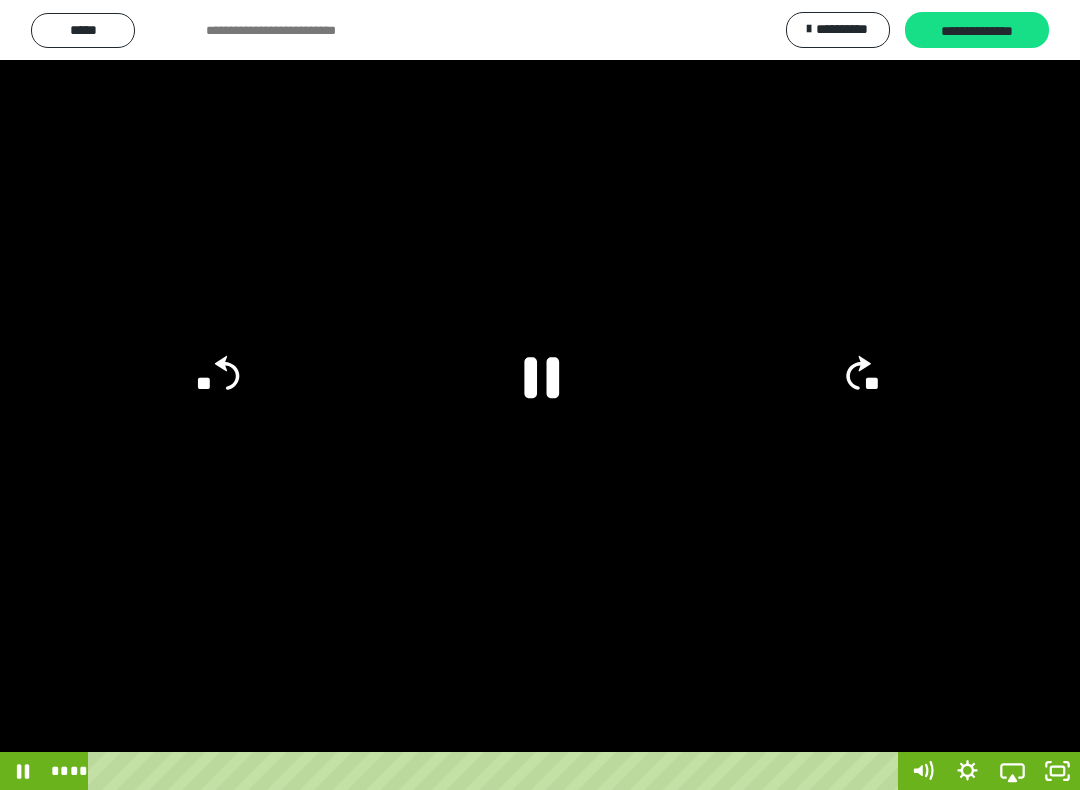 click 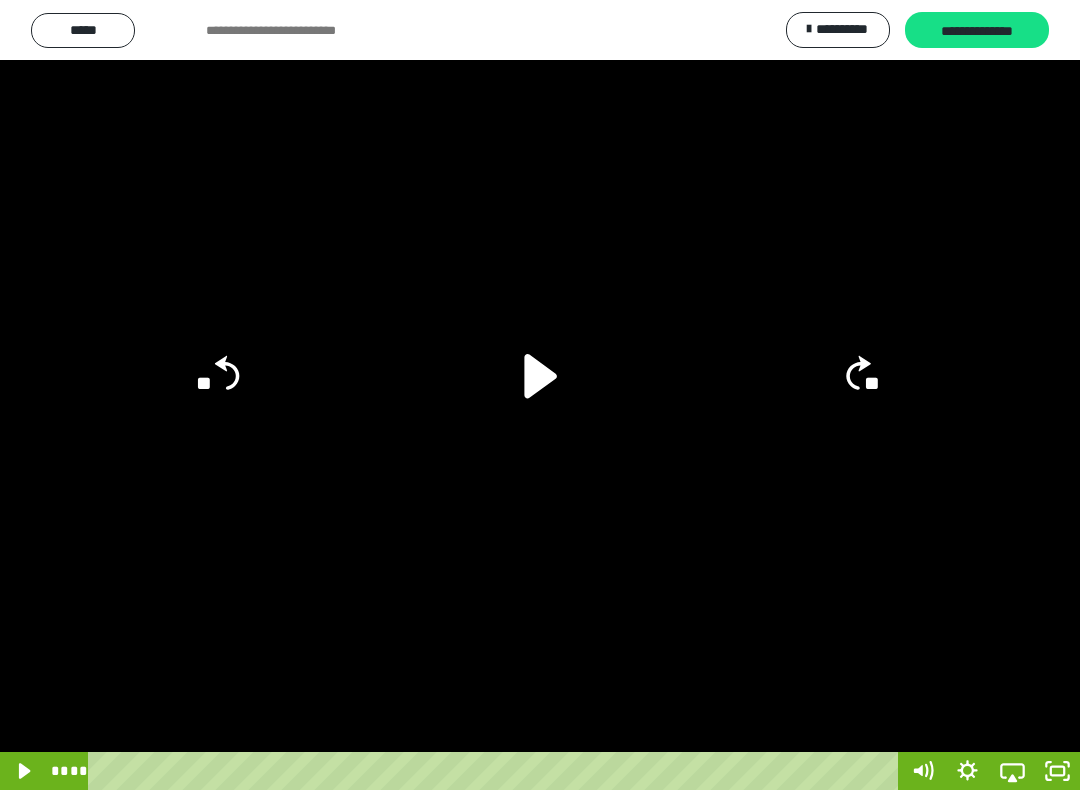 click 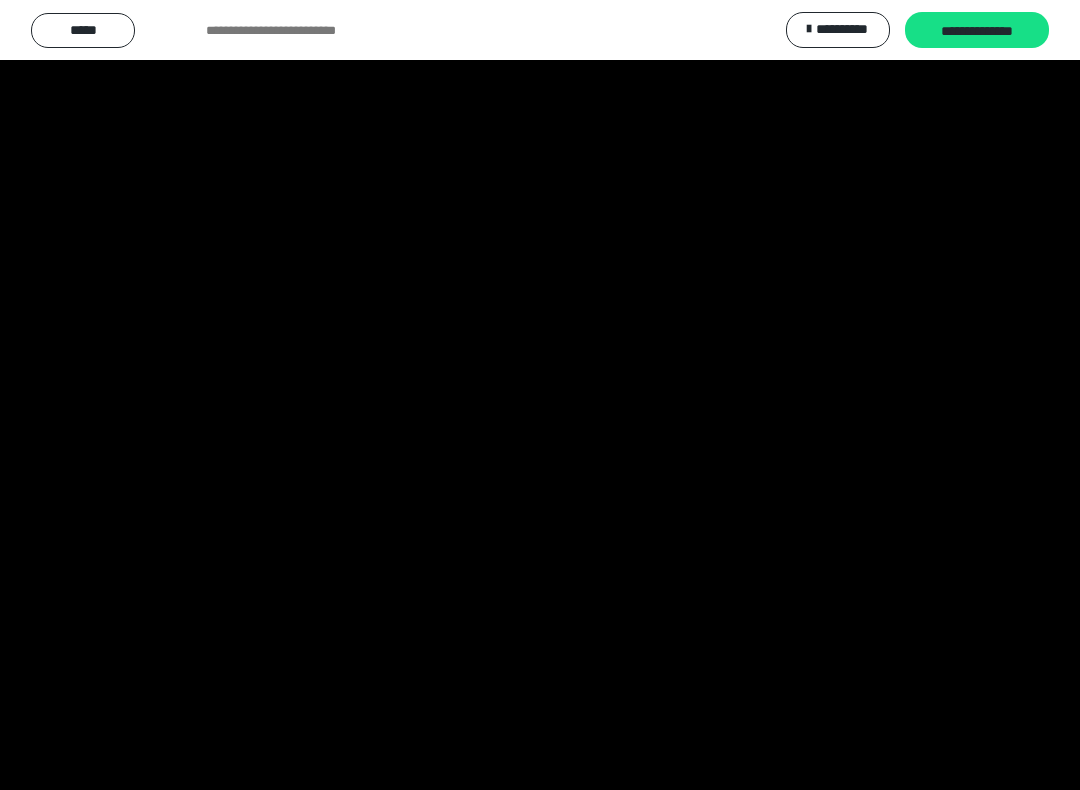click at bounding box center [540, 395] 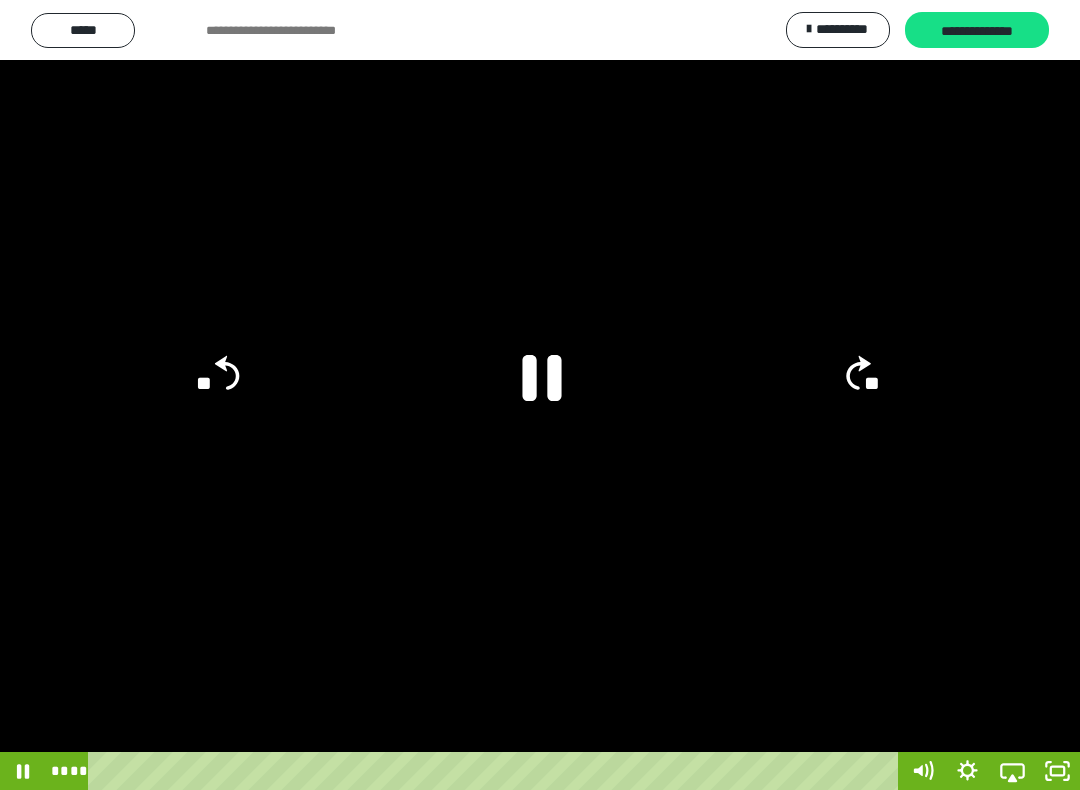 click 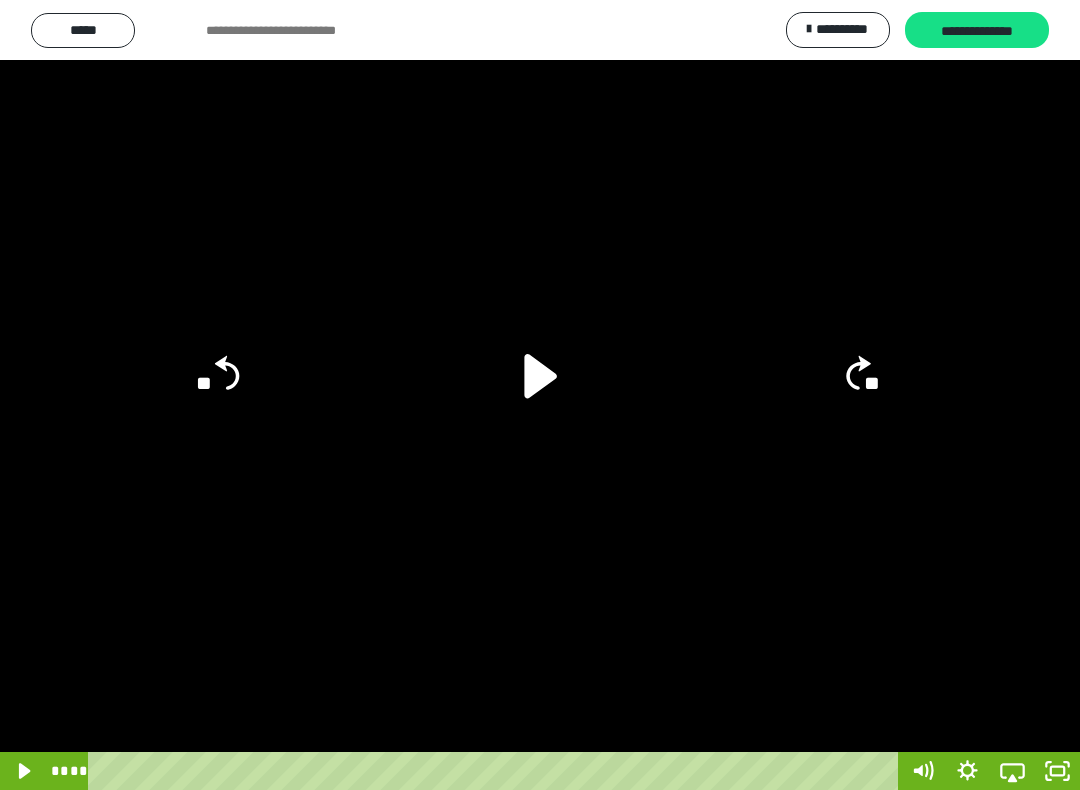 click 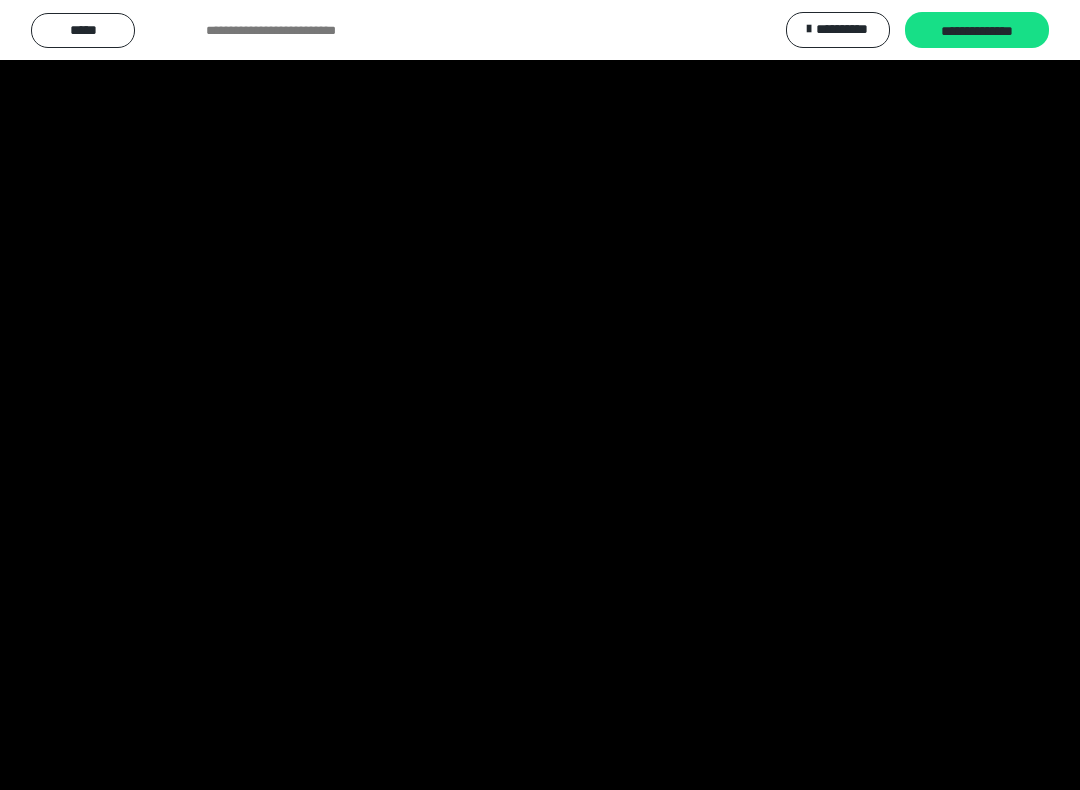 click at bounding box center [540, 395] 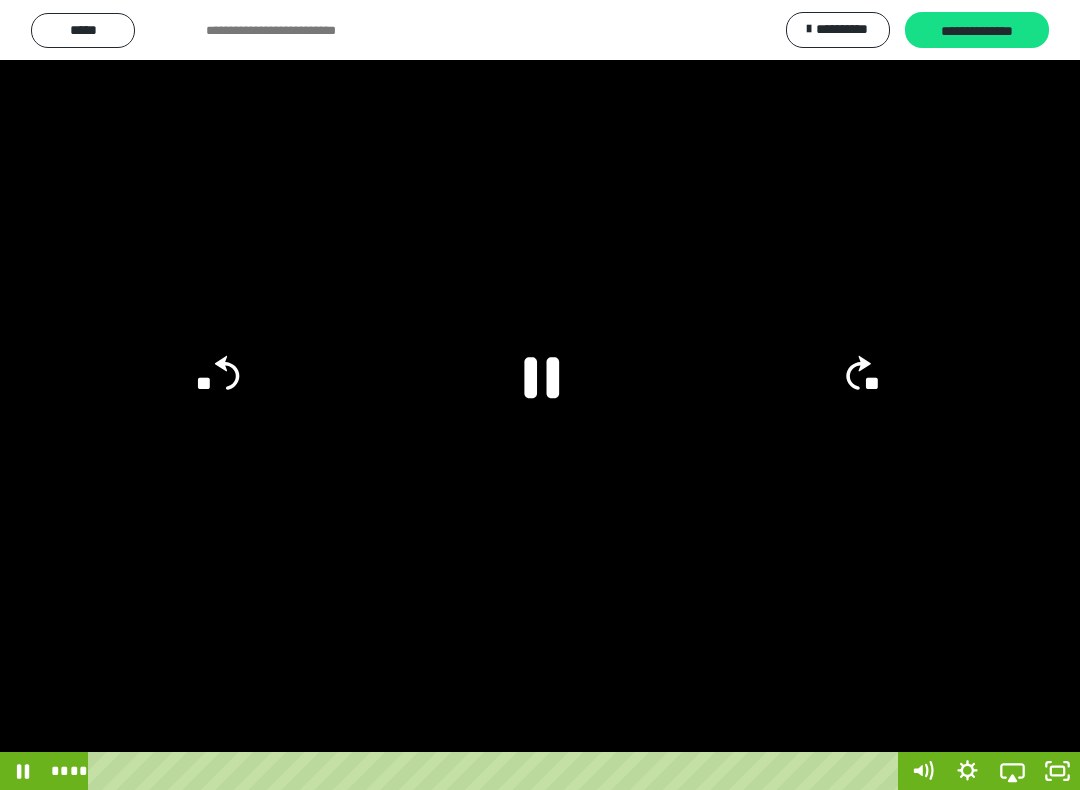 click 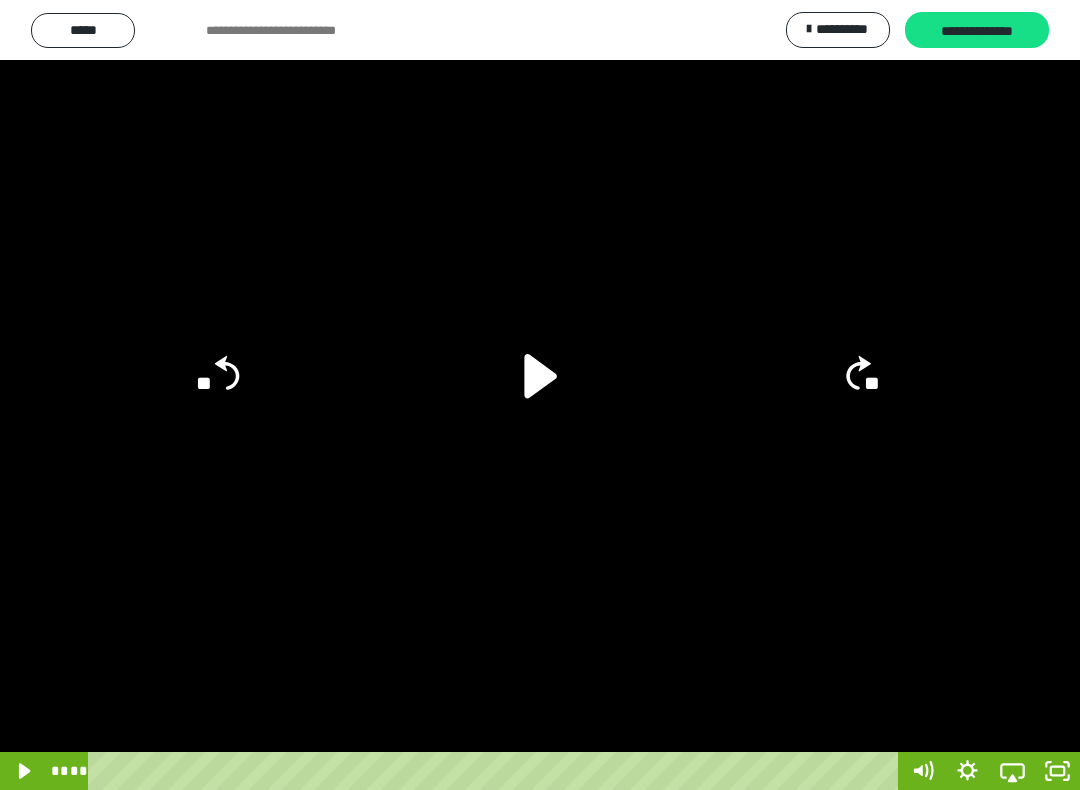 click 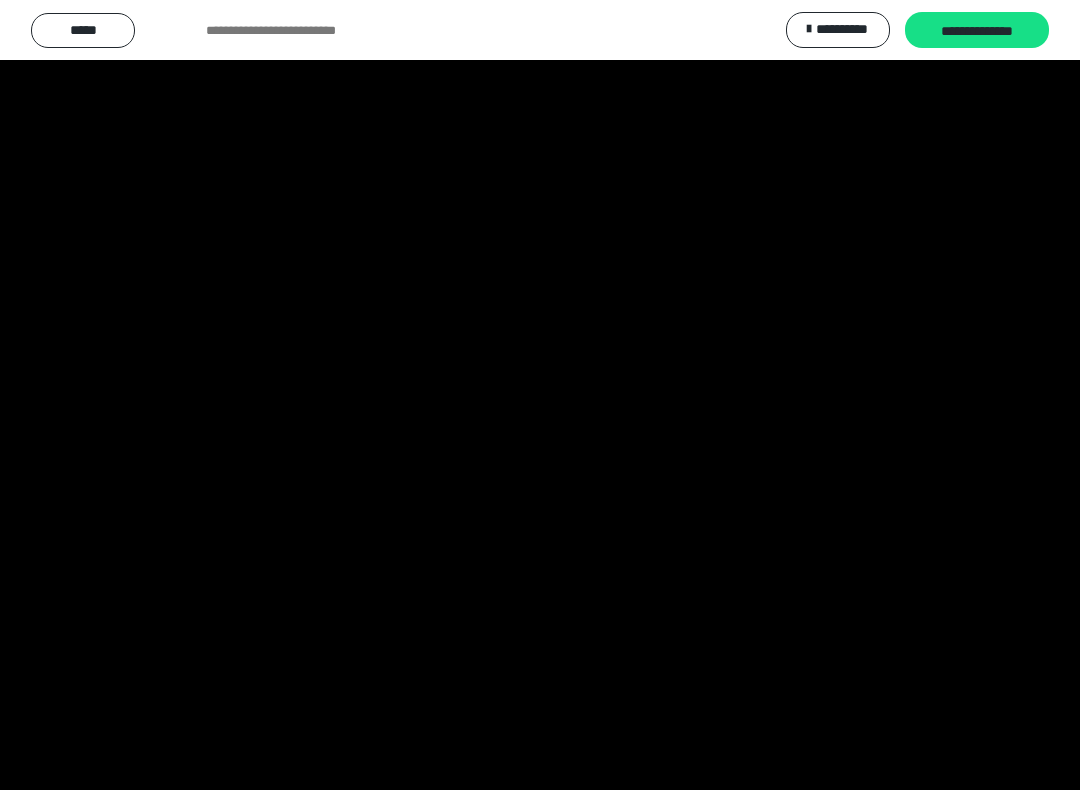 click at bounding box center (540, 395) 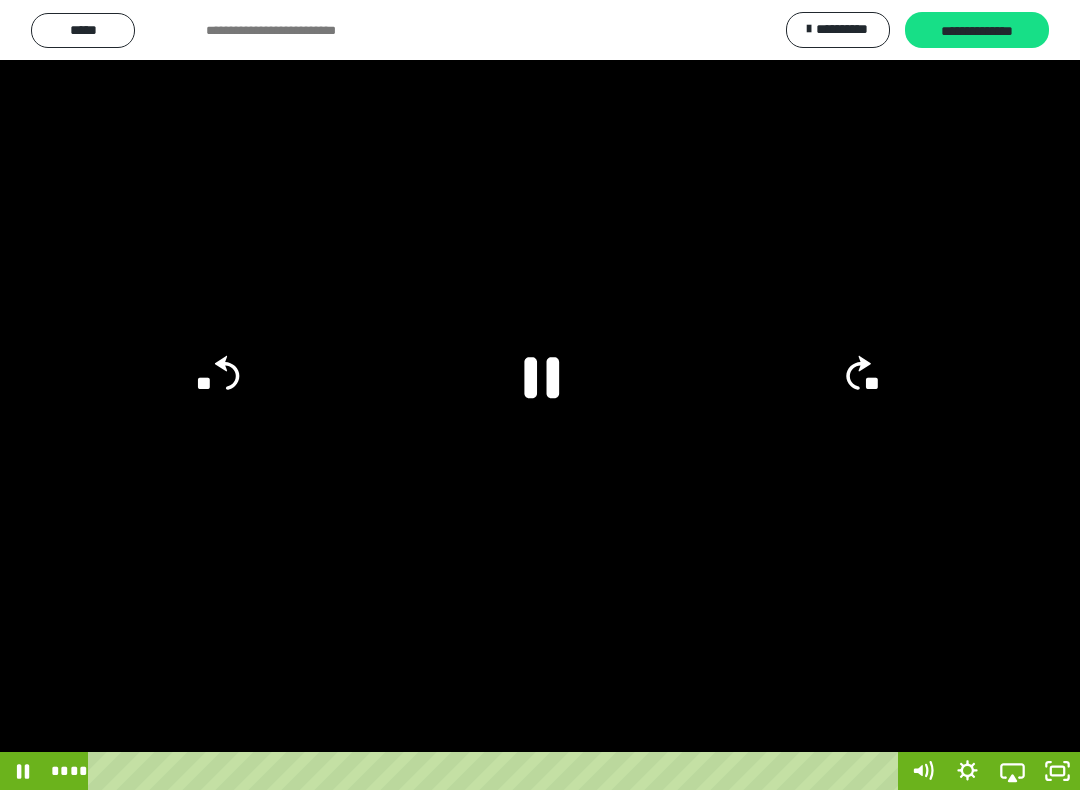click 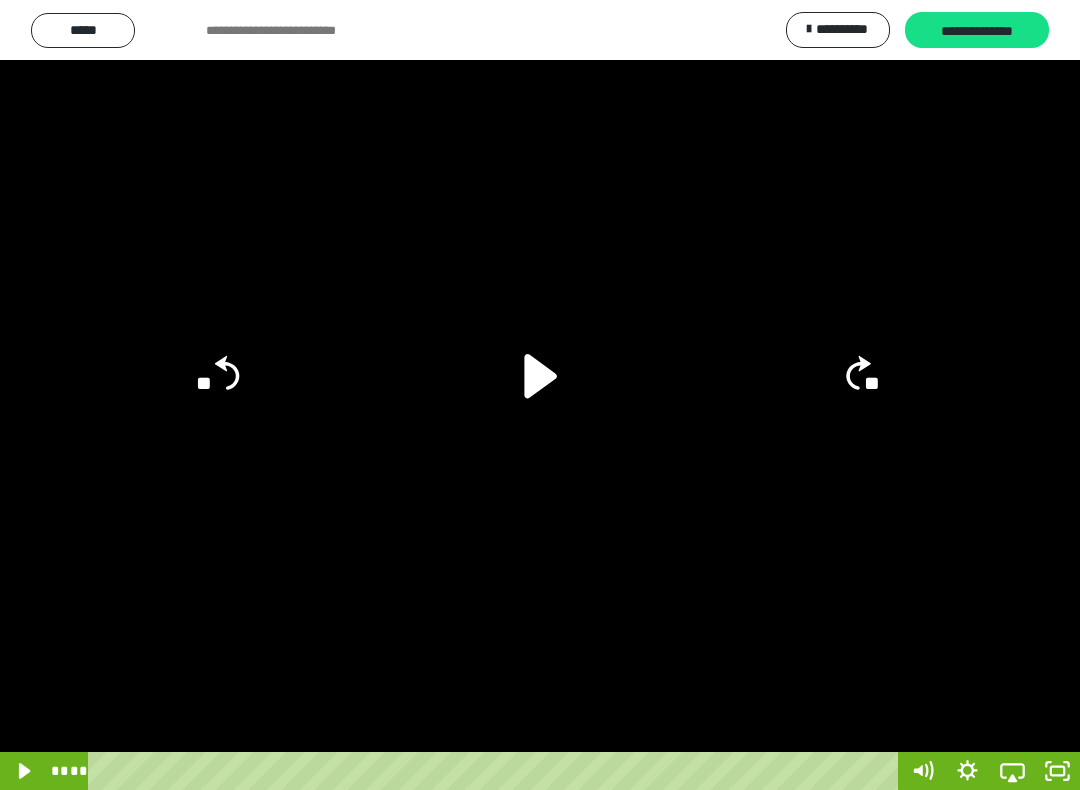 click 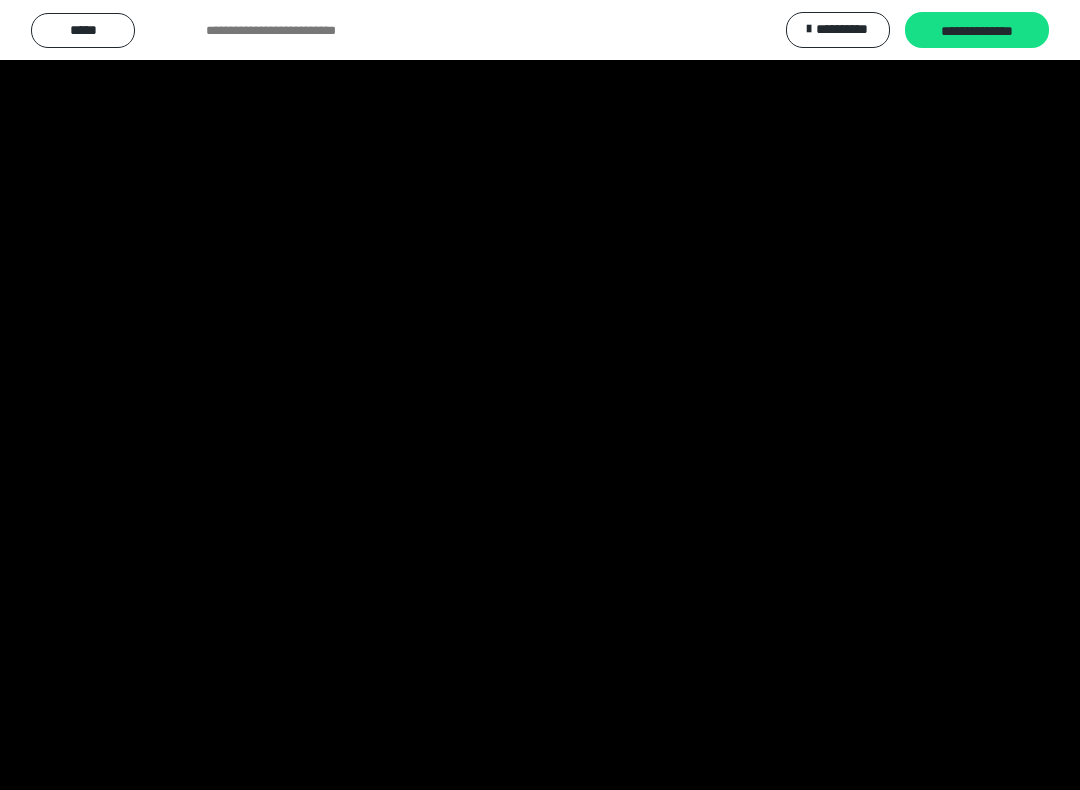 click at bounding box center (540, 395) 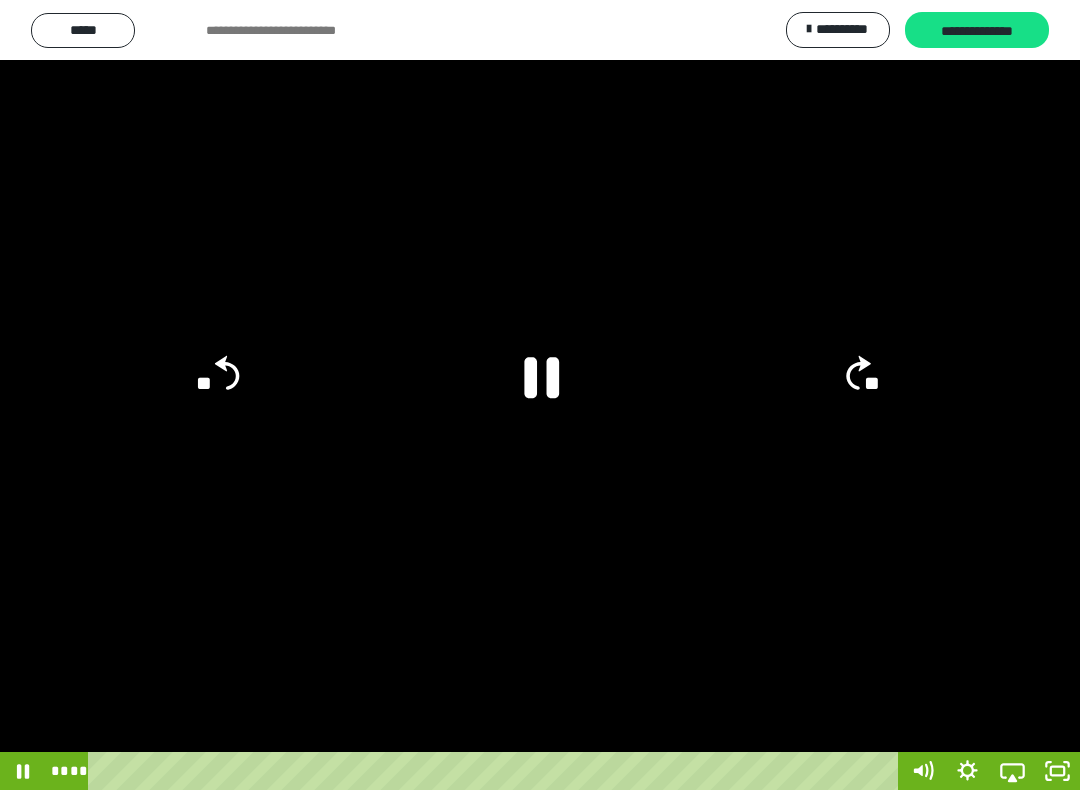 click at bounding box center (540, 395) 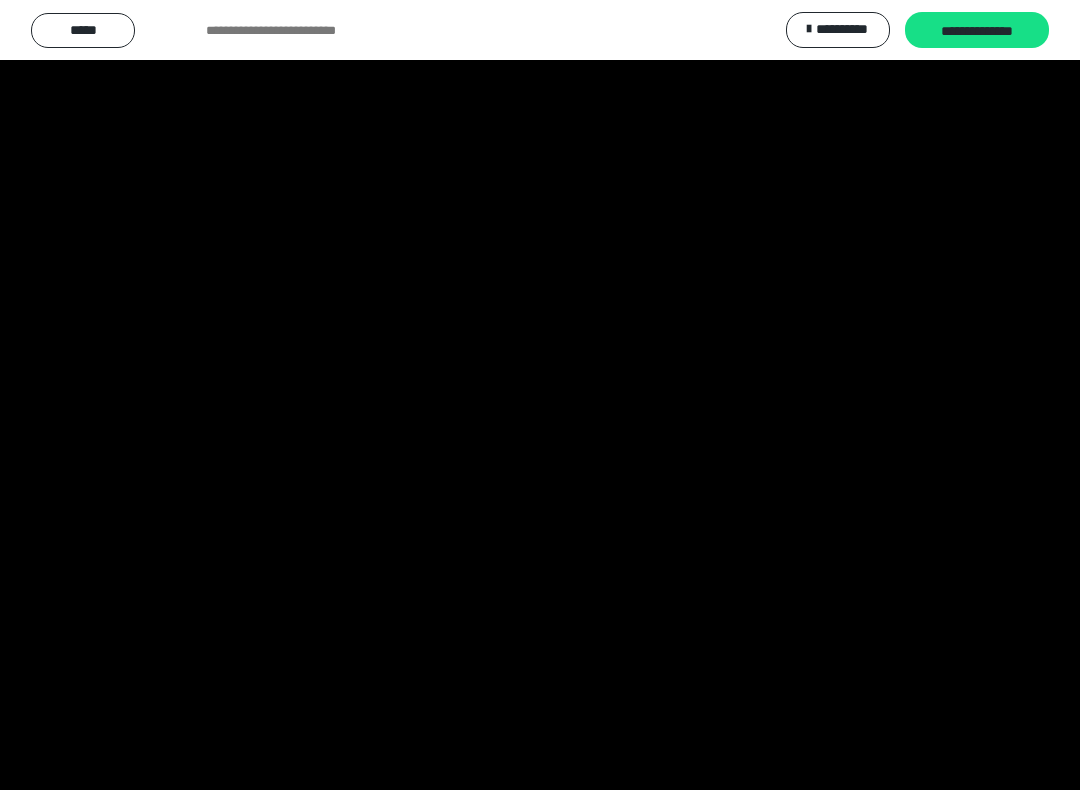 click at bounding box center (540, 395) 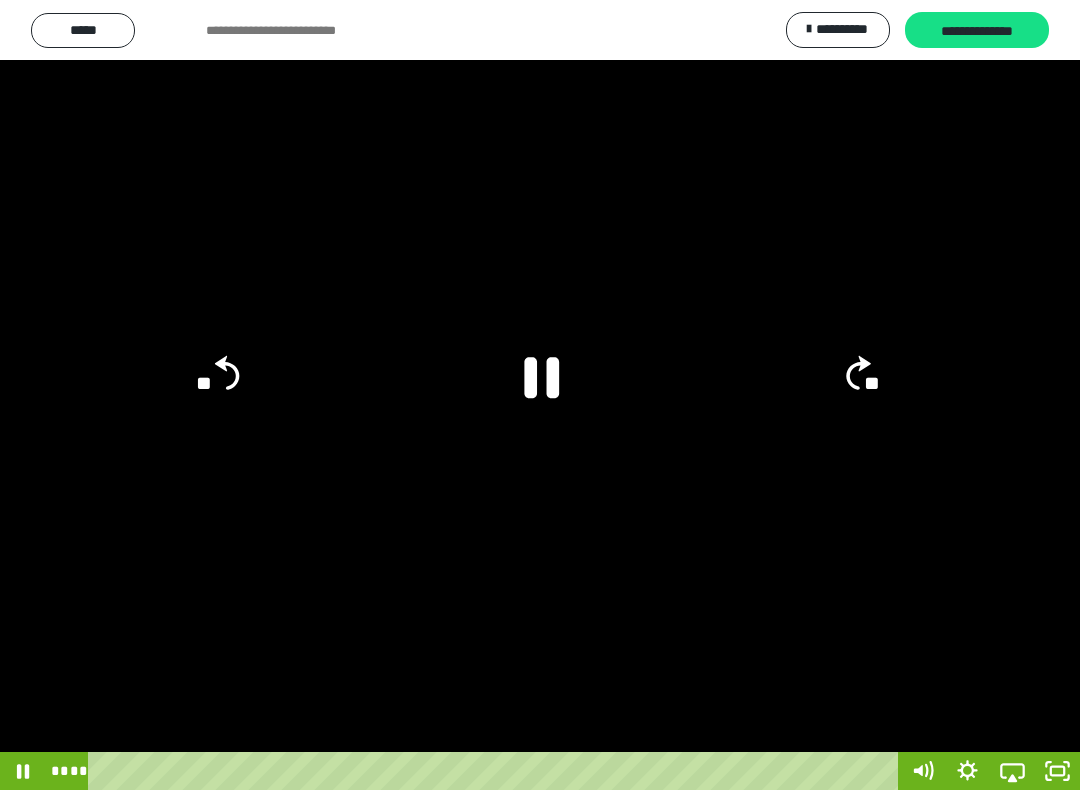 click 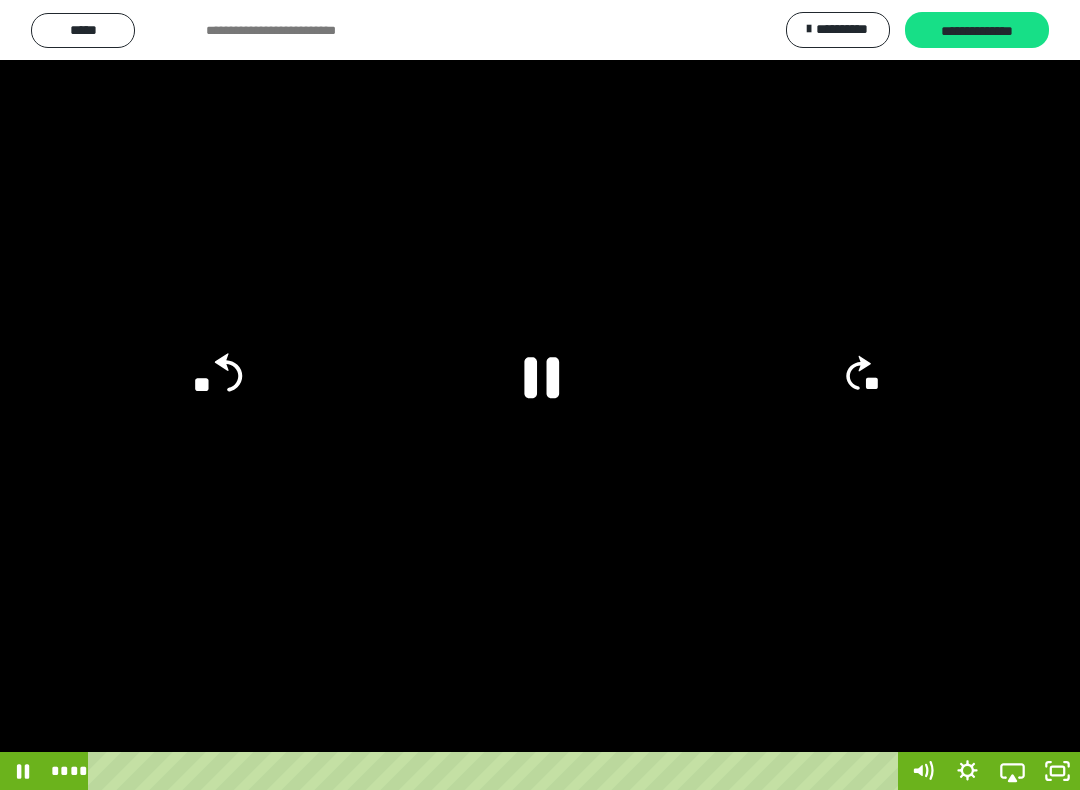 click on "**" 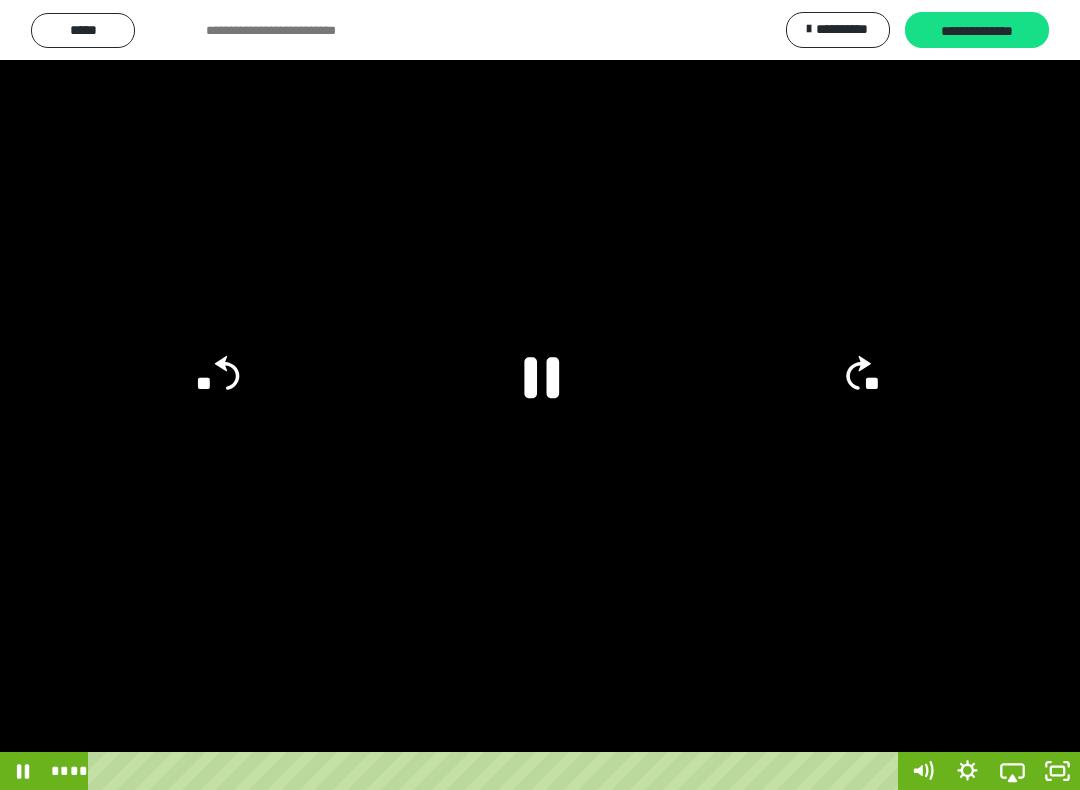 click on "**" 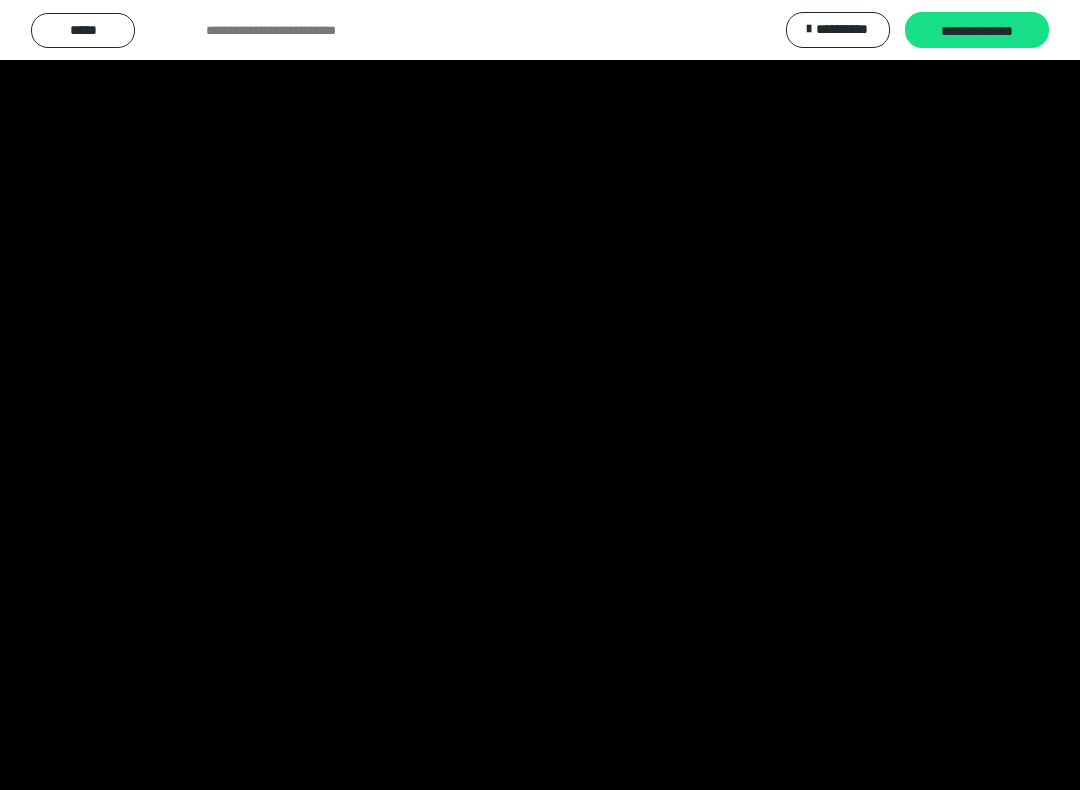 click at bounding box center (540, 395) 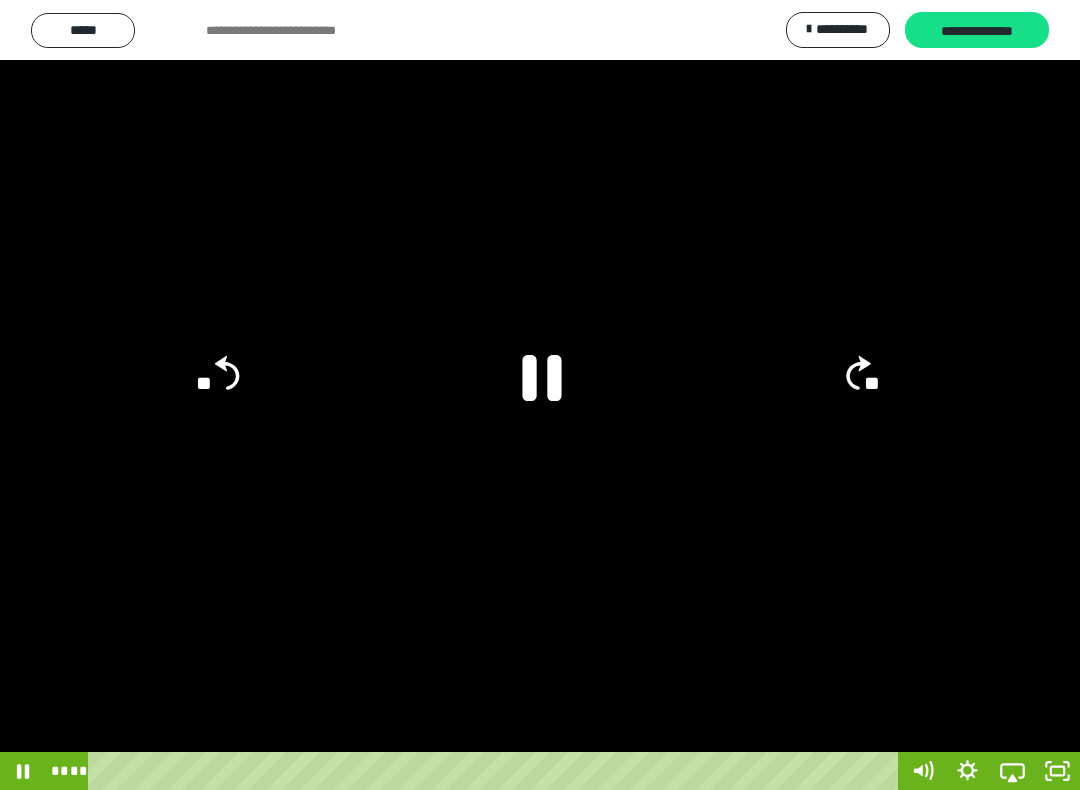 click 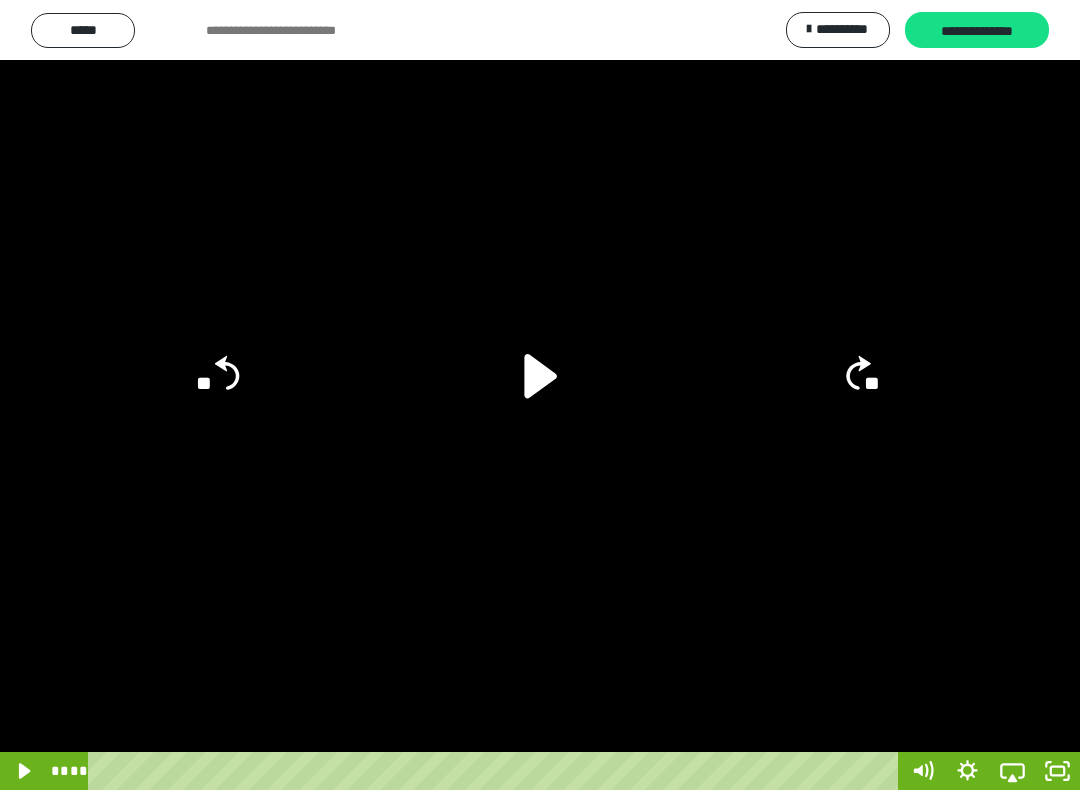 click on "**" 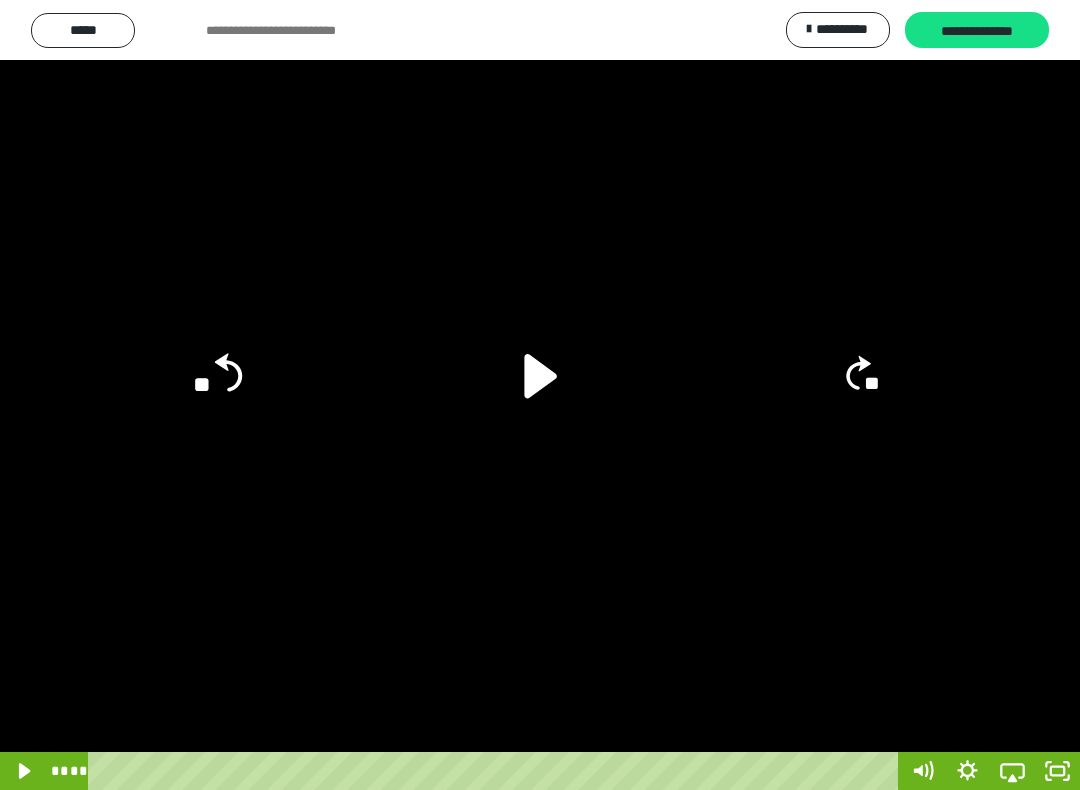 click on "**" 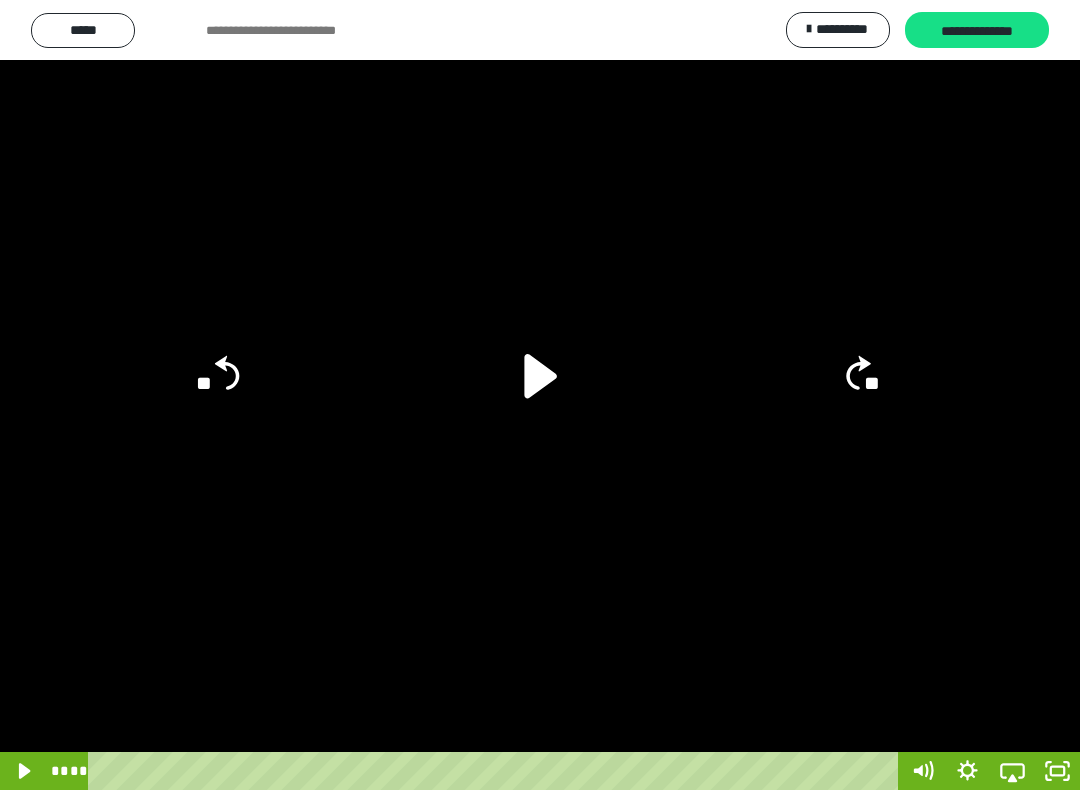 click on "**" 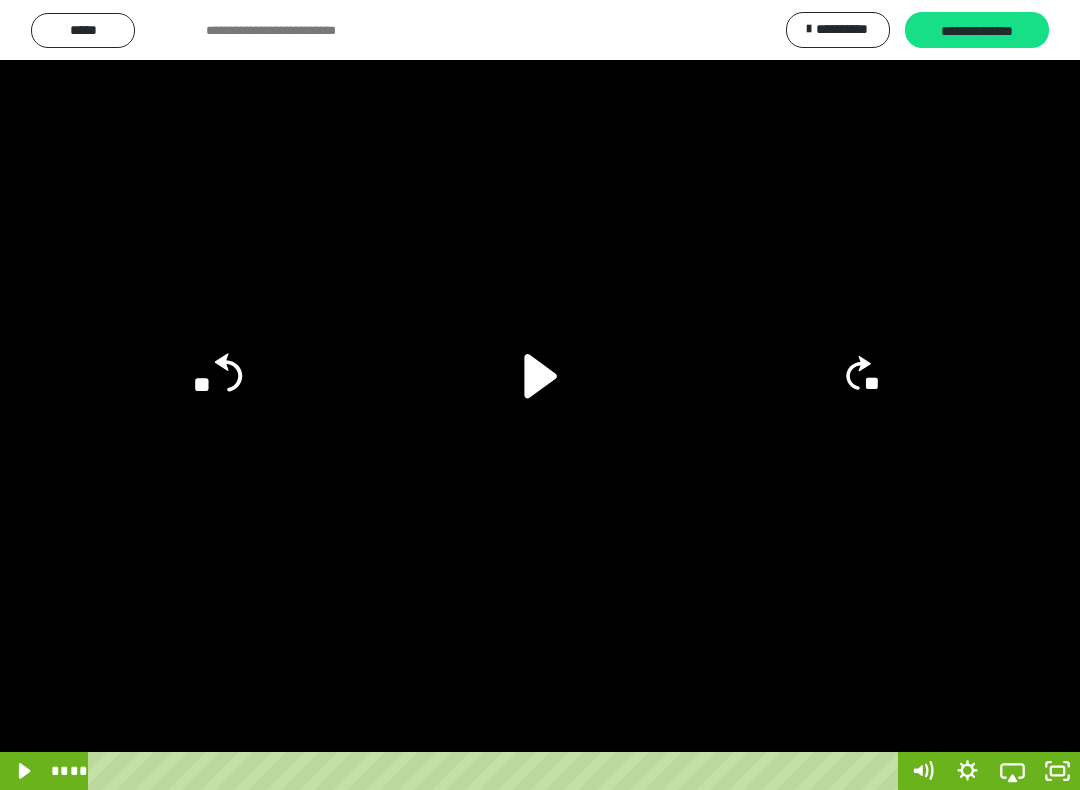 click on "**" 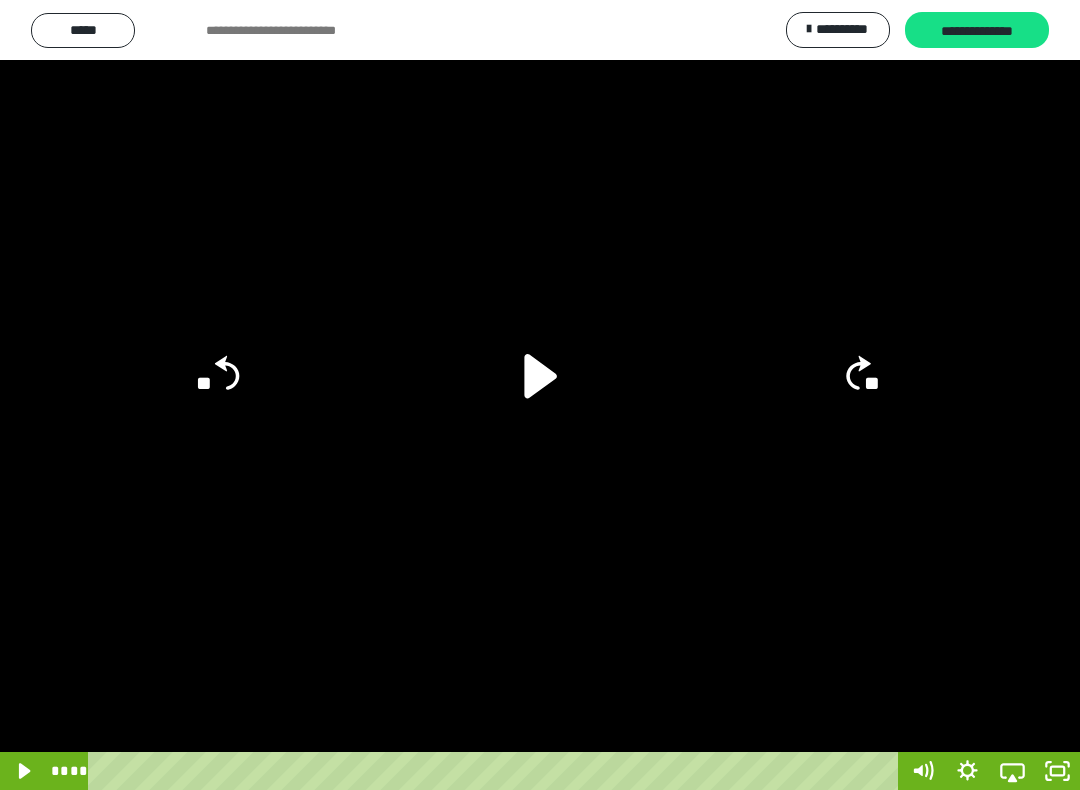 click on "**" 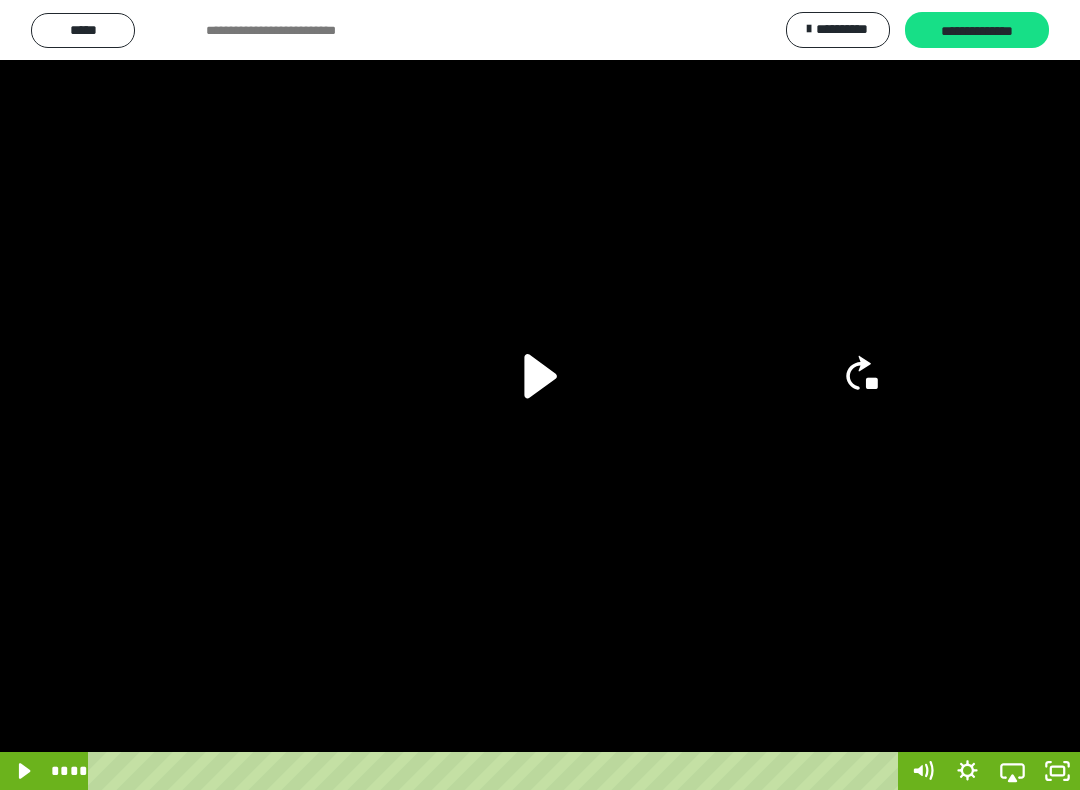 click on "**" 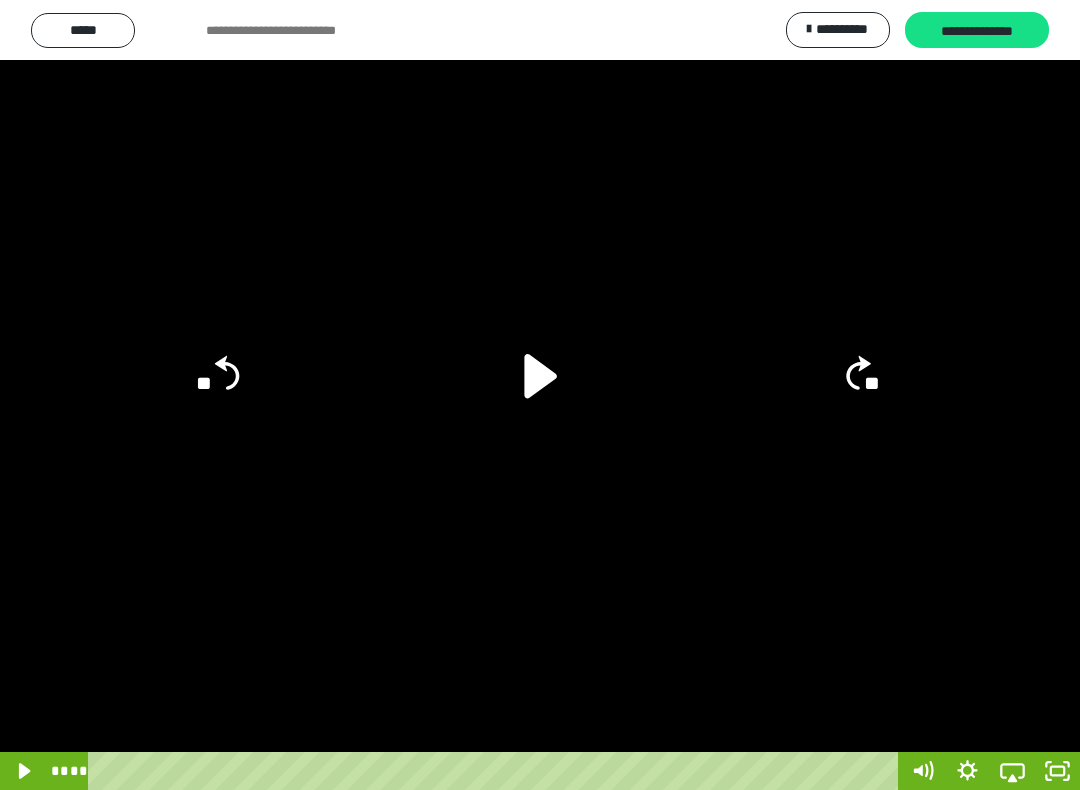 click 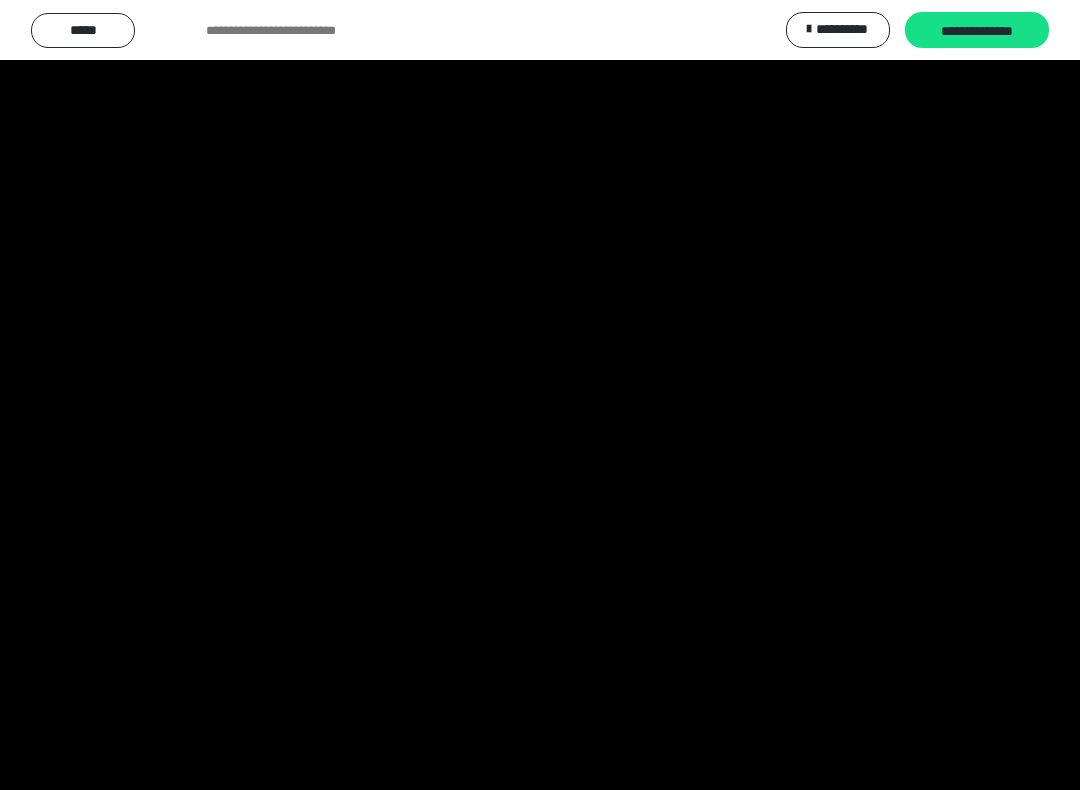 click at bounding box center [540, 395] 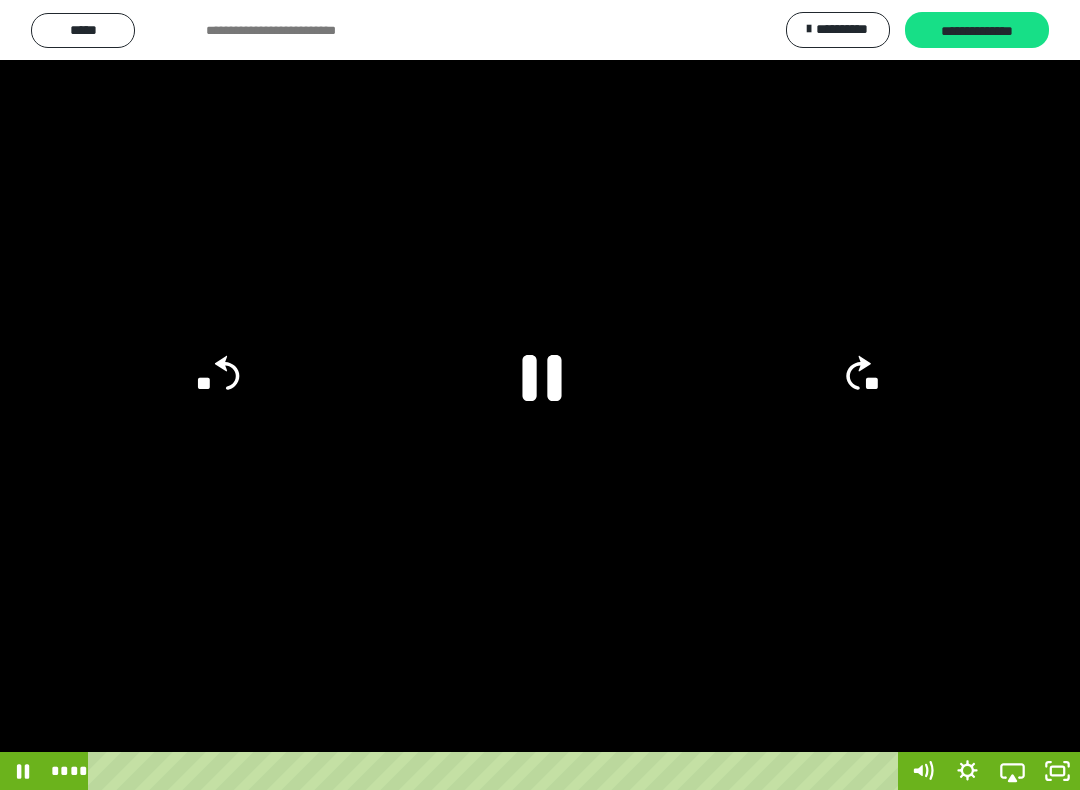 click 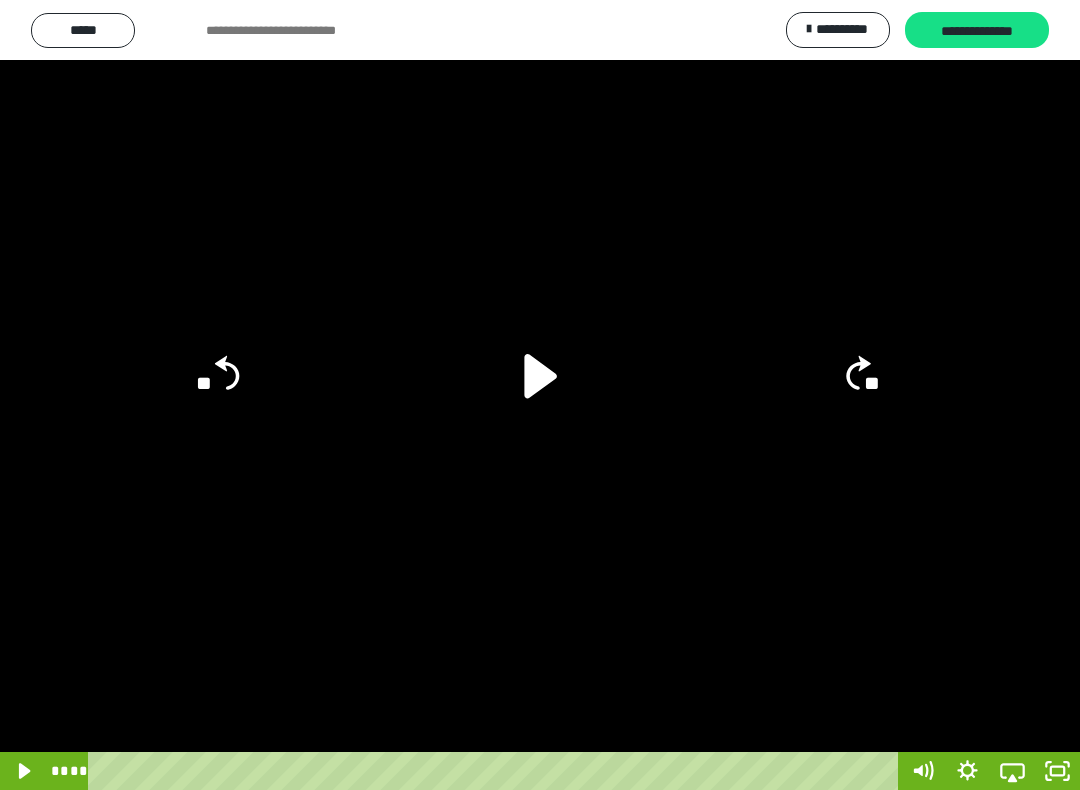 click 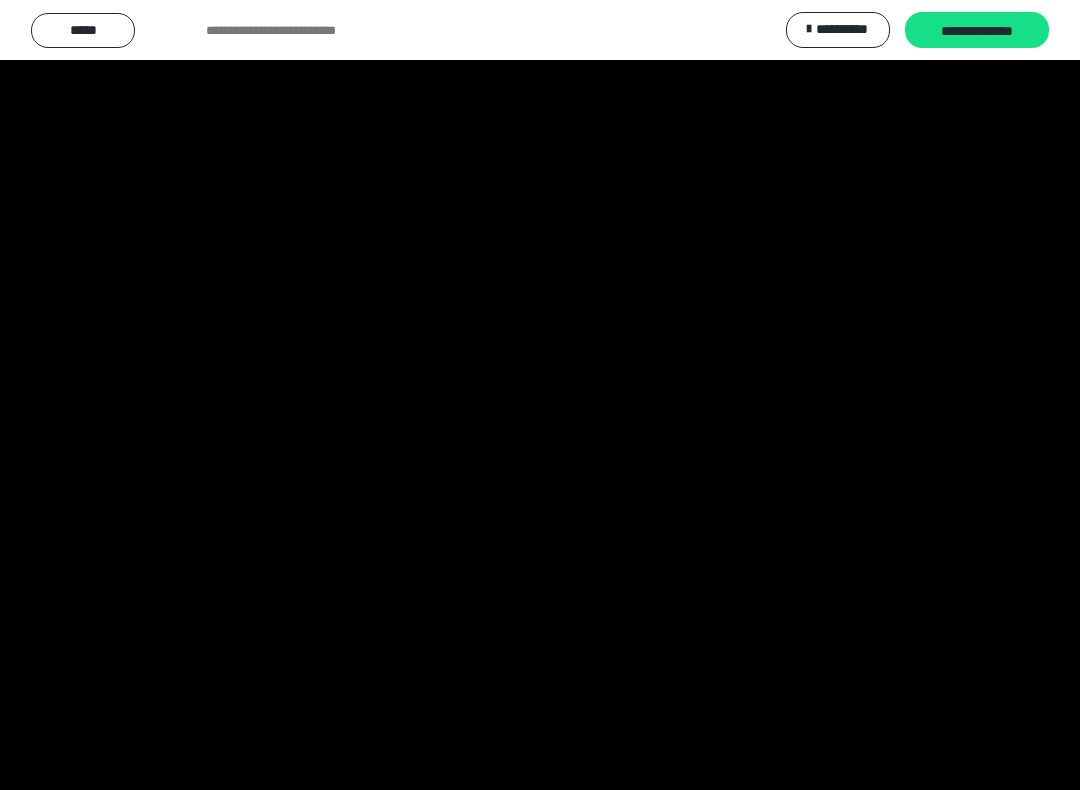 click at bounding box center (540, 395) 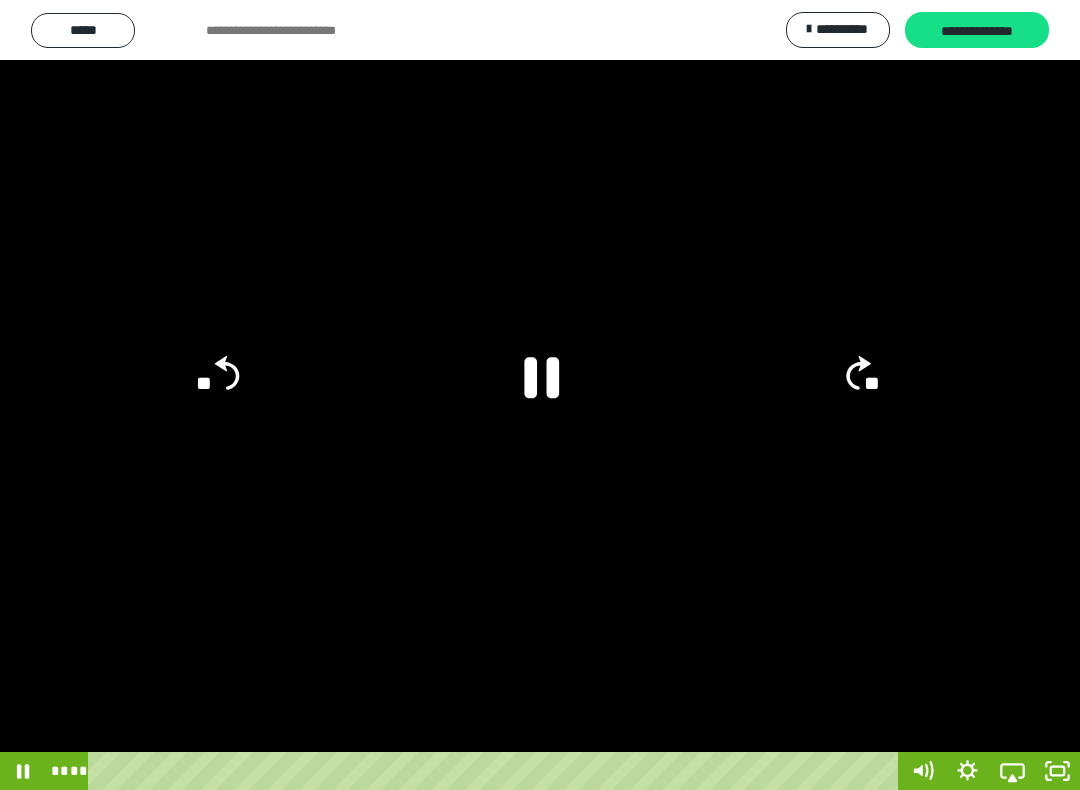 click 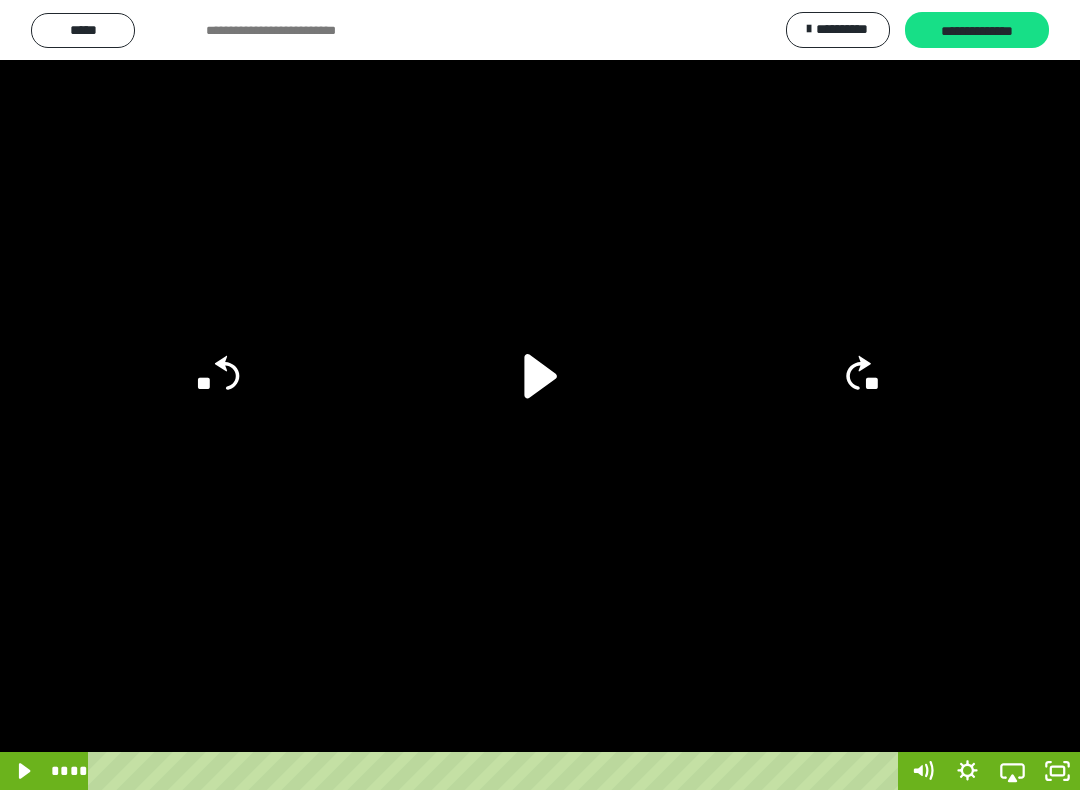 click on "**" 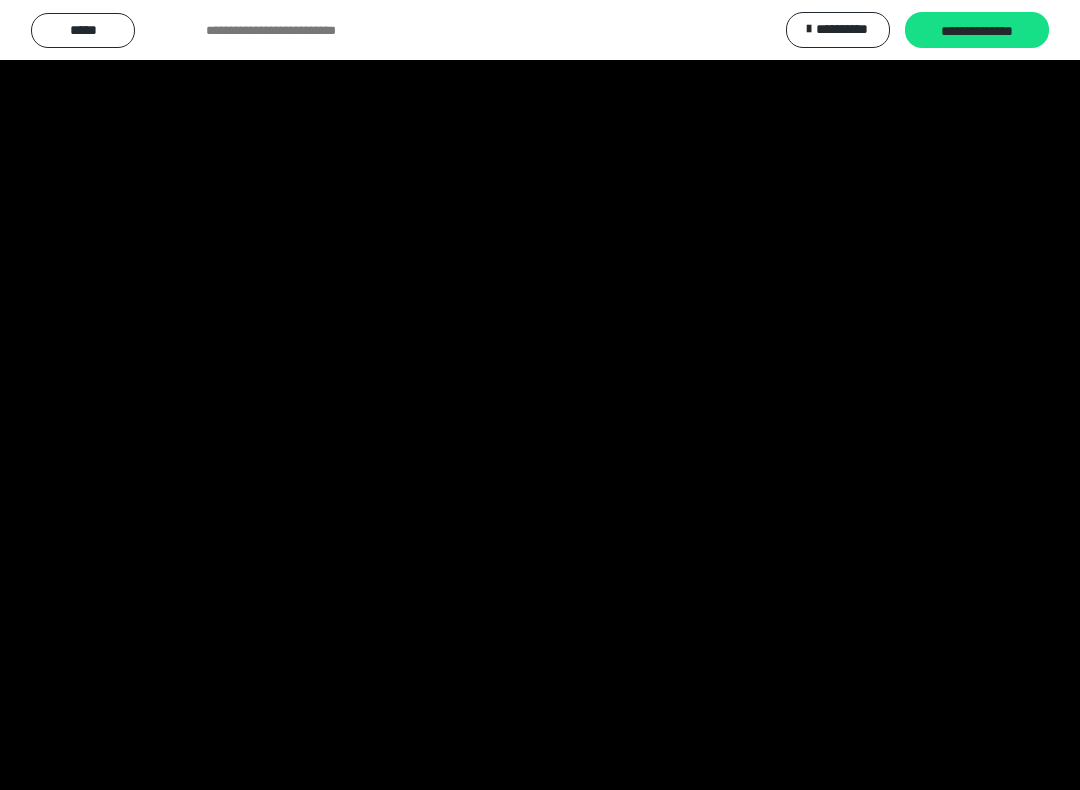 click at bounding box center [540, 395] 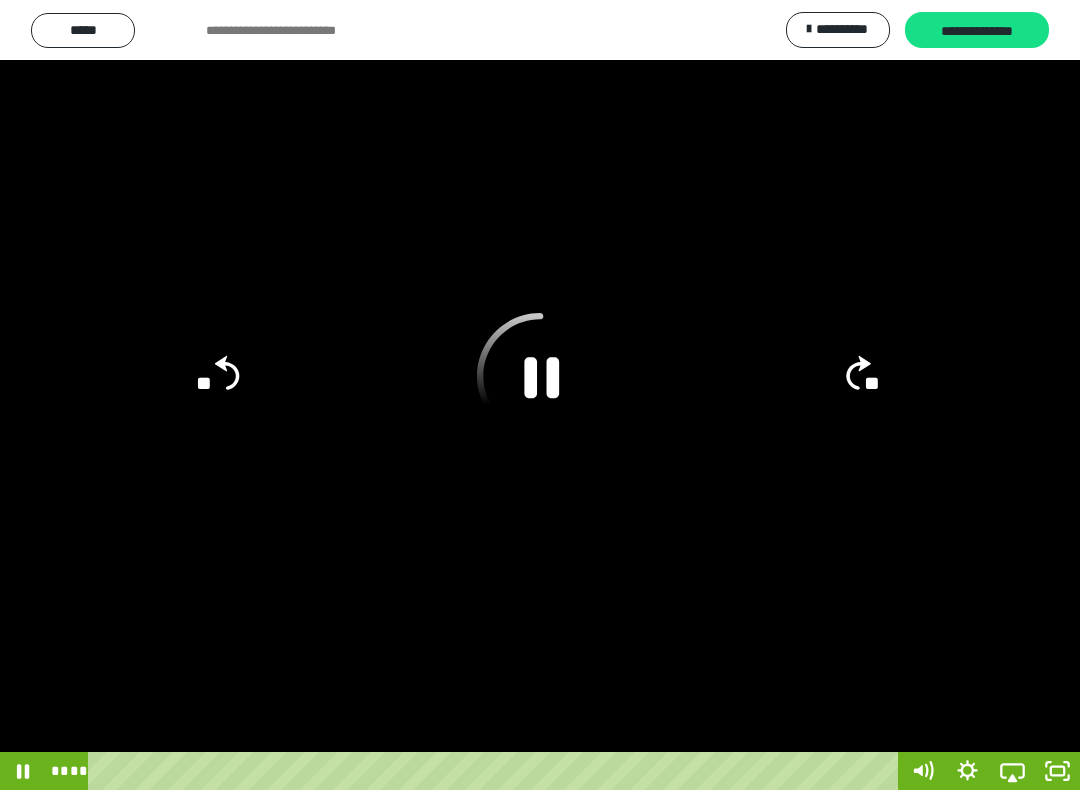 click at bounding box center [540, 395] 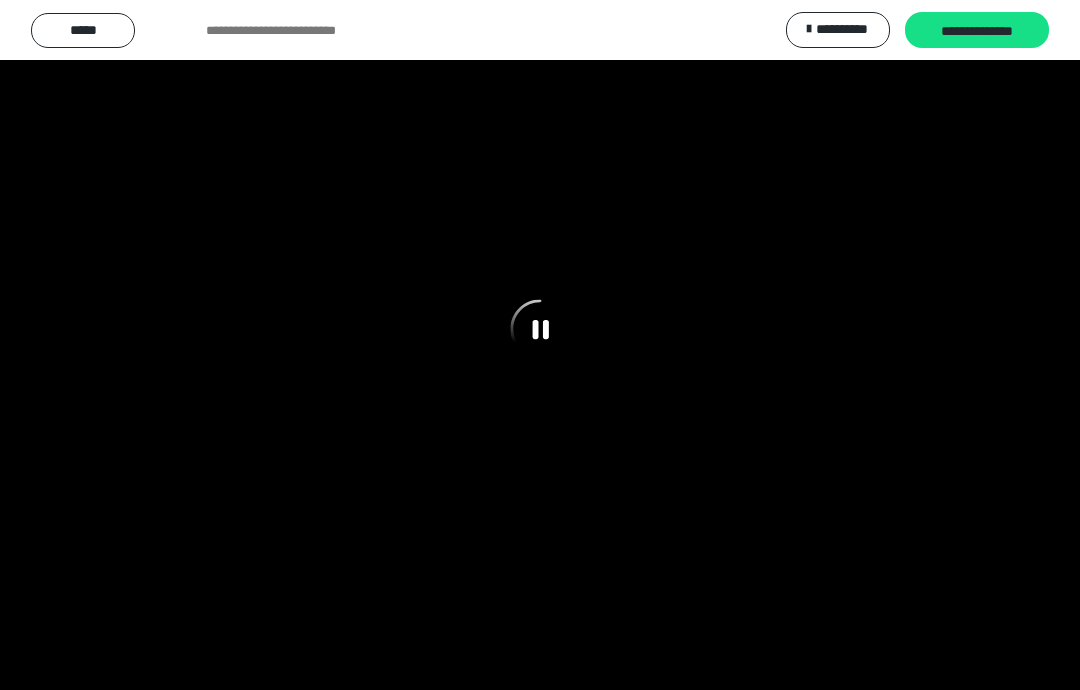 scroll, scrollTop: 0, scrollLeft: 0, axis: both 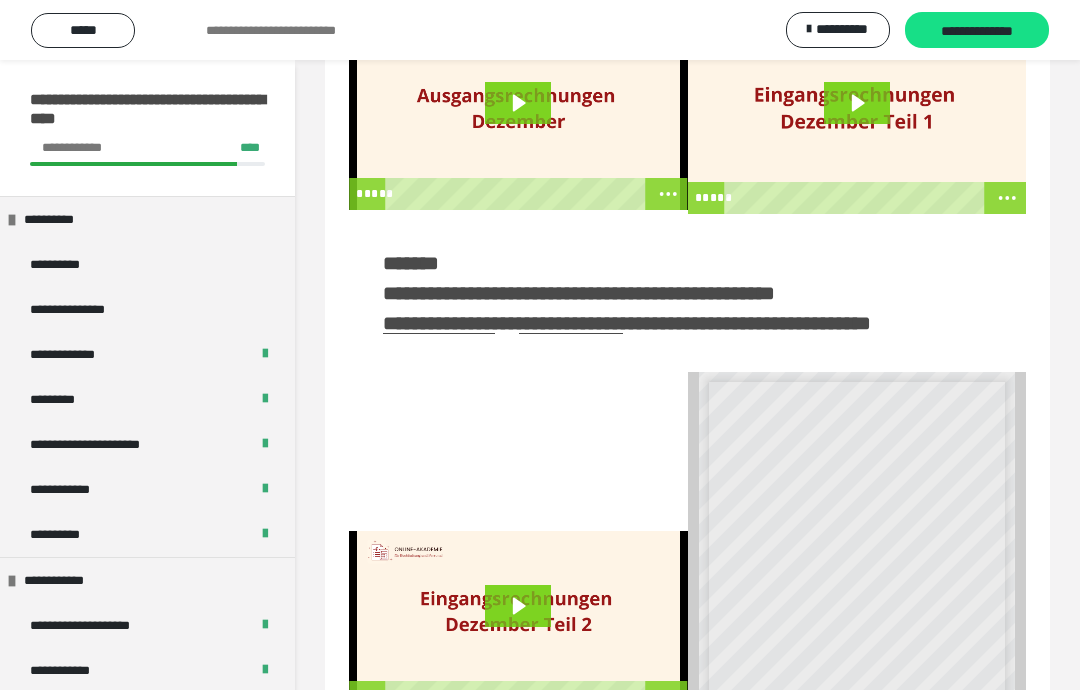 click 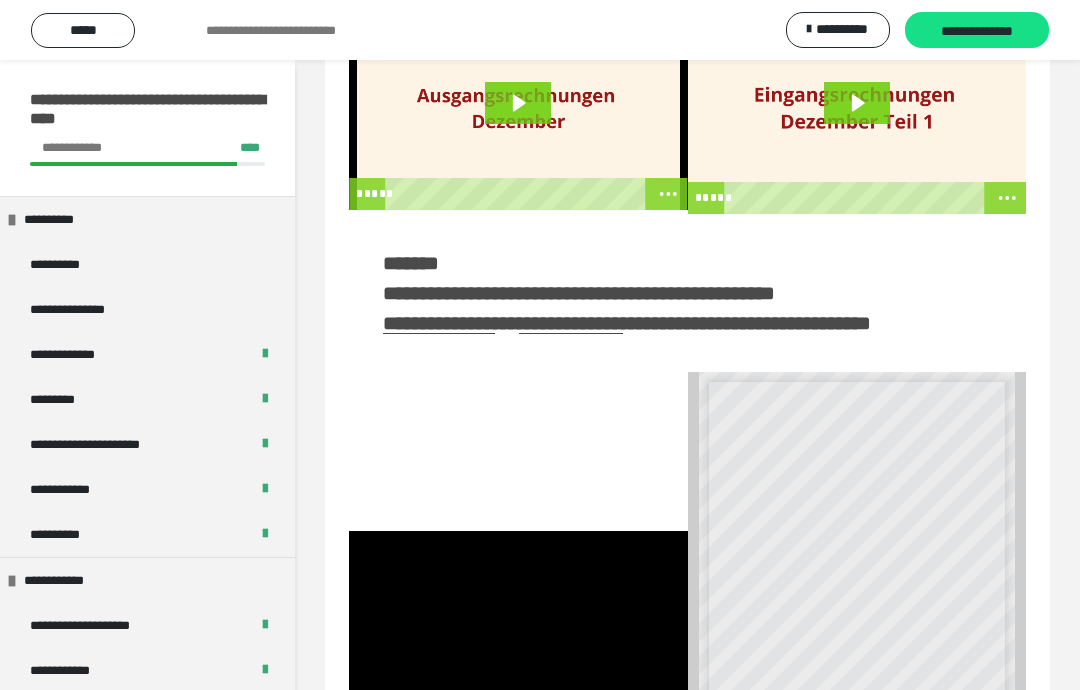 click at bounding box center [518, 622] 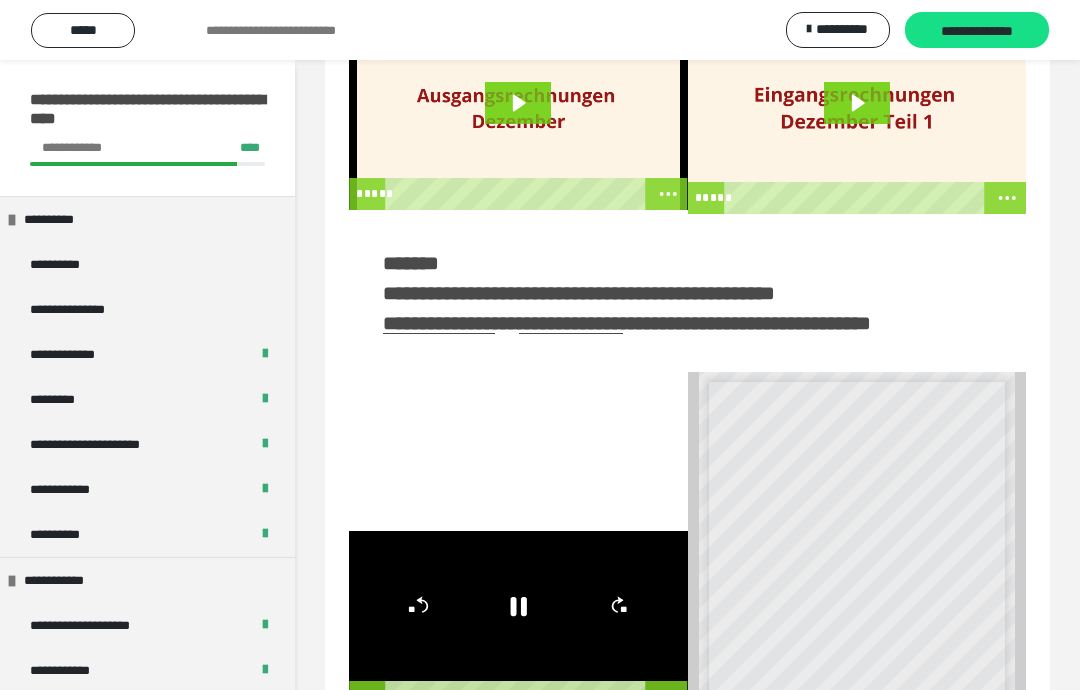 click 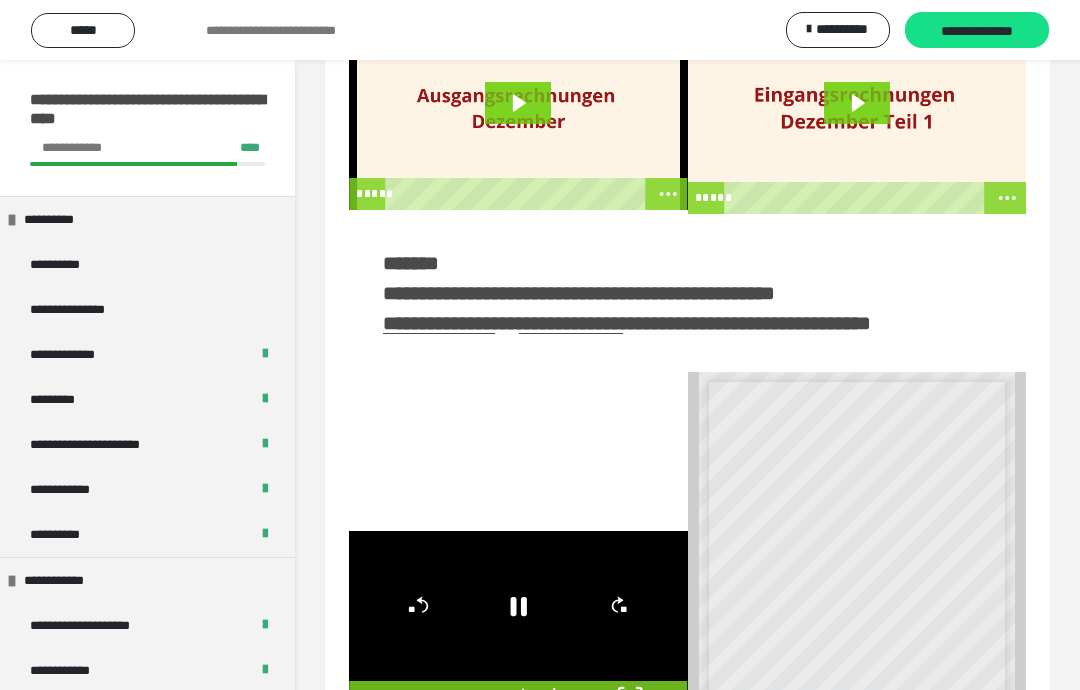 click 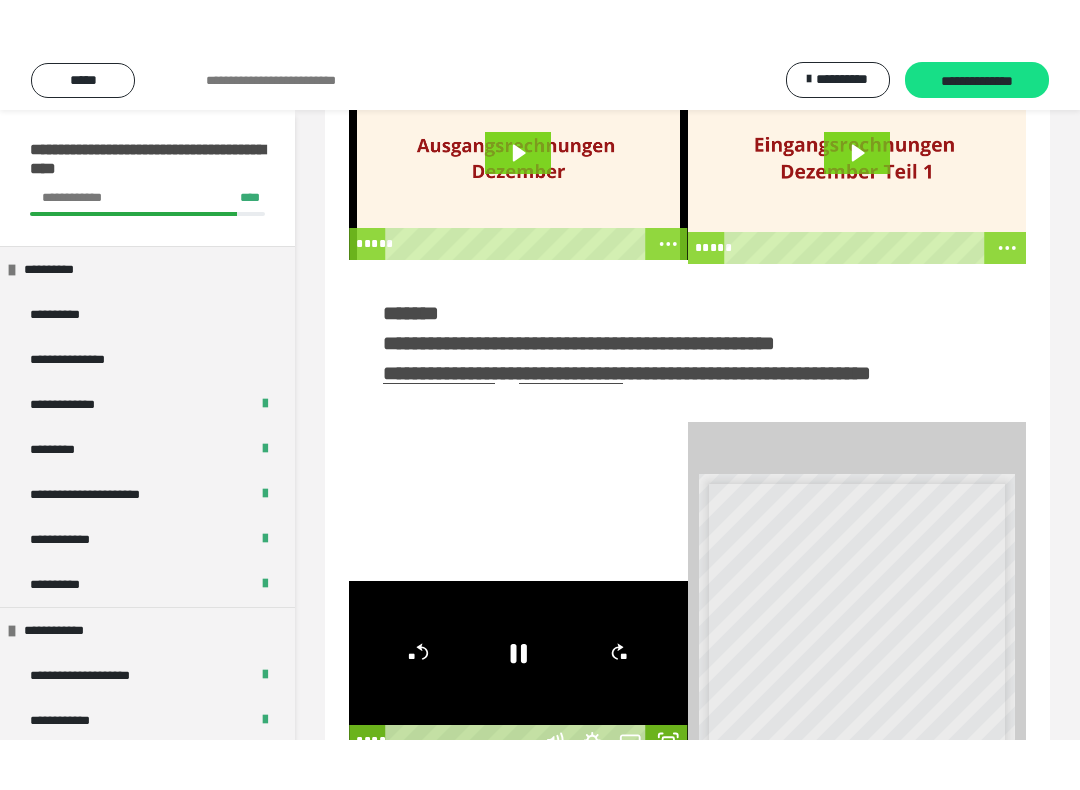 scroll, scrollTop: 20, scrollLeft: 0, axis: vertical 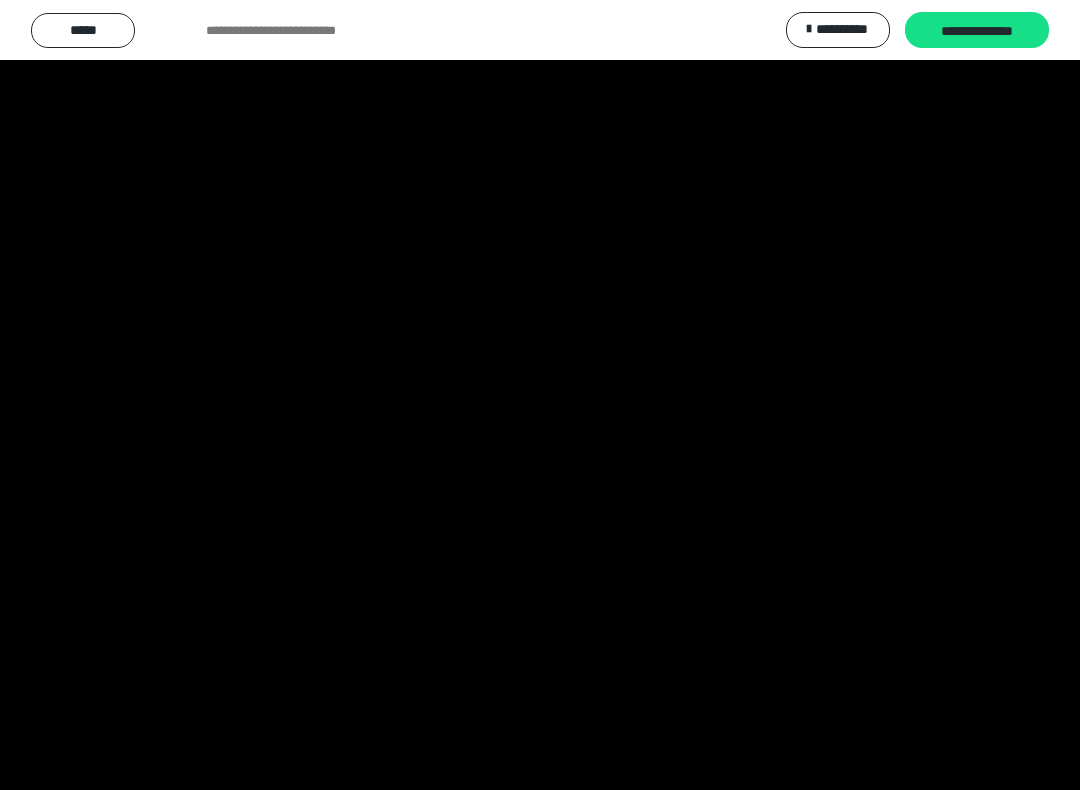 click at bounding box center (540, 395) 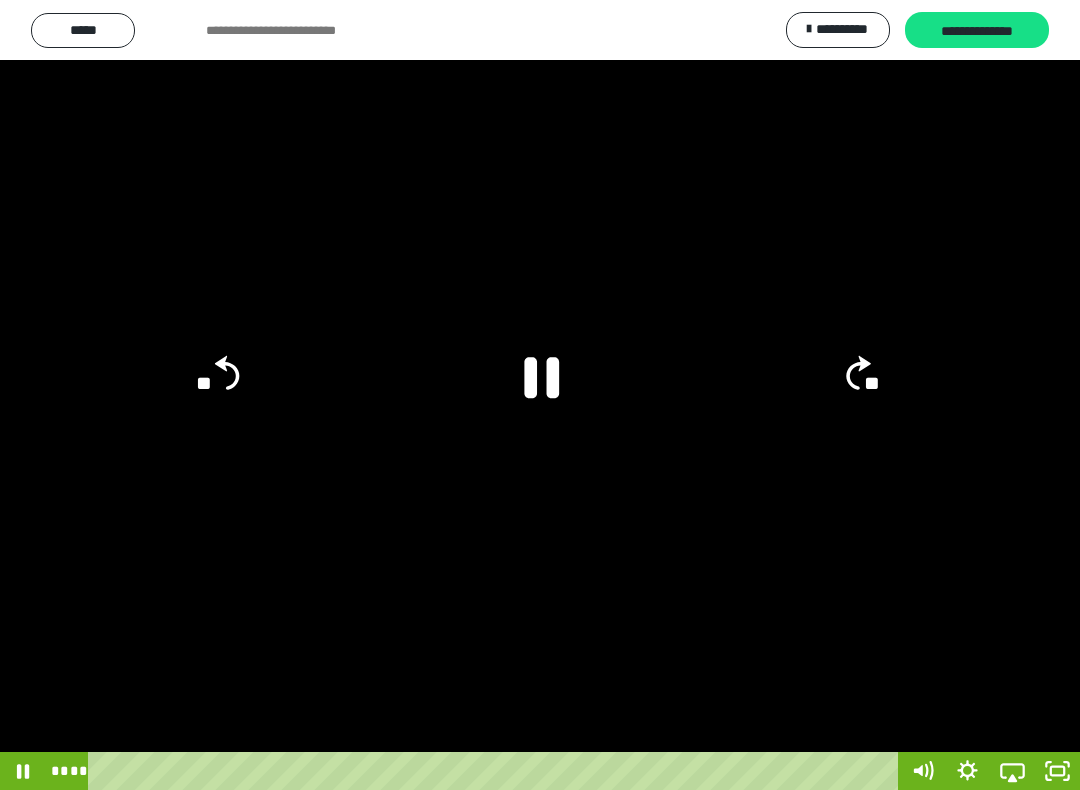 click 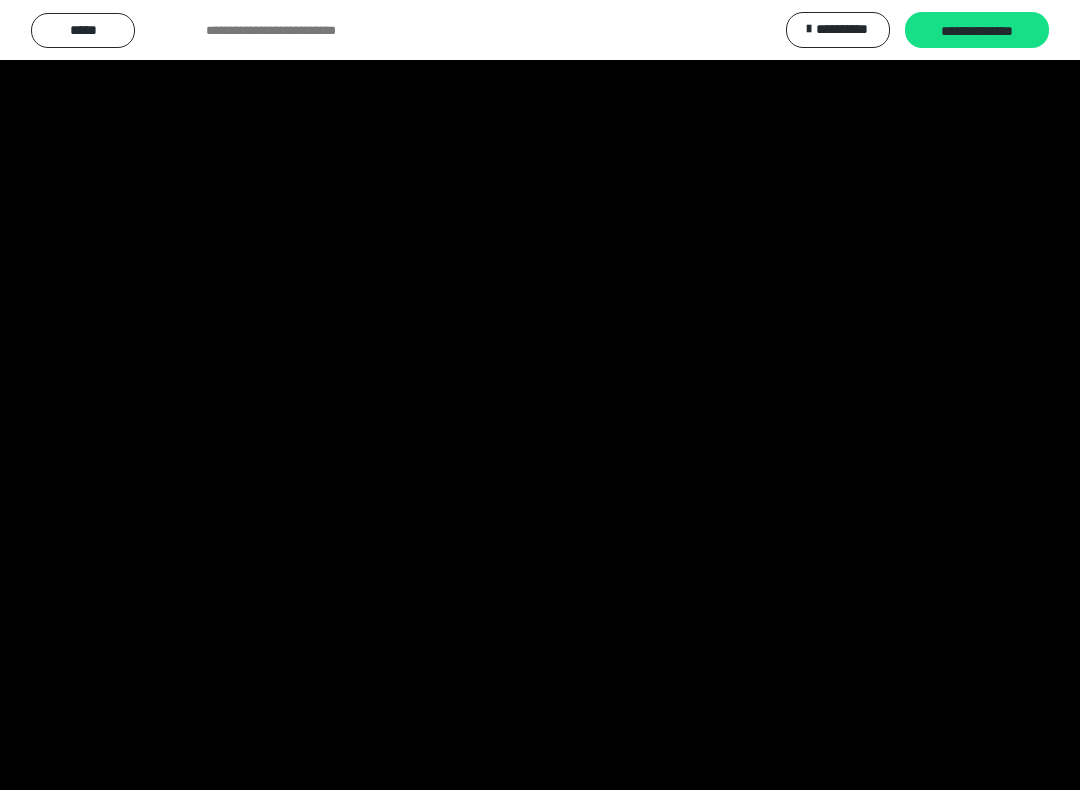 click at bounding box center (540, 395) 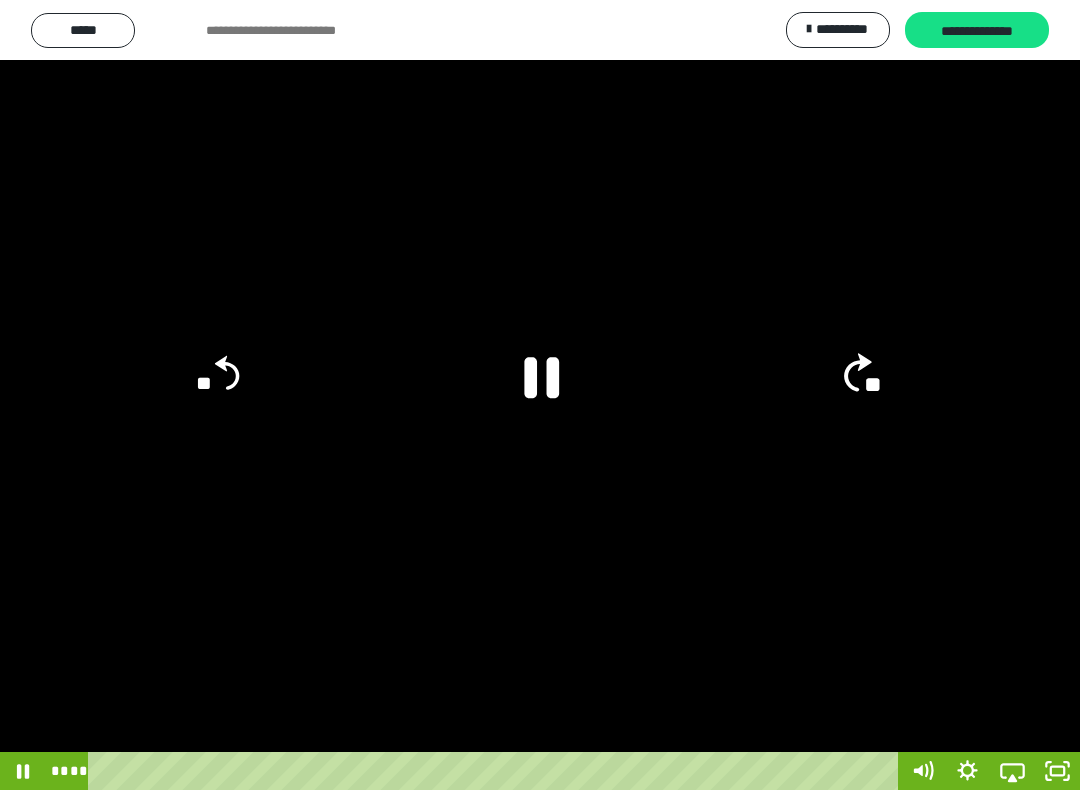 click on "**" 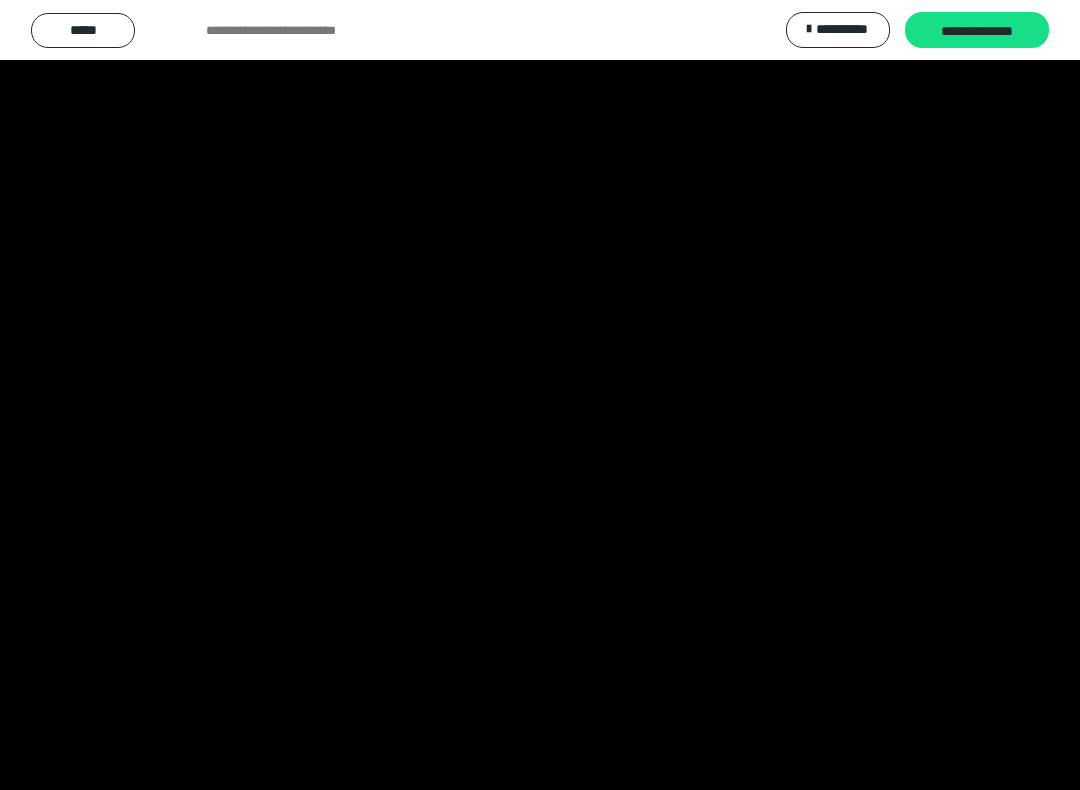 click at bounding box center (540, 395) 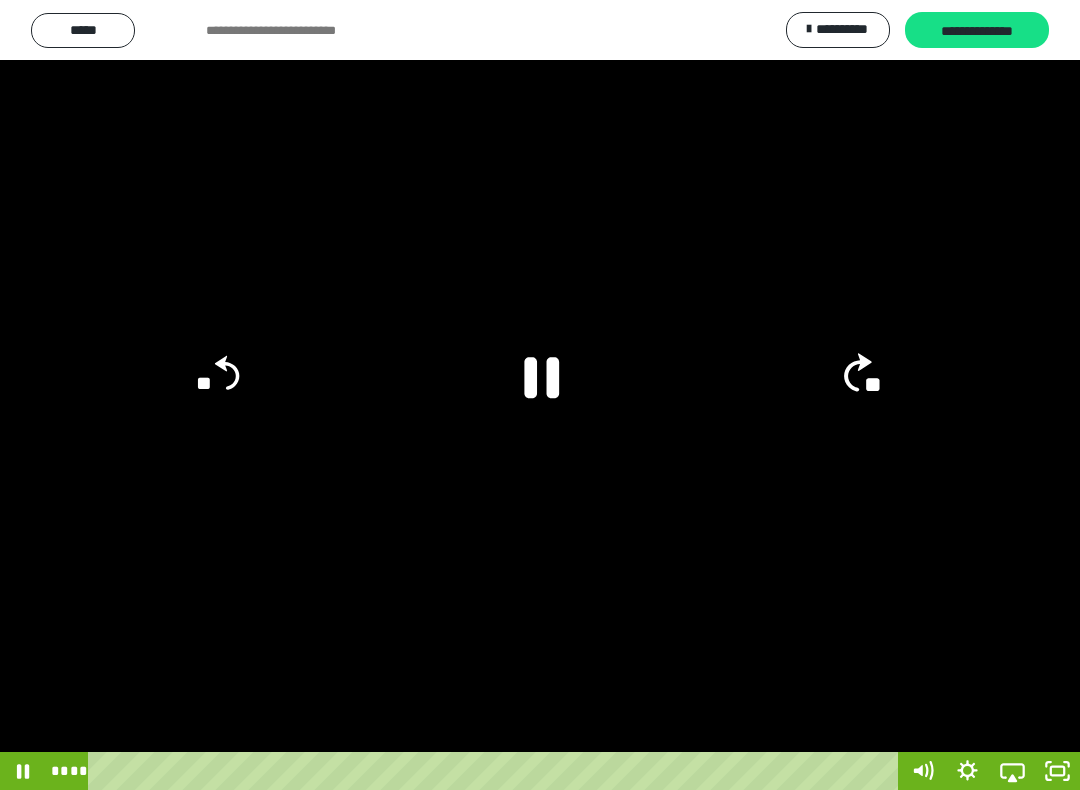 click on "**" 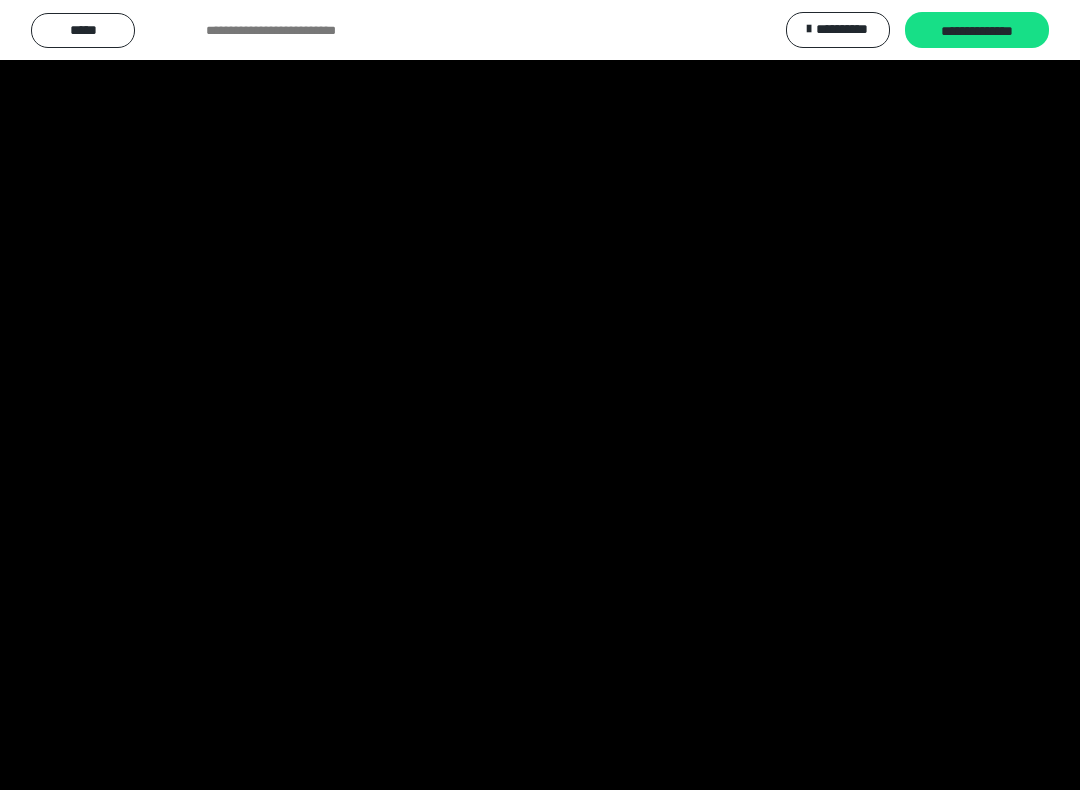 click at bounding box center [540, 395] 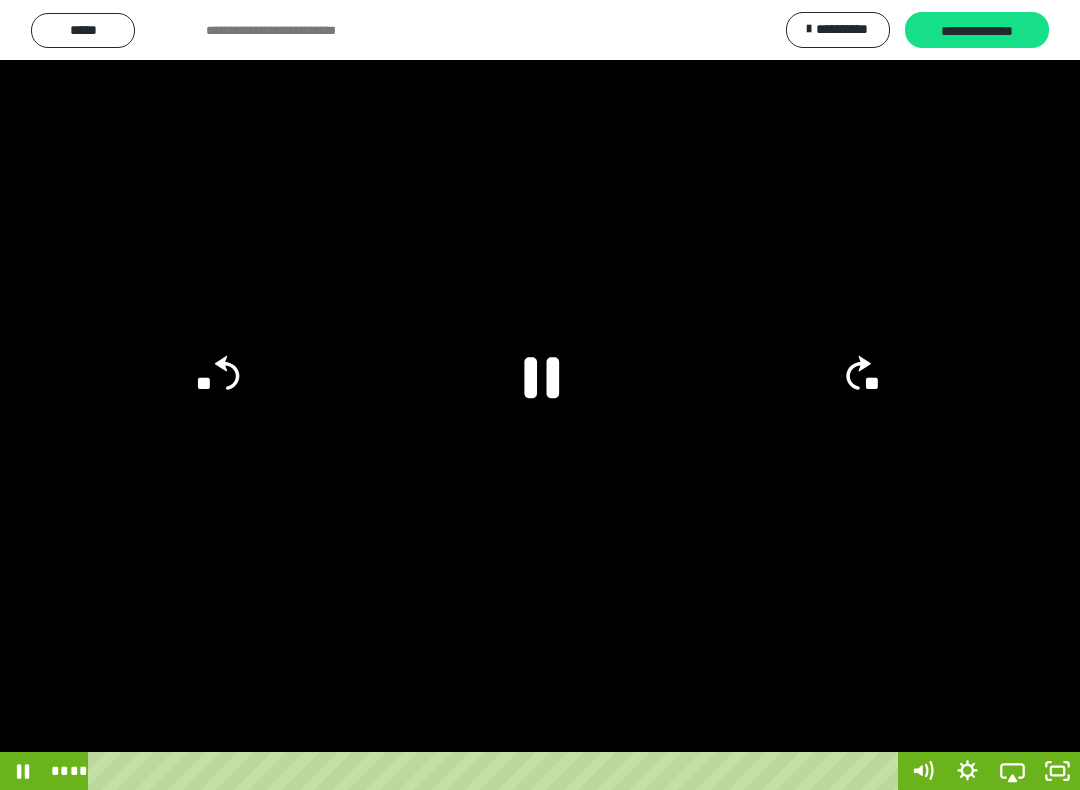 click on "**" 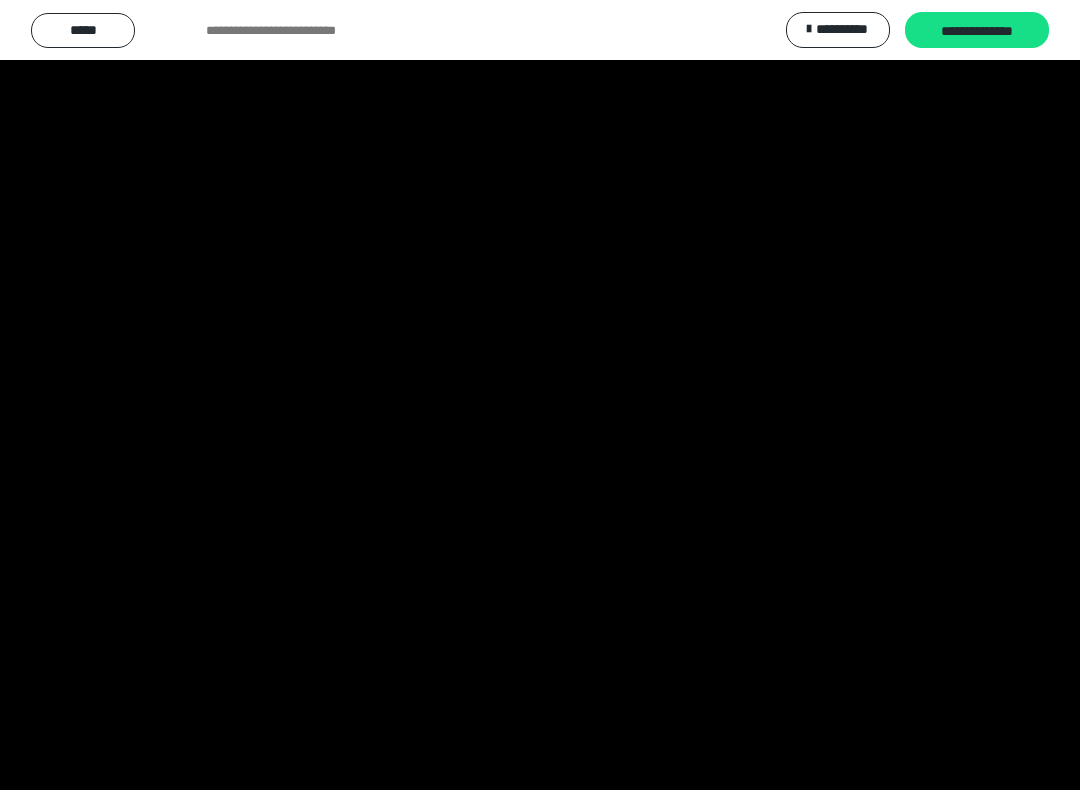 click at bounding box center [540, 395] 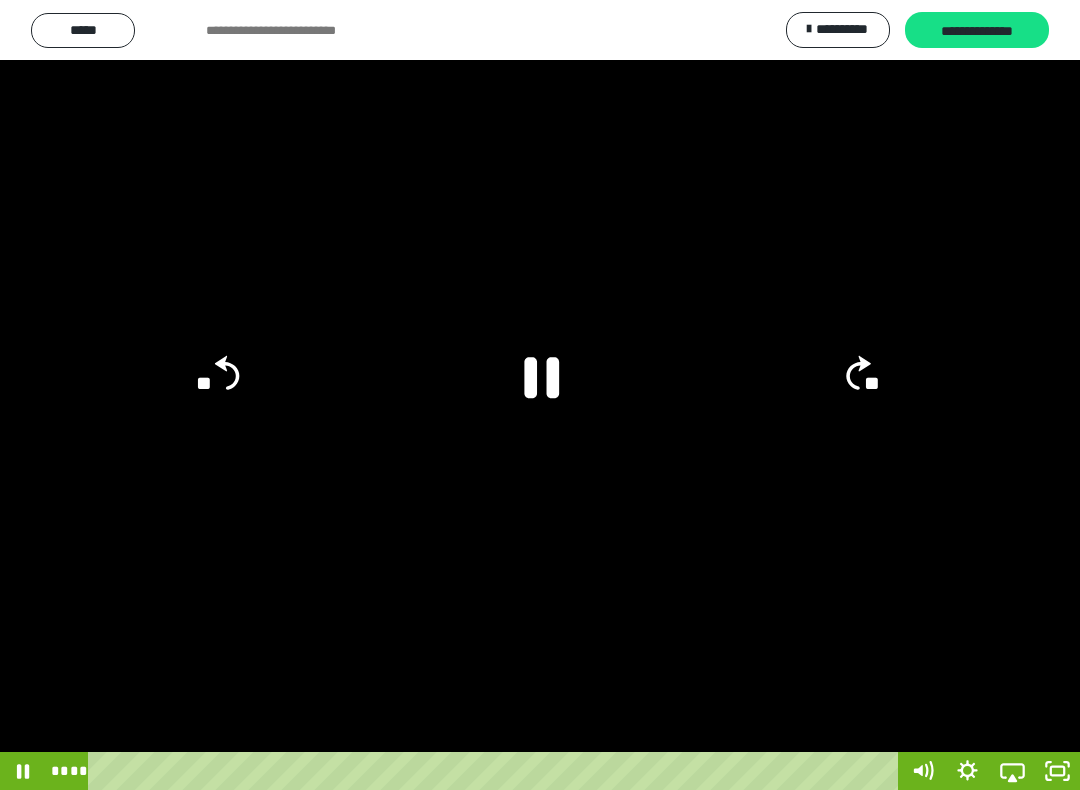 click 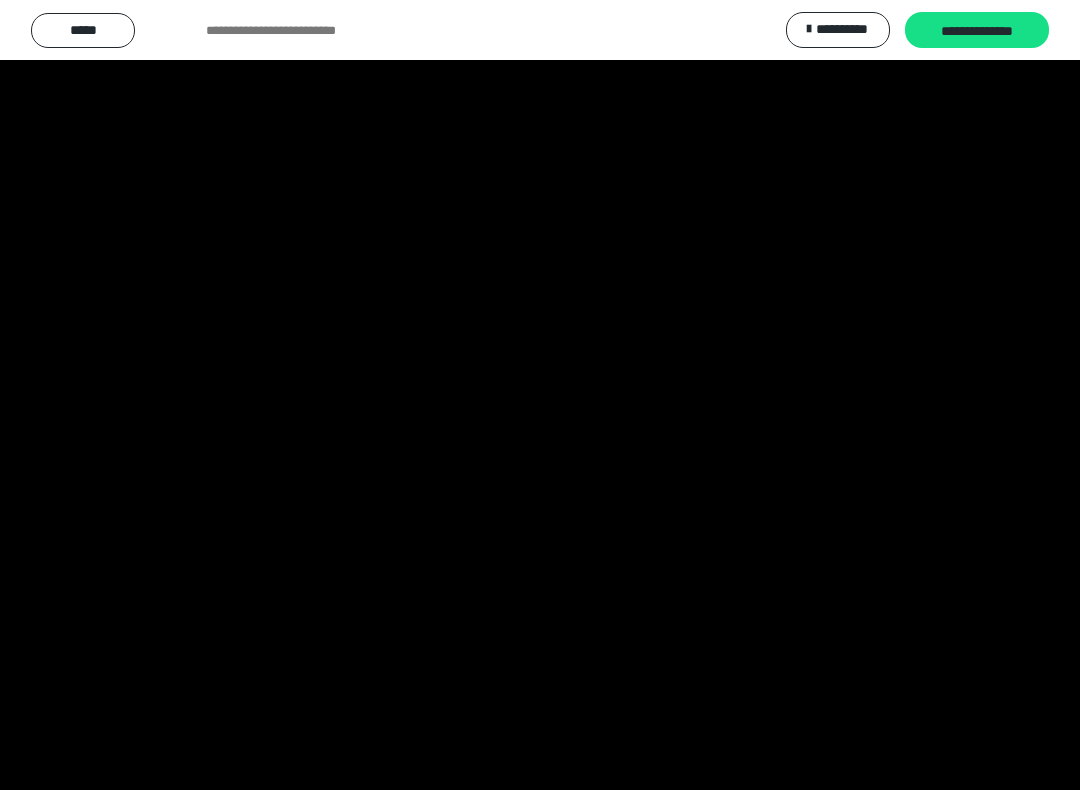 click at bounding box center [540, 395] 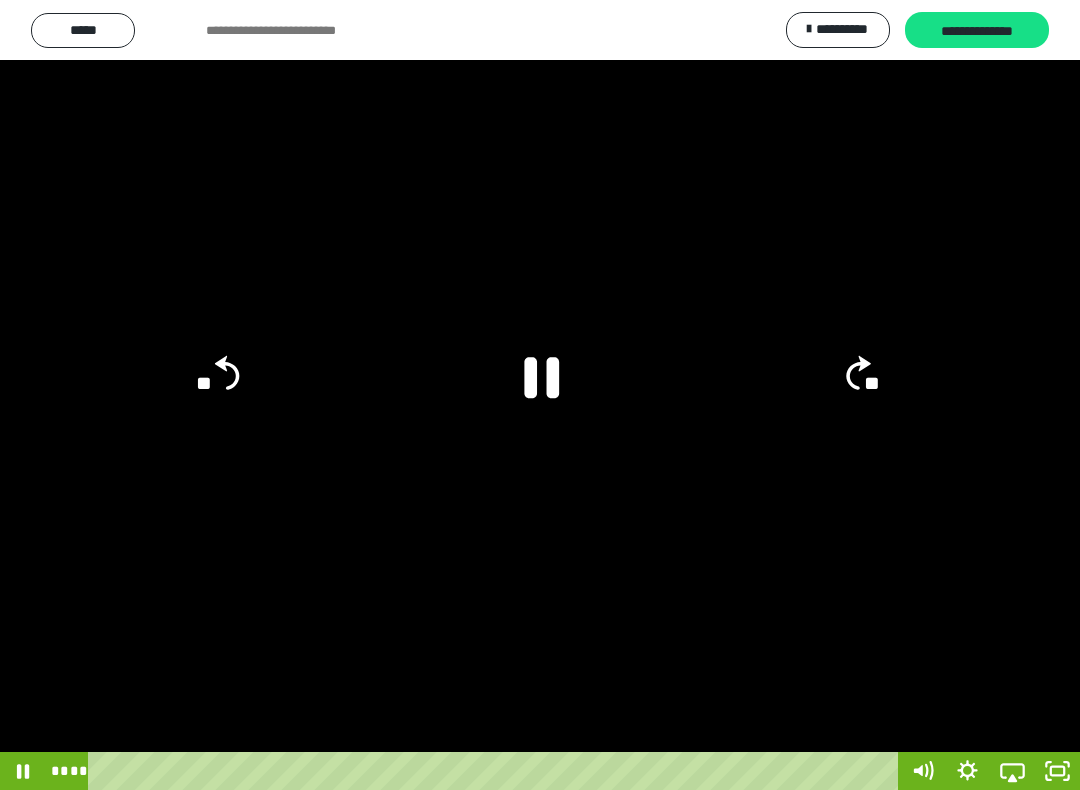 click 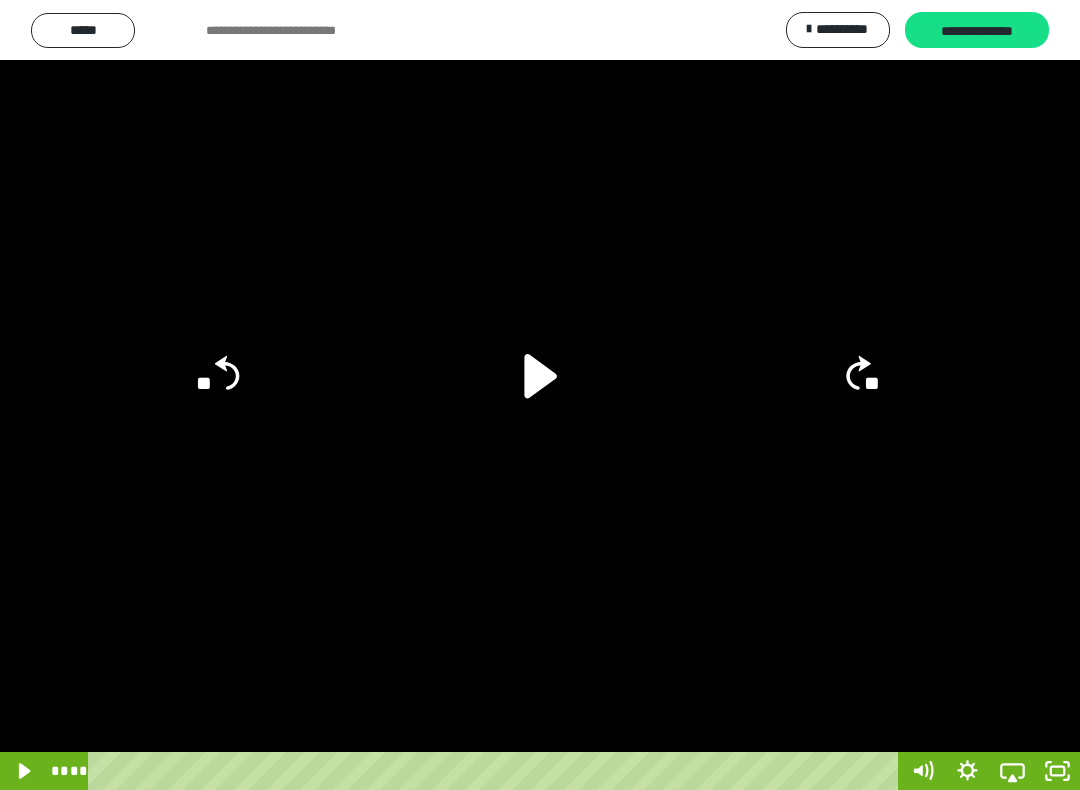 click 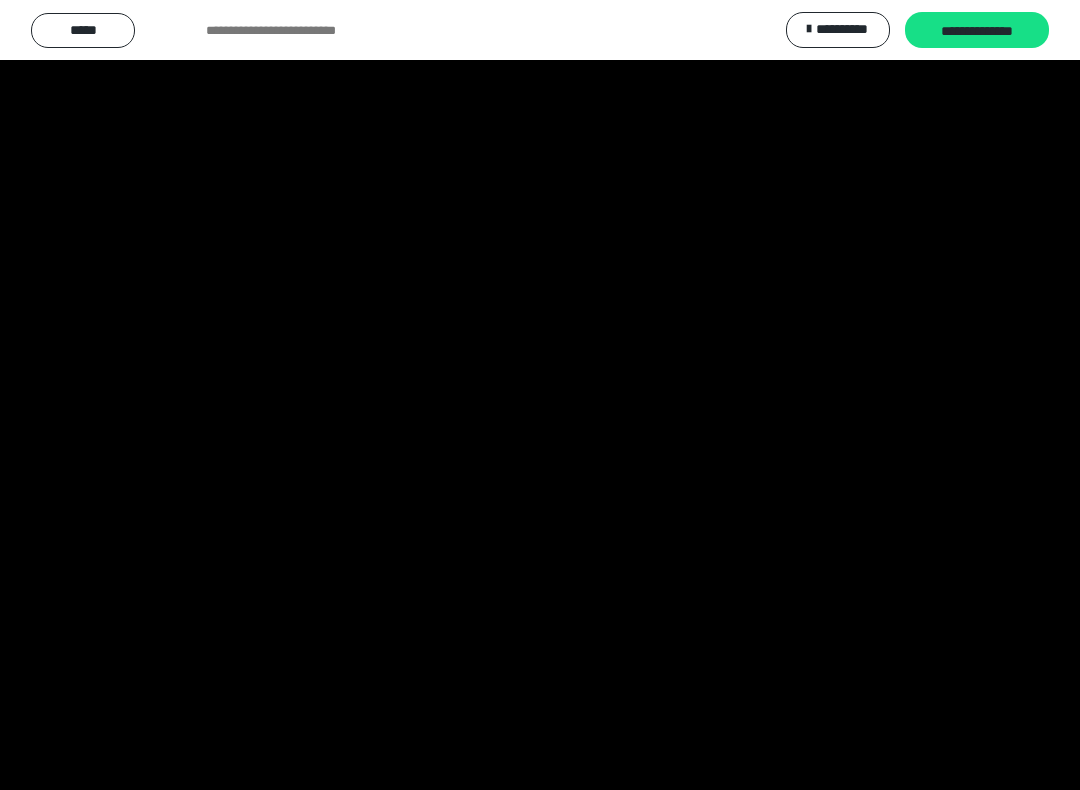click at bounding box center [540, 395] 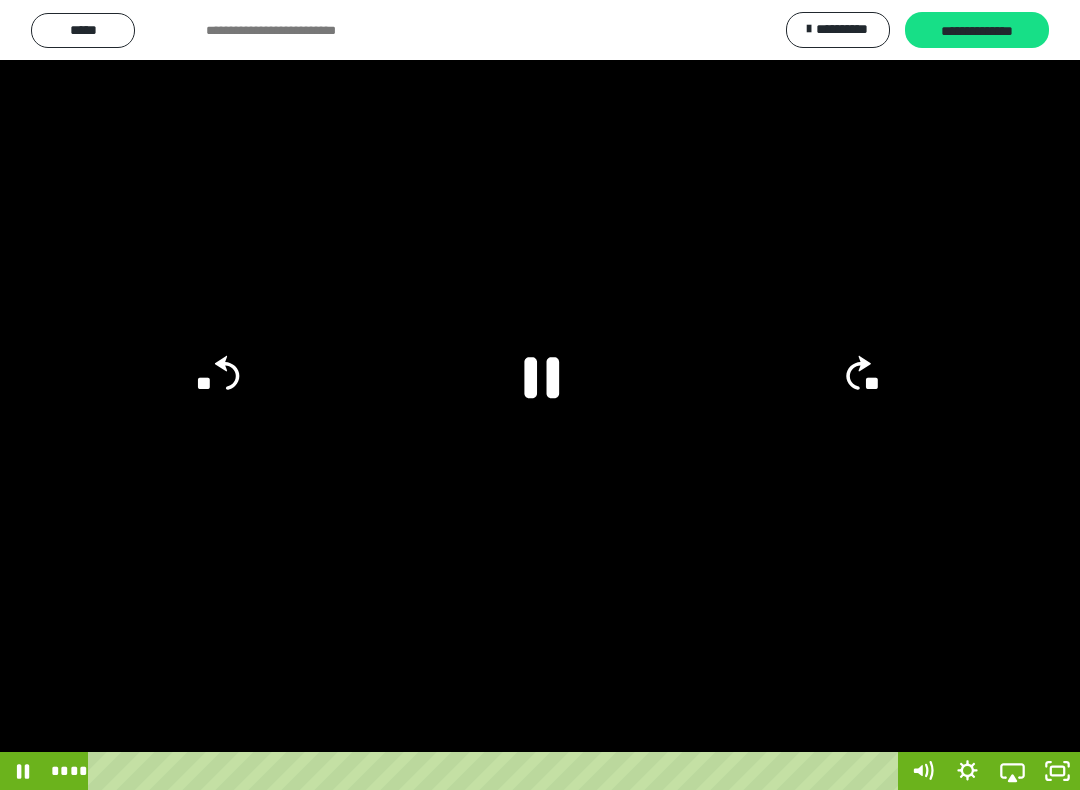 click 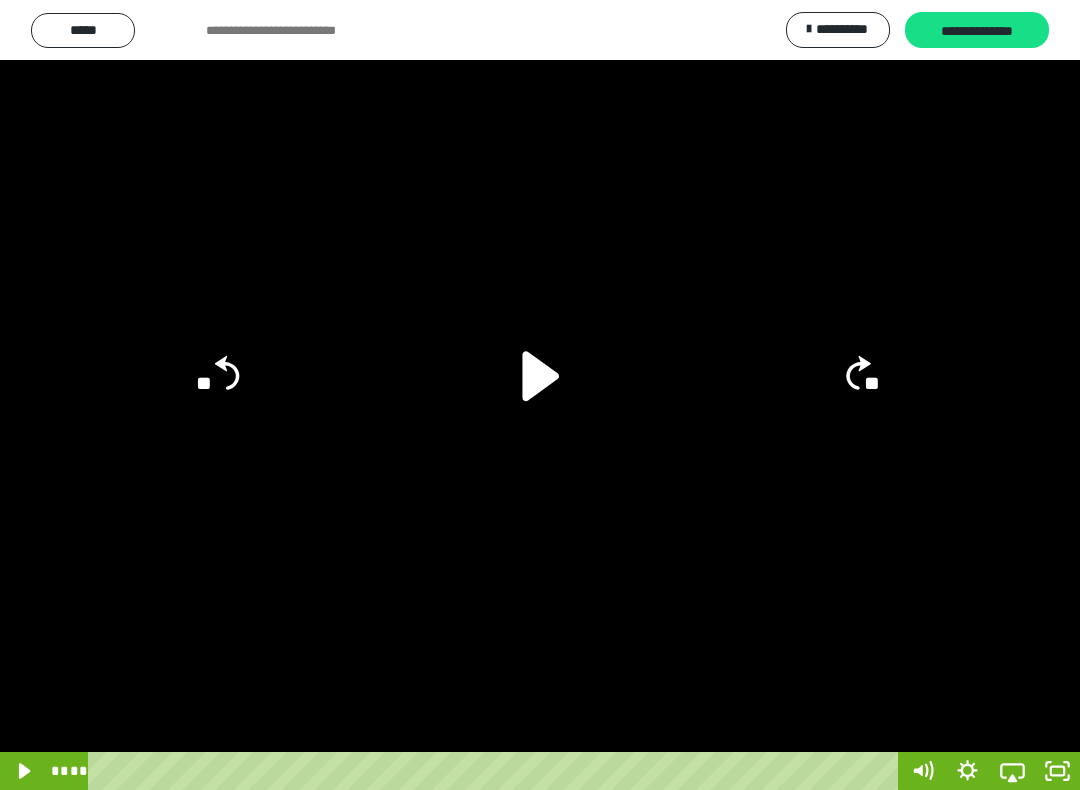click 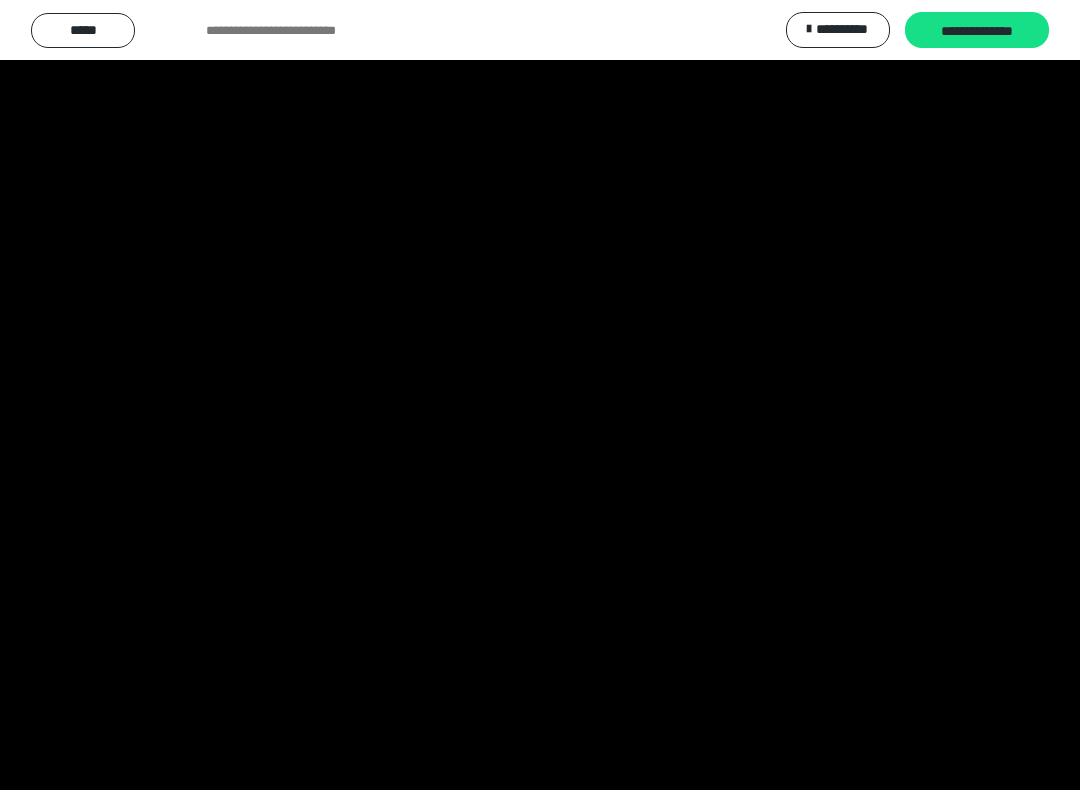 click at bounding box center [540, 395] 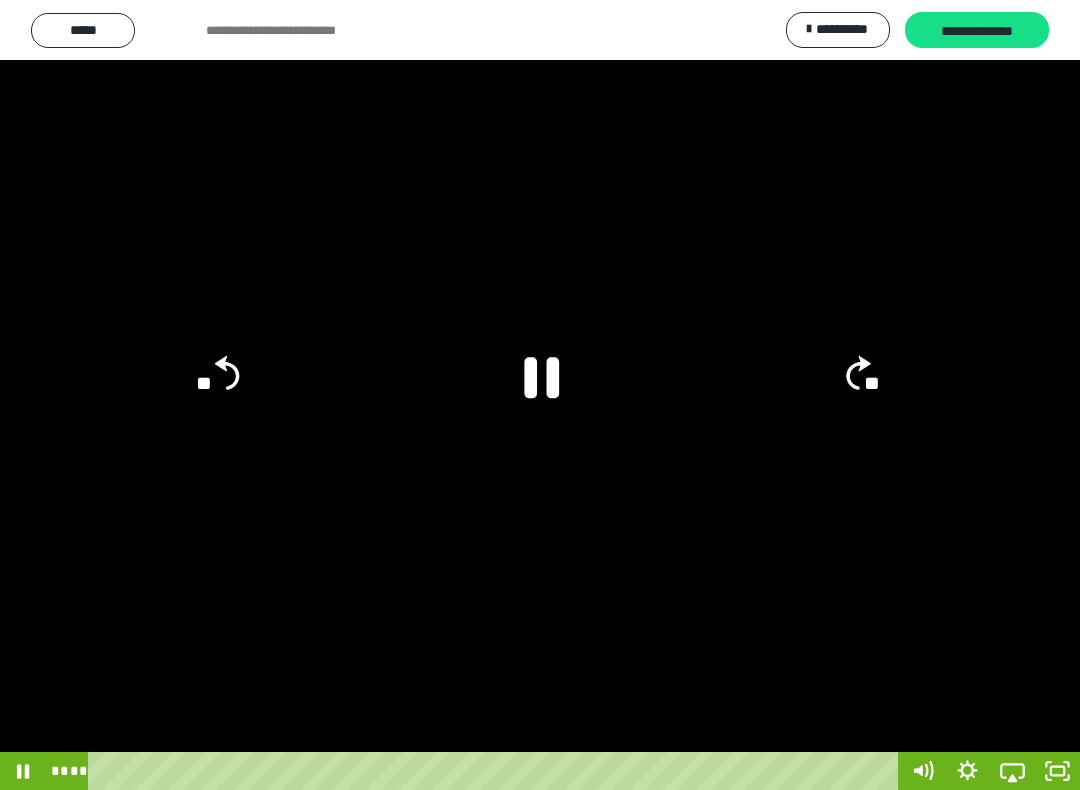 click 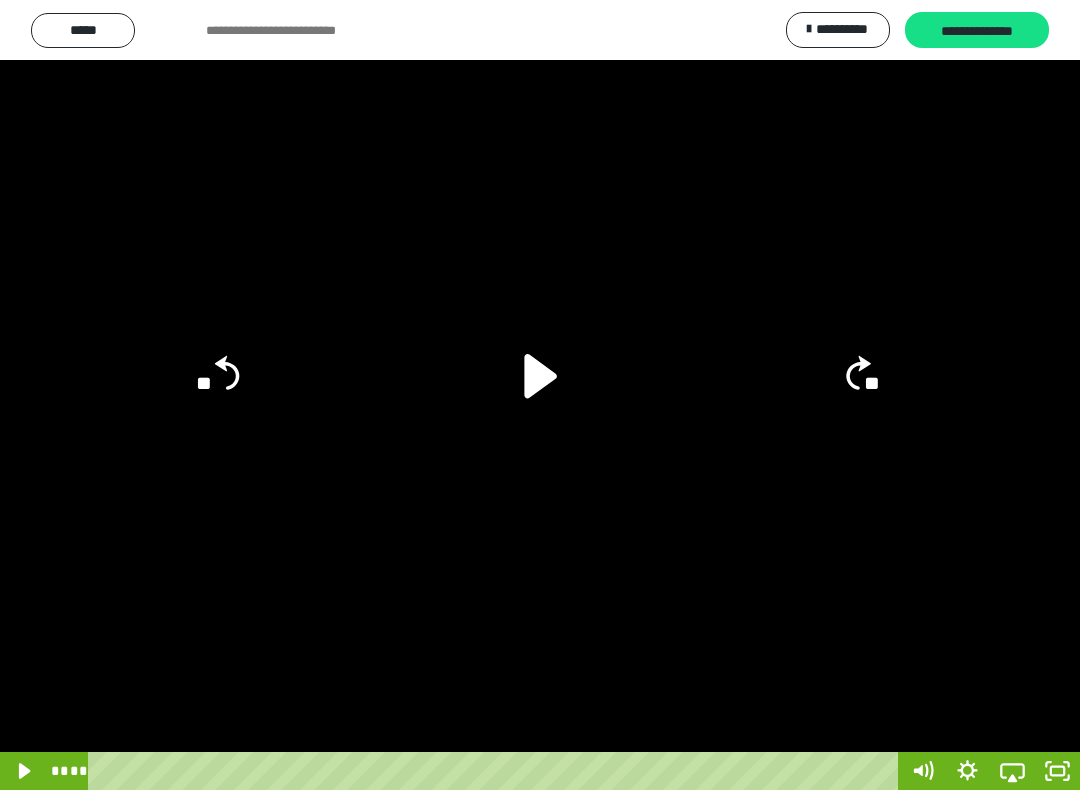 click 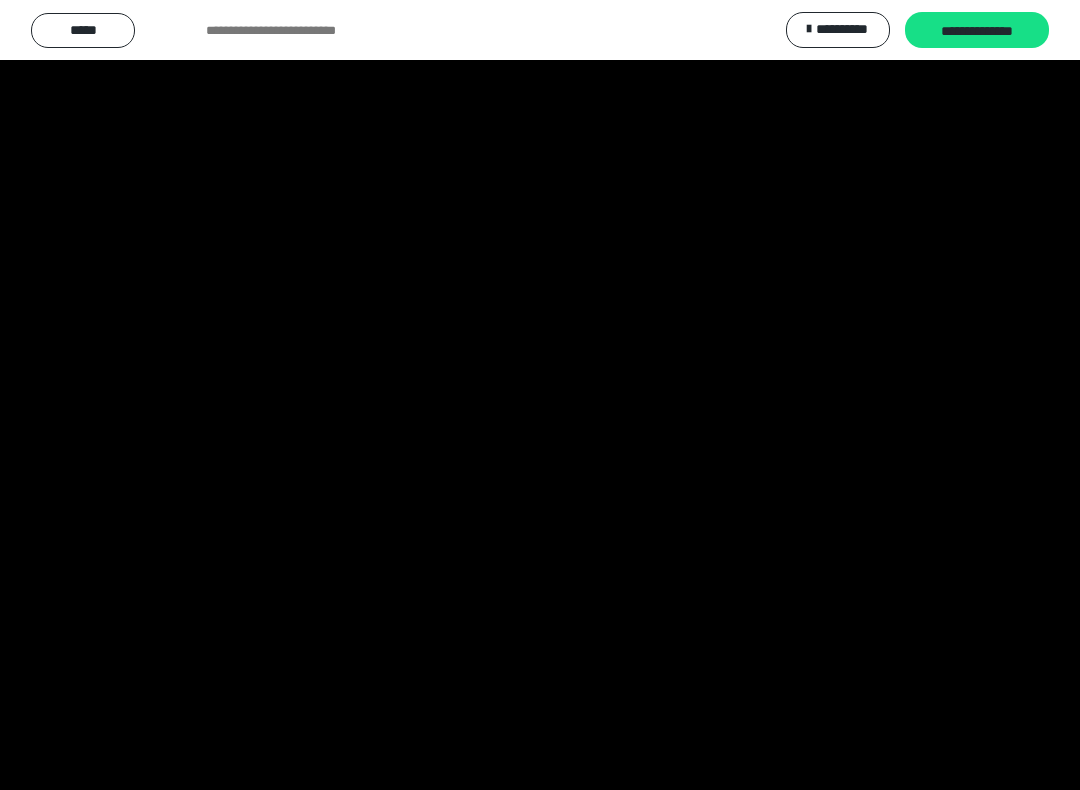 click at bounding box center [540, 395] 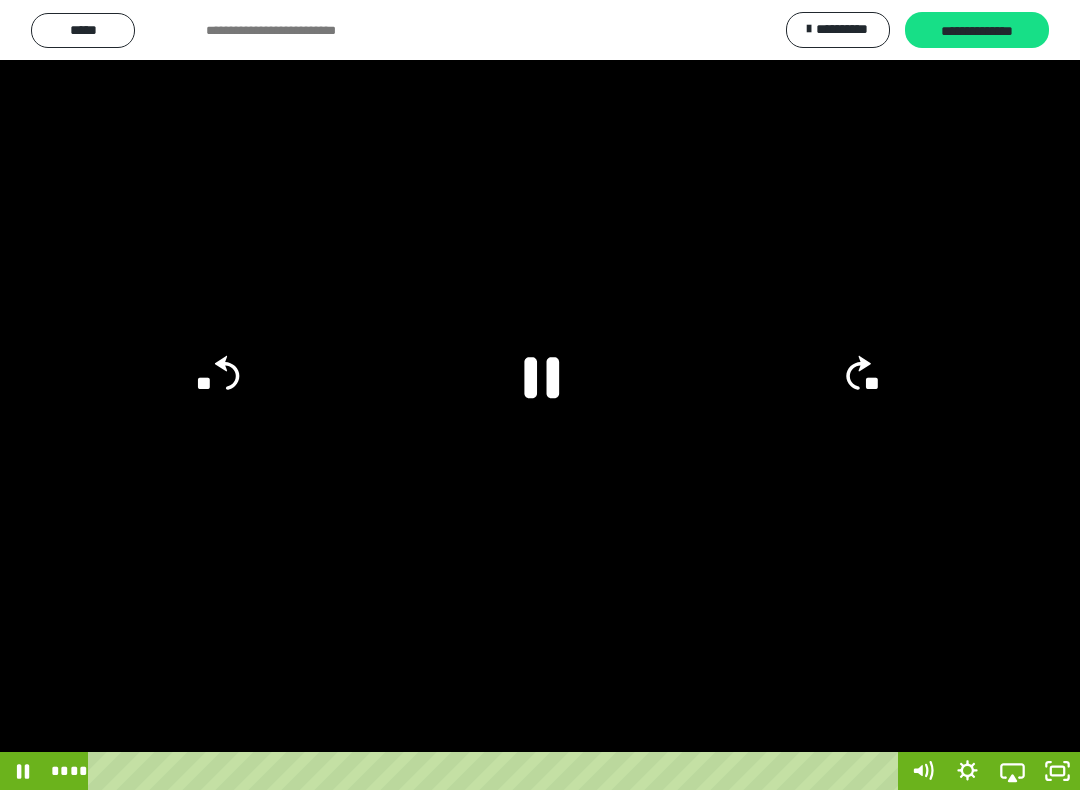 click on "**" 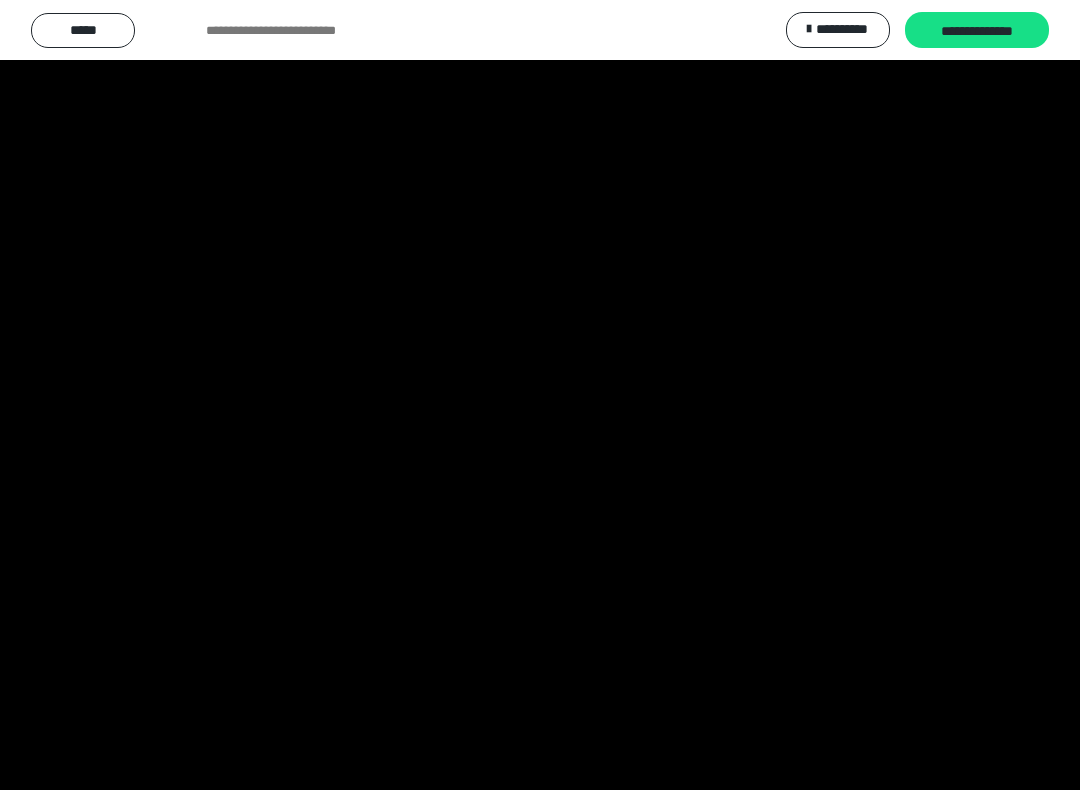 click at bounding box center [540, 395] 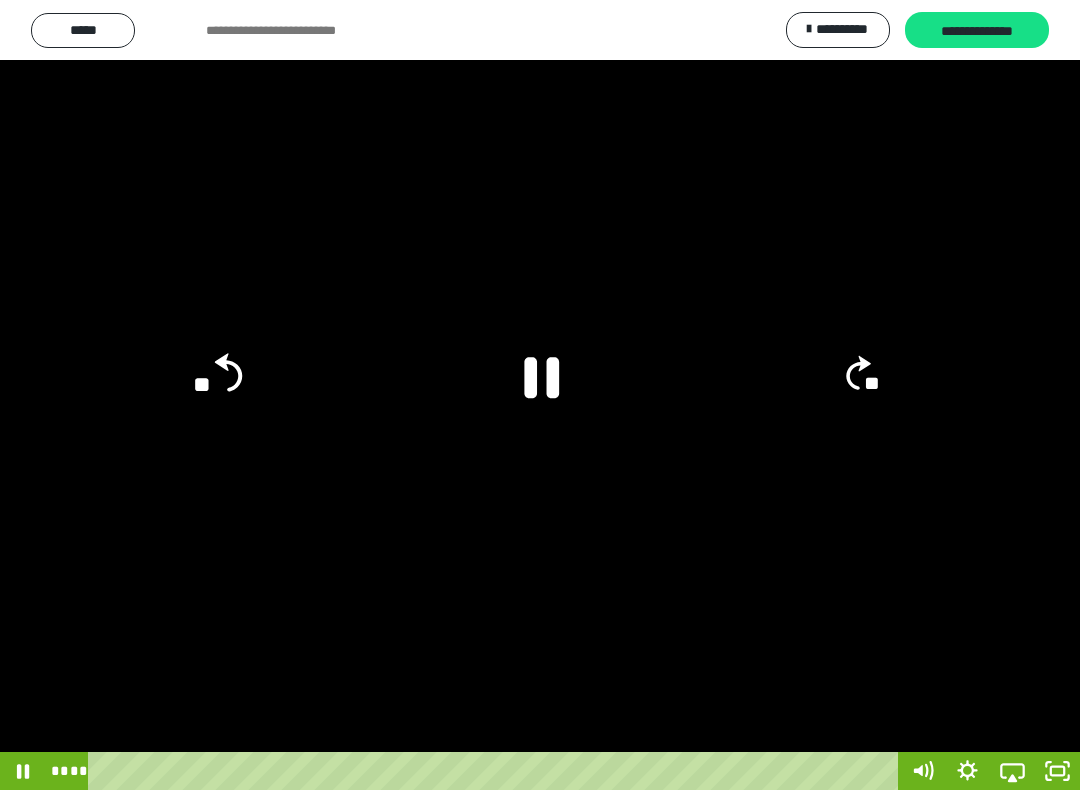 click on "**" 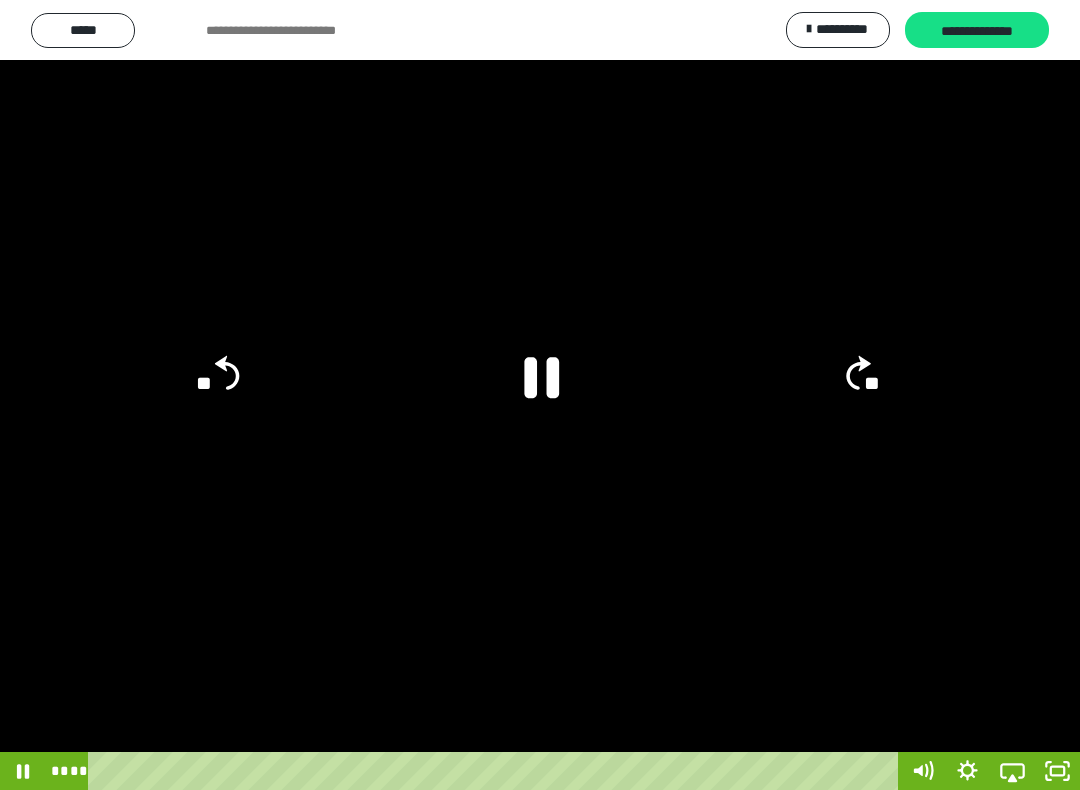 click on "**" 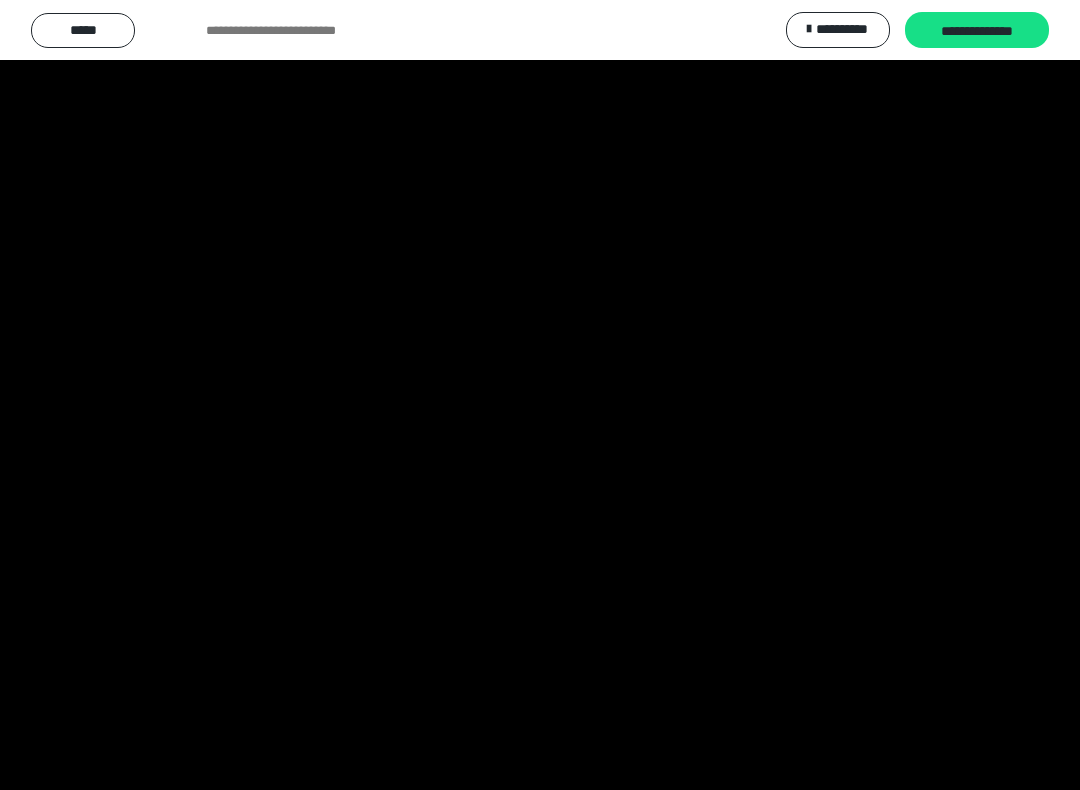 click at bounding box center [540, 395] 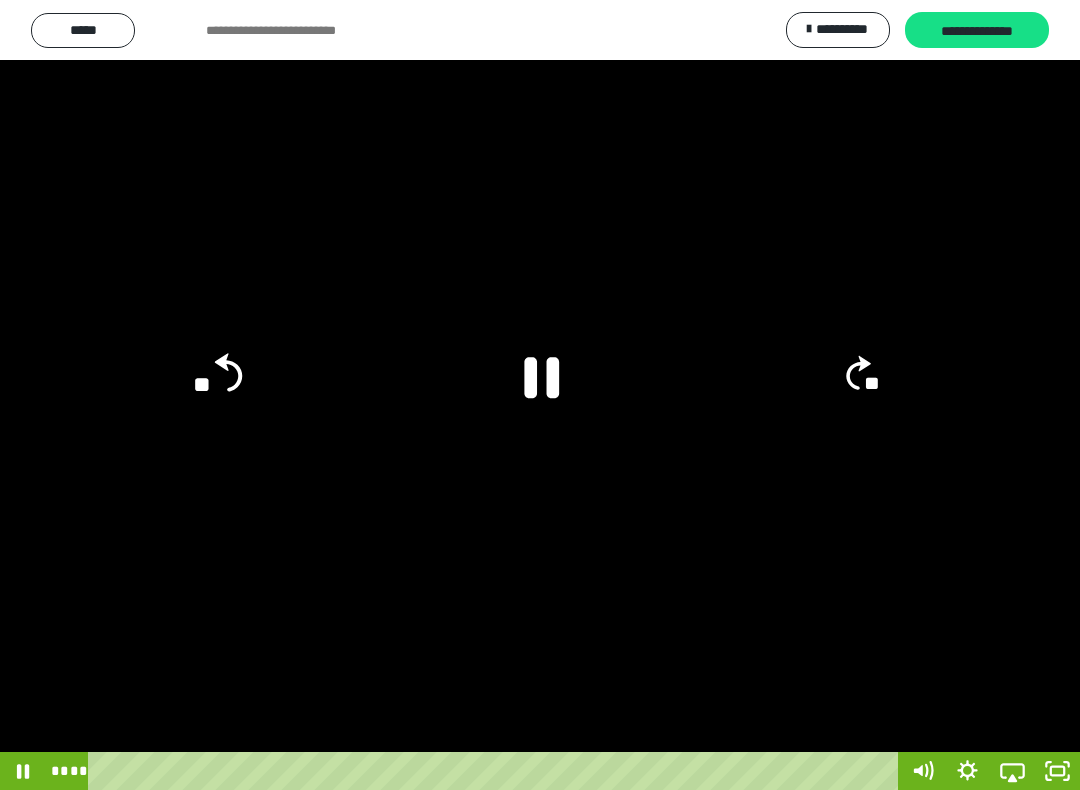 click on "**" 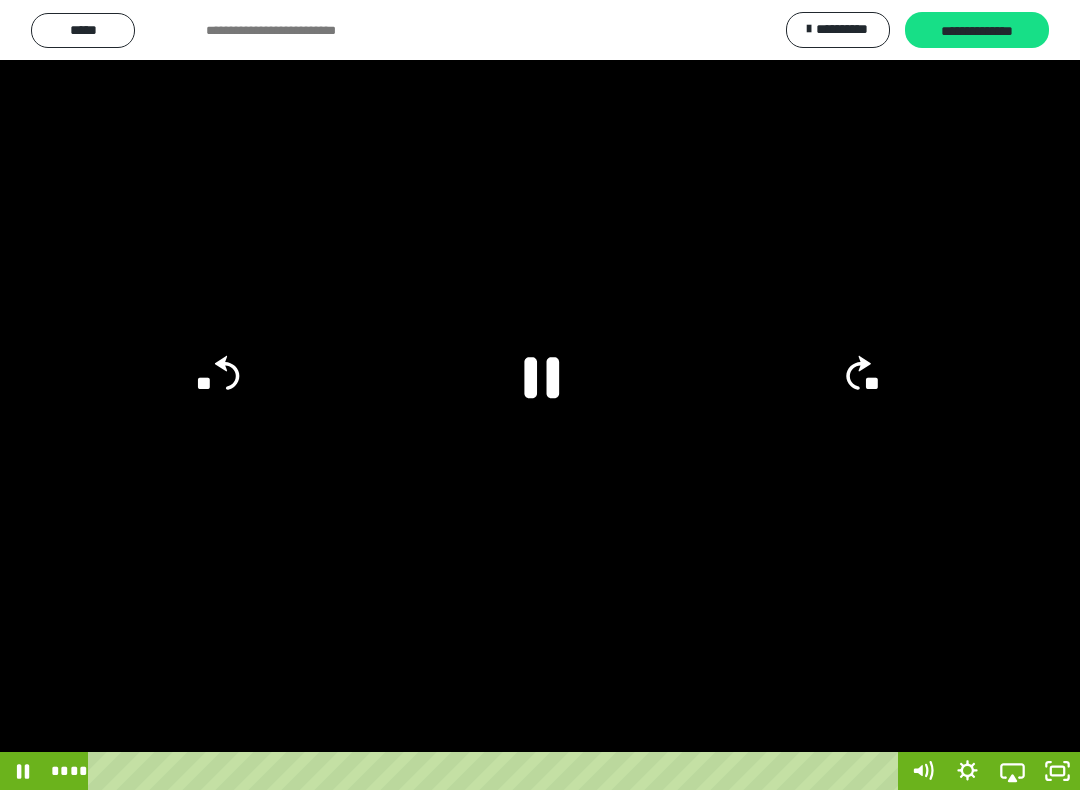 click on "**" 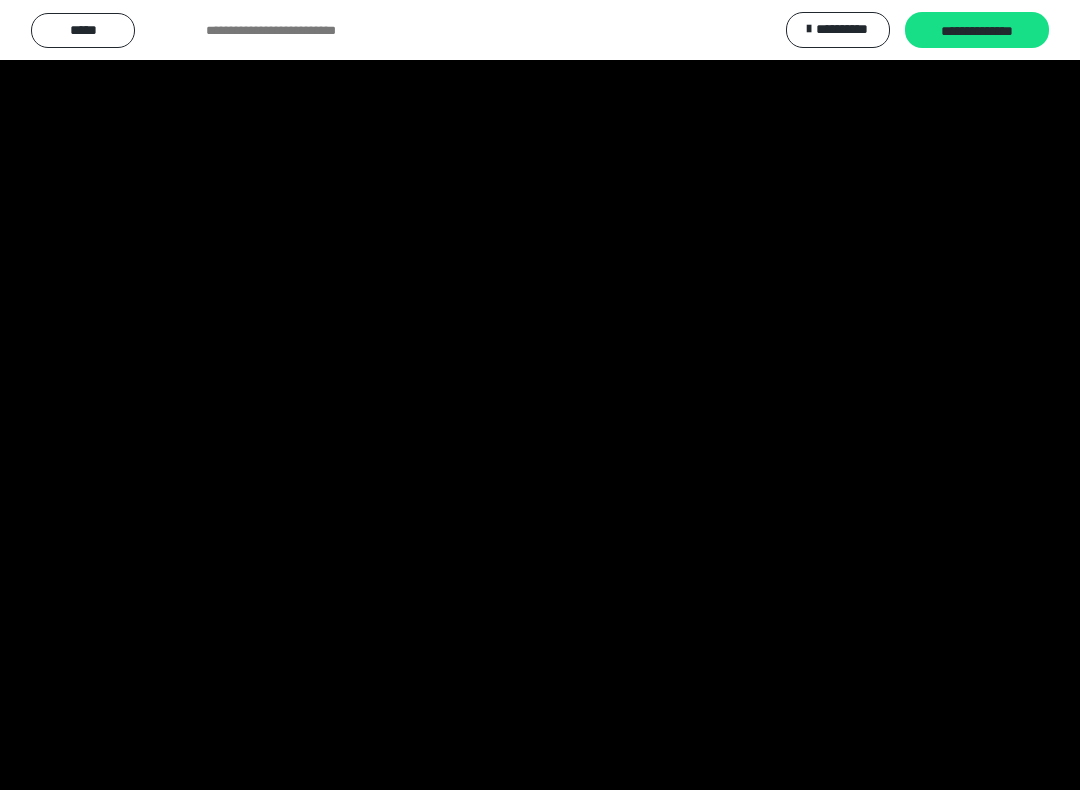 click at bounding box center [540, 395] 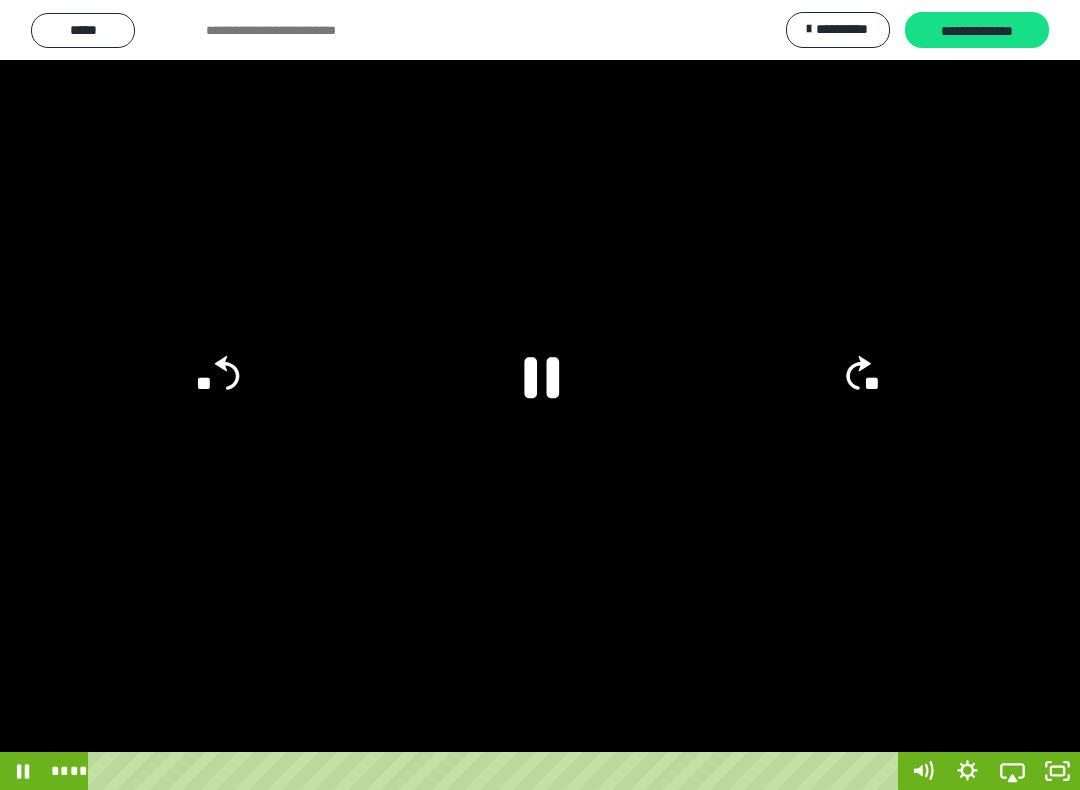 click 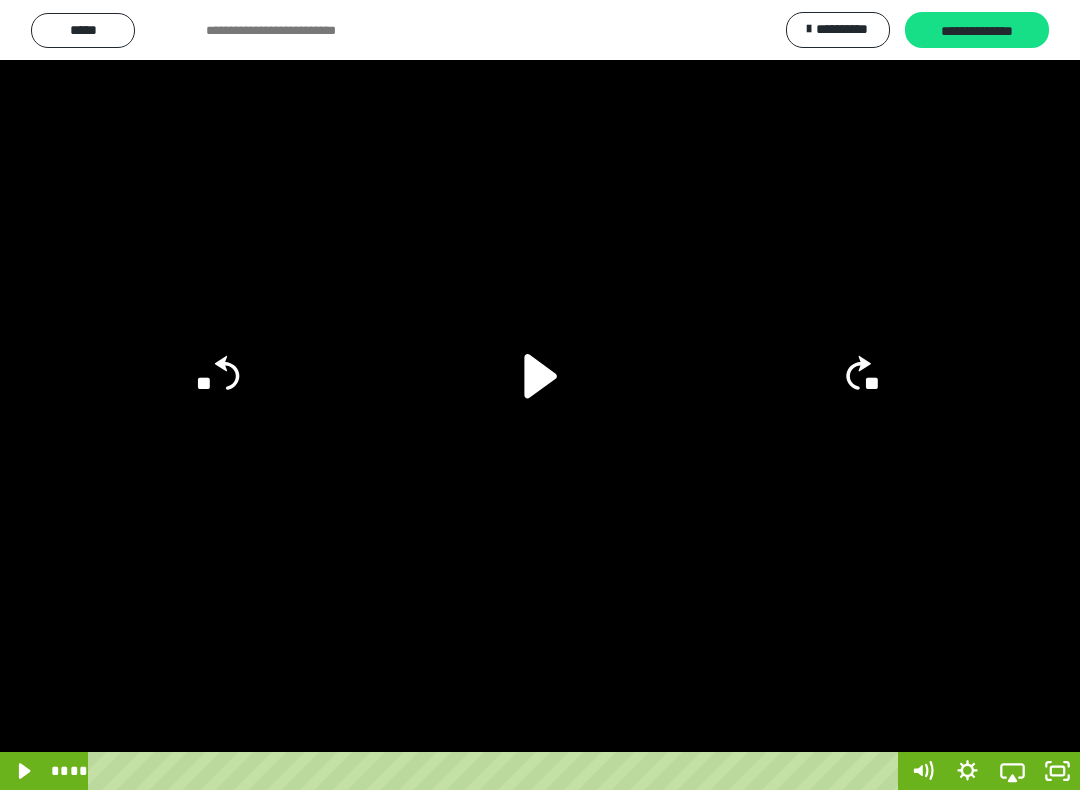 click 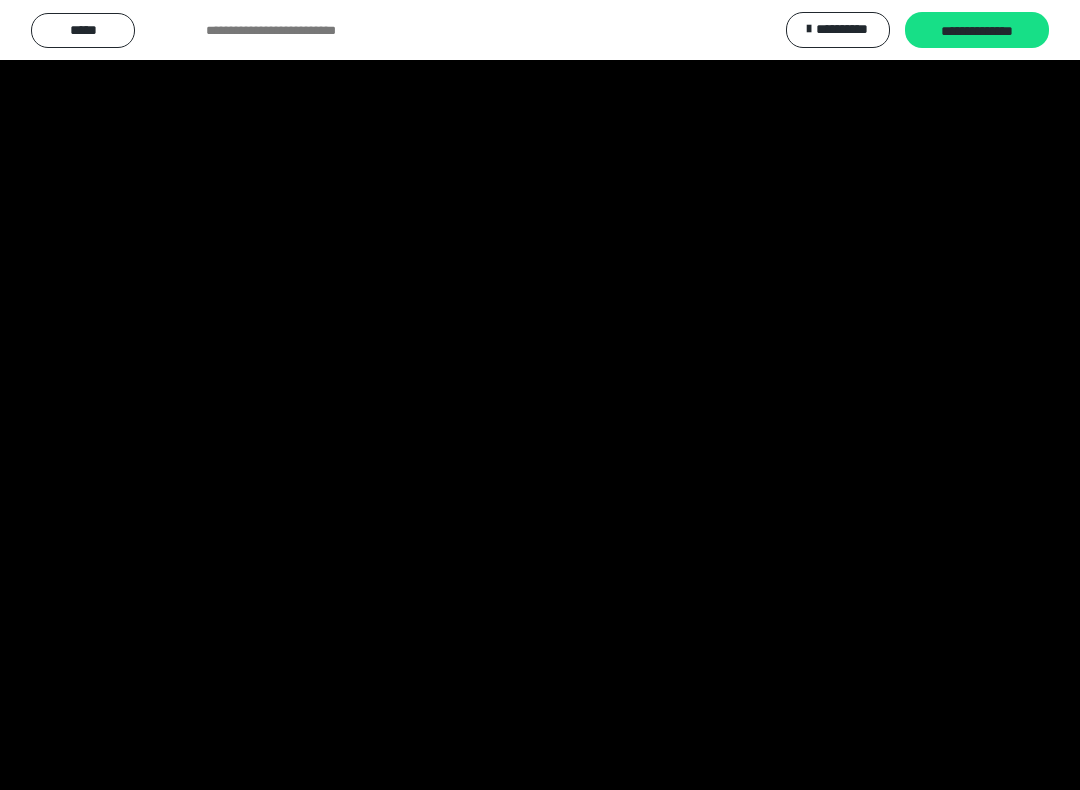 click at bounding box center [540, 395] 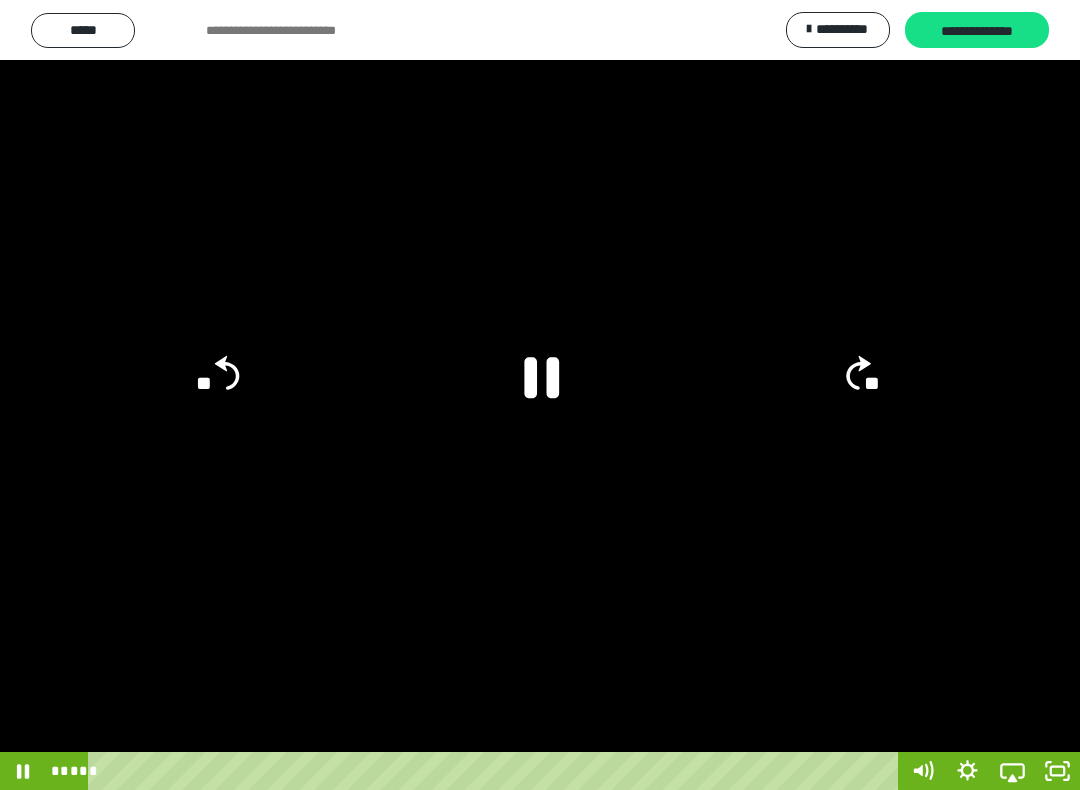 click 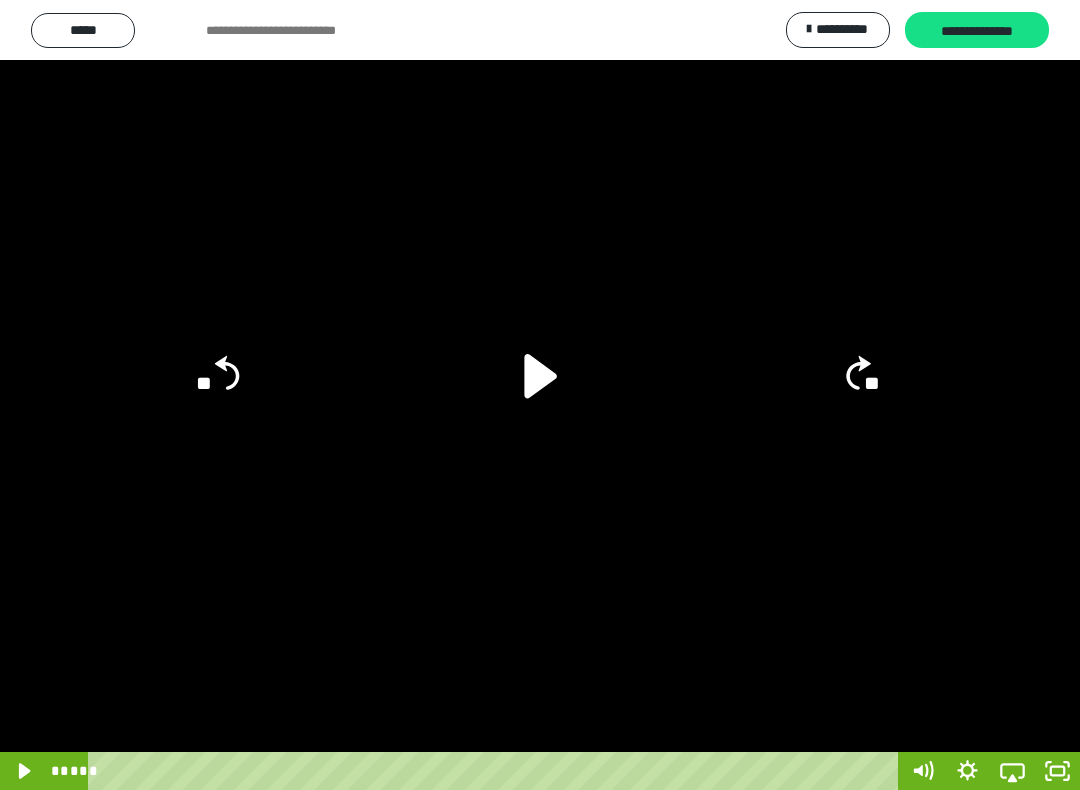 click 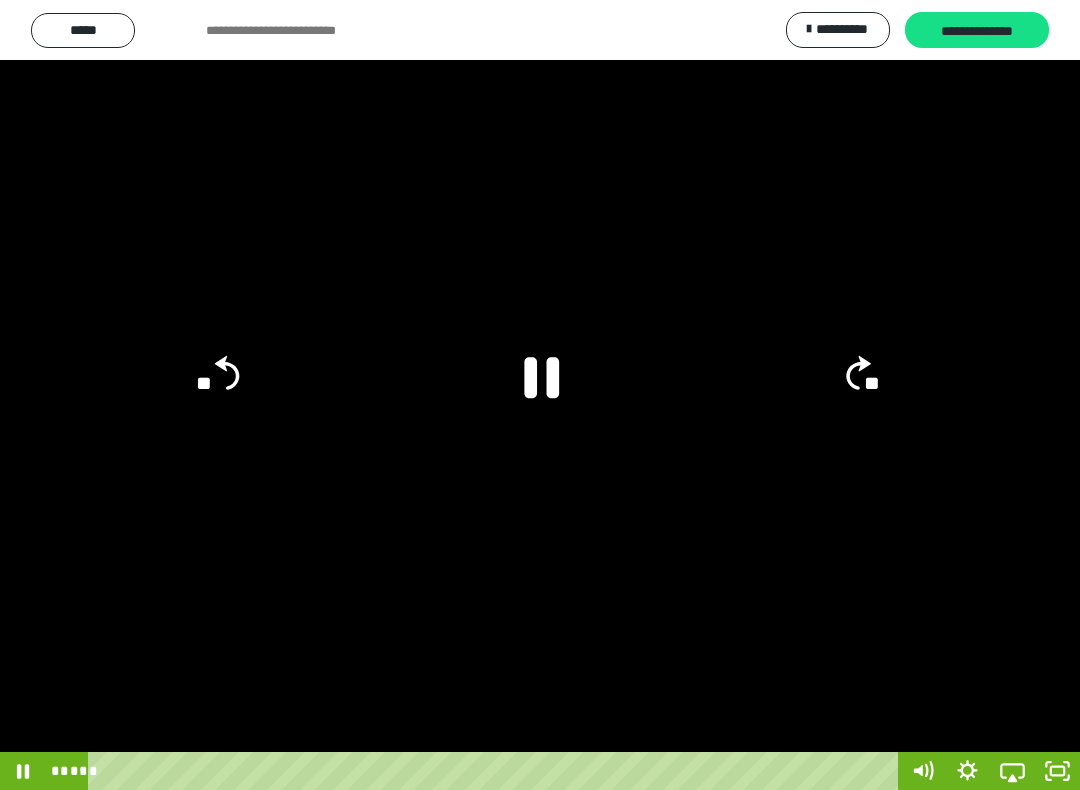 scroll, scrollTop: 0, scrollLeft: 0, axis: both 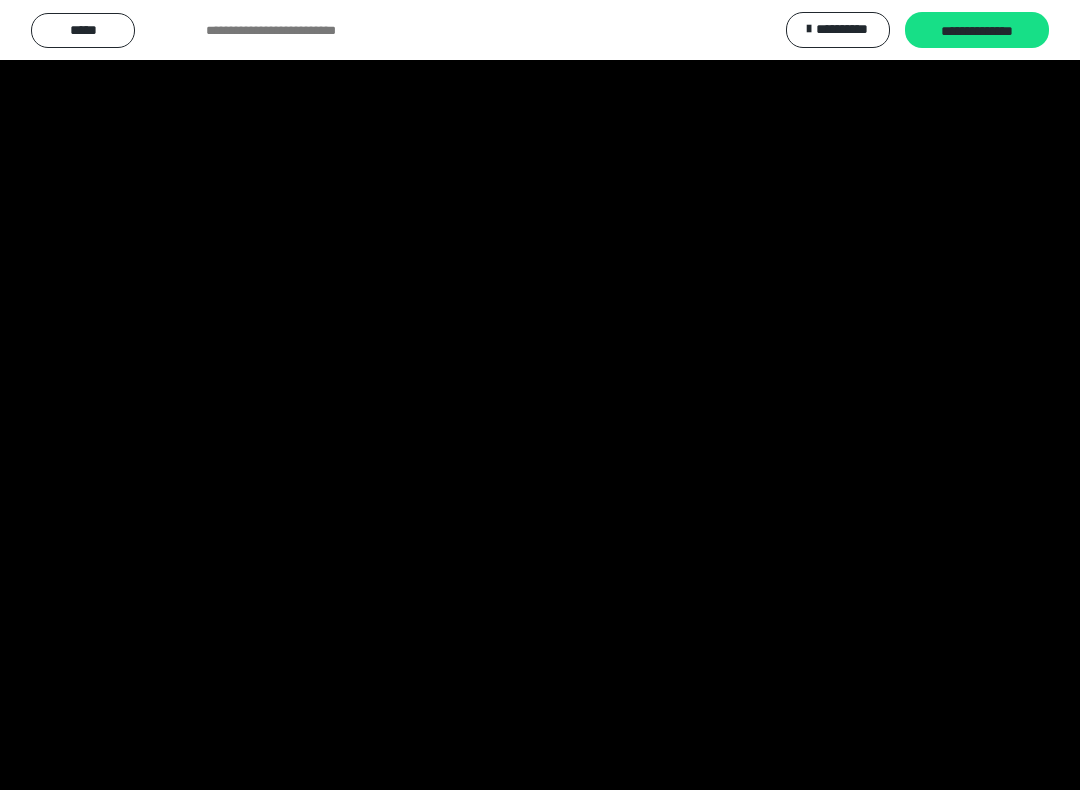 click at bounding box center [540, 395] 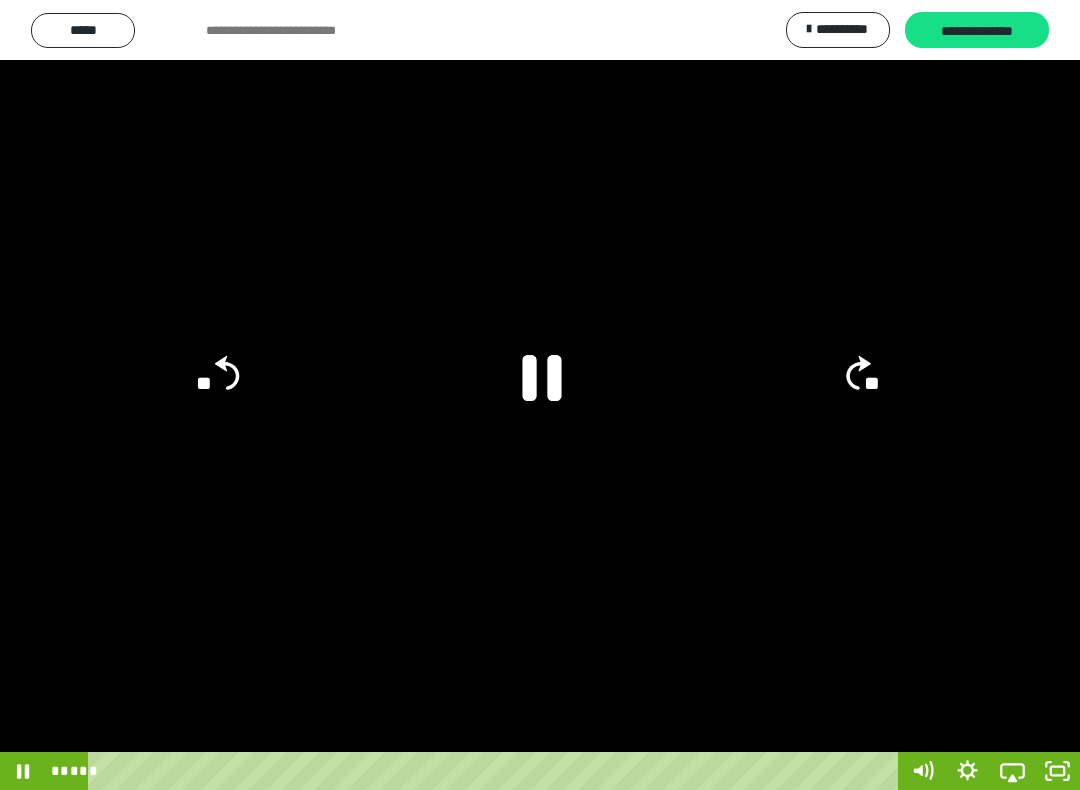 click 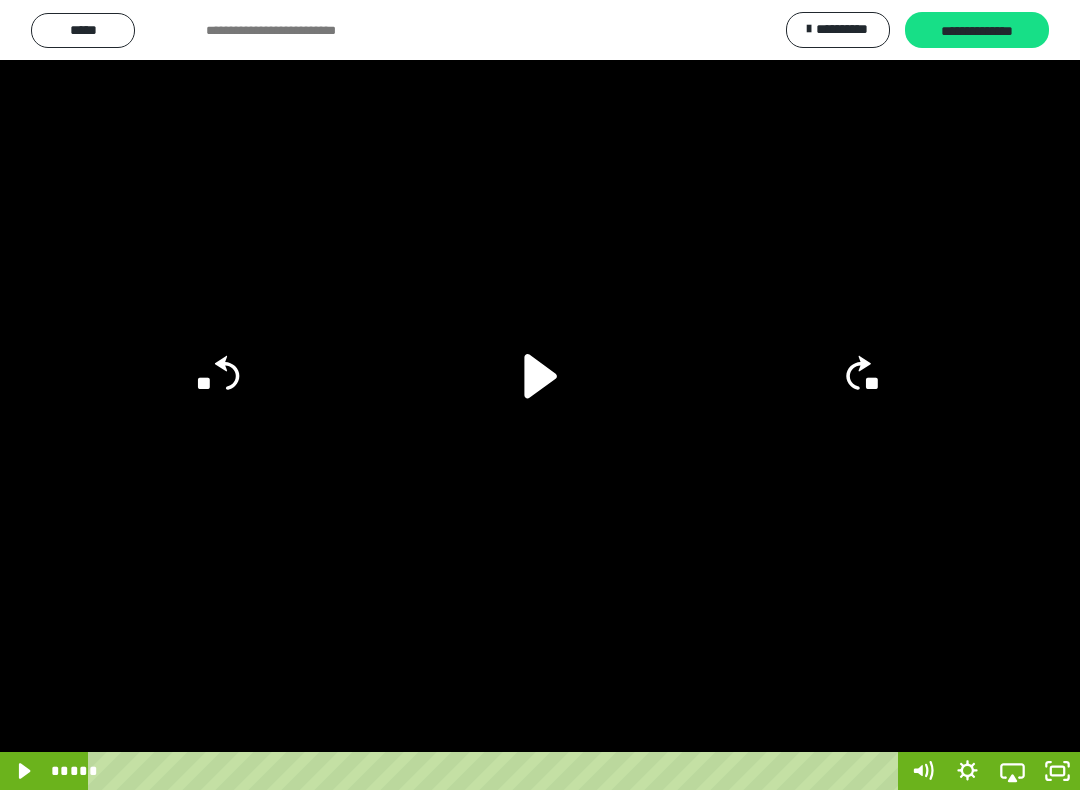 click 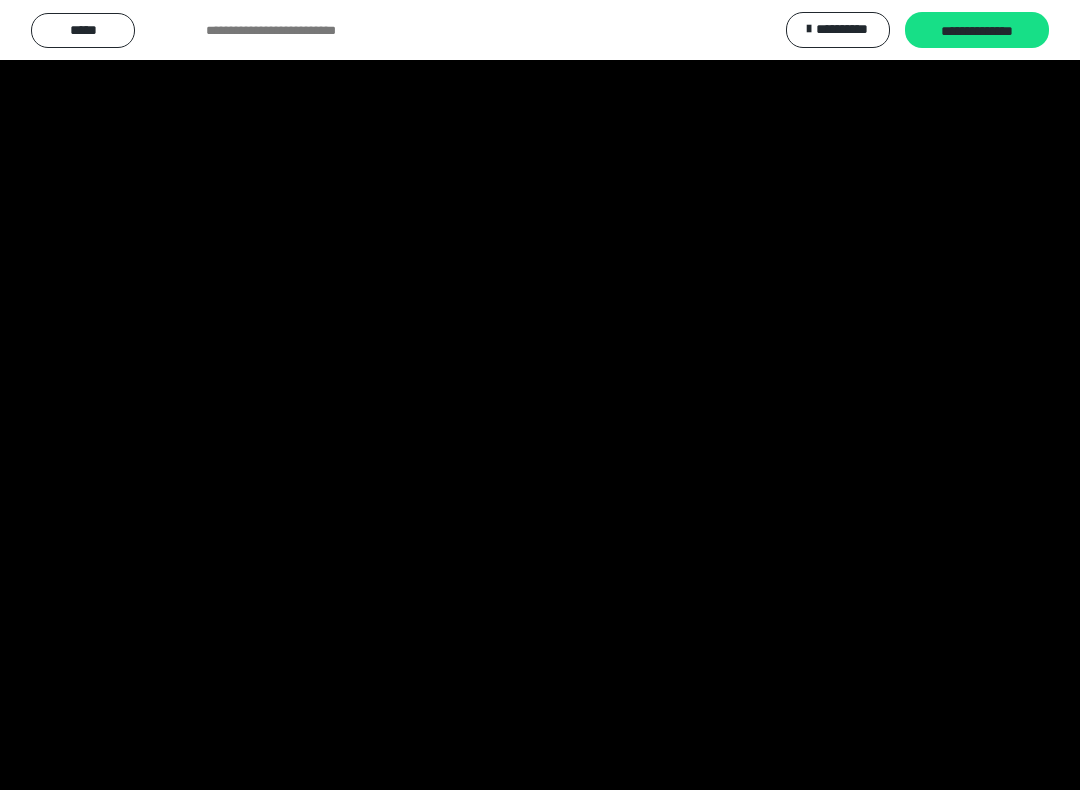click at bounding box center (540, 395) 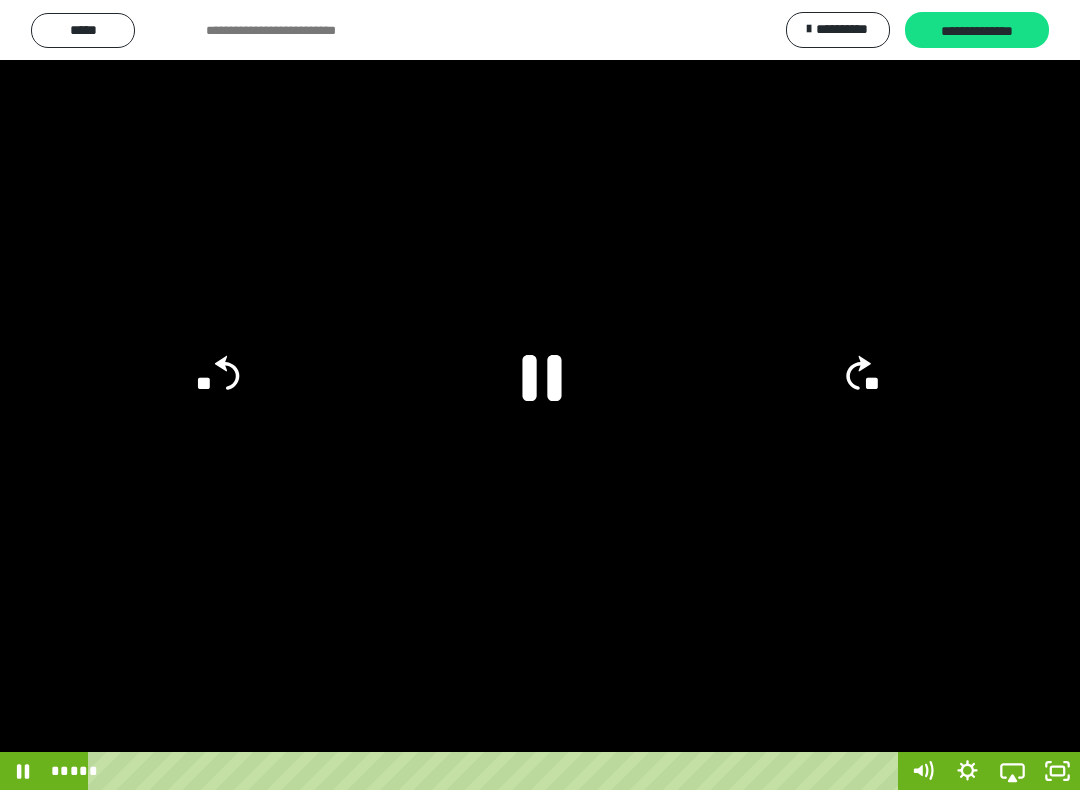 click 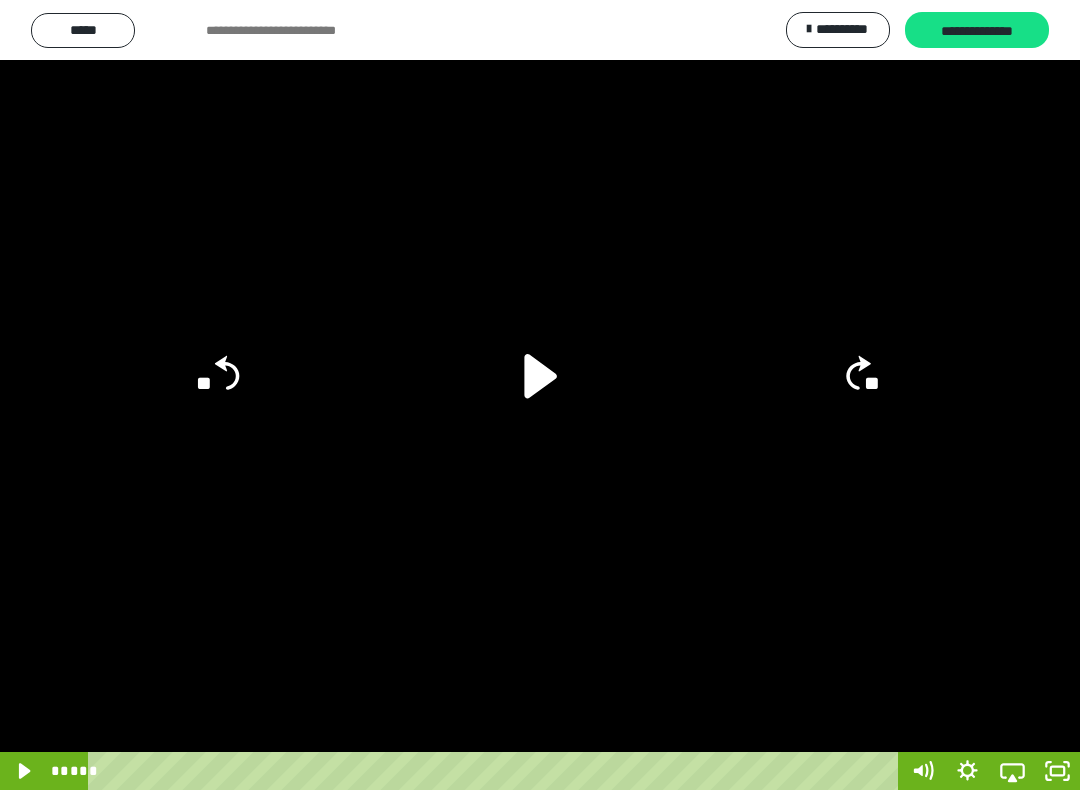 click 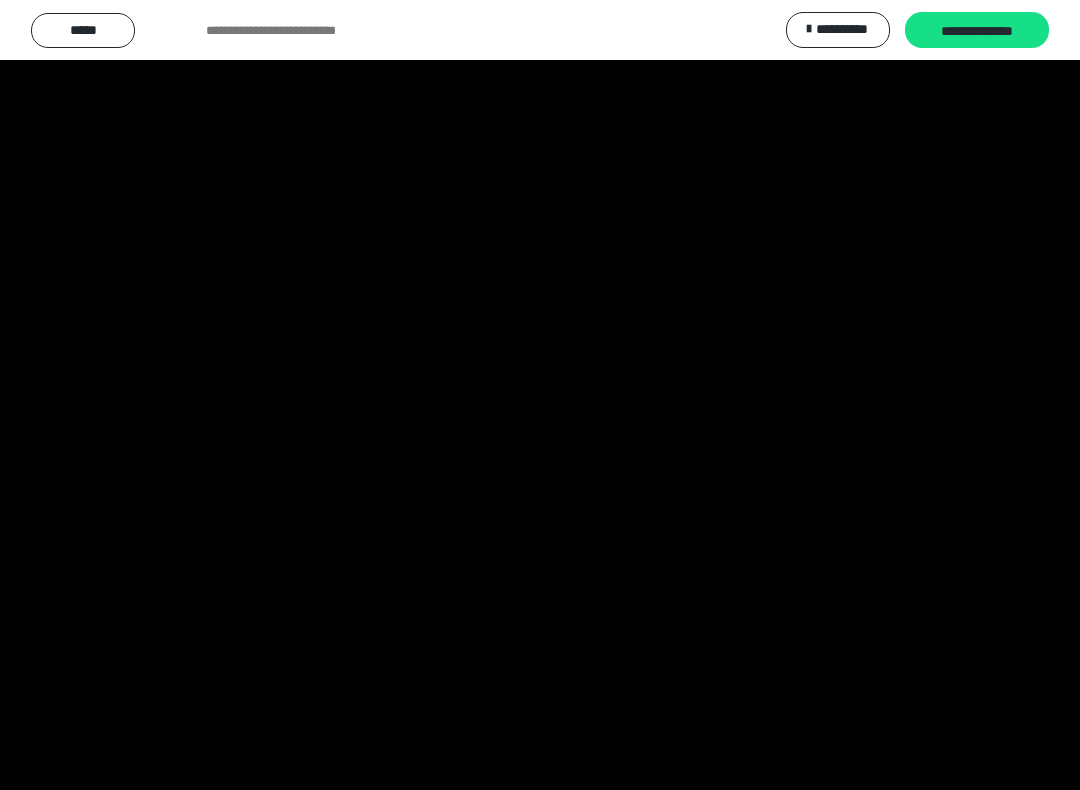 click at bounding box center (540, 395) 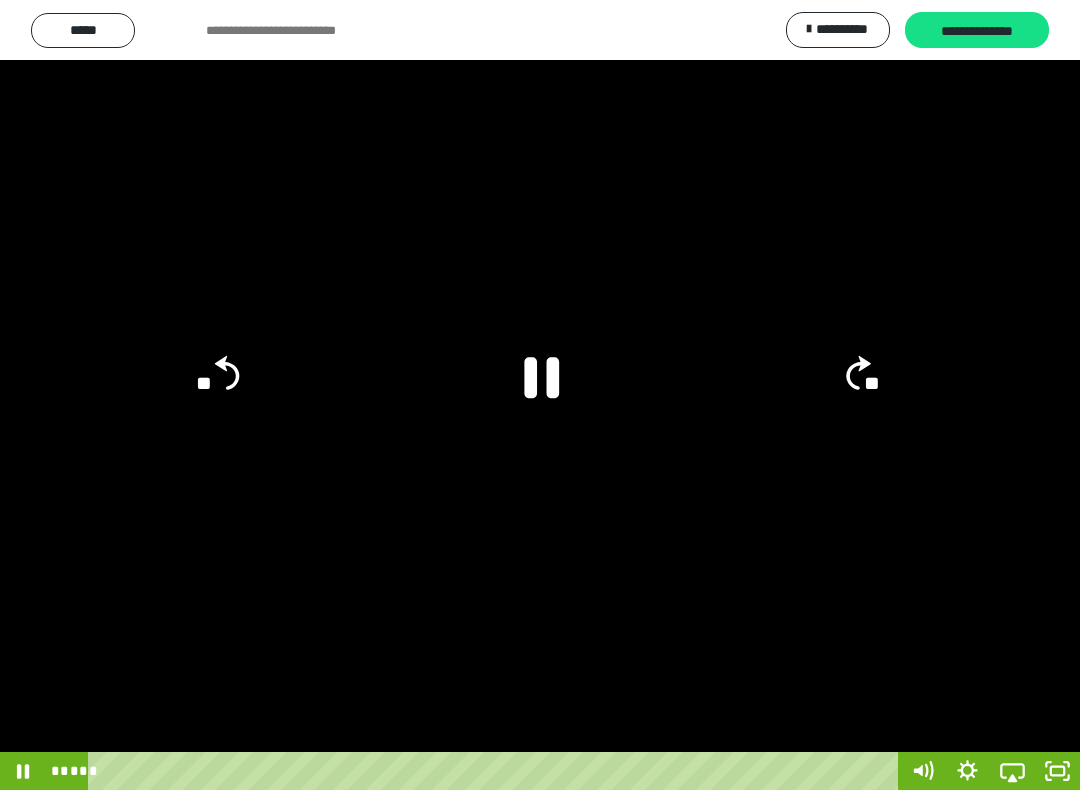 click 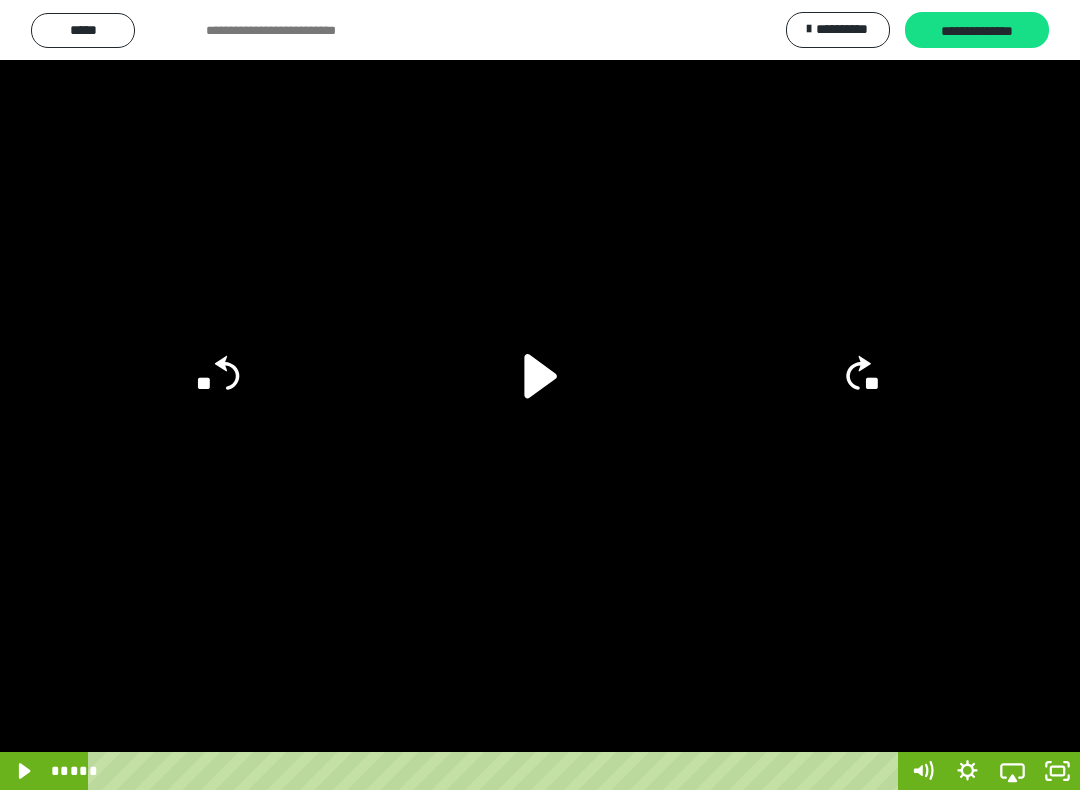 click 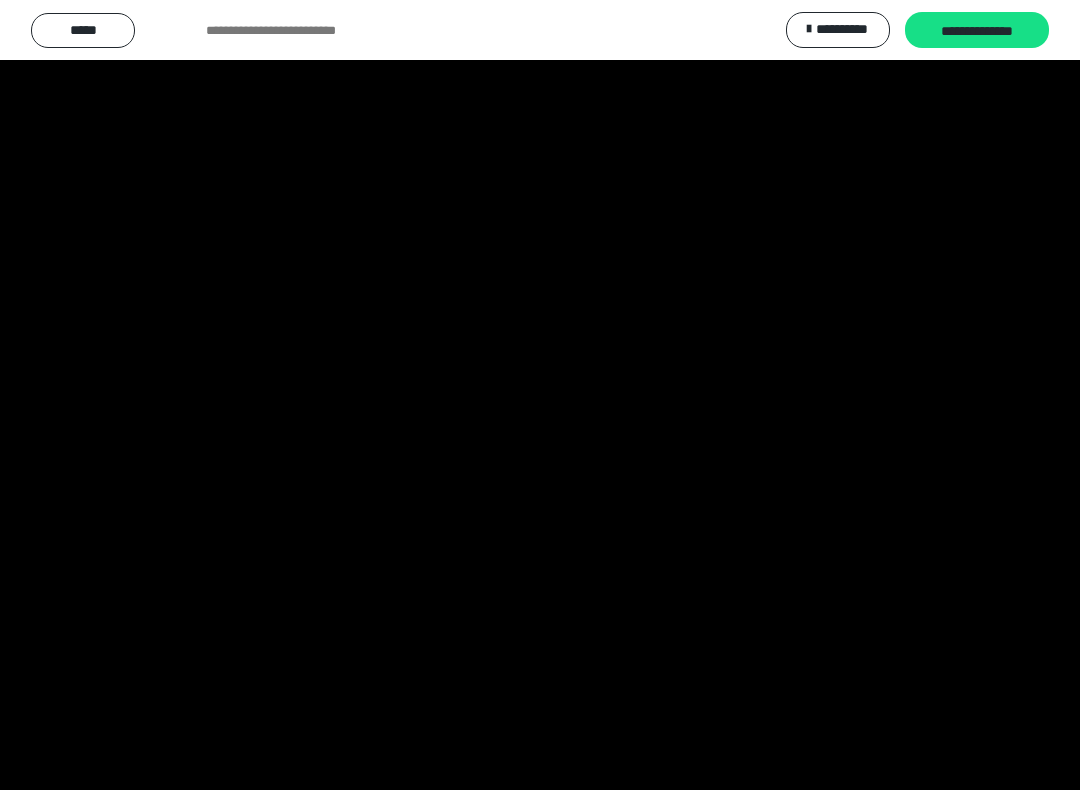 click at bounding box center [540, 395] 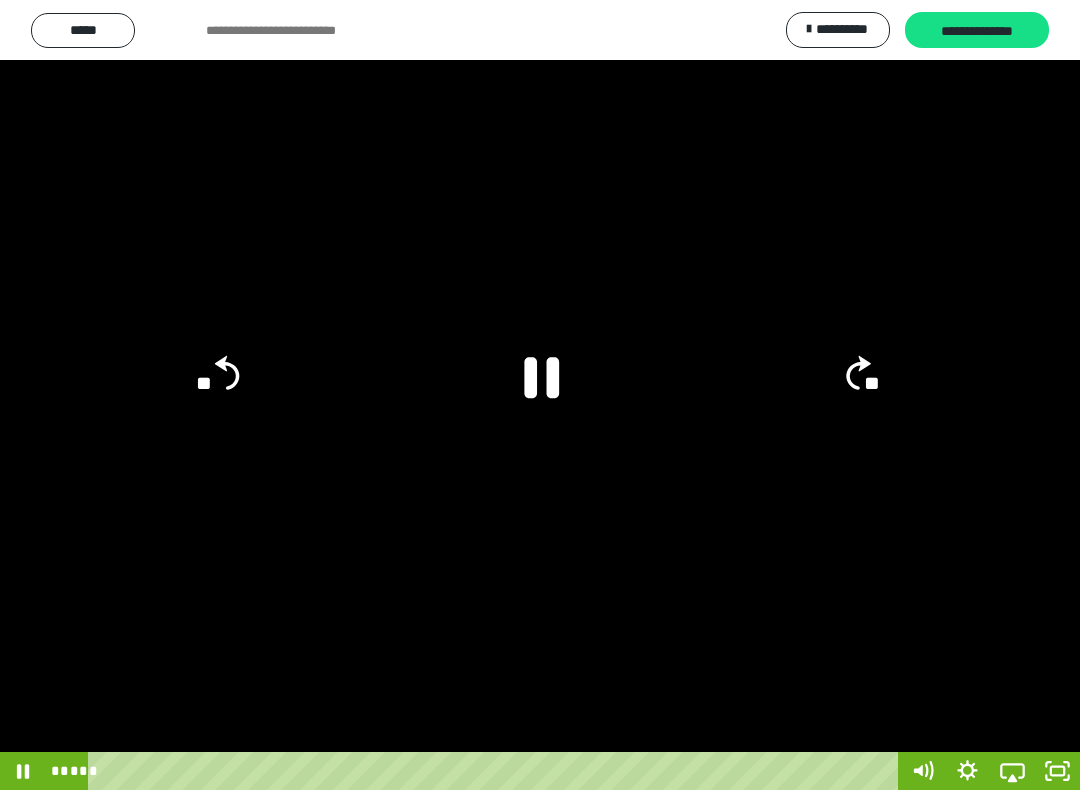click 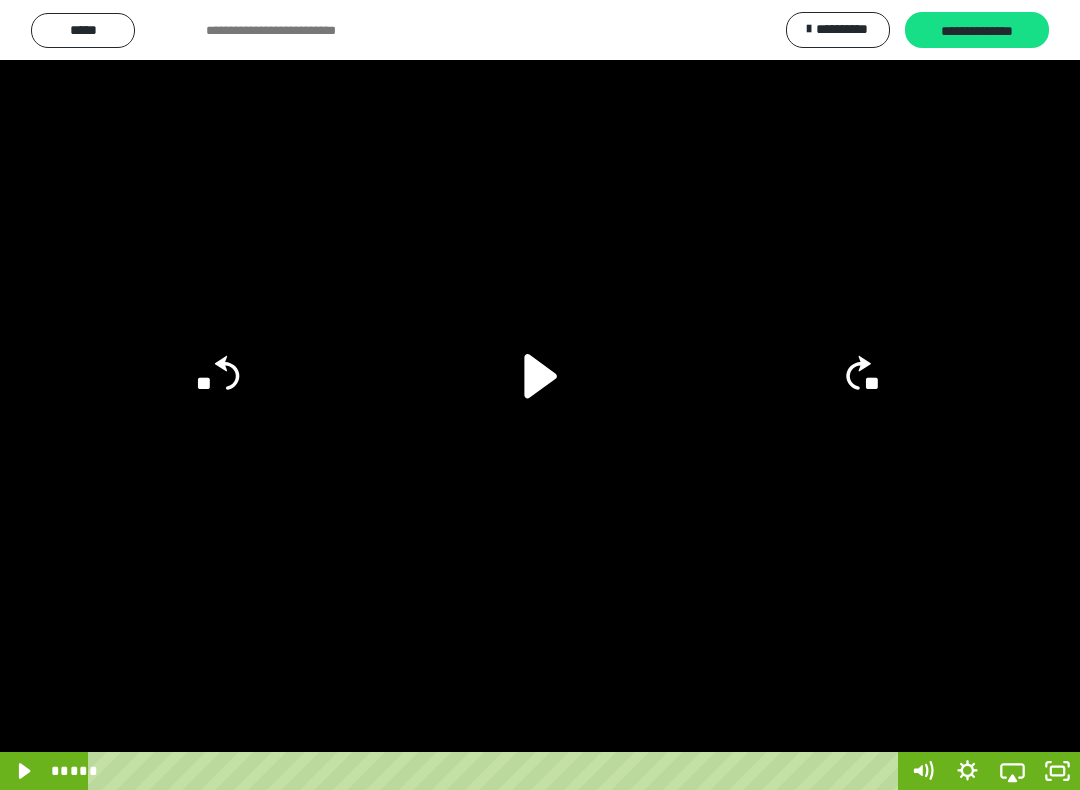 click 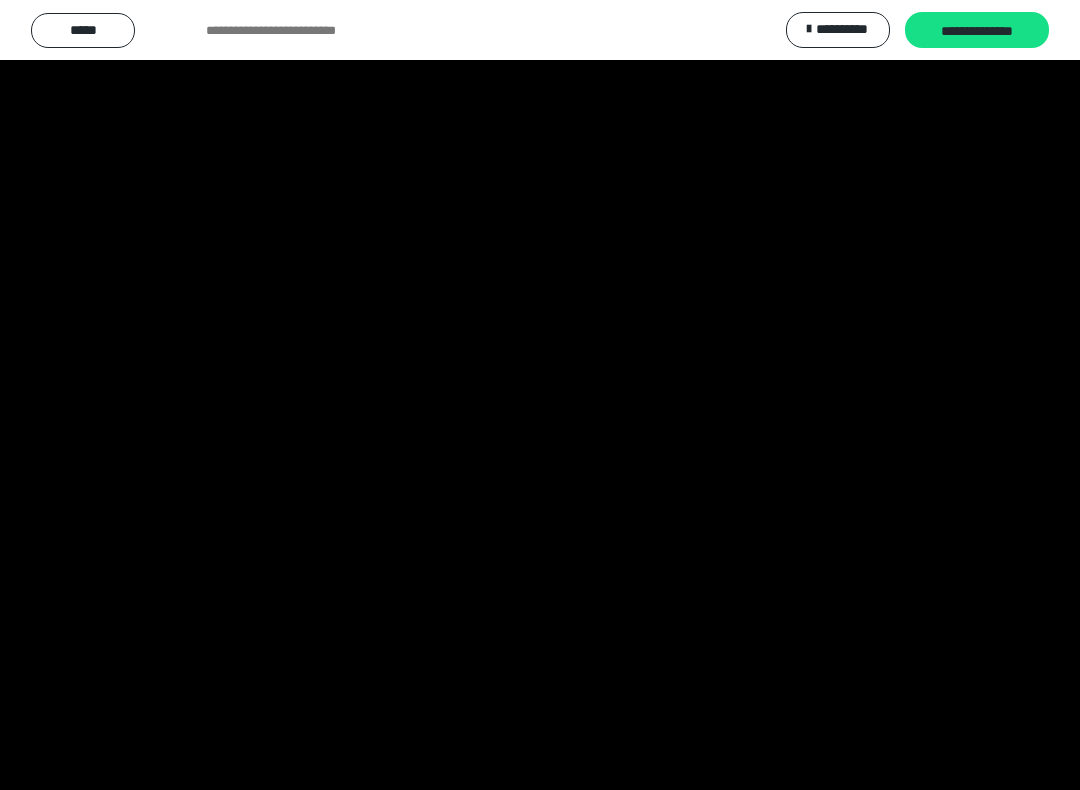 click at bounding box center (540, 395) 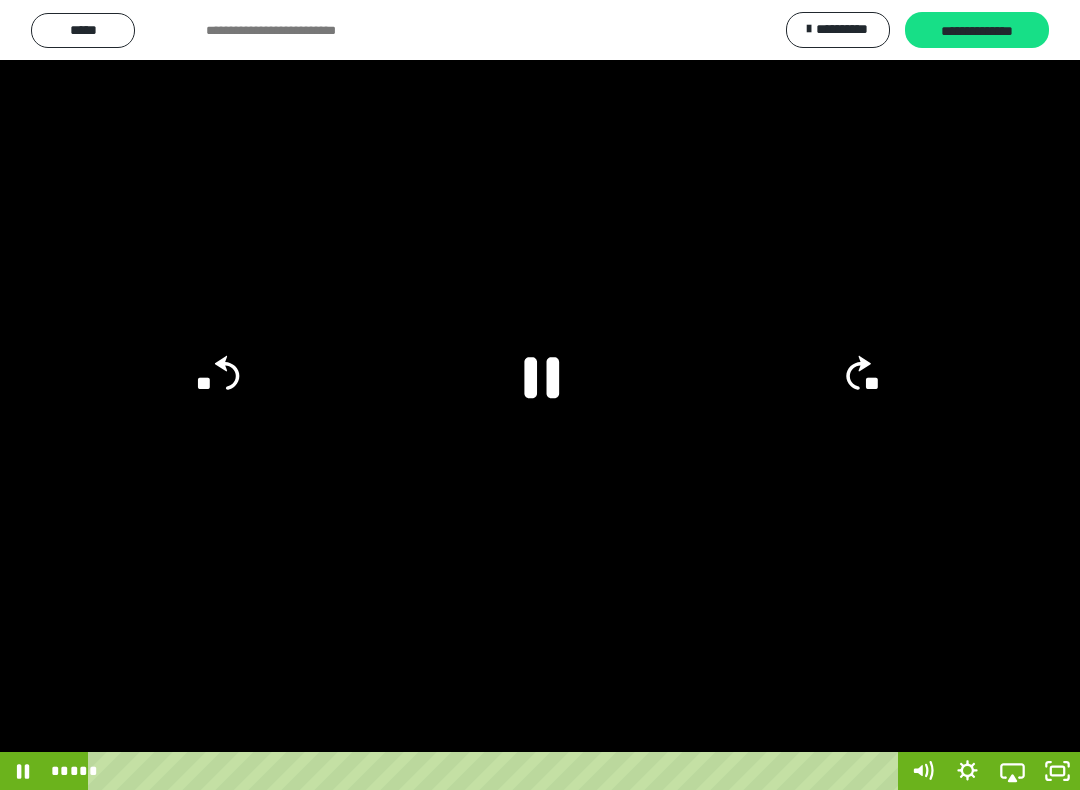 click 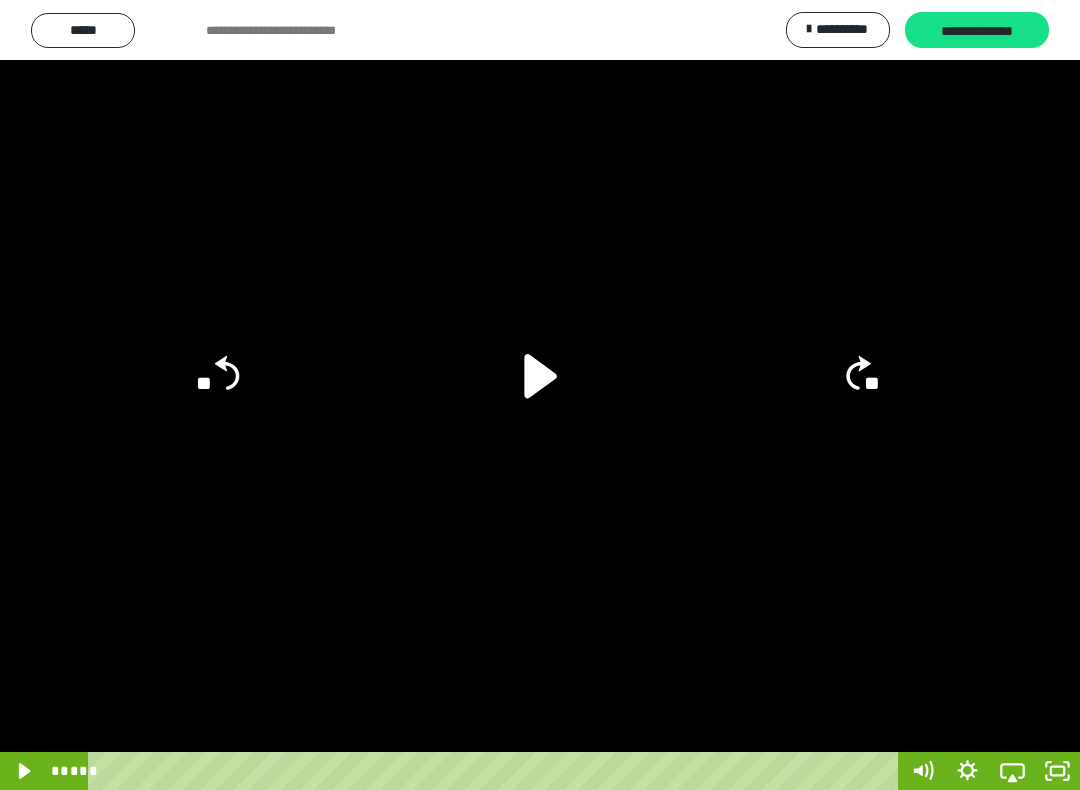 click 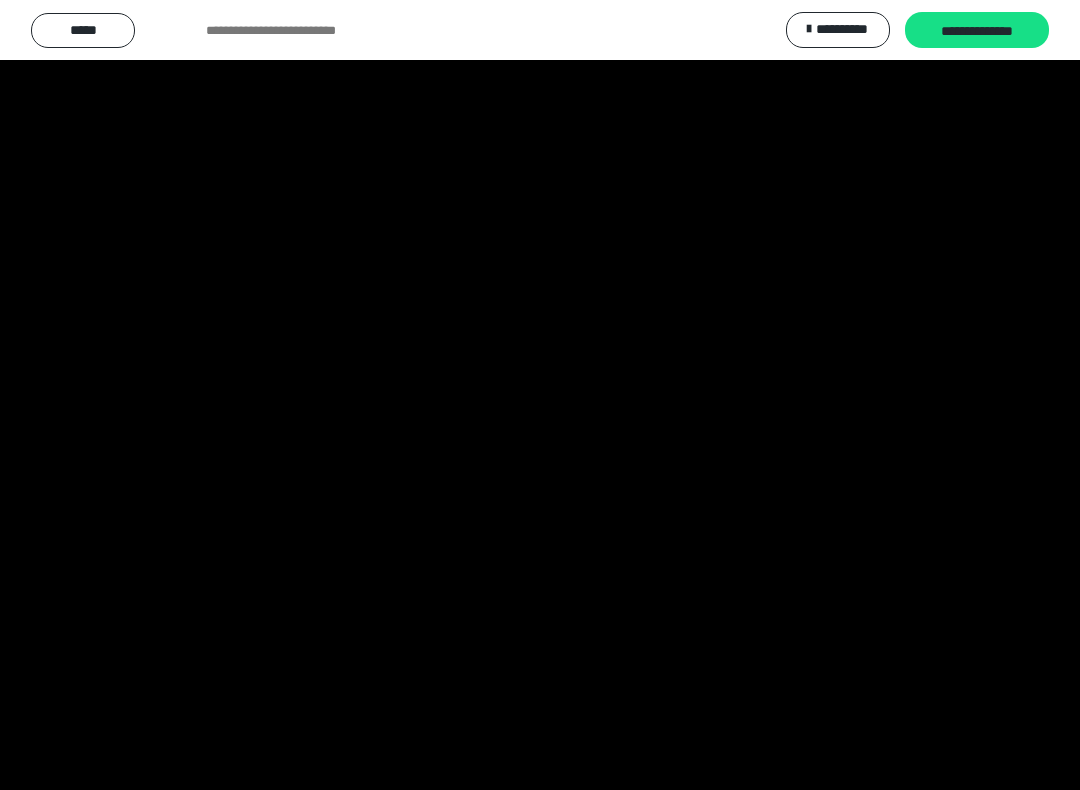 click at bounding box center [540, 395] 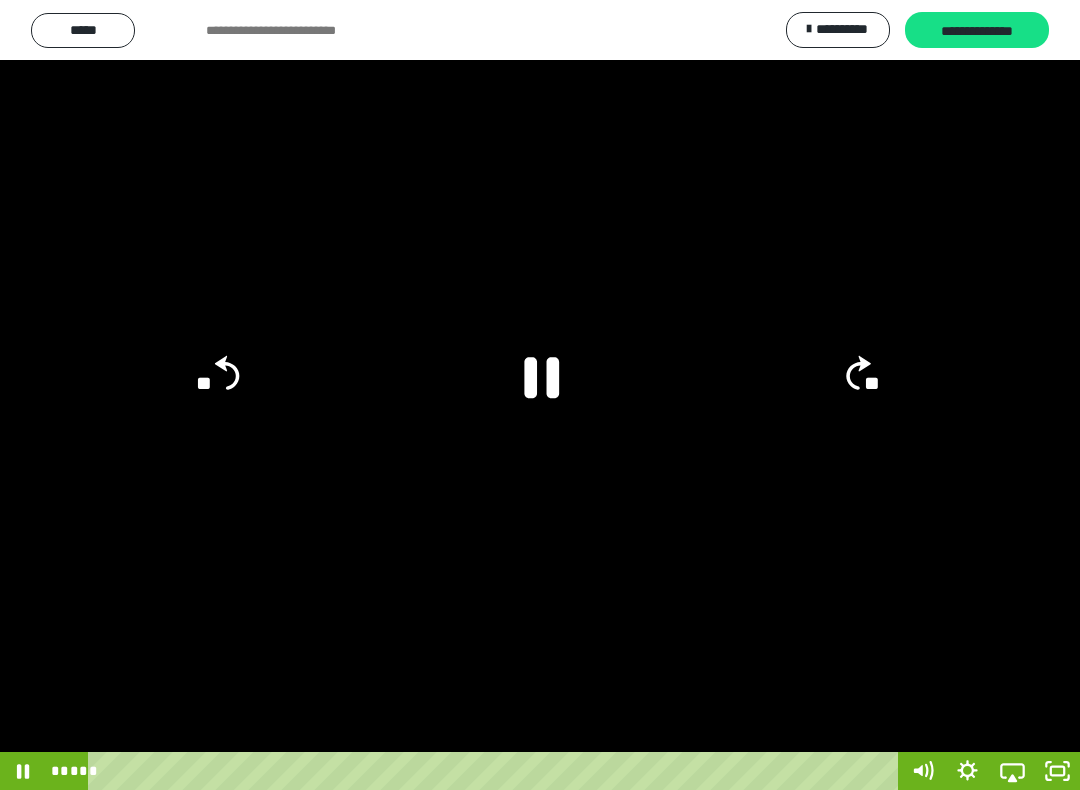 click 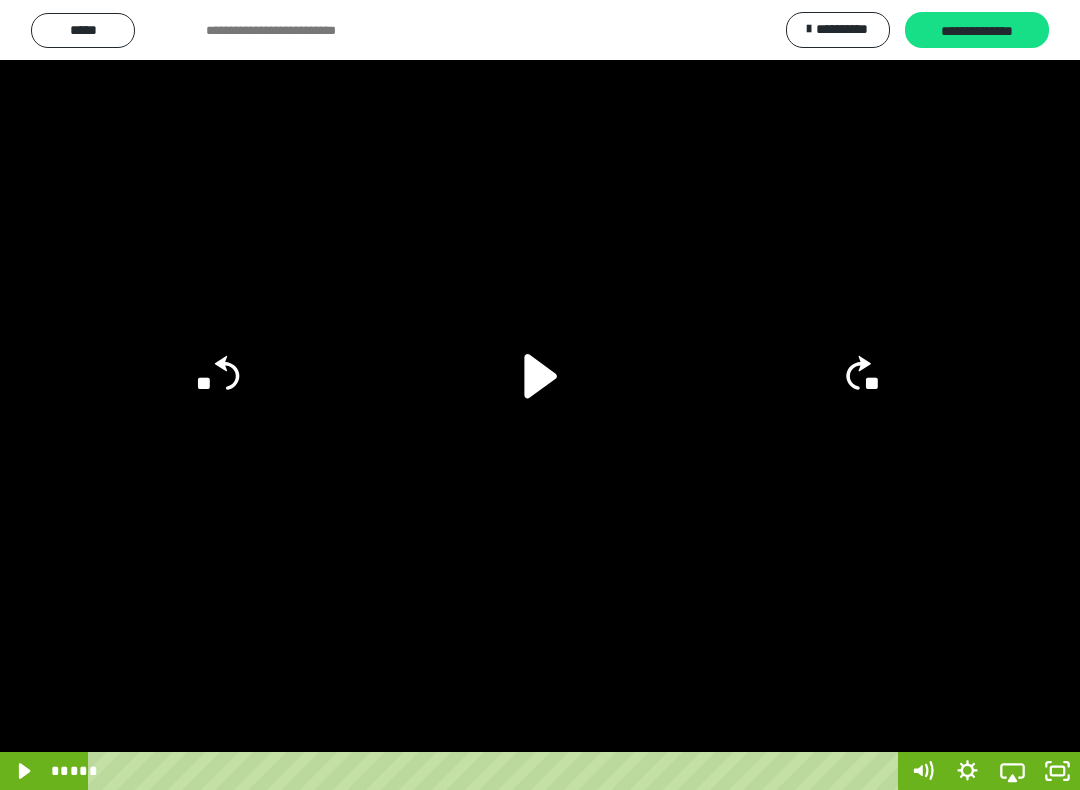 click 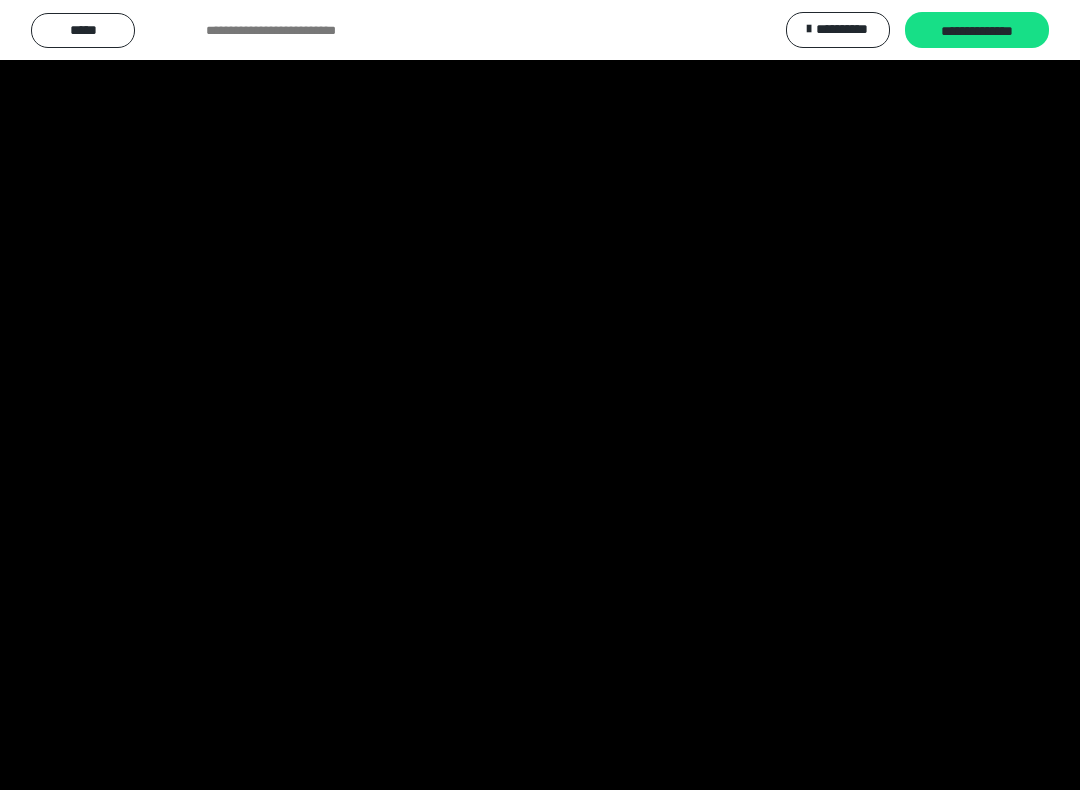click 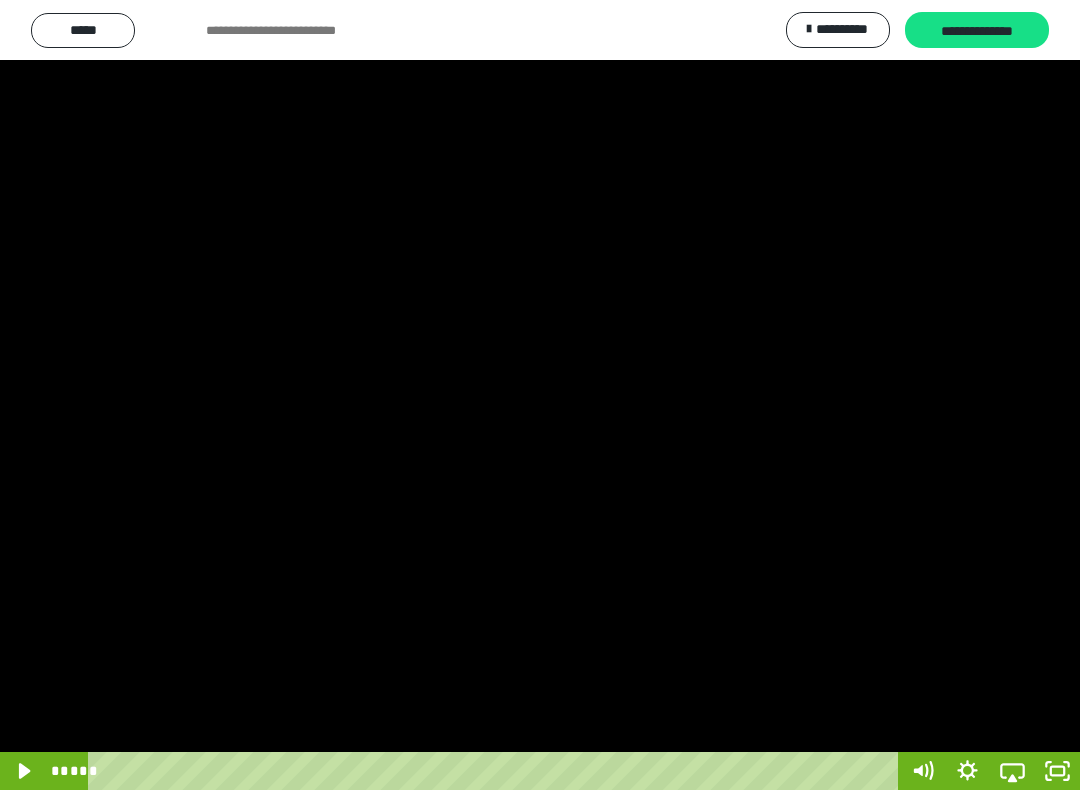 click at bounding box center (540, 395) 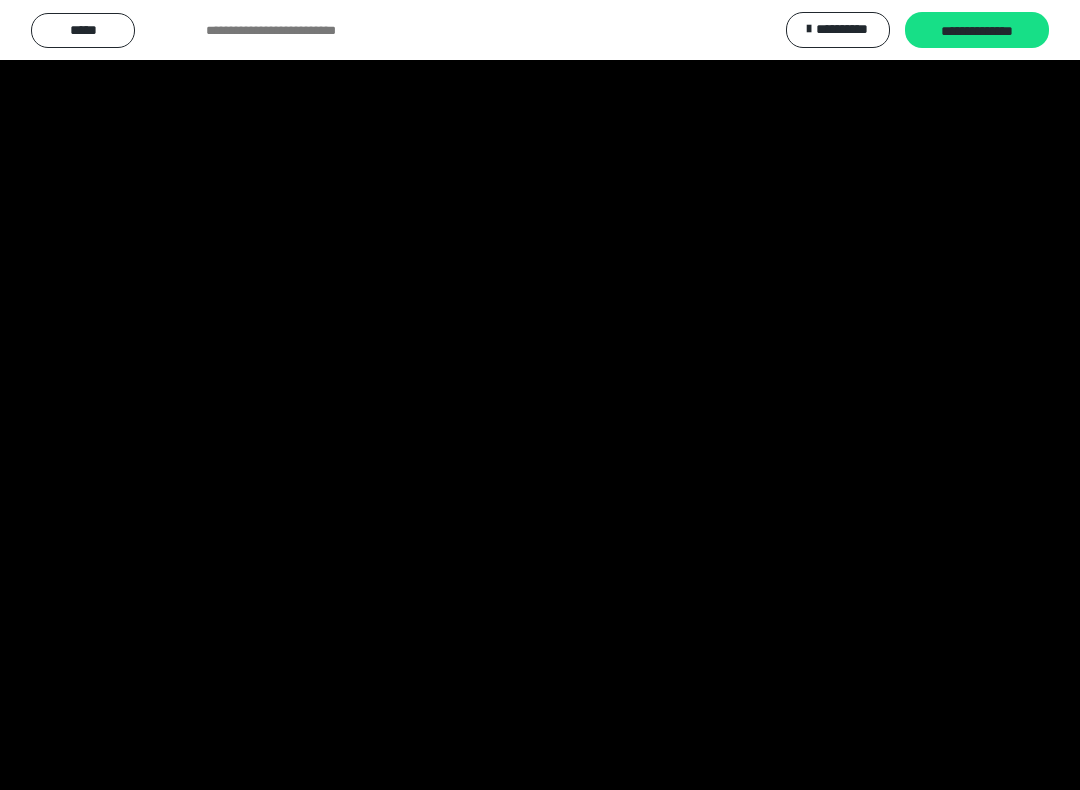 click at bounding box center [540, 395] 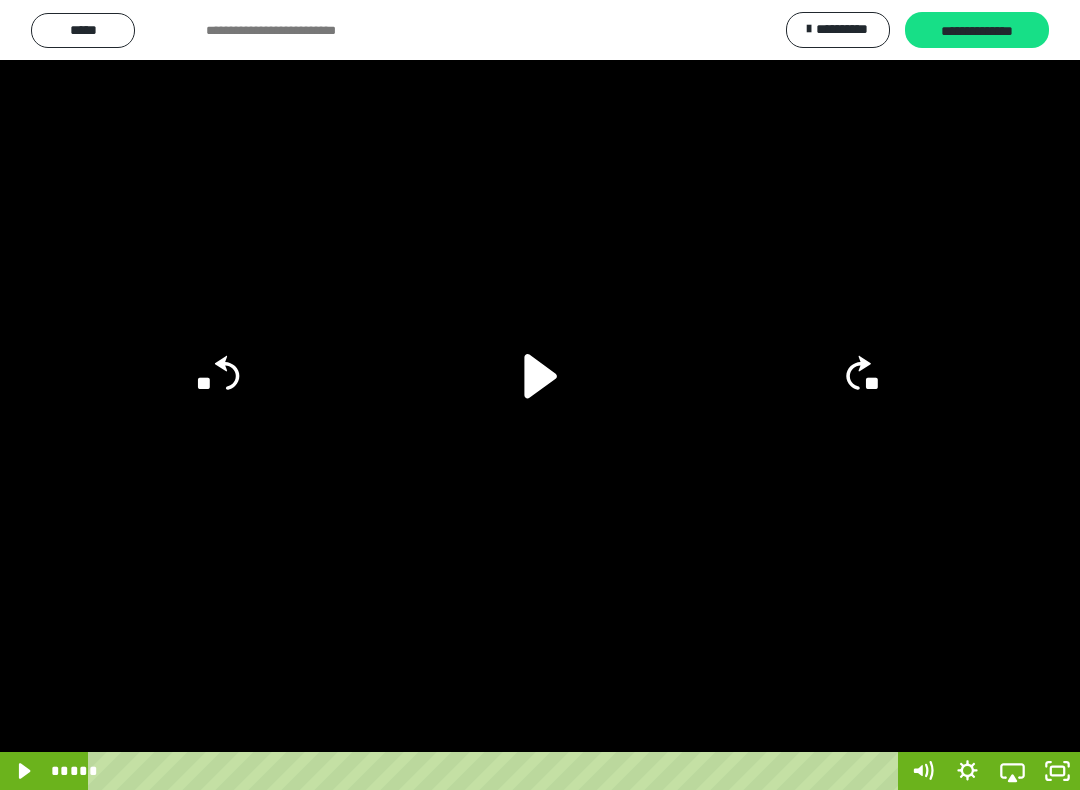 click 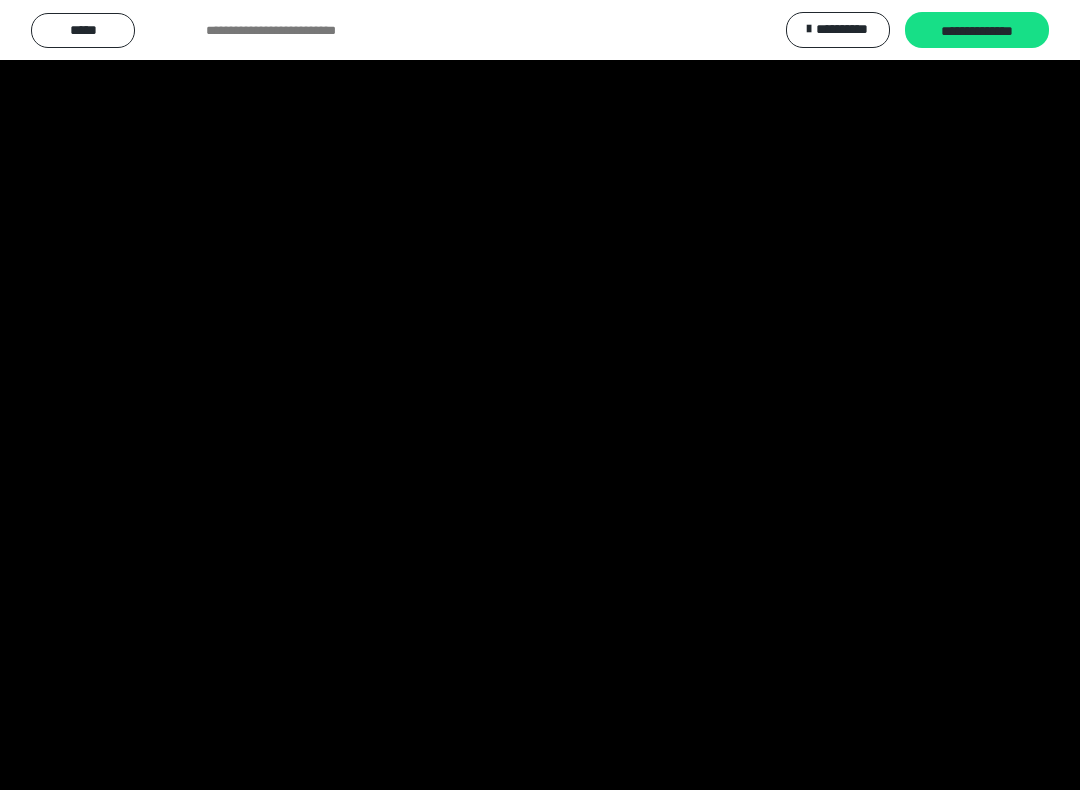 click 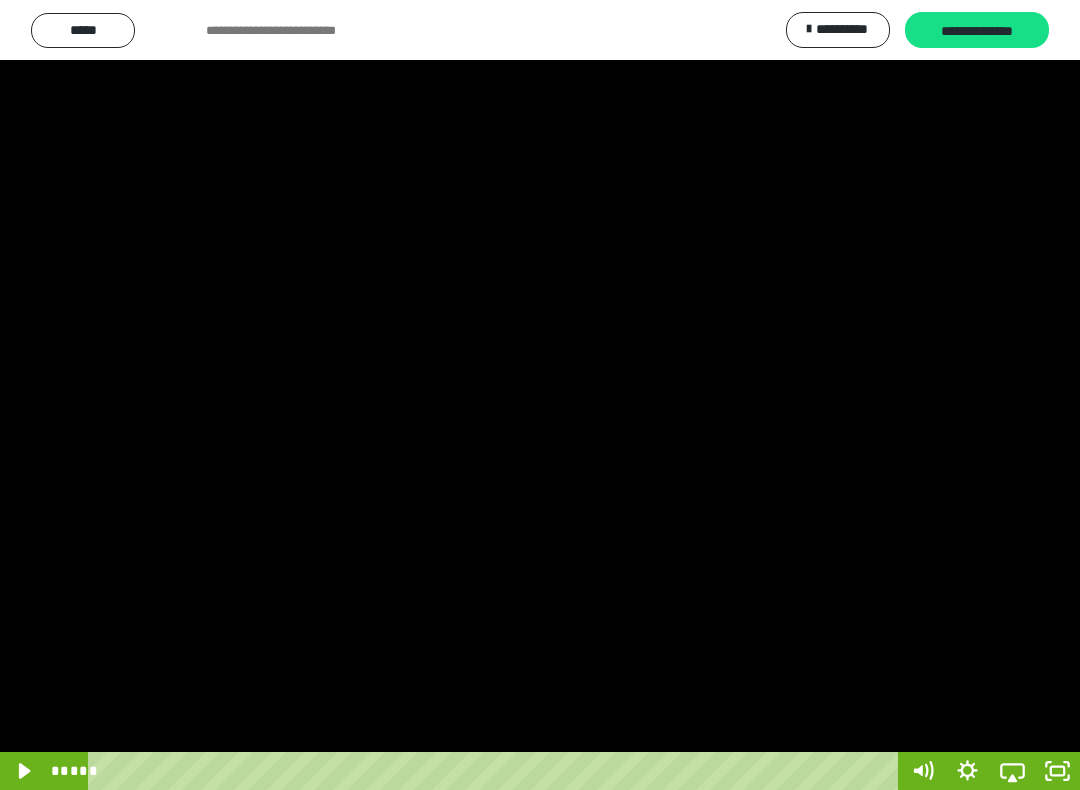 click at bounding box center [540, 395] 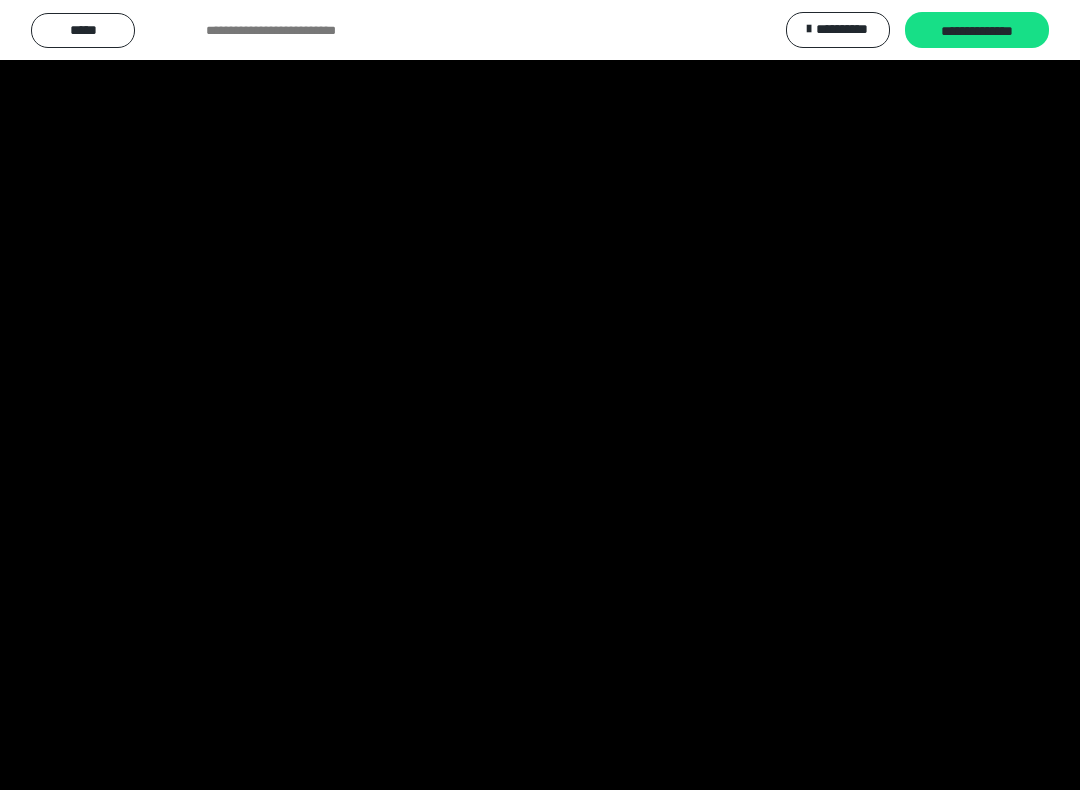 click at bounding box center [540, 395] 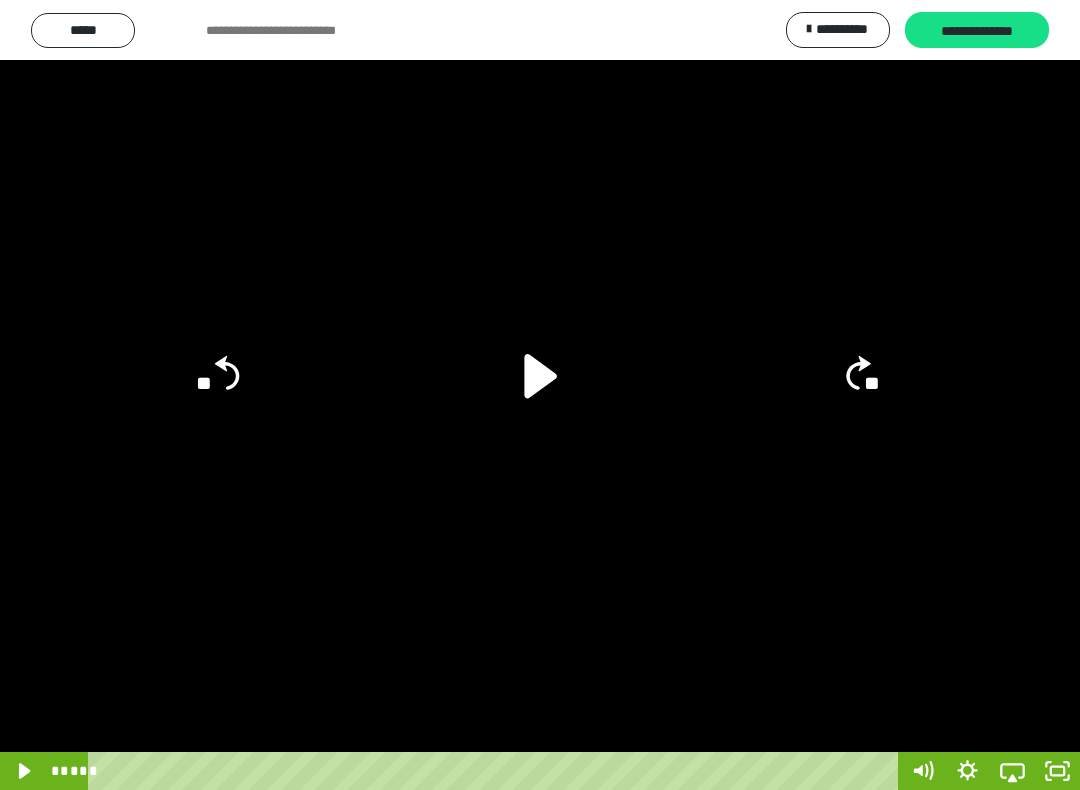 click 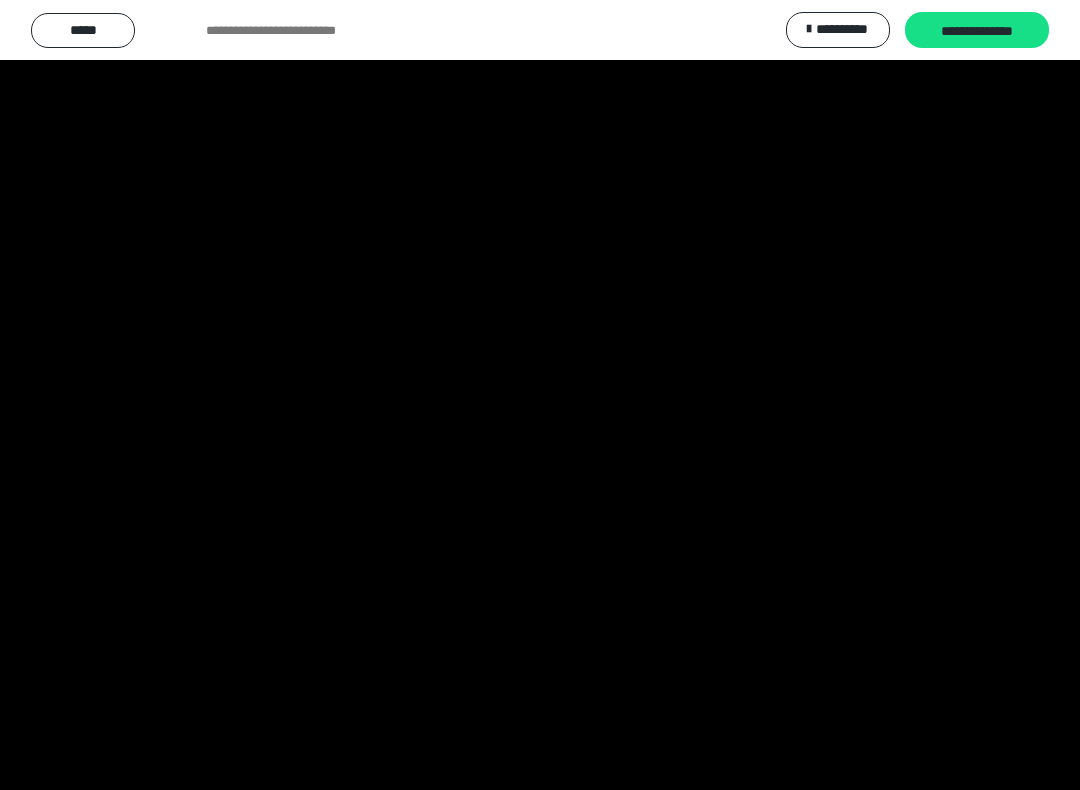 click at bounding box center [540, 395] 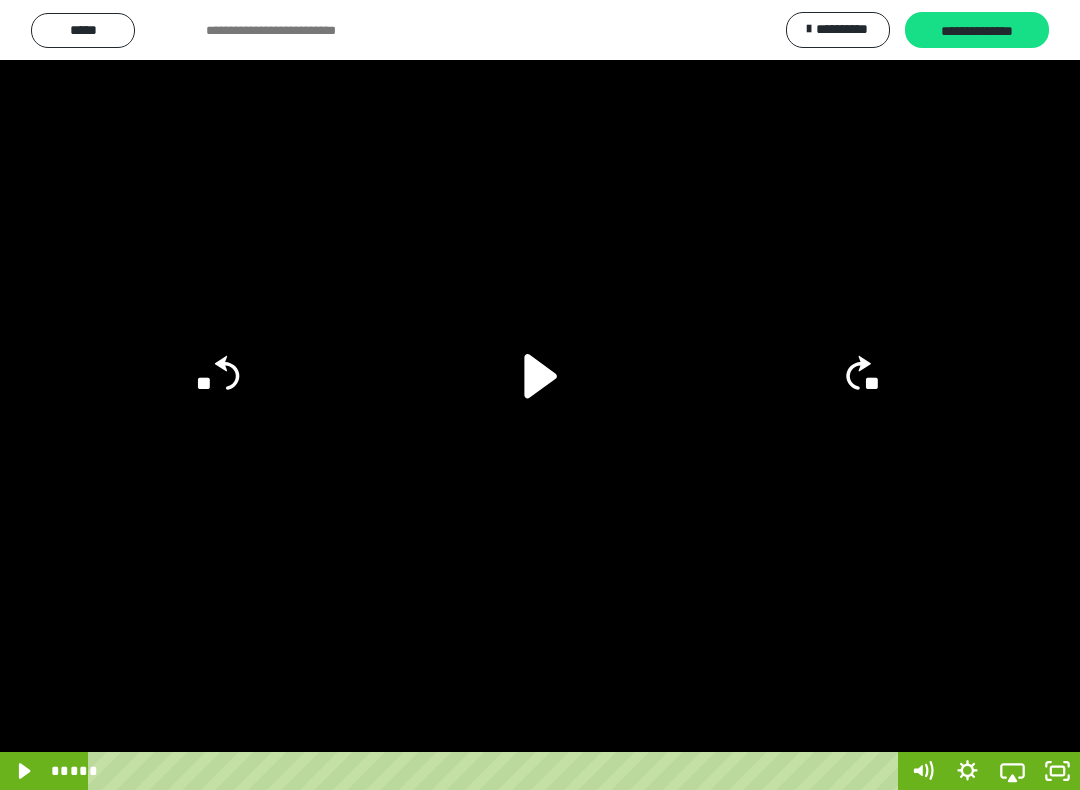 click 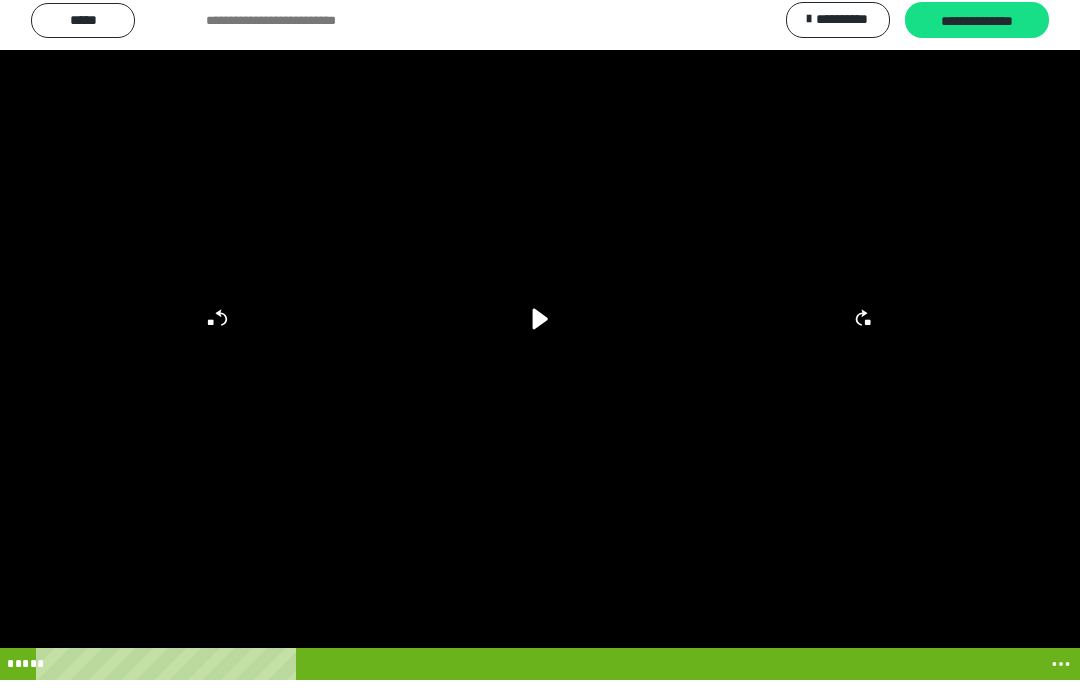 scroll, scrollTop: 303, scrollLeft: 0, axis: vertical 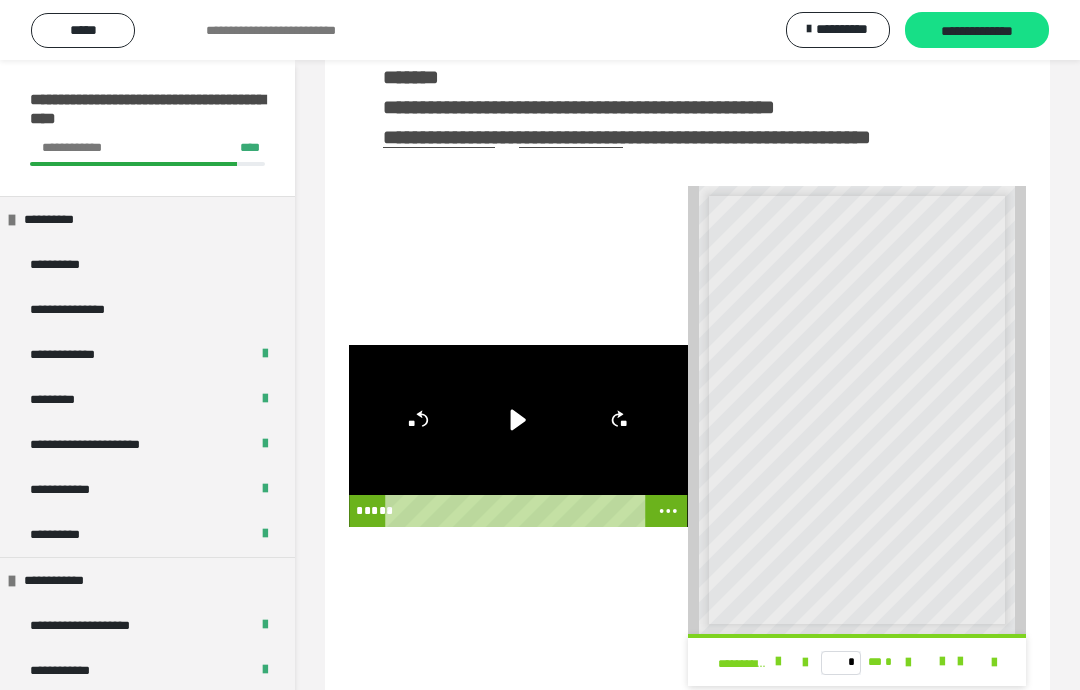 click at bounding box center [994, 663] 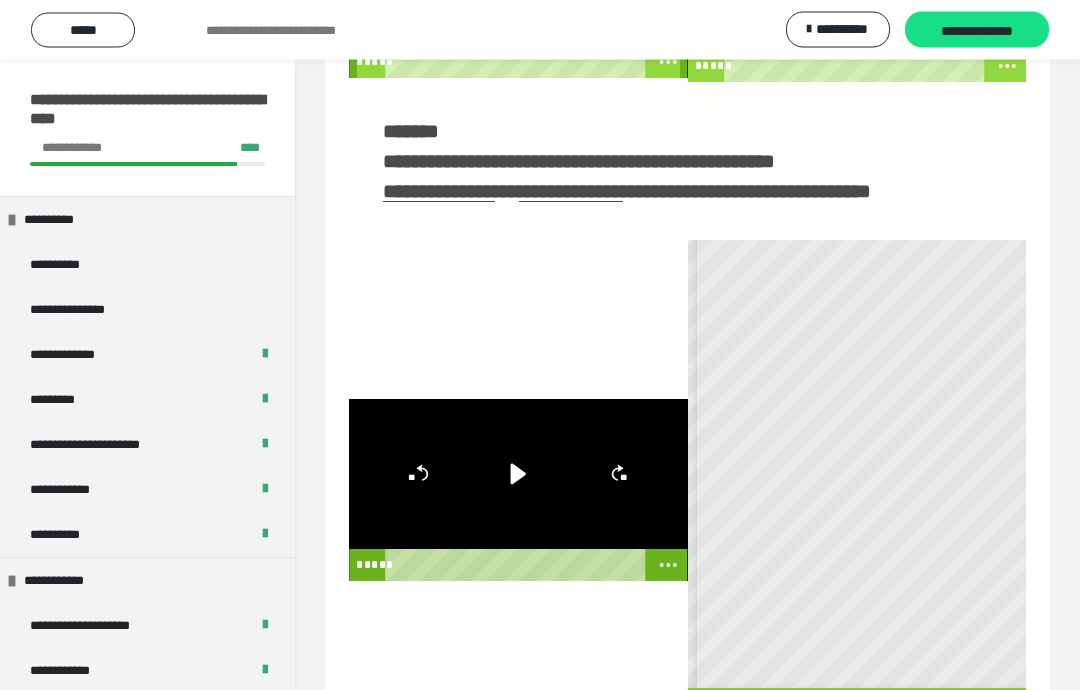 scroll, scrollTop: 240, scrollLeft: 0, axis: vertical 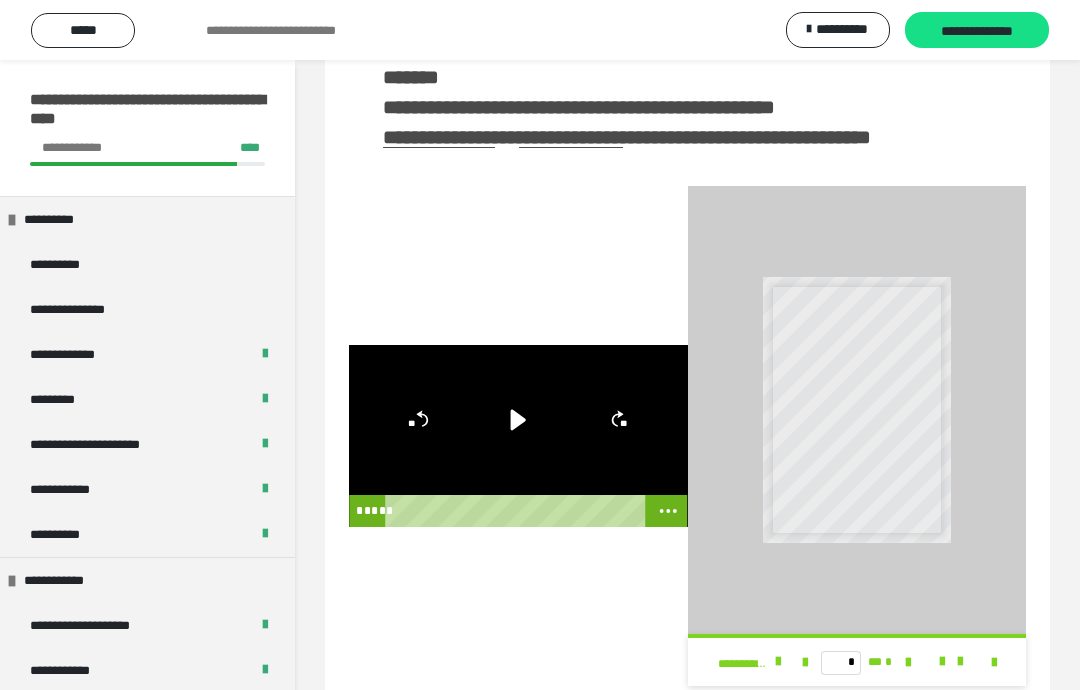click on "* ** *" at bounding box center (857, 662) 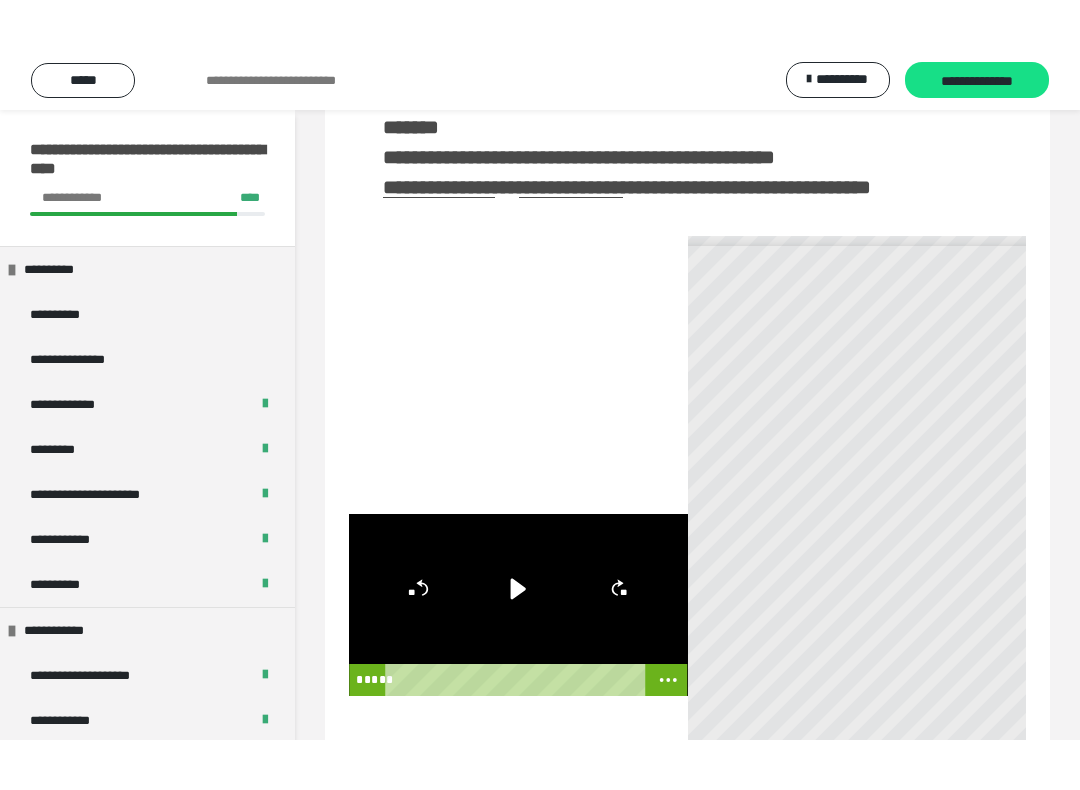 scroll, scrollTop: 20, scrollLeft: 0, axis: vertical 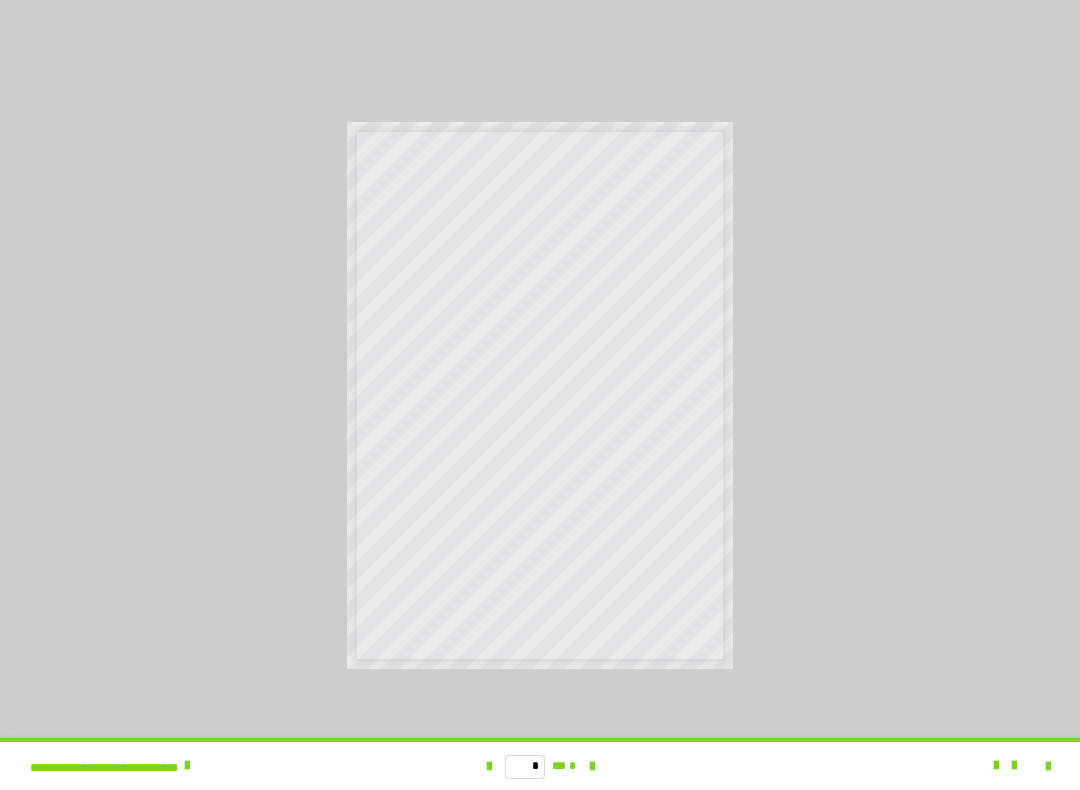 click at bounding box center [540, 395] 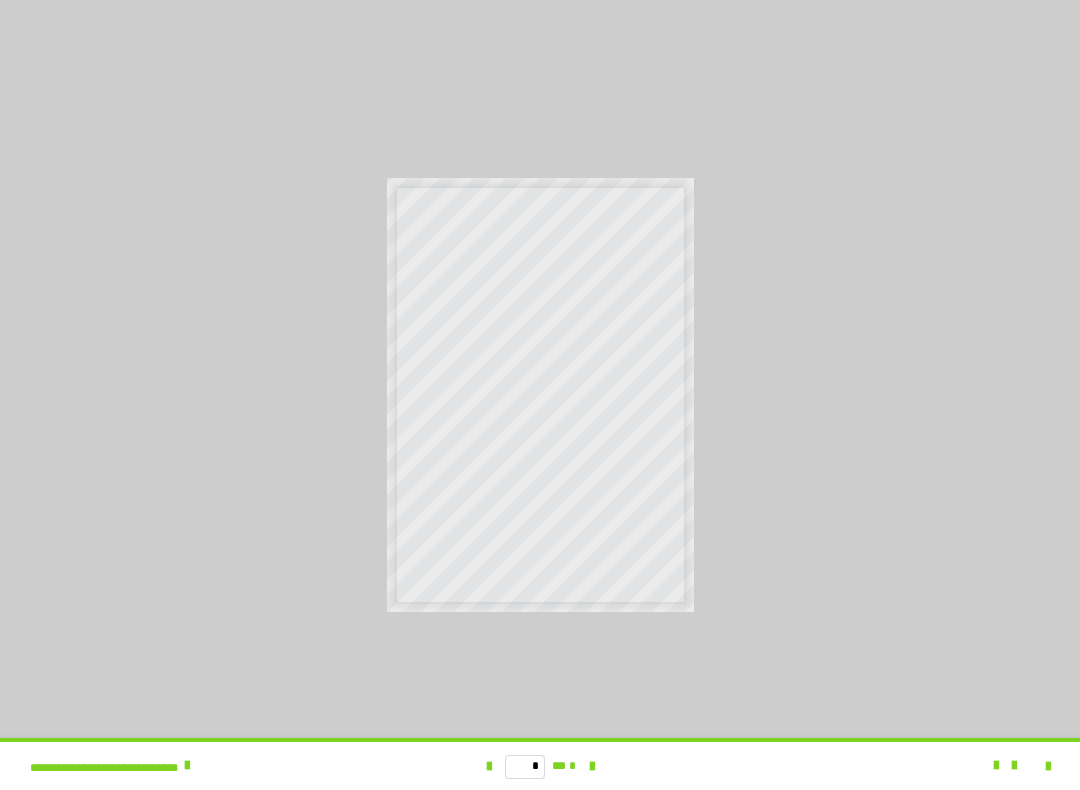 click at bounding box center [540, 395] 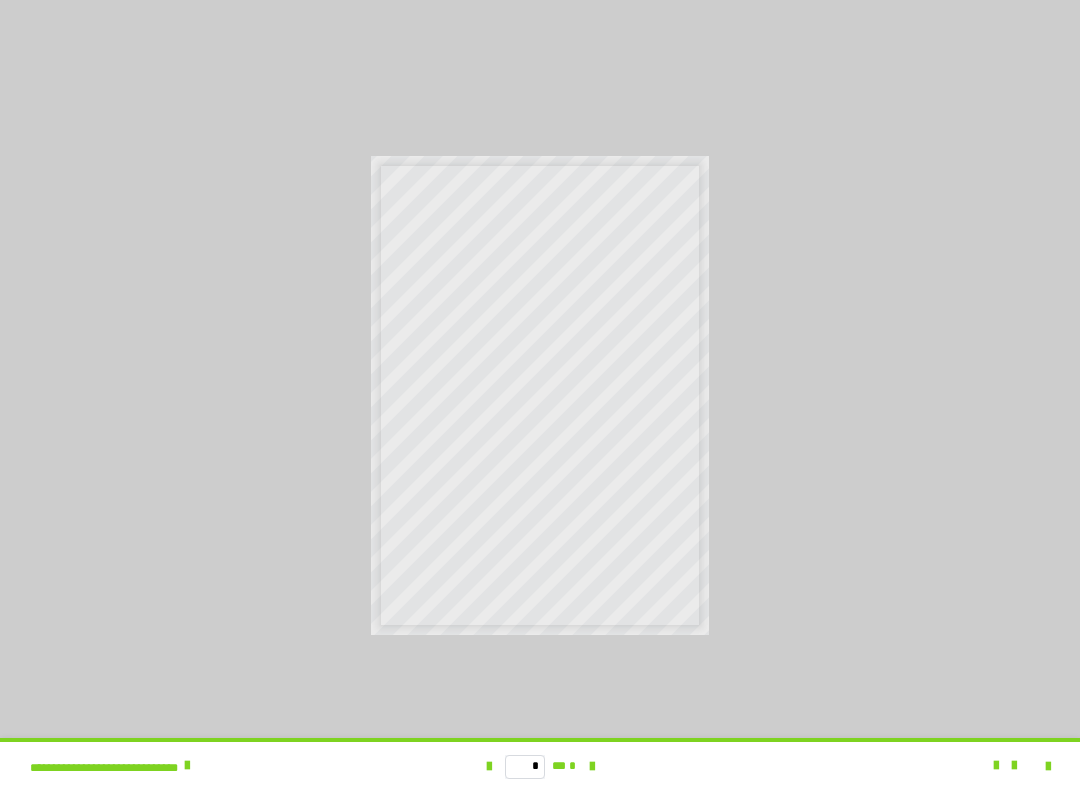 click at bounding box center [1005, 766] 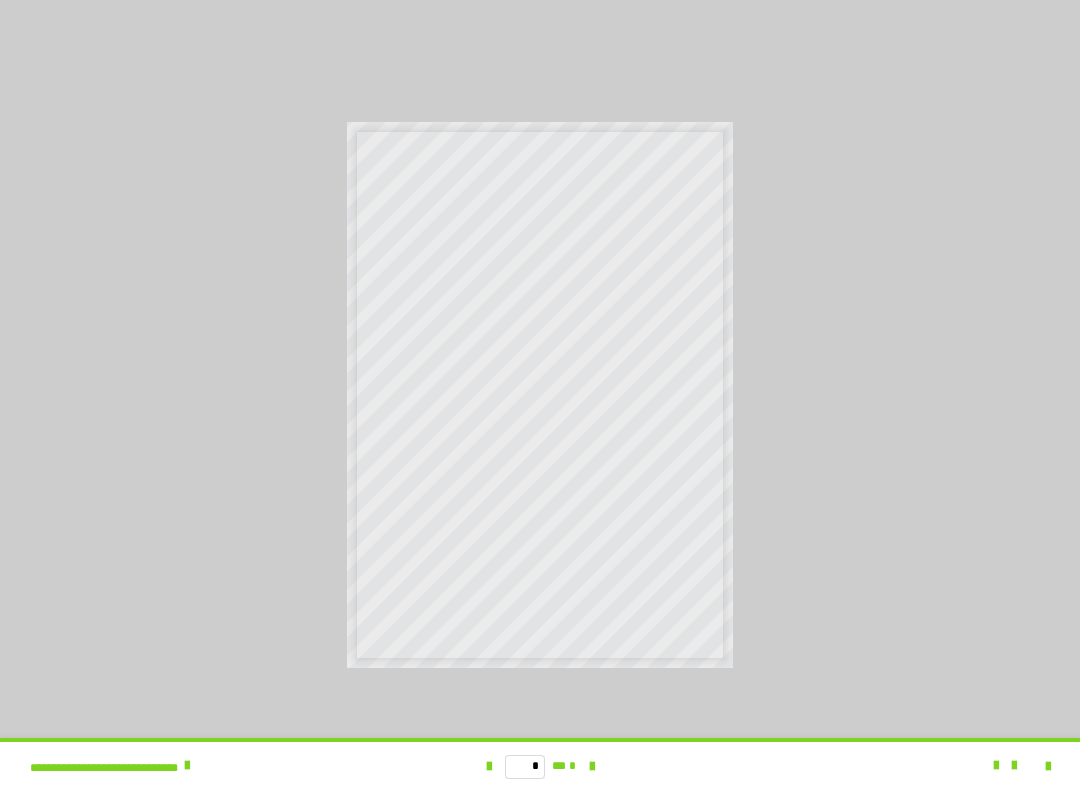 click at bounding box center [948, 766] 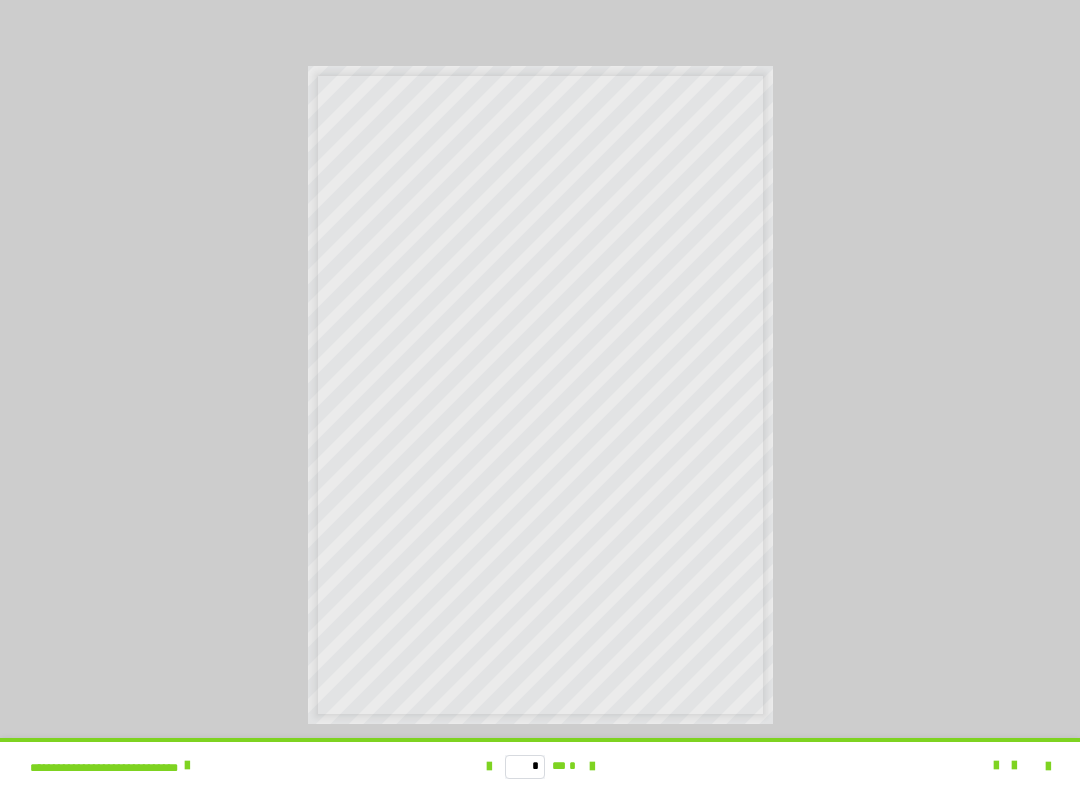 click at bounding box center (1005, 766) 